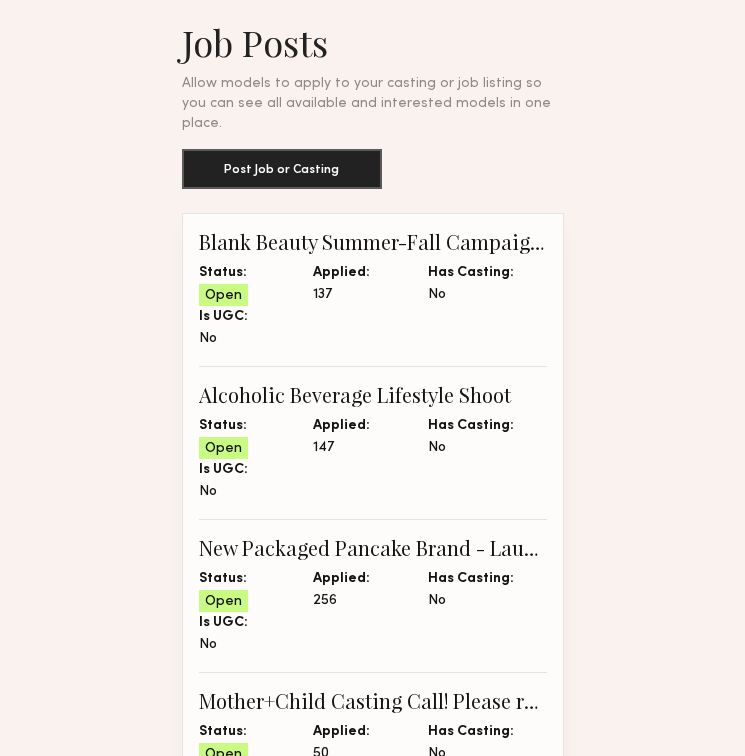 scroll, scrollTop: 67, scrollLeft: 0, axis: vertical 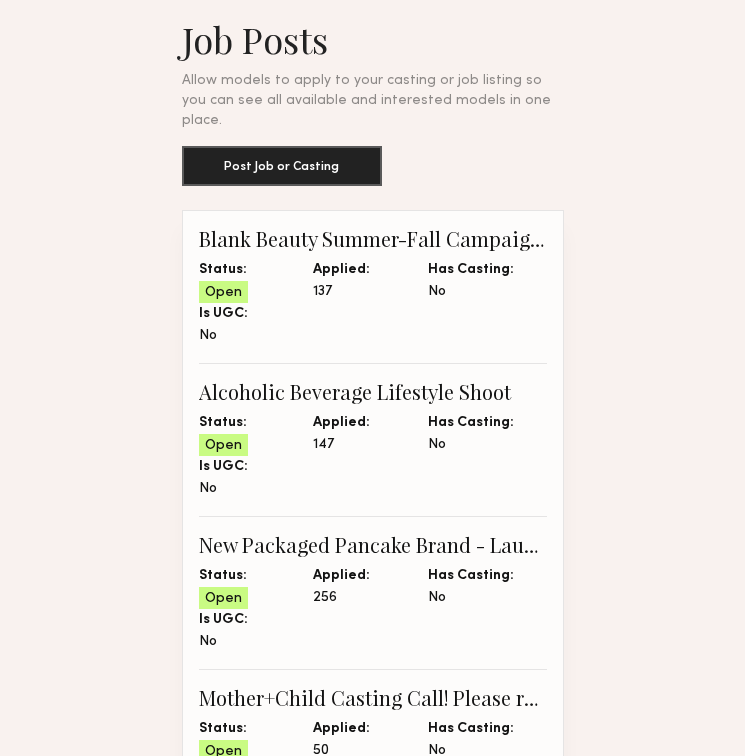 click on "Blank Beauty Summer-Fall Campaign (Nail Polish)" 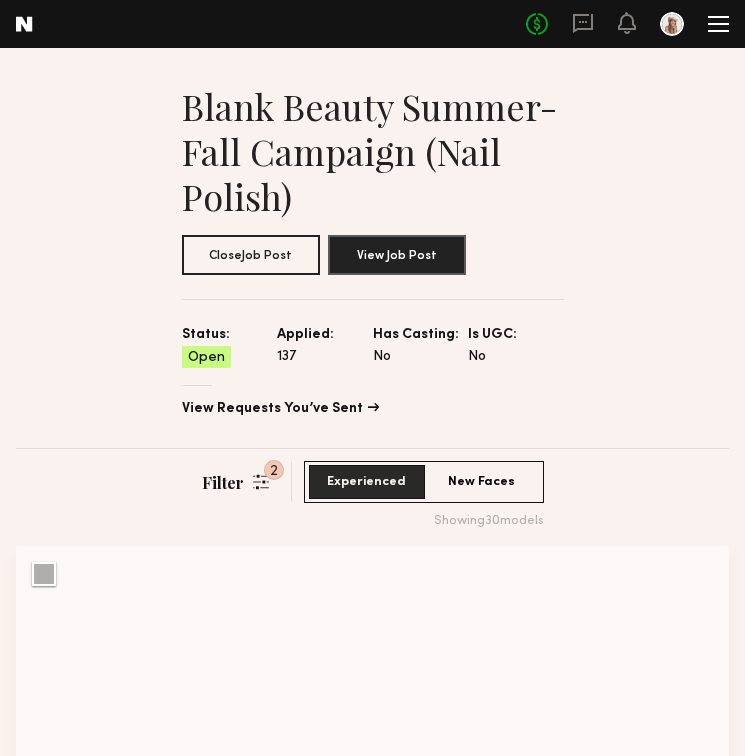 click on "137" 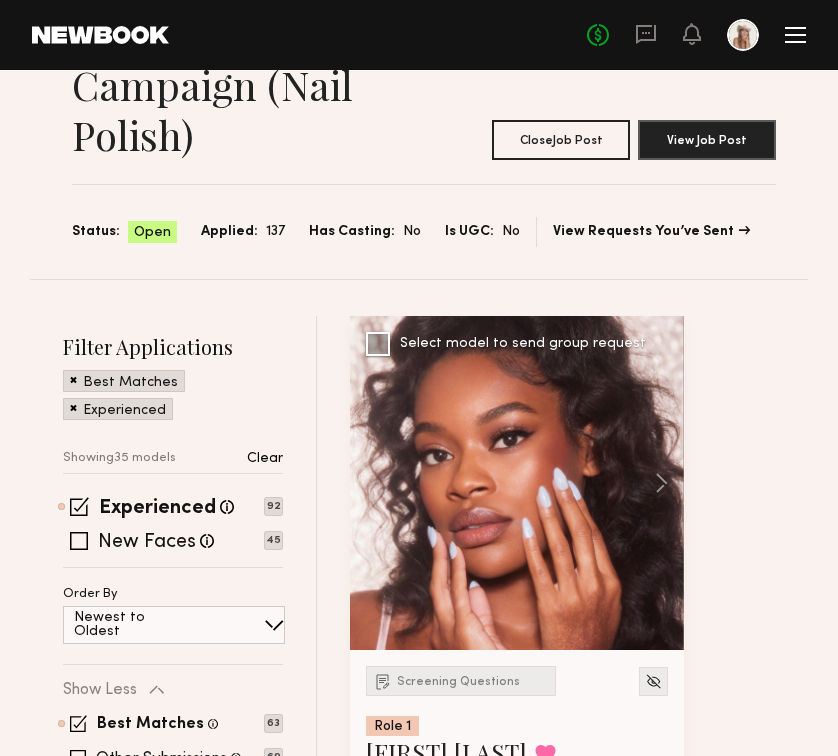 scroll, scrollTop: 0, scrollLeft: 0, axis: both 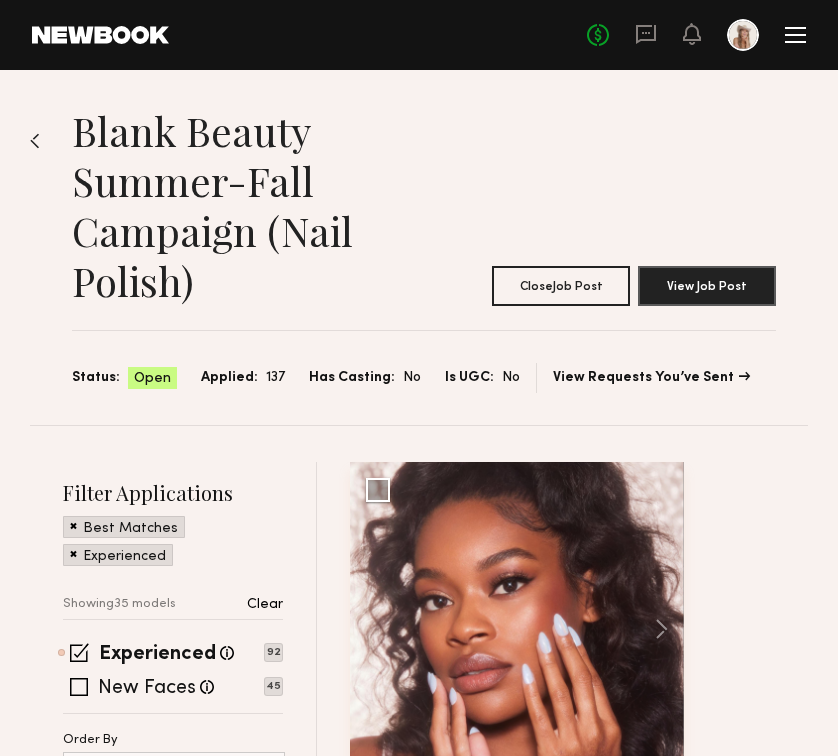 click on "Applied:" 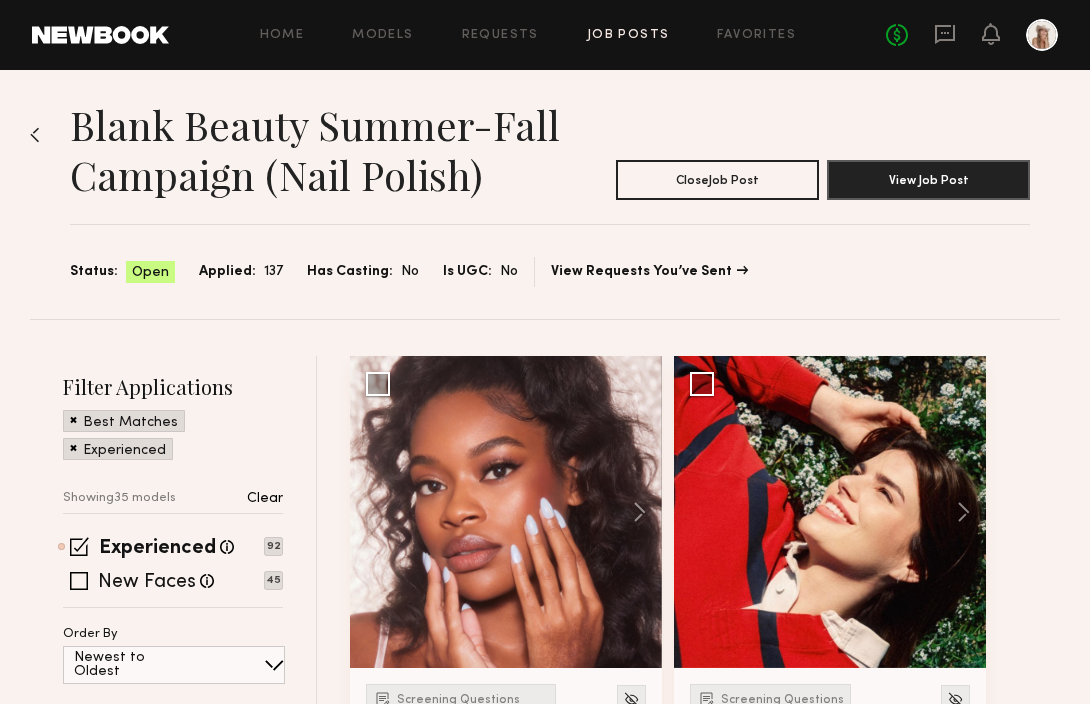 scroll, scrollTop: 0, scrollLeft: 0, axis: both 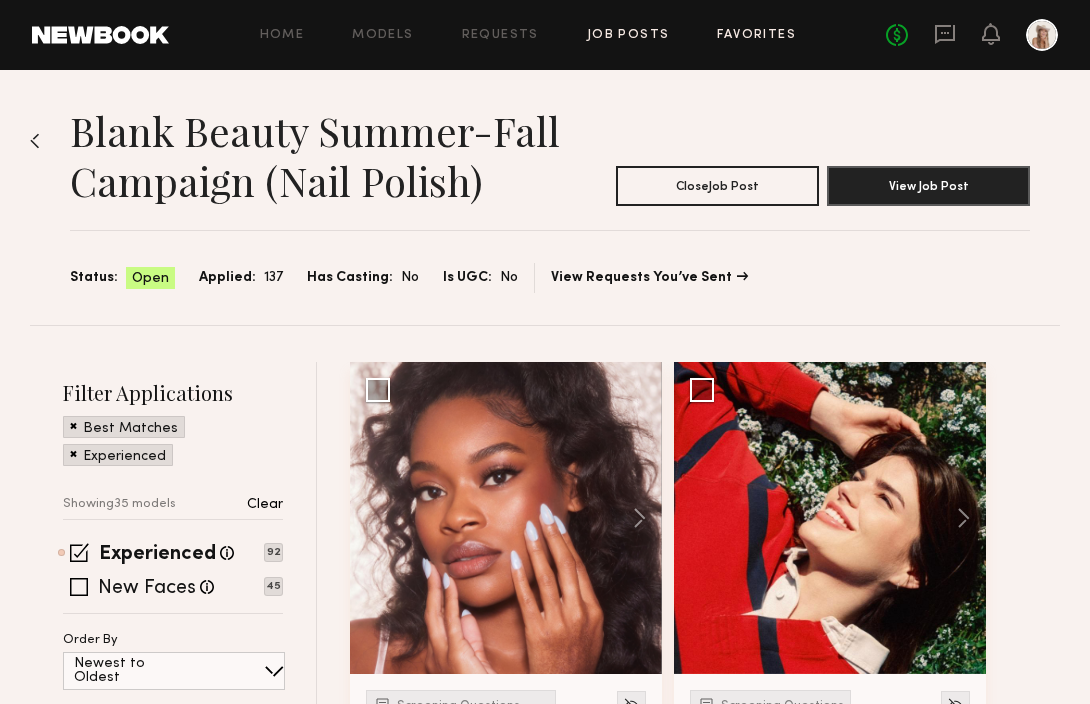 click on "Favorites" 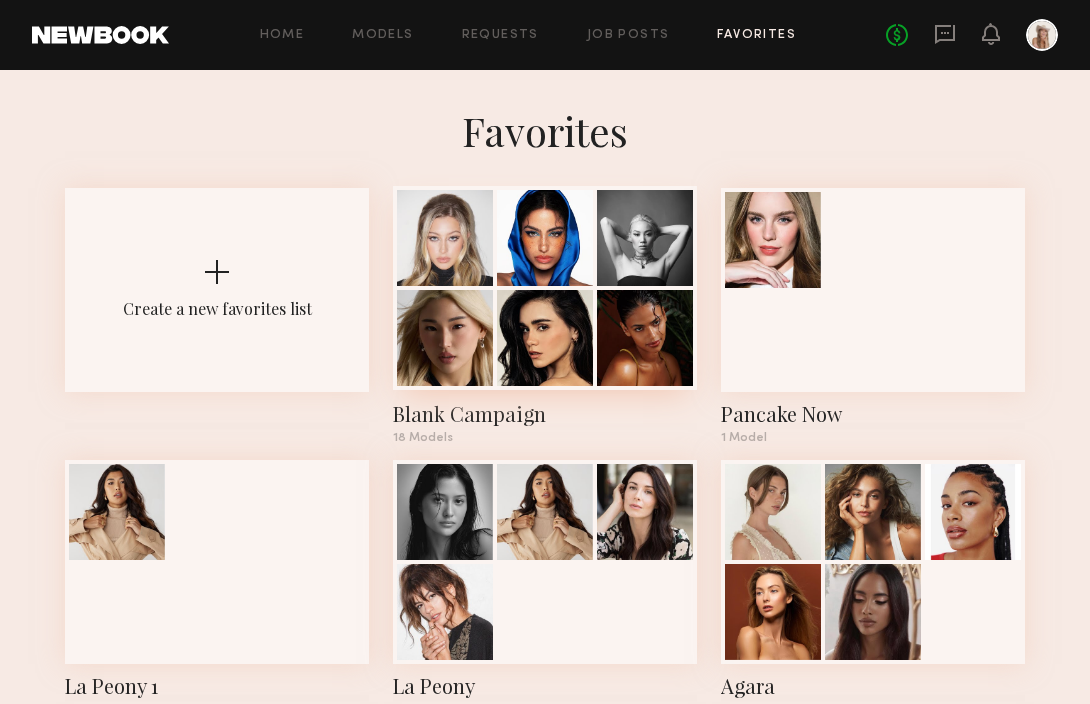 click 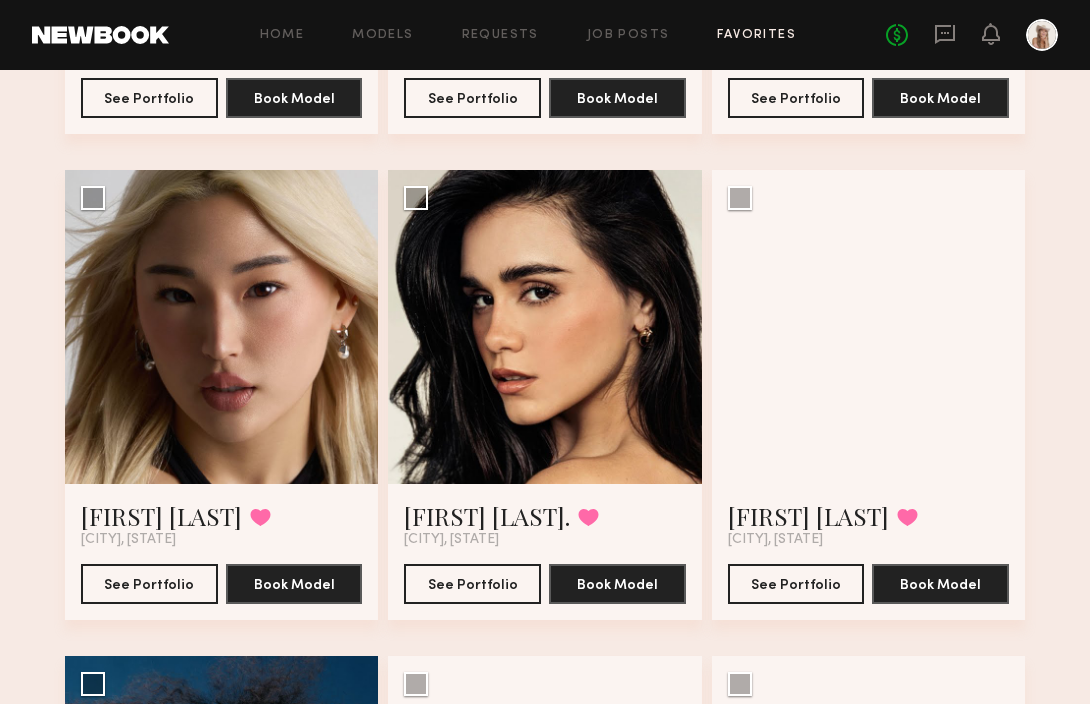 scroll, scrollTop: 611, scrollLeft: 0, axis: vertical 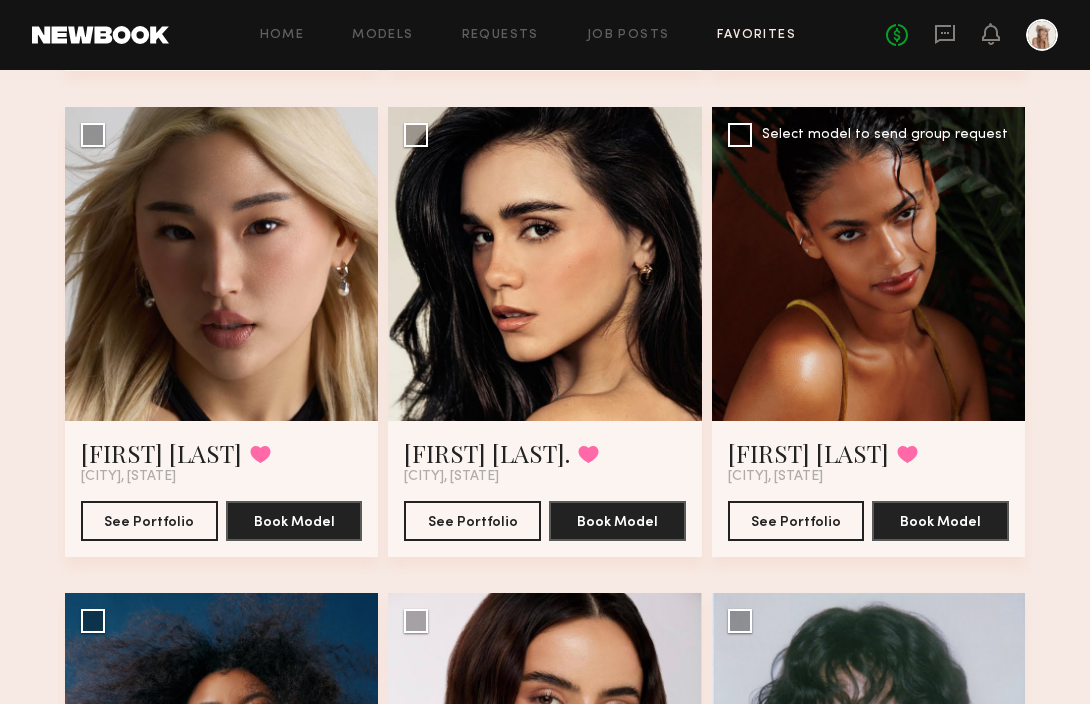 click 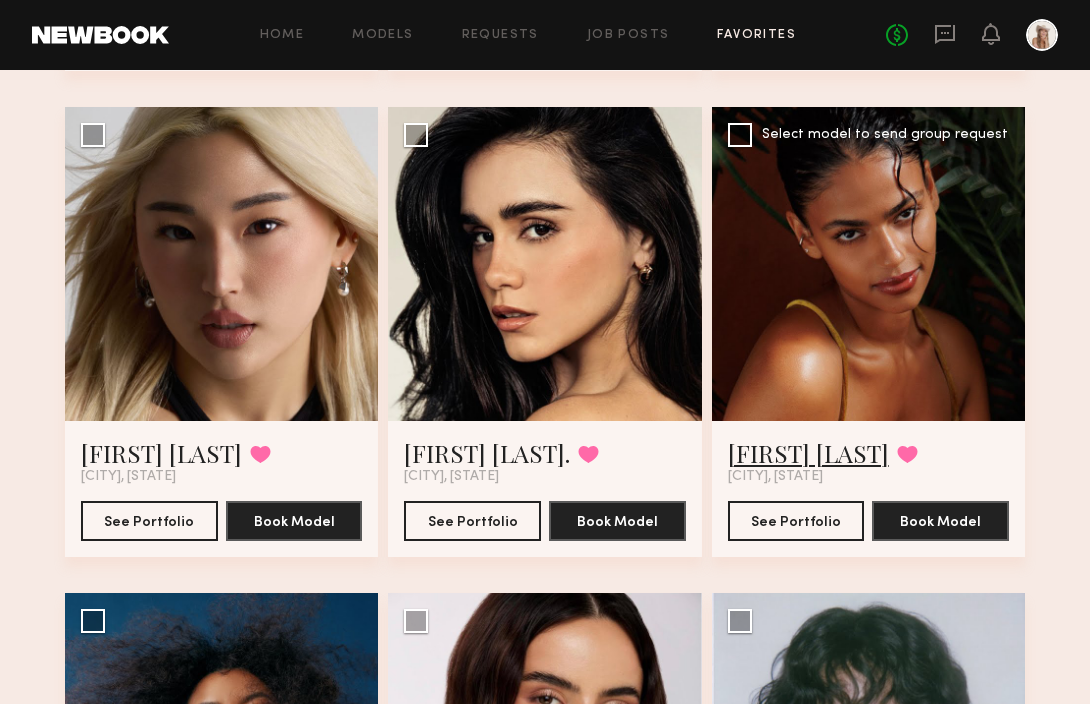 click on "Sabrina A." 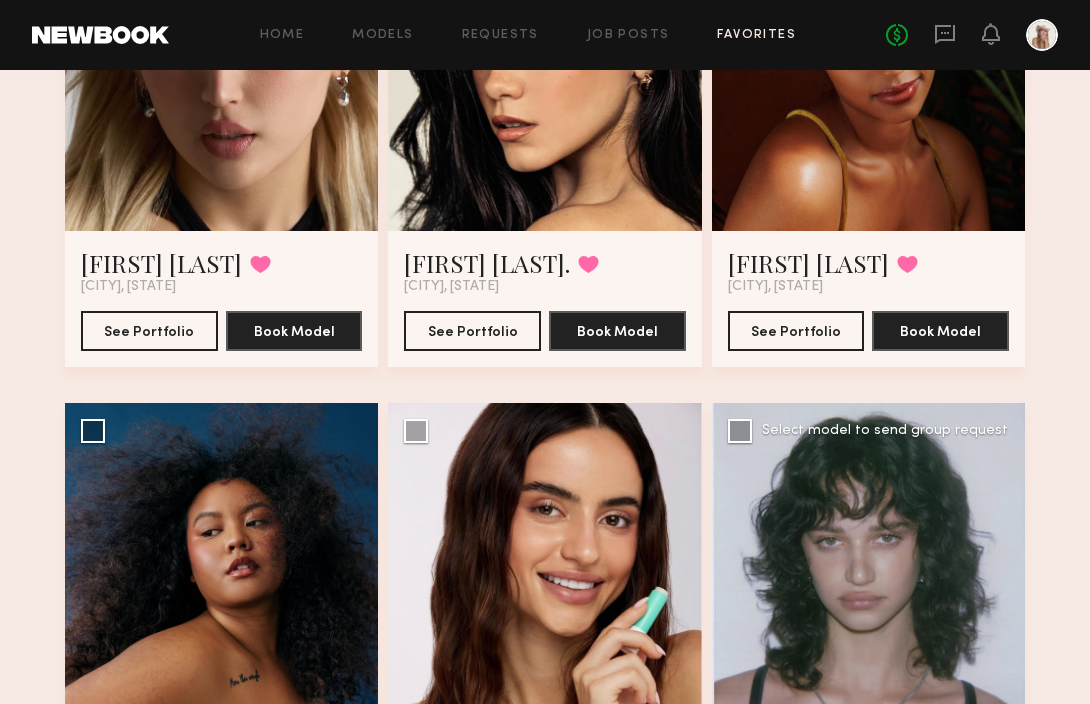scroll, scrollTop: 66, scrollLeft: 0, axis: vertical 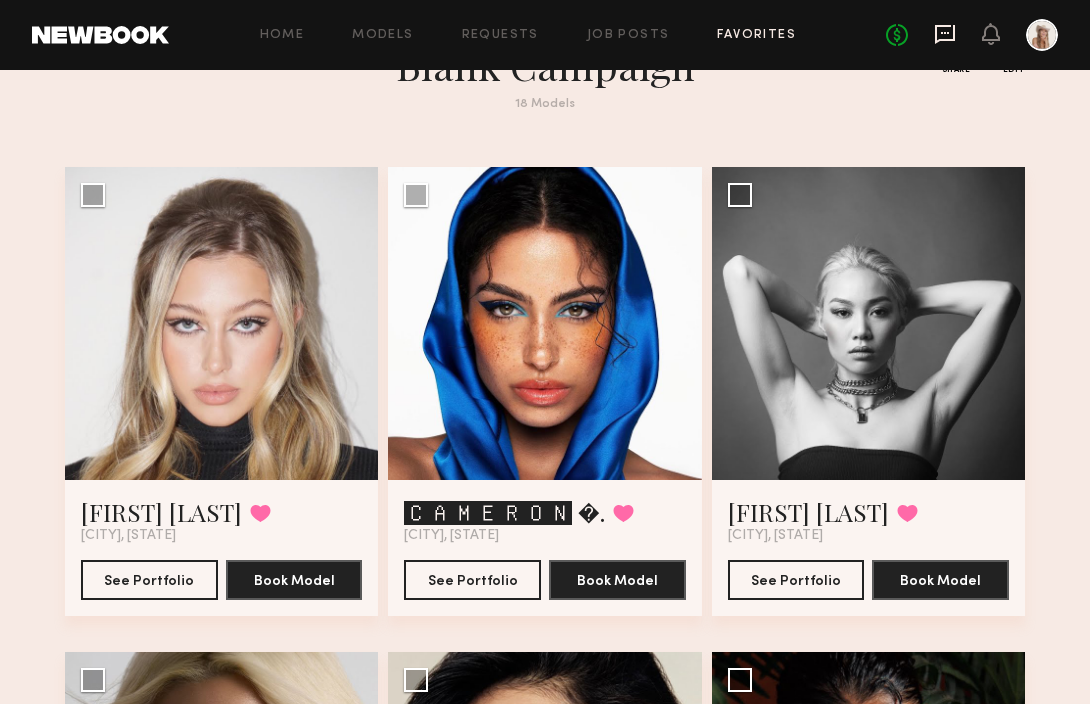 click 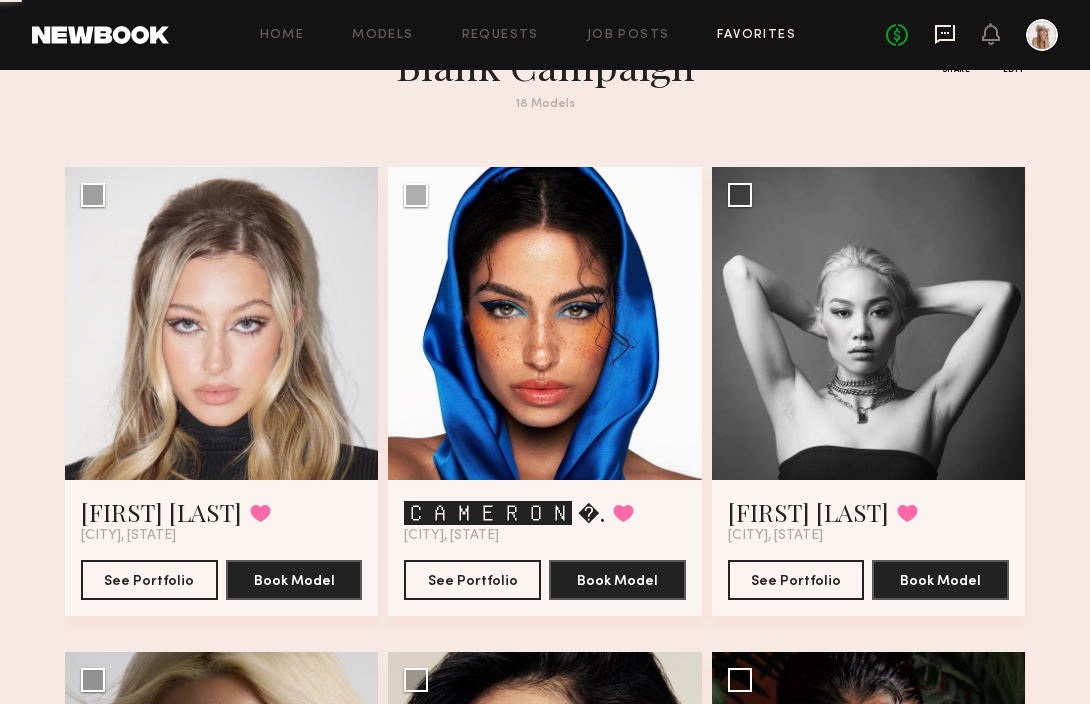 scroll, scrollTop: 0, scrollLeft: 0, axis: both 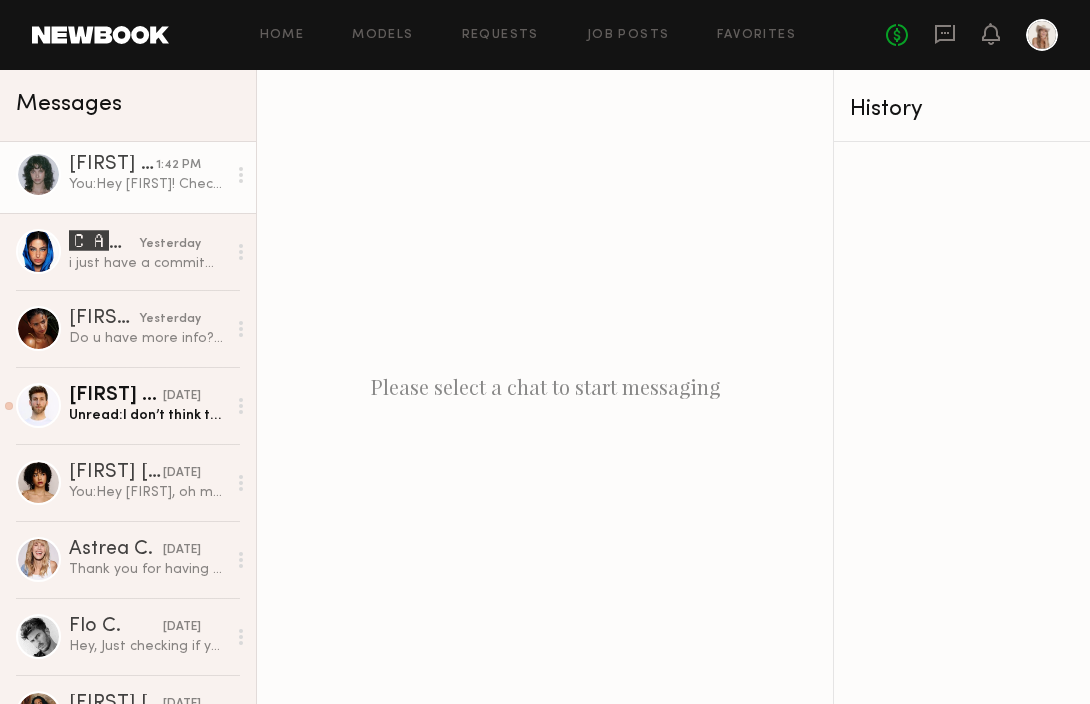 click on "You:  Hey Jessie! Checking in. Free Weds?" 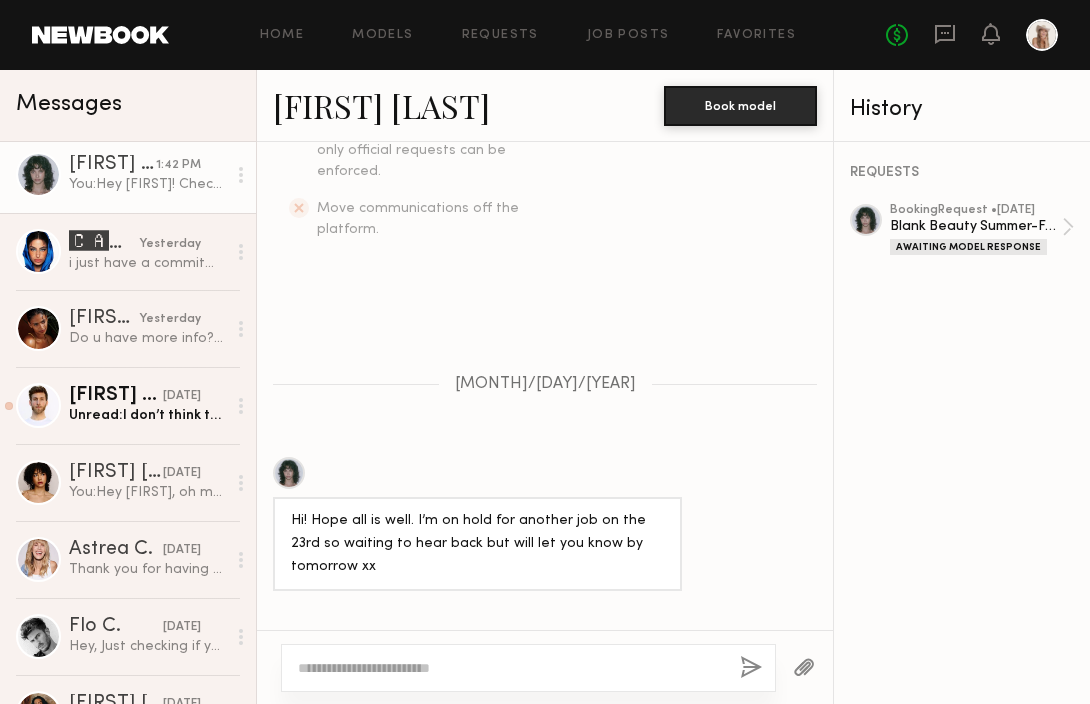 scroll, scrollTop: 666, scrollLeft: 0, axis: vertical 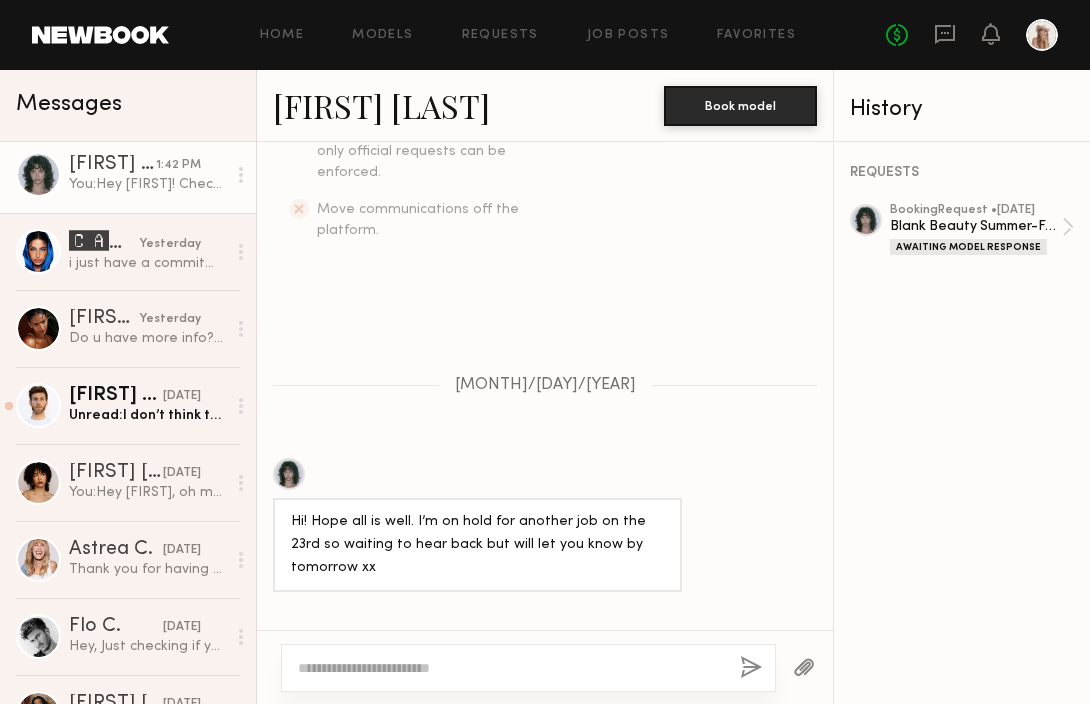 click on "Jessie M." 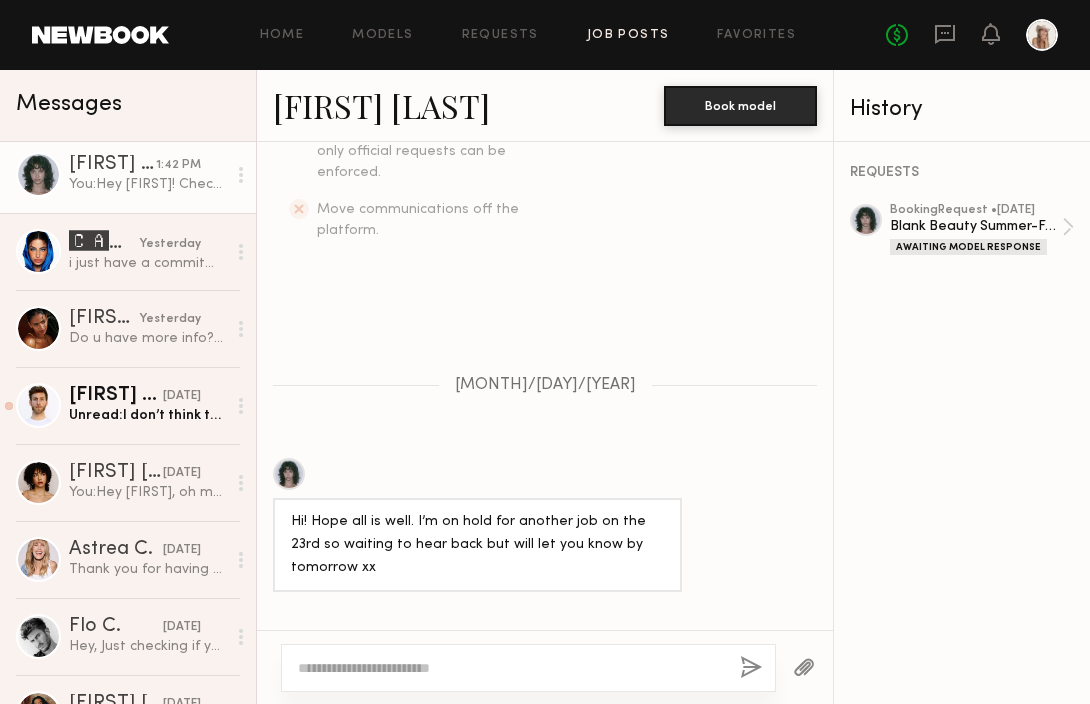 click on "Job Posts" 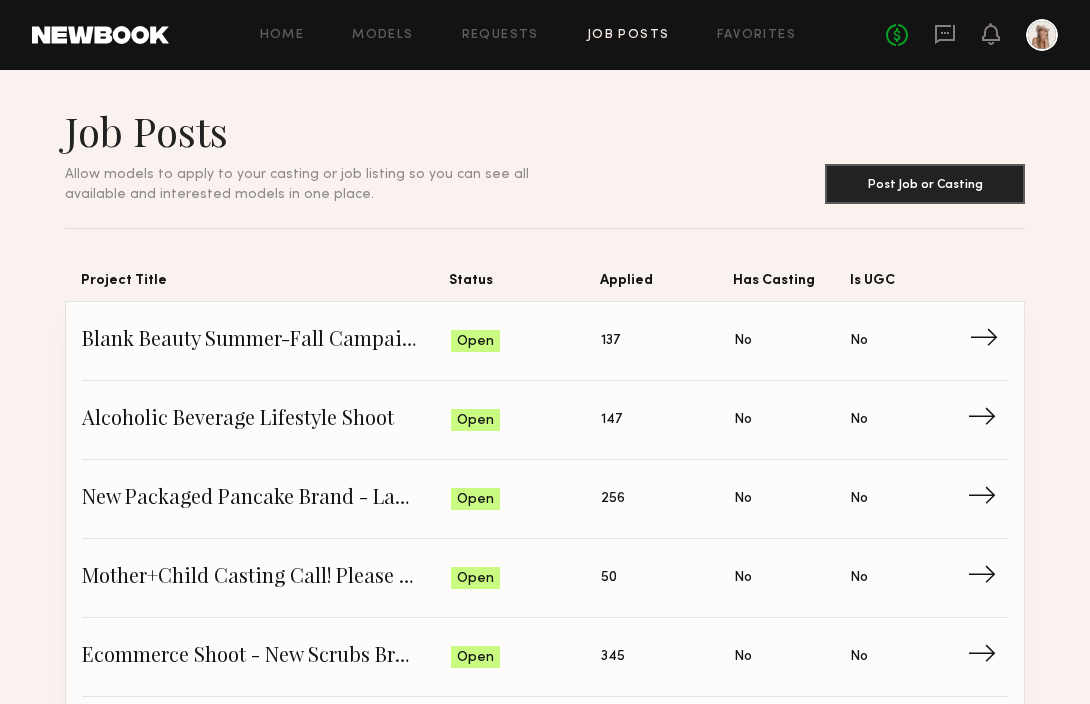 click on "Blank Beauty Summer-Fall Campaign (Nail Polish)" 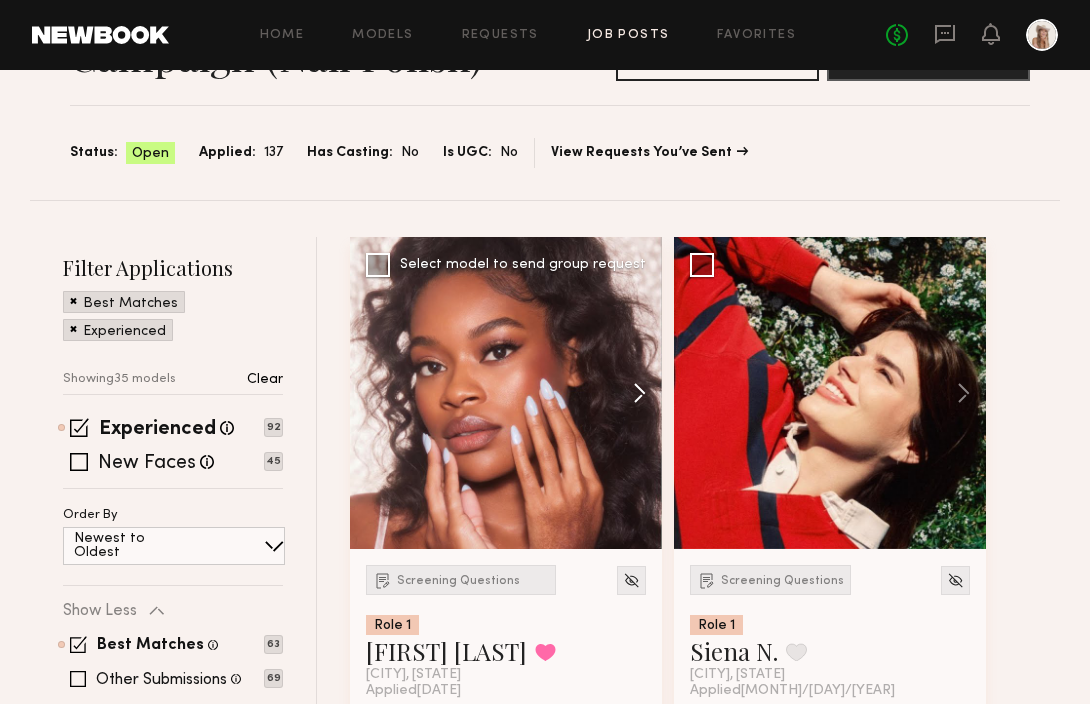 scroll, scrollTop: 0, scrollLeft: 0, axis: both 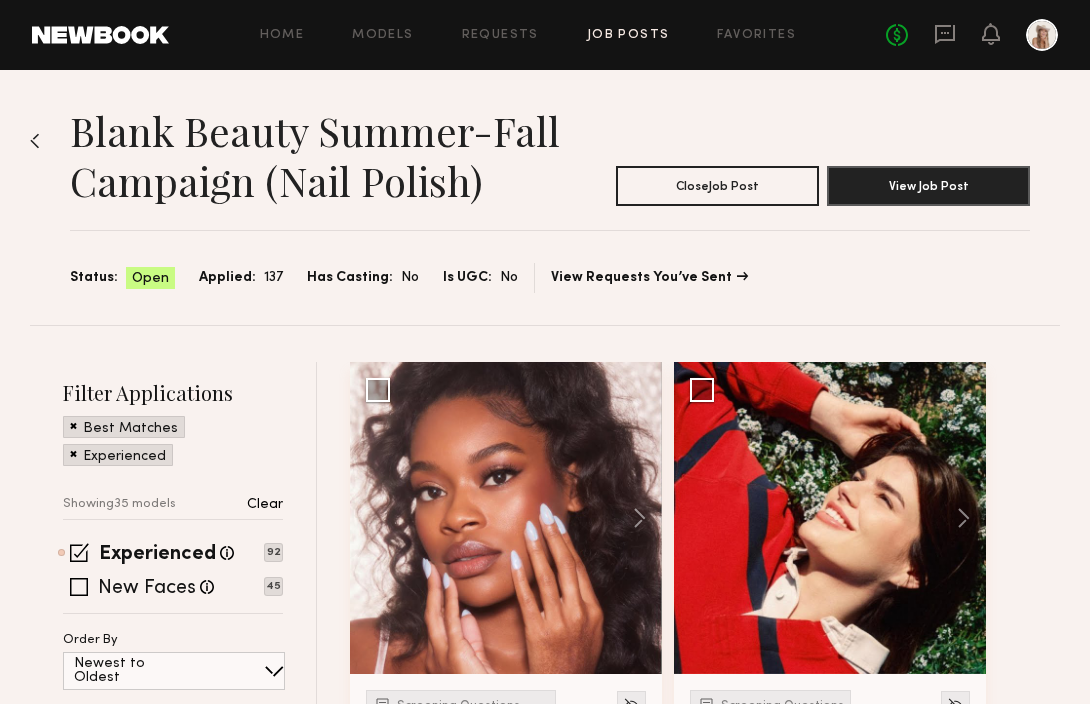 click on "Home Models Requests Job Posts Favorites Sign Out No fees up to $5,000" 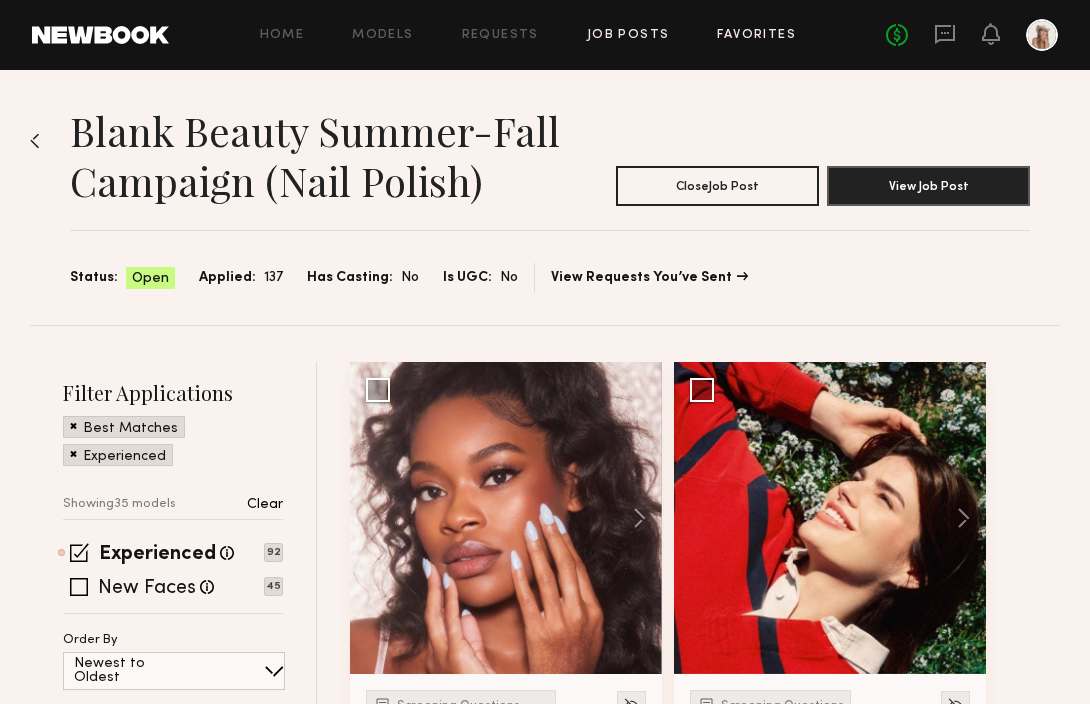 click on "Favorites" 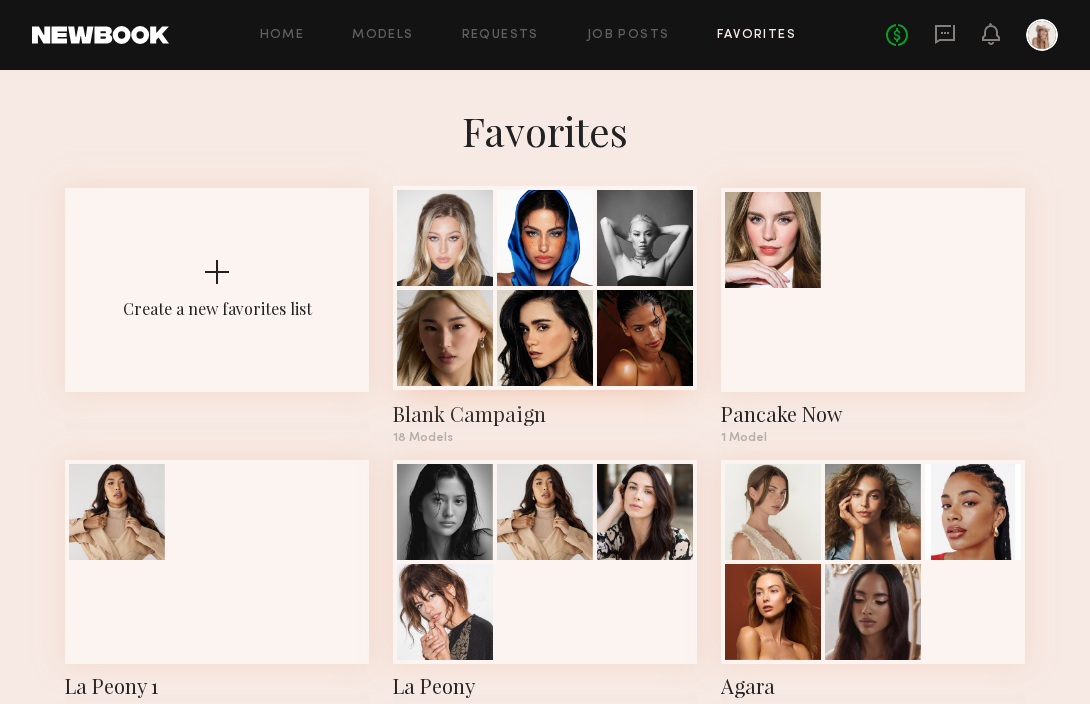 click 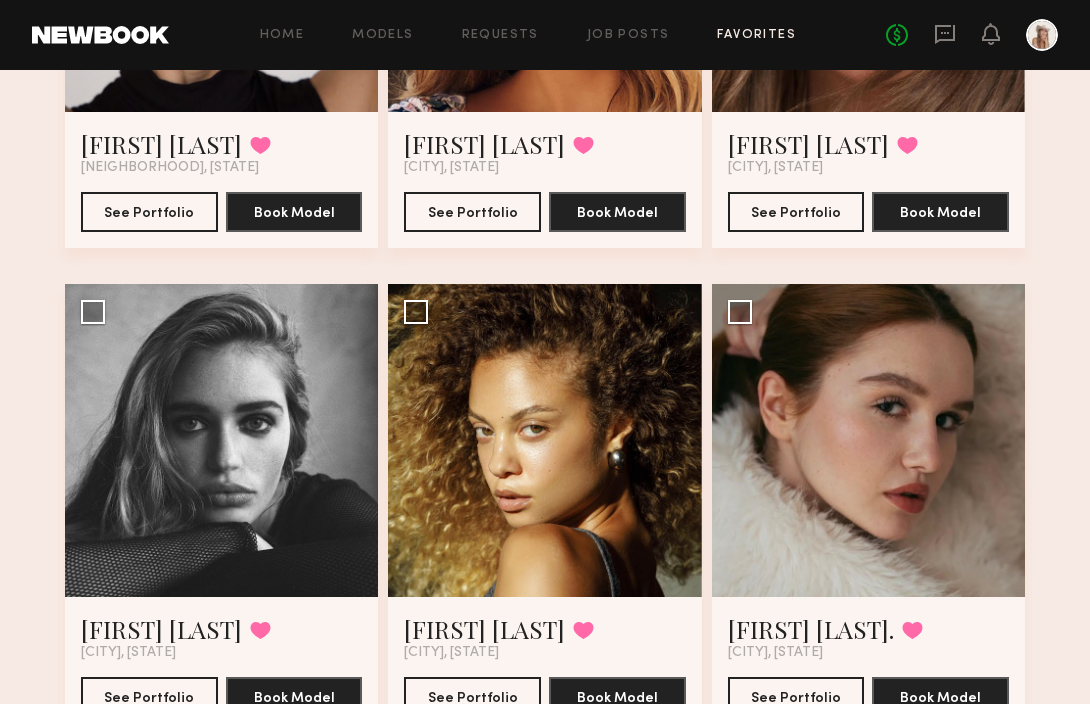 scroll, scrollTop: 2471, scrollLeft: 0, axis: vertical 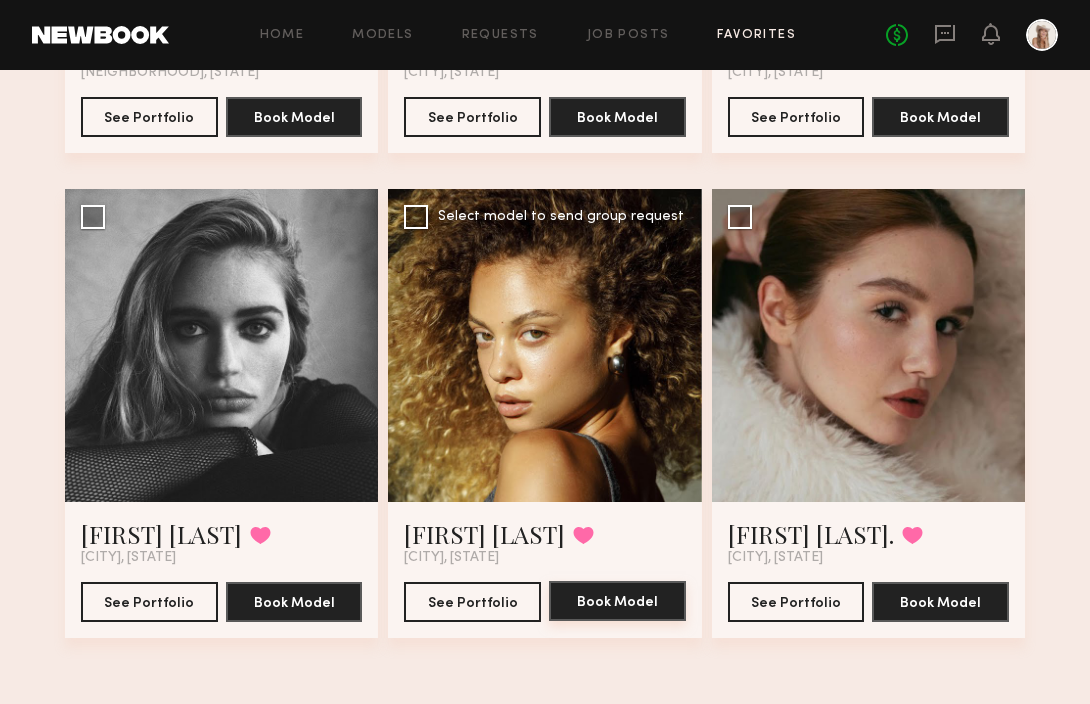 click on "Book Model" 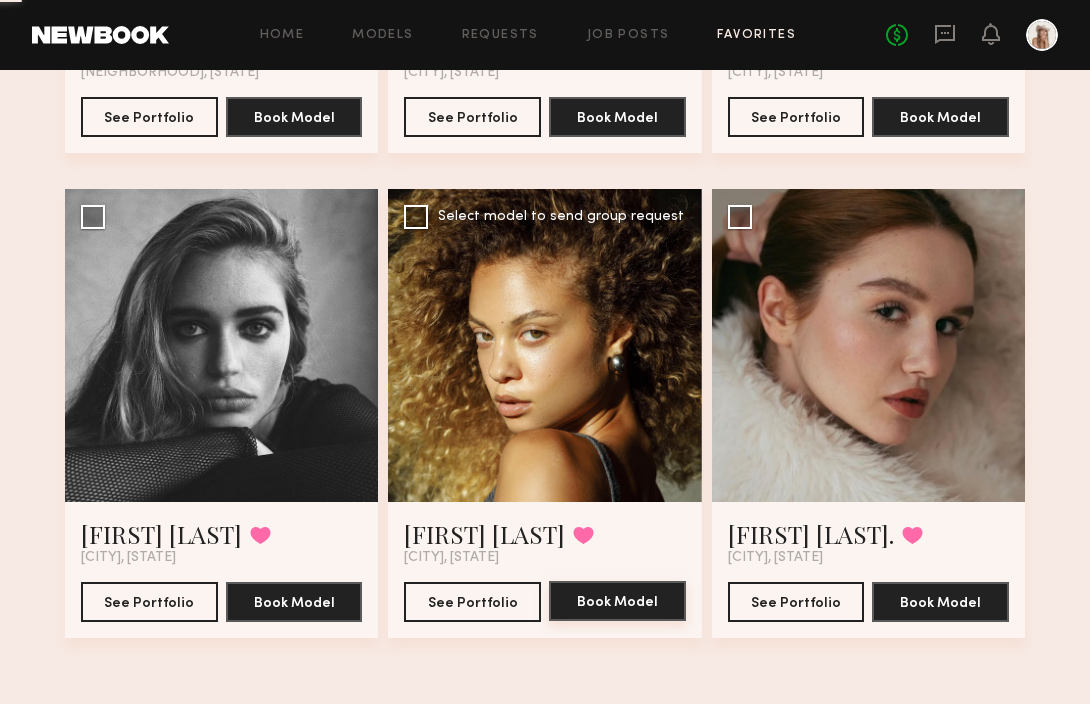 scroll, scrollTop: 0, scrollLeft: 0, axis: both 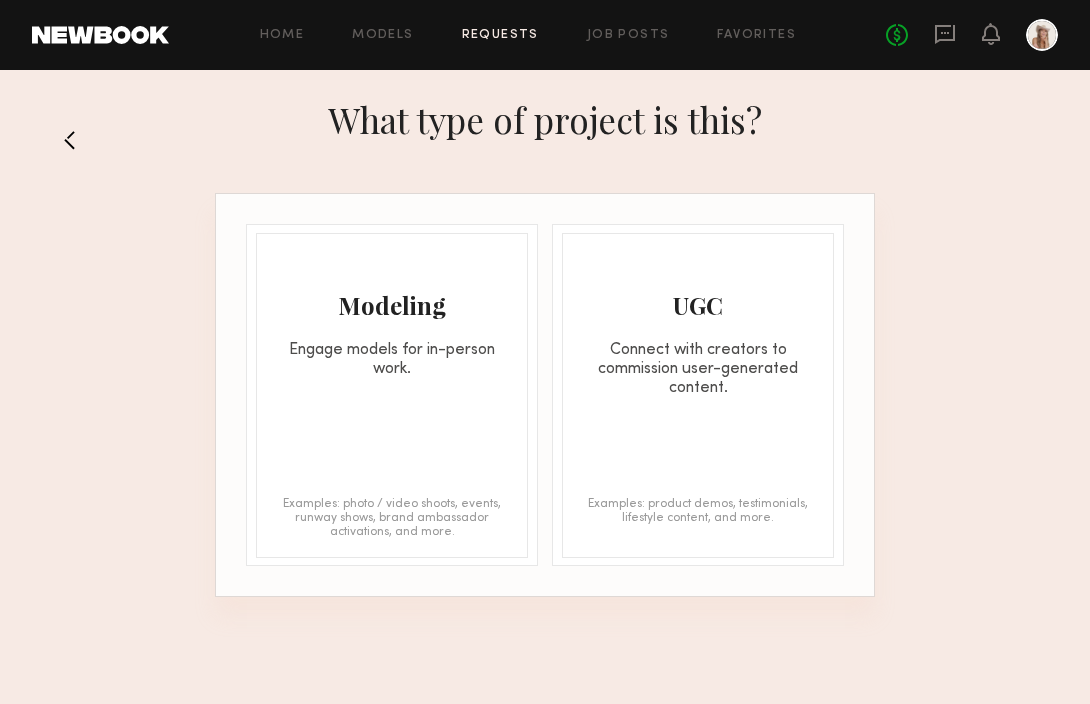 click on "Modeling" 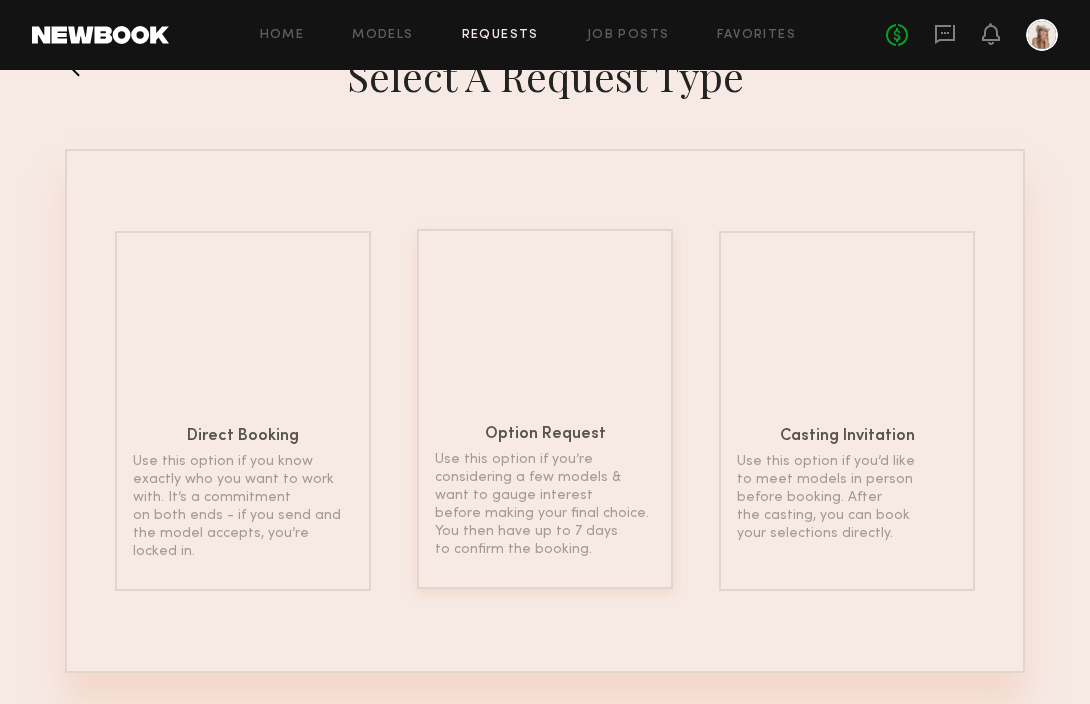 scroll, scrollTop: 88, scrollLeft: 0, axis: vertical 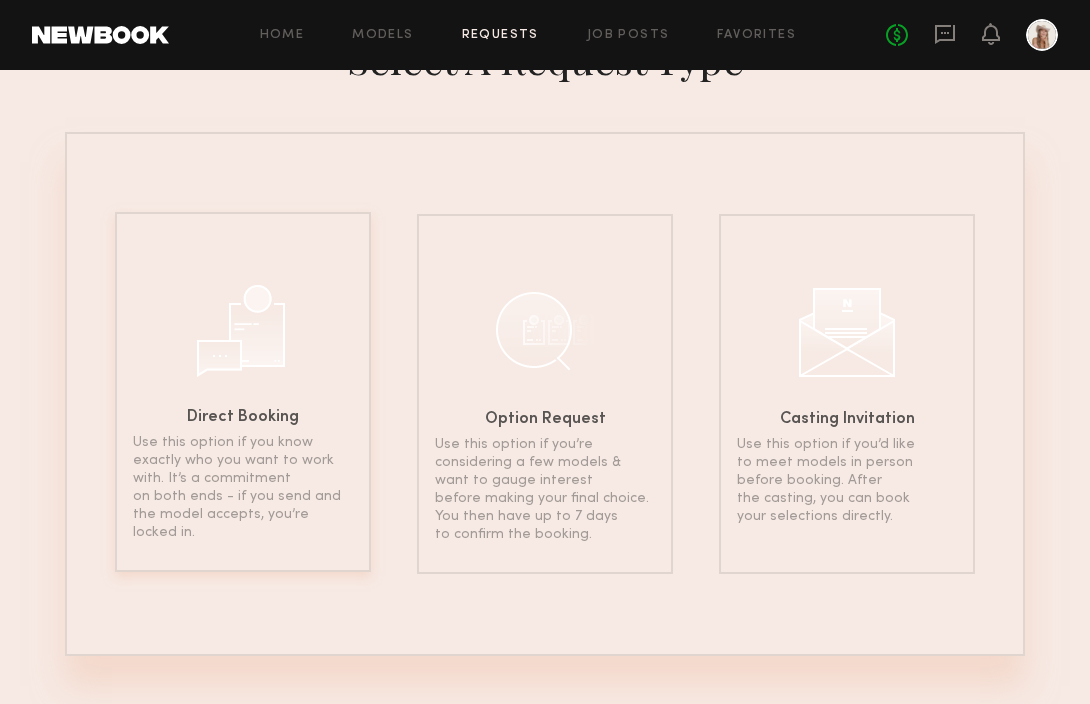 click on "Direct Booking Use this option if you know exactly who you want to work with. It’s a commitment on both ends - if you send and the model accepts, you’re locked in." 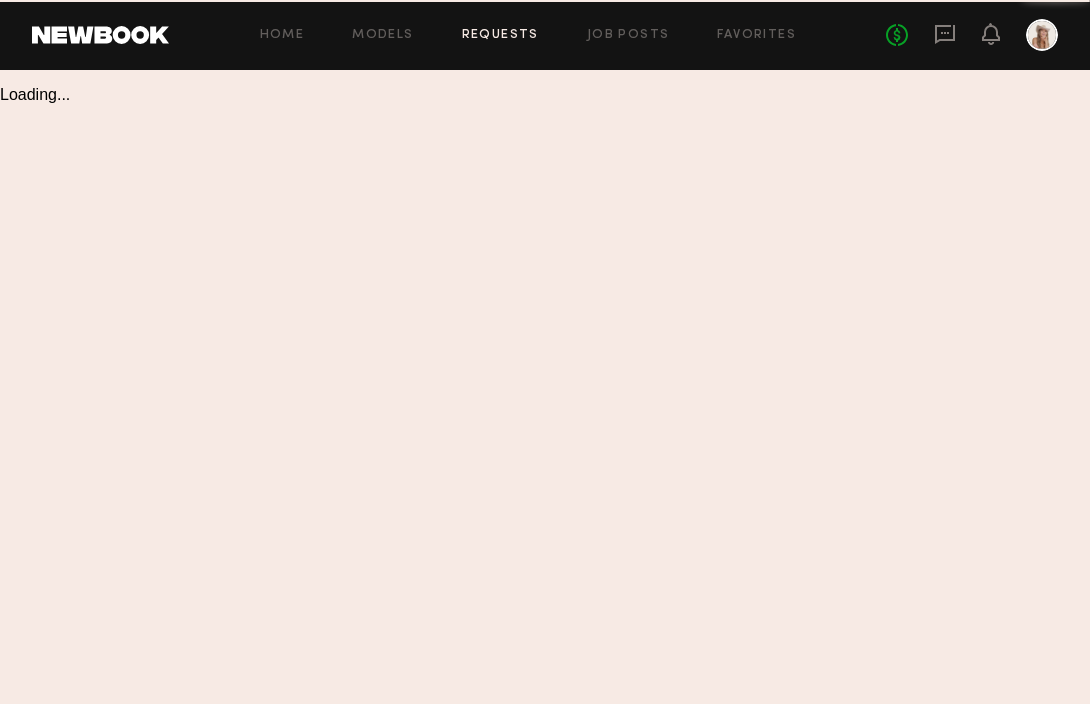 scroll, scrollTop: 0, scrollLeft: 0, axis: both 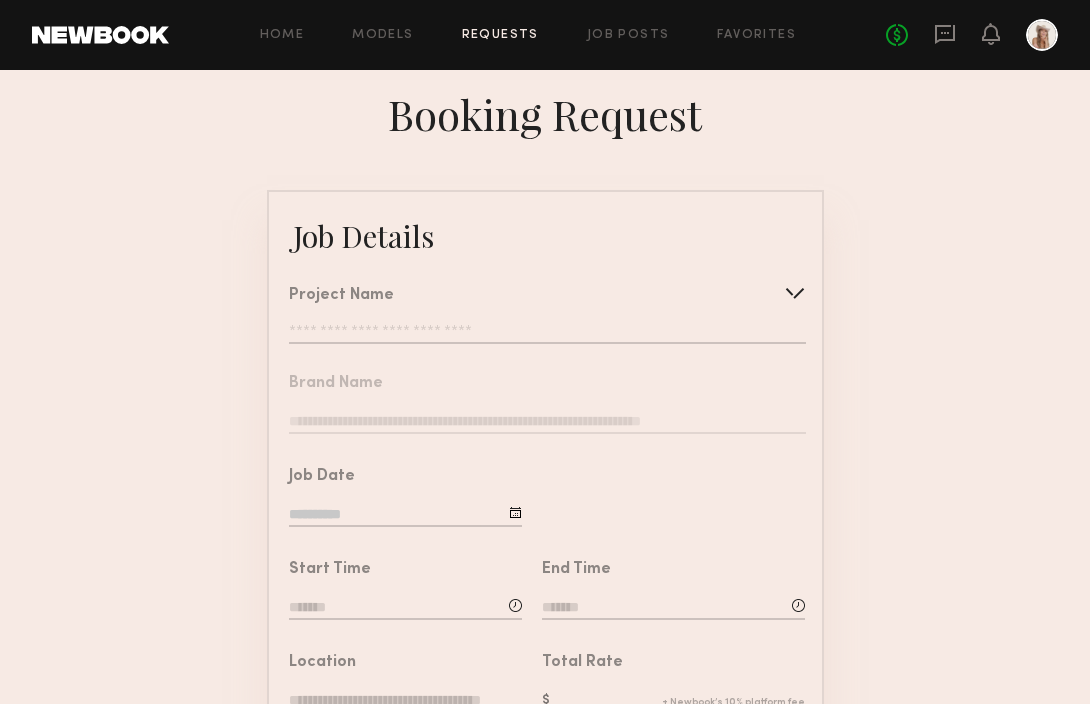 click on "Project Name   Create   Use recent modeling project  Blank Beauty Summer-Fall Campaign (Nail Polish)  Pancake Now - Chase  Alcoholic Beverage Lifestyle Shoot  New Packaged Pancake Brand - Launch Lifestyle Shoot  Mother+Child Casting Call! Please read - MAJOR BRAND NAME (NDA)  Ecommerce Shoot - New Scrubs Brand  La Peony Clothing - Spring 2025 Lookbook  Diamond Necklace Model  TIDL Athletic Lifestyle Shoot" 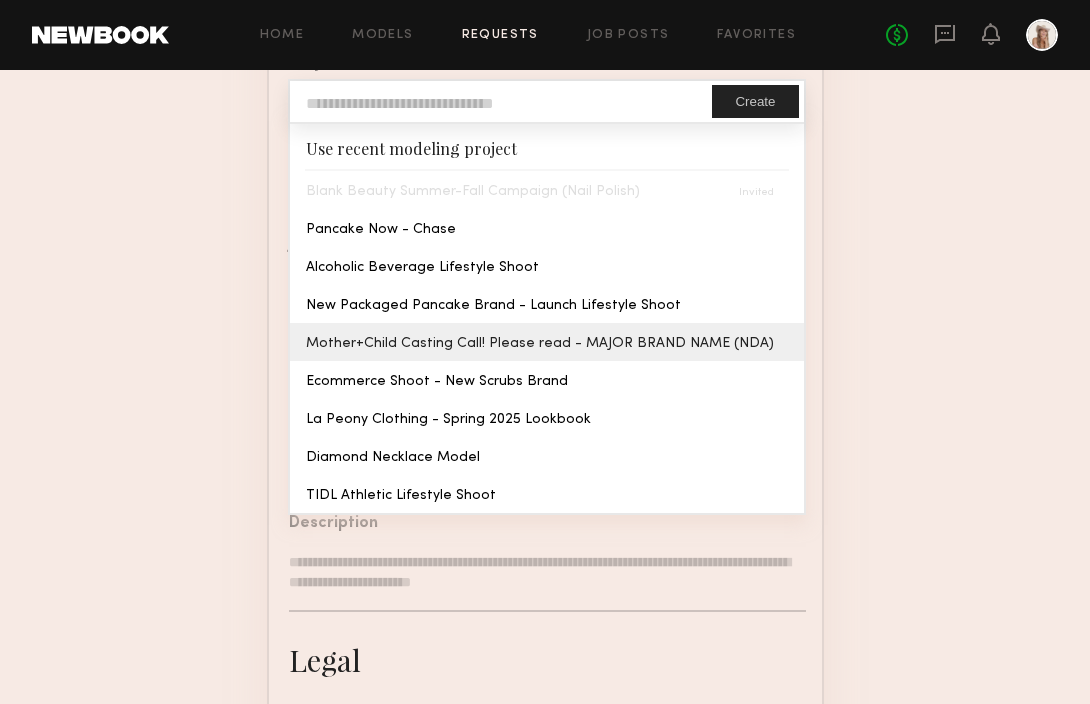 scroll, scrollTop: 233, scrollLeft: 0, axis: vertical 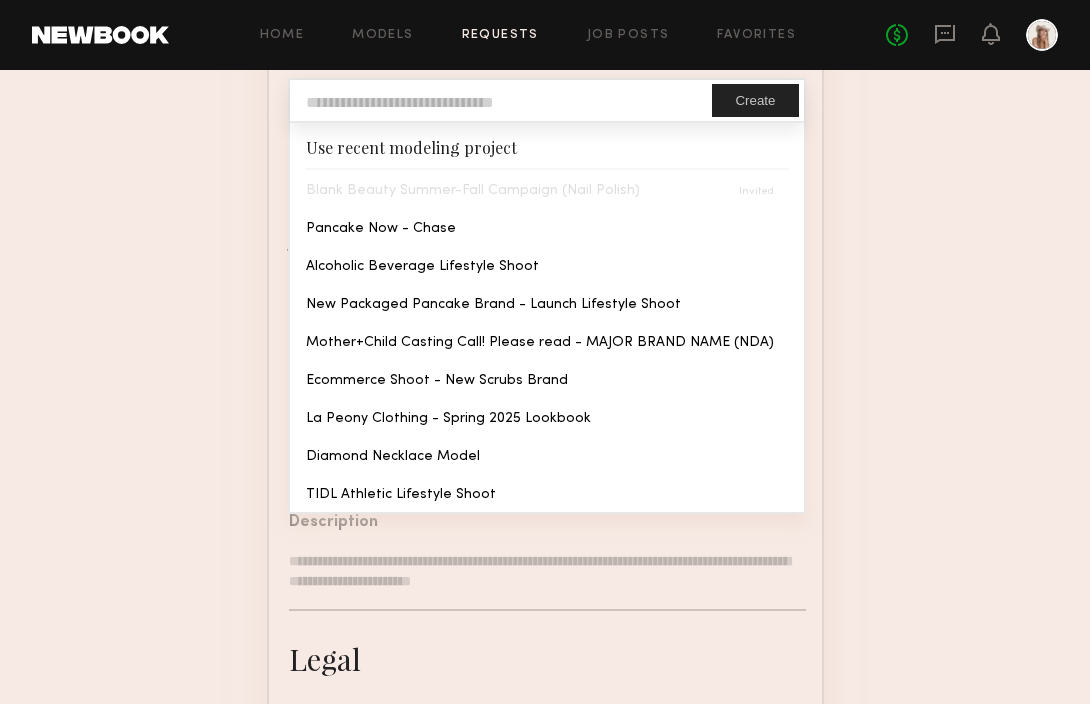 click on "Blank Beauty Summer-Fall Campaign (Nail Polish)" 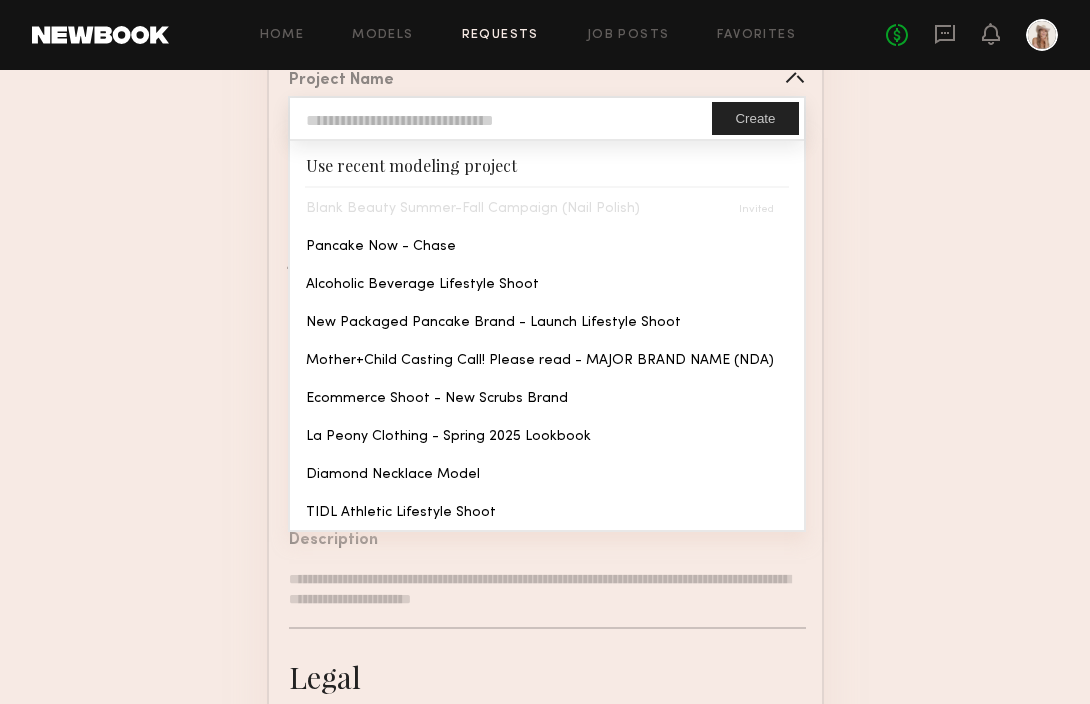 scroll, scrollTop: 206, scrollLeft: 0, axis: vertical 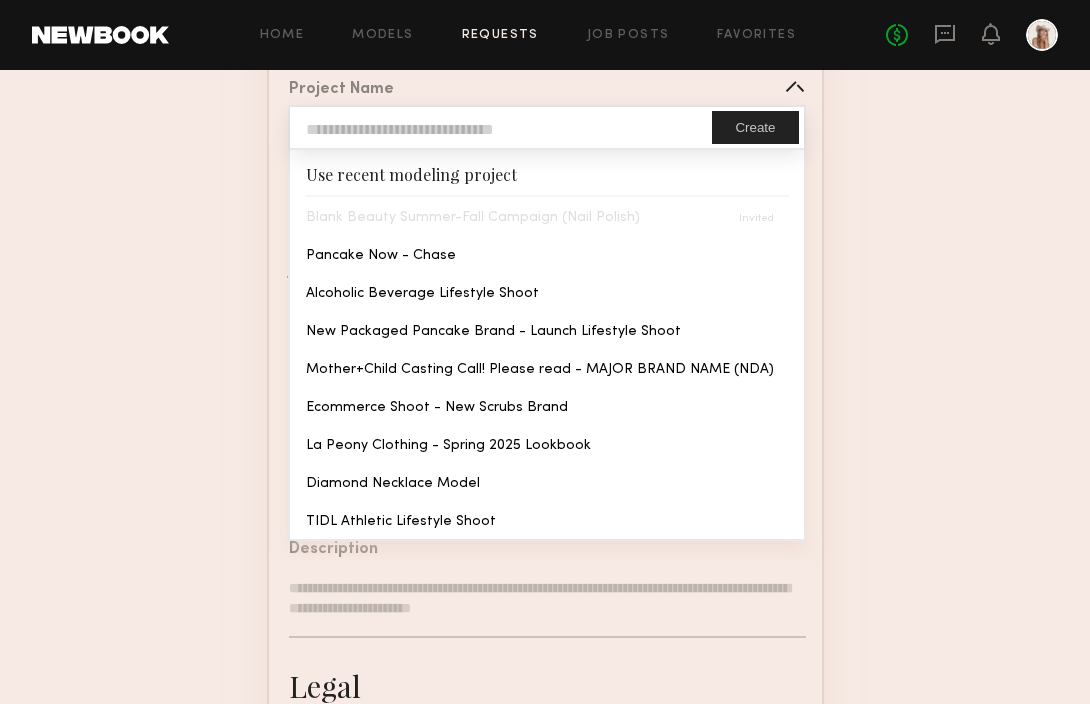 click on "Blank Beauty Summer-Fall Campaign (Nail Polish)" 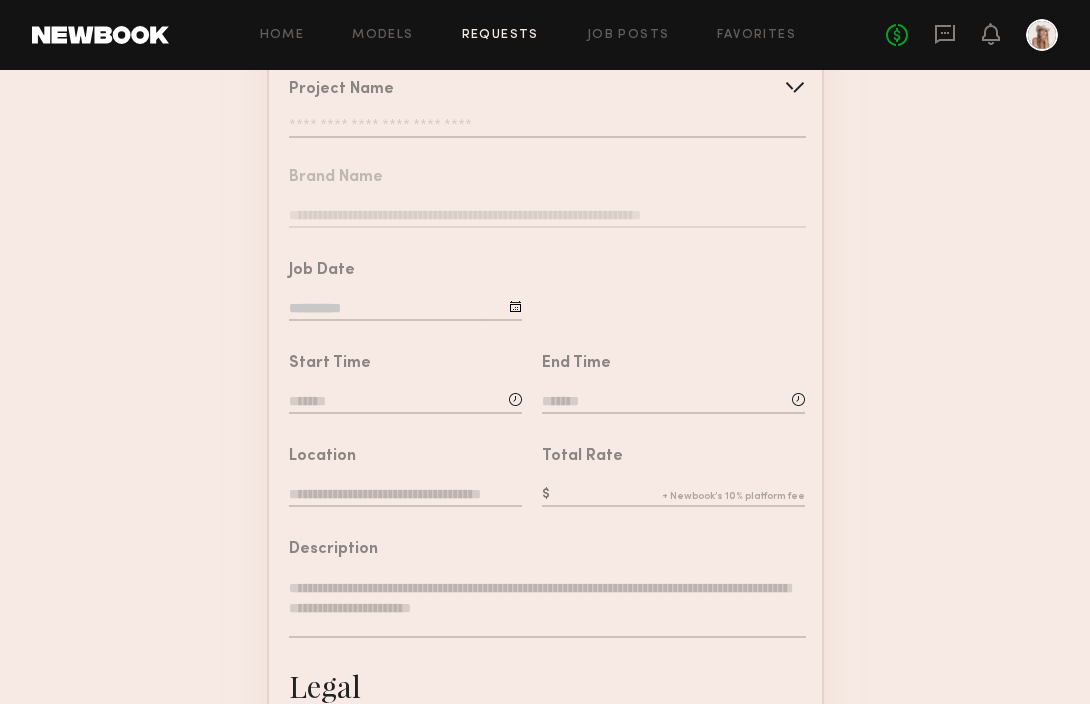 click on "Job Details   Project Name   Create   Use recent modeling project  Blank Beauty Summer-Fall Campaign (Nail Polish)  Pancake Now - Chase  Alcoholic Beverage Lifestyle Shoot  New Packaged Pancake Brand - Launch Lifestyle Shoot  Mother+Child Casting Call! Please read - MAJOR BRAND NAME (NDA)  Ecommerce Shoot - New Scrubs Brand  La Peony Clothing - Spring 2025 Lookbook  Diamond Necklace Model  TIDL Athletic Lifestyle Shoot   Brand Name   Job Date   Start Time   End Time   Location   Total Rate   Description   Legal   Terms/Usage  Conflicts  (Optional)  Send Request" 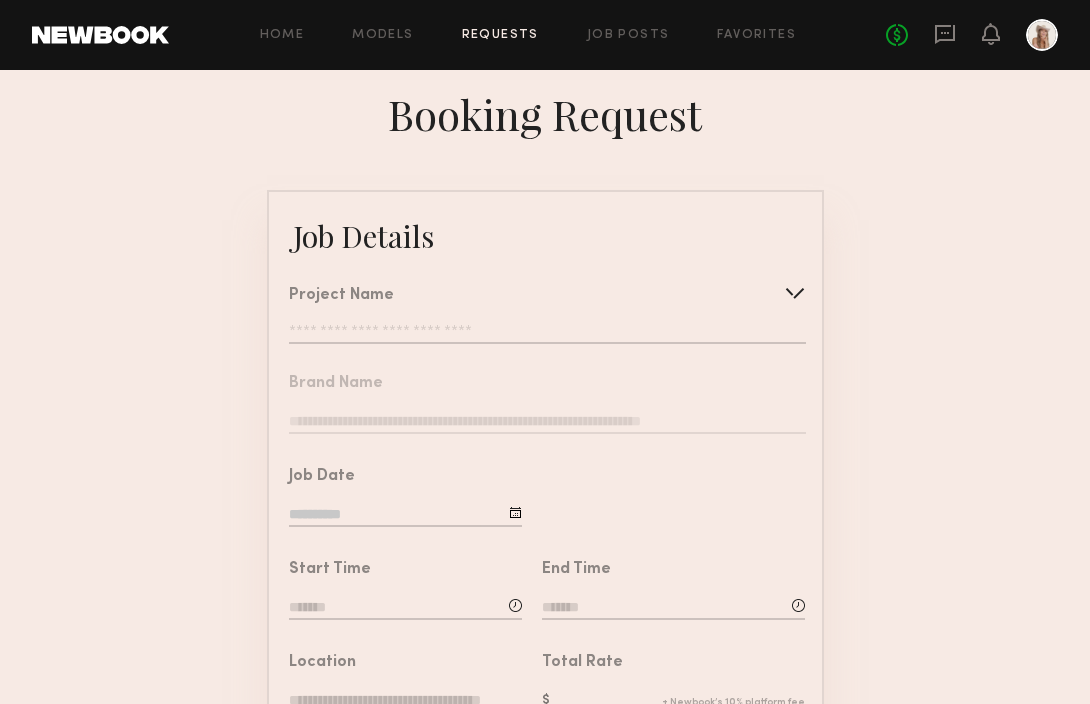 click on "No fees up to $5,000" 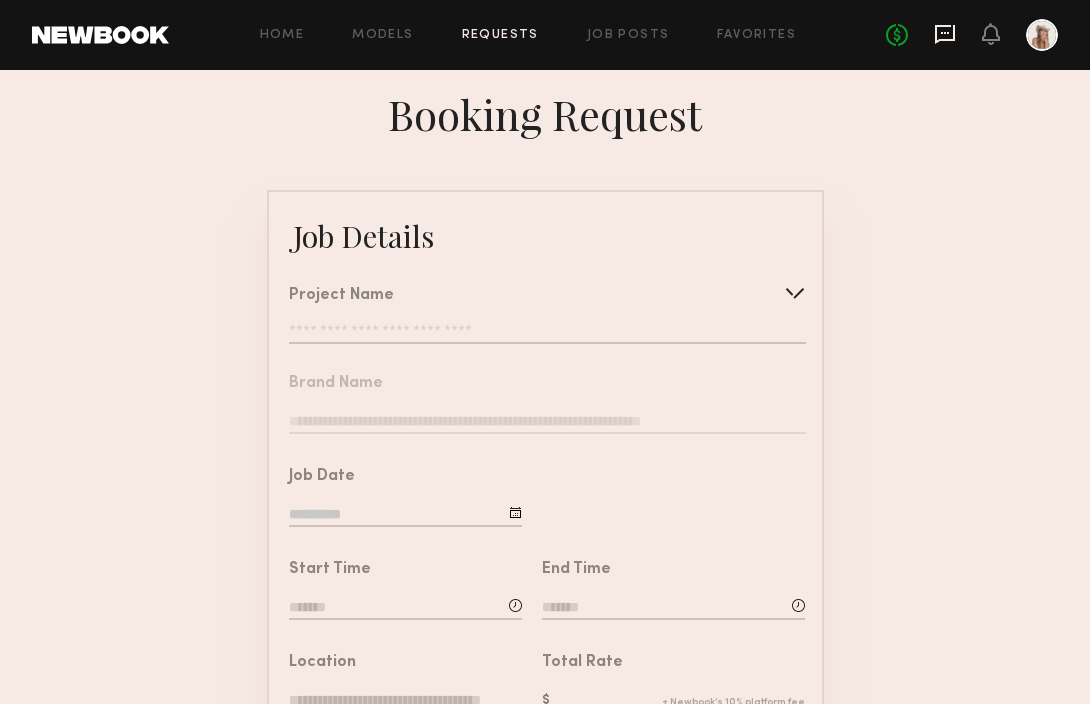 click 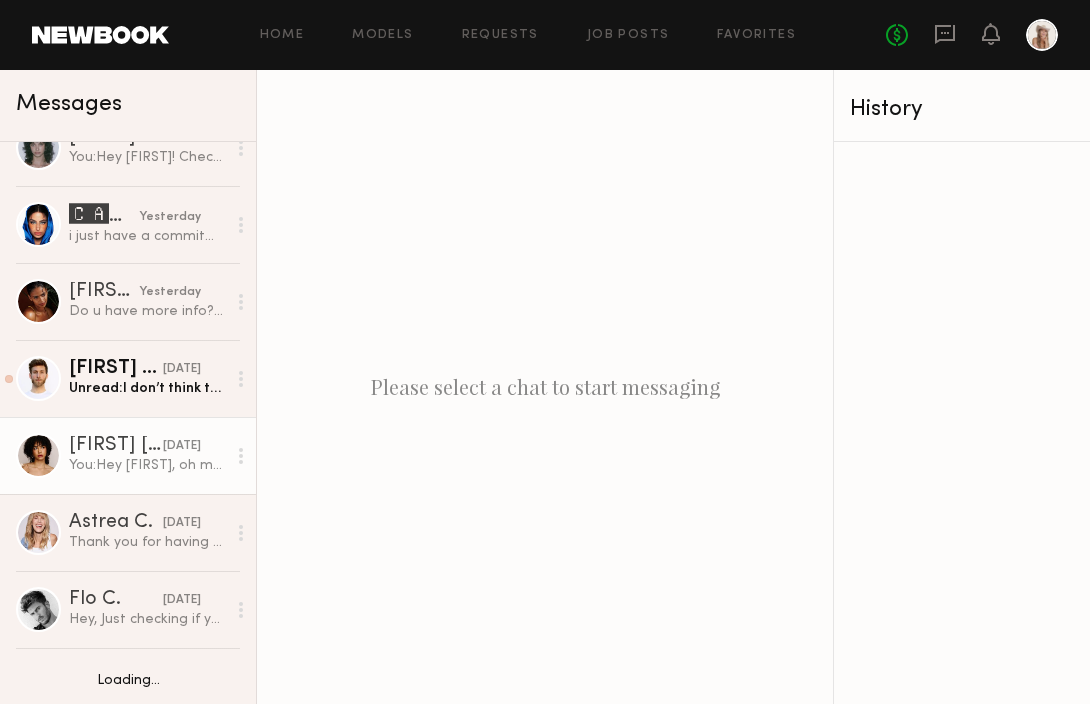 scroll, scrollTop: 52, scrollLeft: 0, axis: vertical 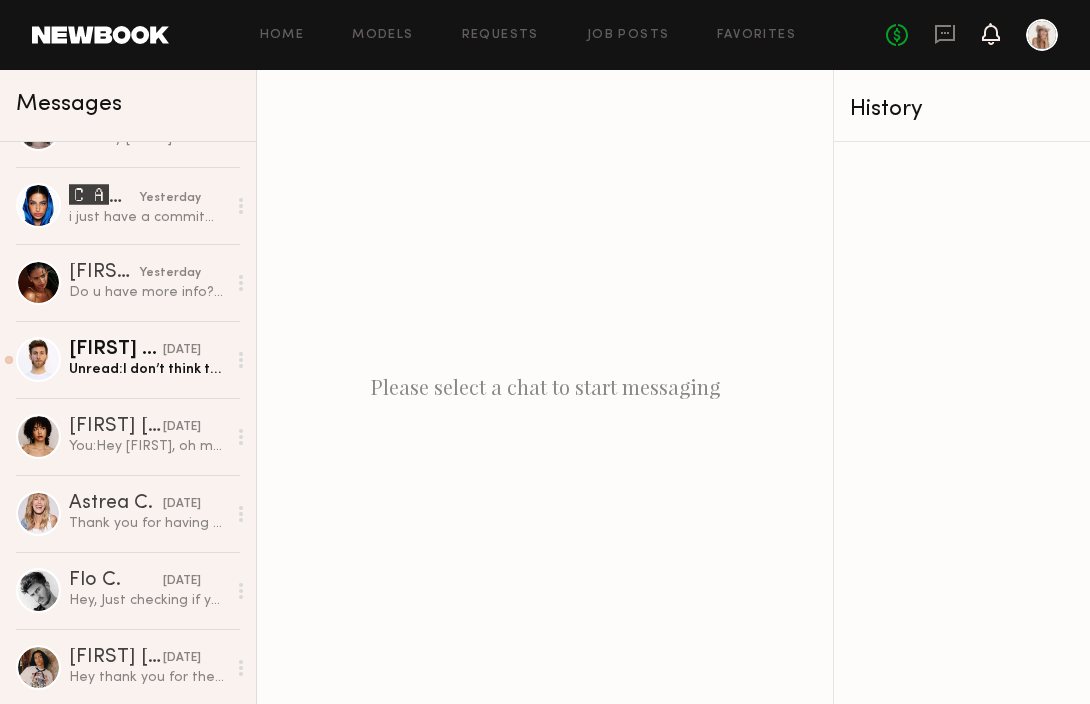 click 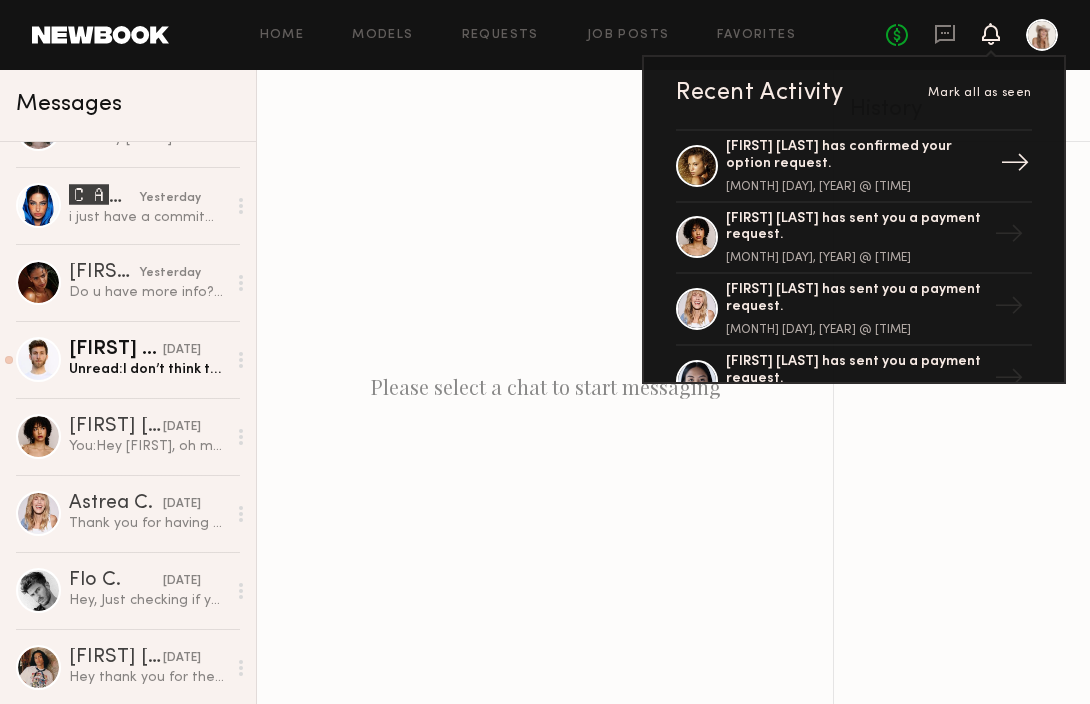 click on "Chloe B. has confirmed your option request. July 14, 2025 @ 11:22 PM →" 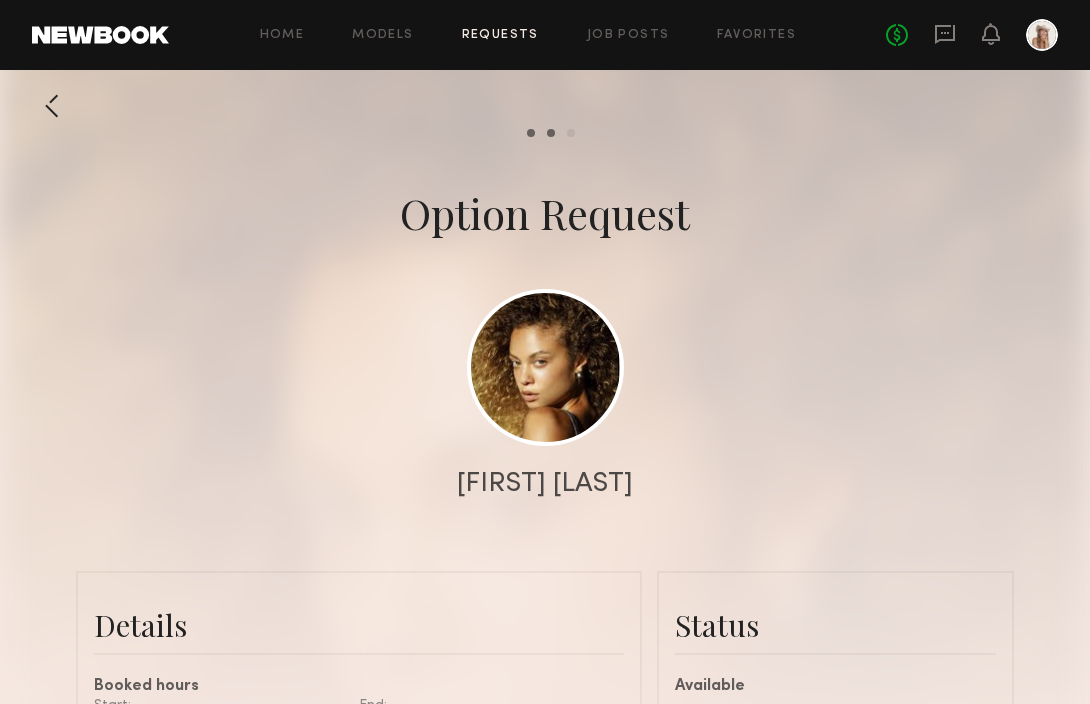 scroll, scrollTop: 2294, scrollLeft: 0, axis: vertical 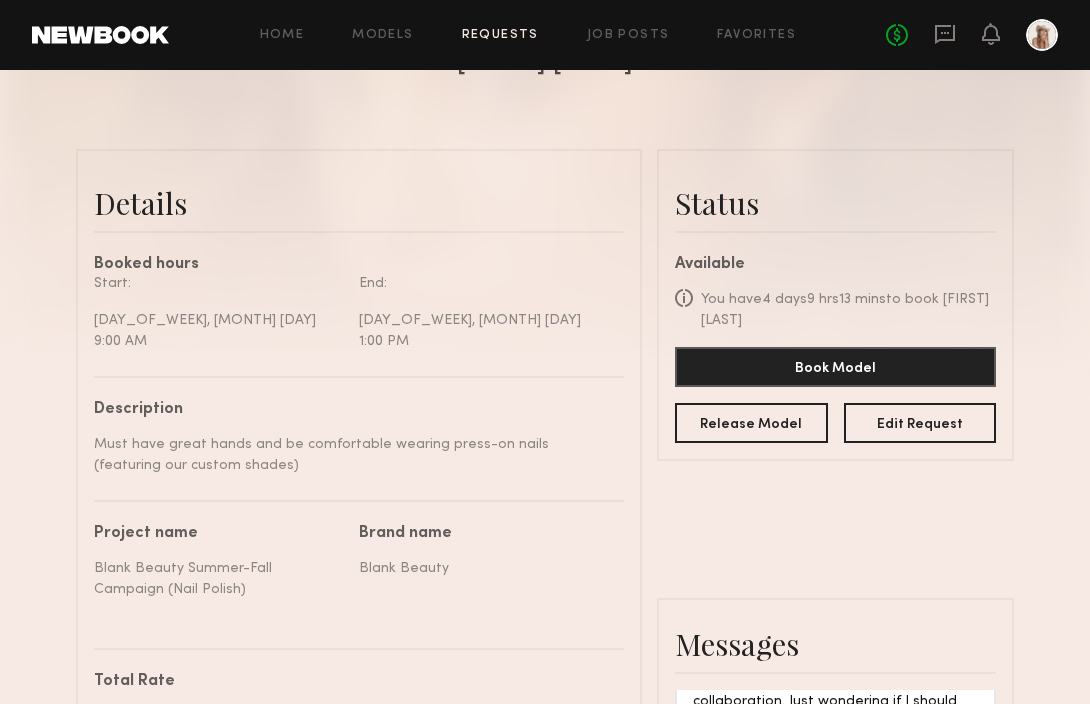click on "Status   Available  Quick Tip  Models are automatically released from option commitments either 7 days after the option request is accepted or 24 hours before the shoot start time, whichever comes first. If the request was sent less than 24 hours before the job start time, no commitment period applies.  As a courtesy, if you decide ahead of that time not to move forward with booking a model, please release him/her on your own.   You have  4 days 9 hrs 13 mins   to book Chloe B.   Book Model   Release Model   Edit Request  Commit to Booking?  Friendly reminder that bookings are commitments.  Once you book Chloe B., you're both locked in.  Book Model Cancel Model Release  Are you sure you want to   release Chloe B.?  Release Model Cancel Withdraw Request  Are you sure you want to   withdraw your request to Chloe B.?  Withdraw Request Cancel Success, your request was resent. Ok" 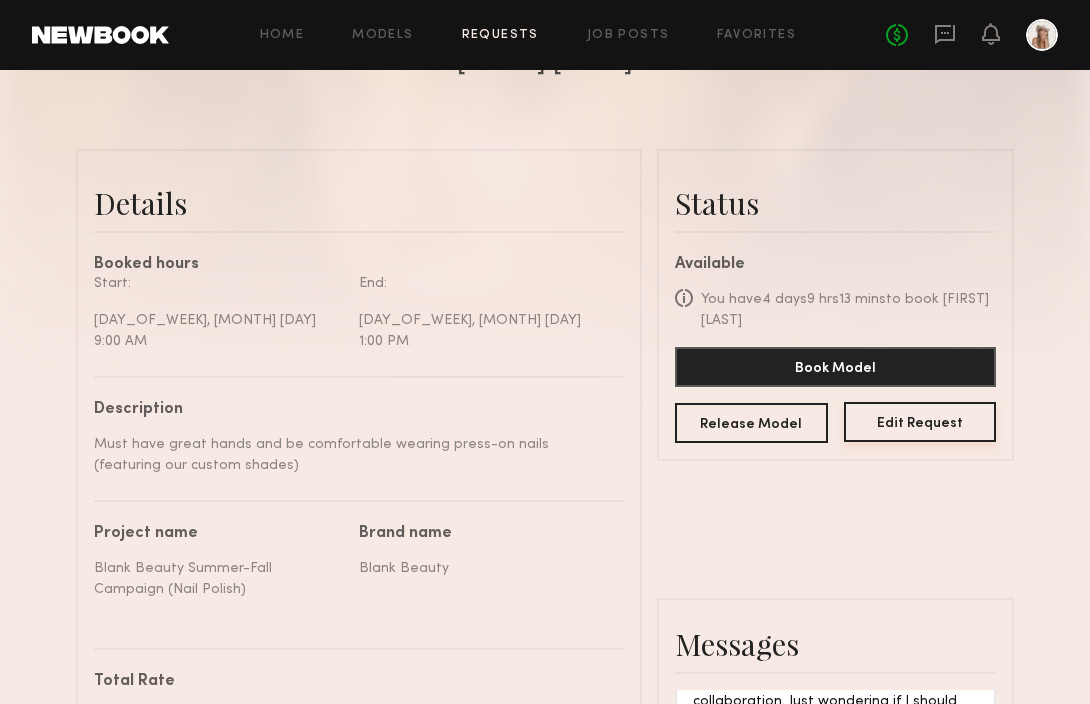 click on "Edit Request" 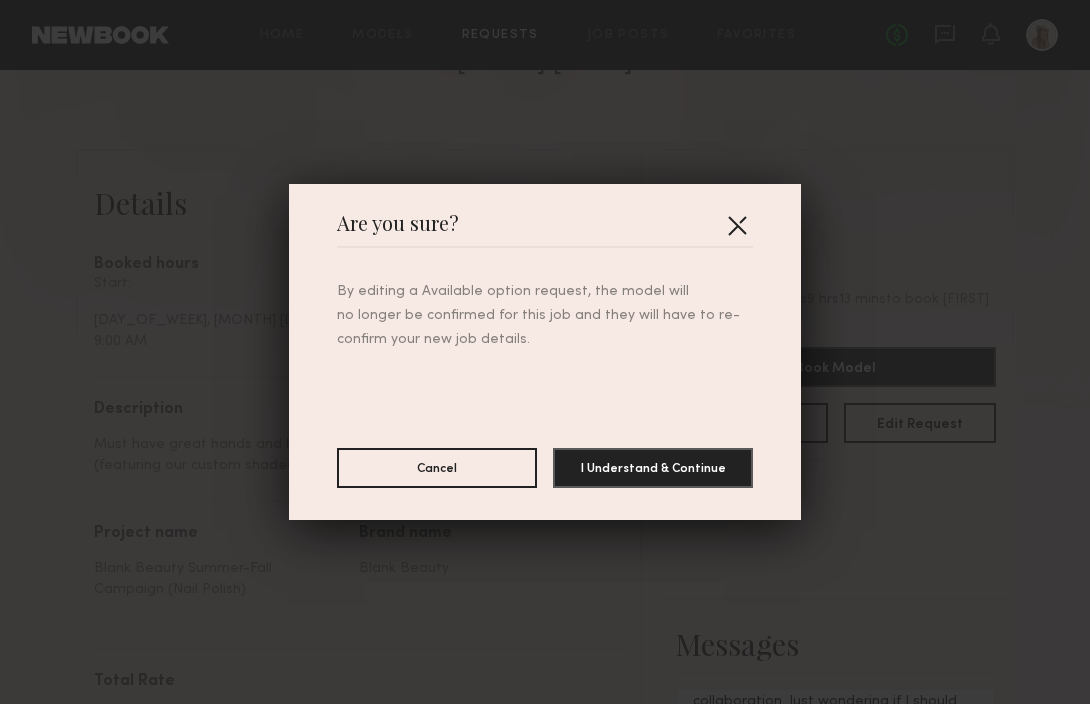 click at bounding box center (737, 225) 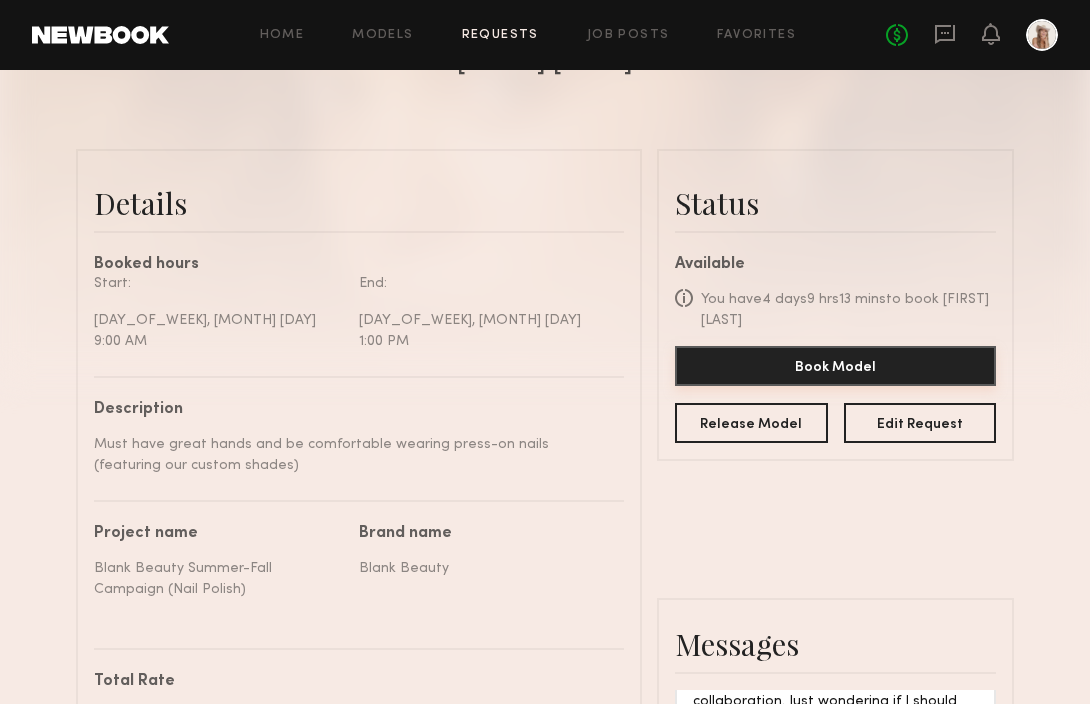 click on "Book Model" 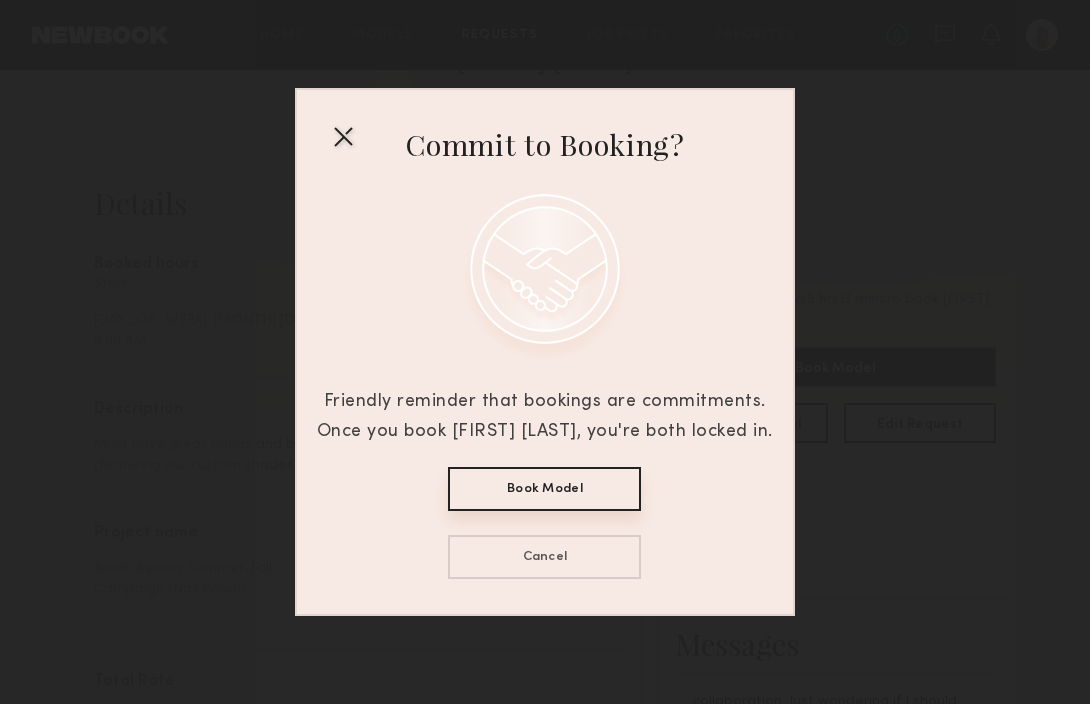 click on "Book Model" at bounding box center (544, 489) 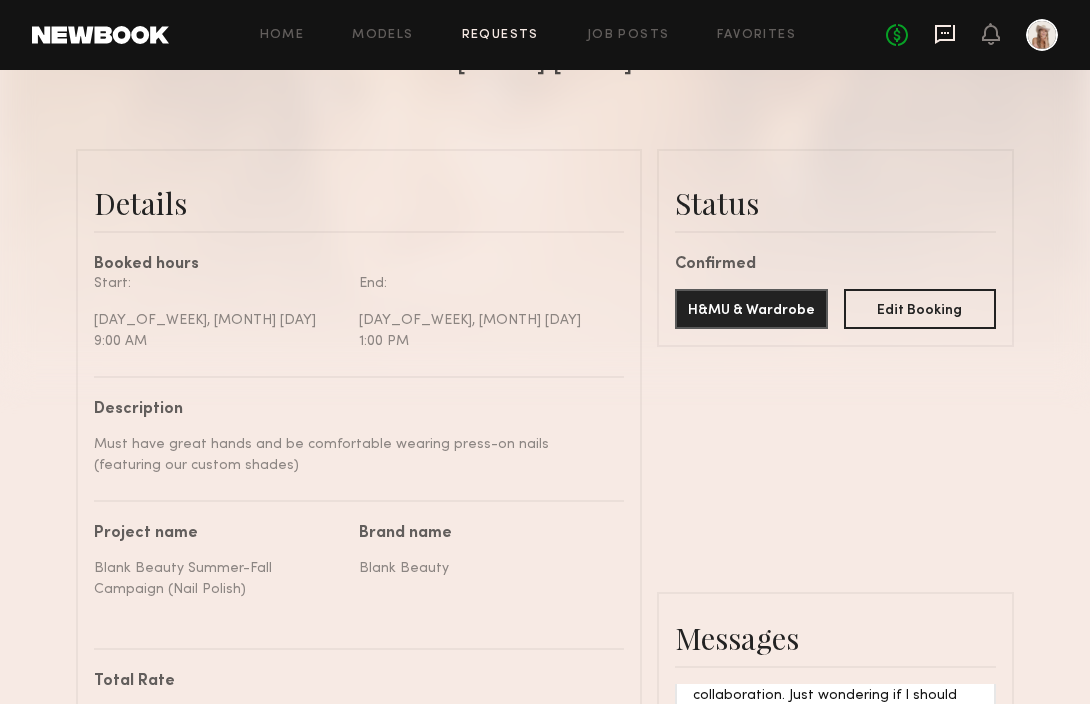 click 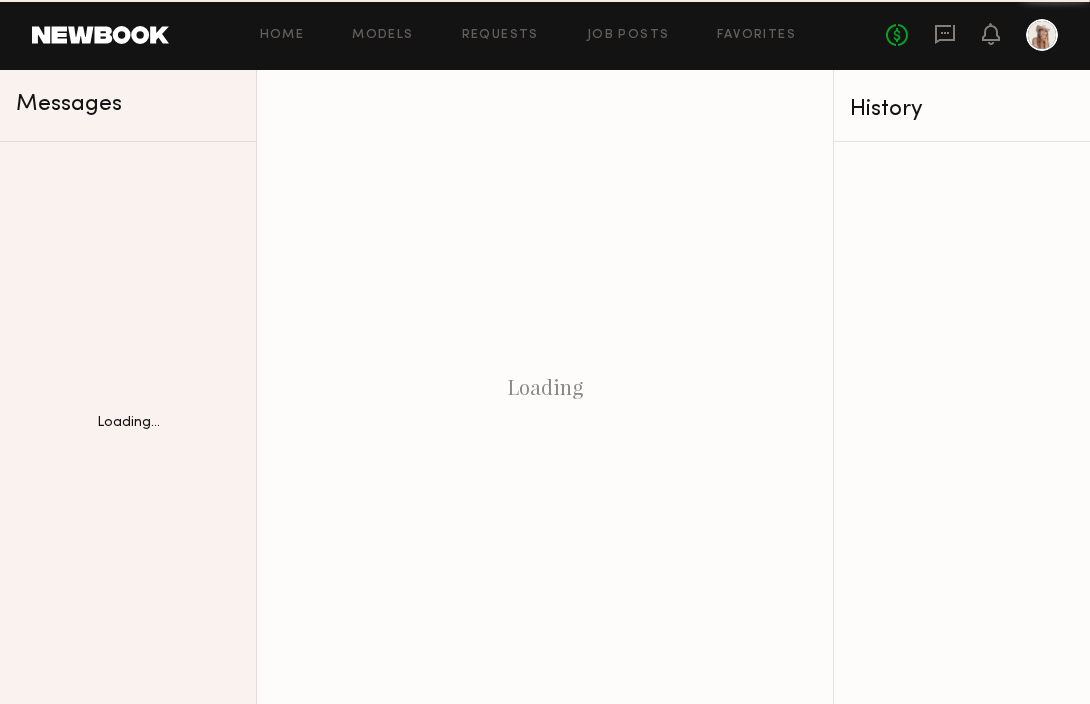 scroll, scrollTop: 0, scrollLeft: 0, axis: both 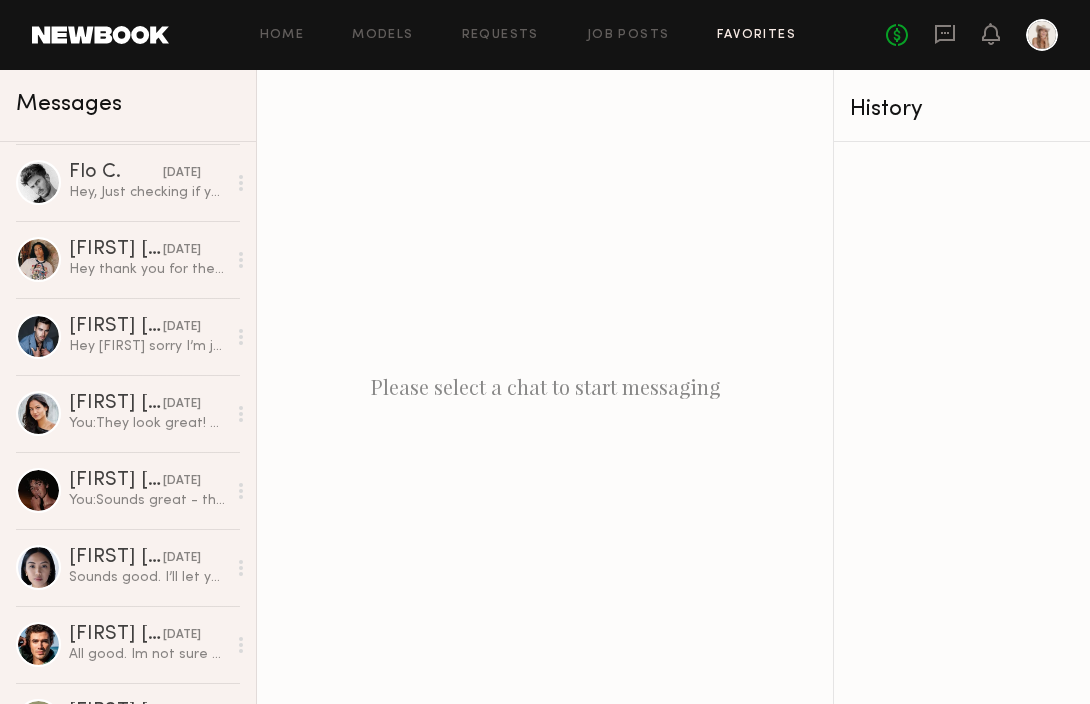 click on "Favorites" 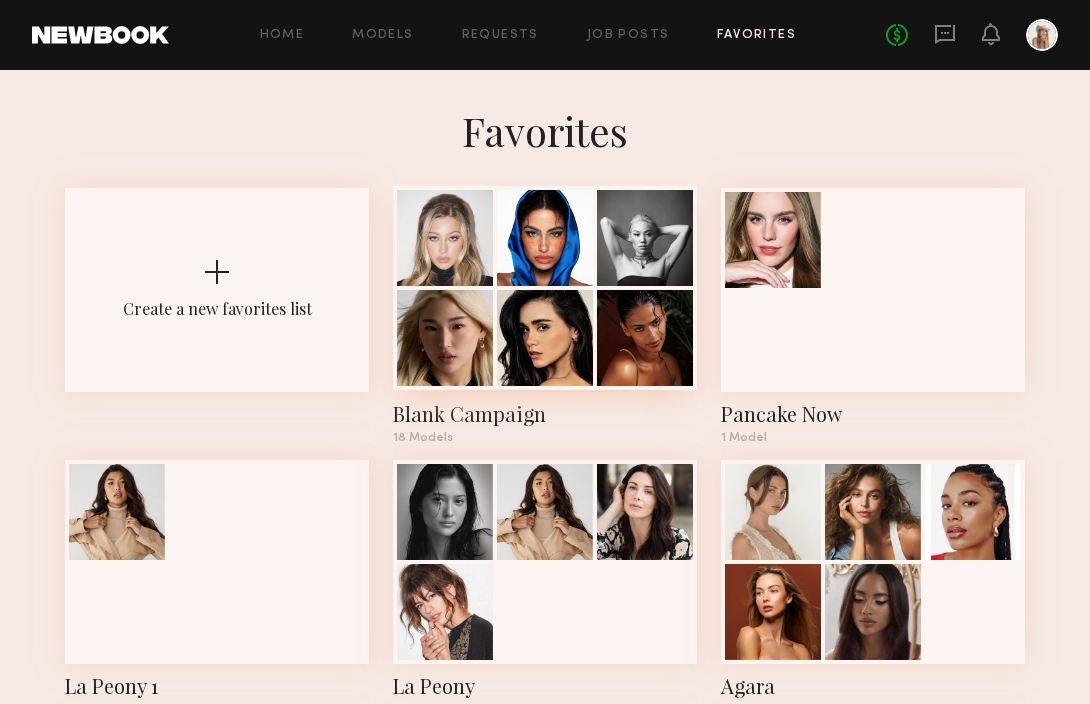 click 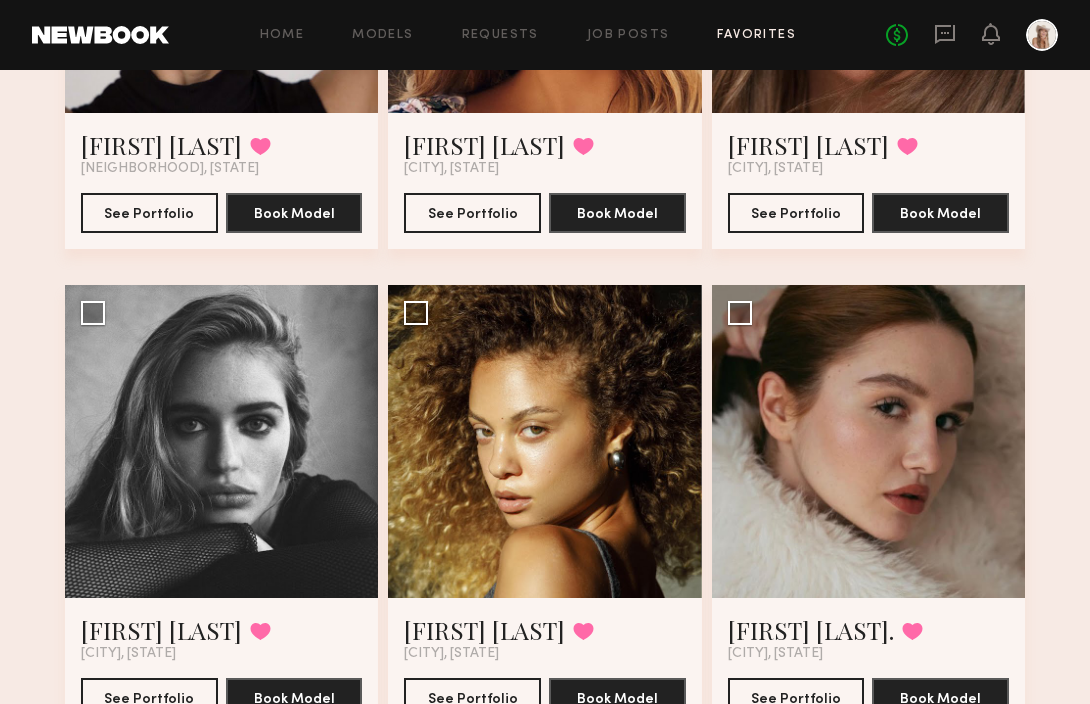 scroll, scrollTop: 2471, scrollLeft: 0, axis: vertical 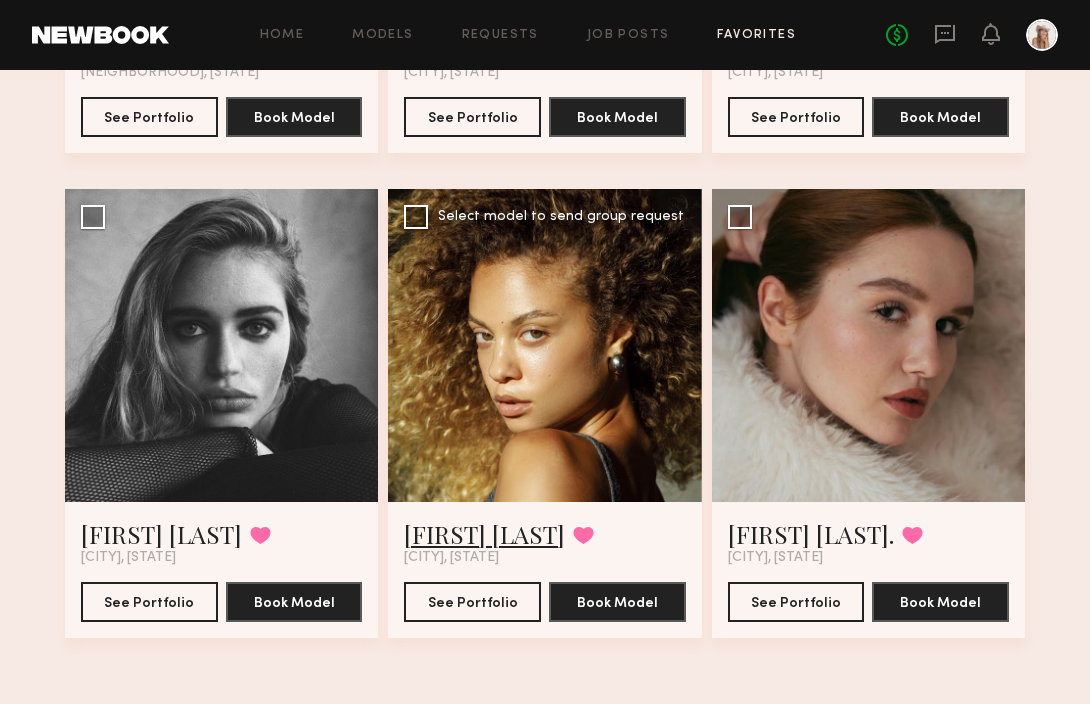 click on "[FIRST] [LAST]" 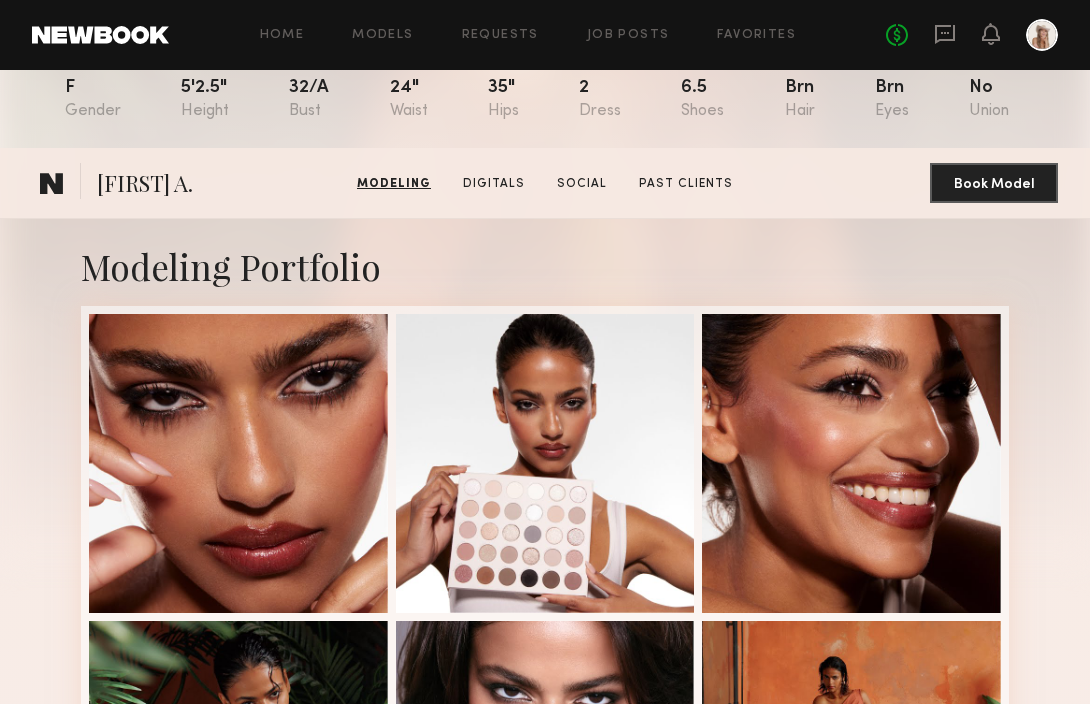 scroll, scrollTop: 0, scrollLeft: 0, axis: both 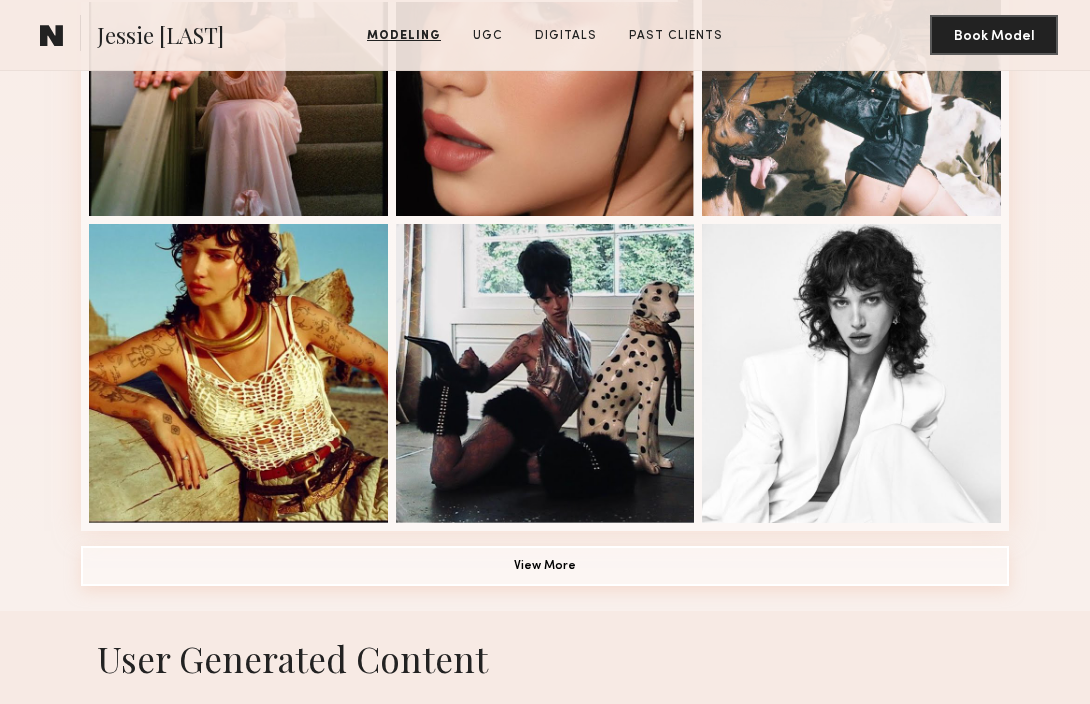 click on "View More" 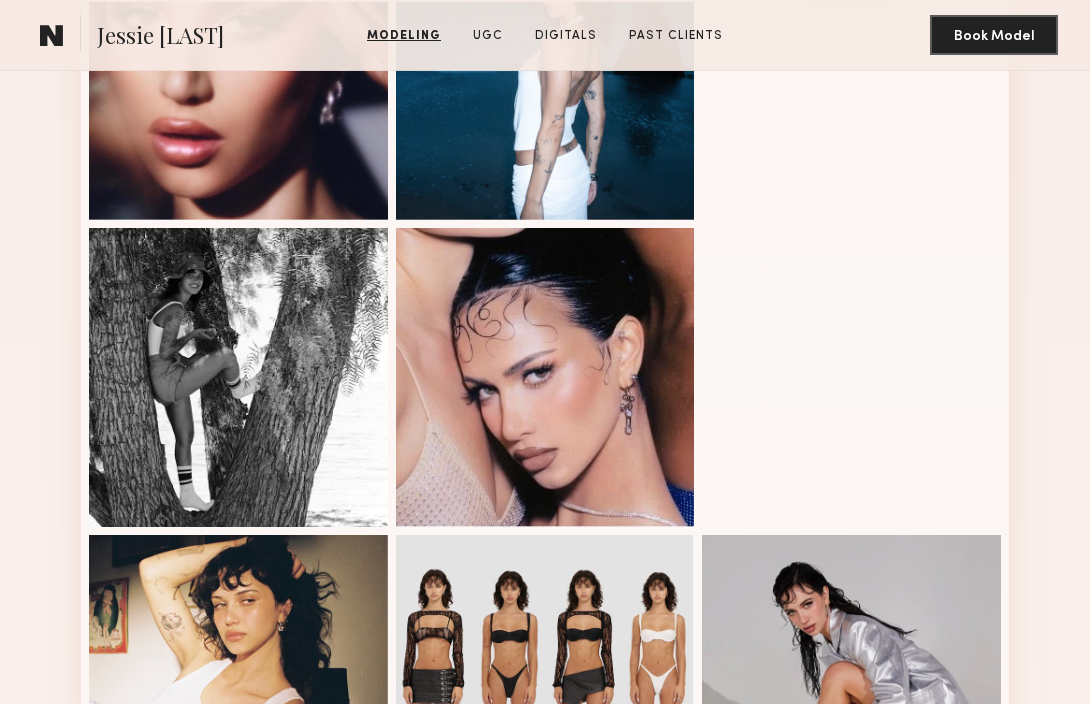 scroll, scrollTop: 2258, scrollLeft: 0, axis: vertical 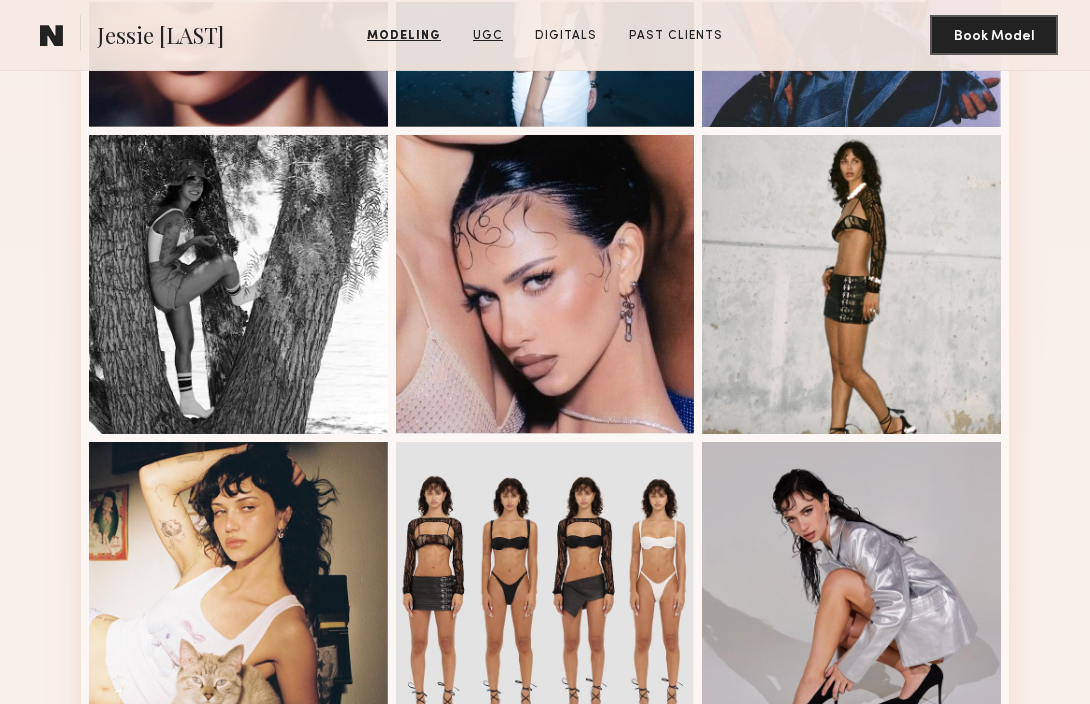 click on "UGC" 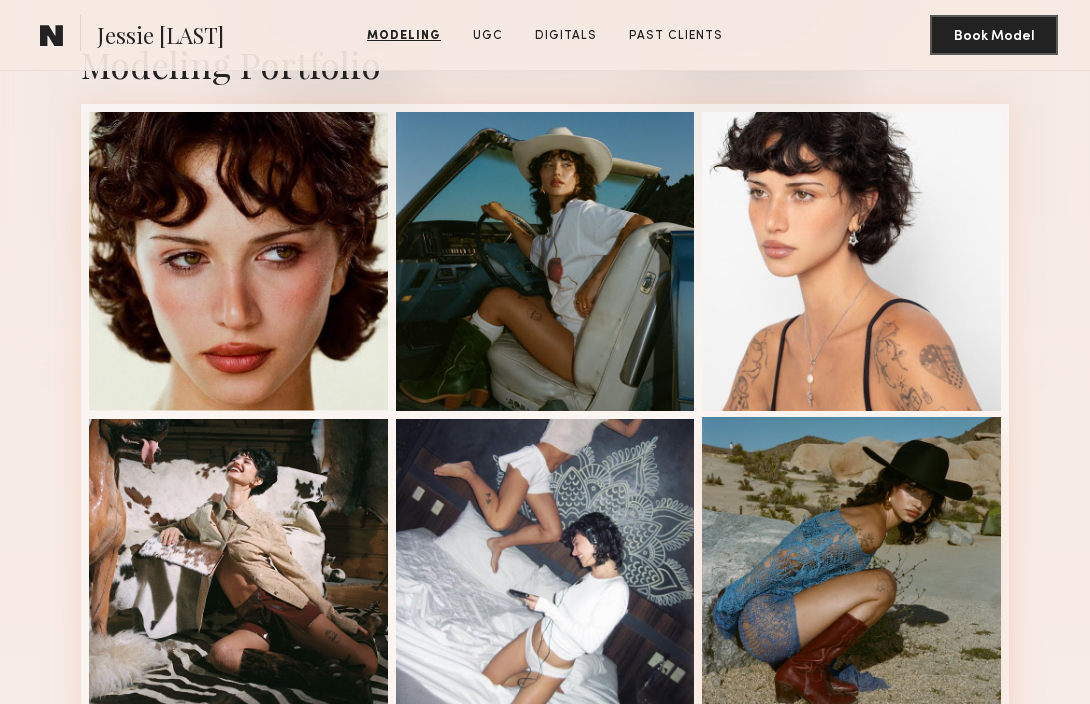 scroll, scrollTop: 429, scrollLeft: 0, axis: vertical 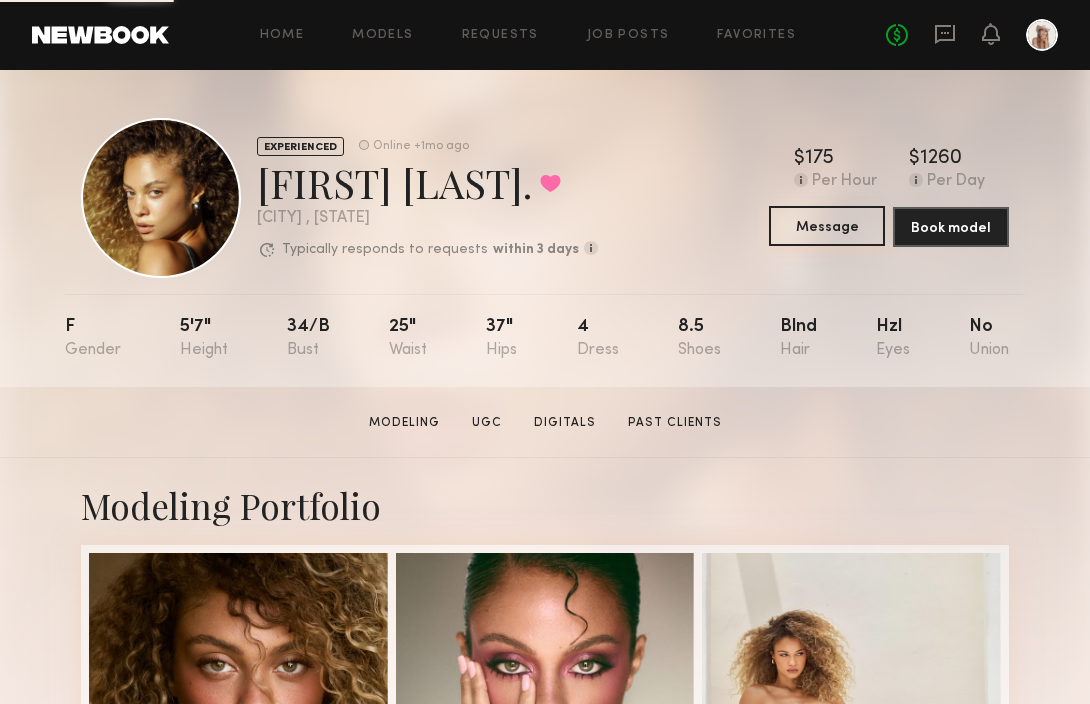click on "Message" 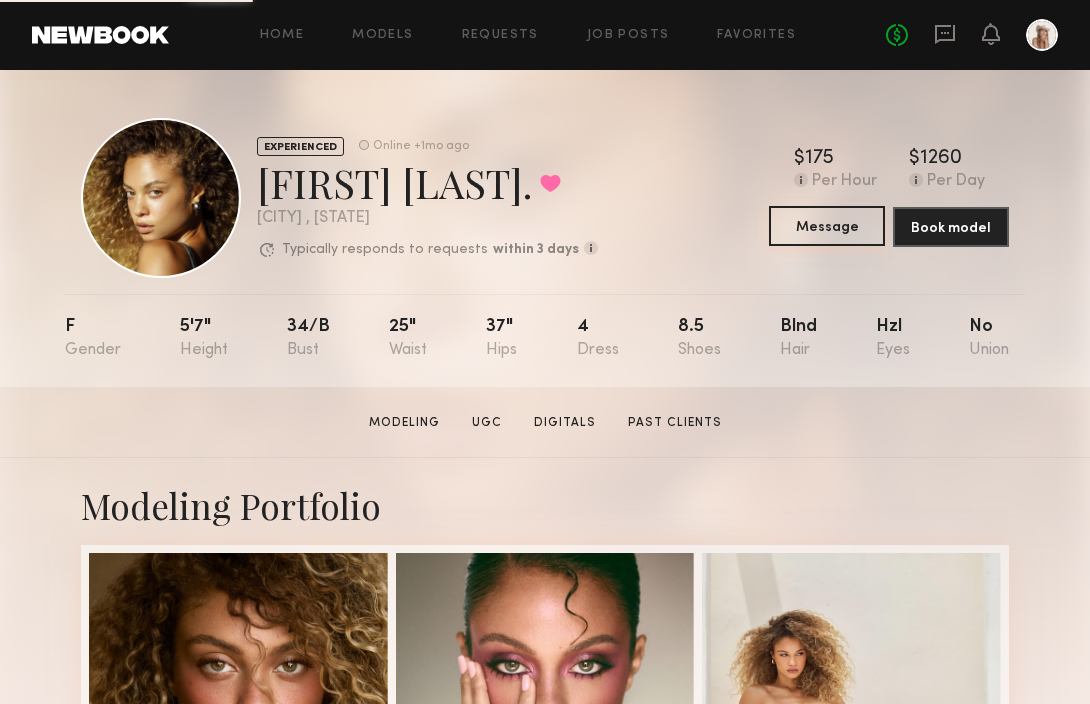 click on "Message" 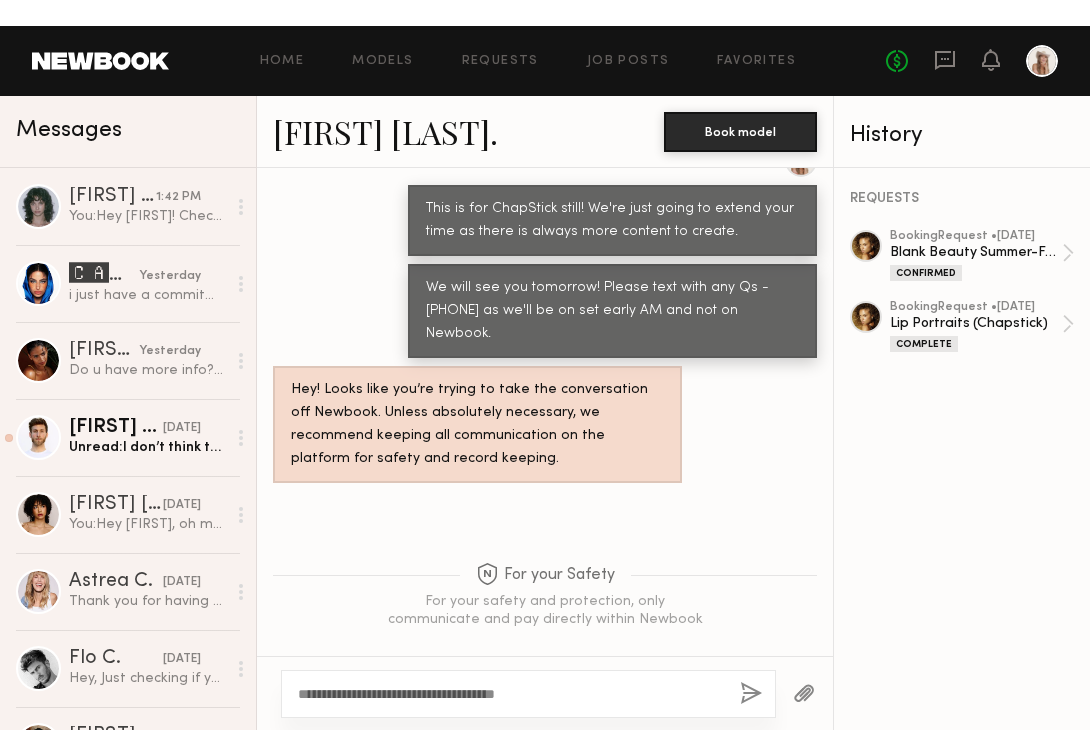 scroll, scrollTop: 2037, scrollLeft: 0, axis: vertical 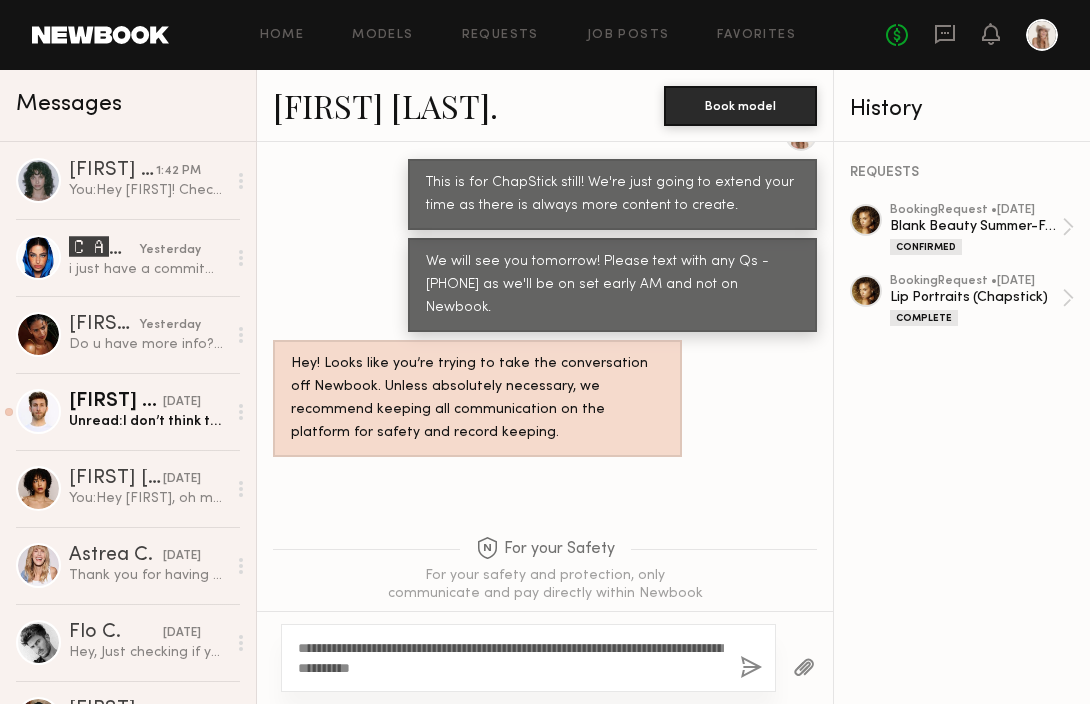 click on "**********" 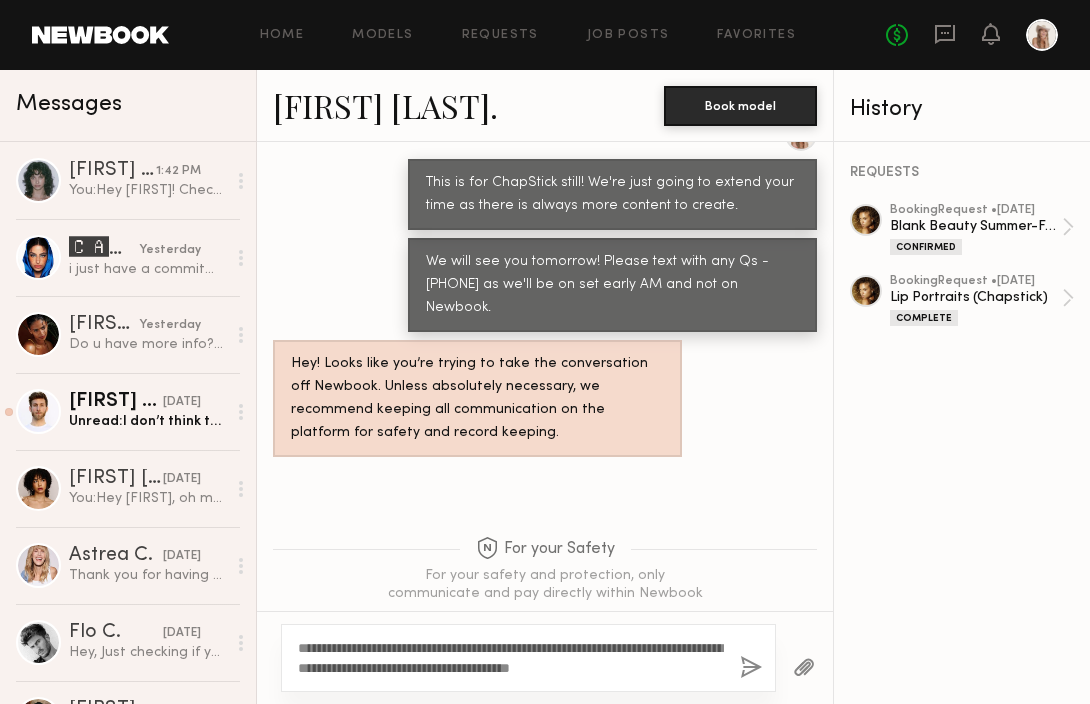 click on "**********" 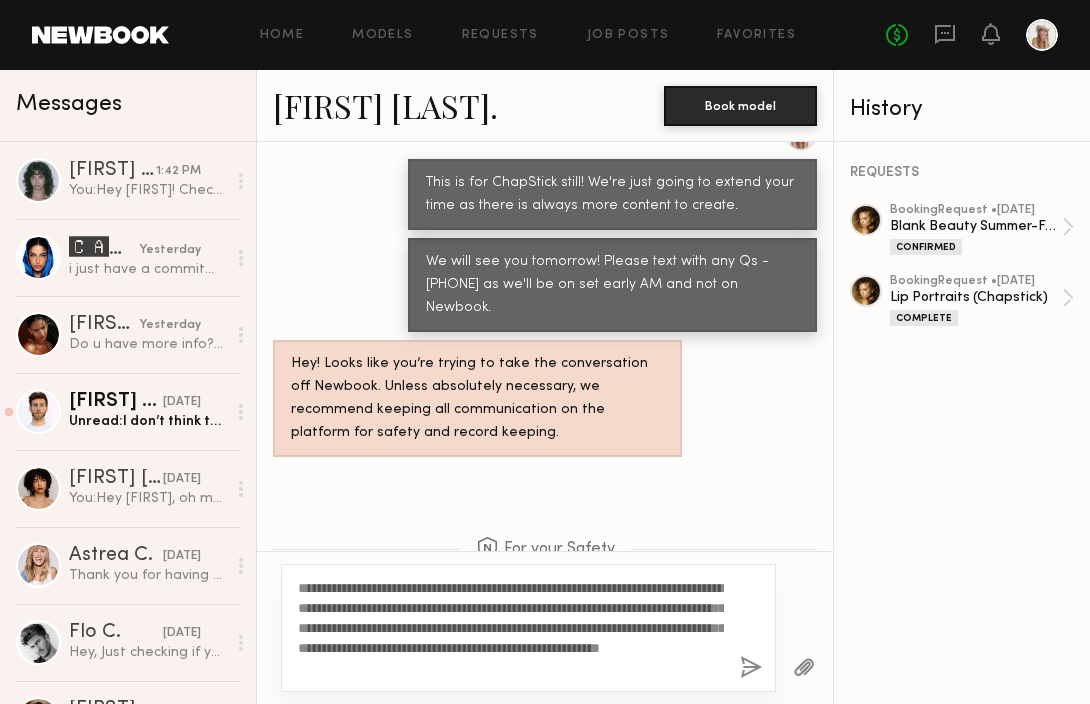 drag, startPoint x: 628, startPoint y: 673, endPoint x: 519, endPoint y: 672, distance: 109.004585 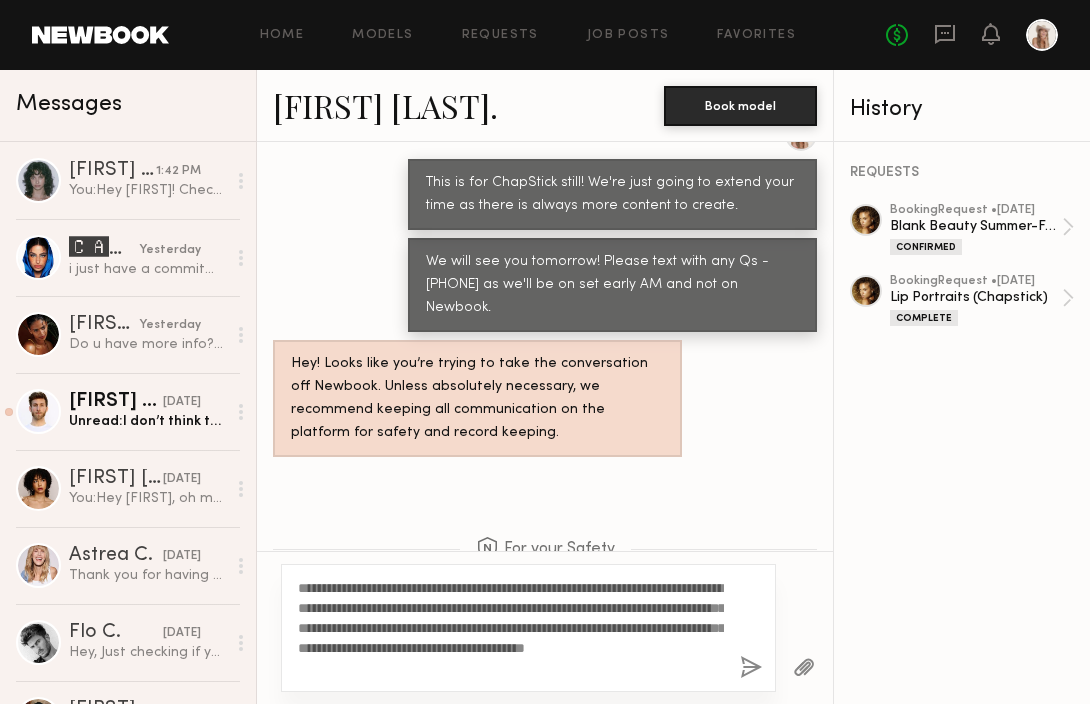 click on "**********" 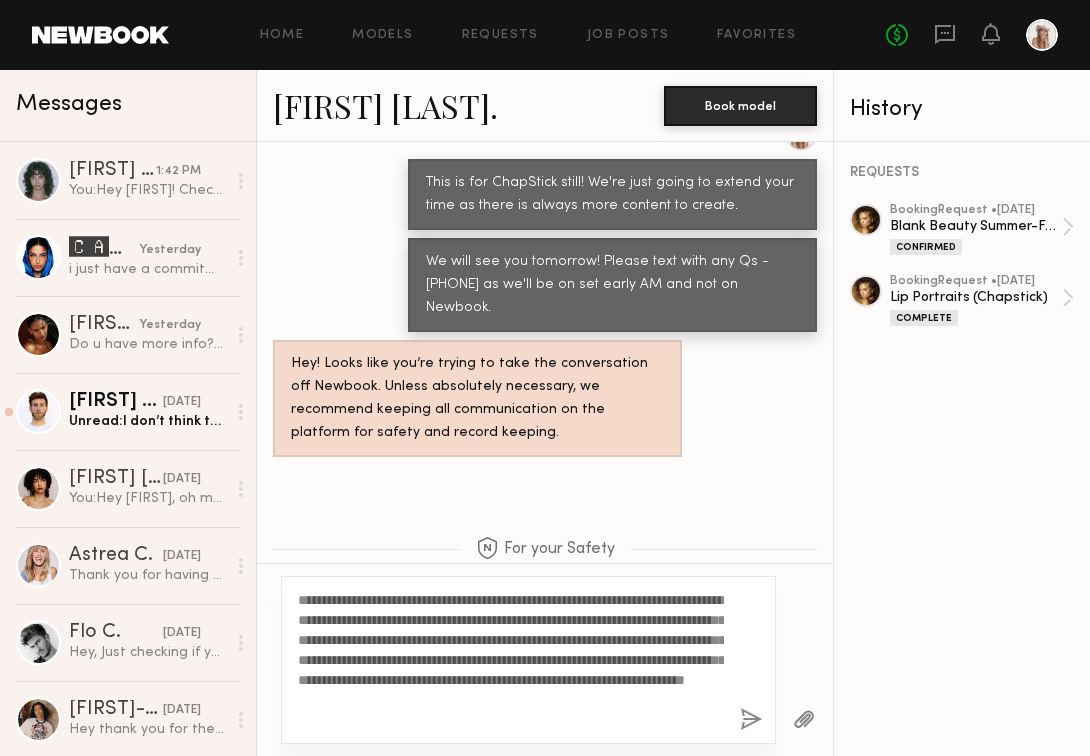 drag, startPoint x: 495, startPoint y: 677, endPoint x: 538, endPoint y: 718, distance: 59.413803 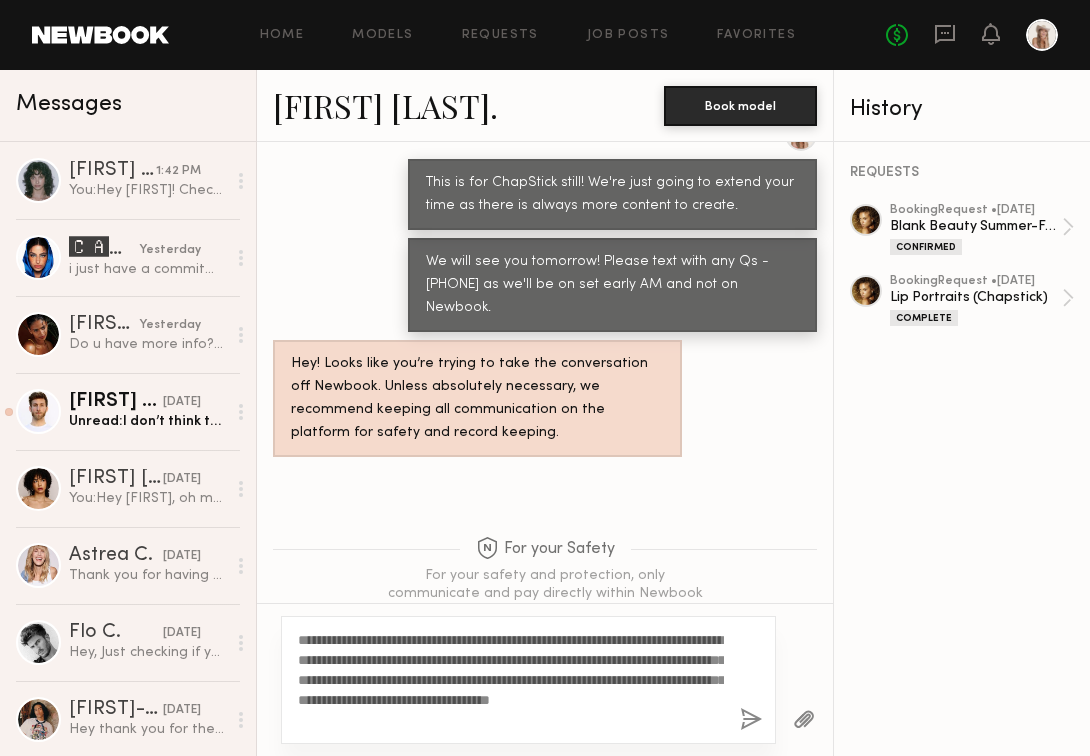 click on "**********" 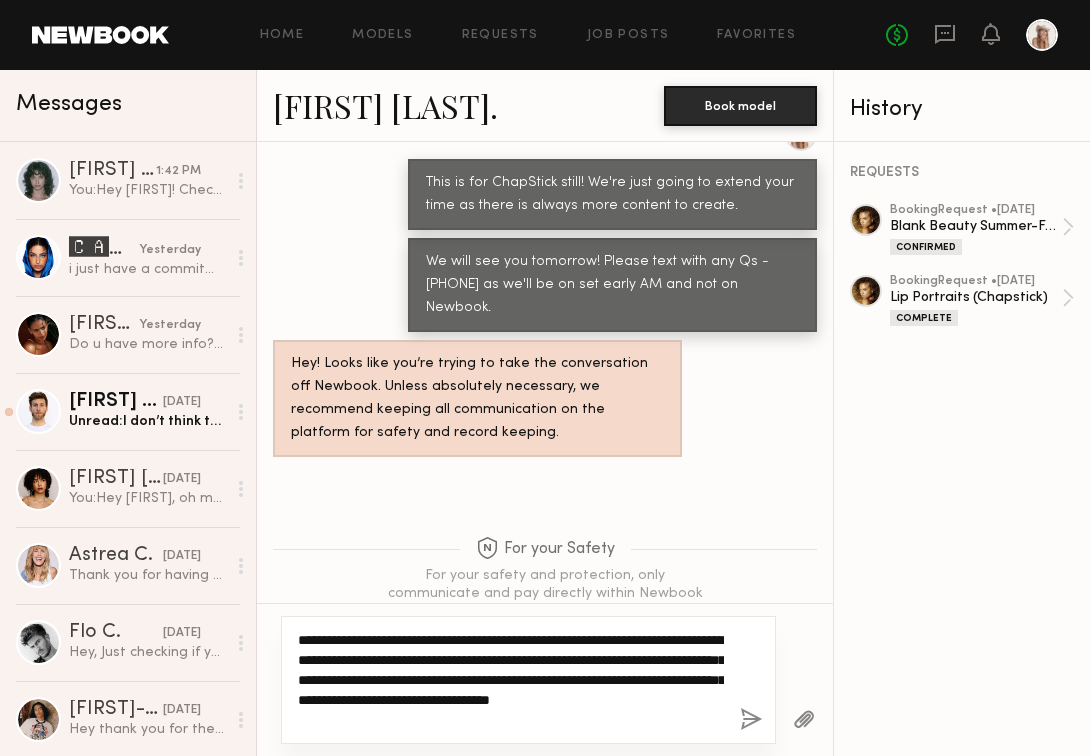 drag, startPoint x: 574, startPoint y: 682, endPoint x: 276, endPoint y: 682, distance: 298 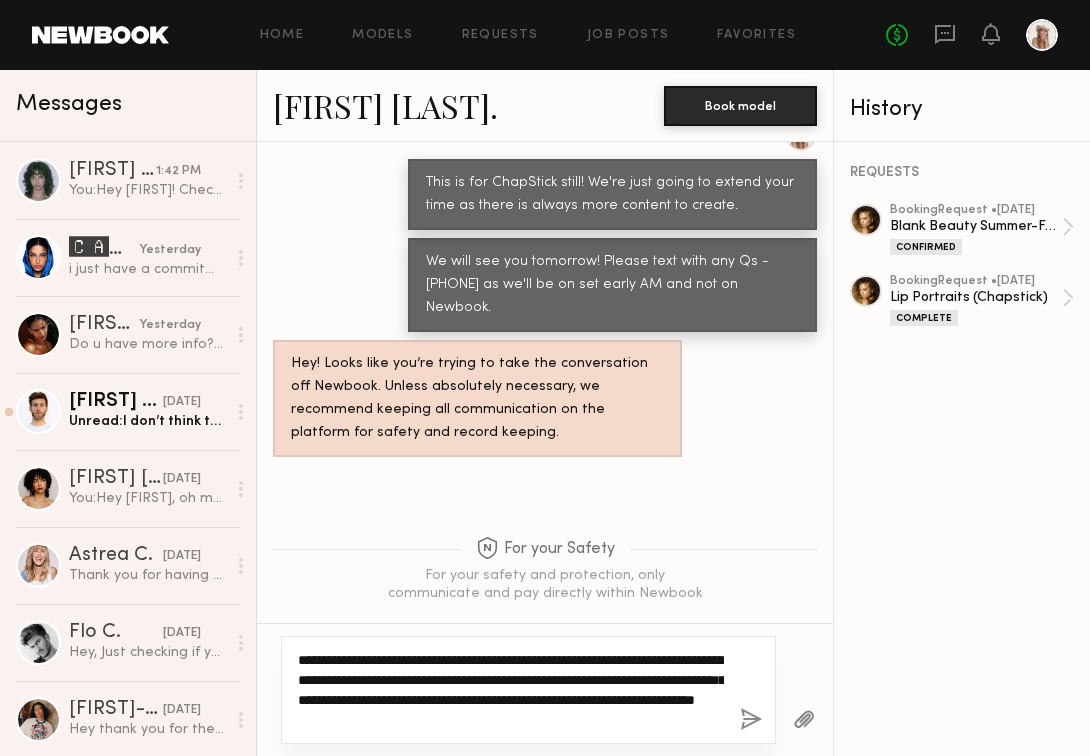 click on "**********" 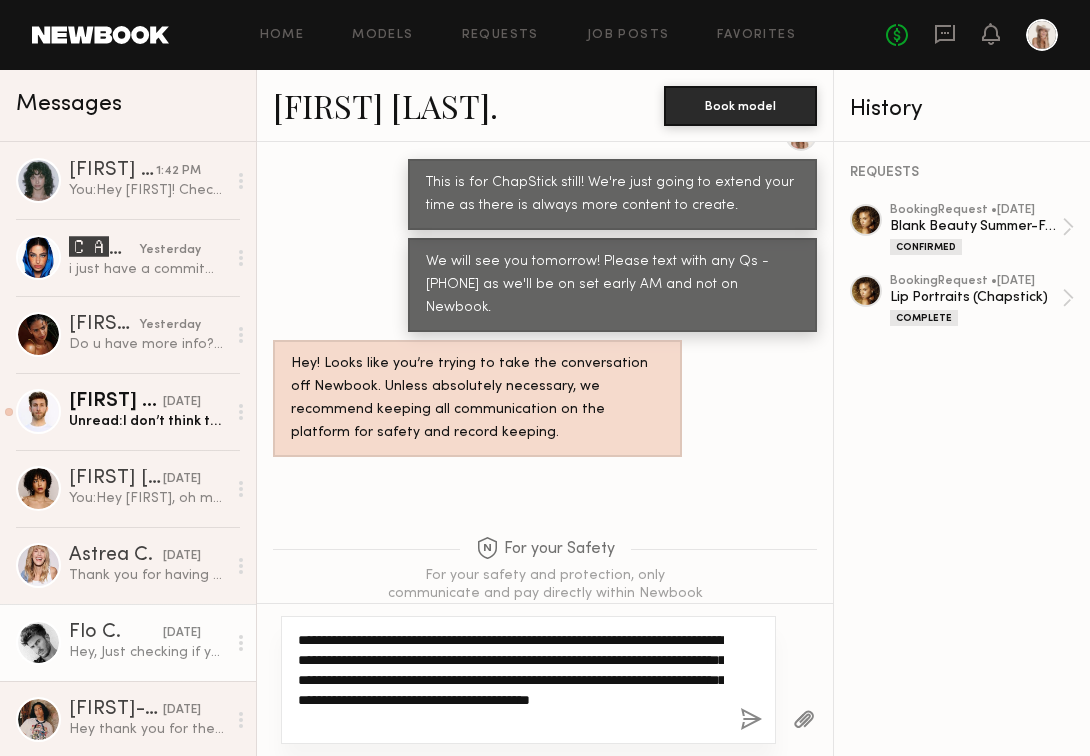 drag, startPoint x: 553, startPoint y: 715, endPoint x: 238, endPoint y: 639, distance: 324.03857 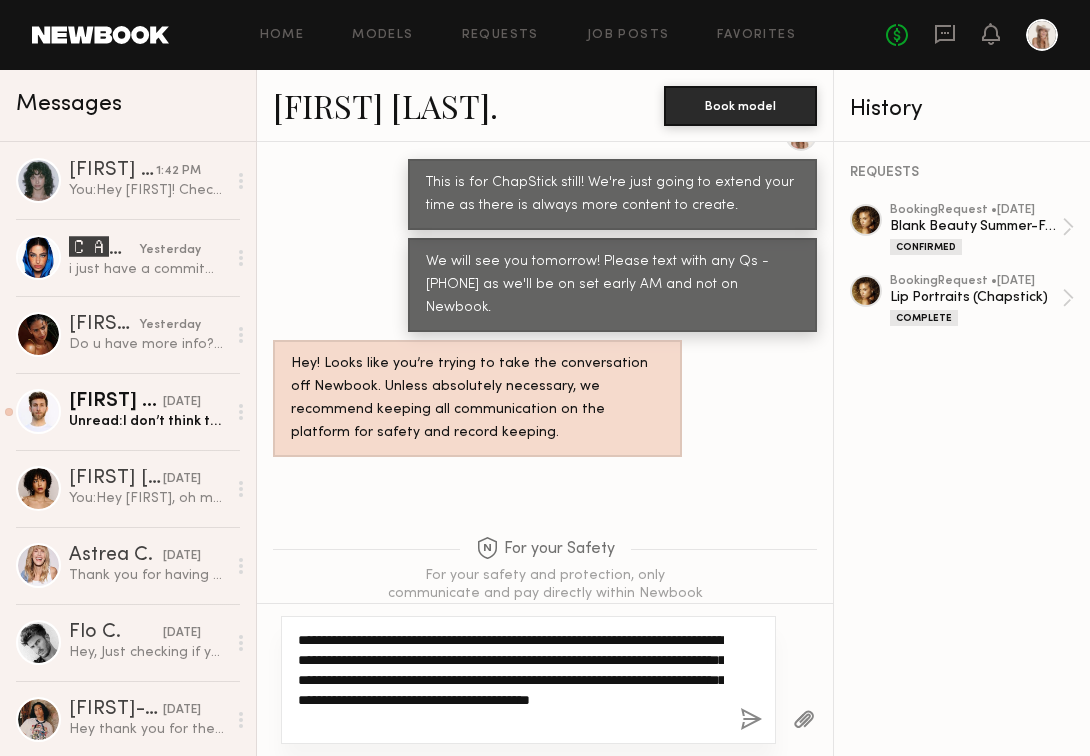 paste on "**********" 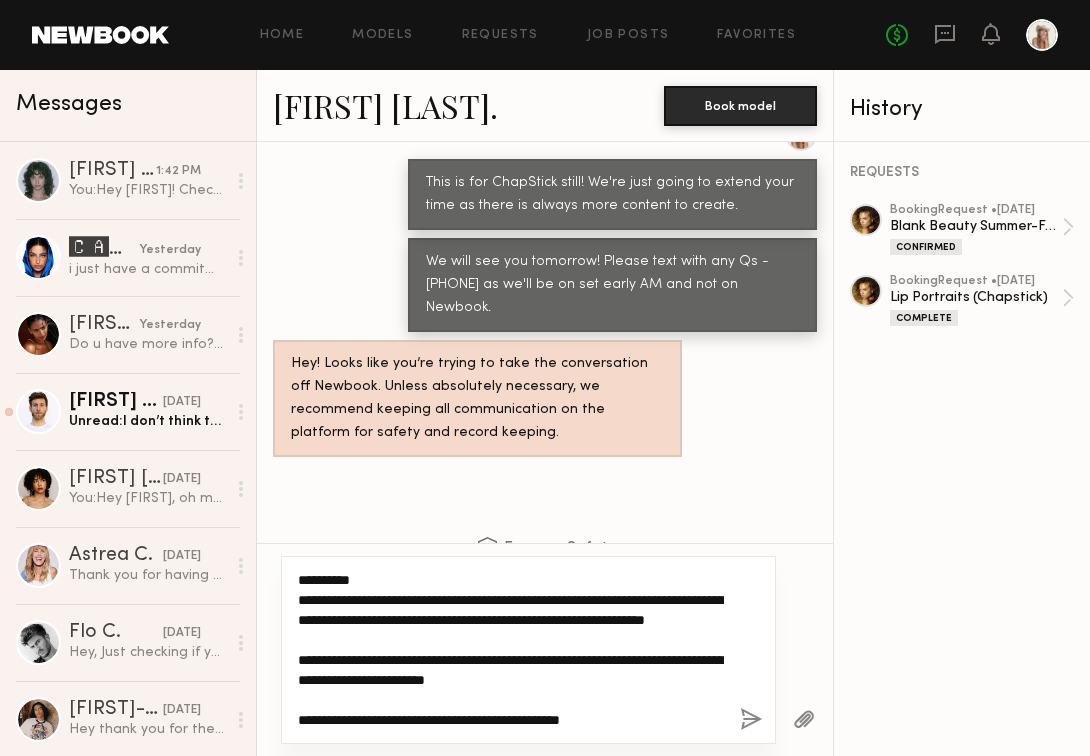 scroll, scrollTop: 20, scrollLeft: 0, axis: vertical 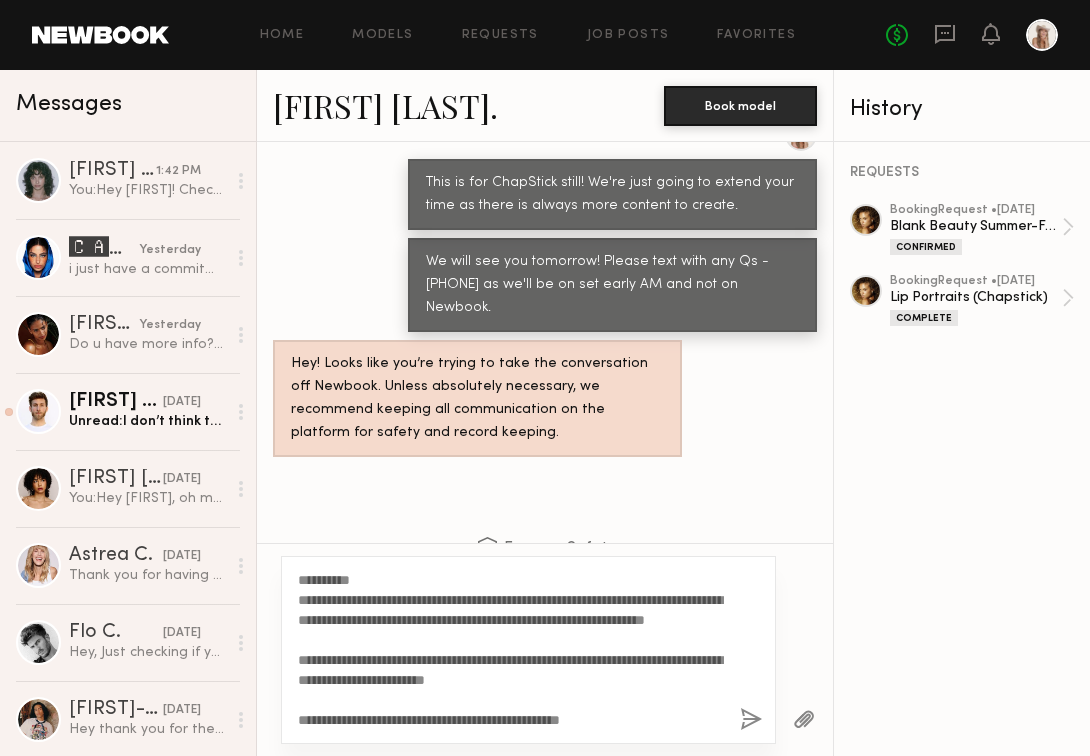 click 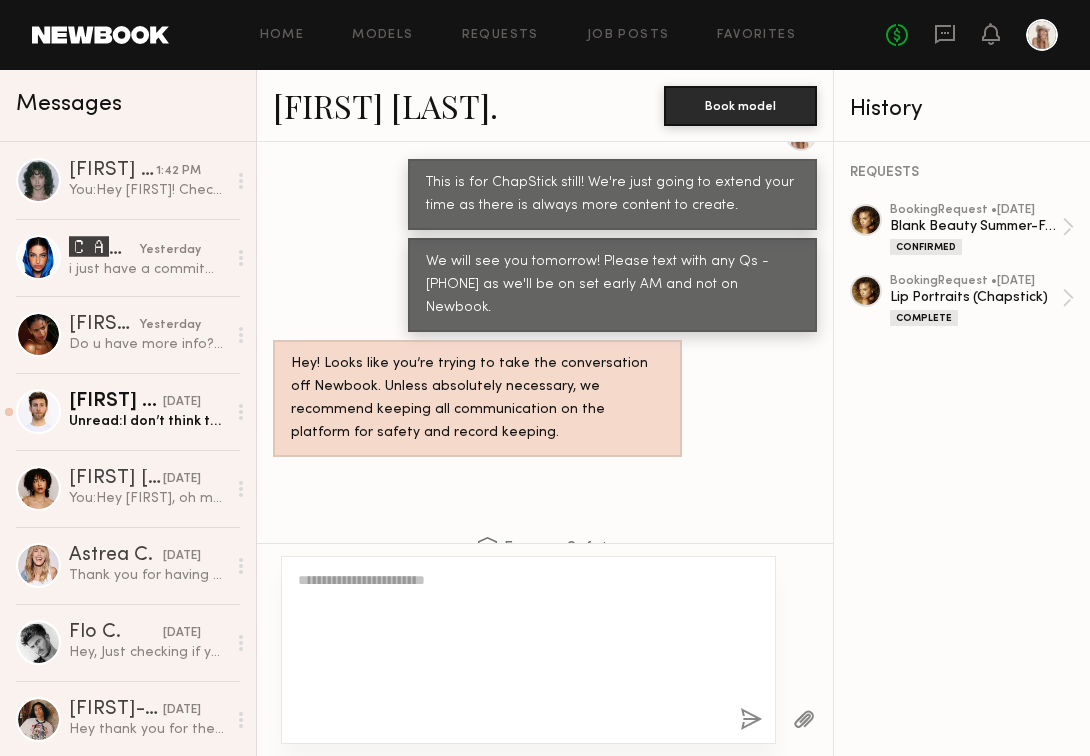 scroll, scrollTop: 2528, scrollLeft: 0, axis: vertical 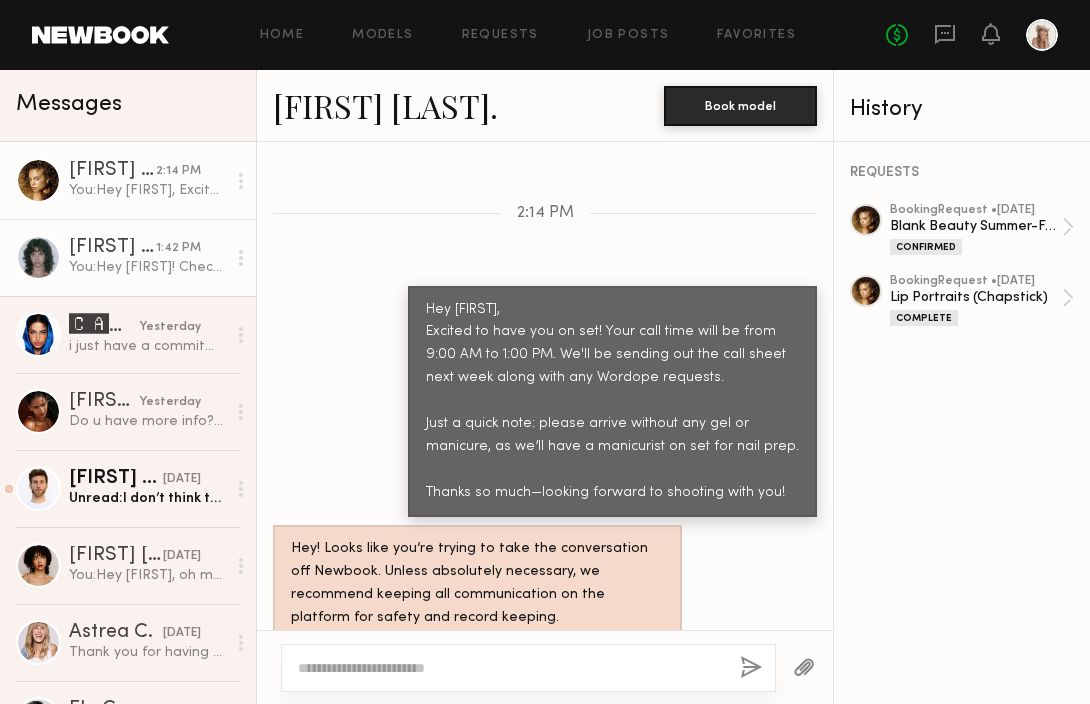 click on "Jessie M." 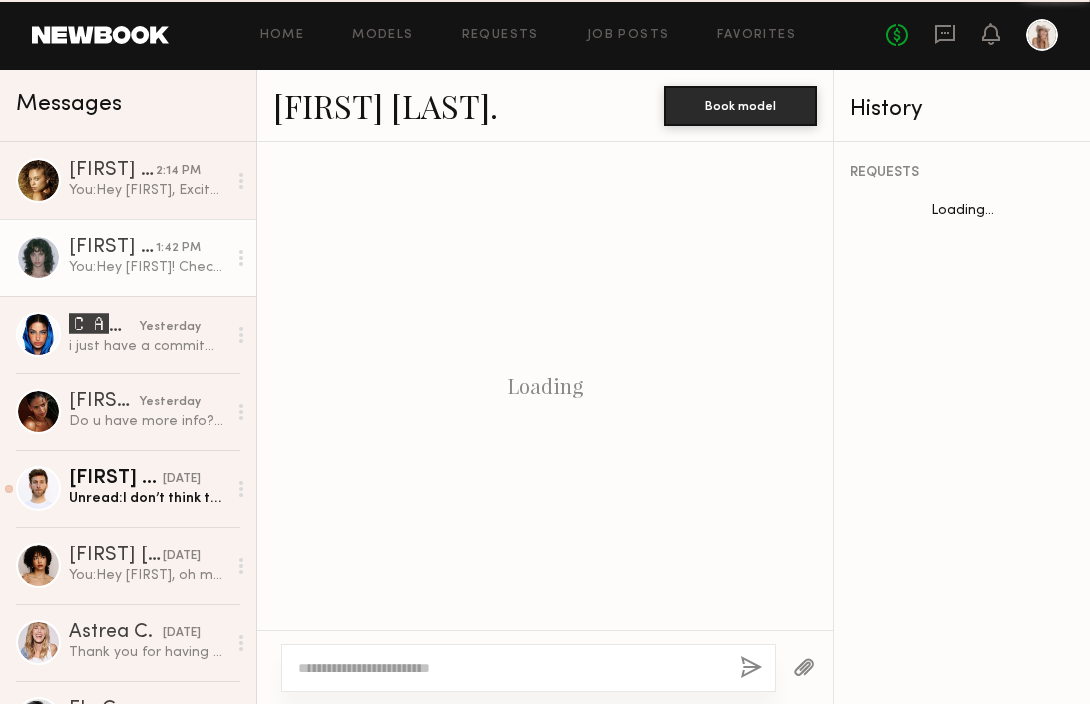 click on "Jessie M." 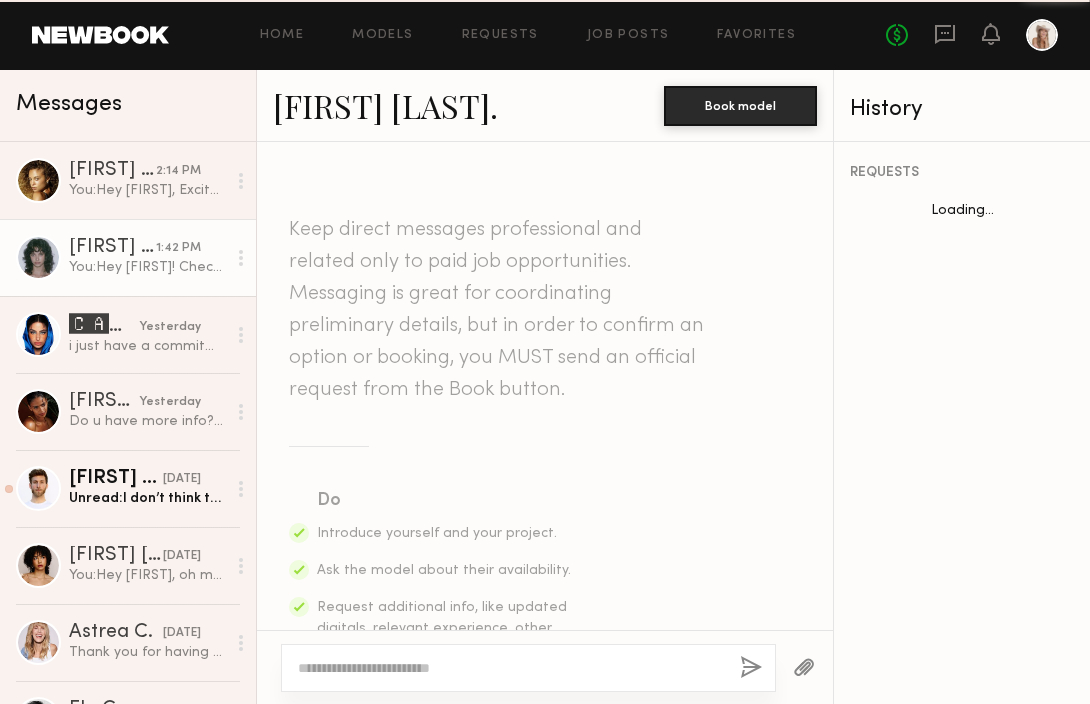 scroll, scrollTop: 1062, scrollLeft: 0, axis: vertical 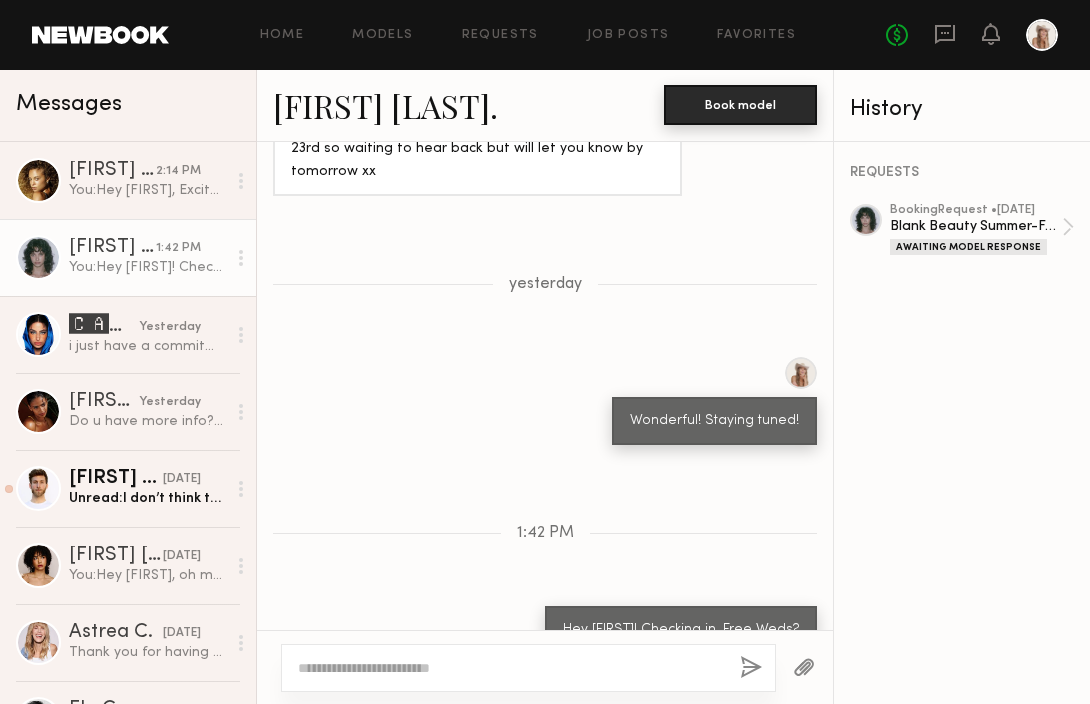 click on "Book model" 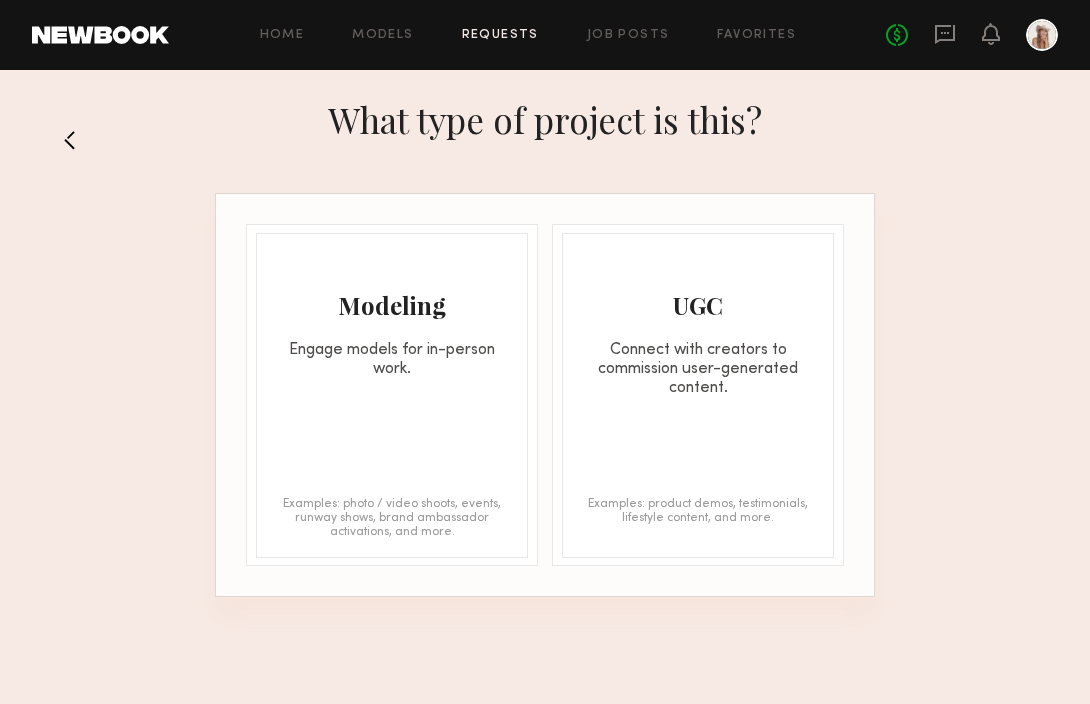 click on "Engage models for in-person work." 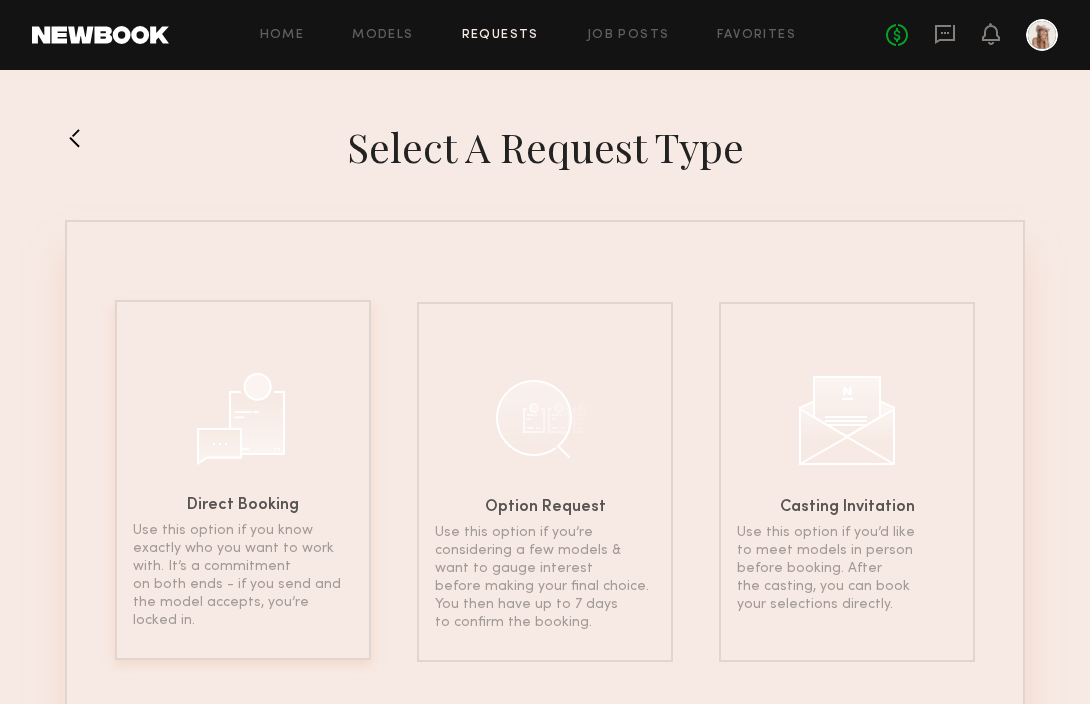 click on "Direct Booking Use this option if you know exactly who you want to work with. It’s a commitment on both ends - if you send and the model accepts, you’re locked in." 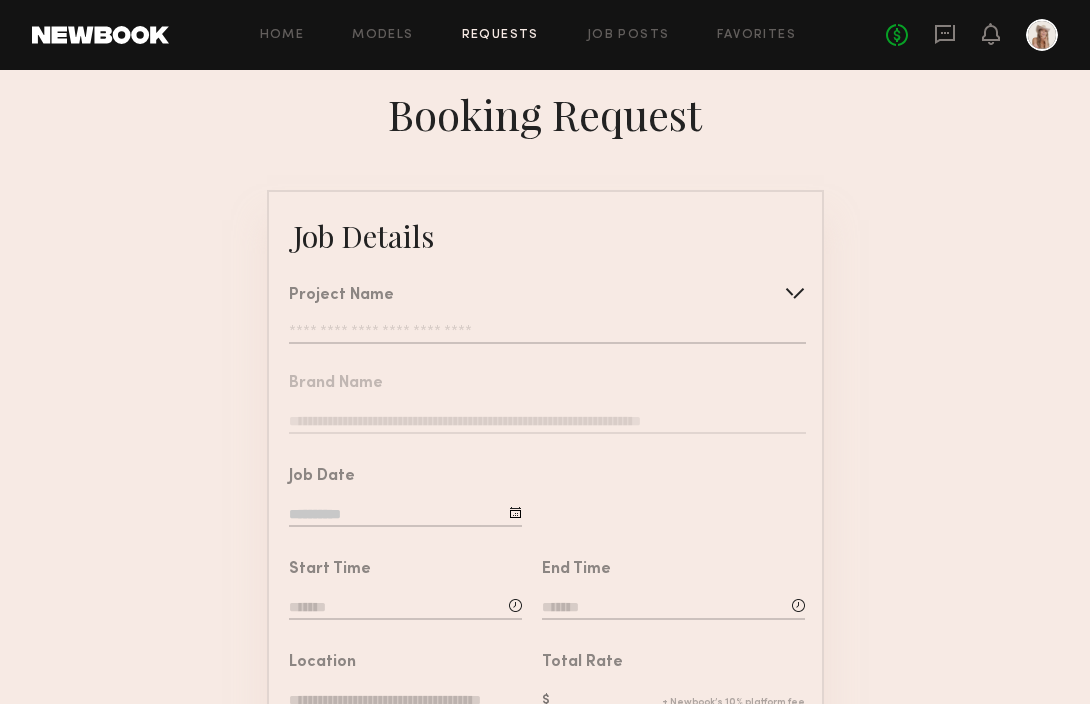 click 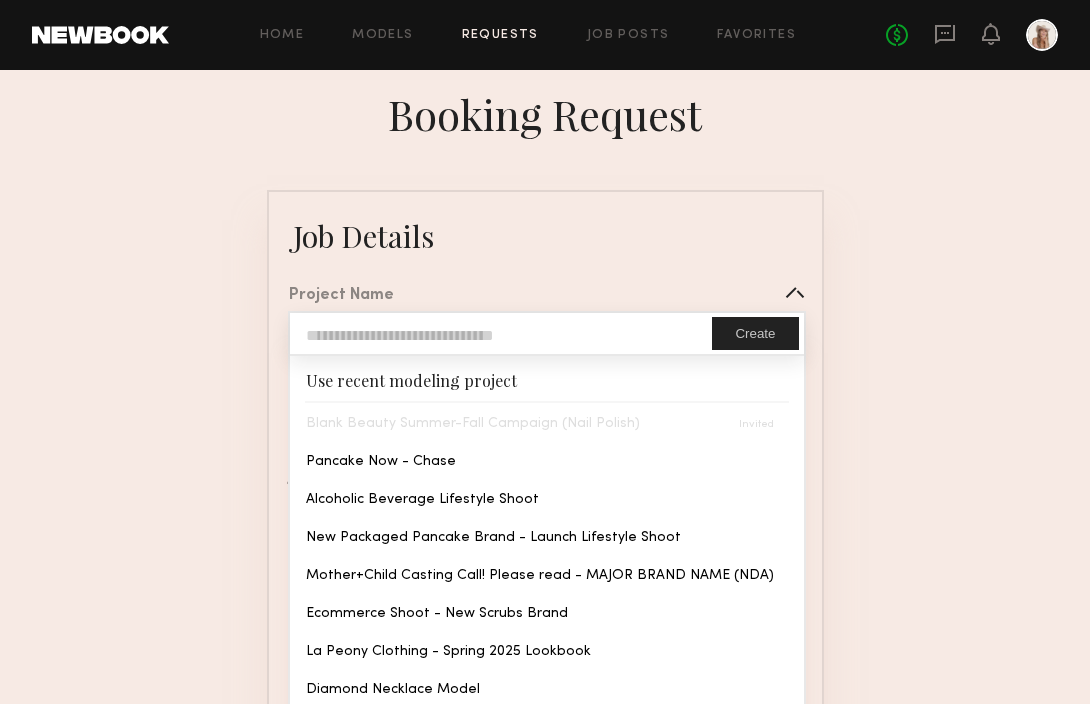 click on "Blank Beauty Summer-Fall Campaign (Nail Polish)" 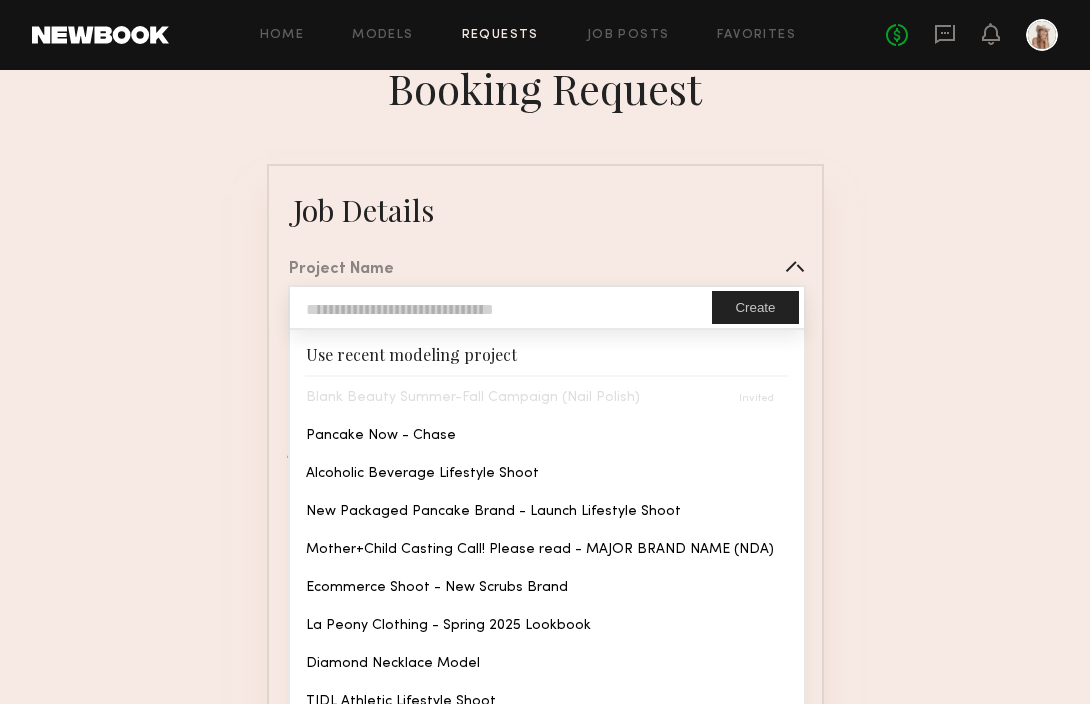 scroll, scrollTop: 0, scrollLeft: 0, axis: both 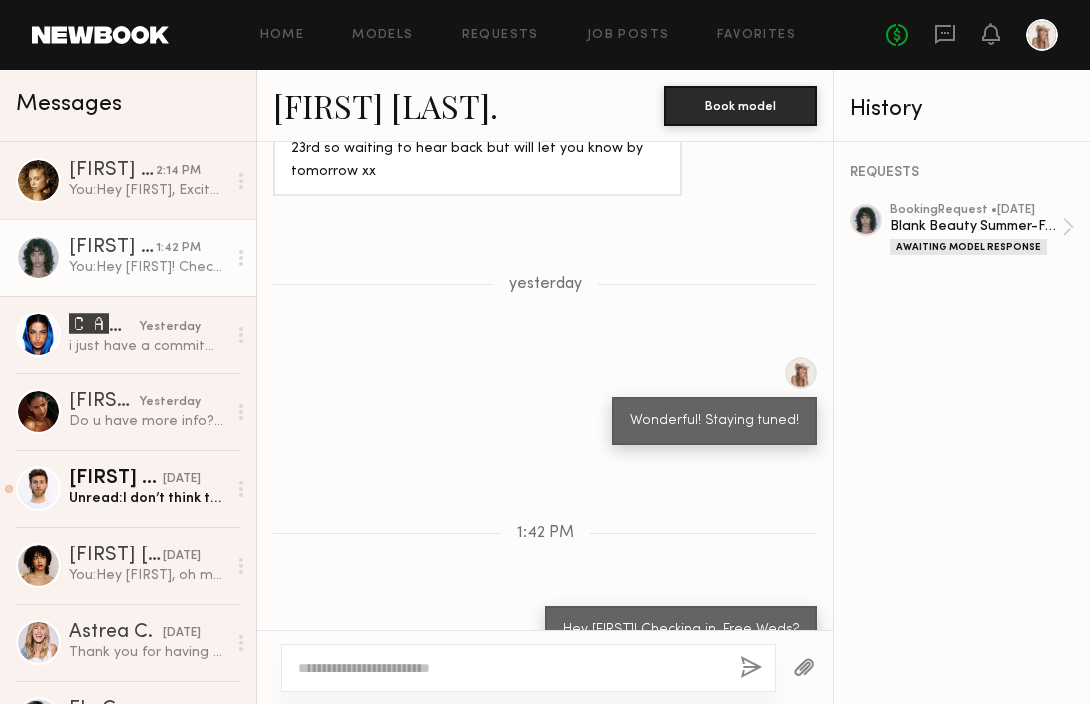 click on "Jessie M." 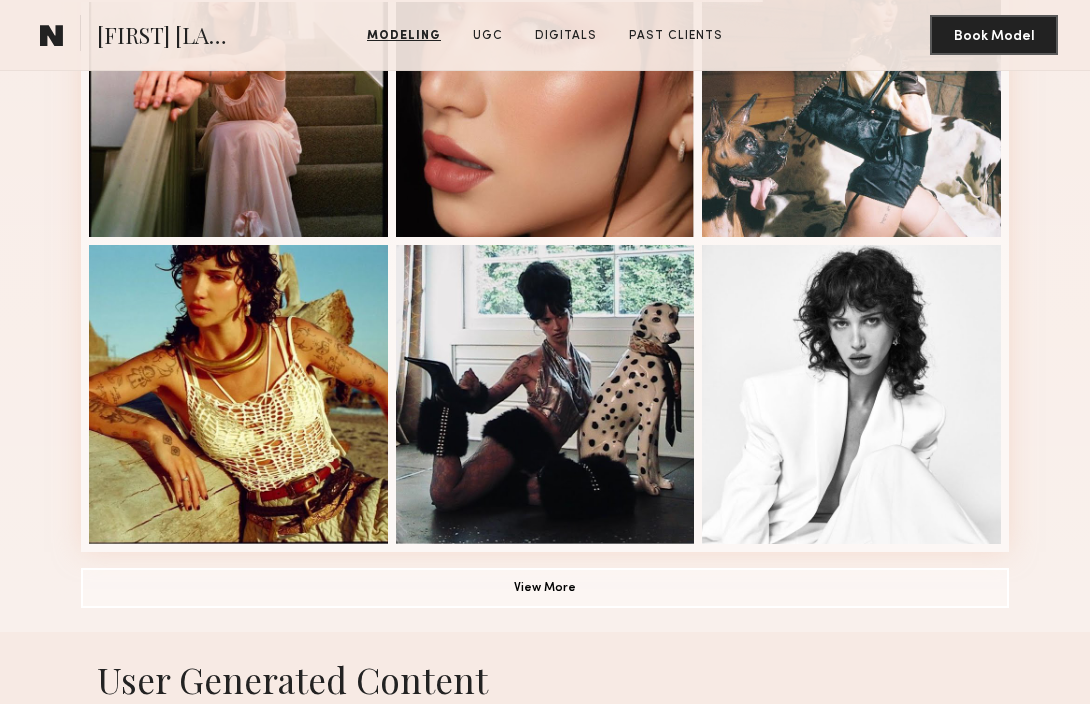 scroll, scrollTop: 1229, scrollLeft: 0, axis: vertical 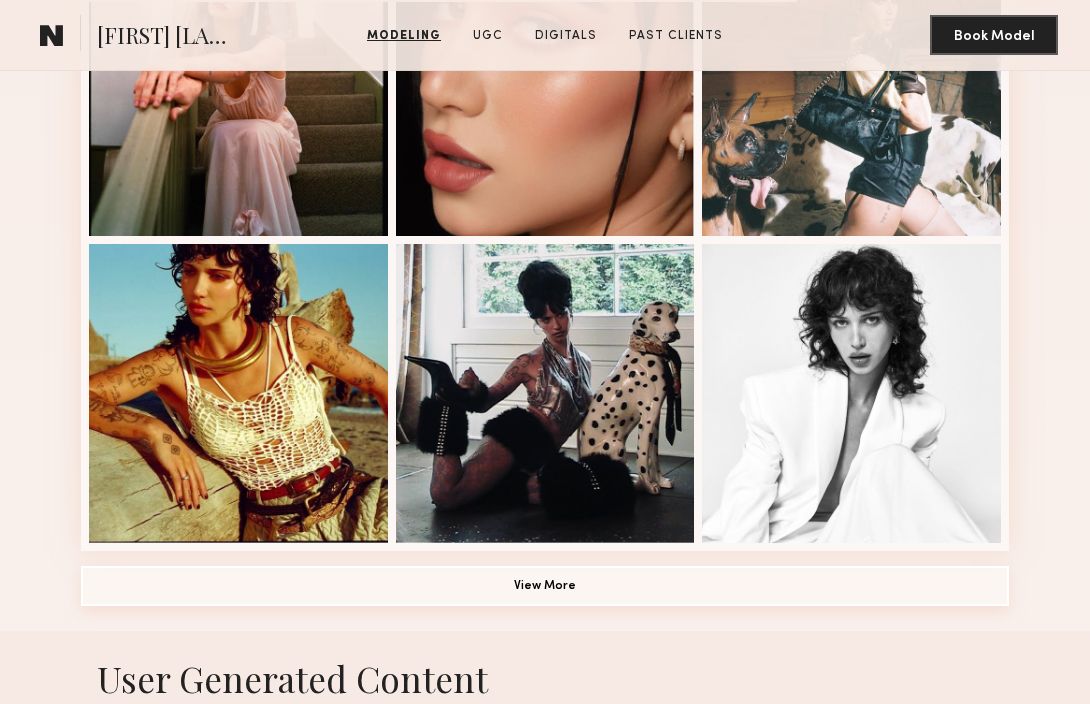 click on "View More" 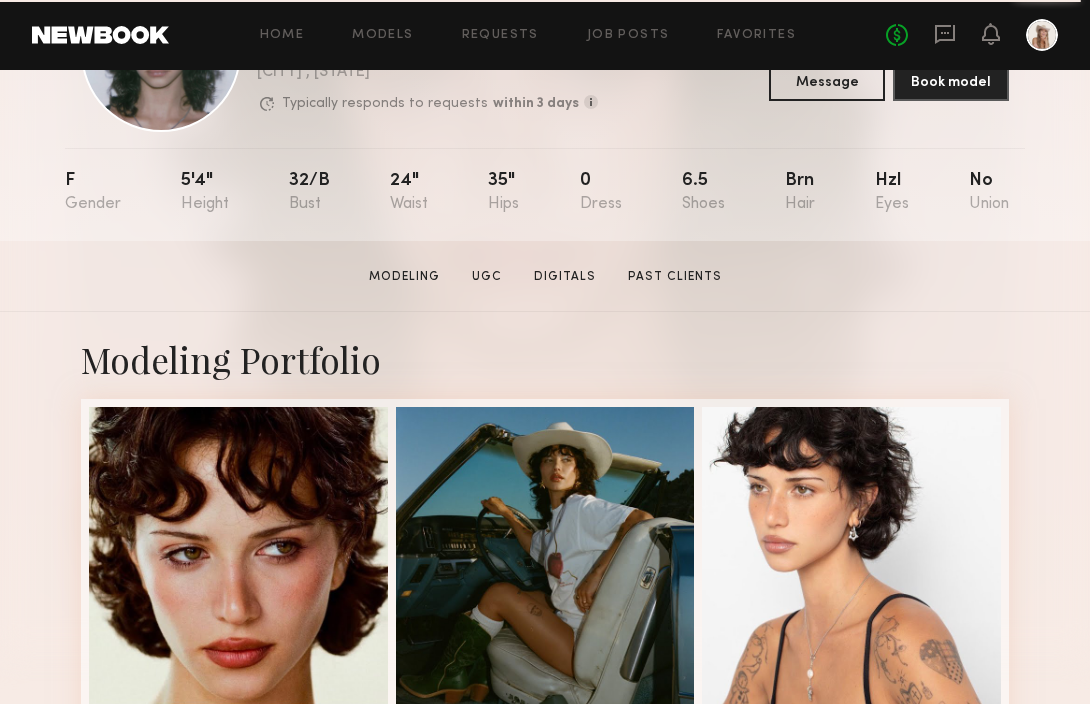 scroll, scrollTop: 0, scrollLeft: 0, axis: both 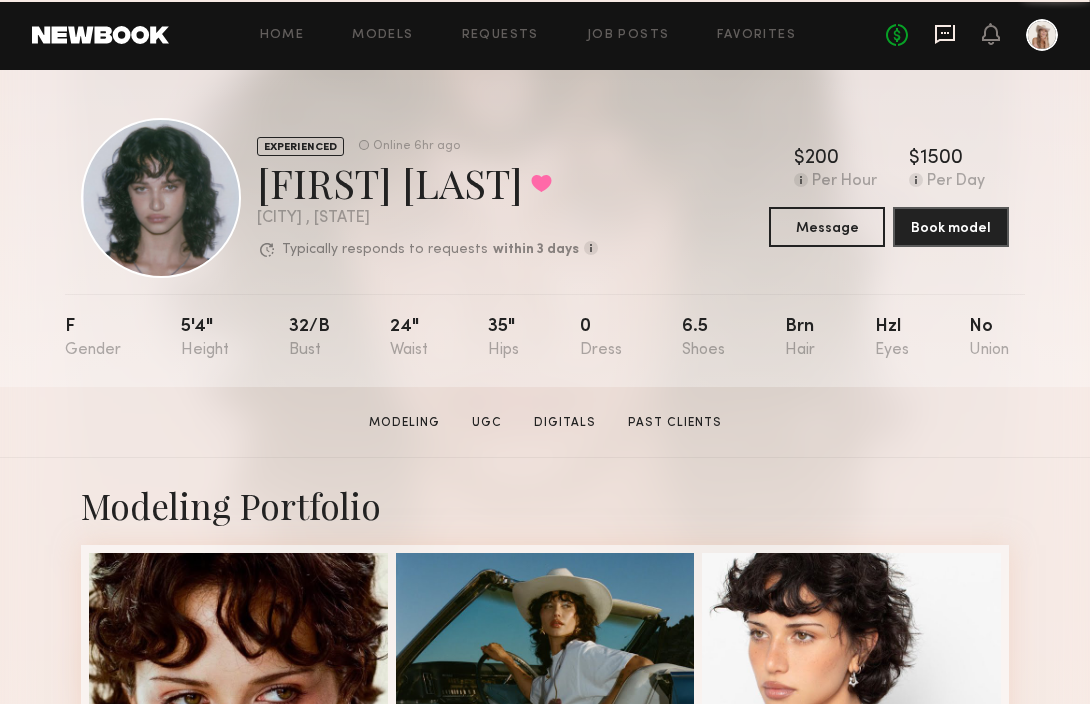 click 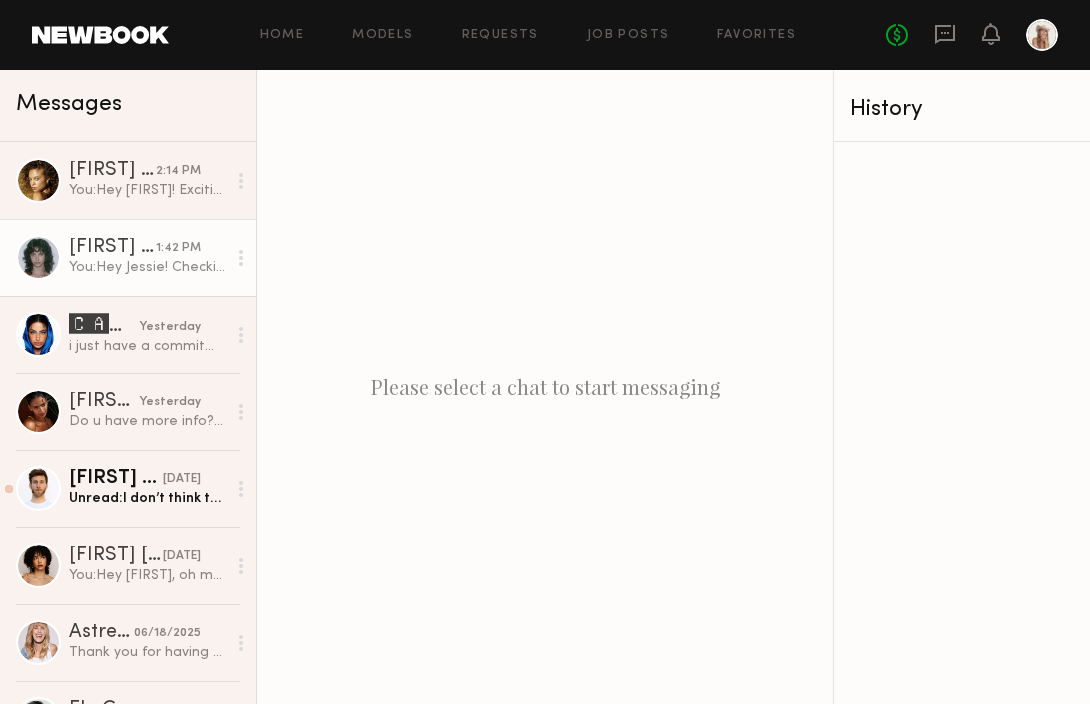 click on "Jessie M." 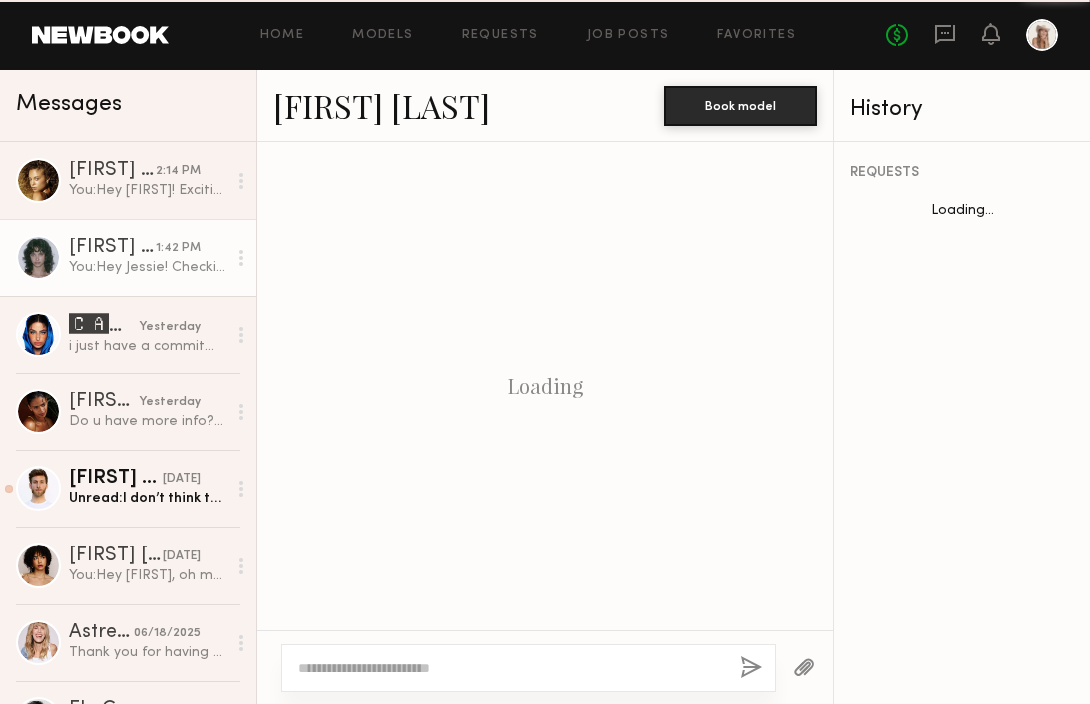 scroll, scrollTop: 1062, scrollLeft: 0, axis: vertical 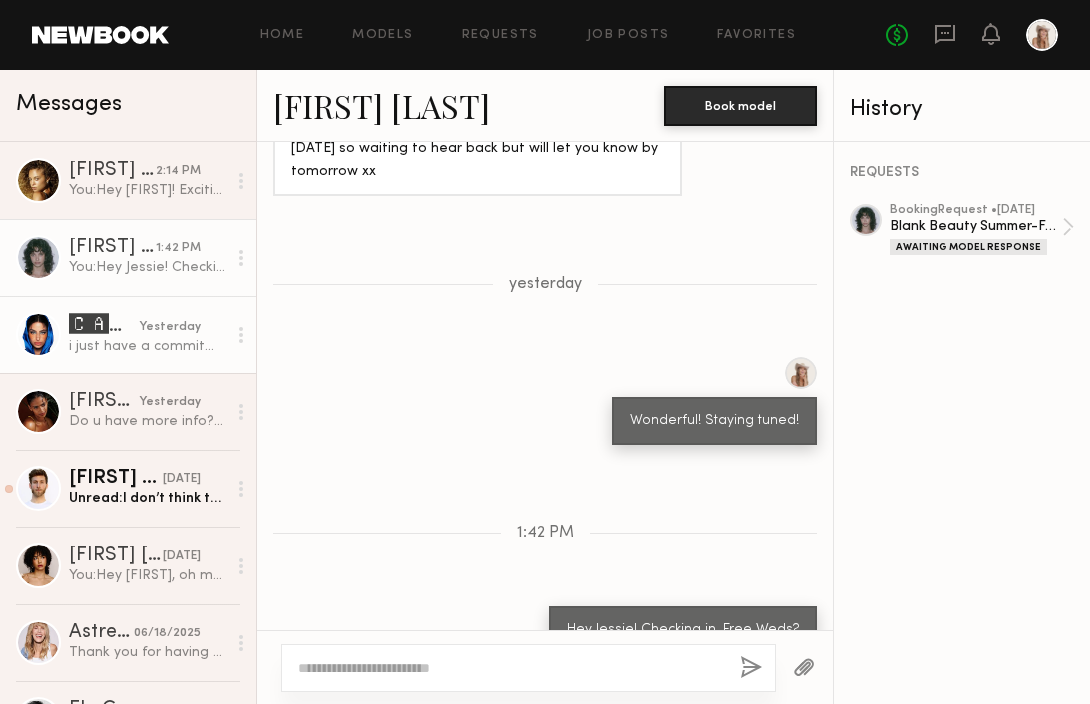 click on "i just have a commitment in koreatown at 4pm that do so as long as it’s shooting in the morning i’m free :)" 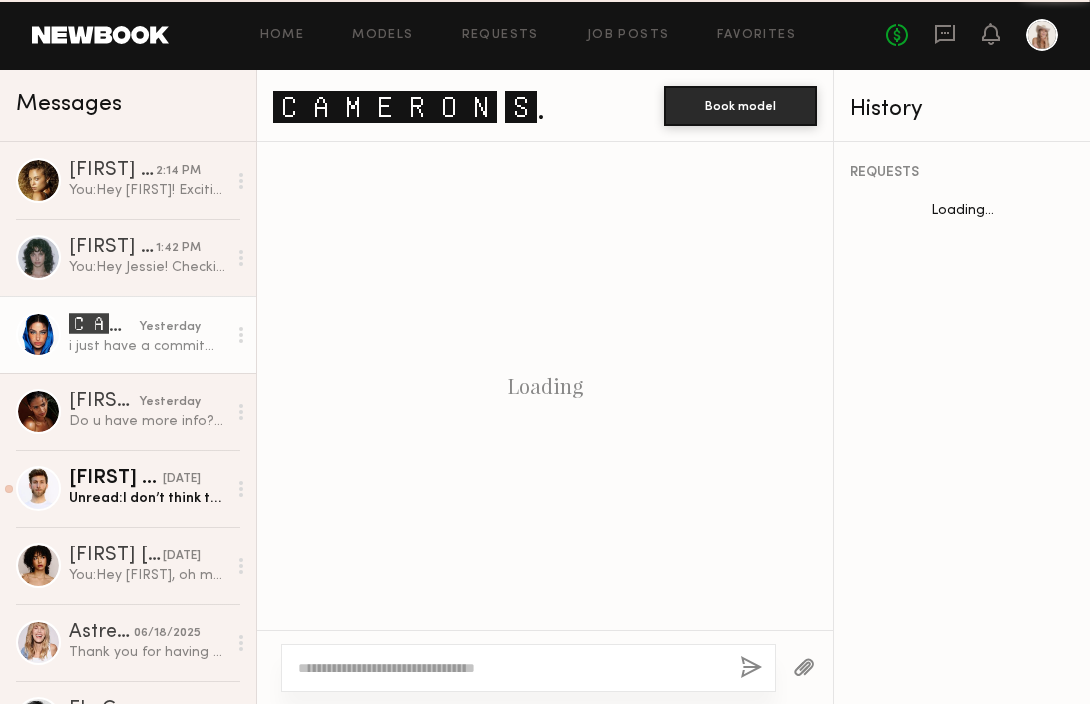 scroll, scrollTop: 1325, scrollLeft: 0, axis: vertical 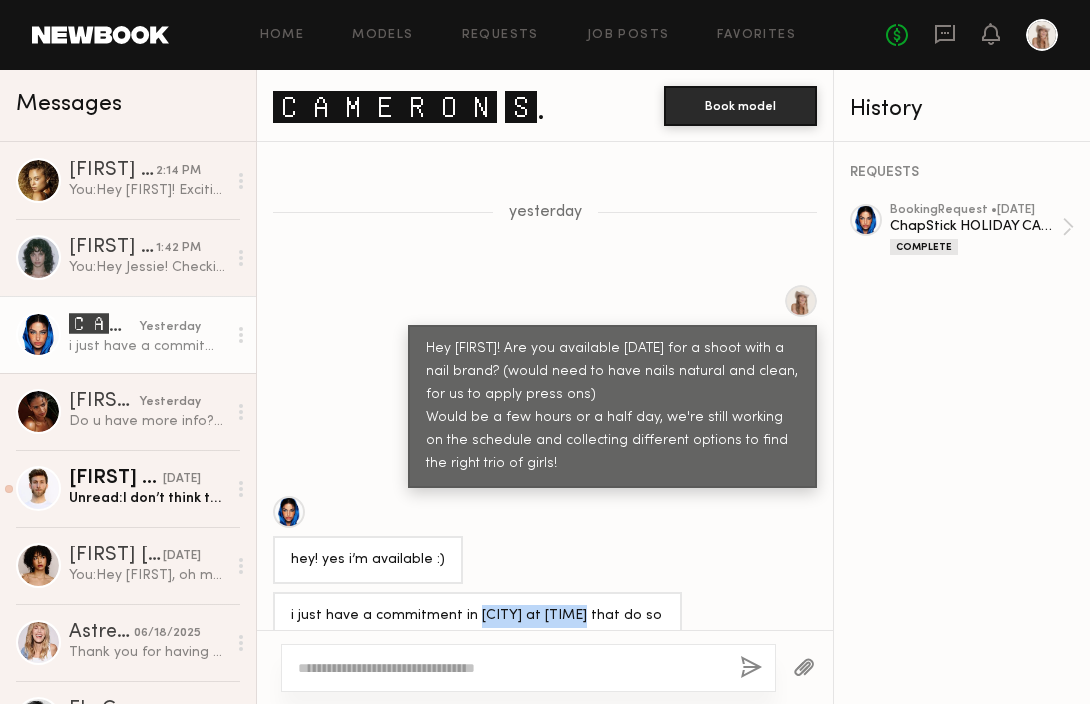 drag, startPoint x: 469, startPoint y: 563, endPoint x: 580, endPoint y: 563, distance: 111 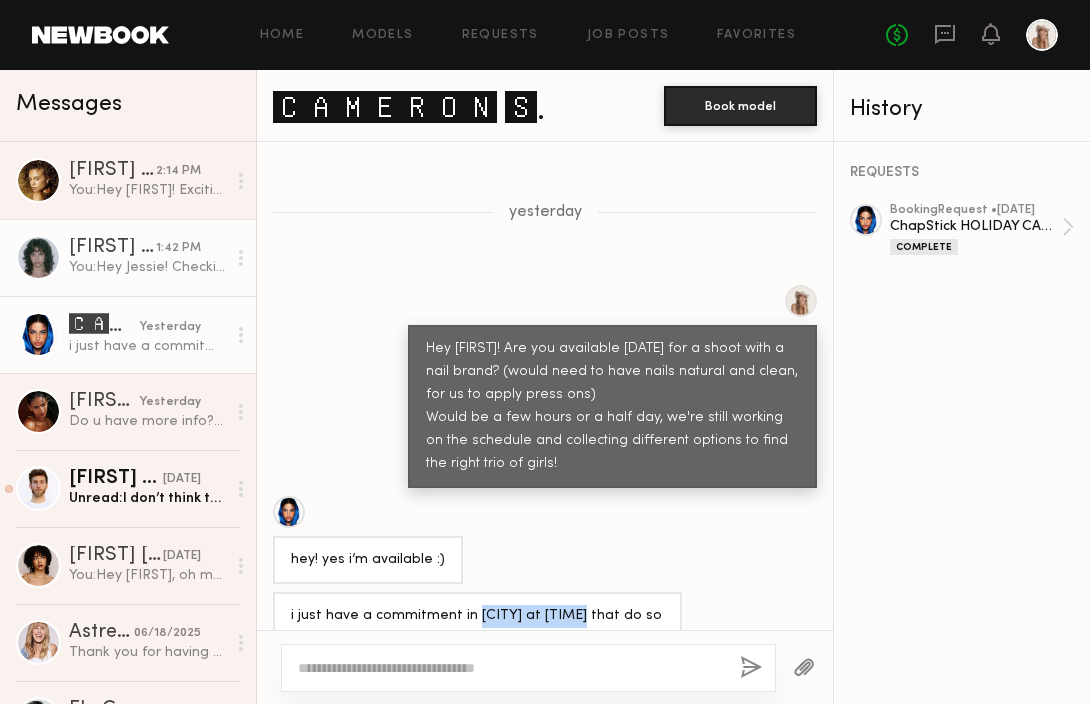 click on "You:  Hey Jessie! Checking in. Free Weds?" 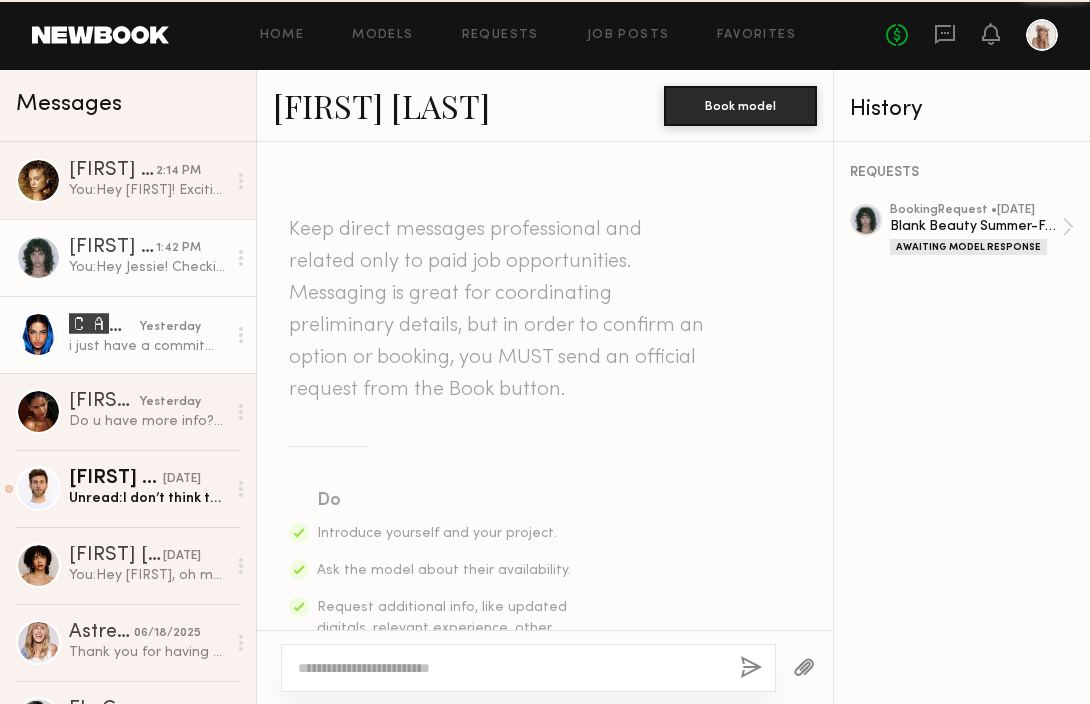 scroll, scrollTop: 1062, scrollLeft: 0, axis: vertical 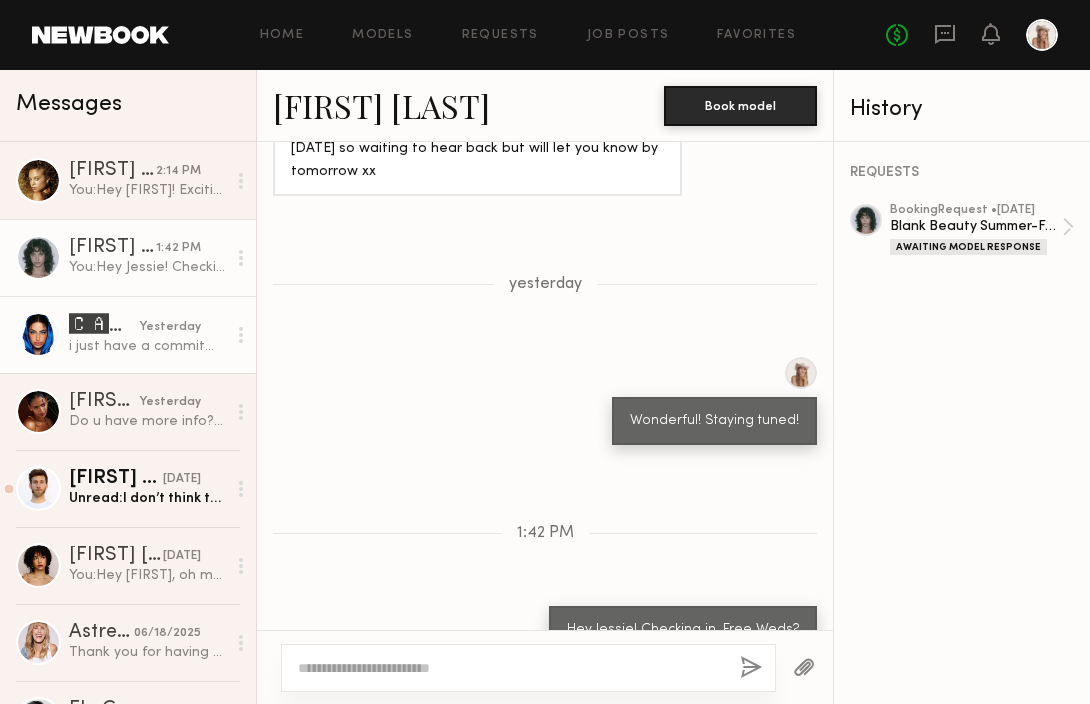 click on "🅲🅰🅼🅴🆁🅾🅽 🆂." 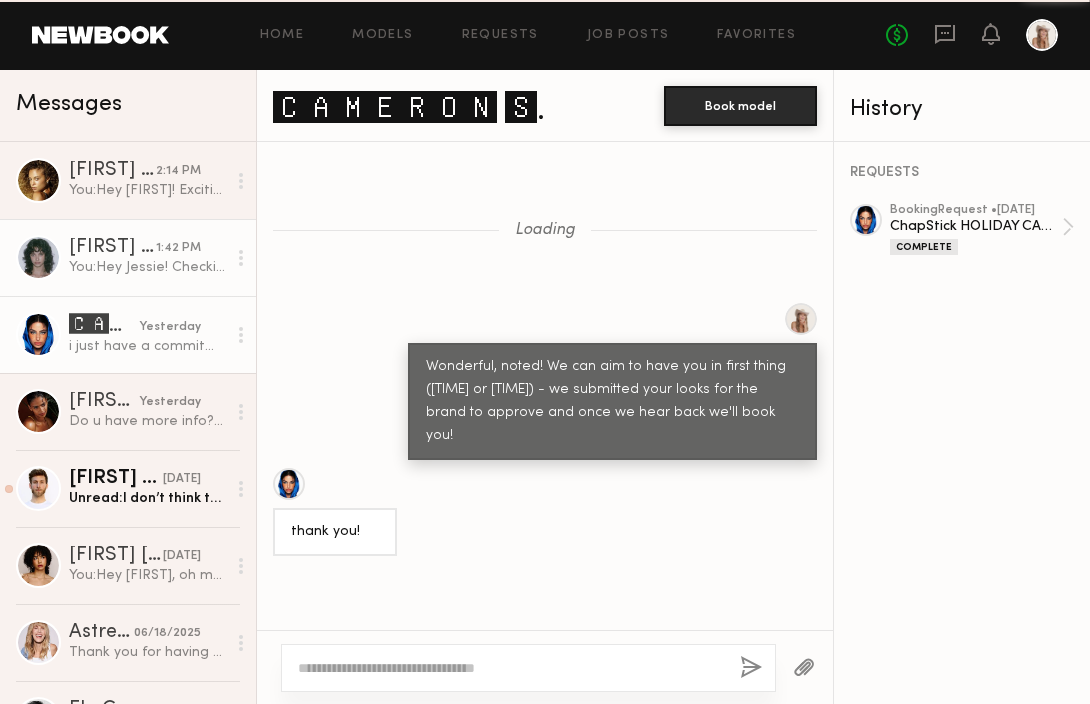 scroll, scrollTop: 1325, scrollLeft: 0, axis: vertical 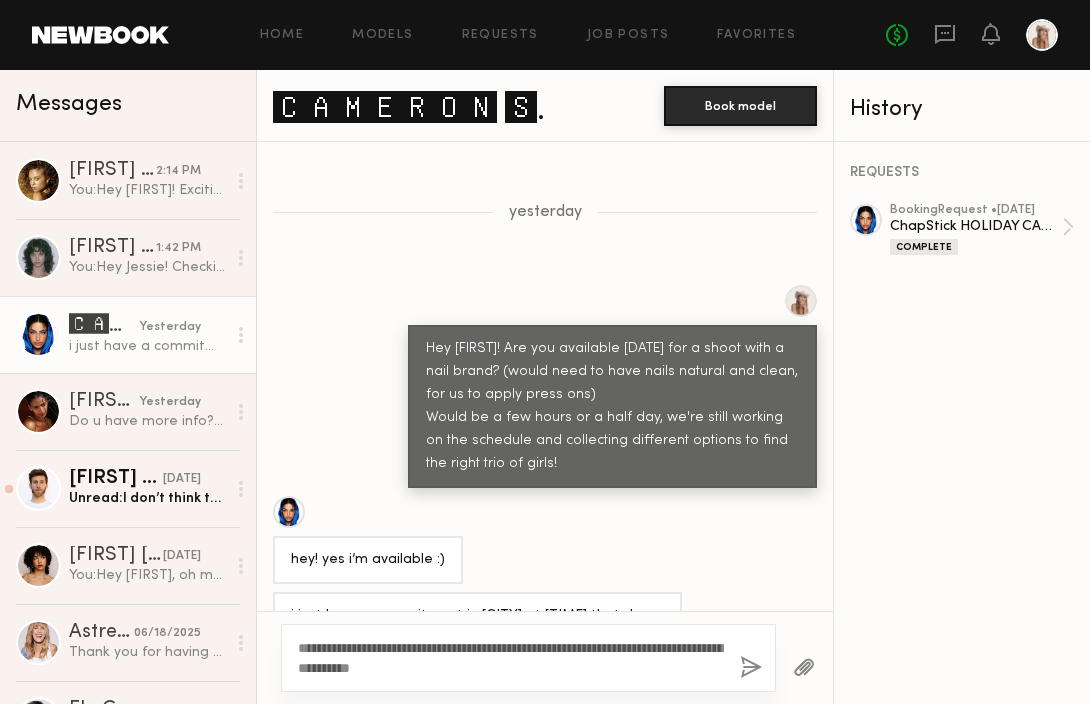 type on "**********" 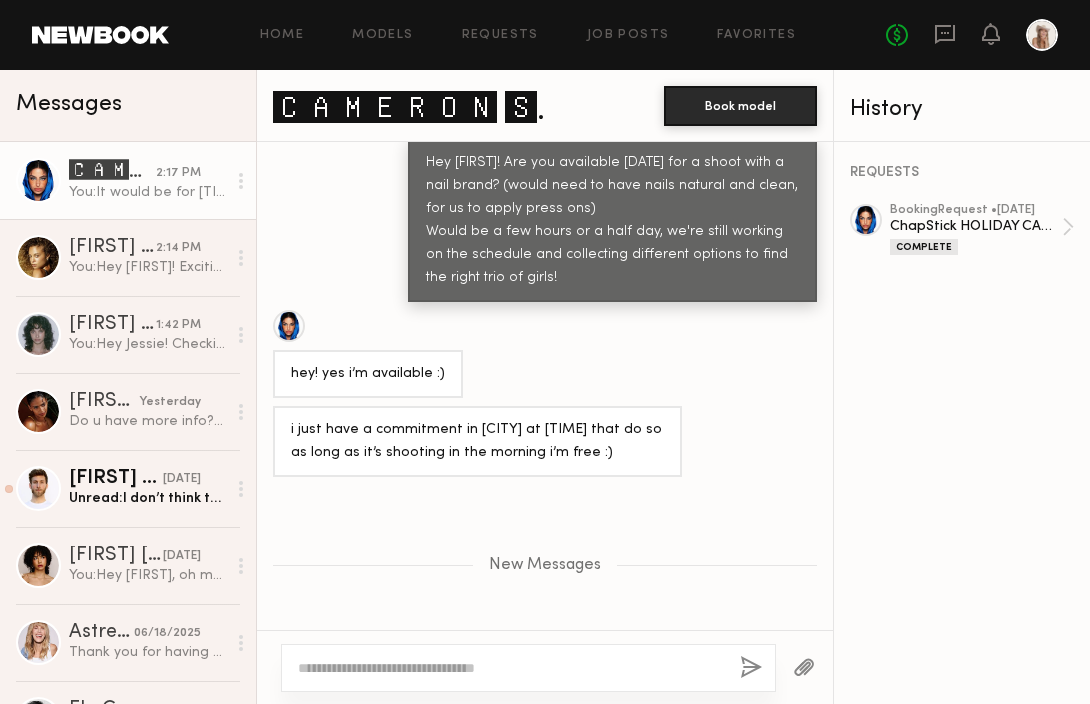 scroll, scrollTop: 1592, scrollLeft: 0, axis: vertical 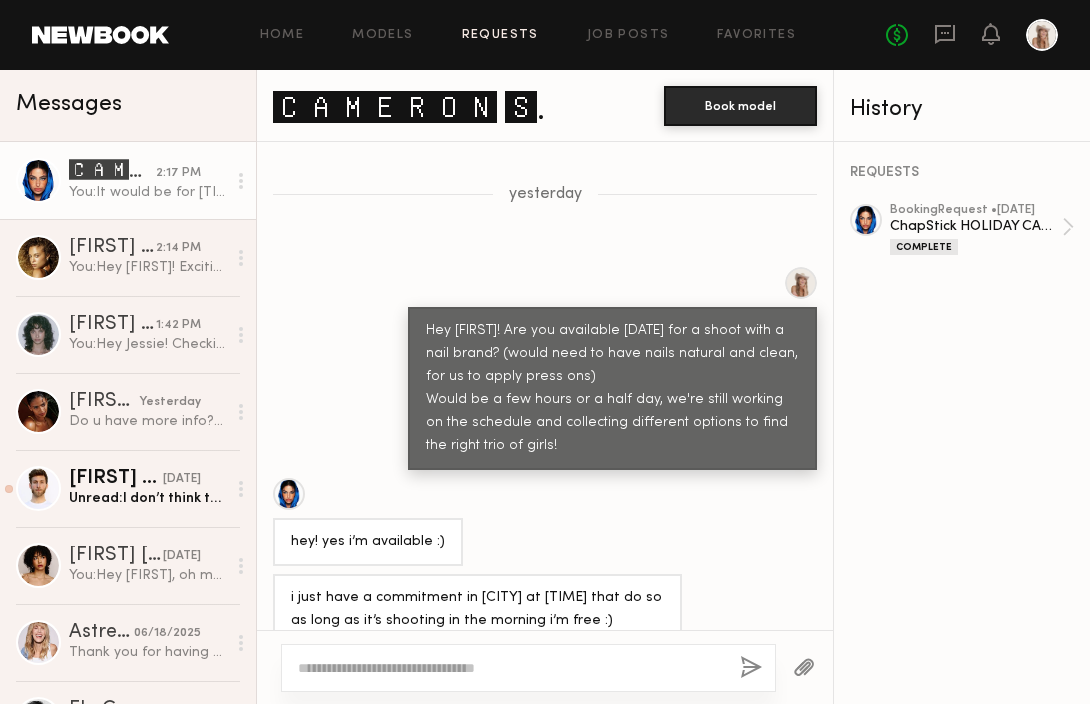 click on "Requests" 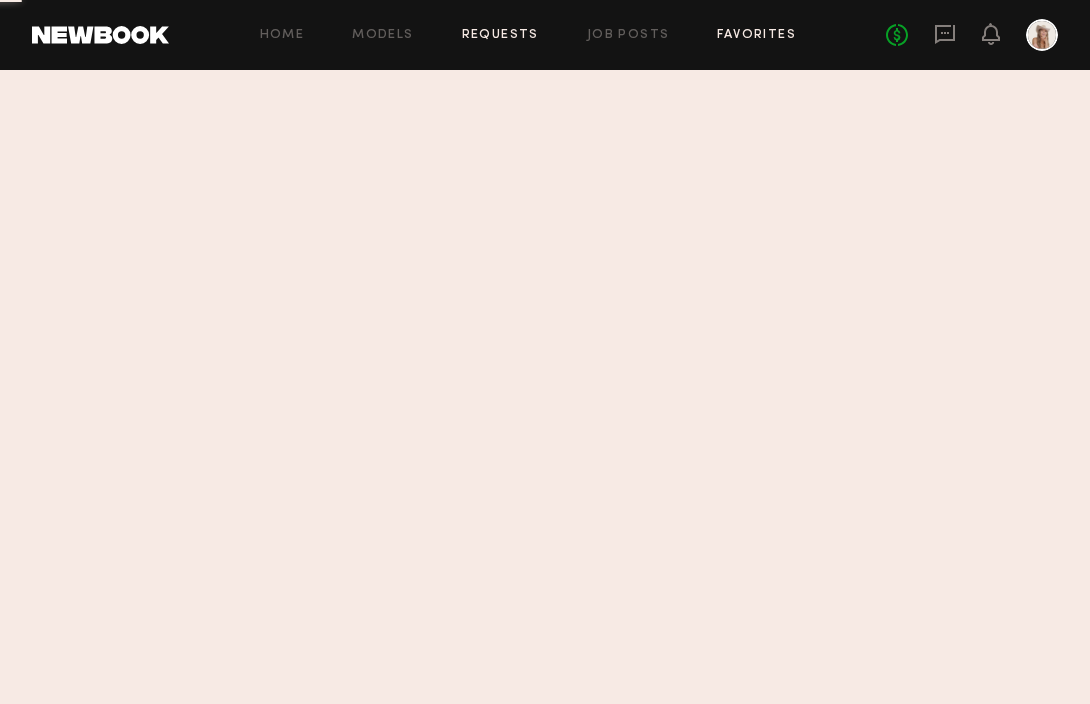 click on "Favorites" 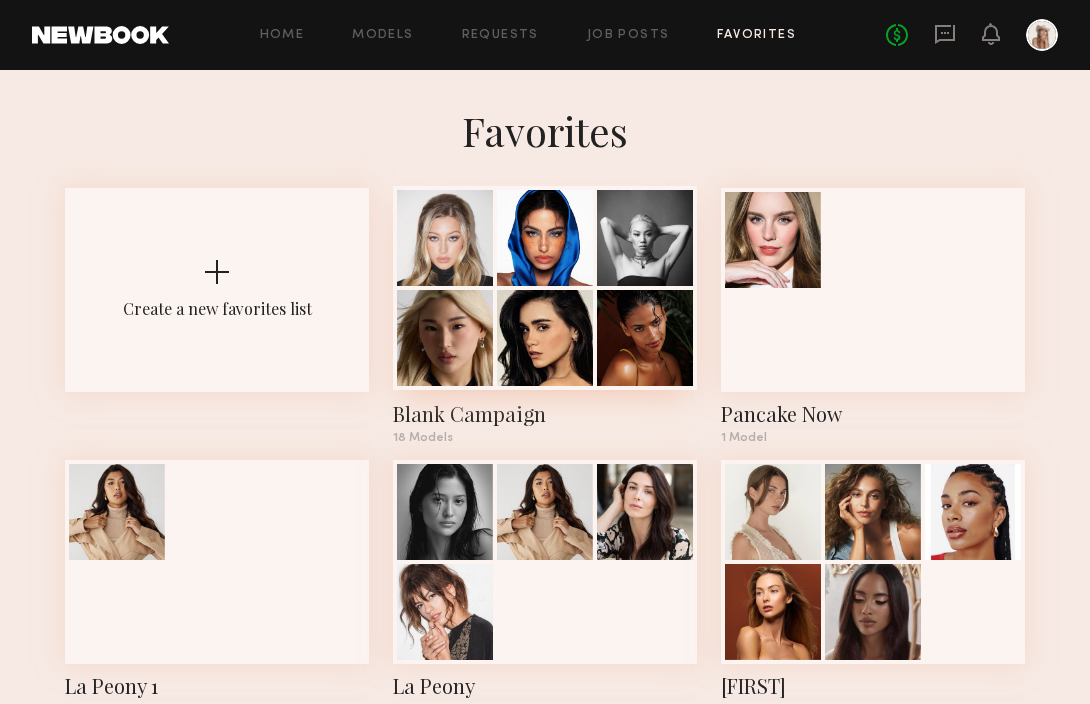 click 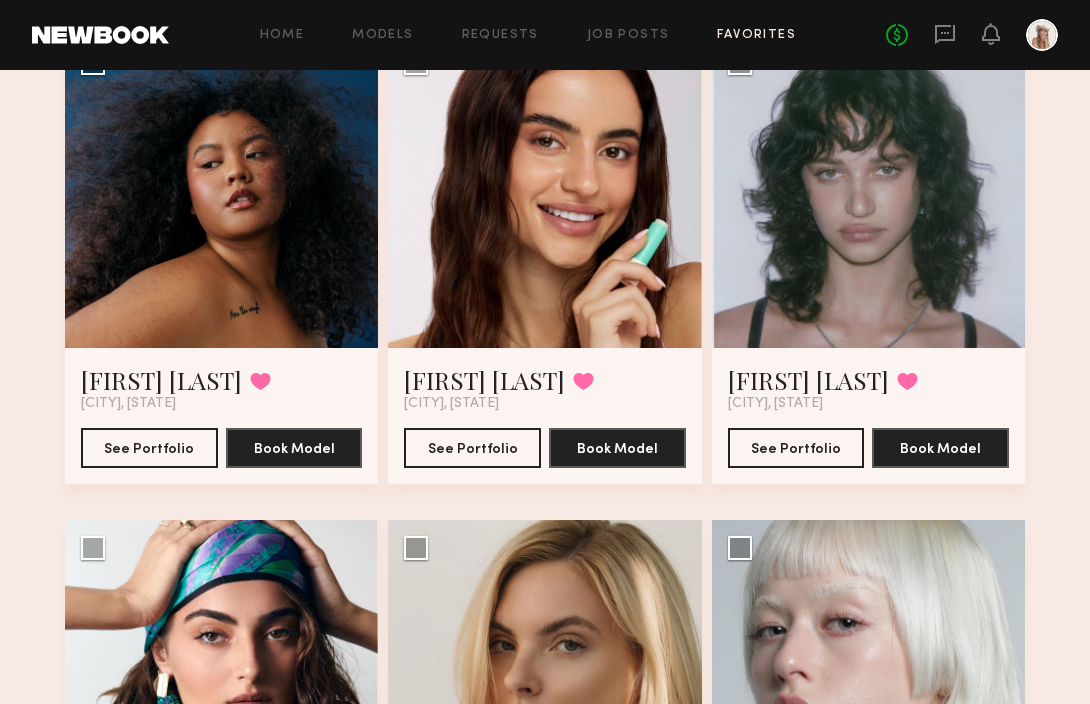 scroll, scrollTop: 1140, scrollLeft: 0, axis: vertical 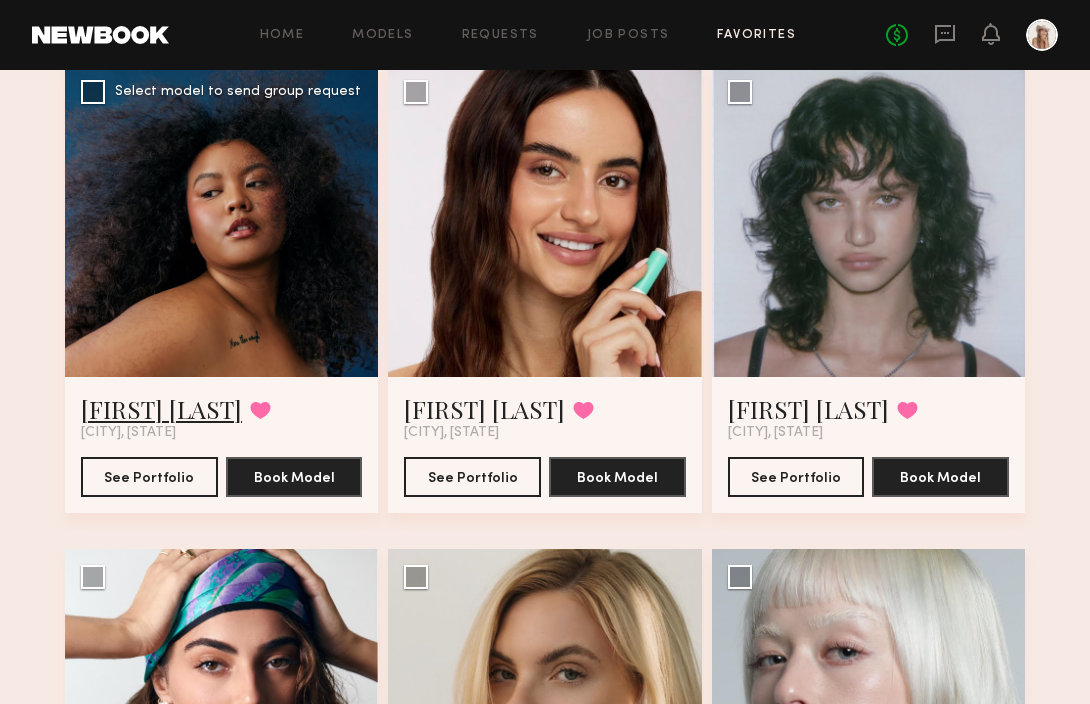 click on "Kiara L." 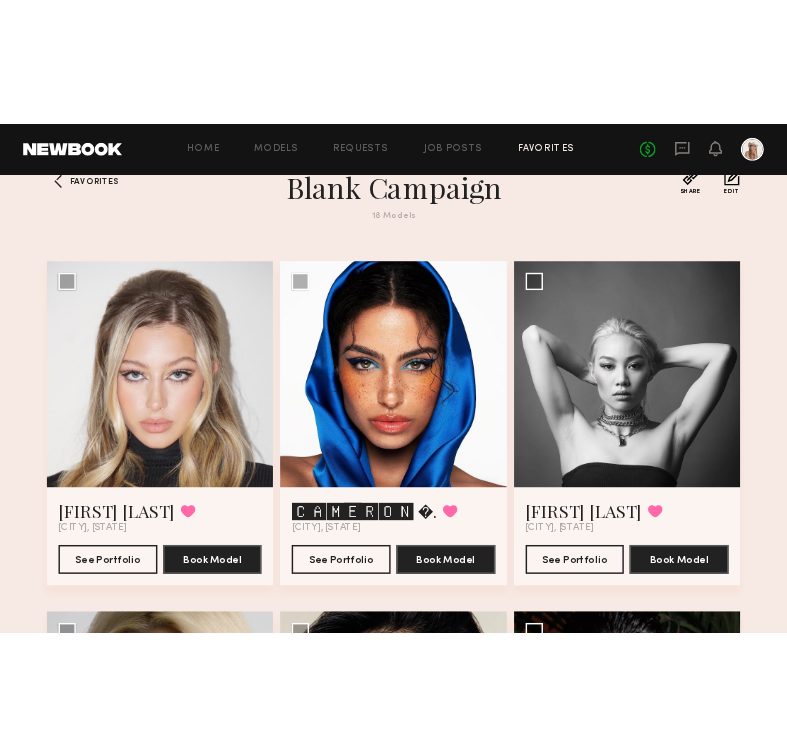 scroll, scrollTop: 0, scrollLeft: 0, axis: both 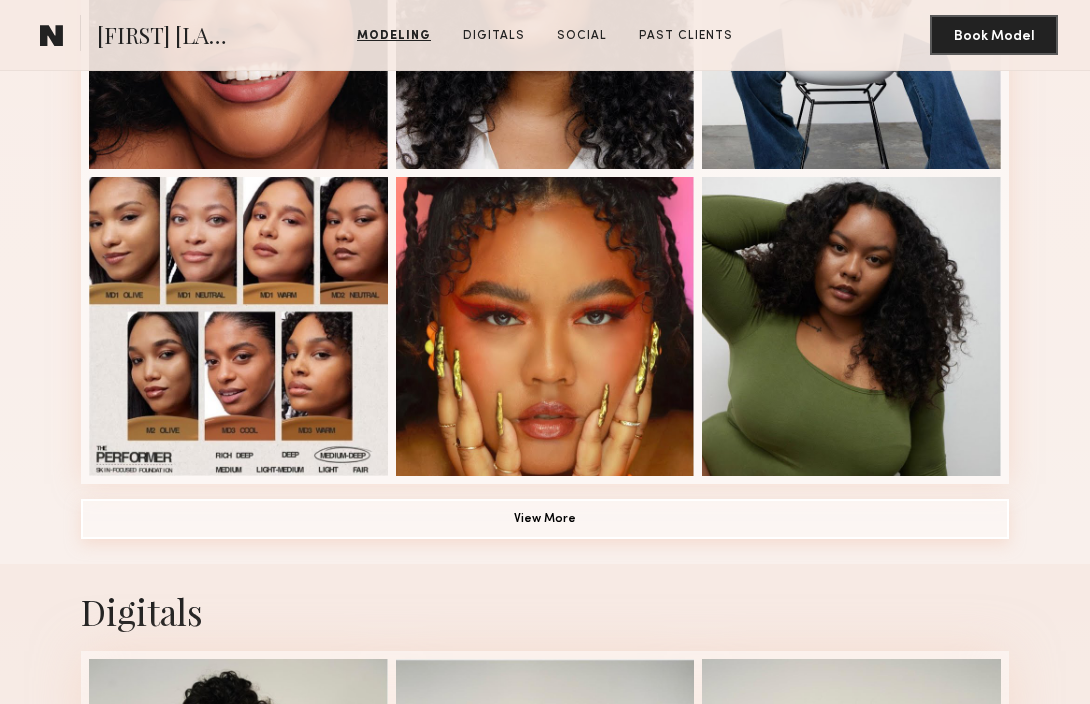 click on "View More" 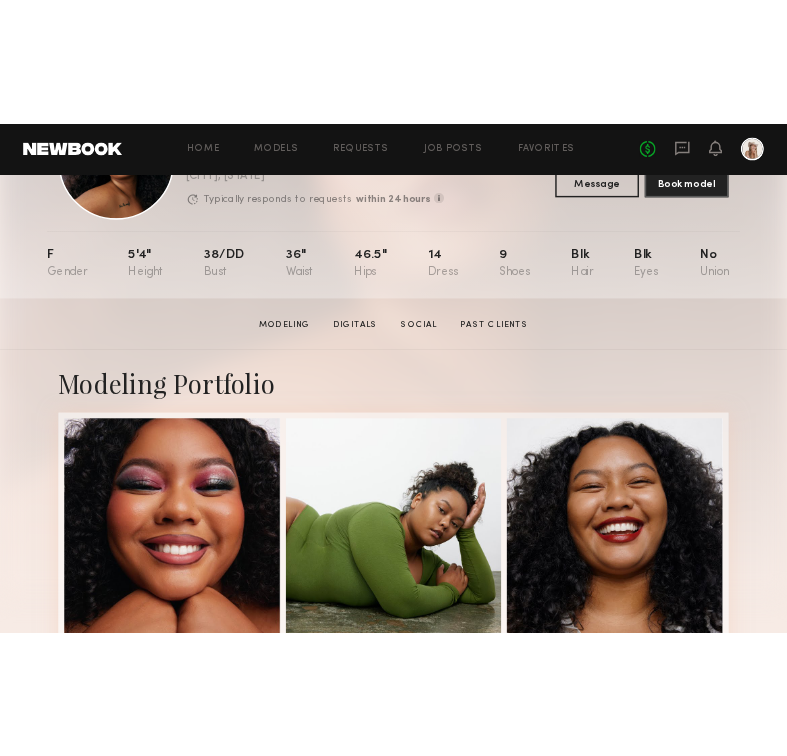scroll, scrollTop: 0, scrollLeft: 0, axis: both 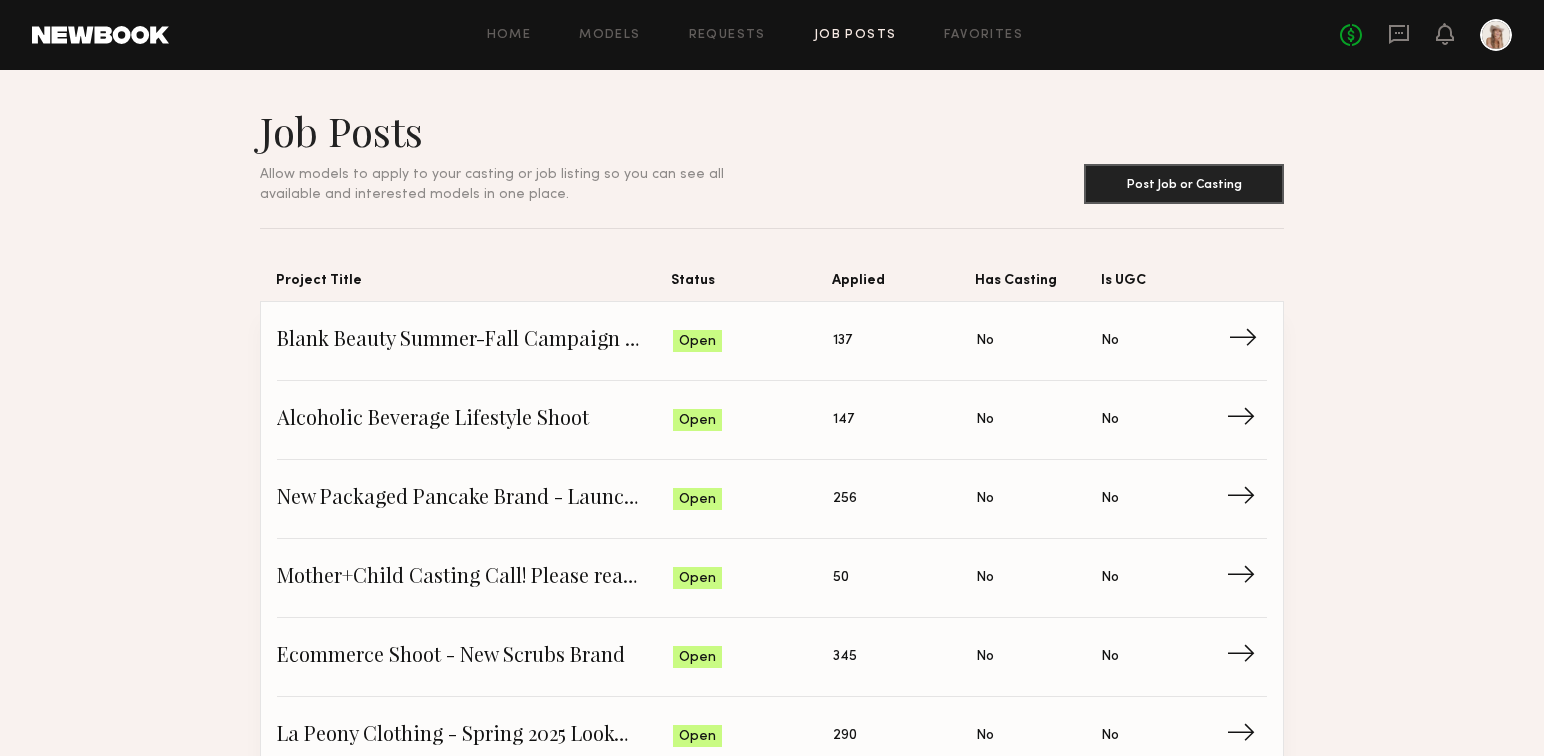 click on "→" 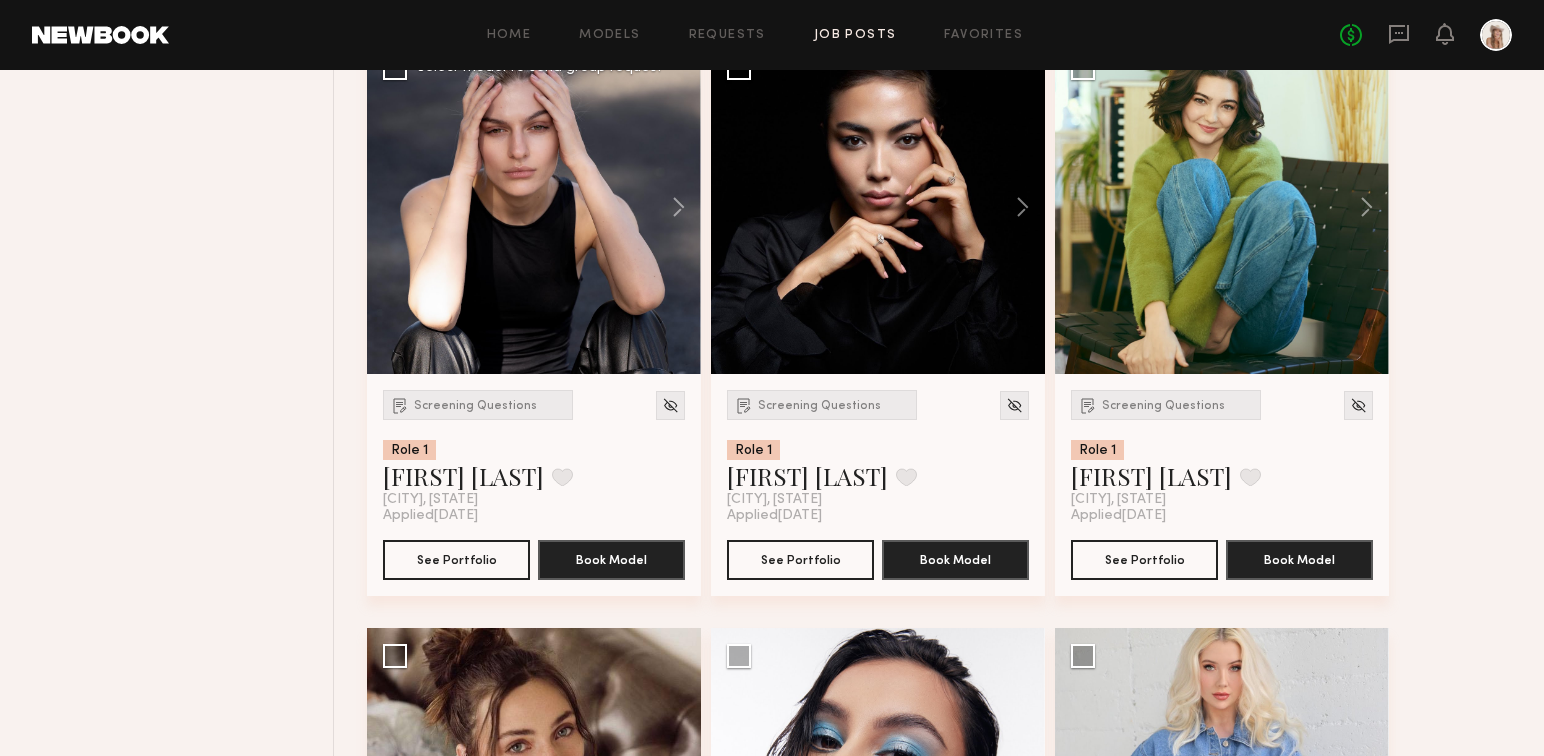 scroll, scrollTop: 2085, scrollLeft: 0, axis: vertical 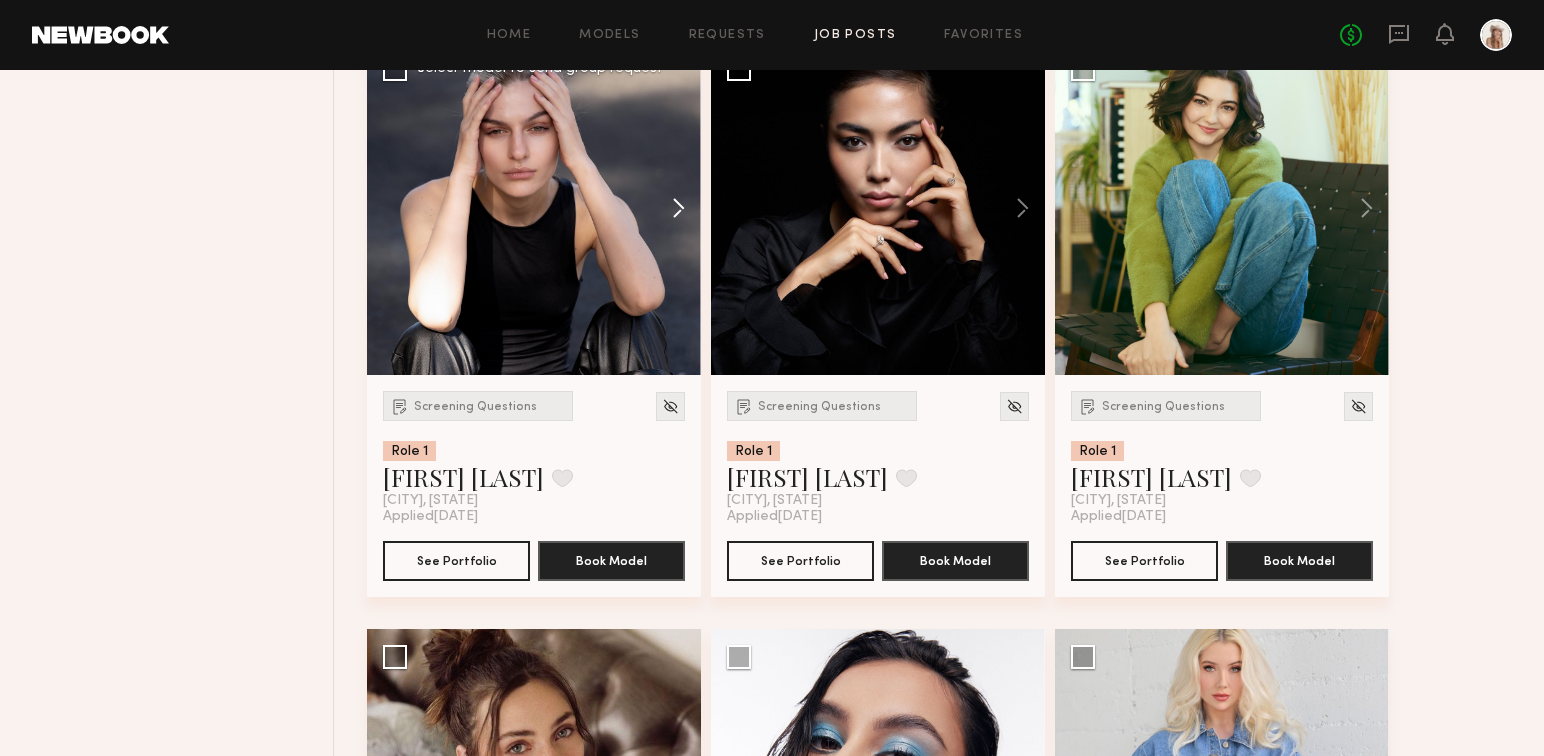 click 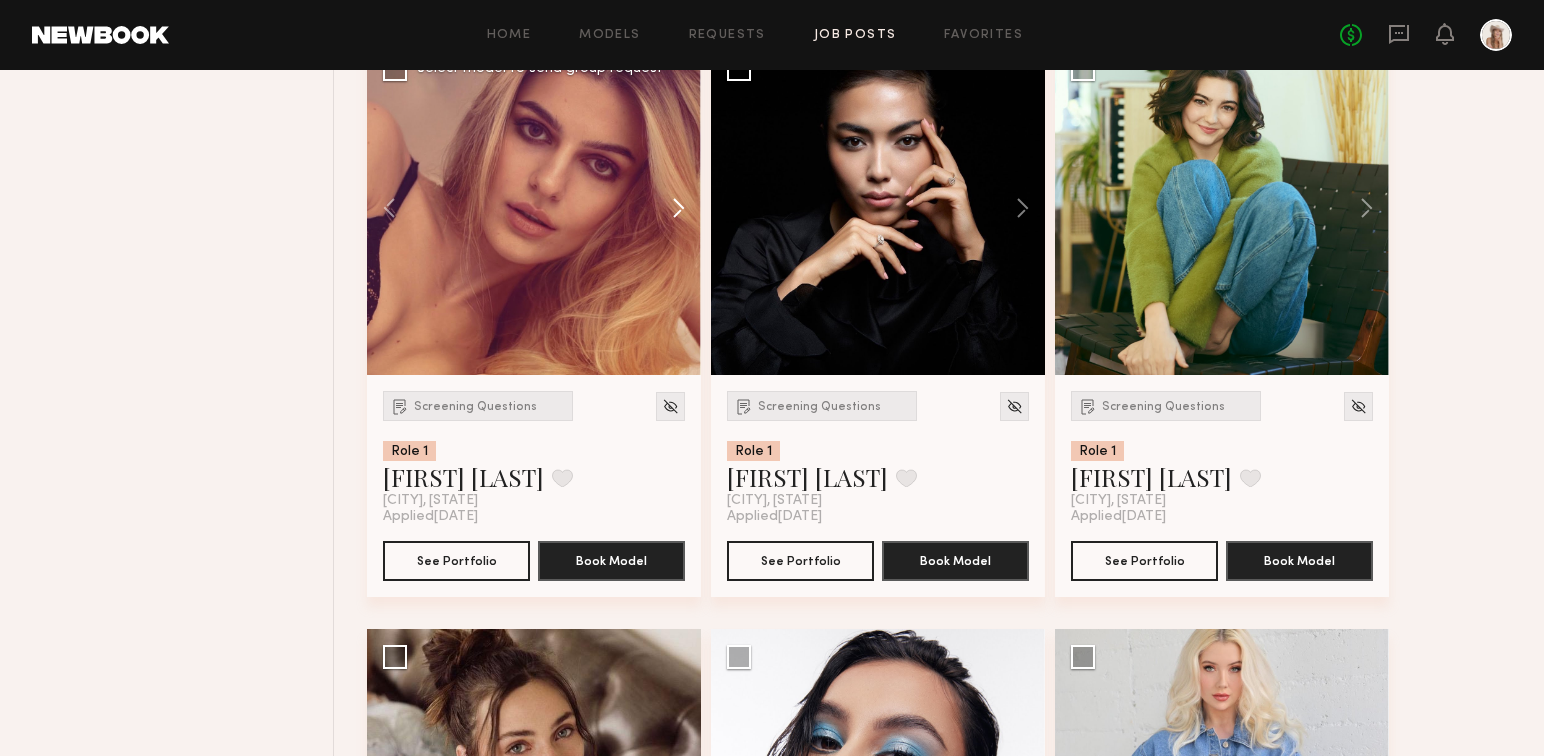 click 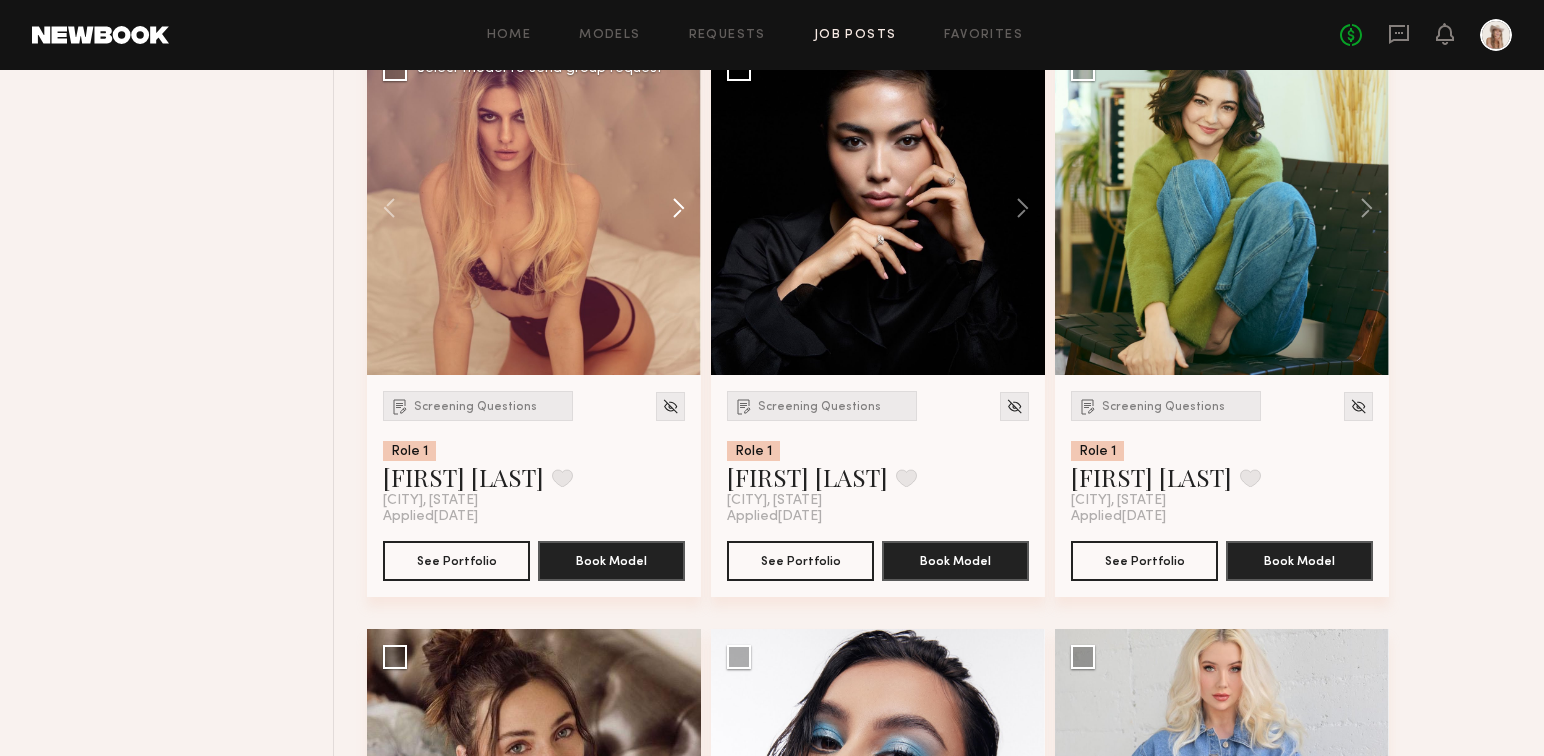 click 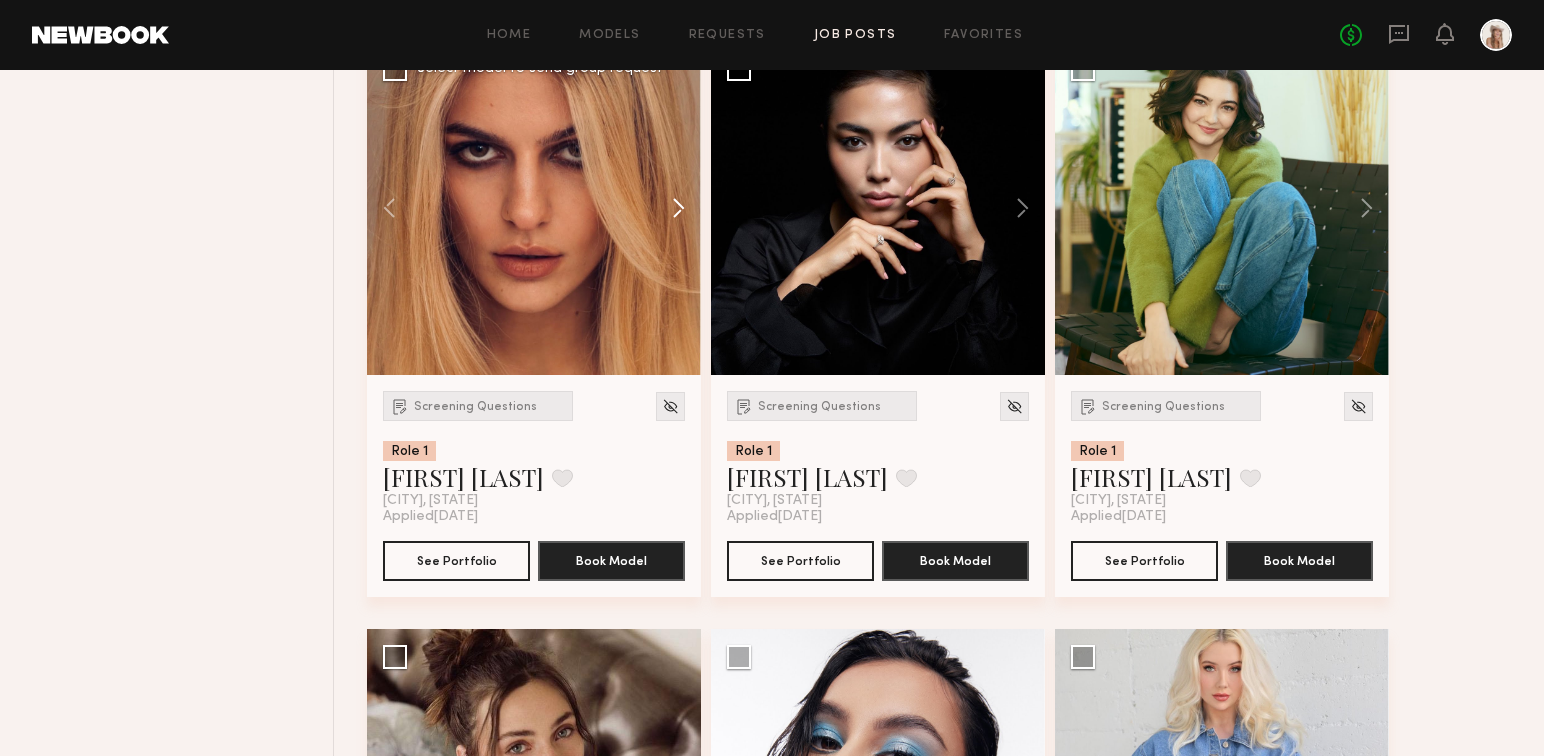 click 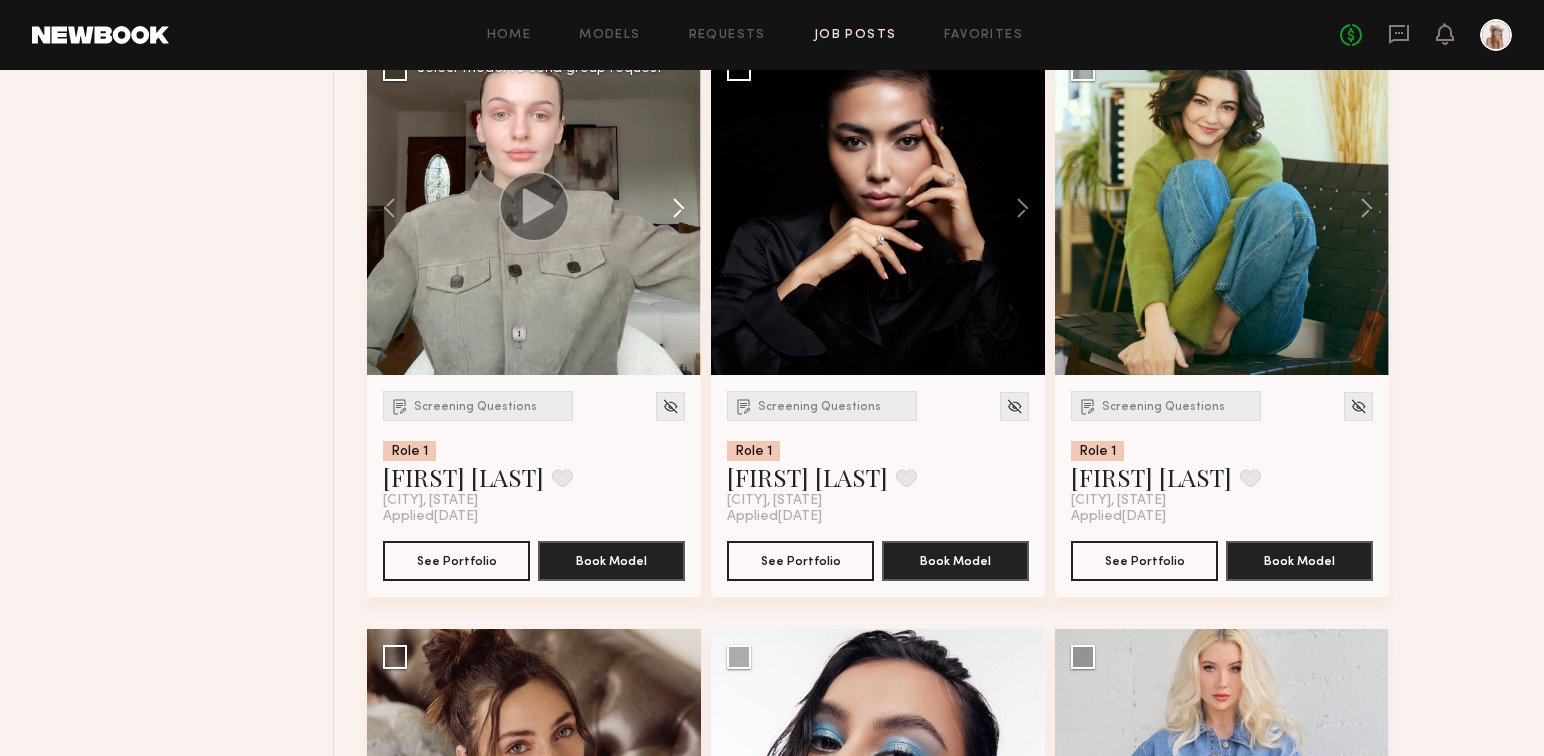 click 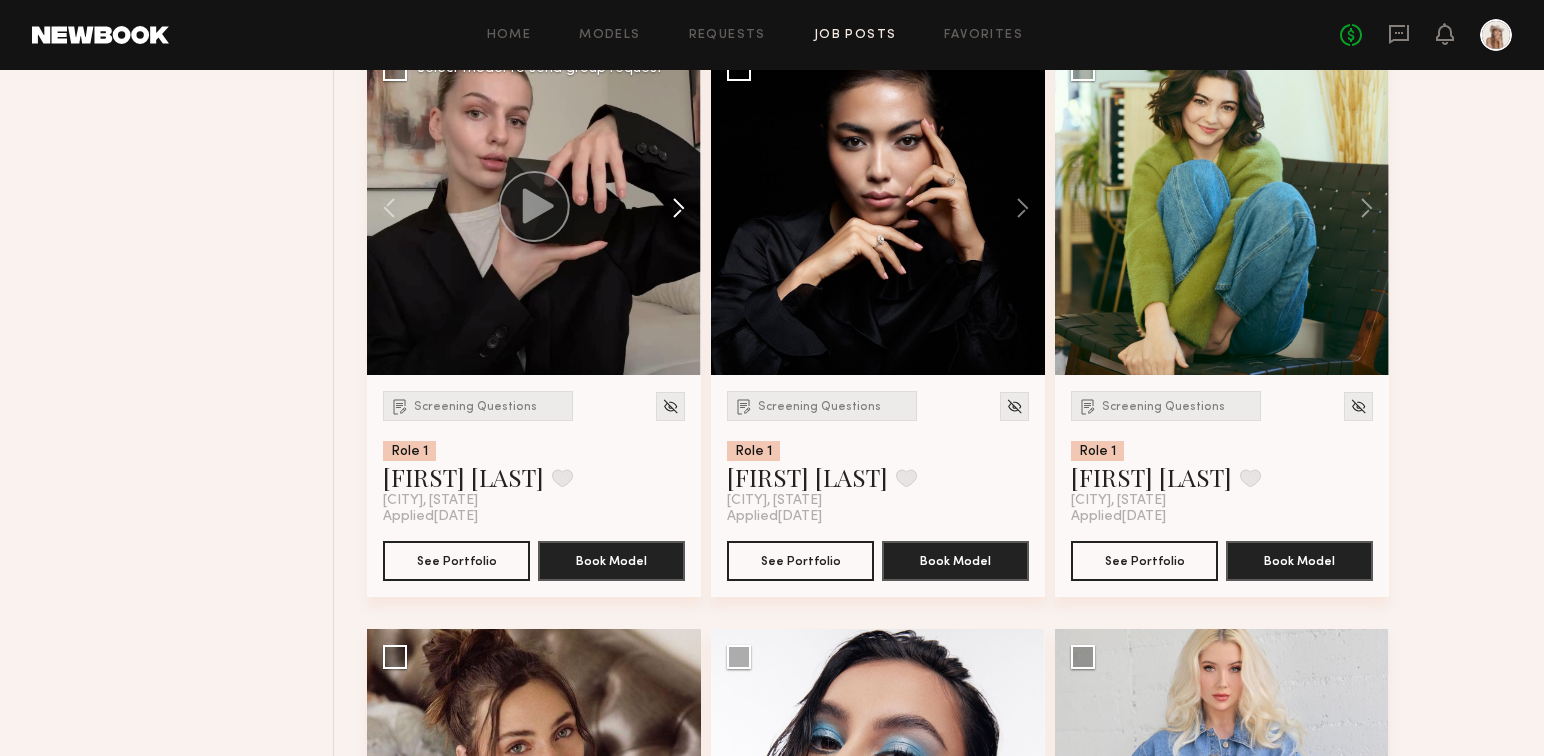 click 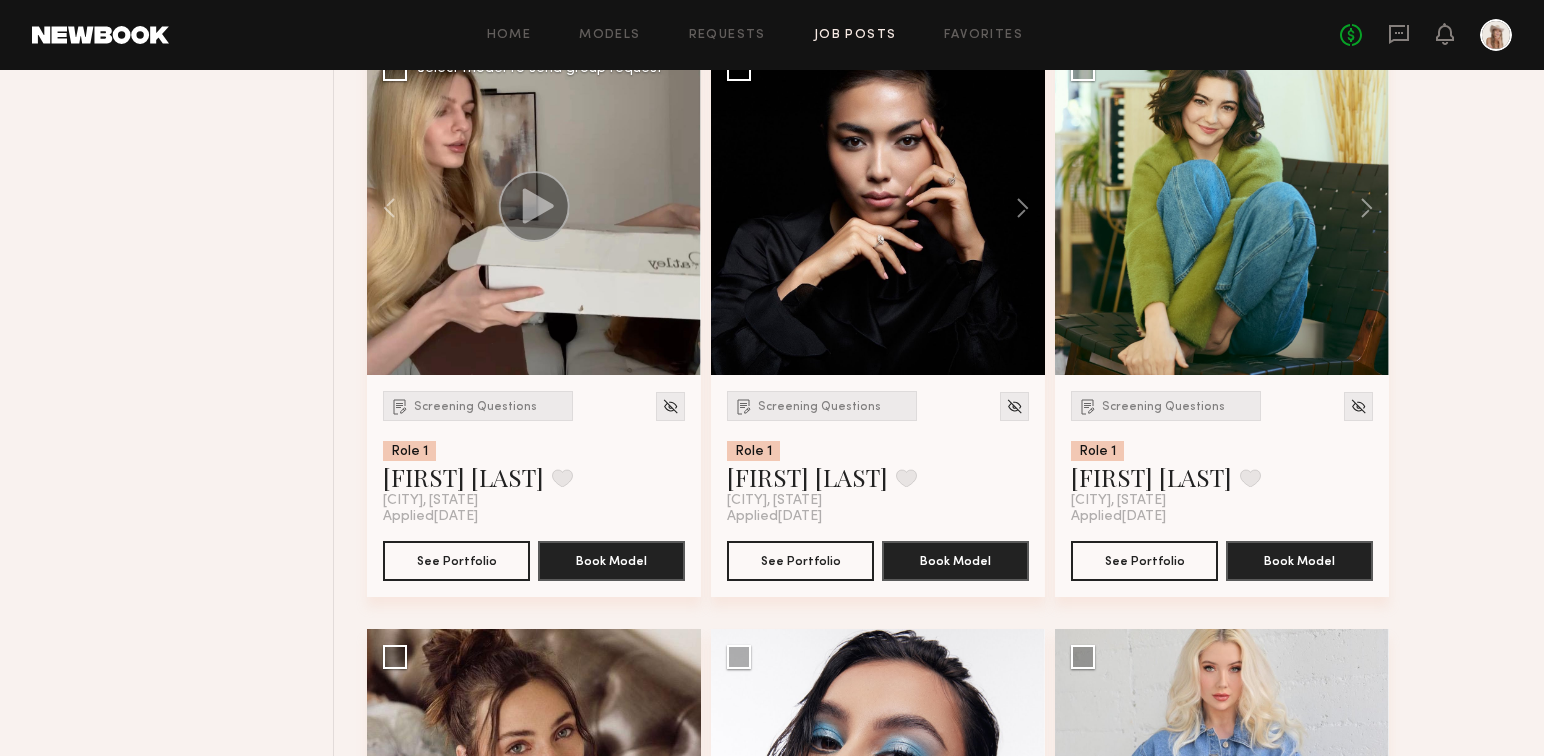 click 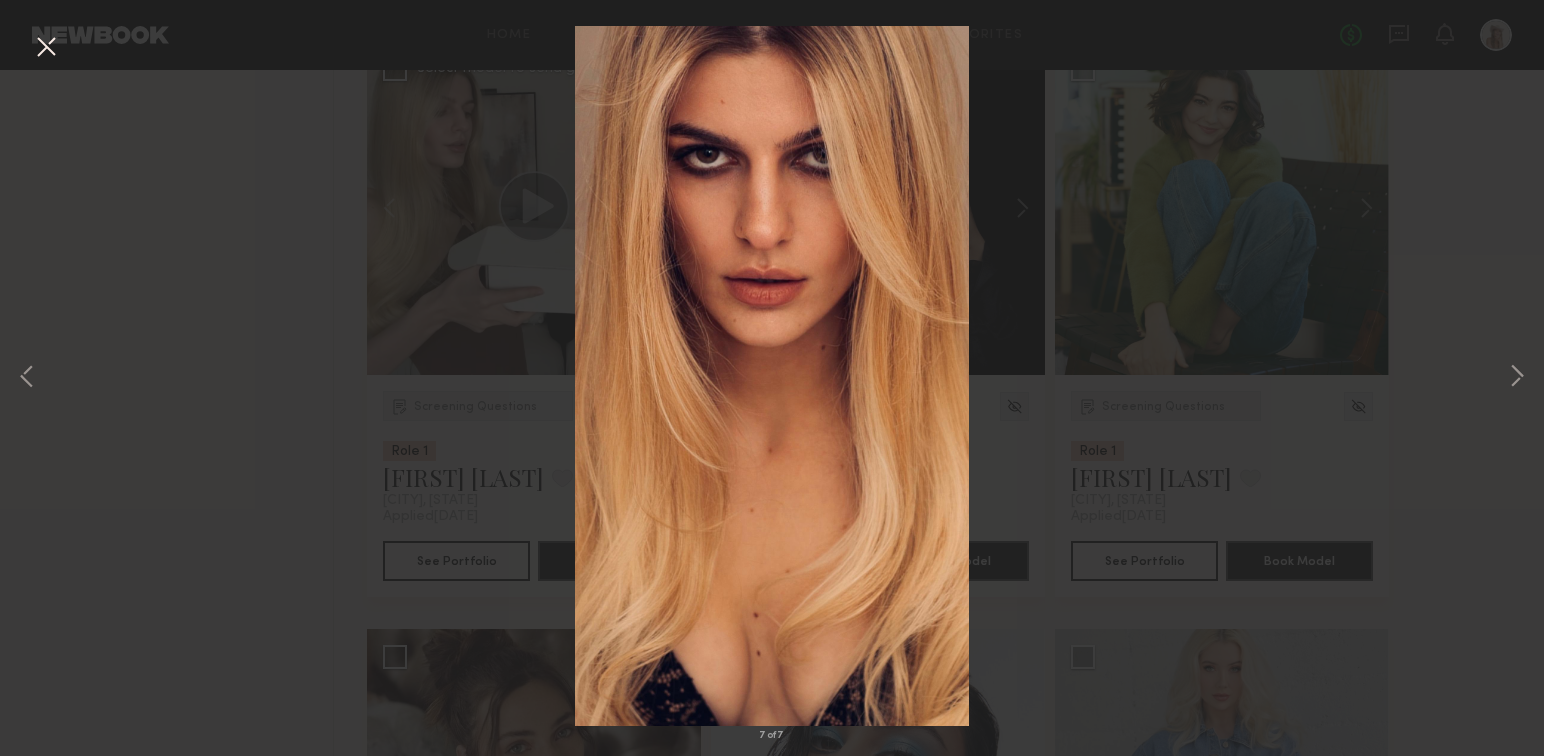 click on "7  of  7" at bounding box center (772, 378) 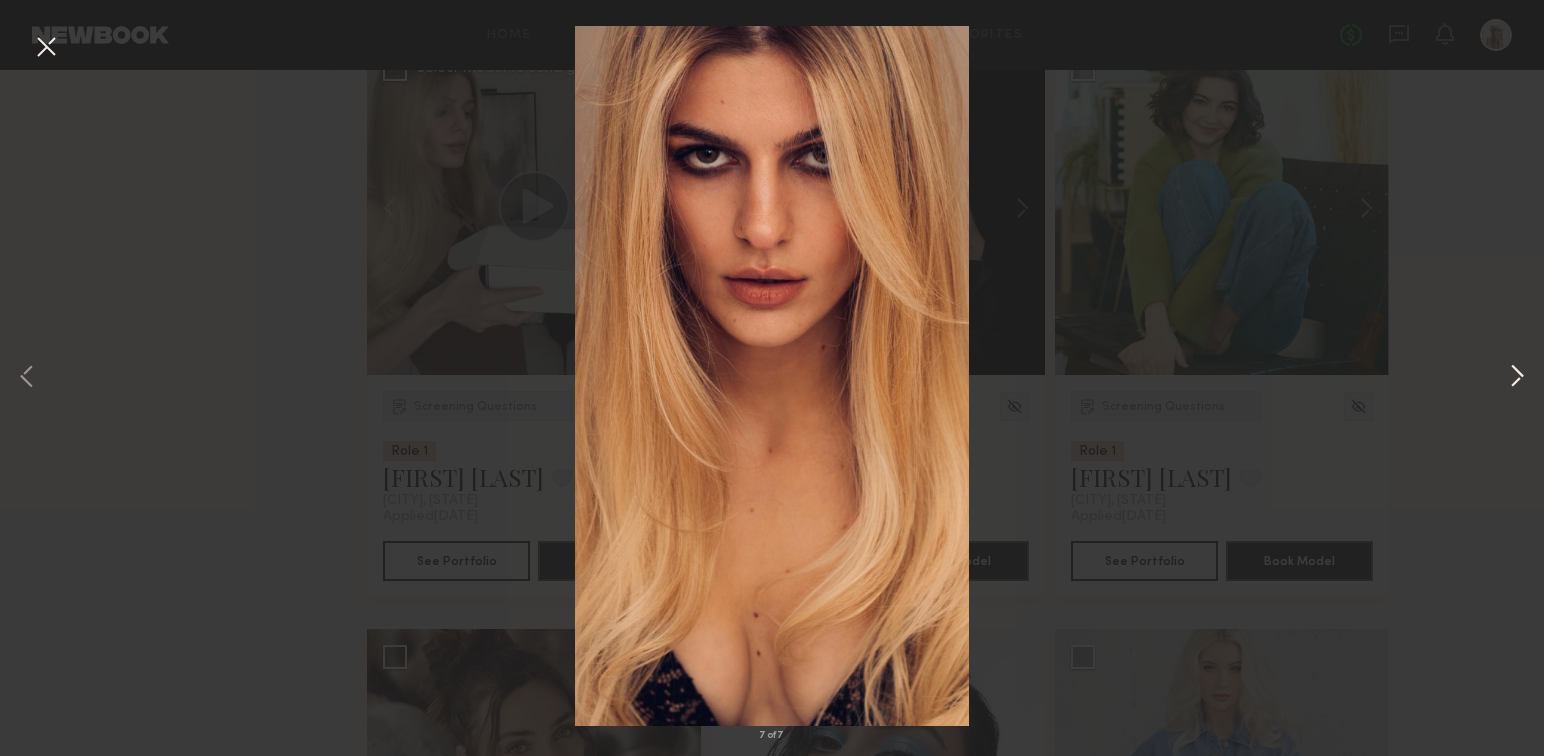 click at bounding box center [1517, 378] 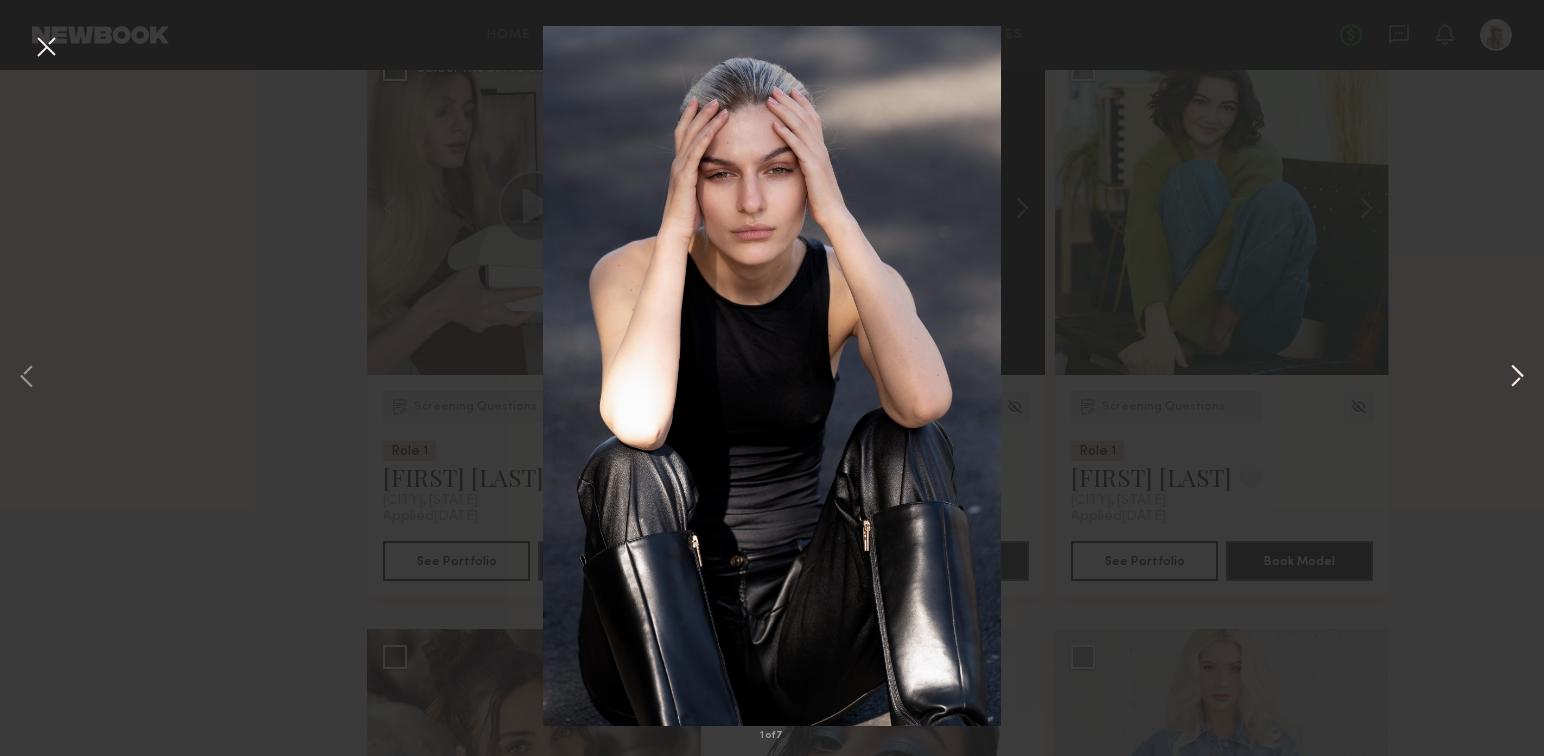 click at bounding box center [1517, 378] 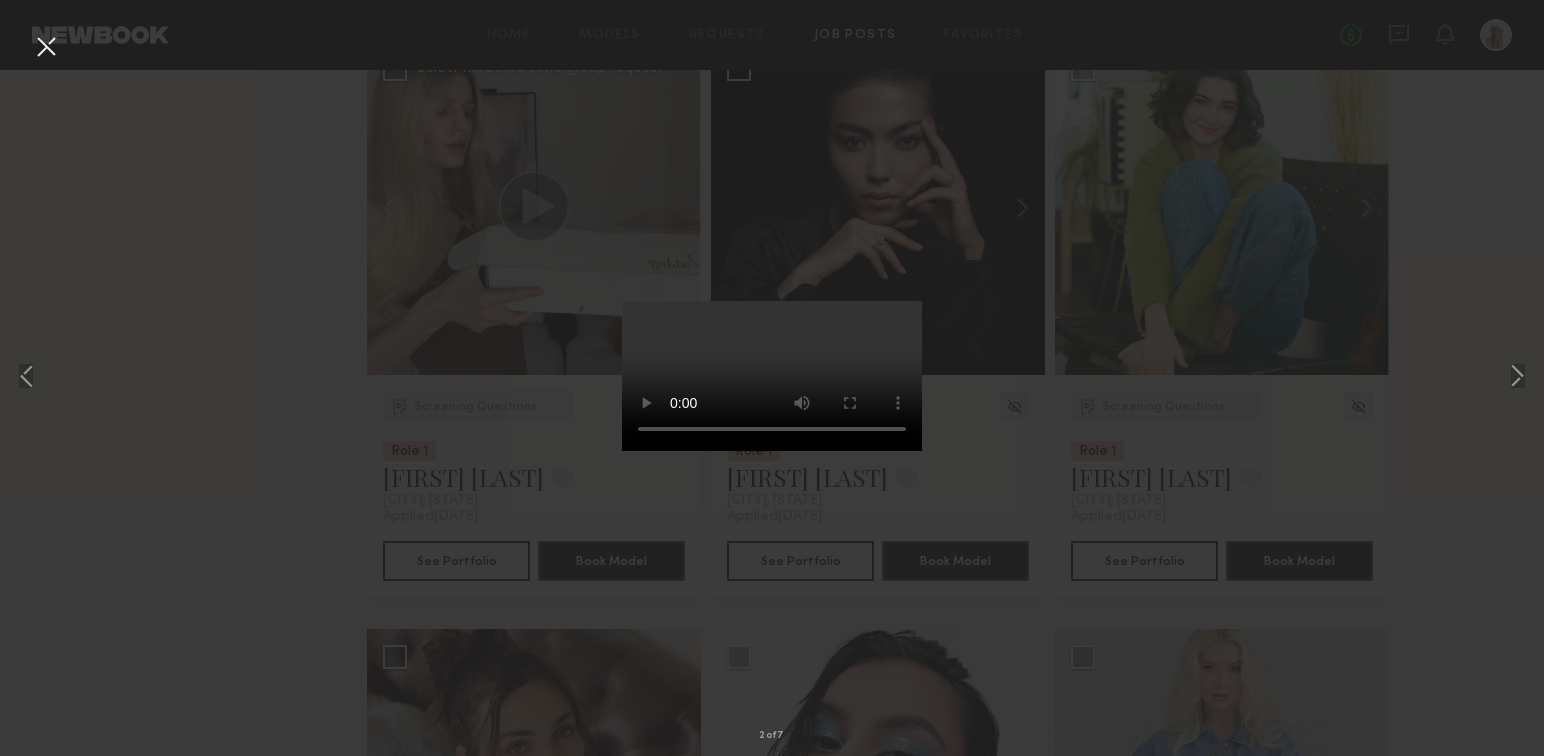 click on "2  of  7" at bounding box center (772, 378) 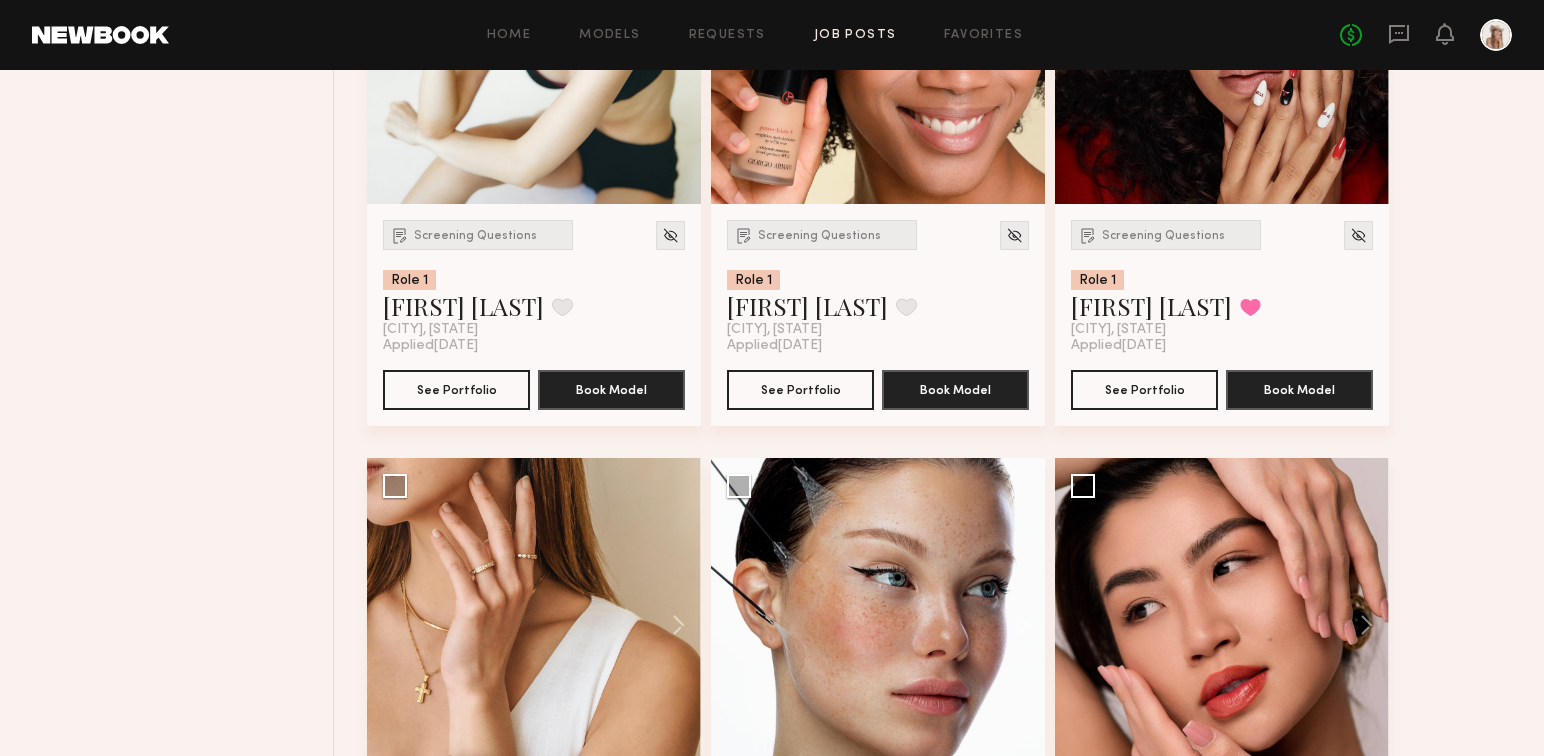 scroll, scrollTop: 4604, scrollLeft: 0, axis: vertical 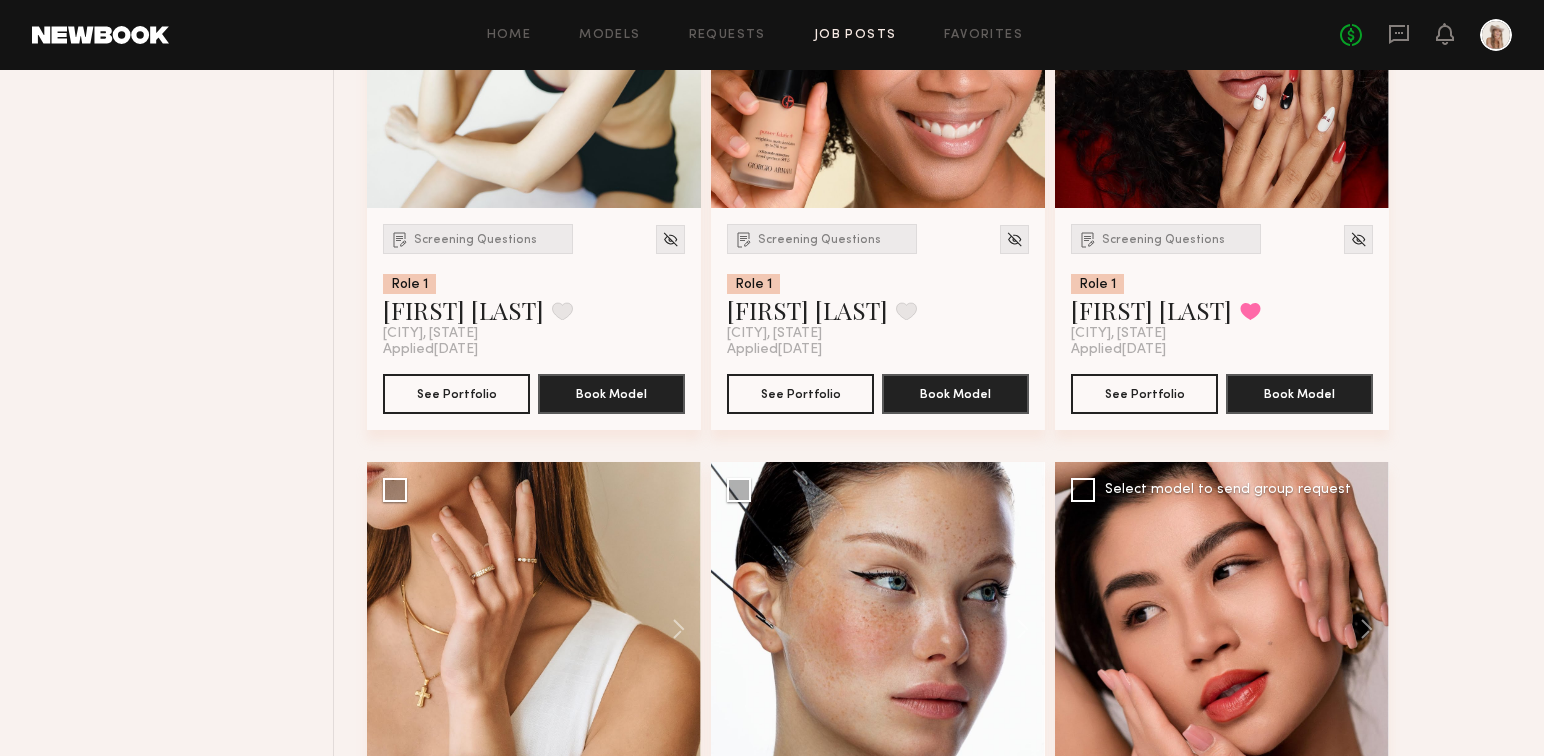 click 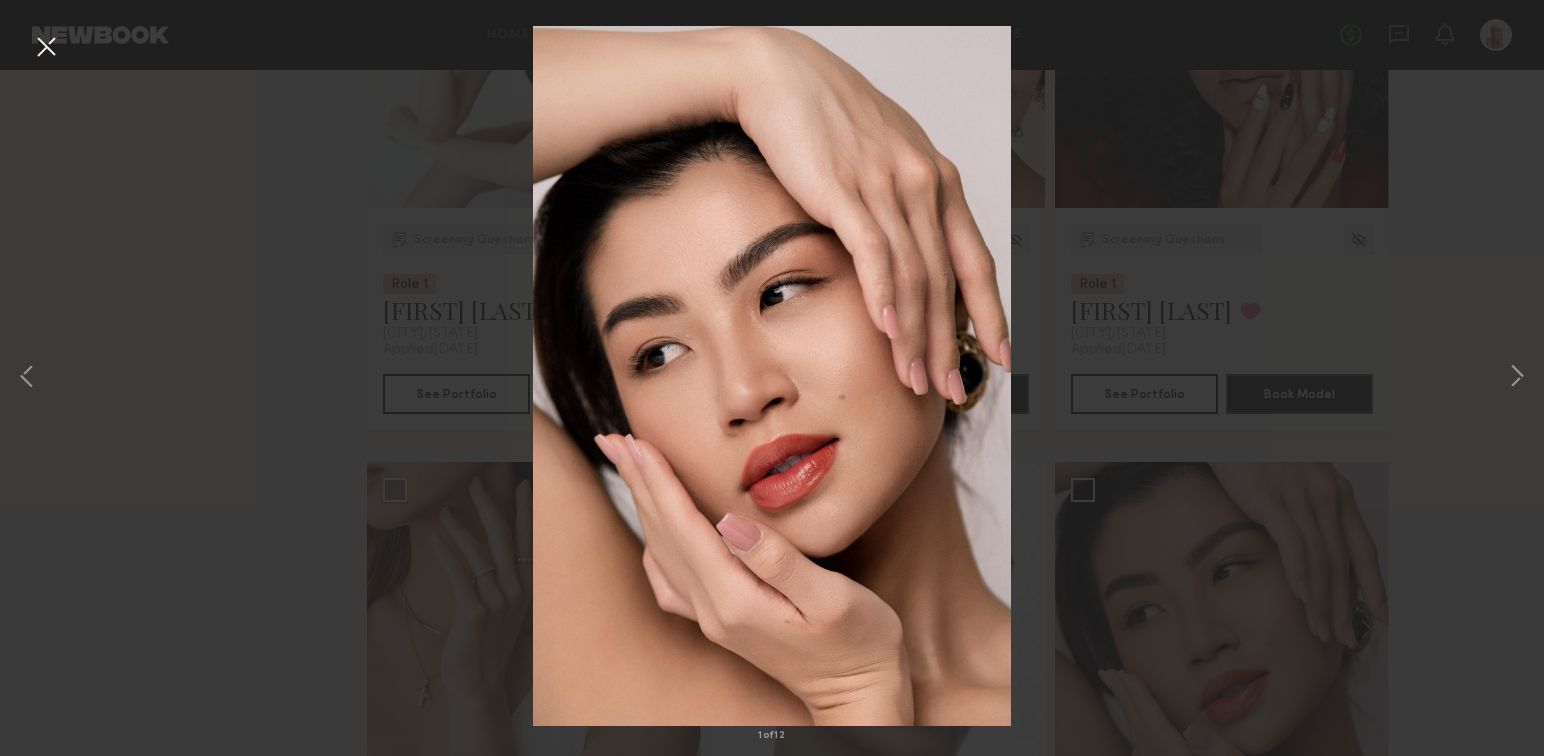 click on "1  of  12" at bounding box center (772, 378) 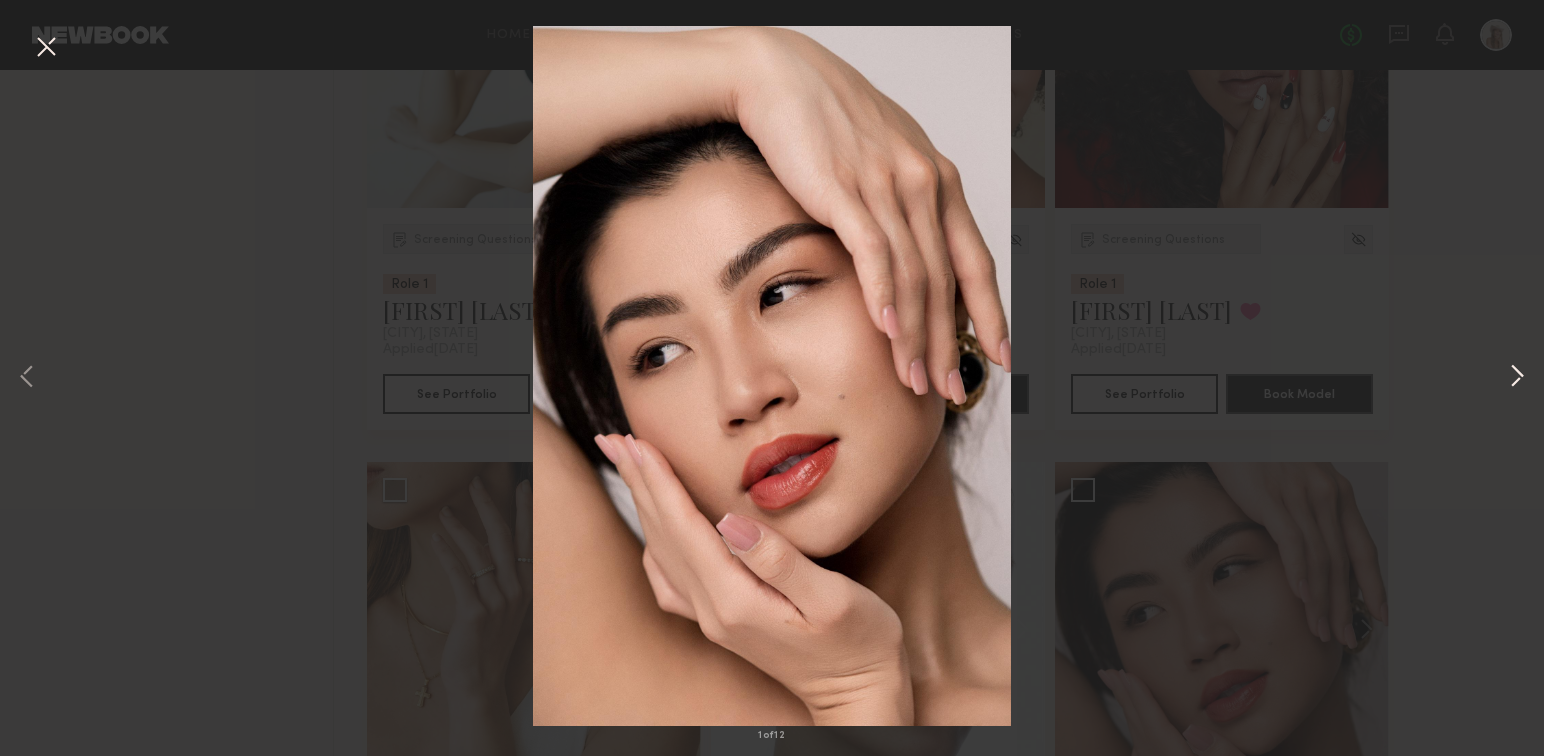 click at bounding box center (1517, 378) 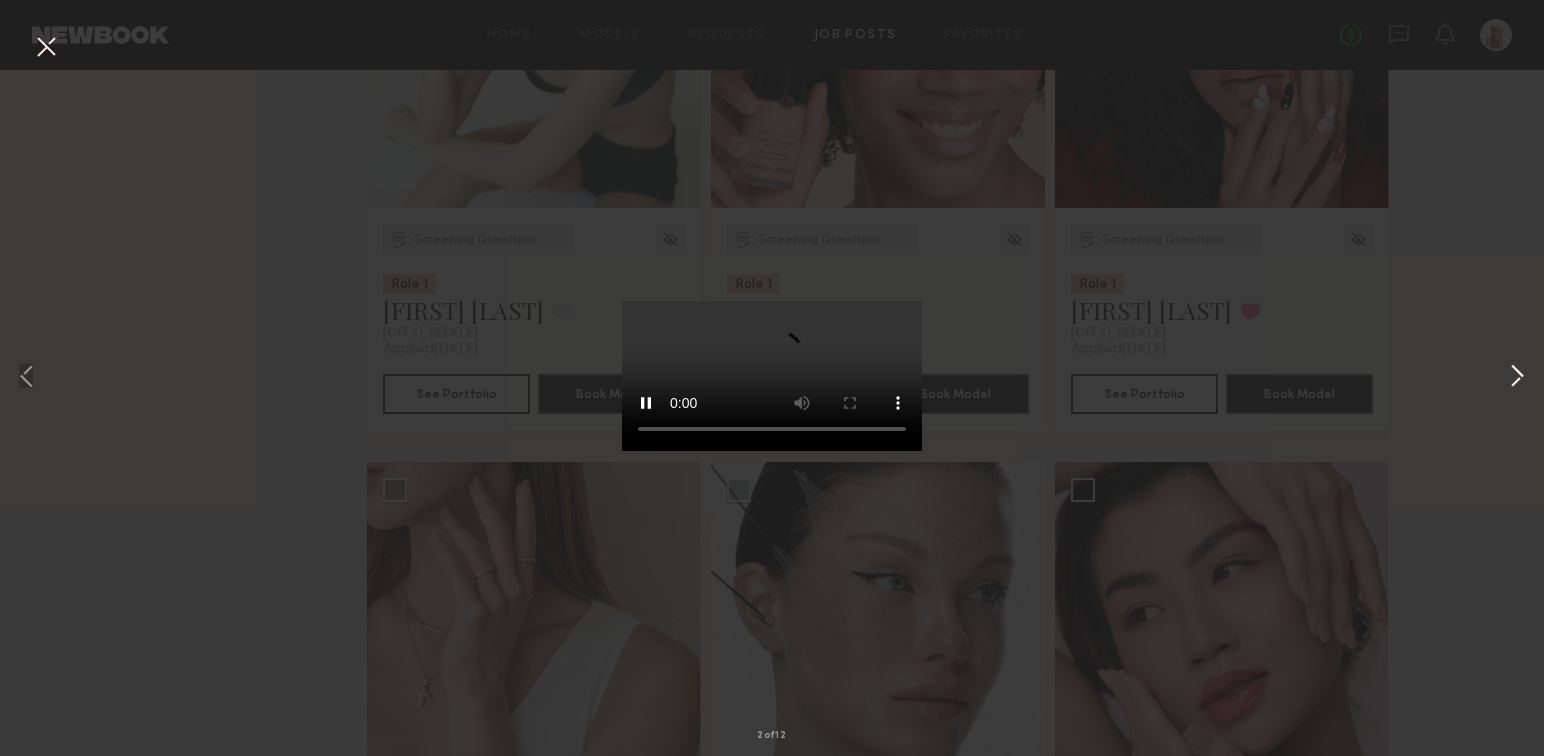 click at bounding box center [1517, 378] 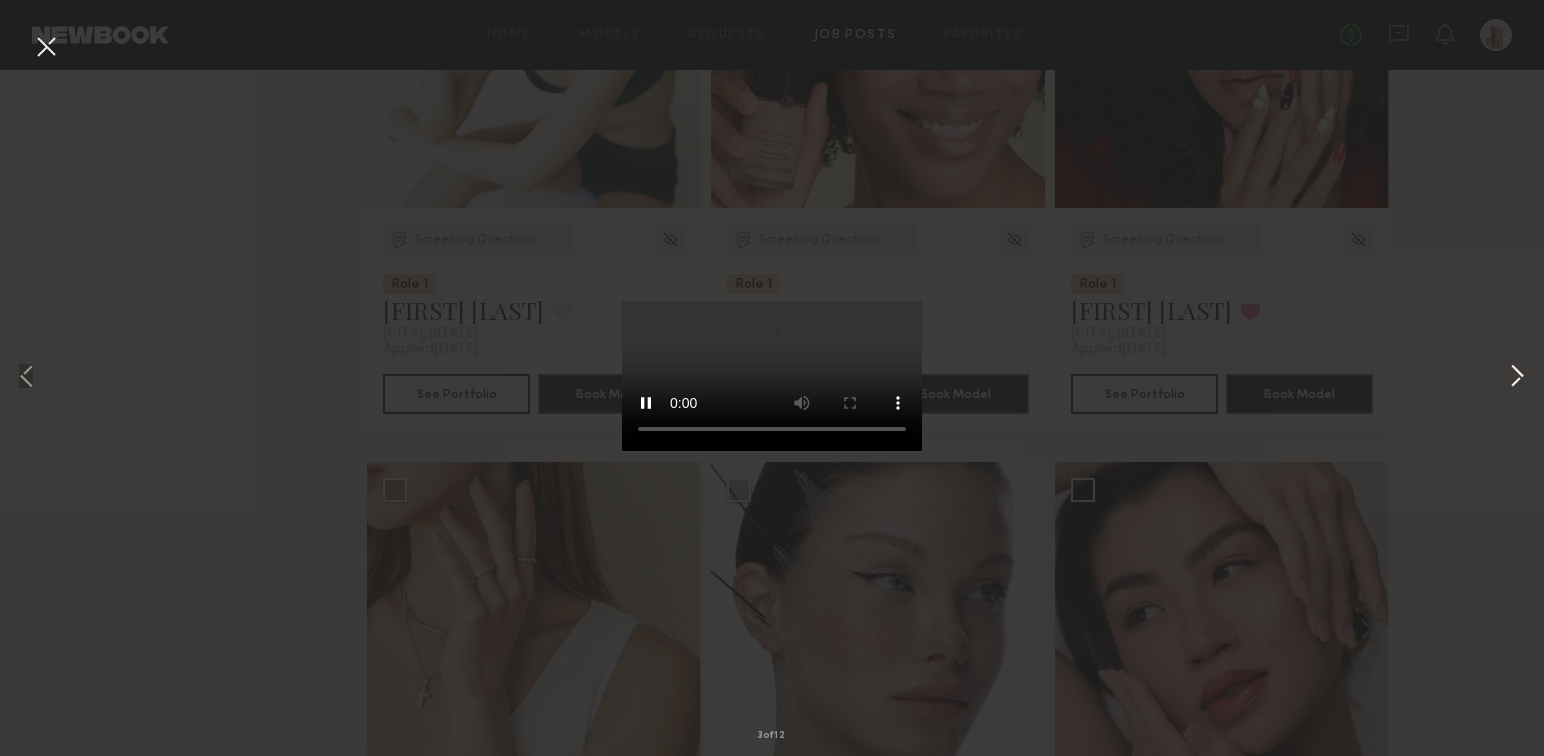 click at bounding box center (1517, 378) 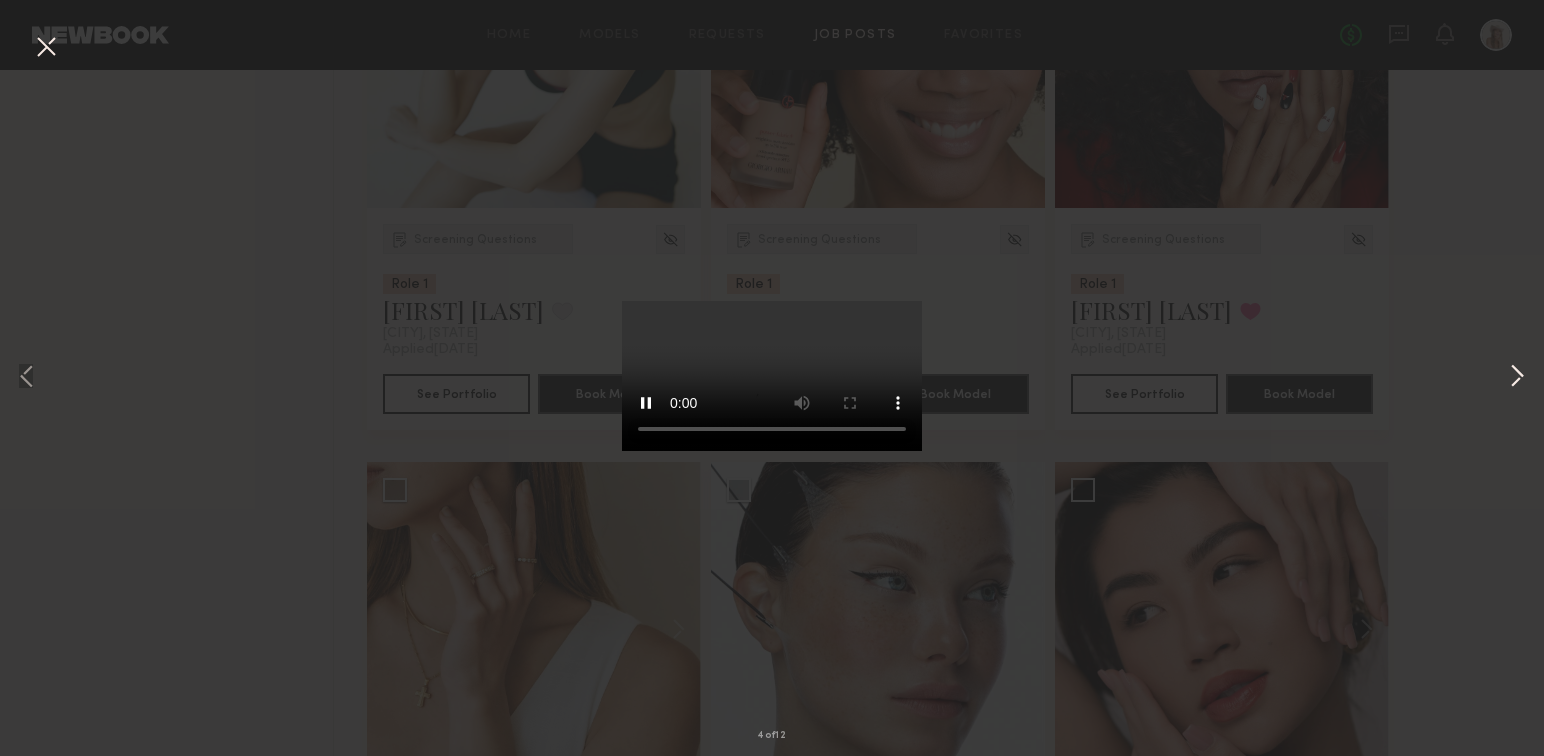 click at bounding box center (1517, 378) 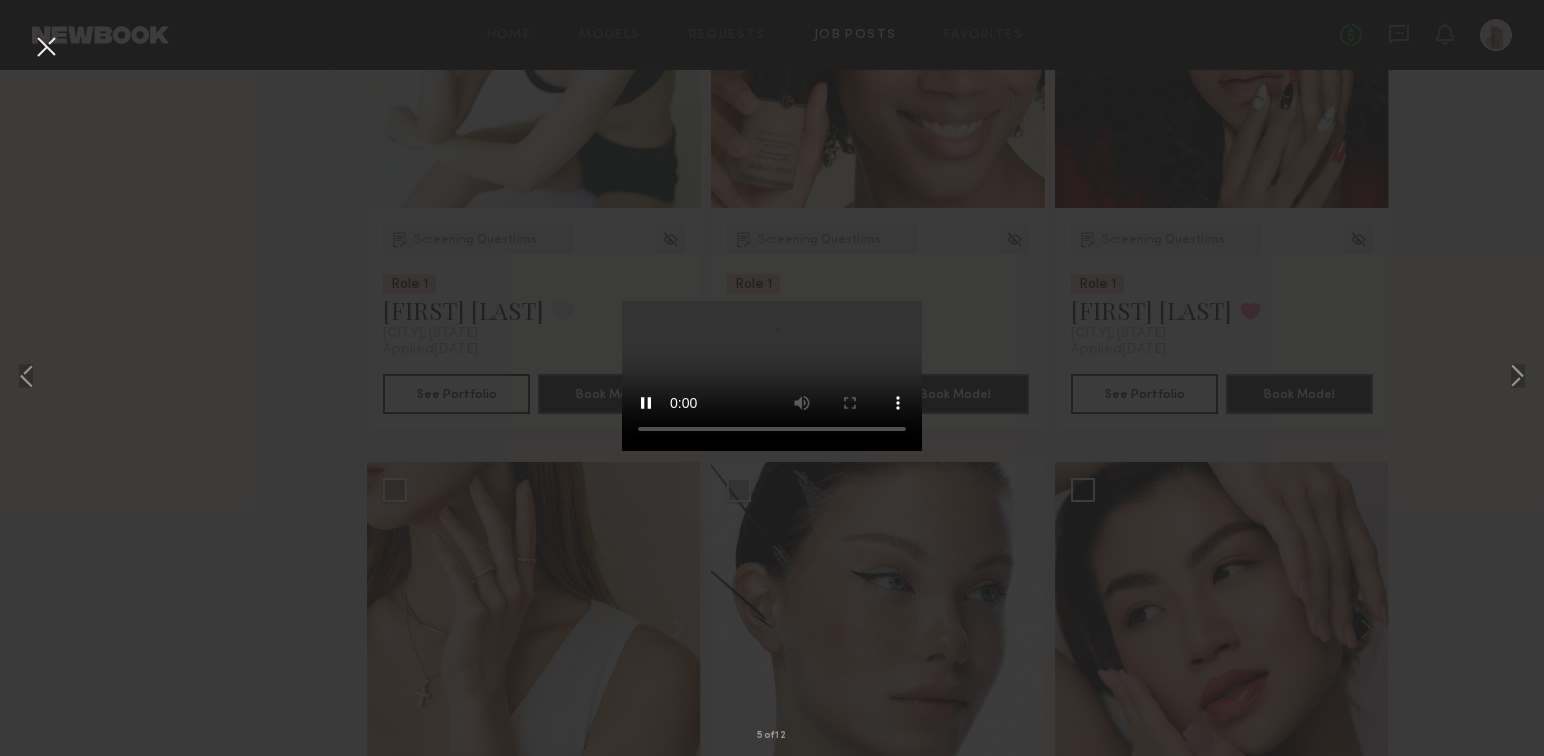 type 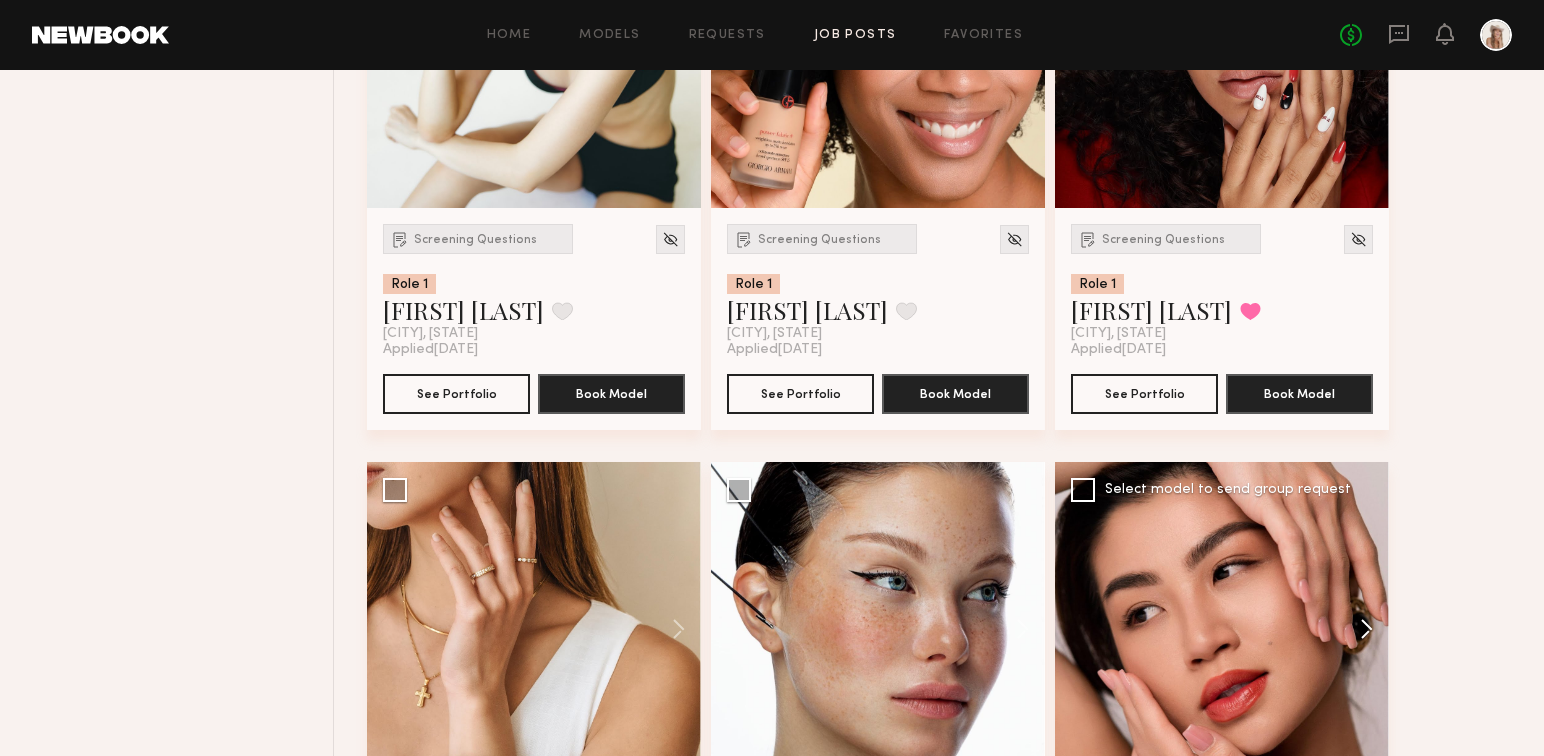 click 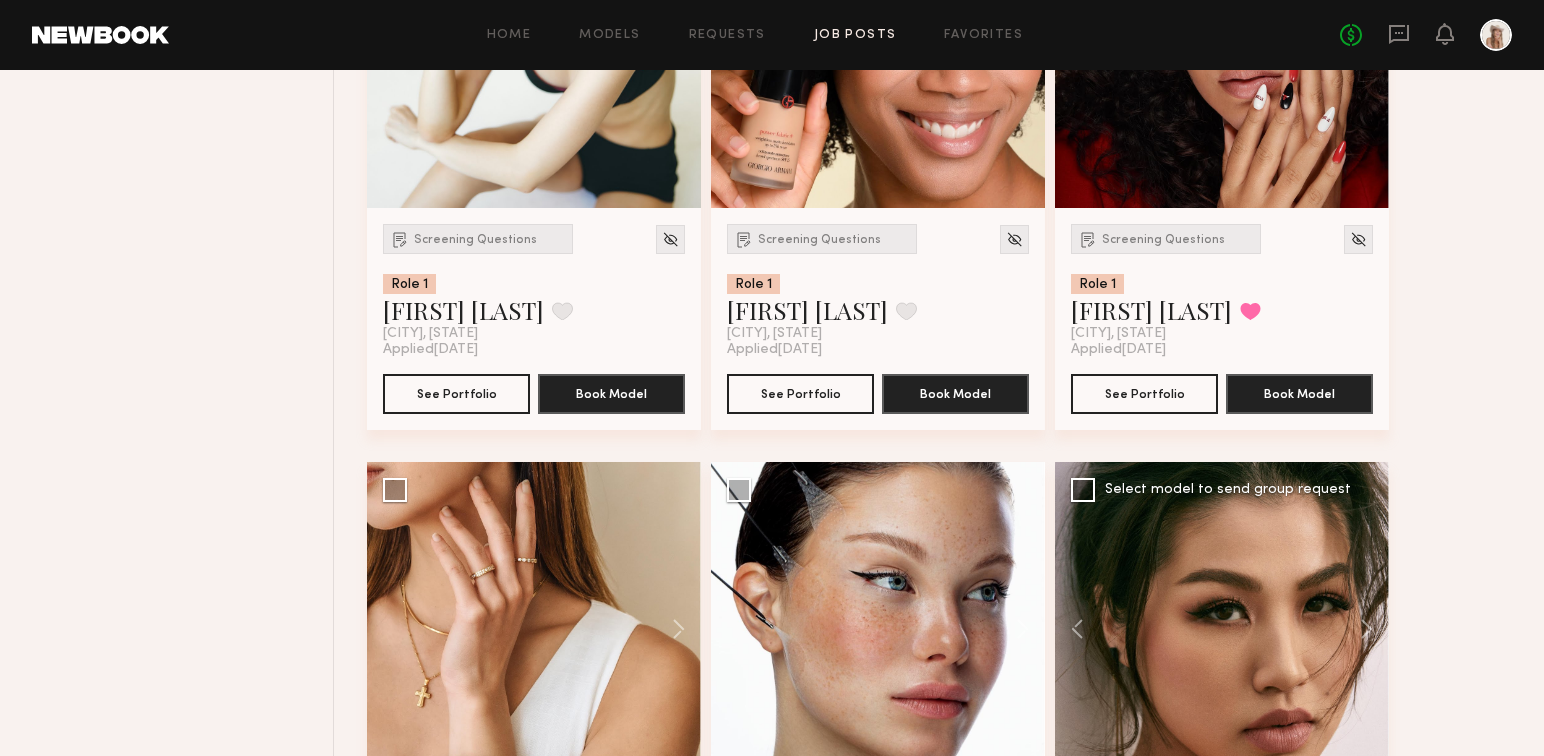 click 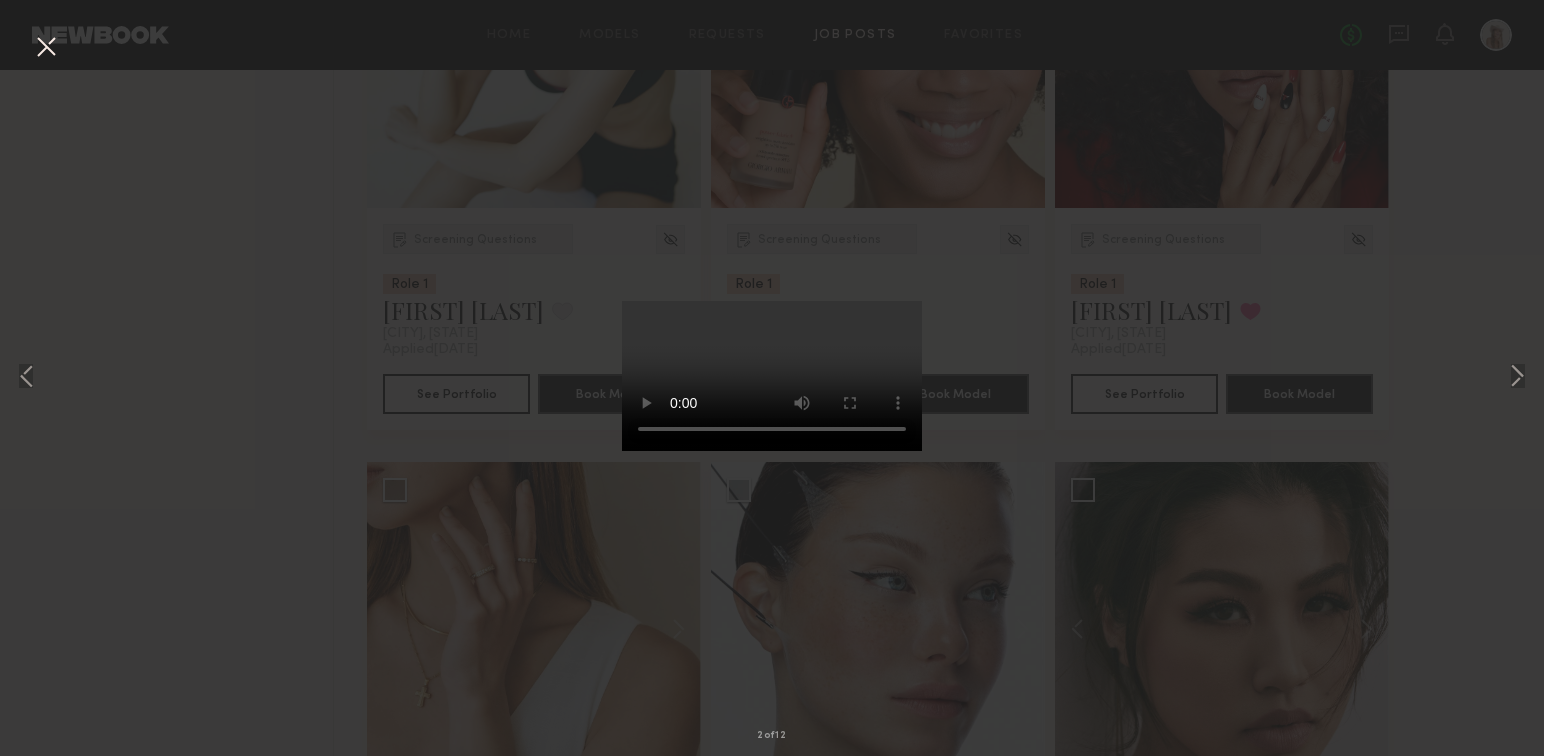 click on "2  of  12" at bounding box center (772, 378) 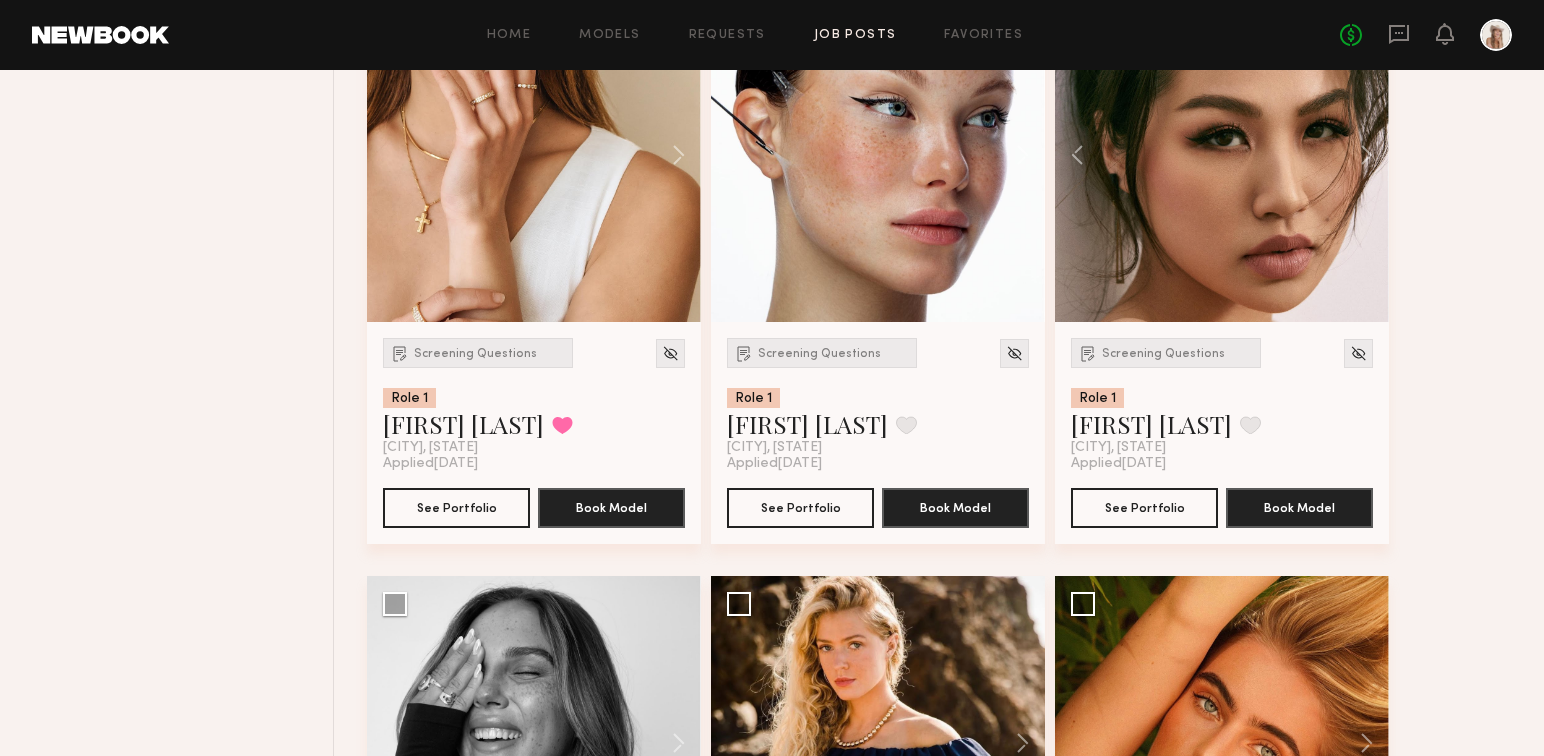 scroll, scrollTop: 5077, scrollLeft: 0, axis: vertical 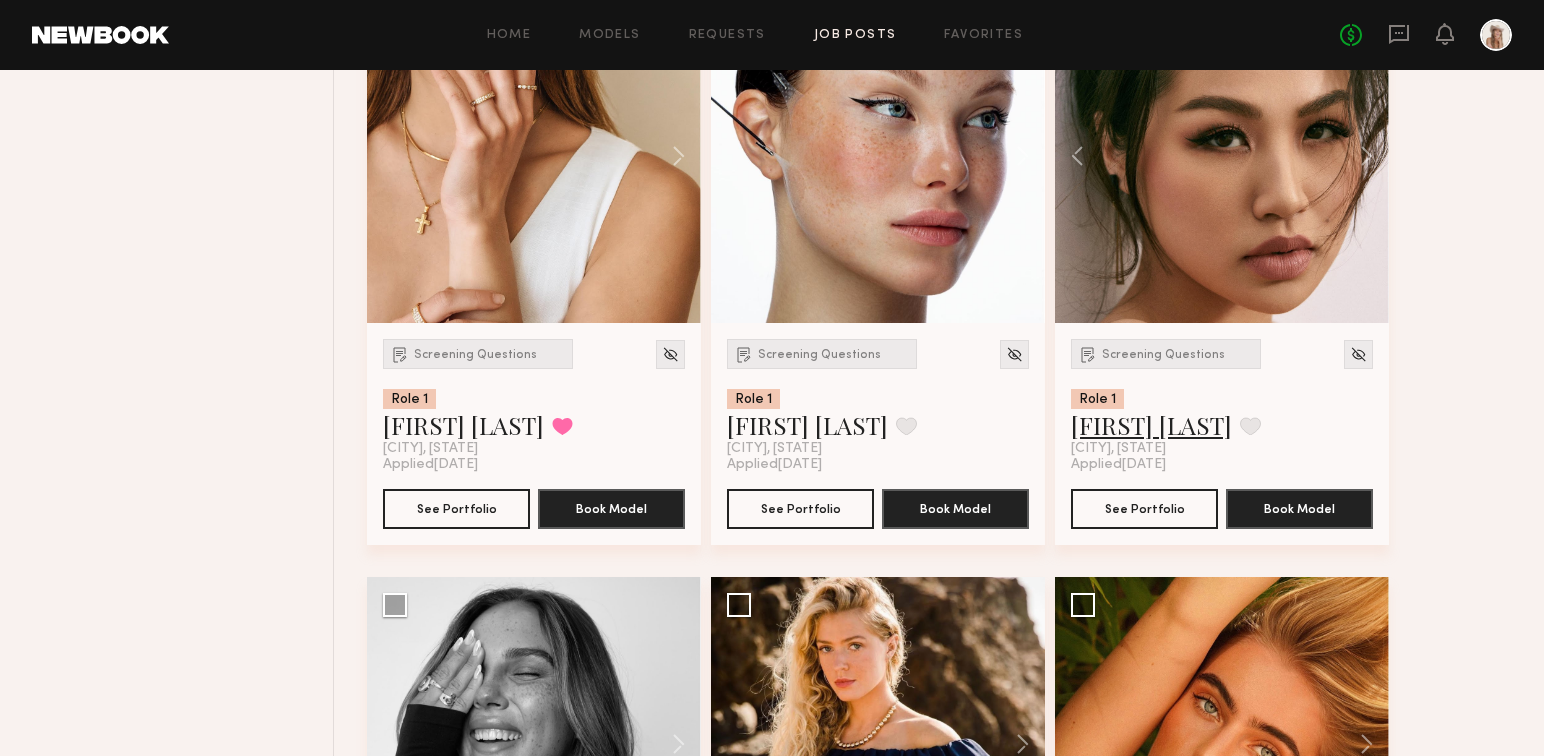 click on "Lulu D." 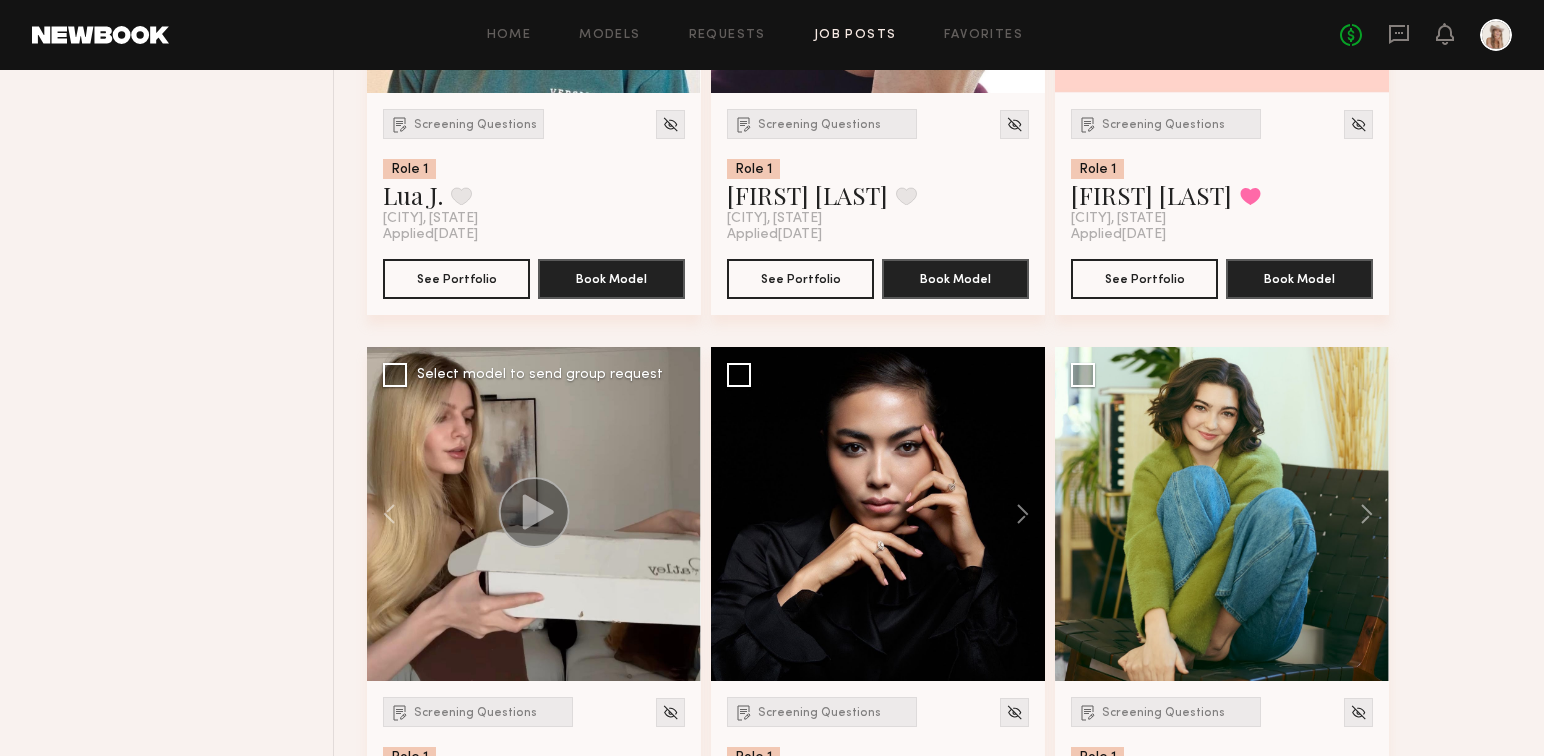 scroll, scrollTop: 1780, scrollLeft: 0, axis: vertical 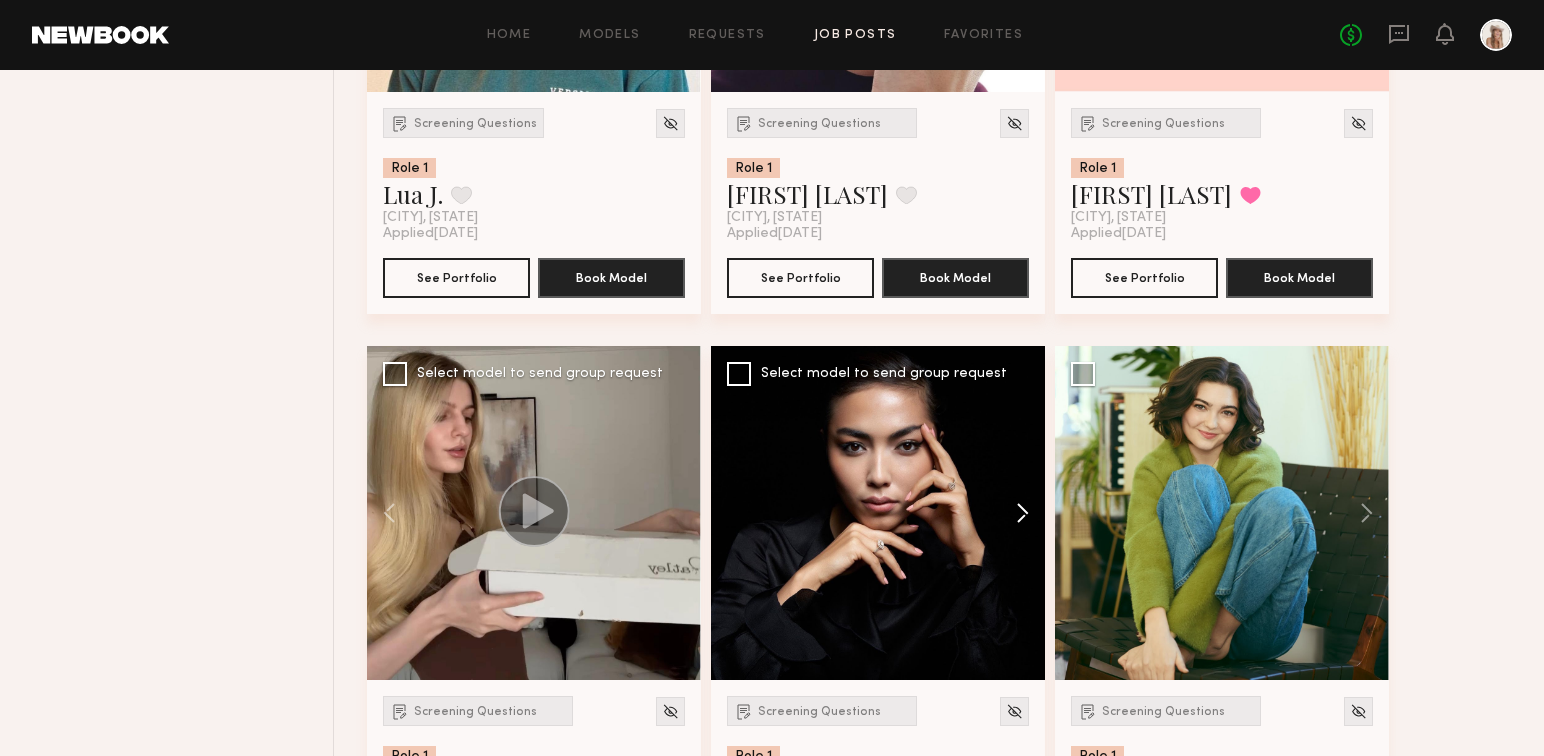 click 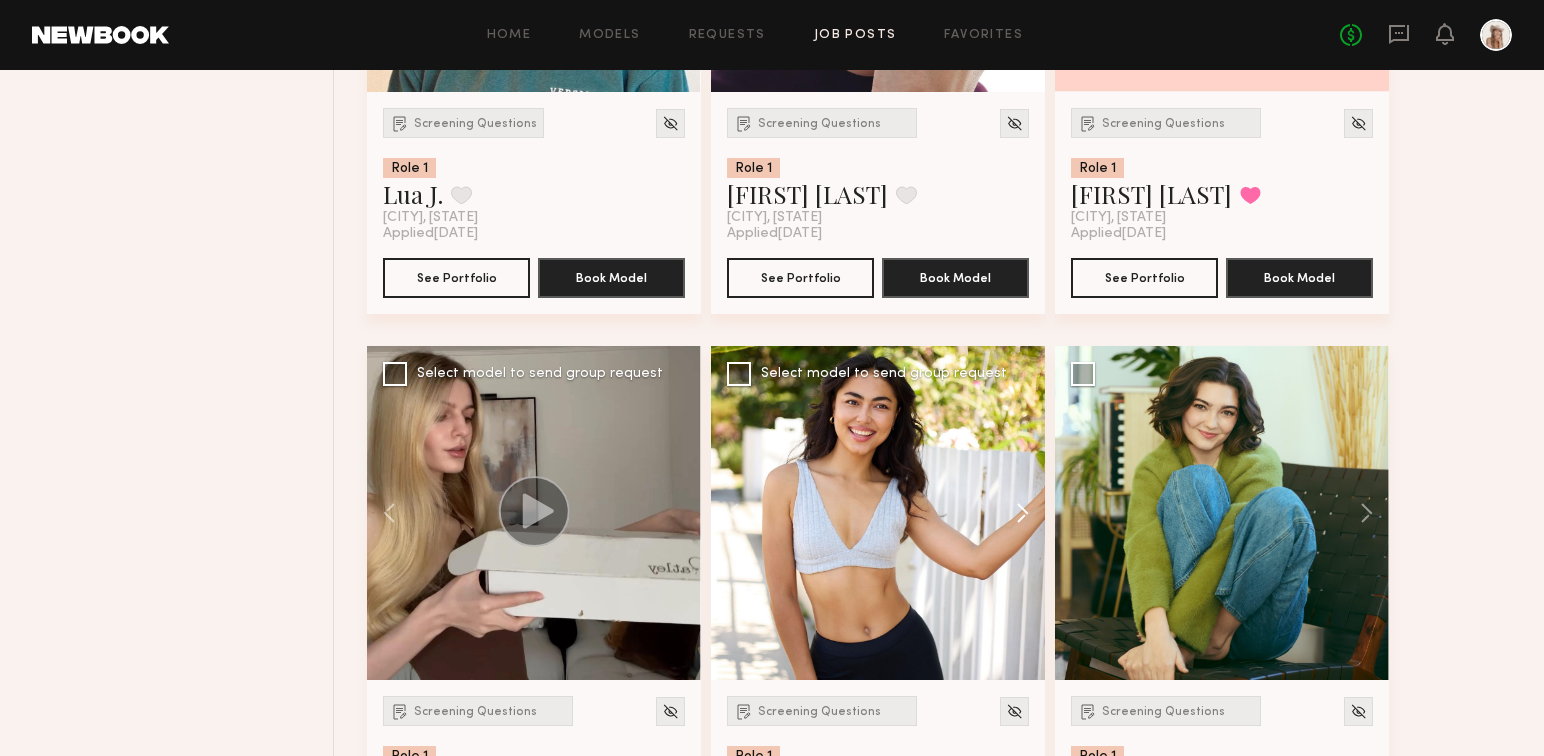 click 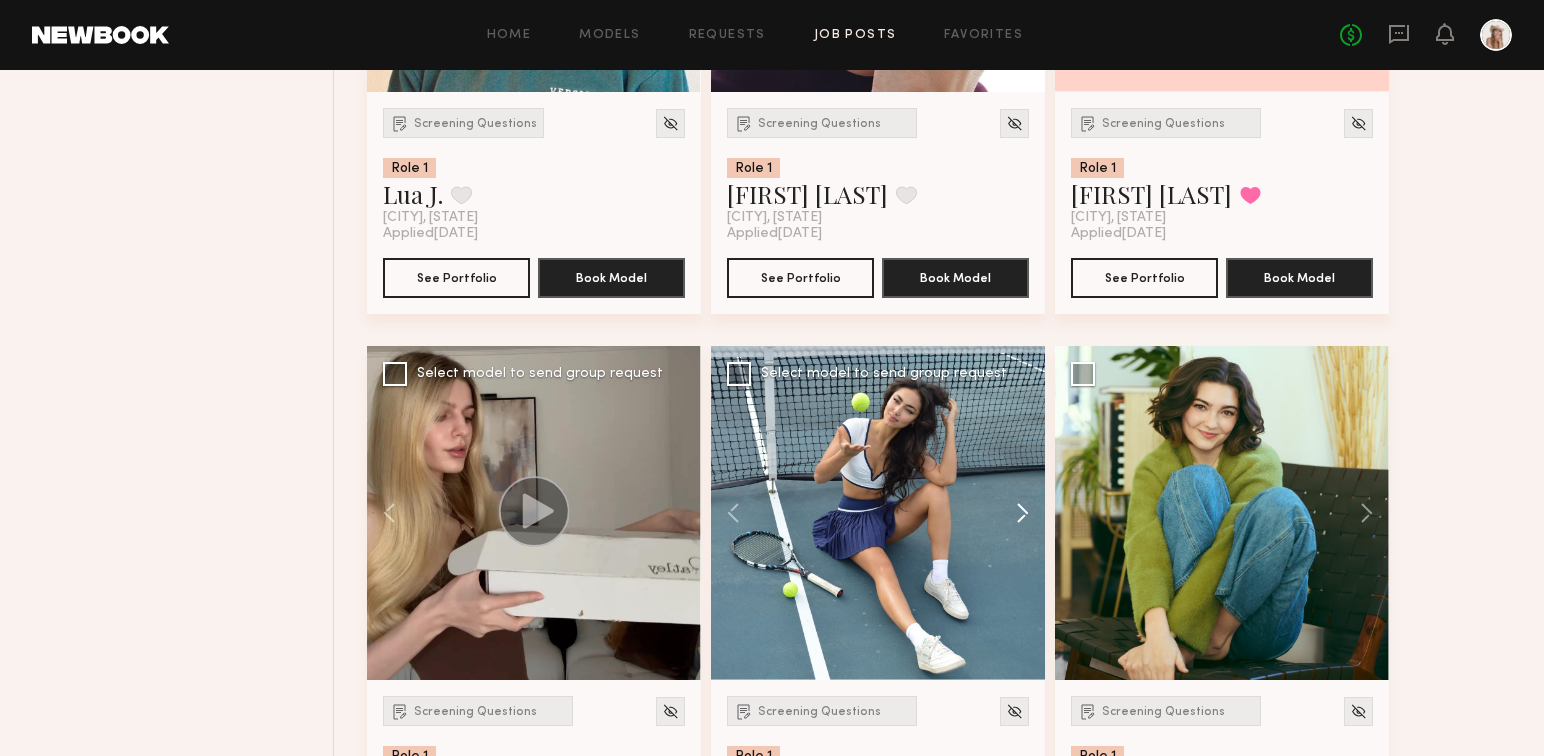 click 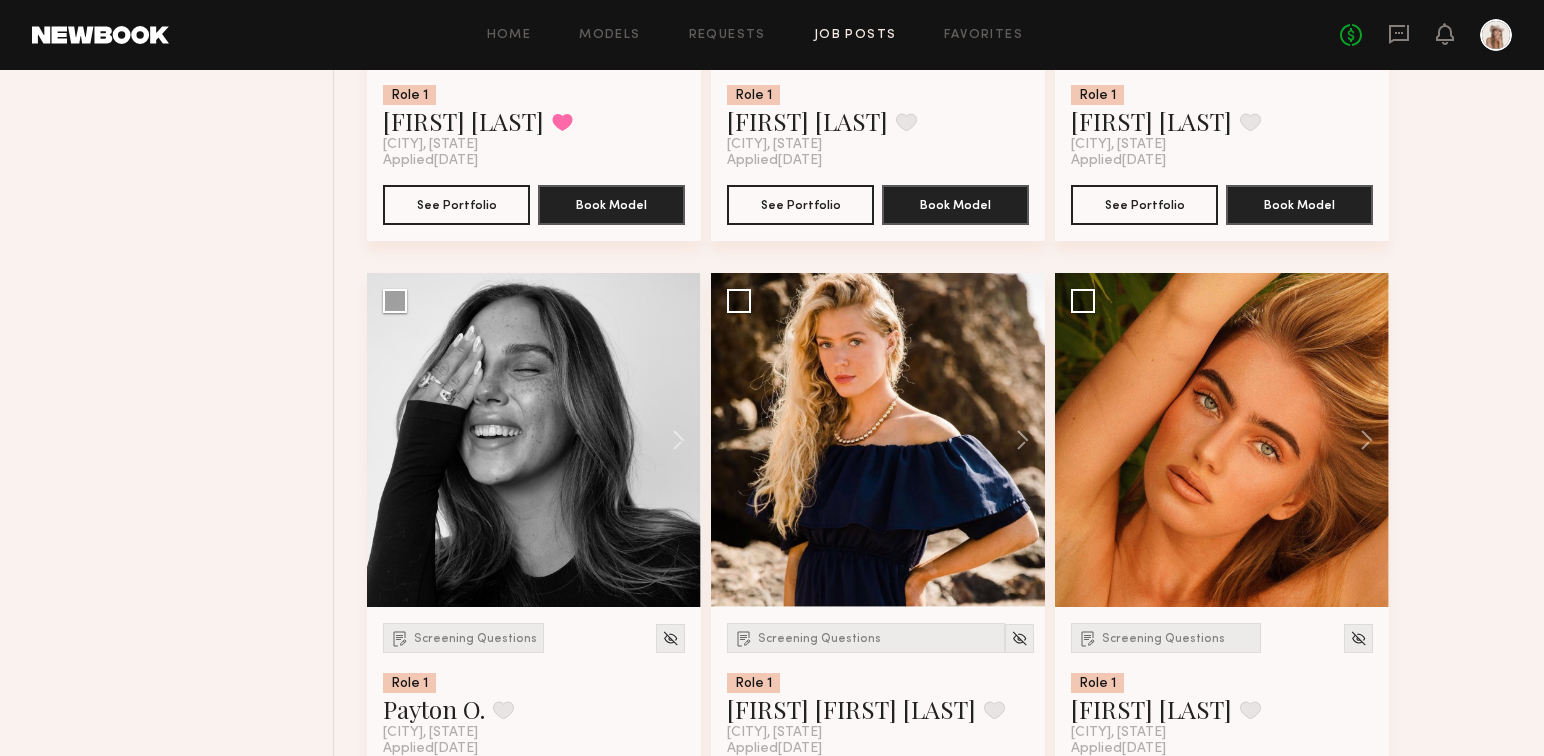 scroll, scrollTop: 5449, scrollLeft: 0, axis: vertical 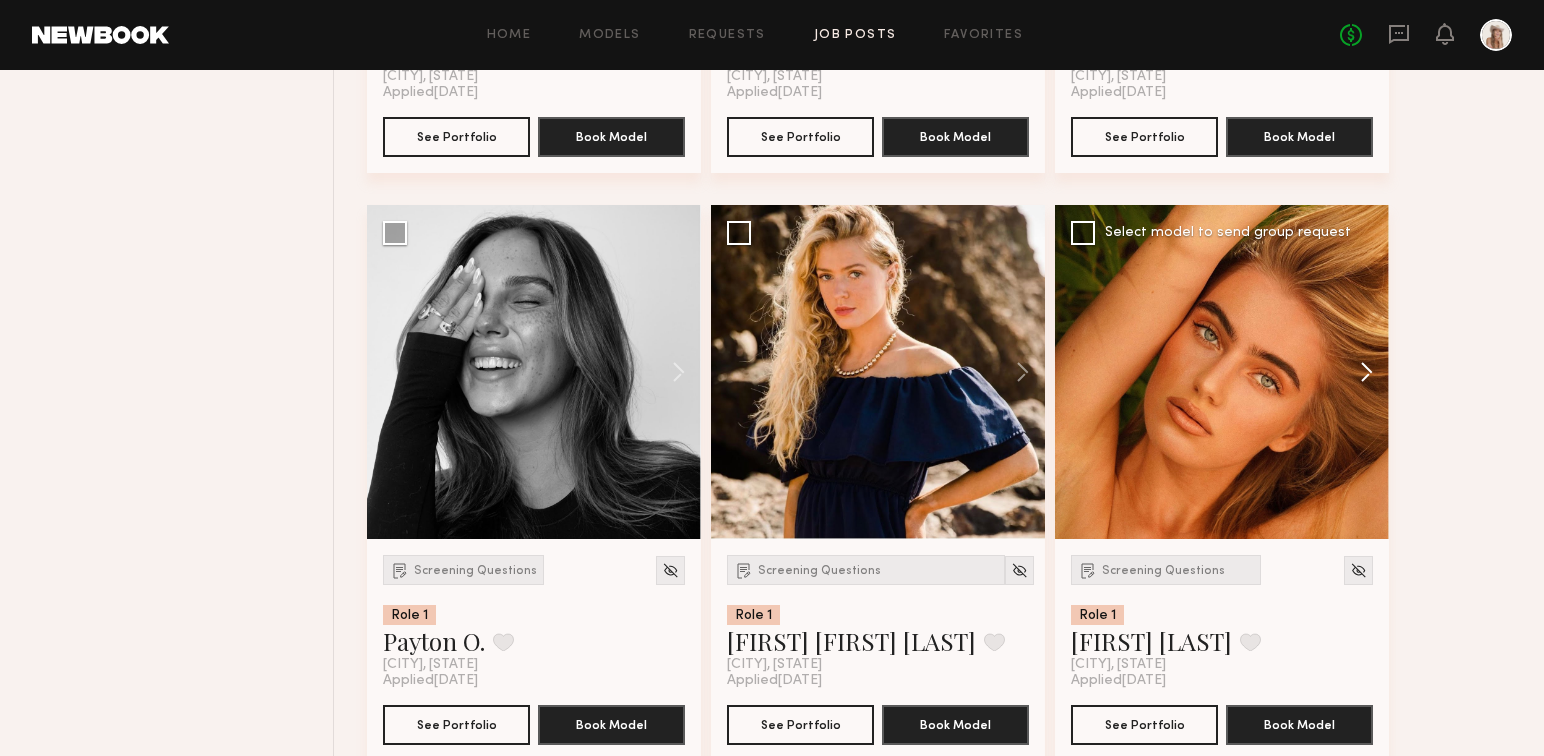 click 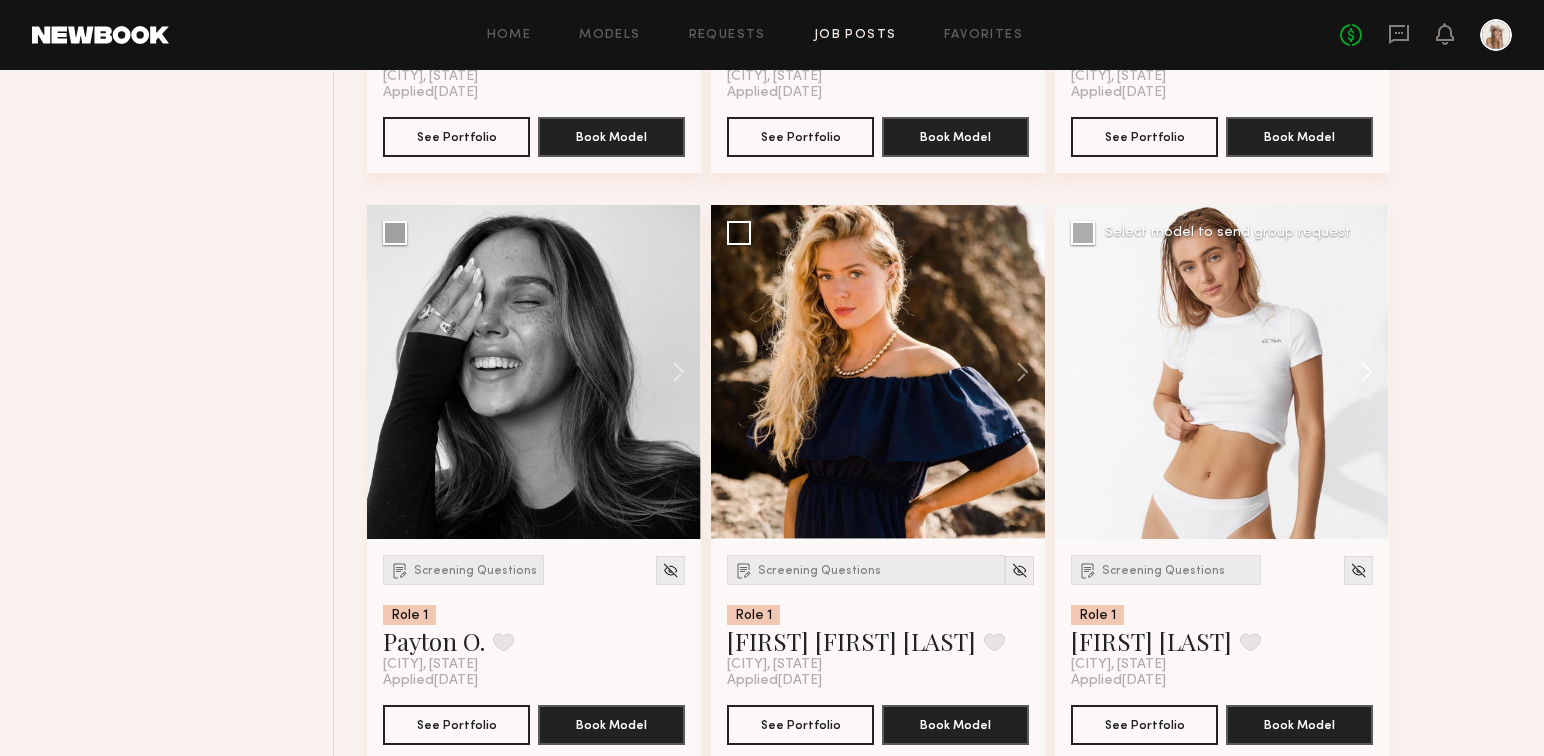 click 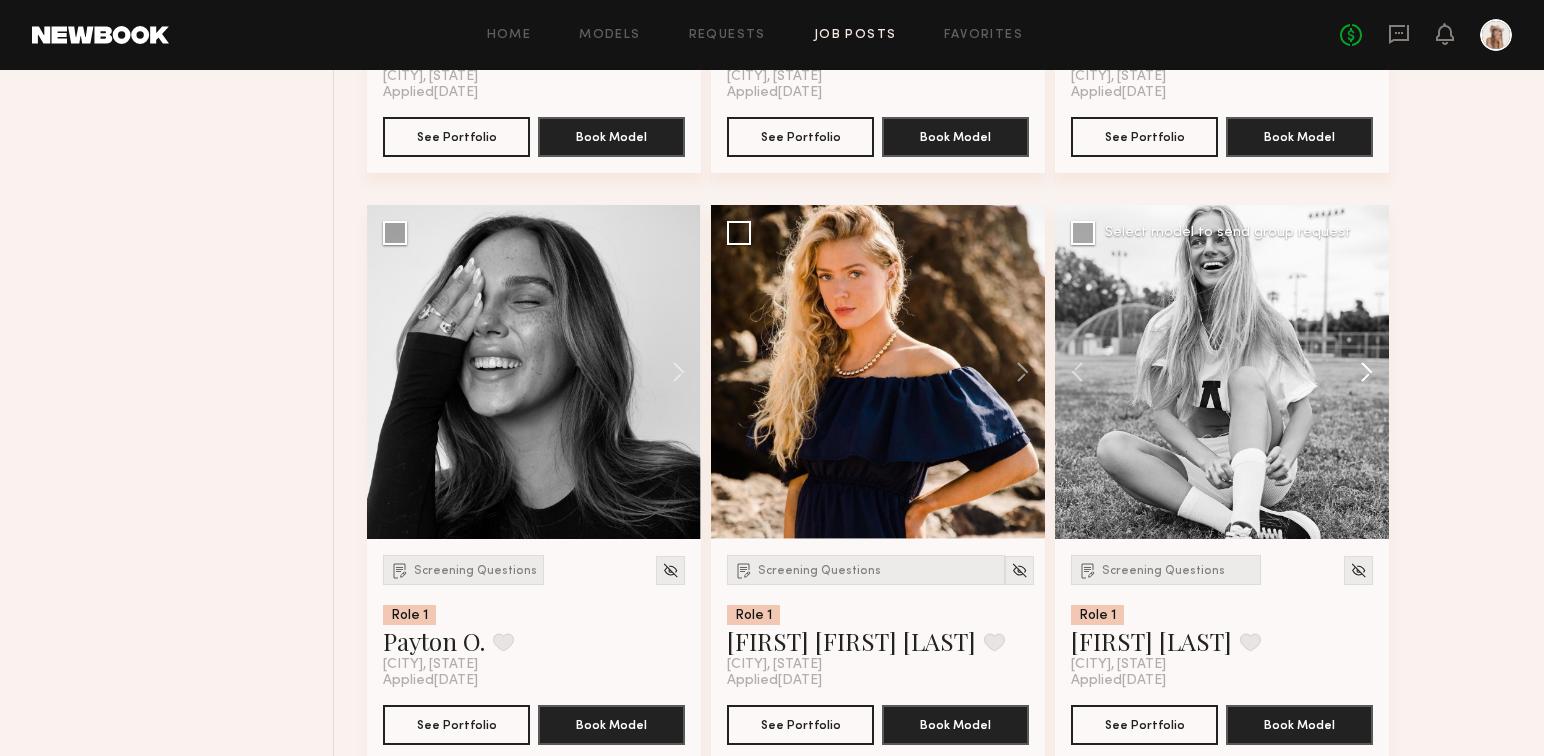 click 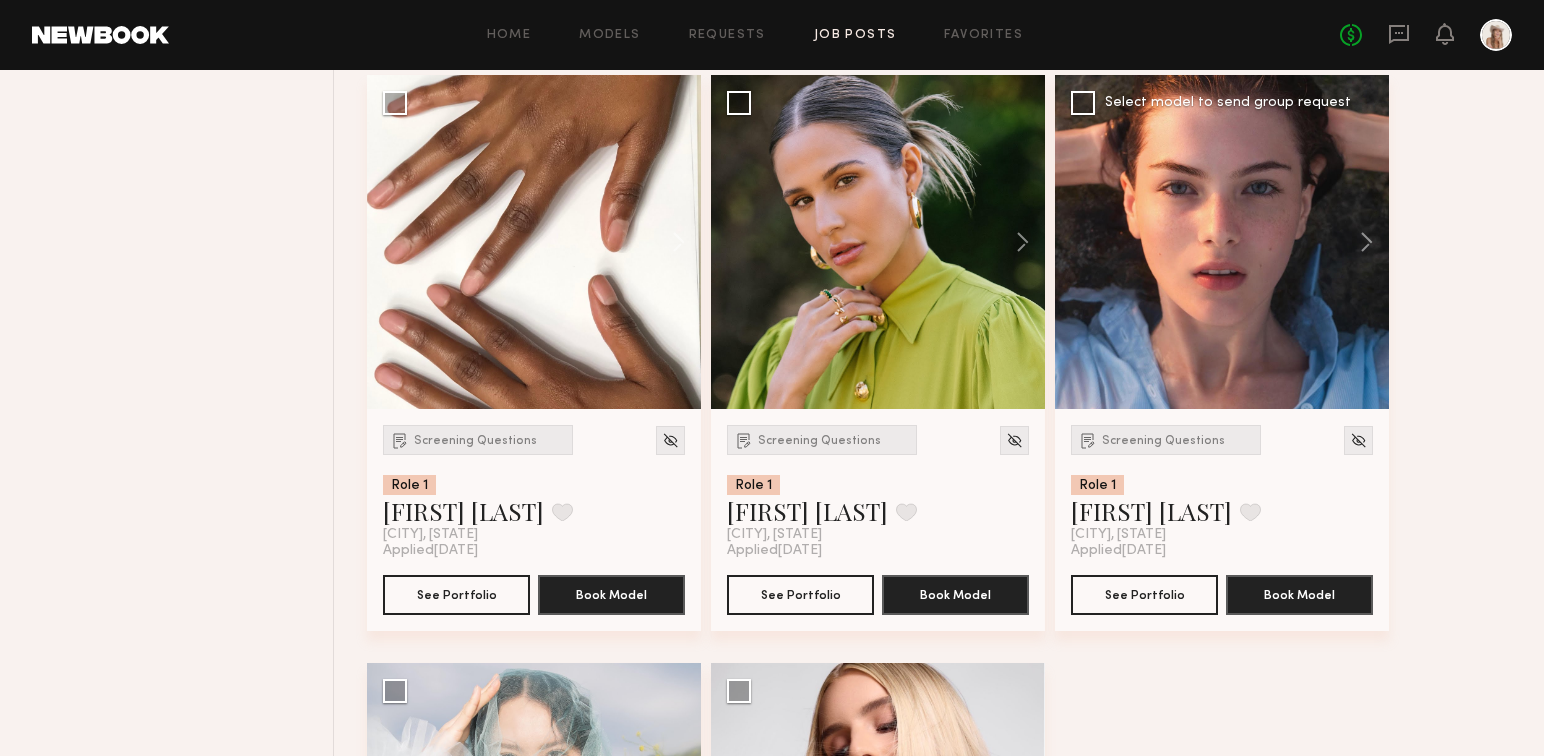 scroll, scrollTop: 6169, scrollLeft: 0, axis: vertical 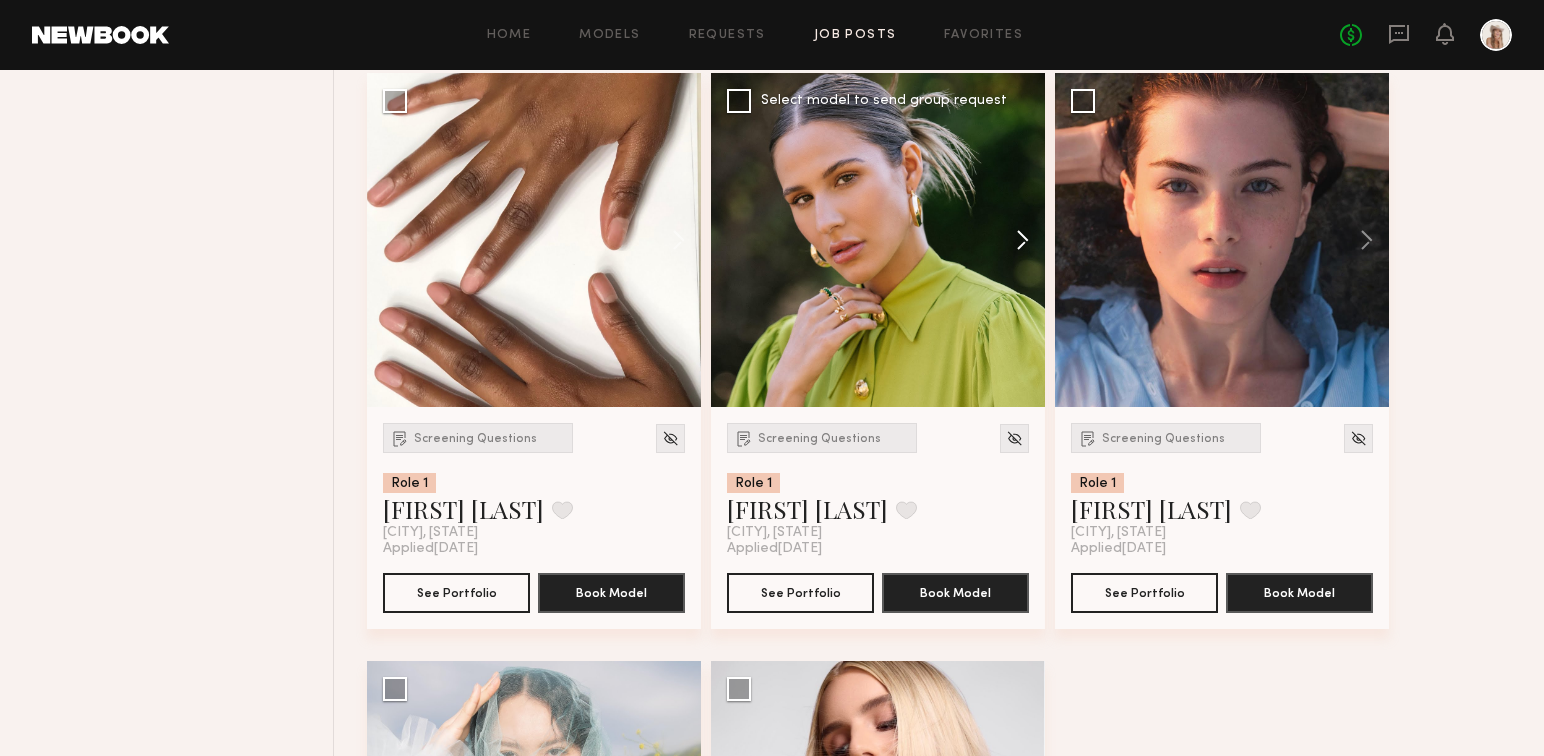 click 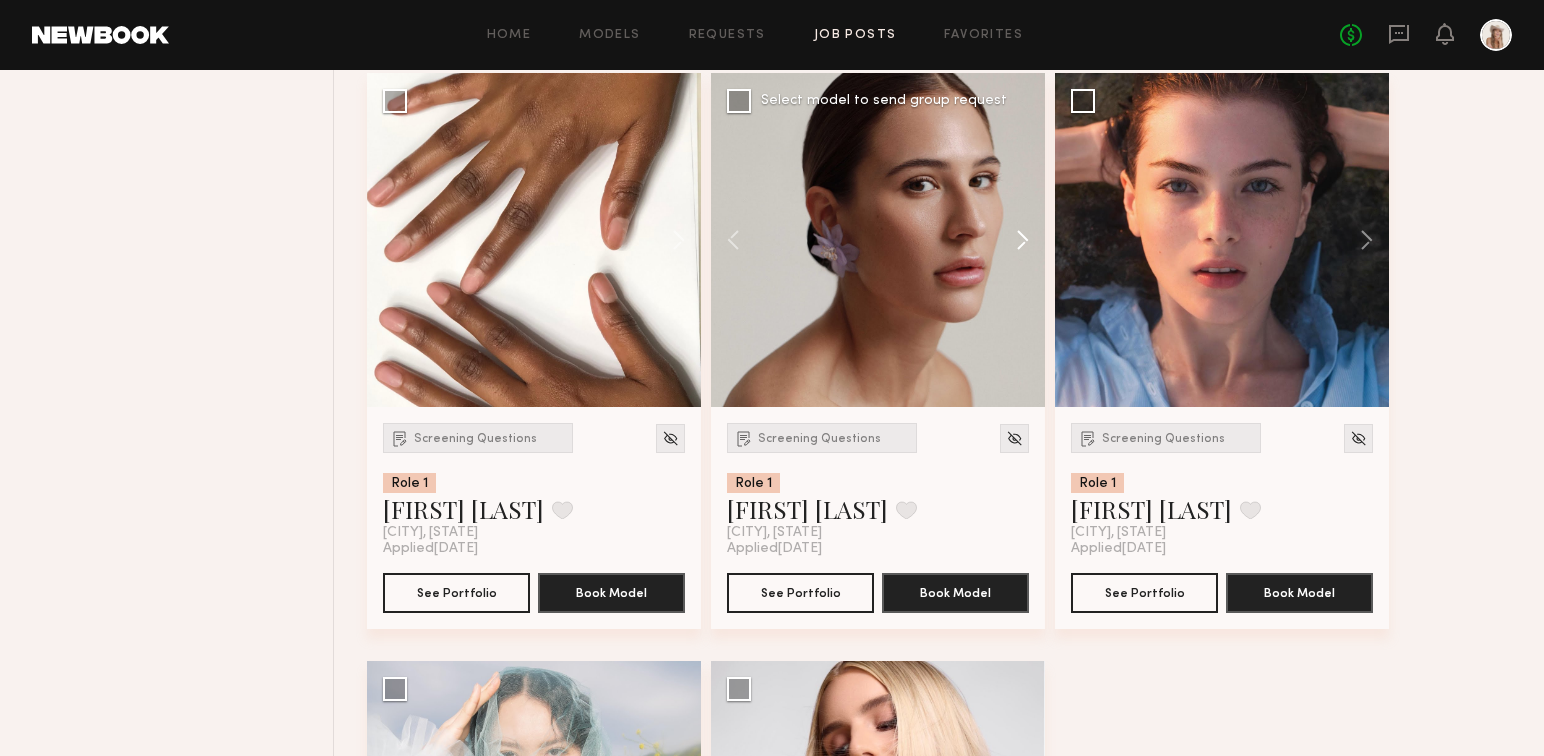 click 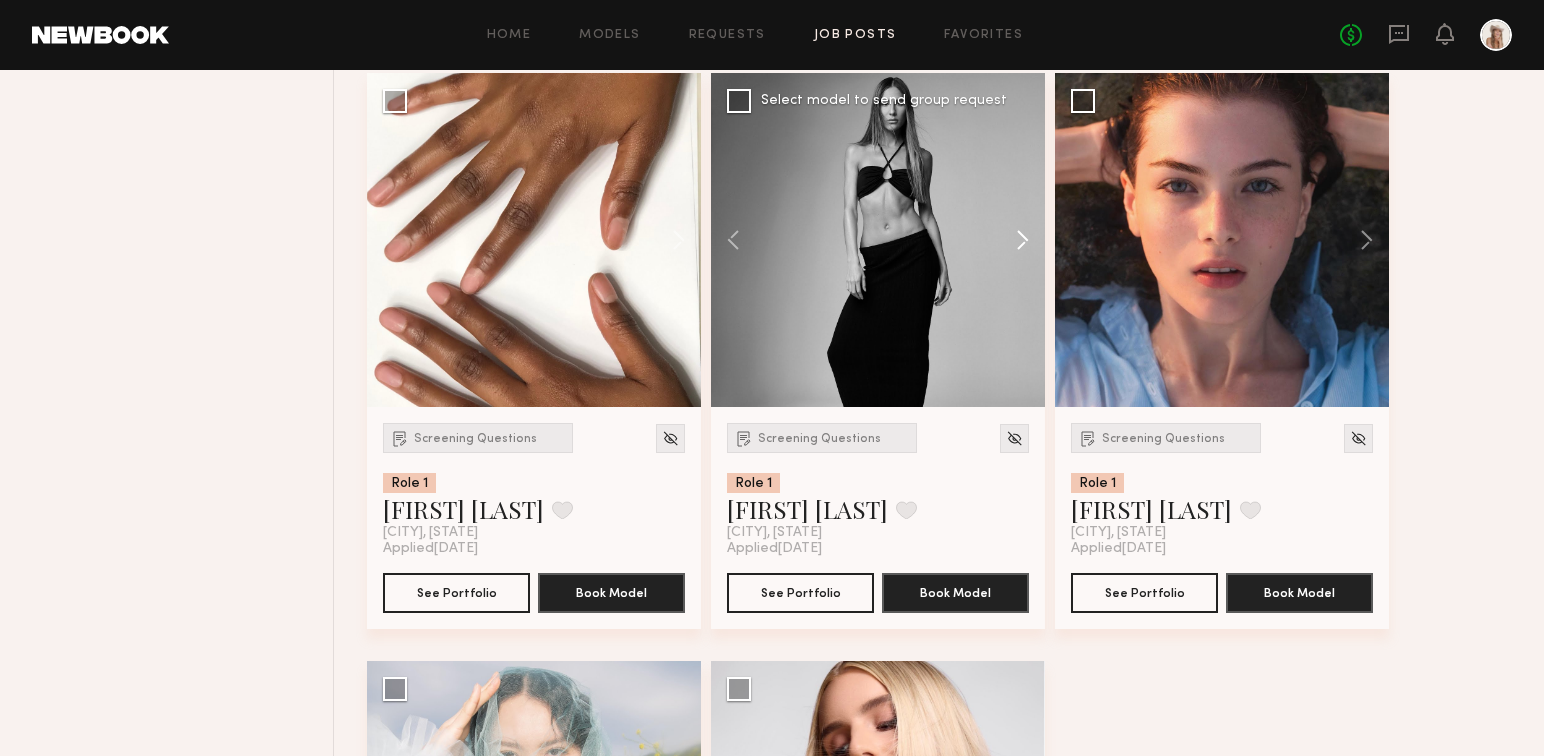click 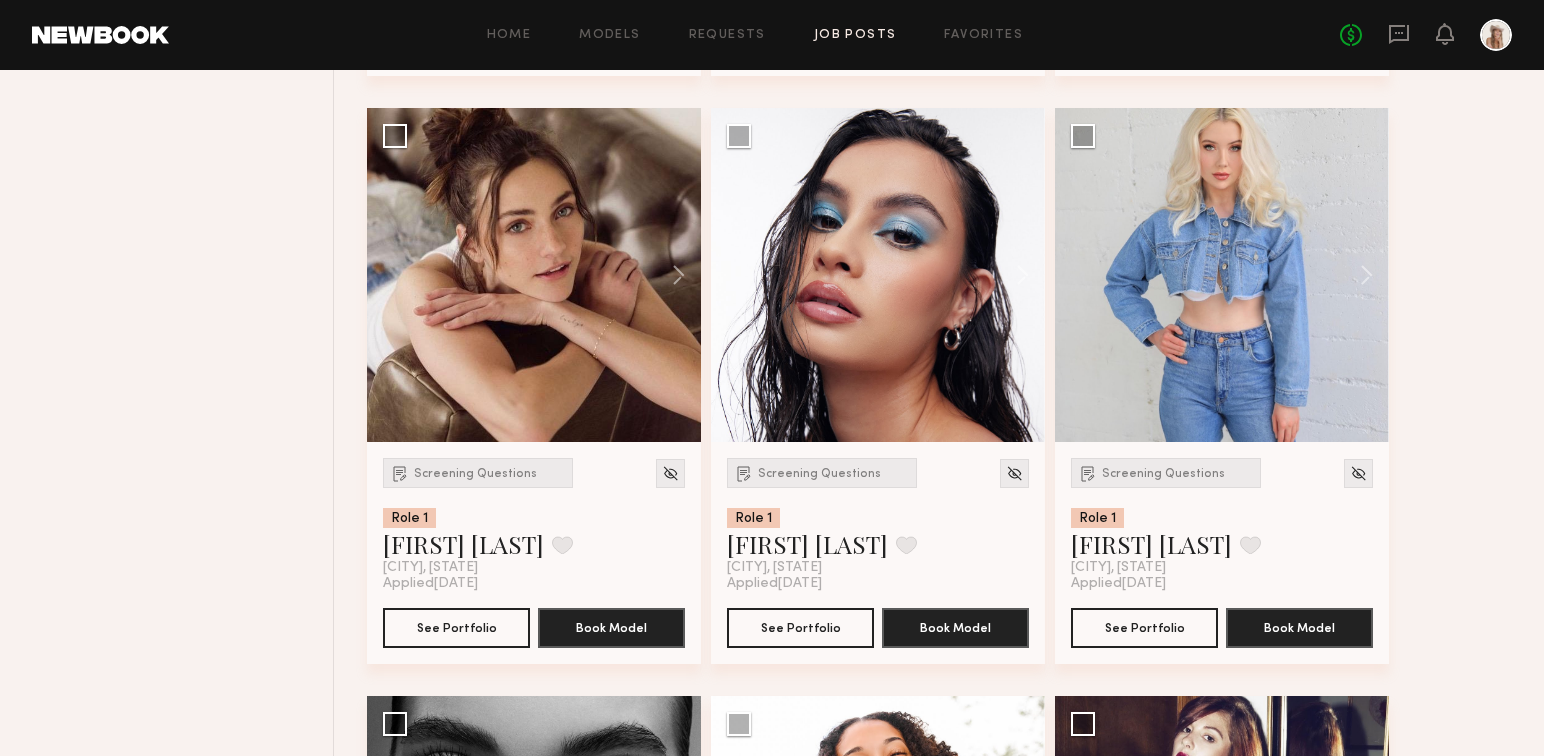 scroll, scrollTop: 2608, scrollLeft: 0, axis: vertical 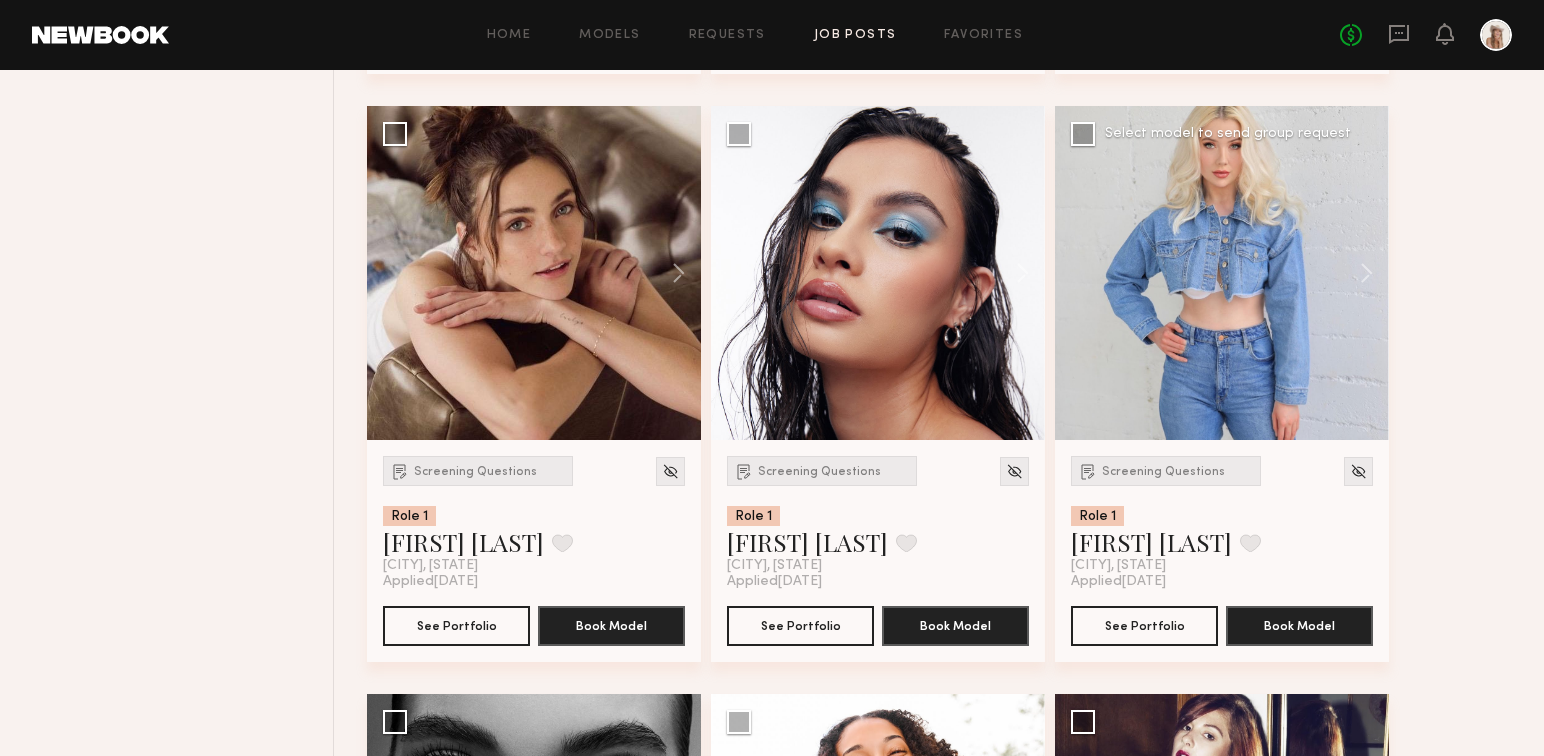 type 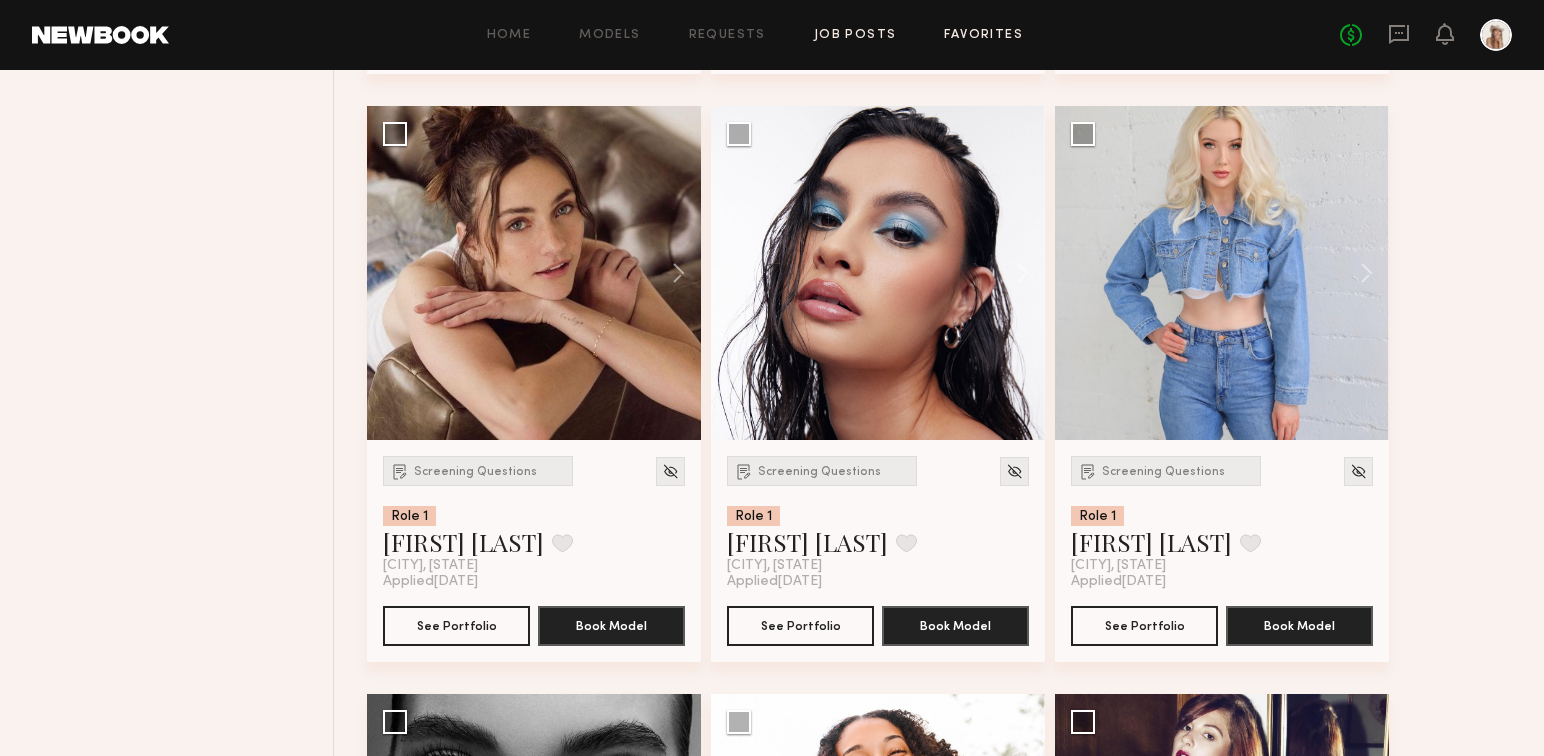 click on "Favorites" 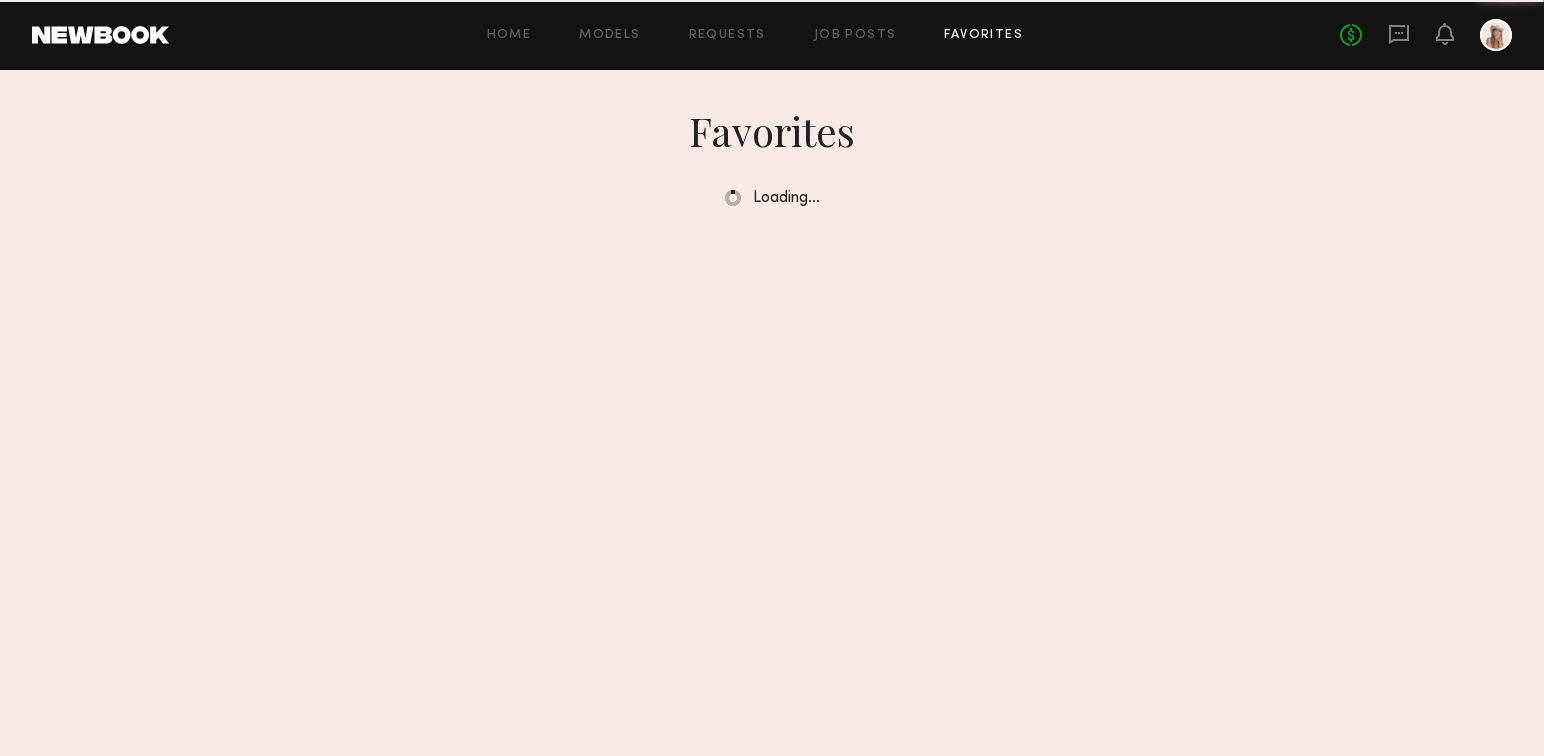 scroll, scrollTop: 0, scrollLeft: 0, axis: both 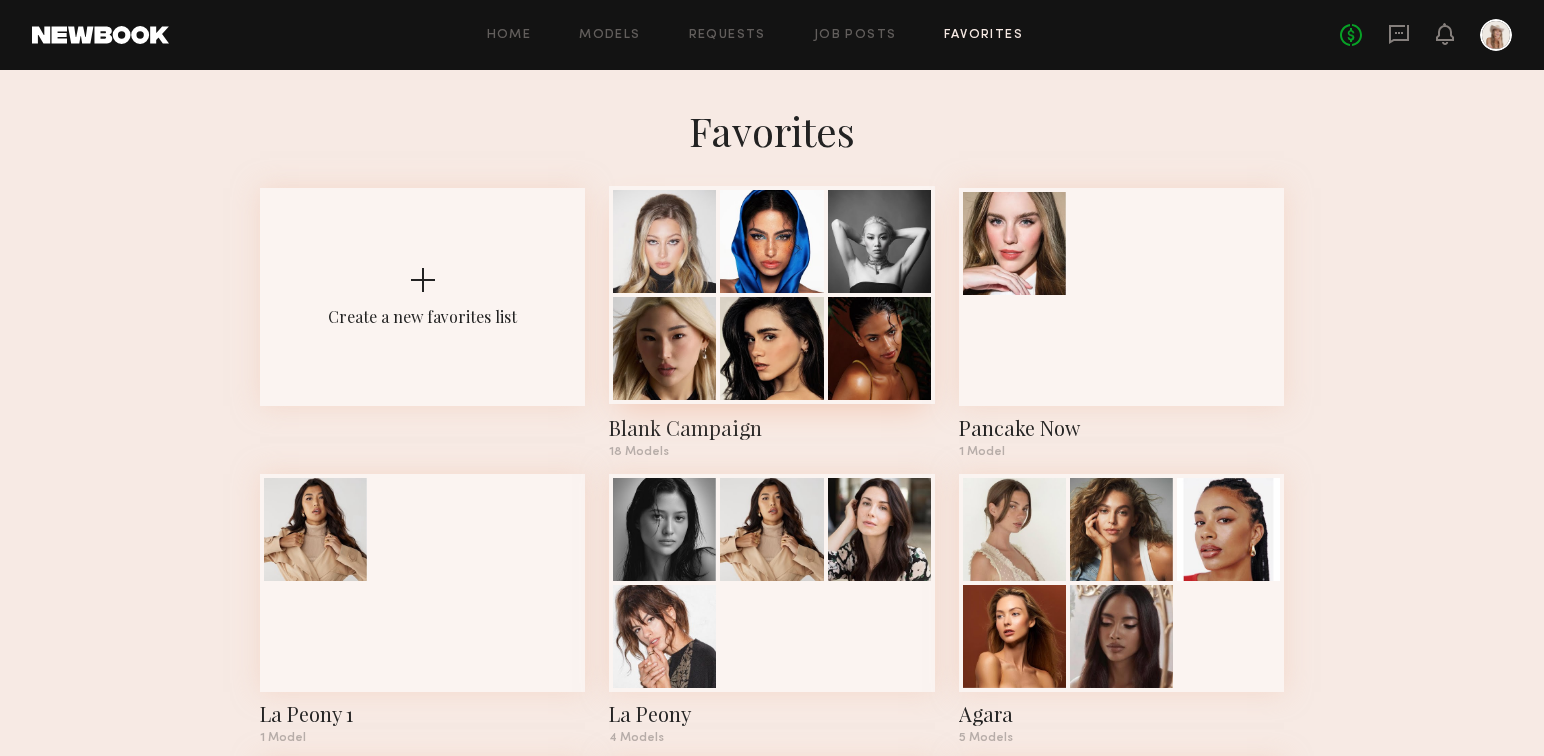 click 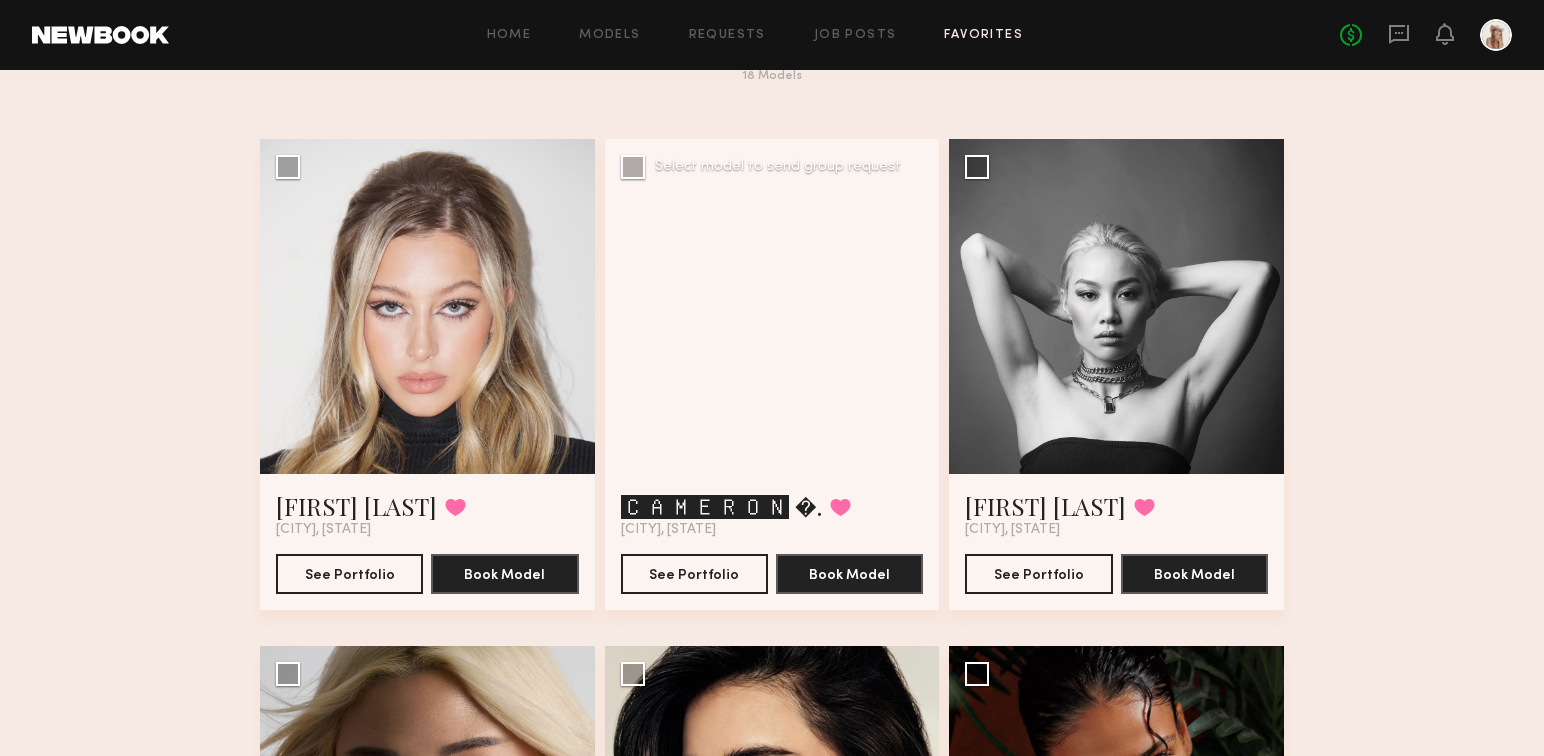 scroll, scrollTop: 100, scrollLeft: 0, axis: vertical 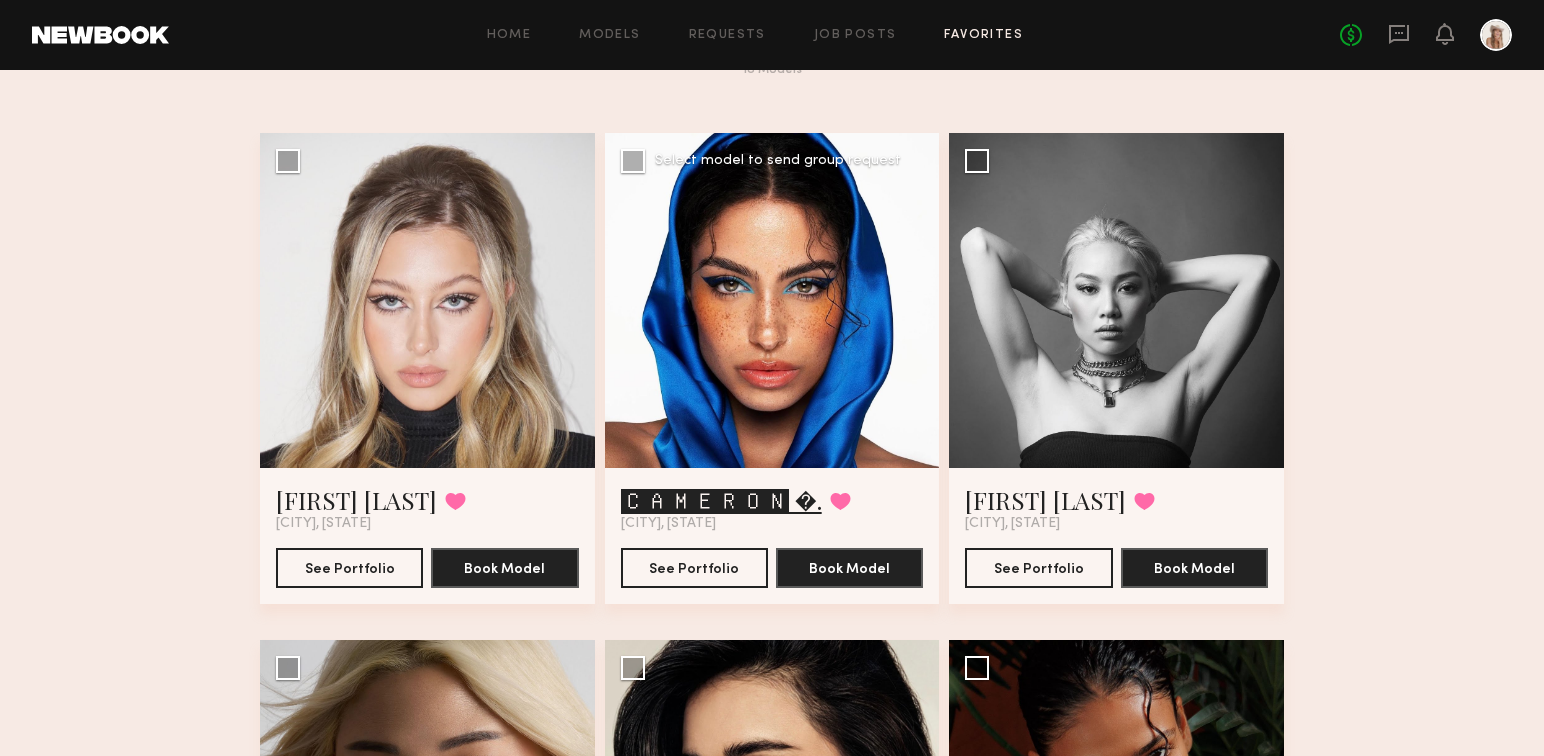 click on "🅲🅰🅼🅴🆁🅾🅽 �." 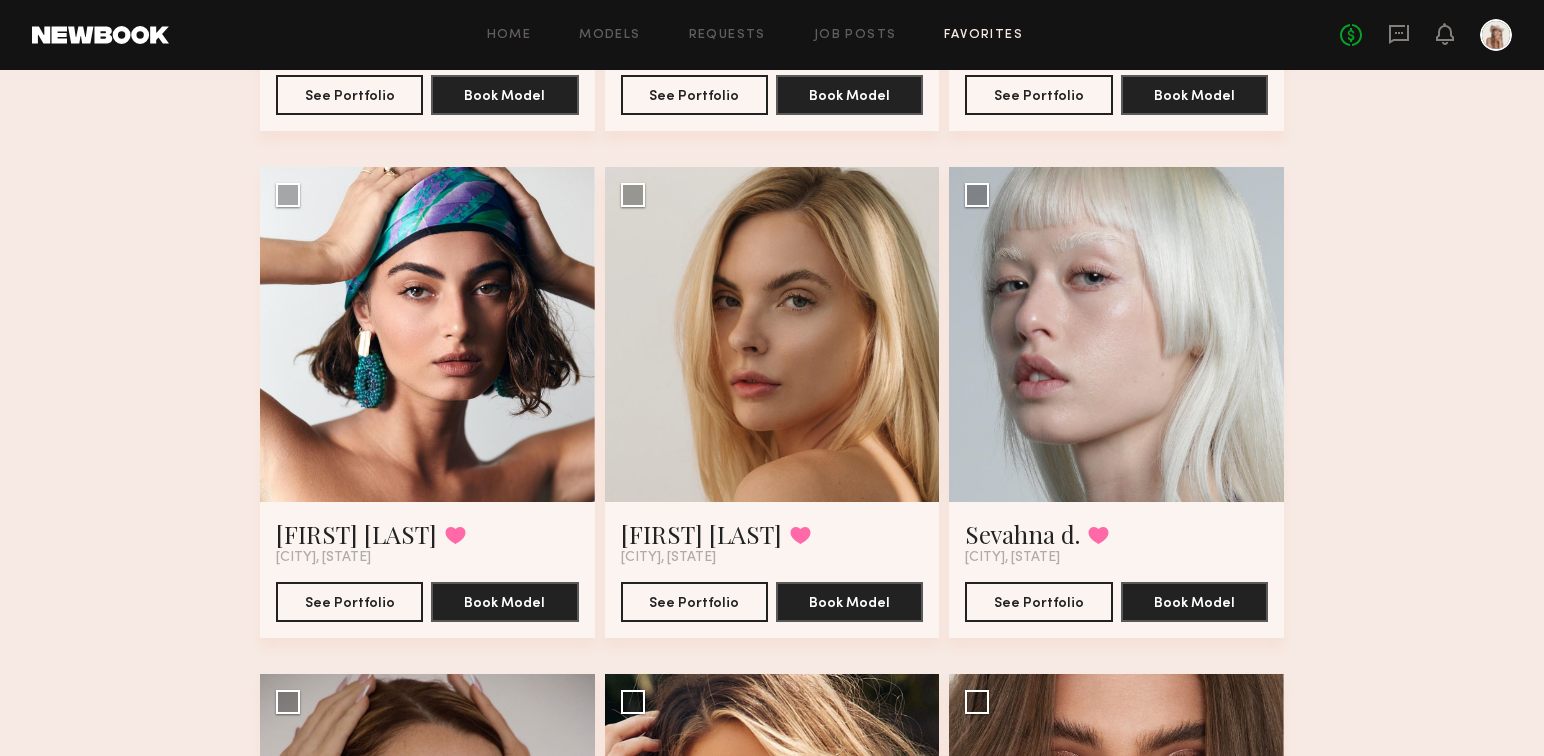 scroll, scrollTop: 1595, scrollLeft: 0, axis: vertical 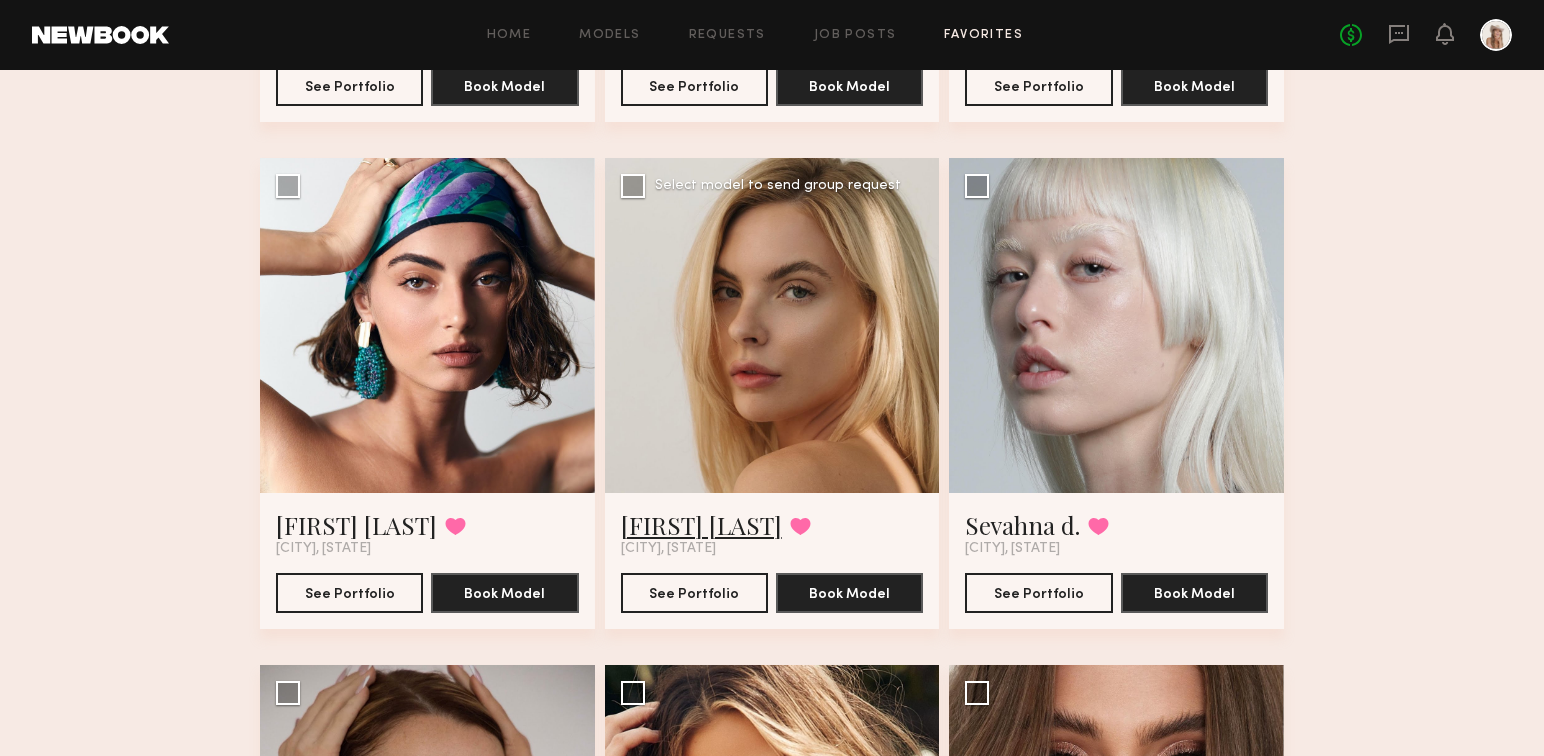click on "Katherine N." 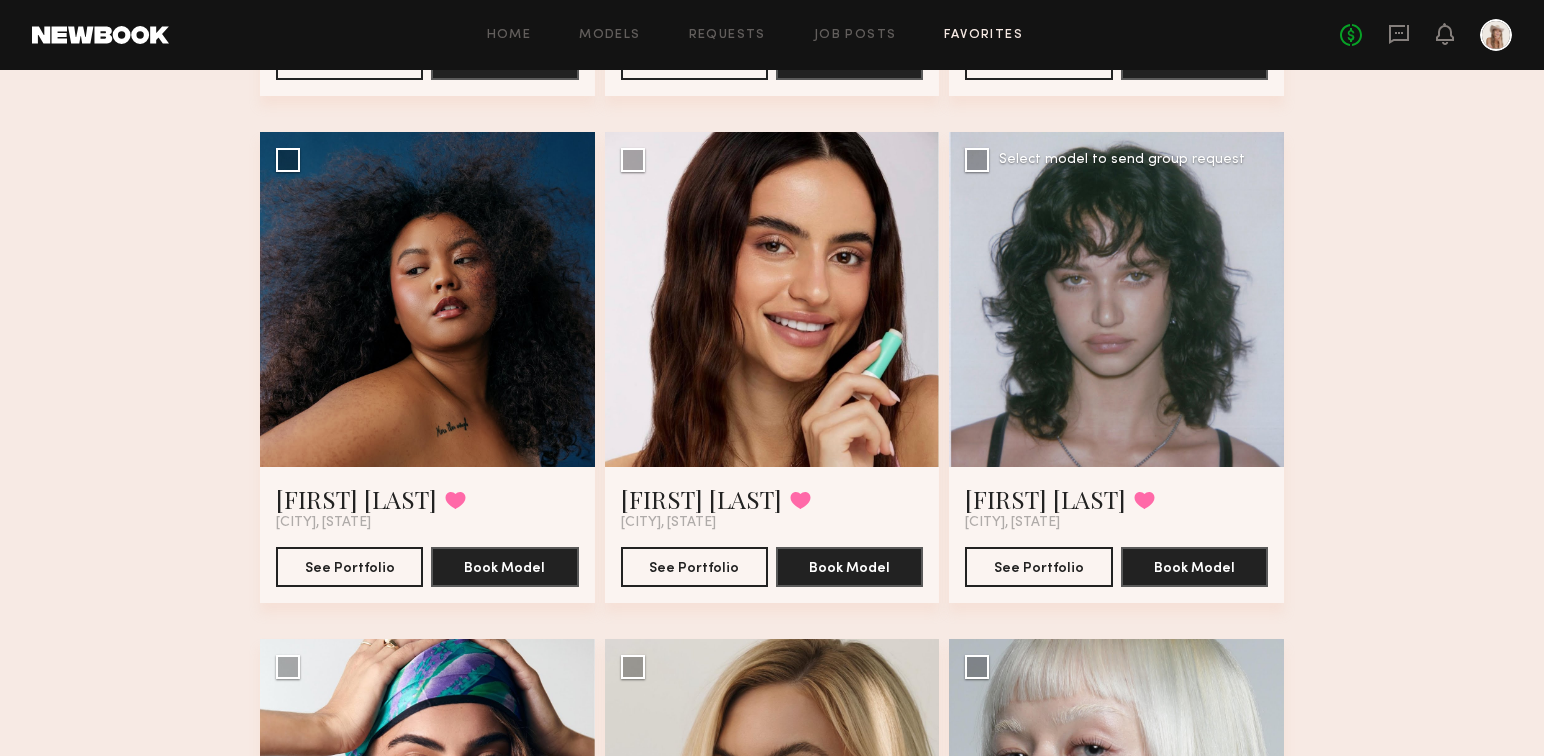 scroll, scrollTop: 1113, scrollLeft: 0, axis: vertical 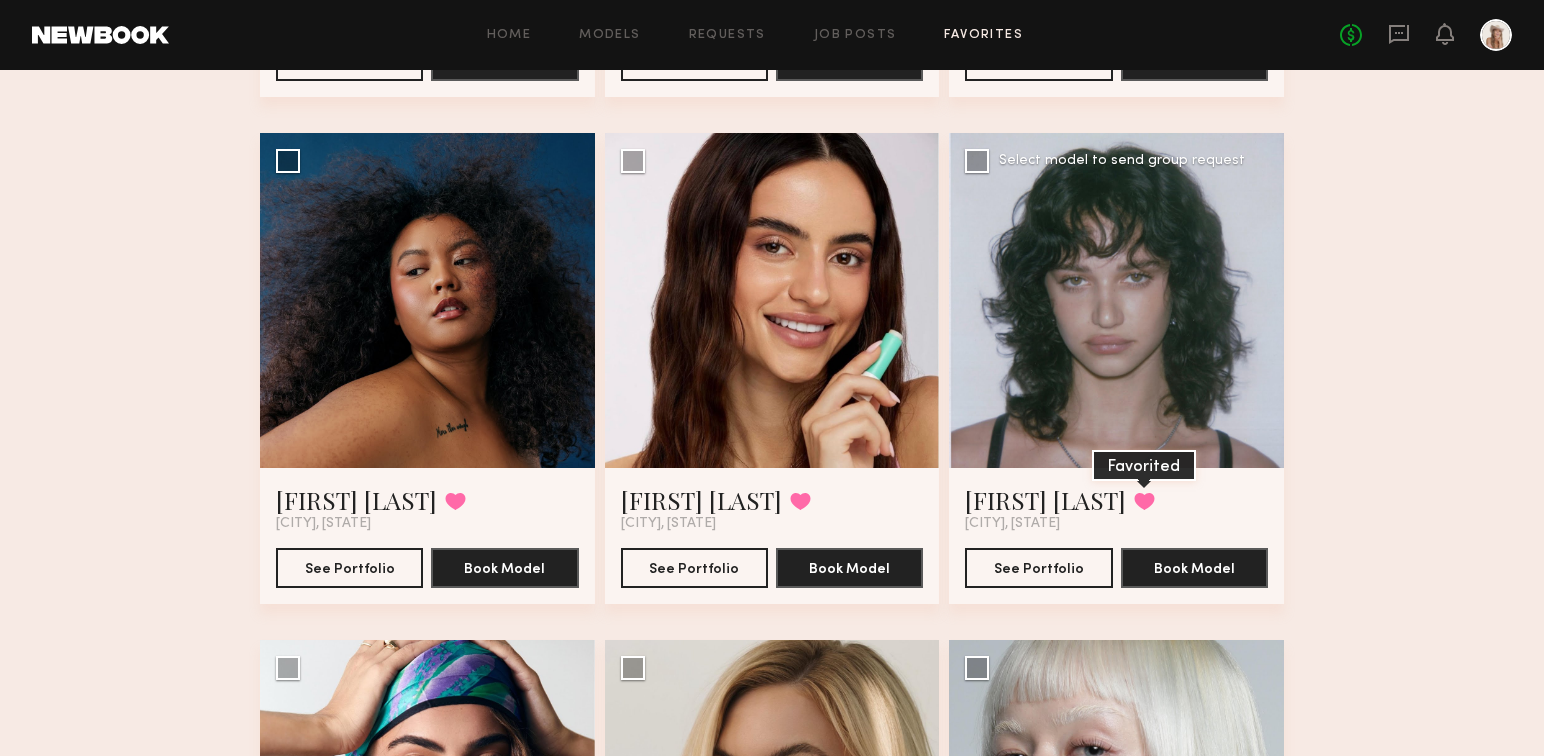 click 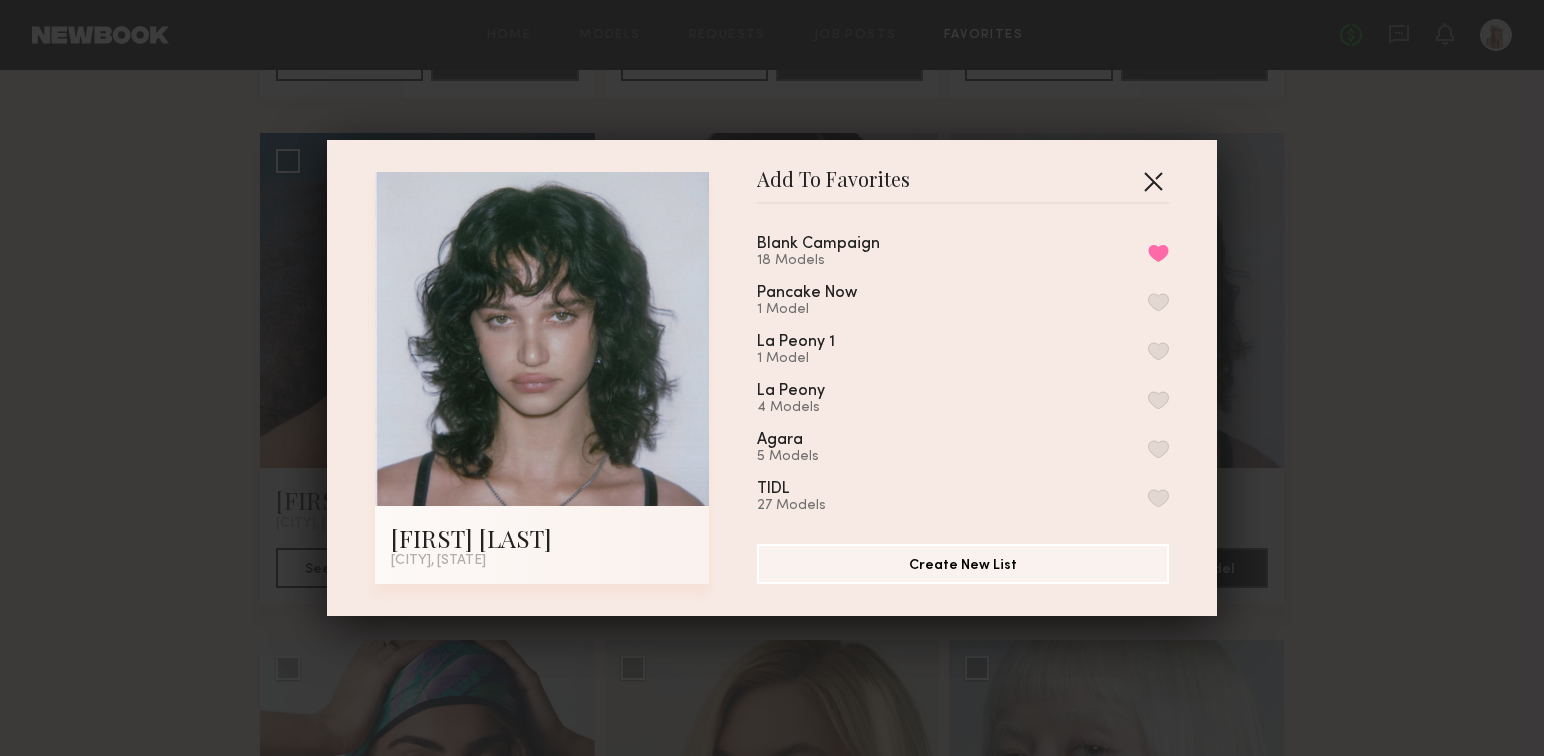 click at bounding box center [1153, 181] 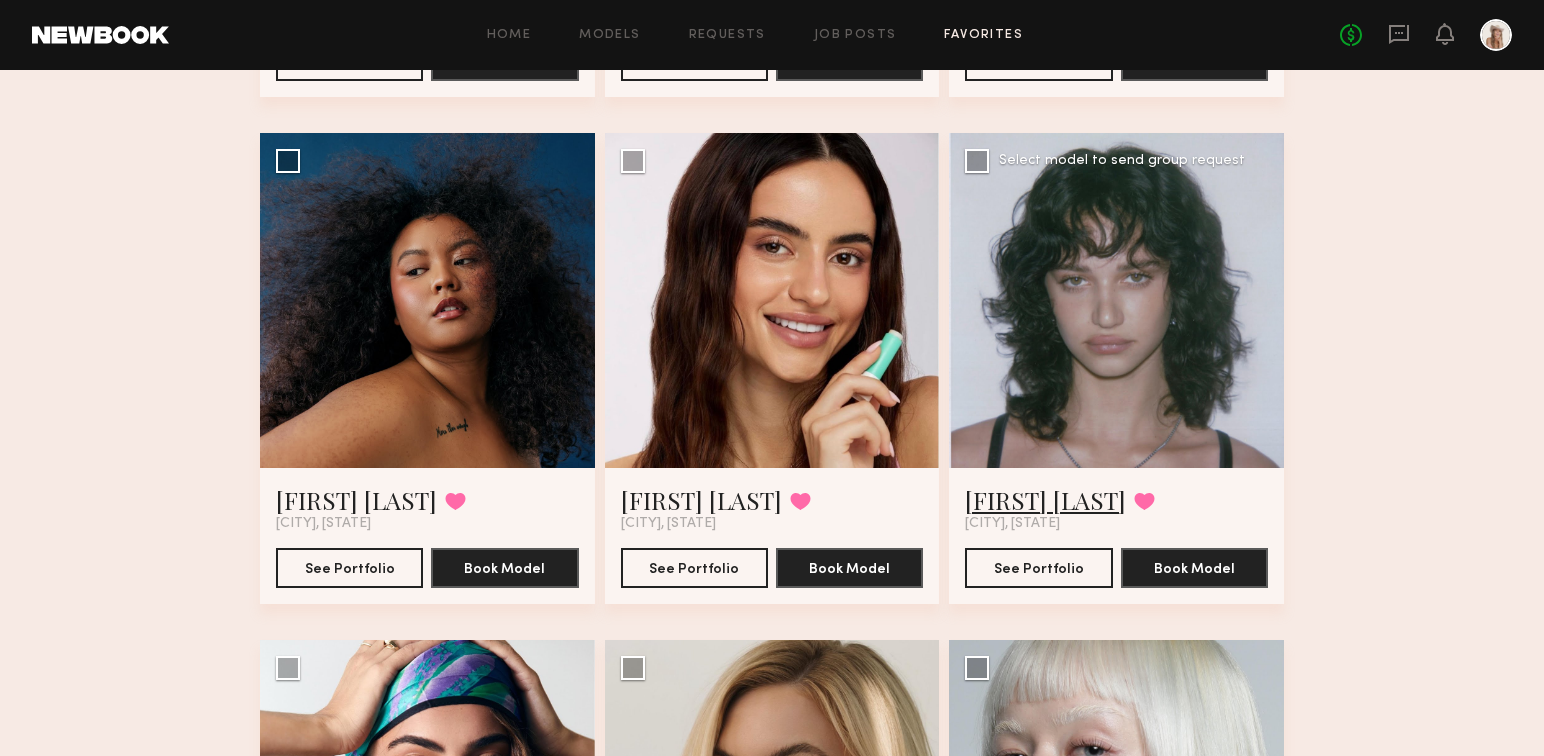 click on "Jessie M." 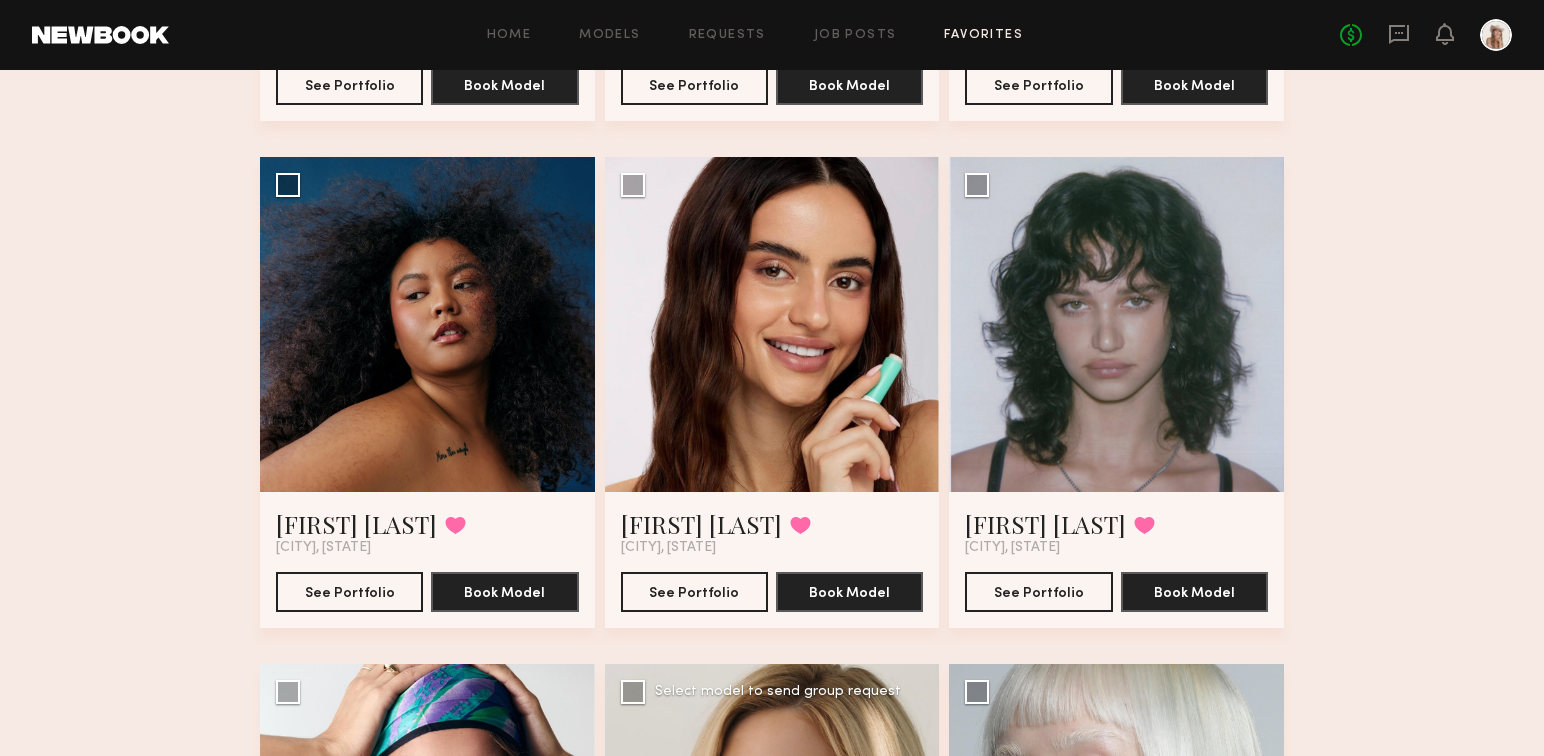 scroll, scrollTop: 0, scrollLeft: 0, axis: both 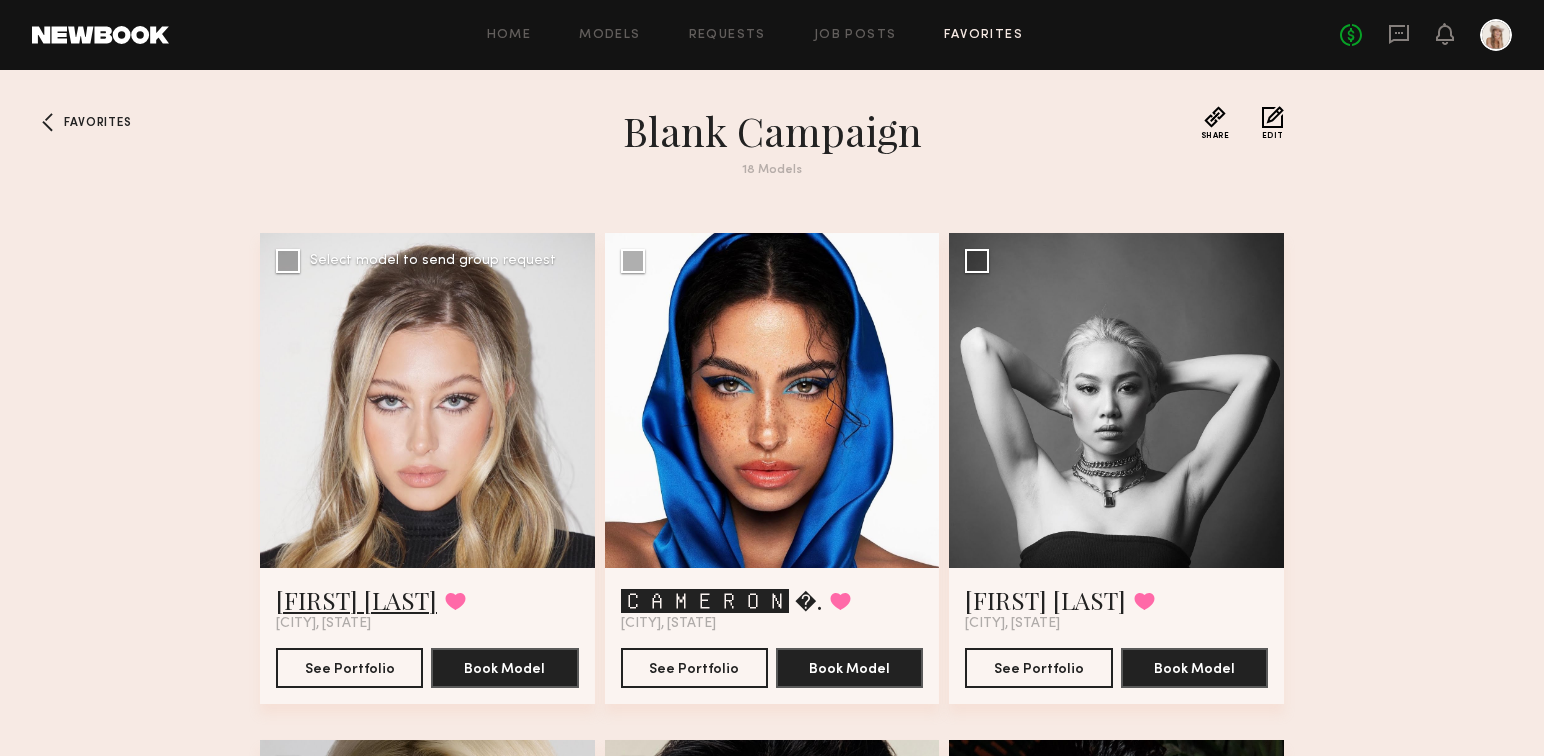 click on "Logan R." 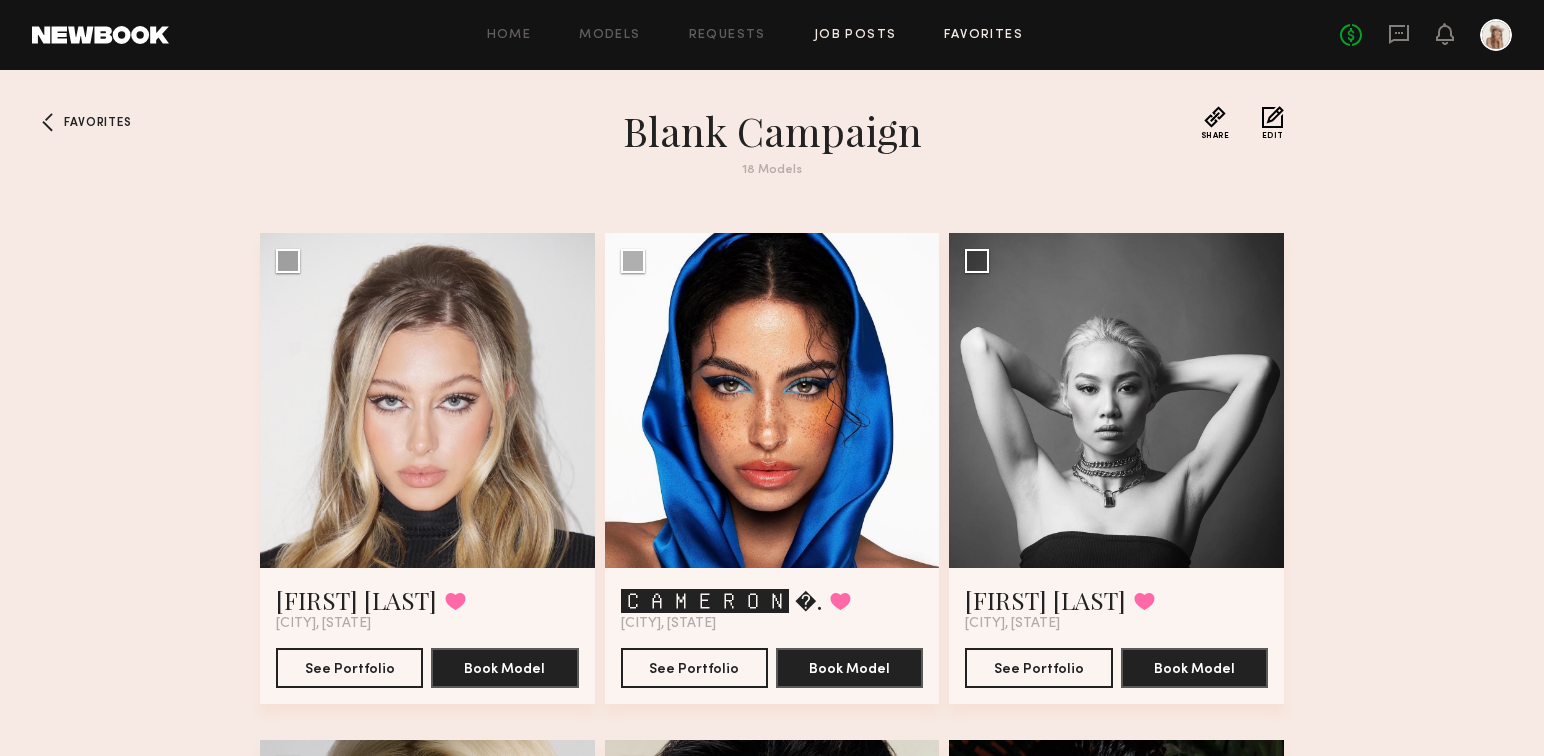 click on "Job Posts" 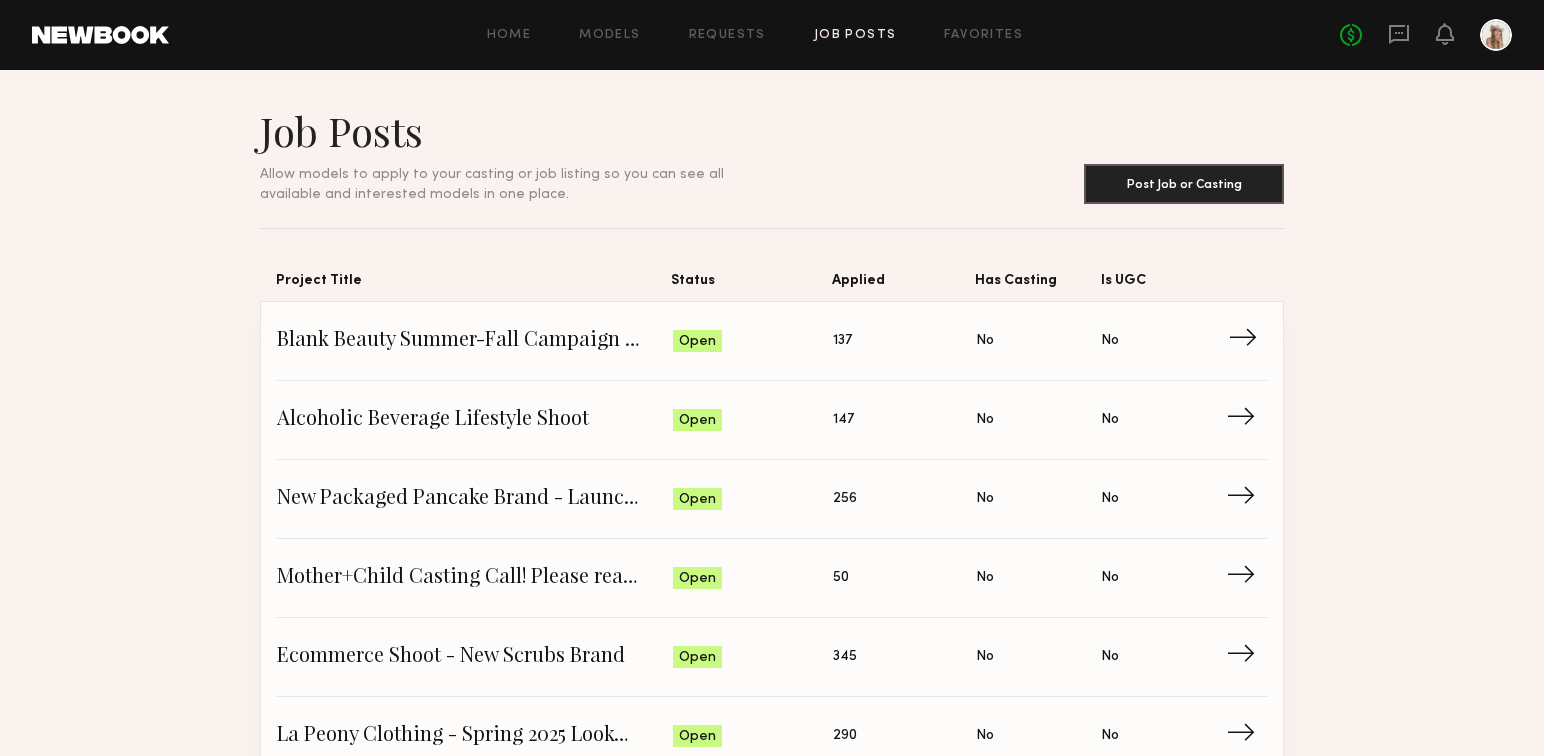 click on "Blank Beauty Summer-Fall Campaign (Nail Polish)" 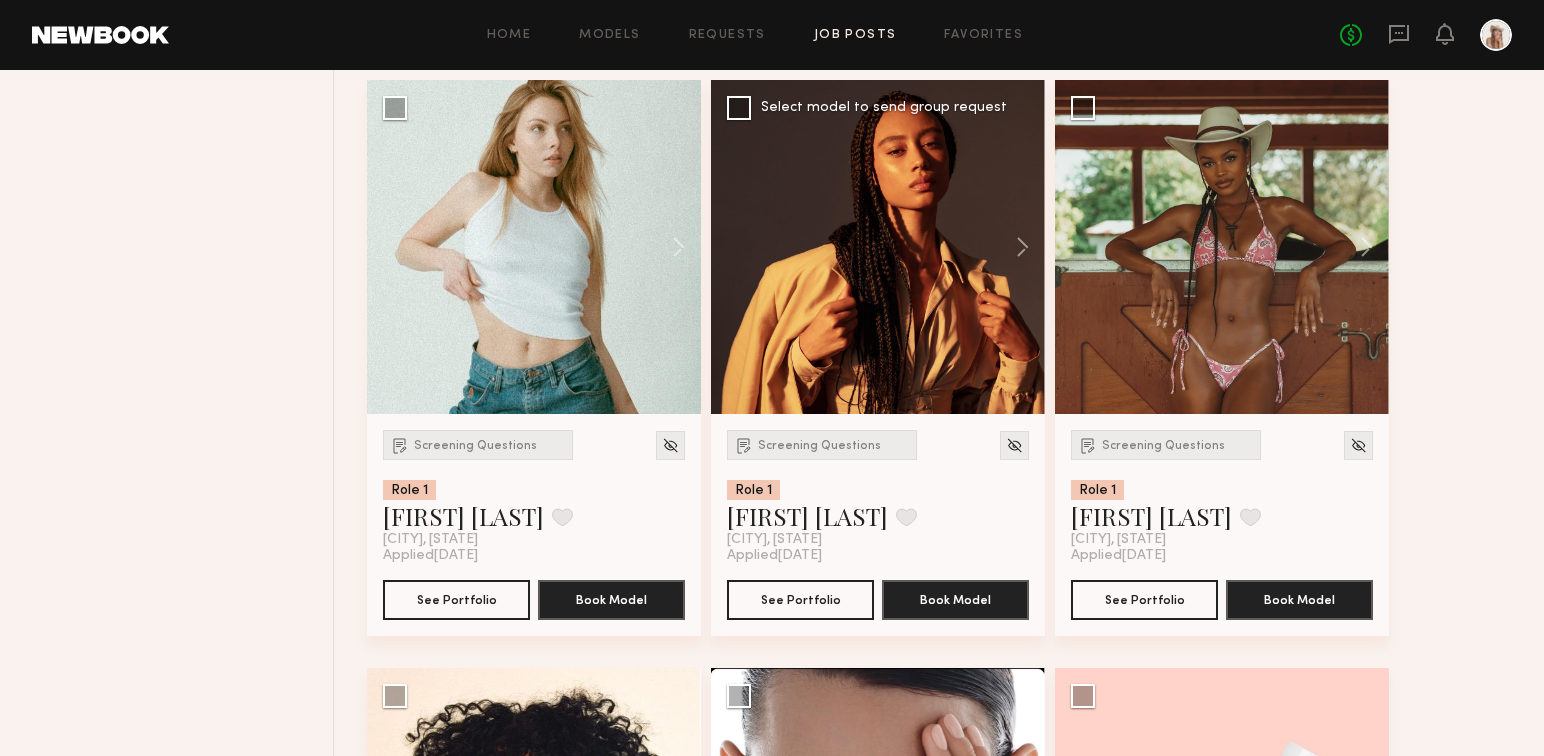 scroll, scrollTop: 872, scrollLeft: 0, axis: vertical 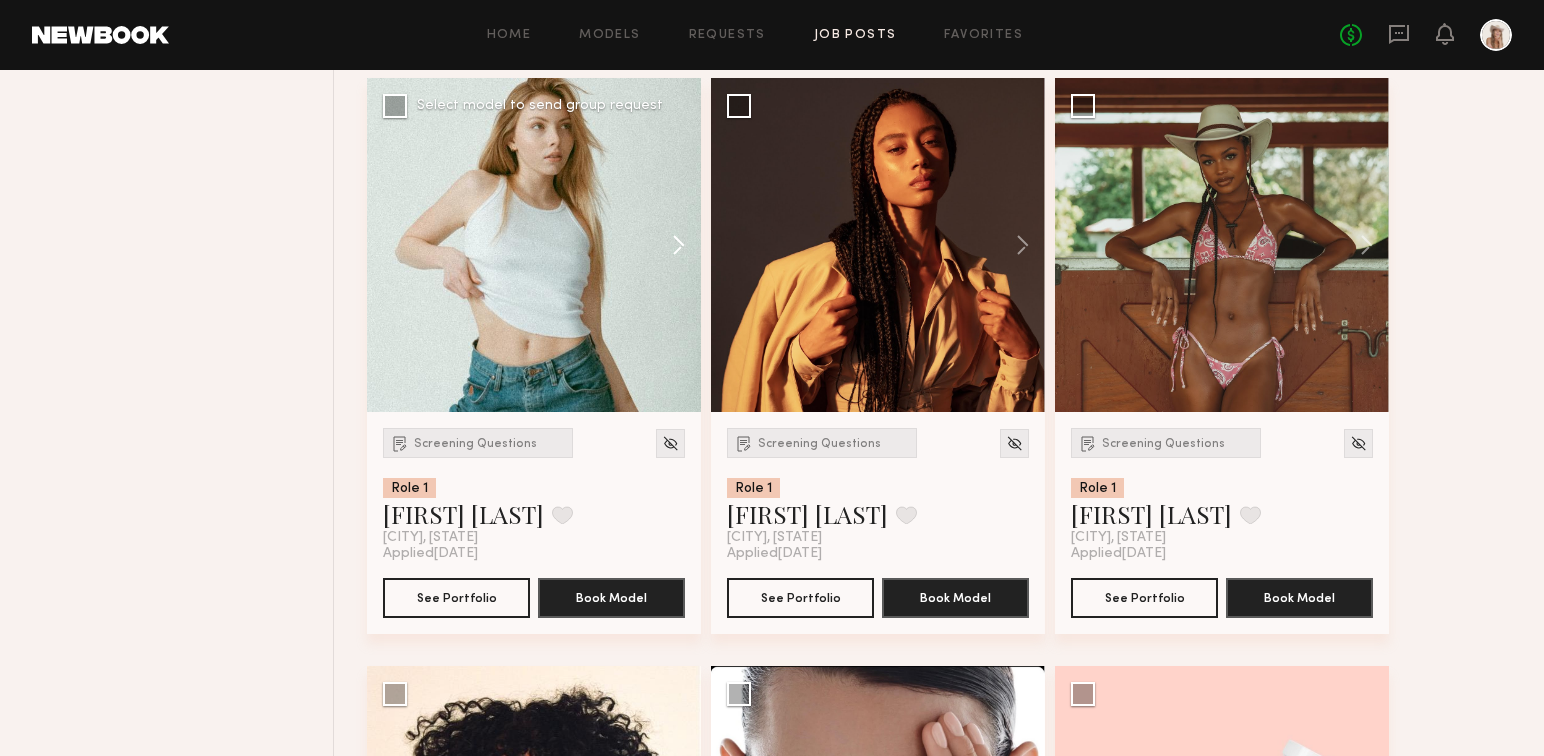 click 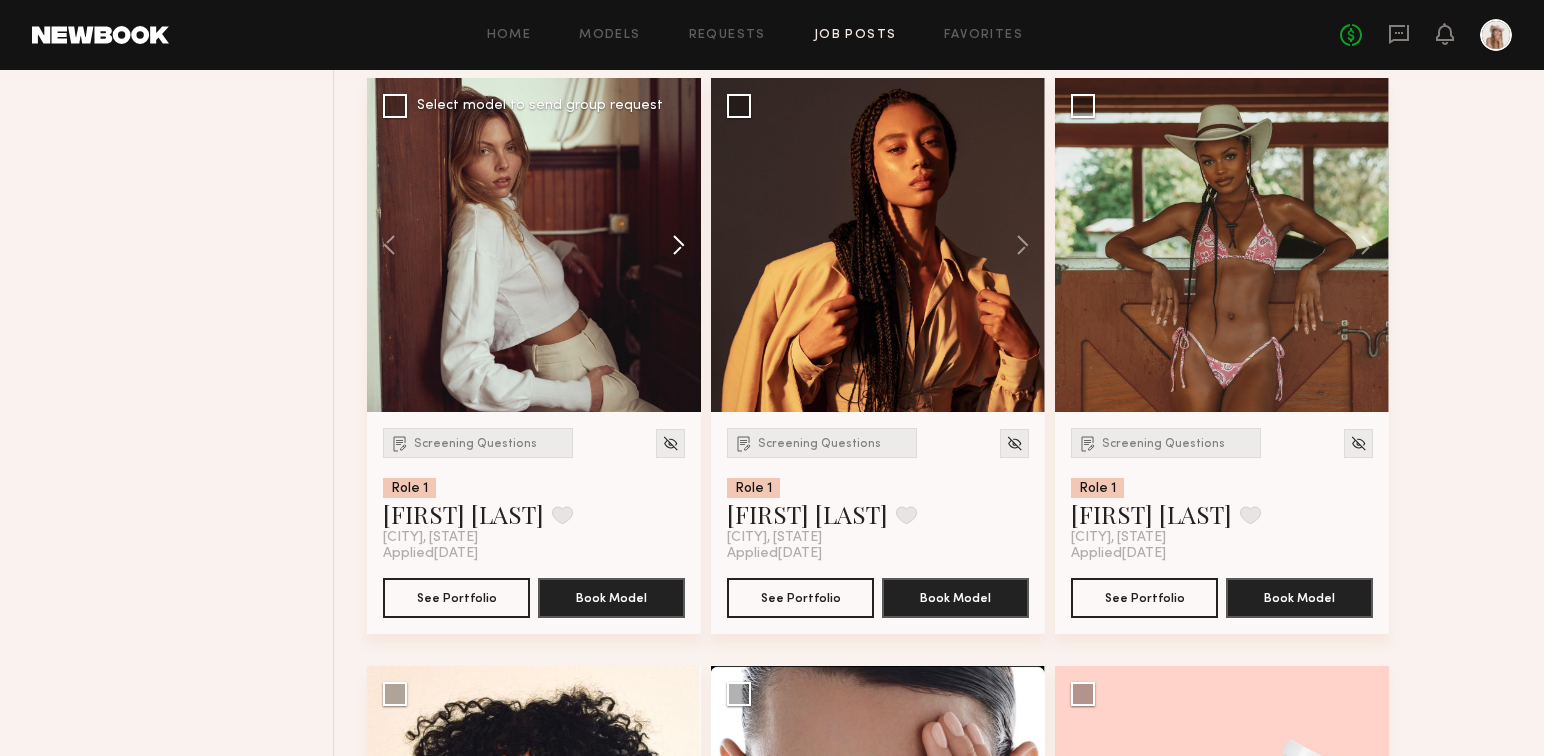 click 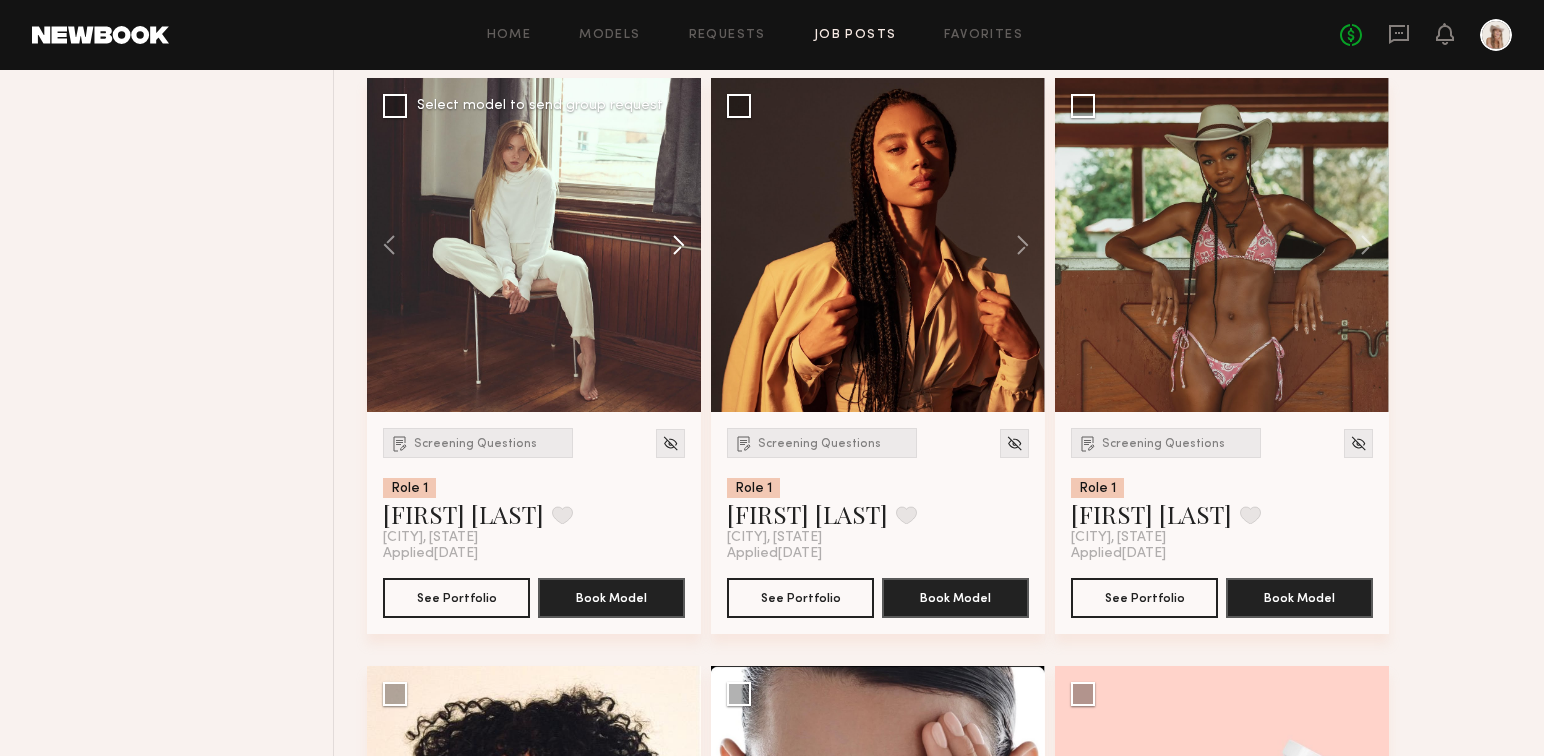 click 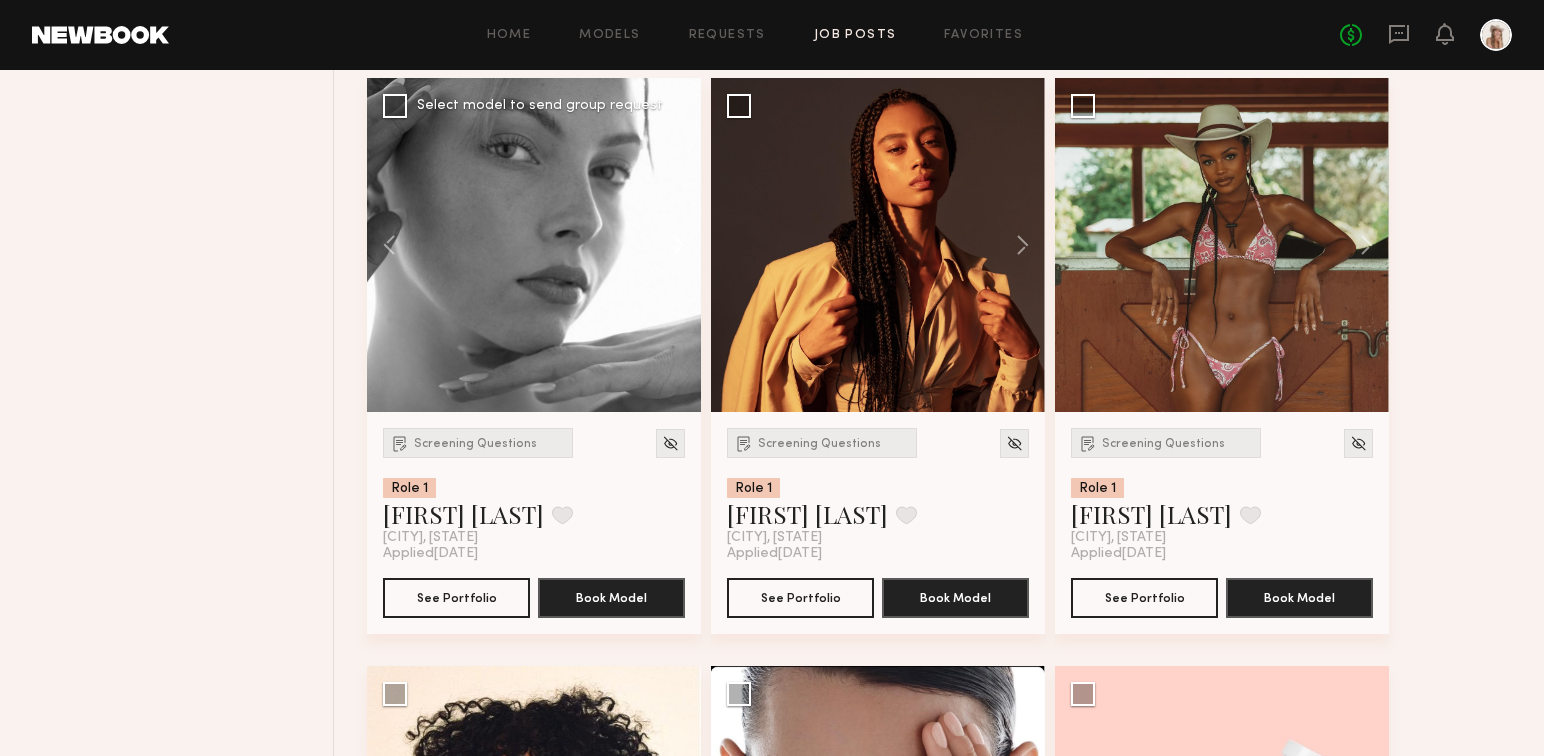 click 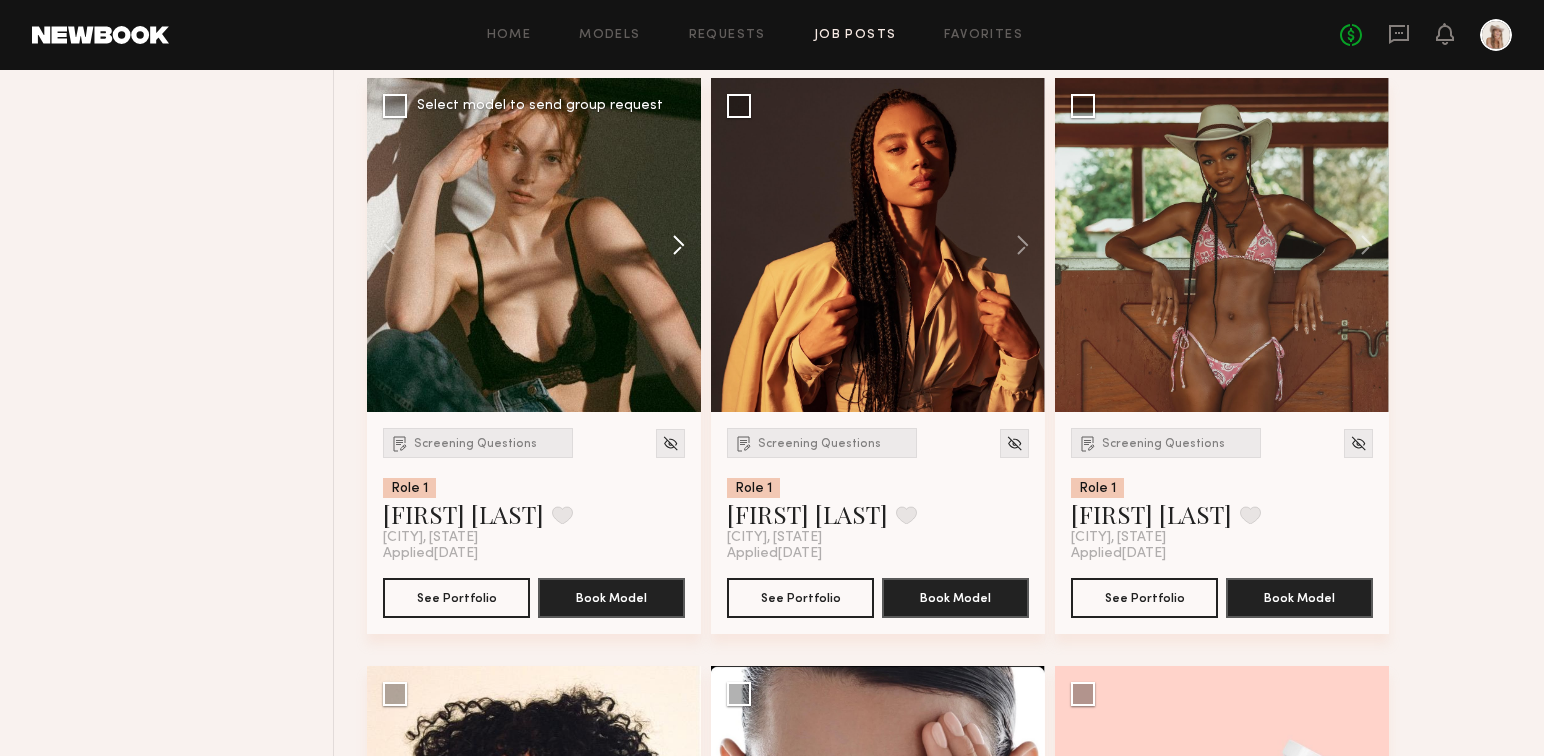 click 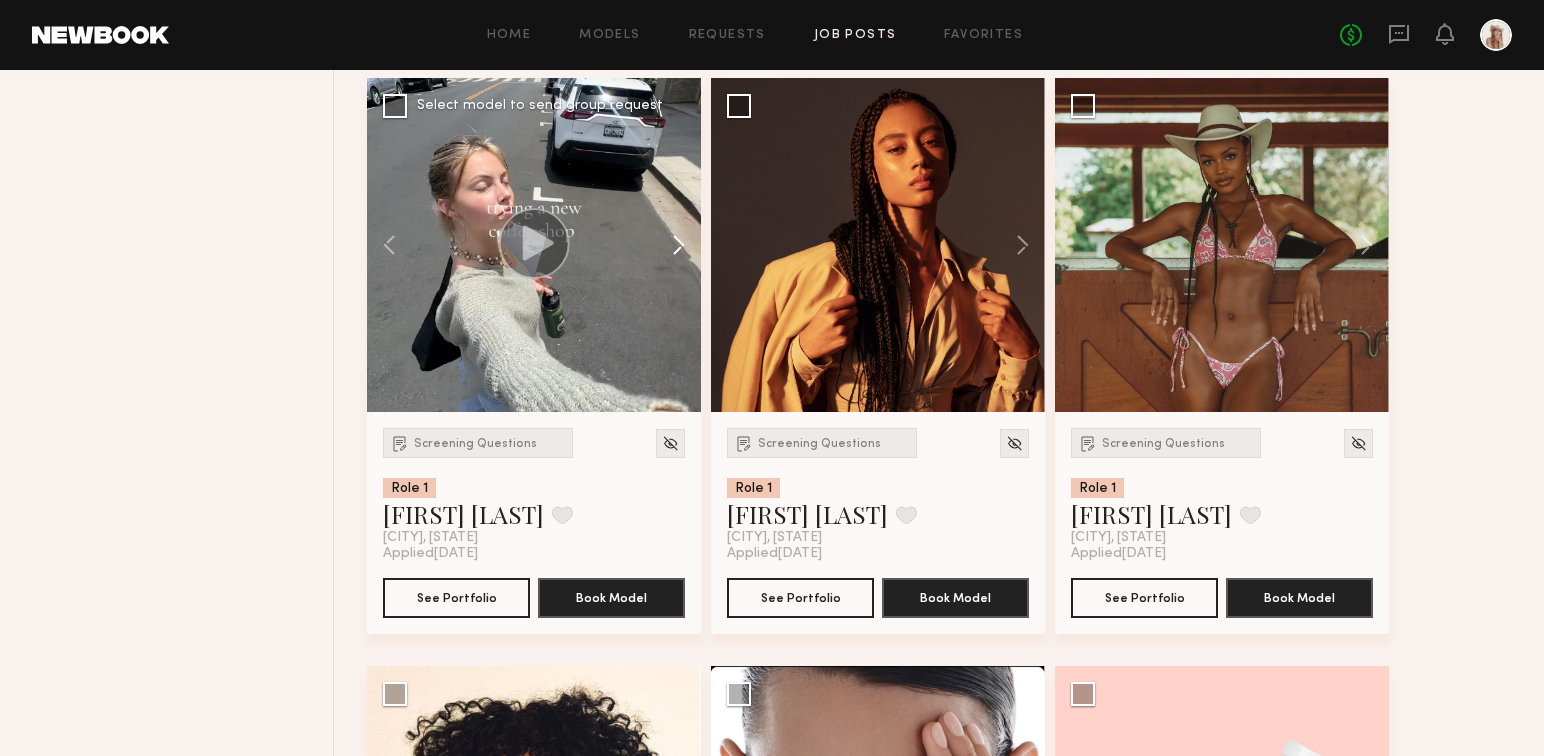 click 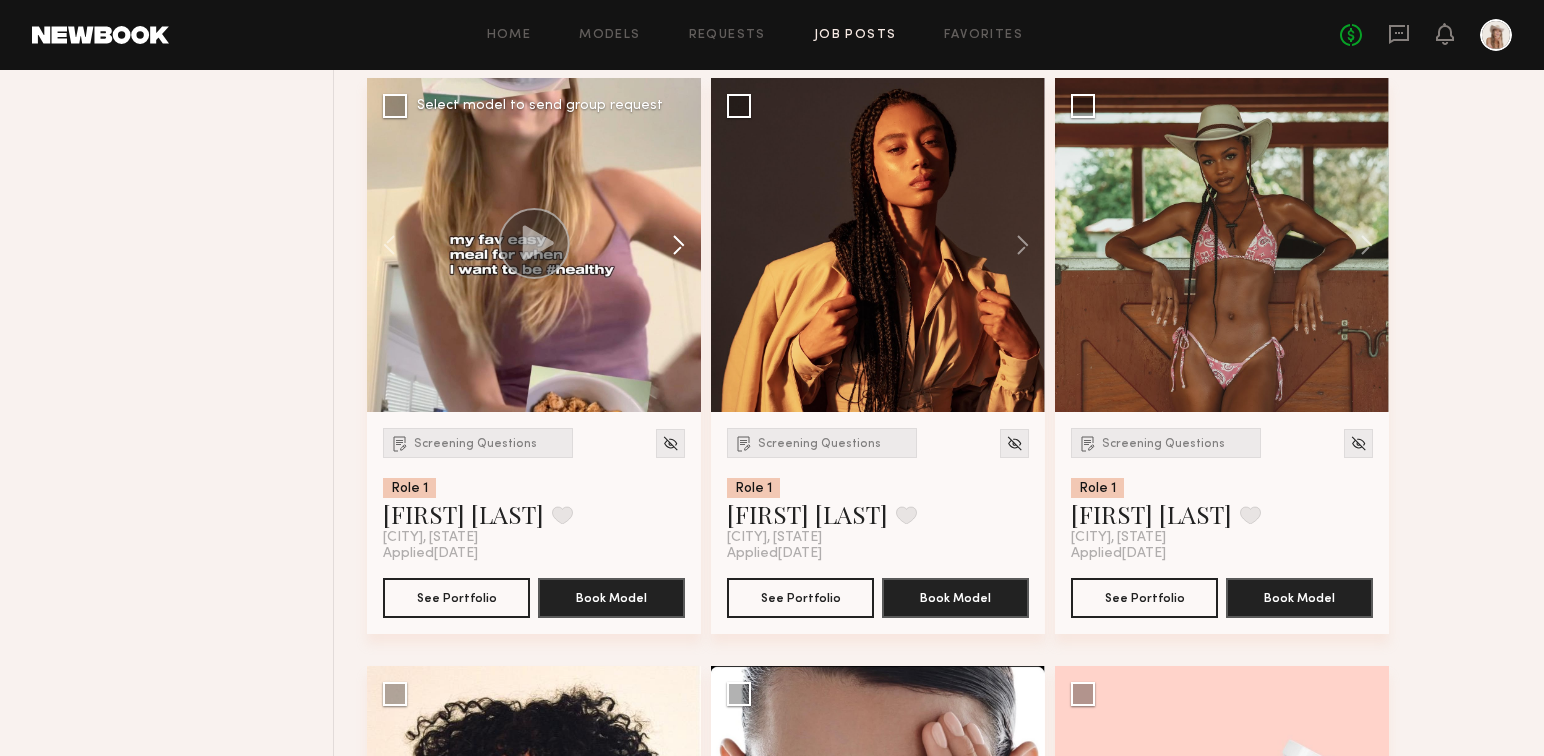 click 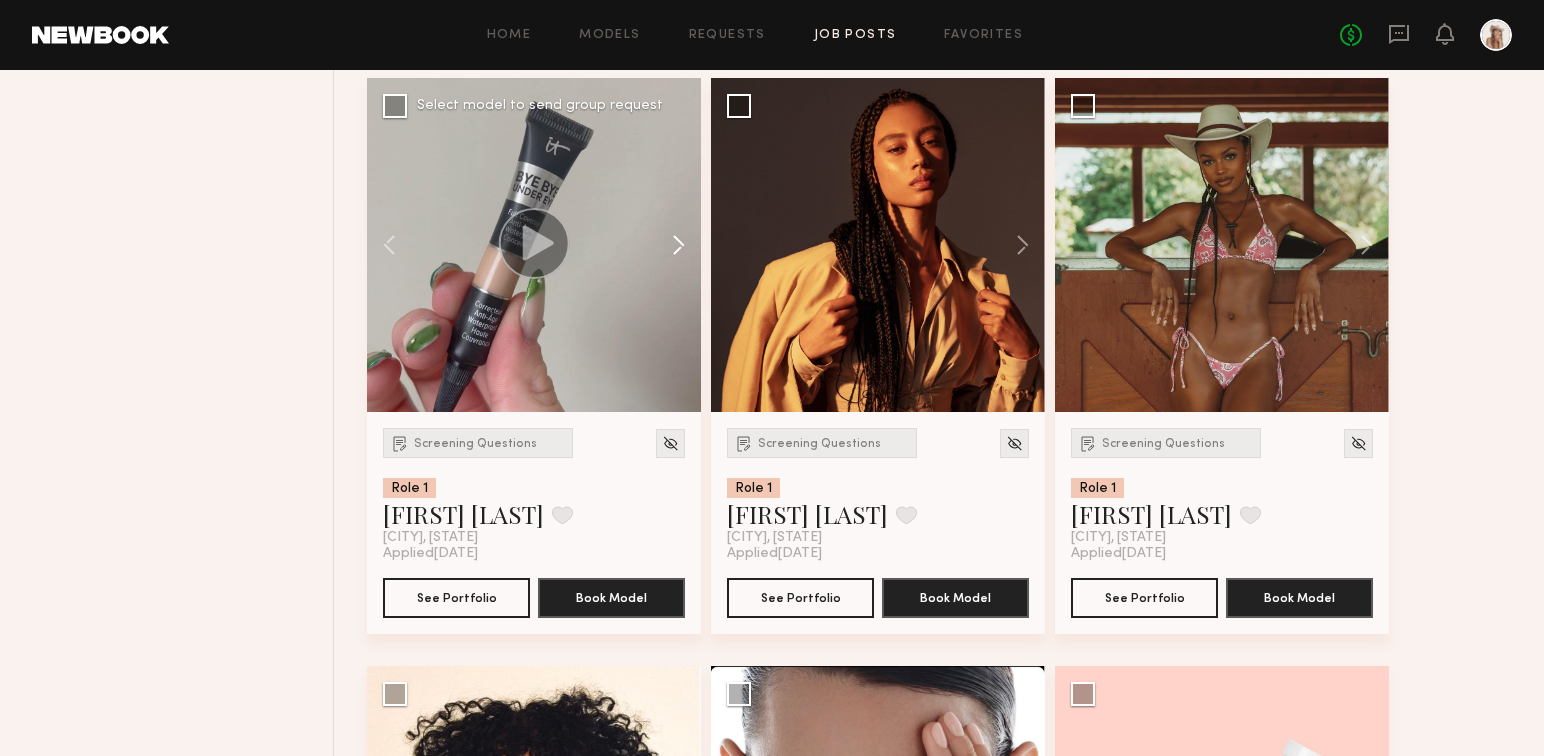 click 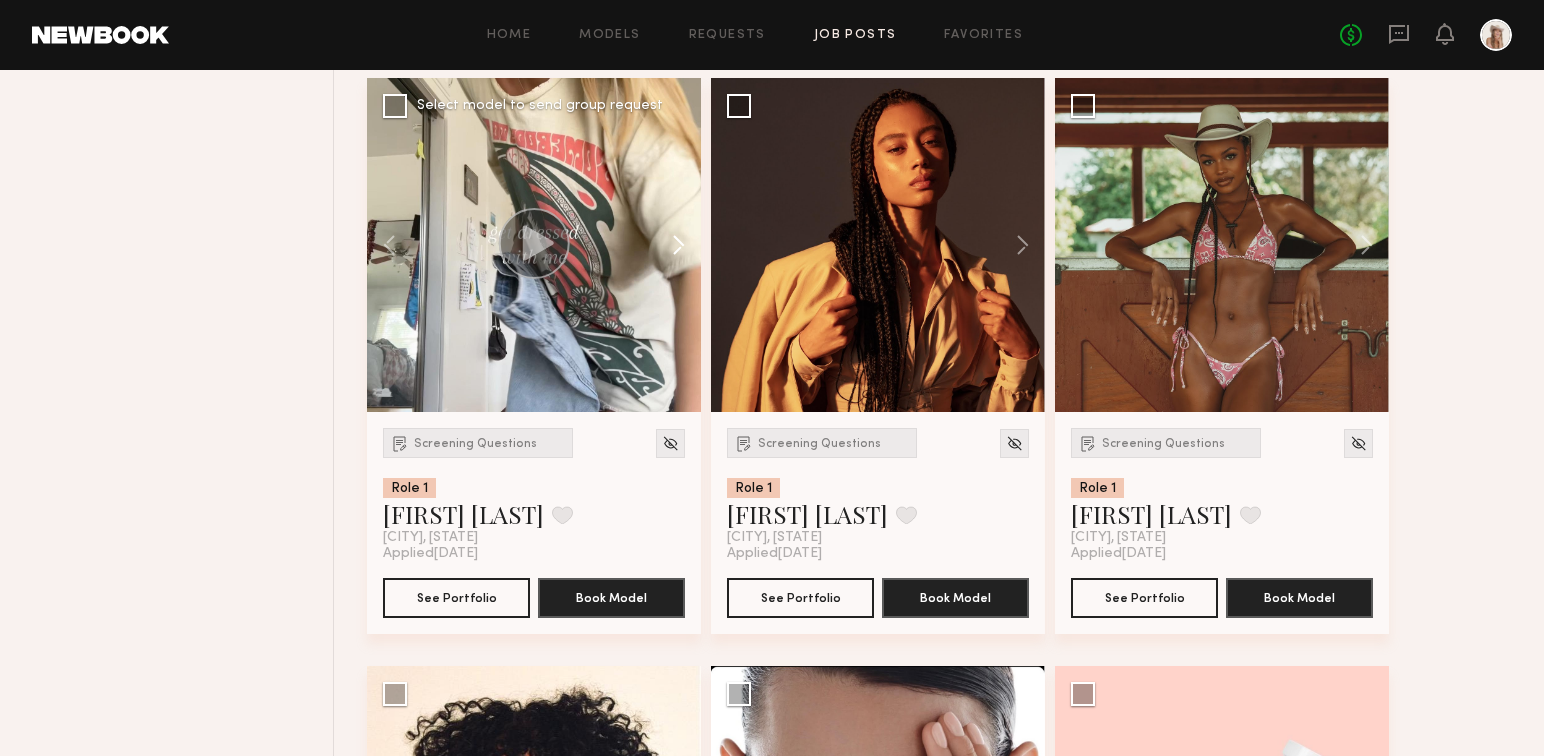 click 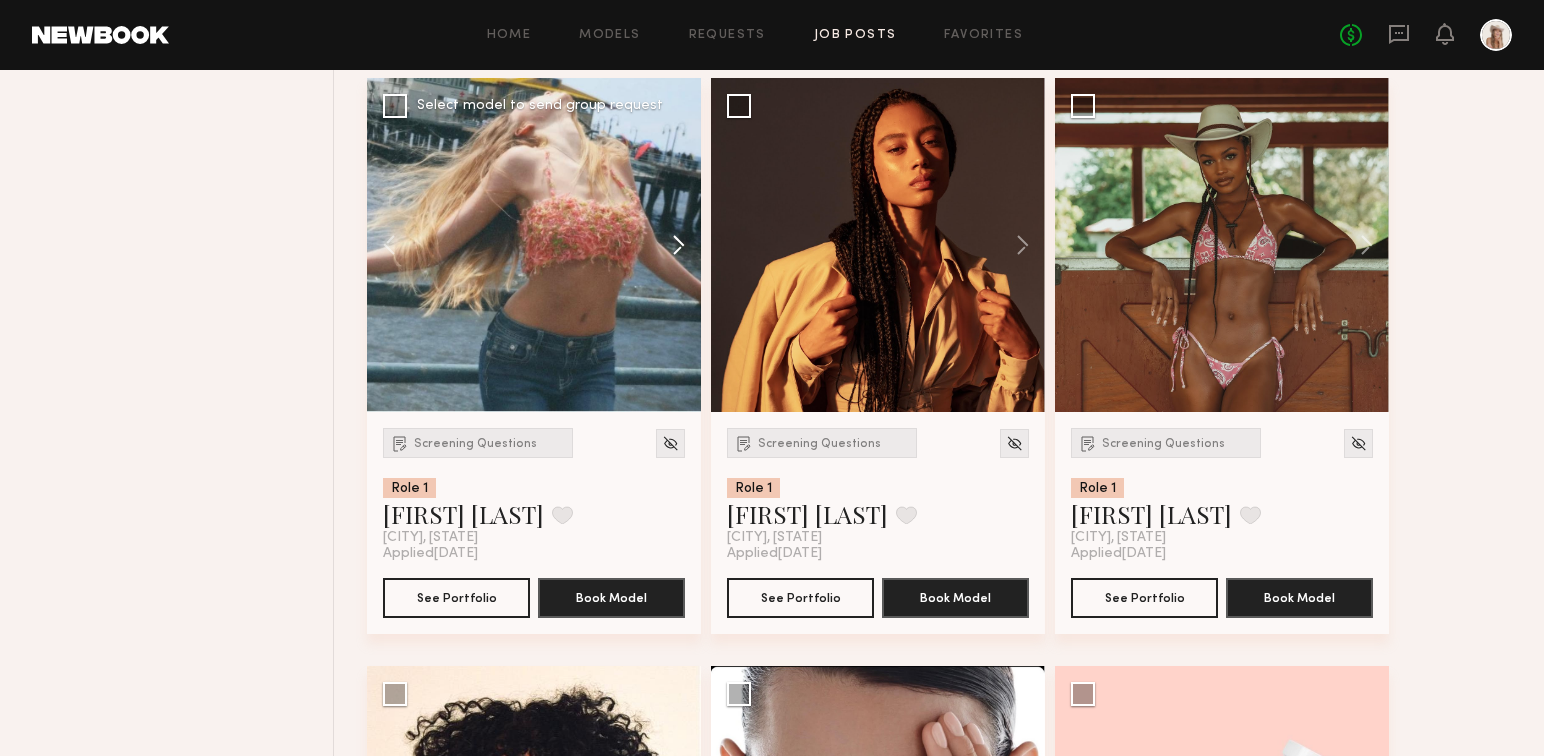 click 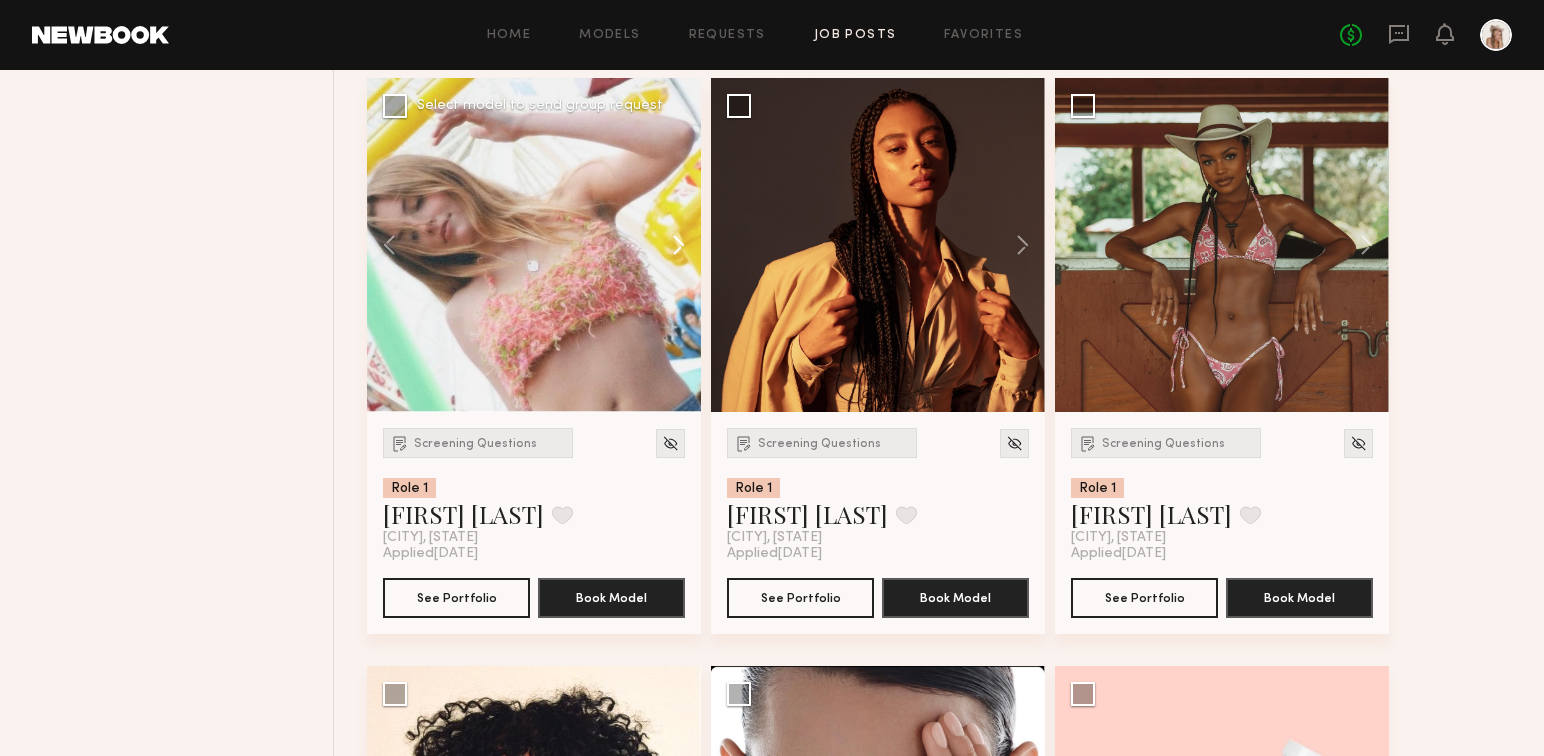 click 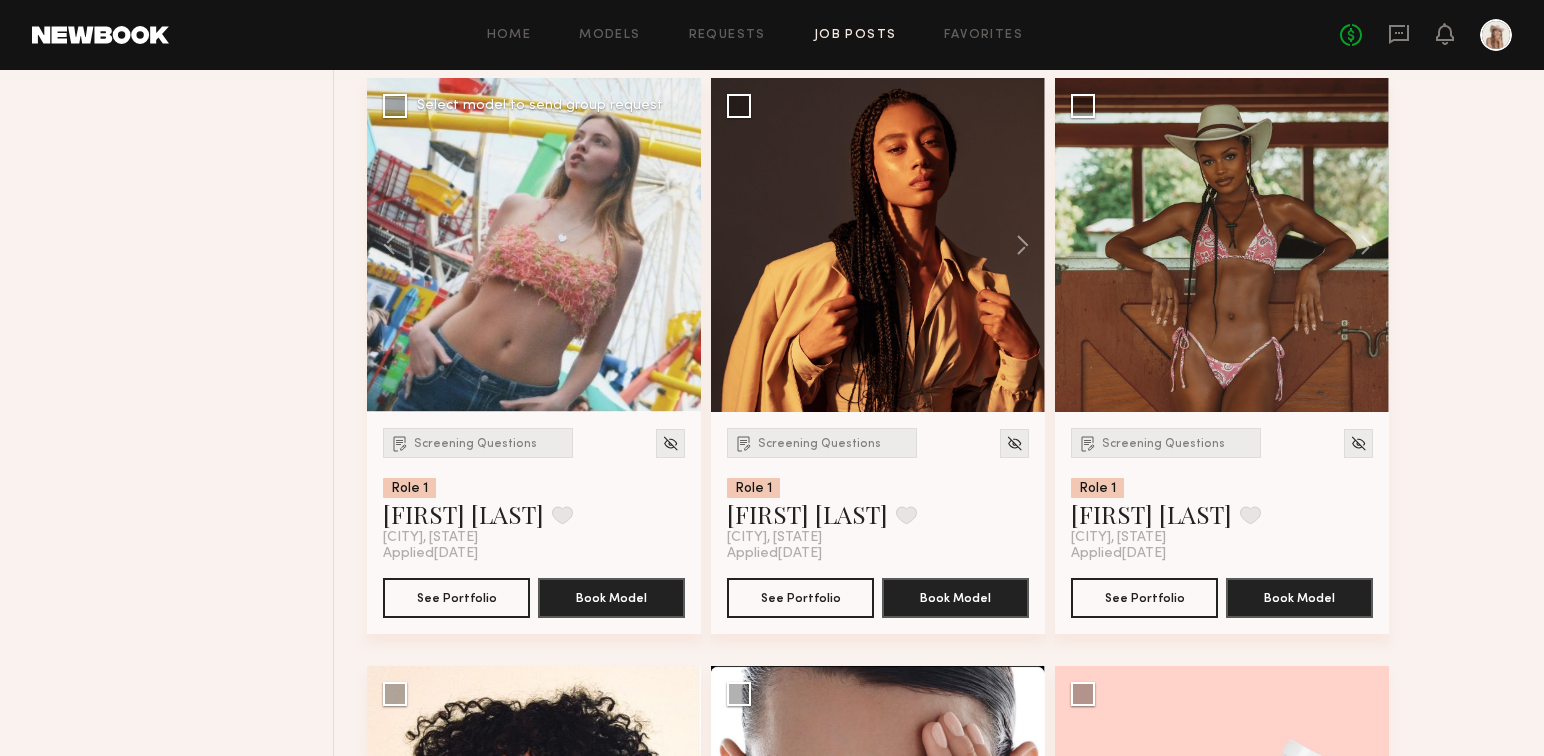 click 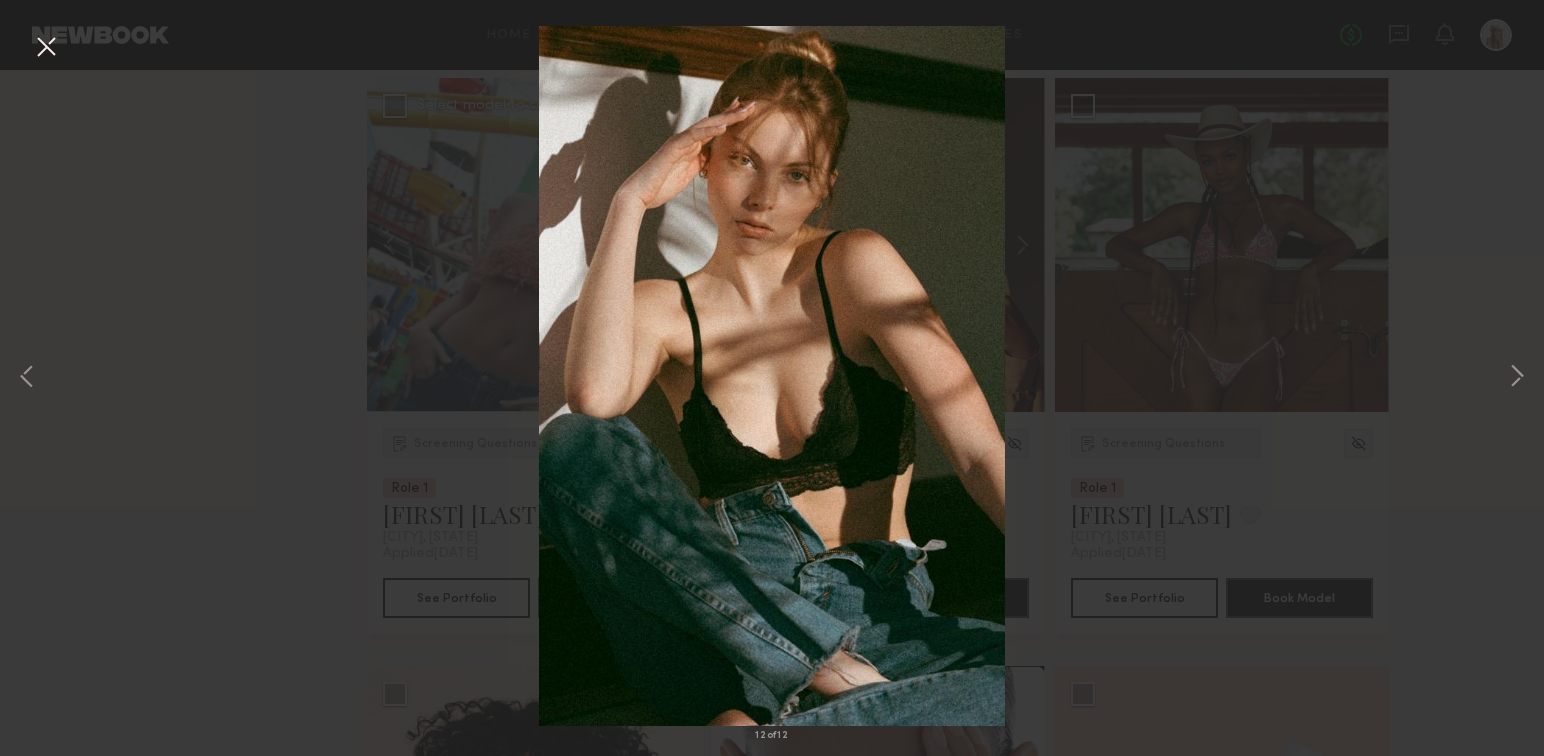 click on "12  of  12" at bounding box center (772, 378) 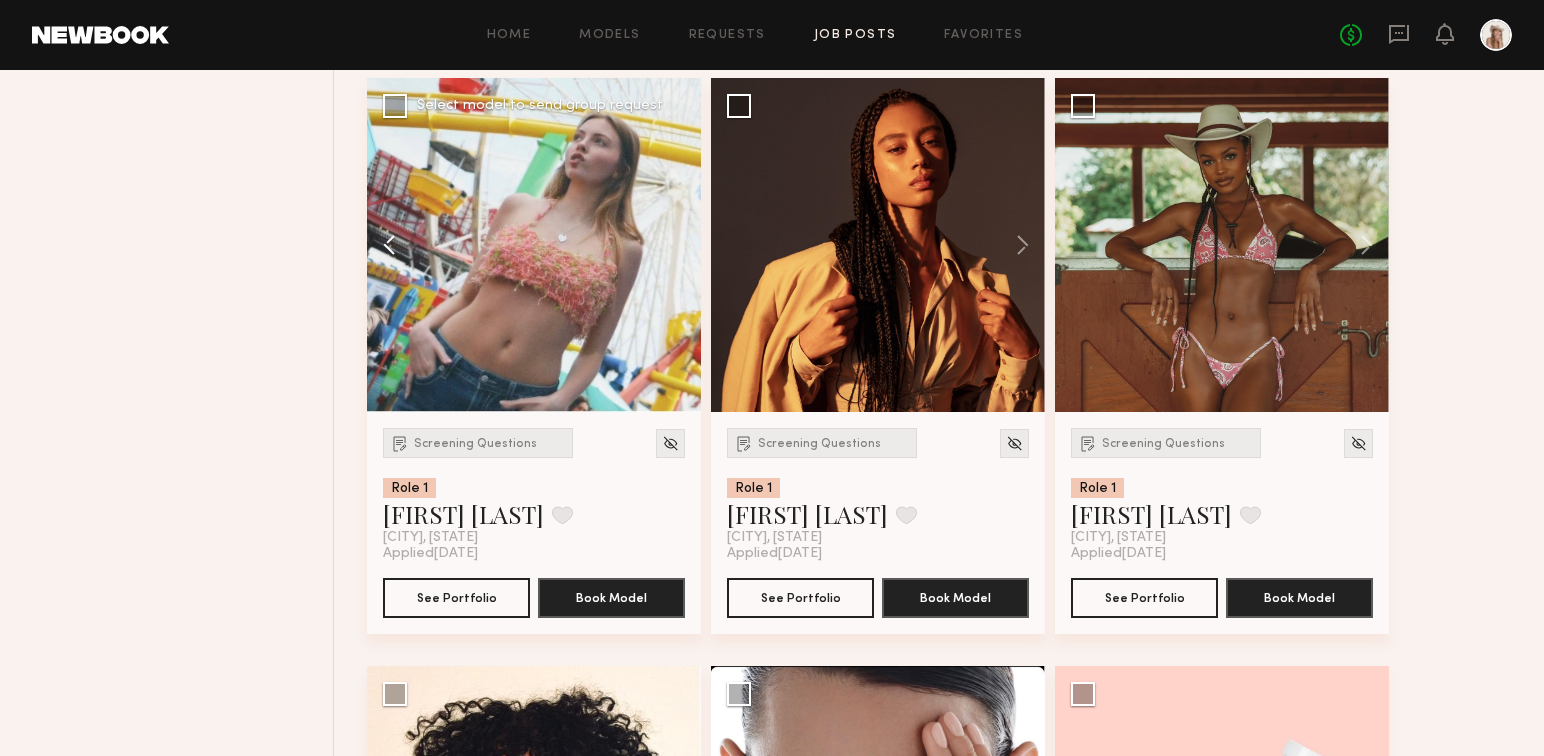 click 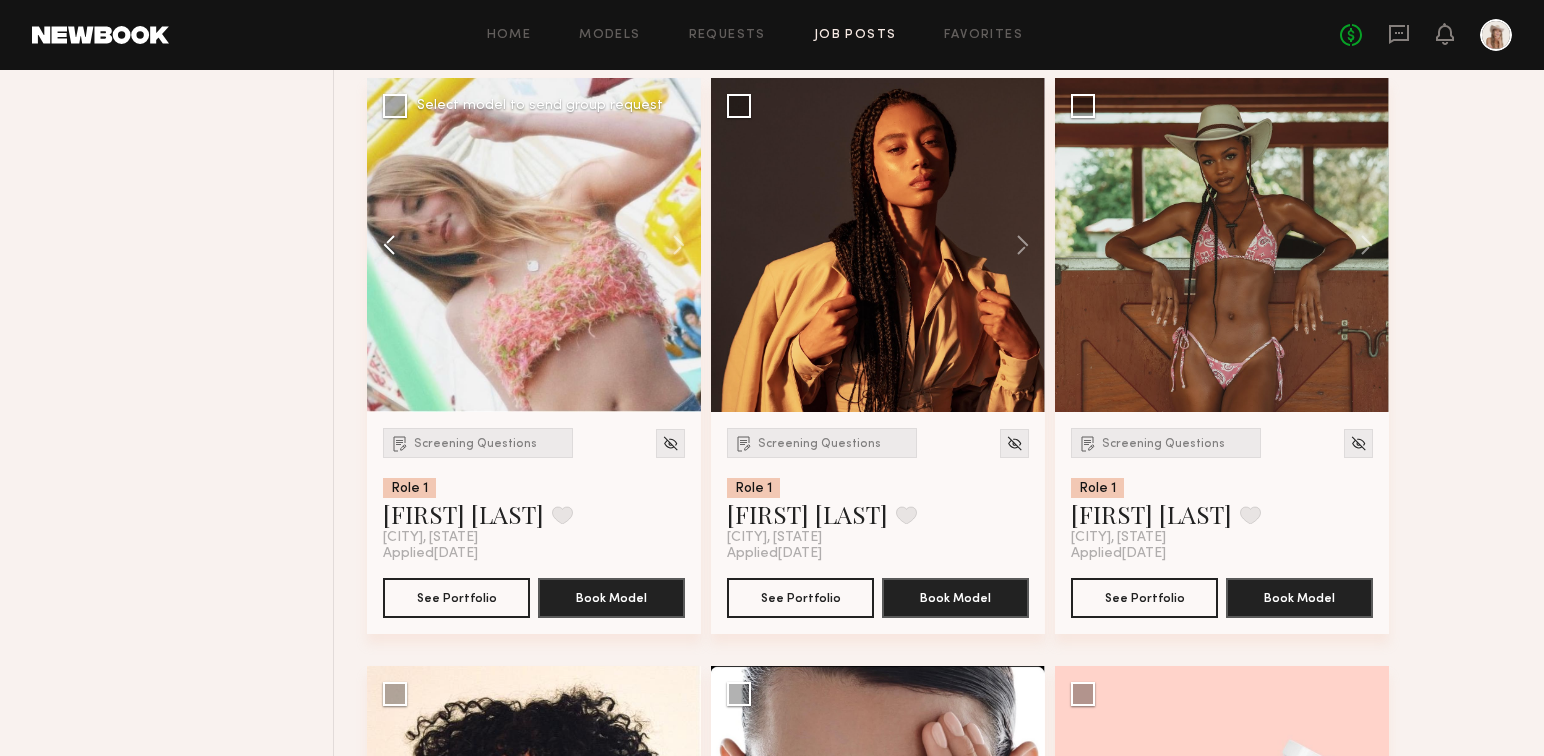 click 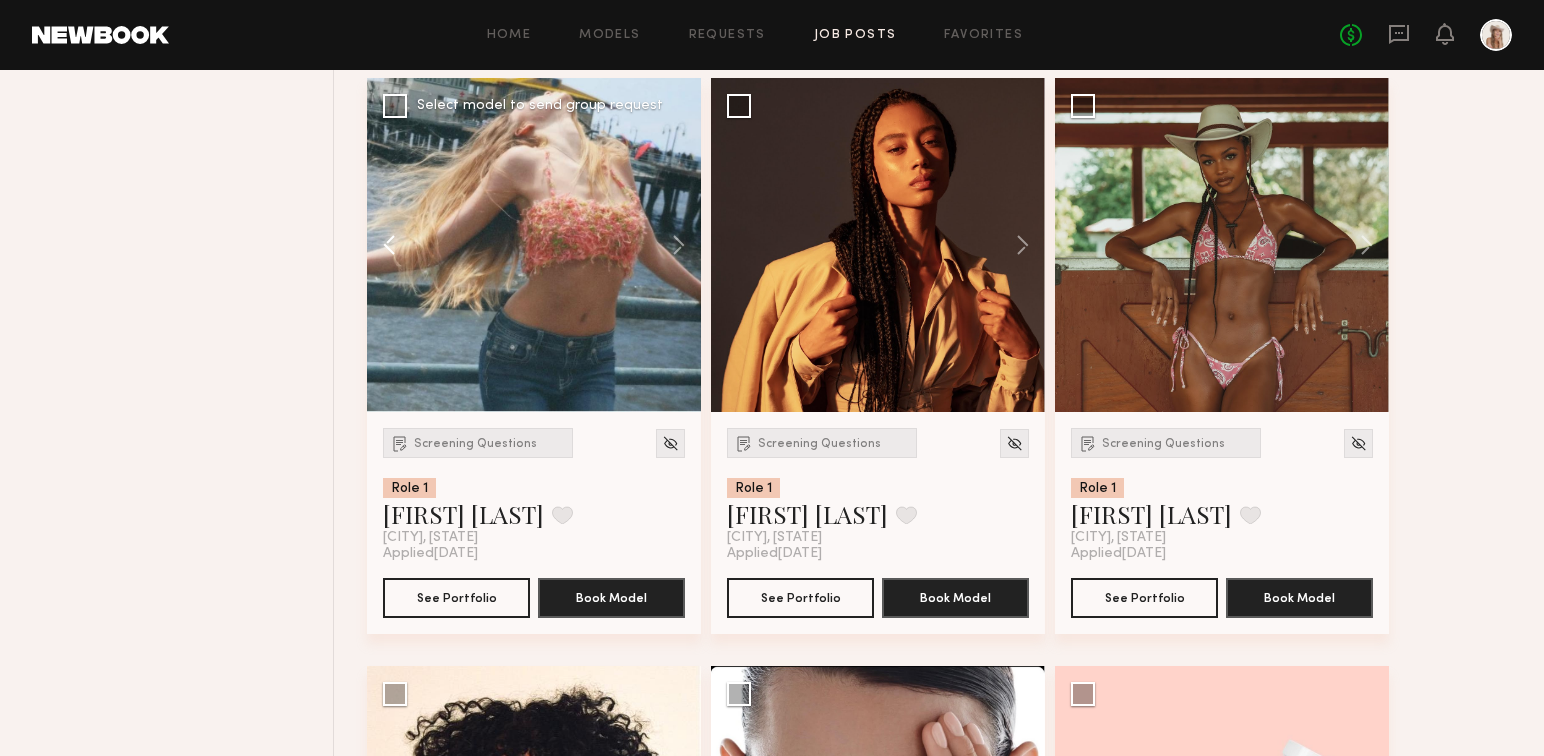 click 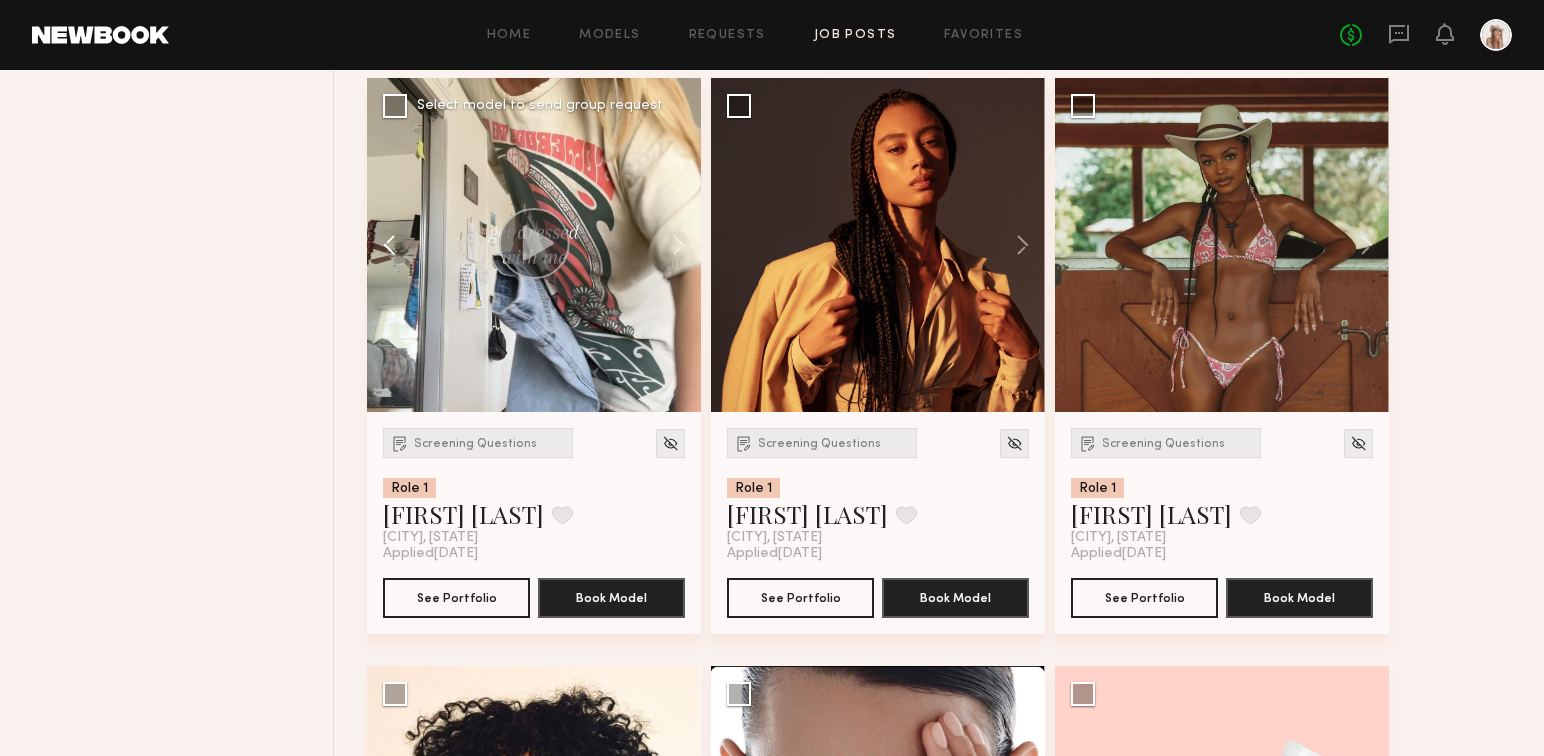 click 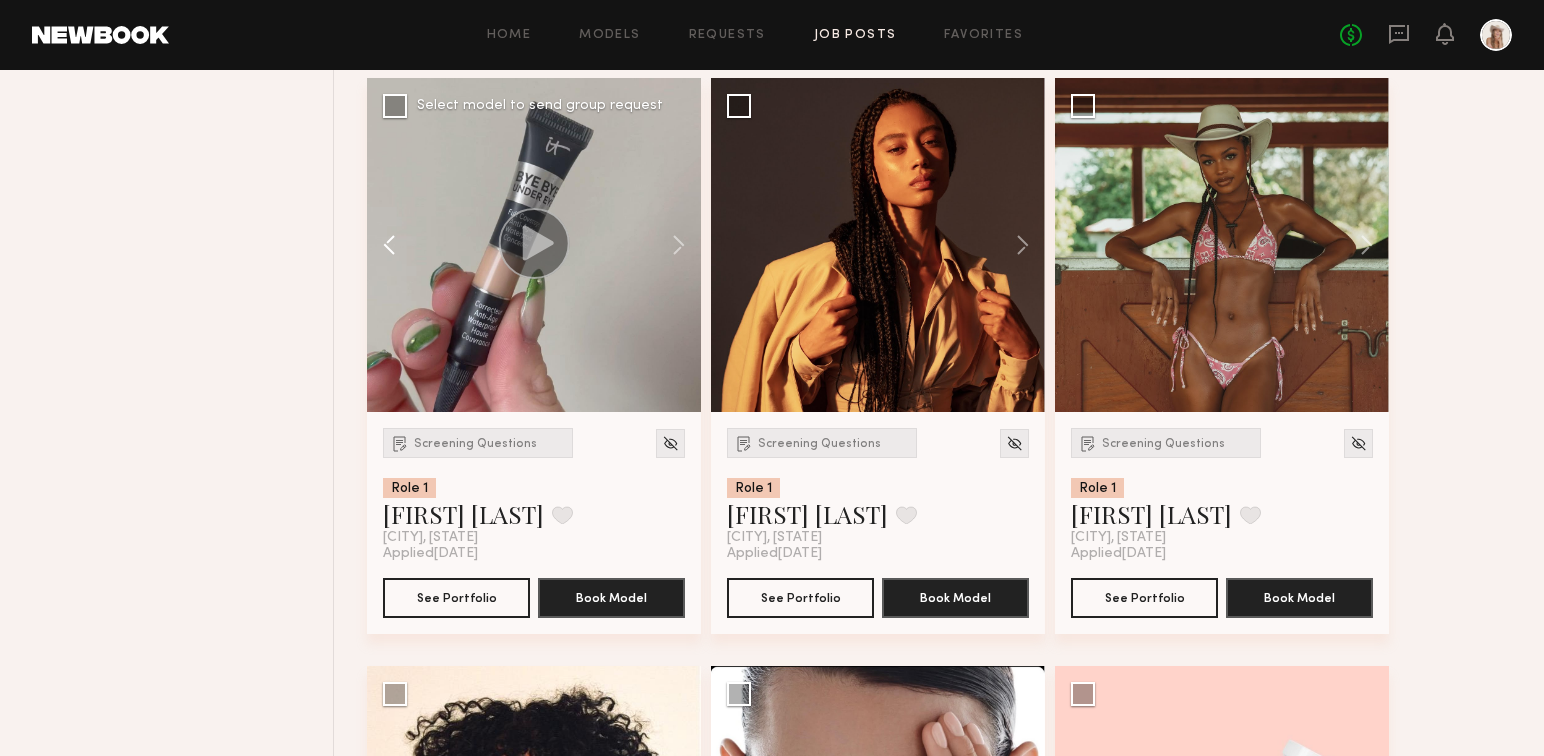click 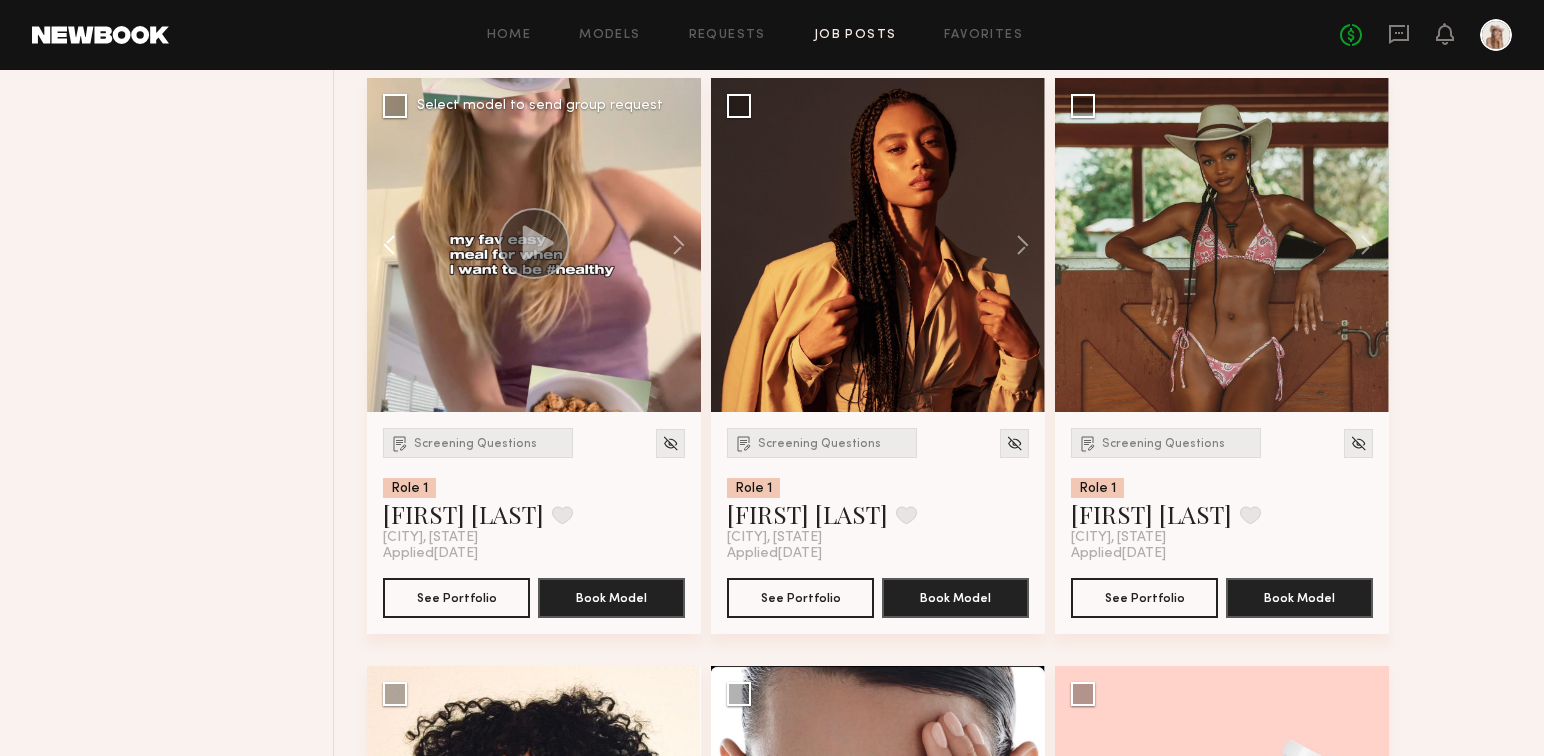 click 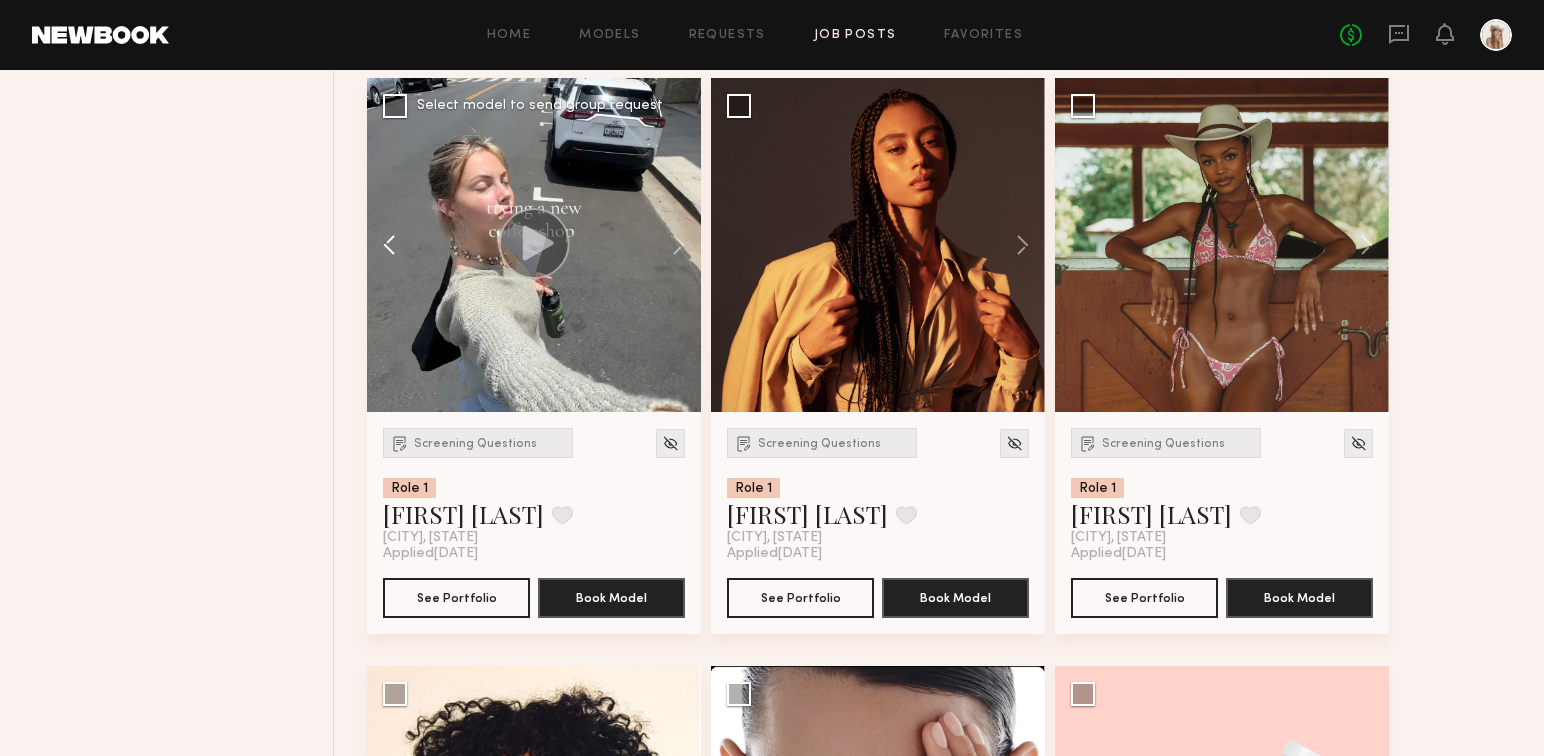 click 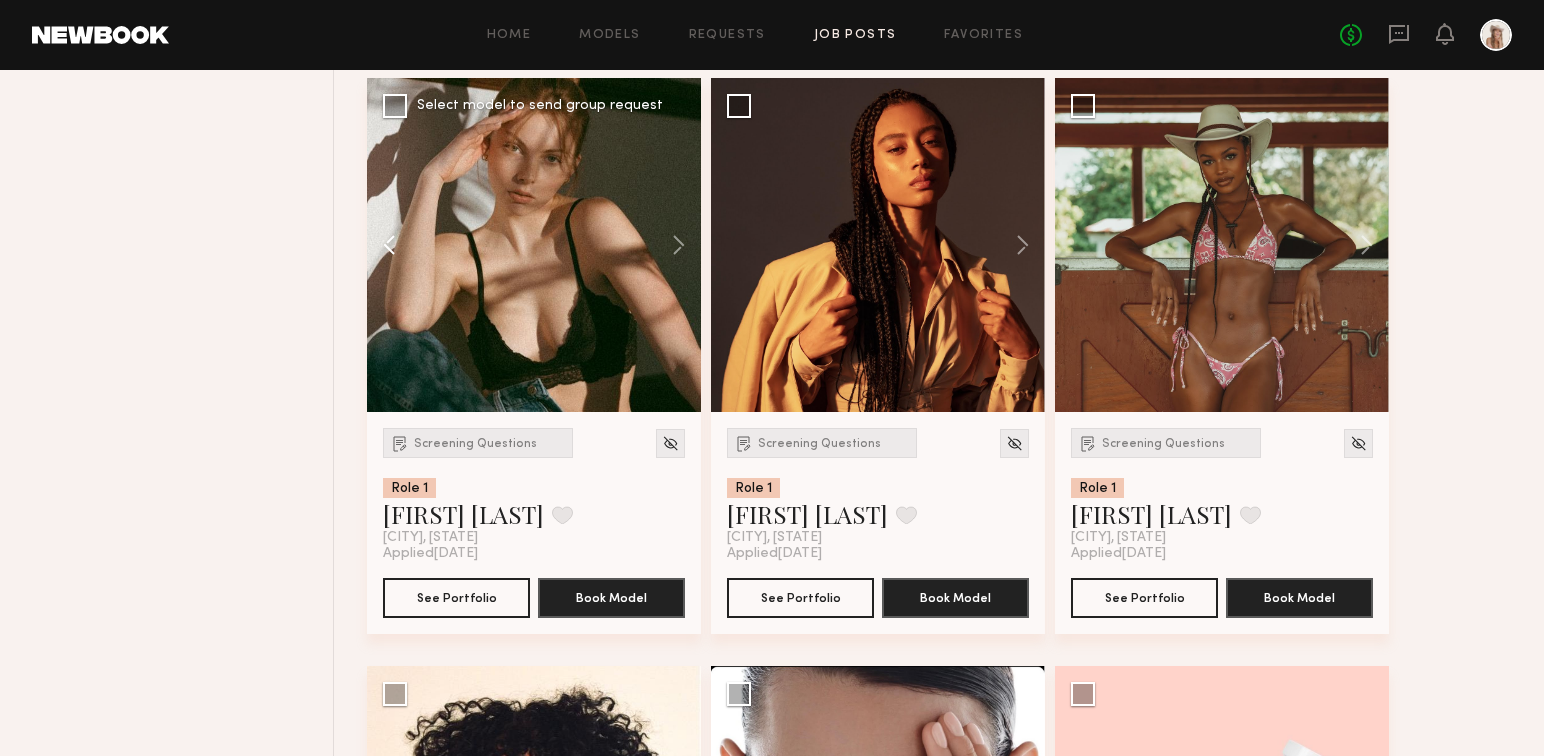 click 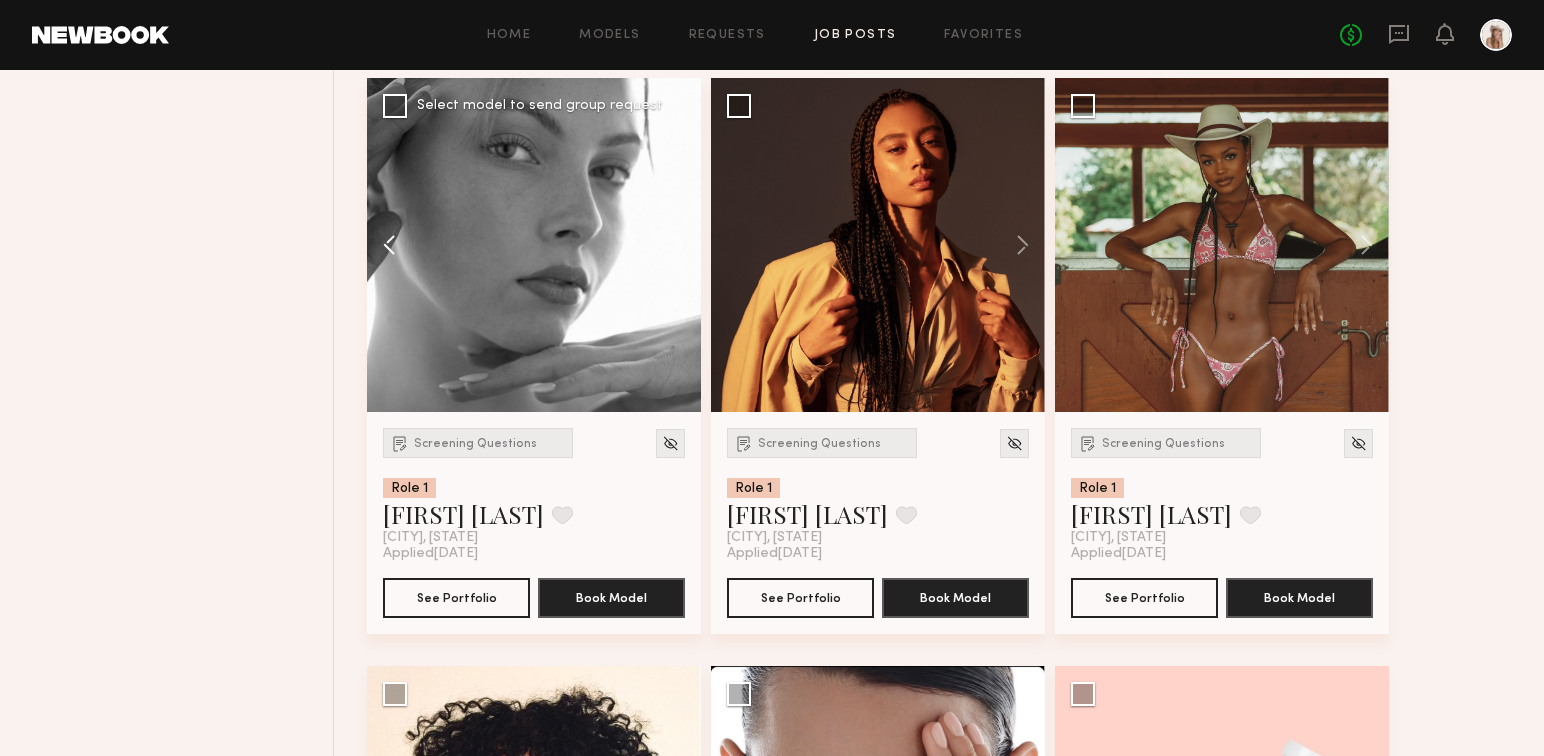 click 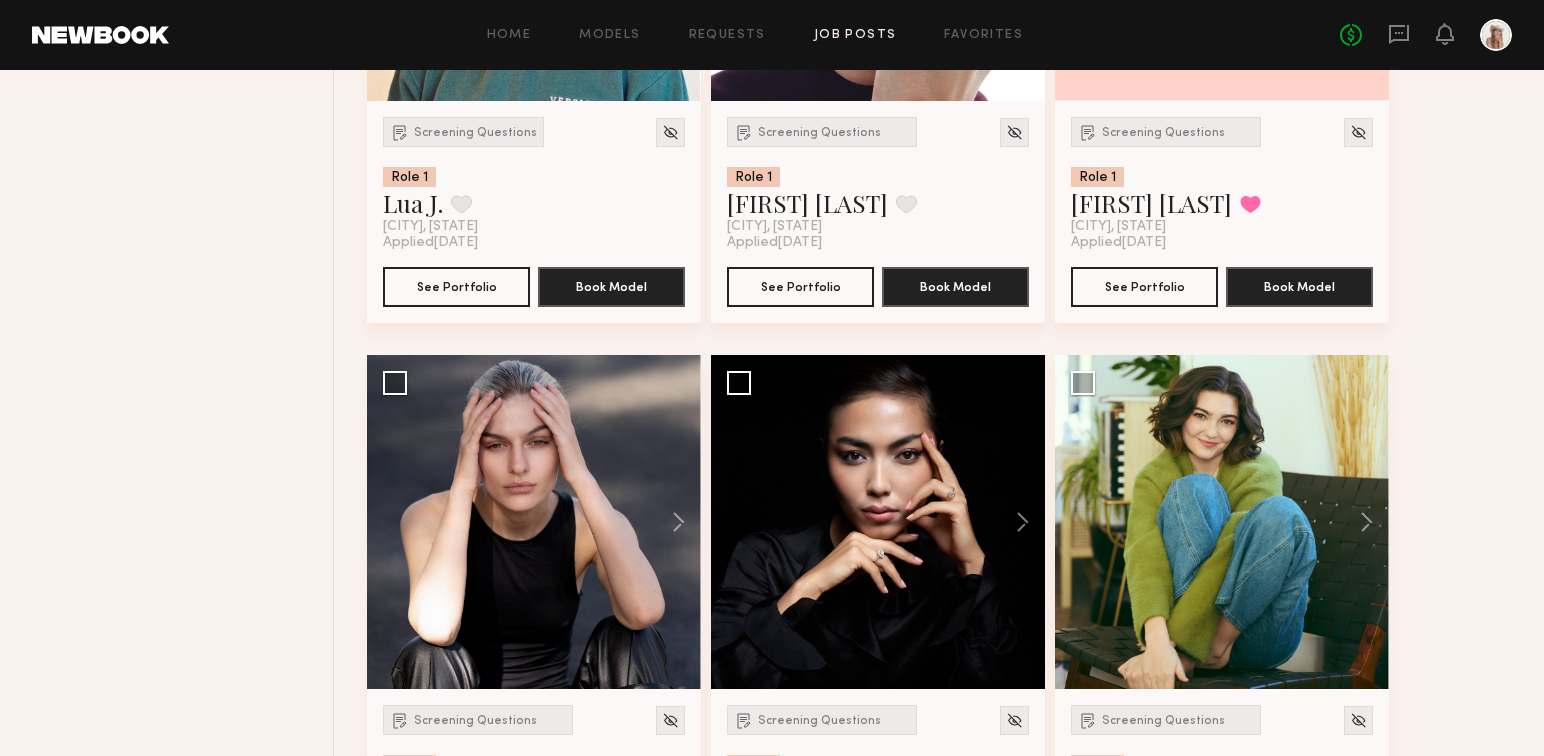 scroll, scrollTop: 1809, scrollLeft: 0, axis: vertical 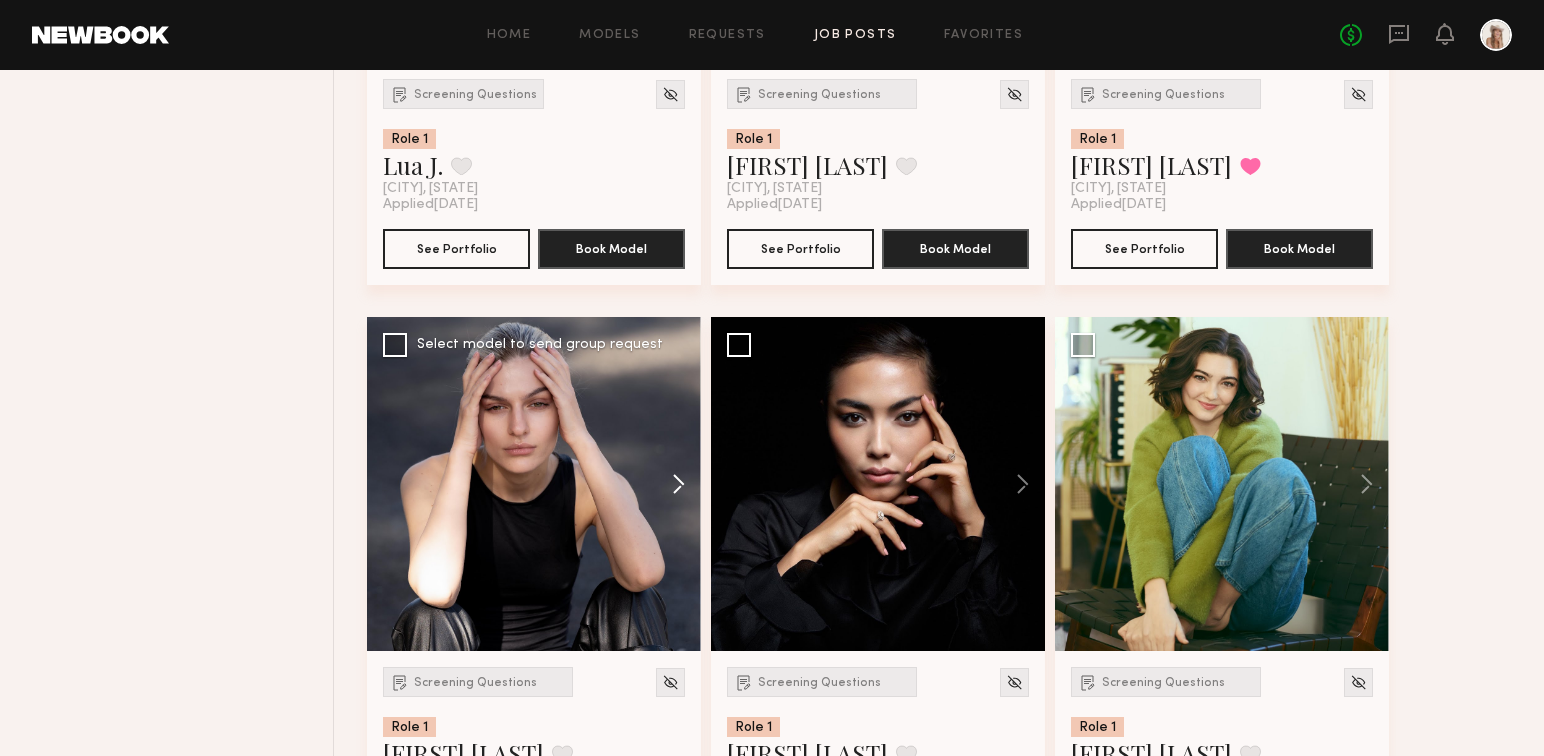 click 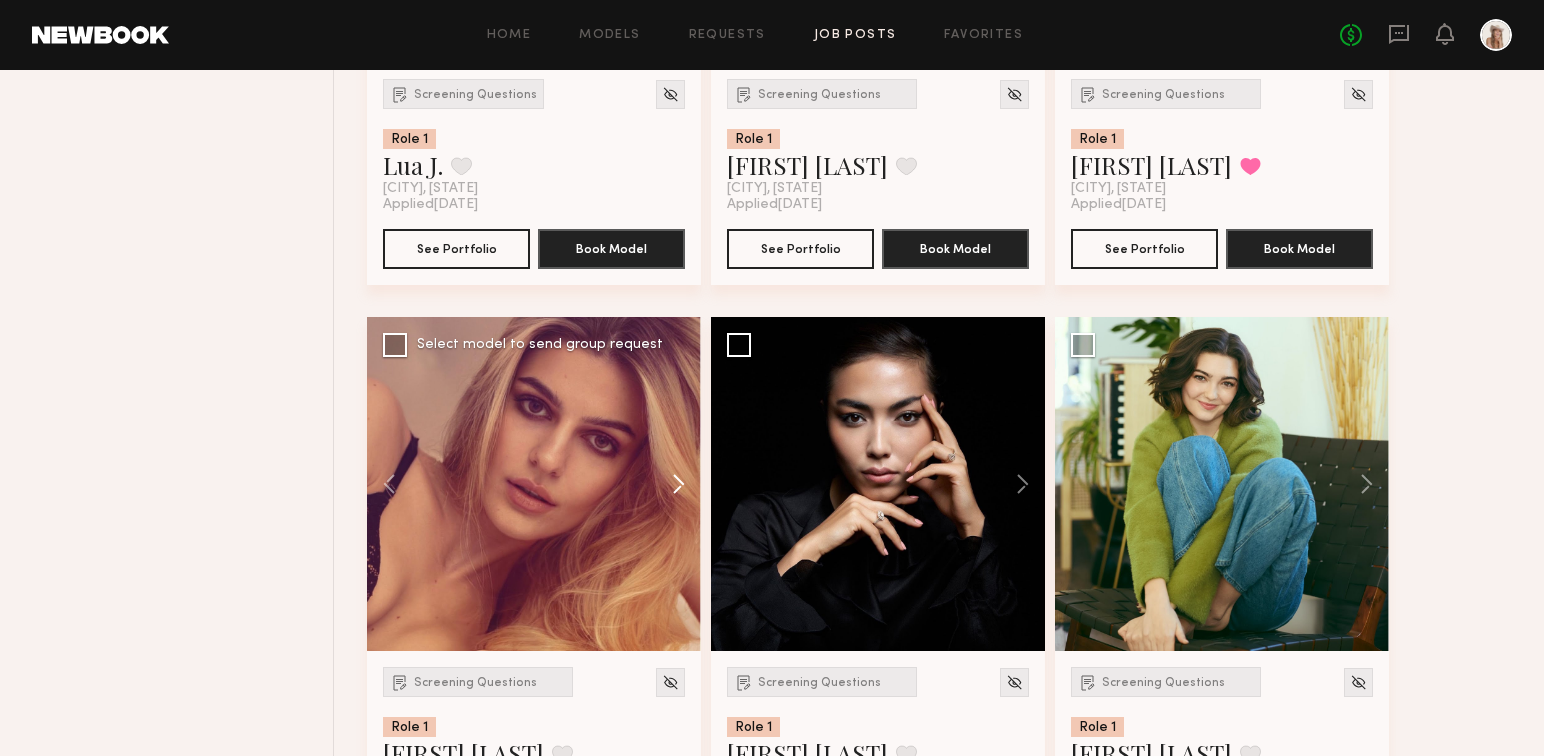 click 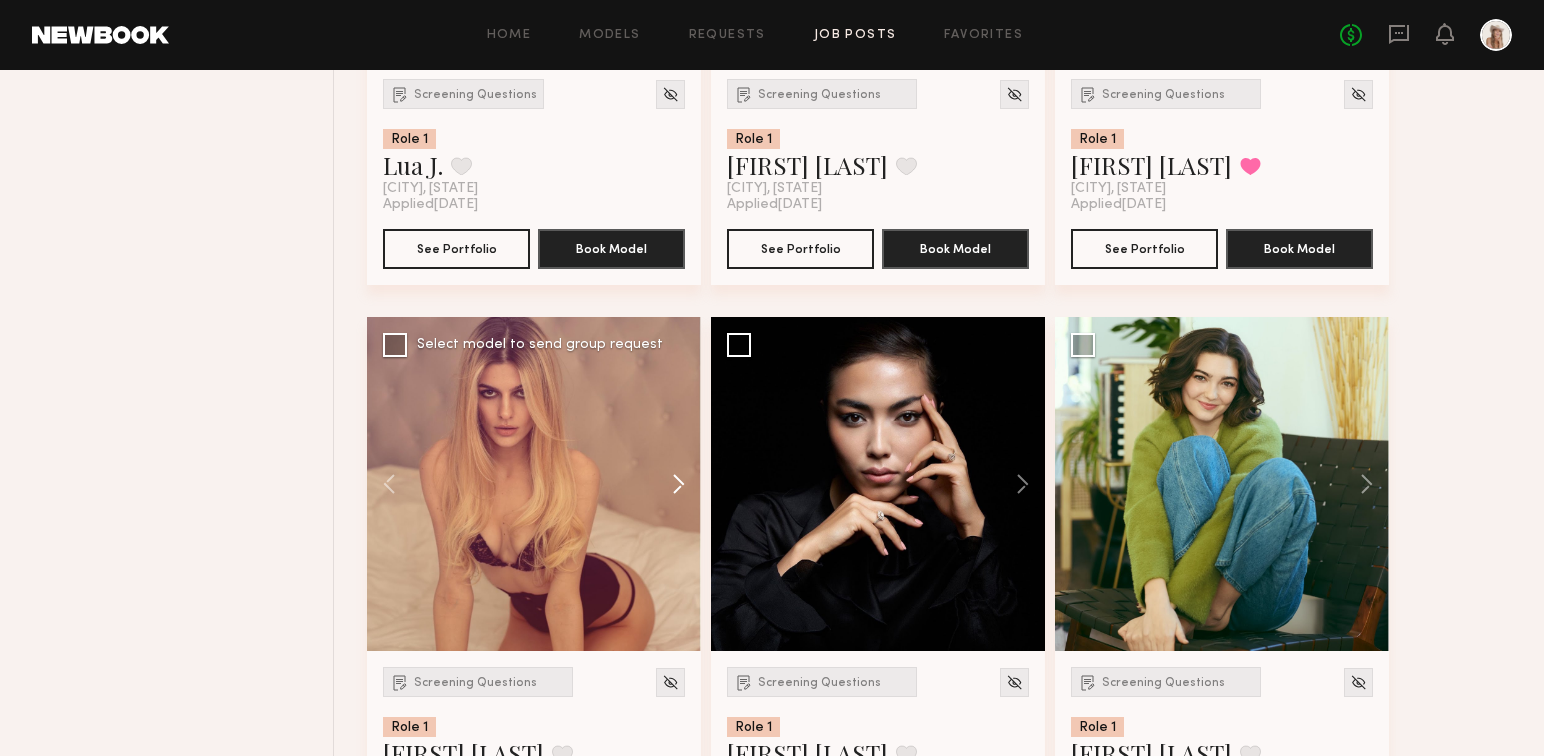 click 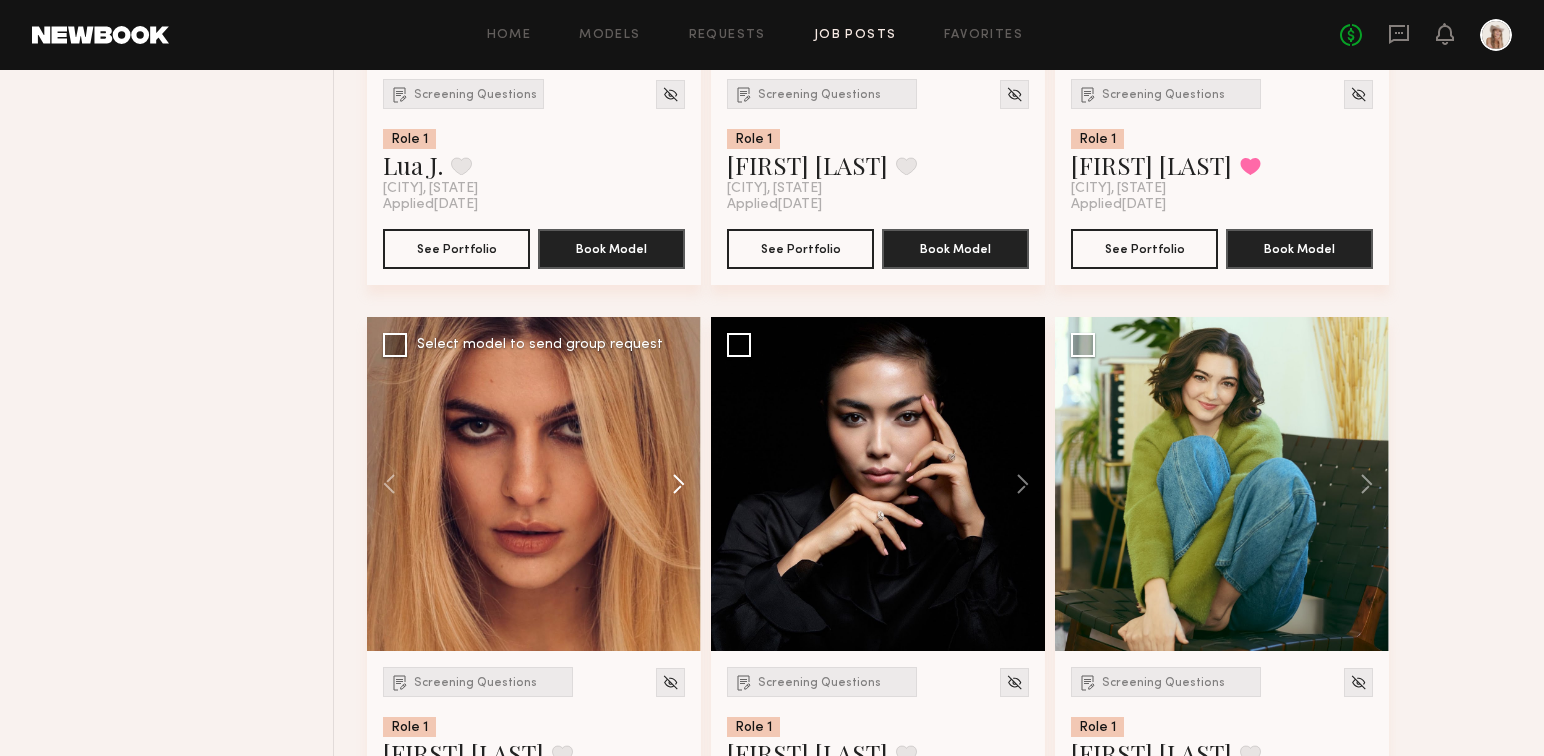 click 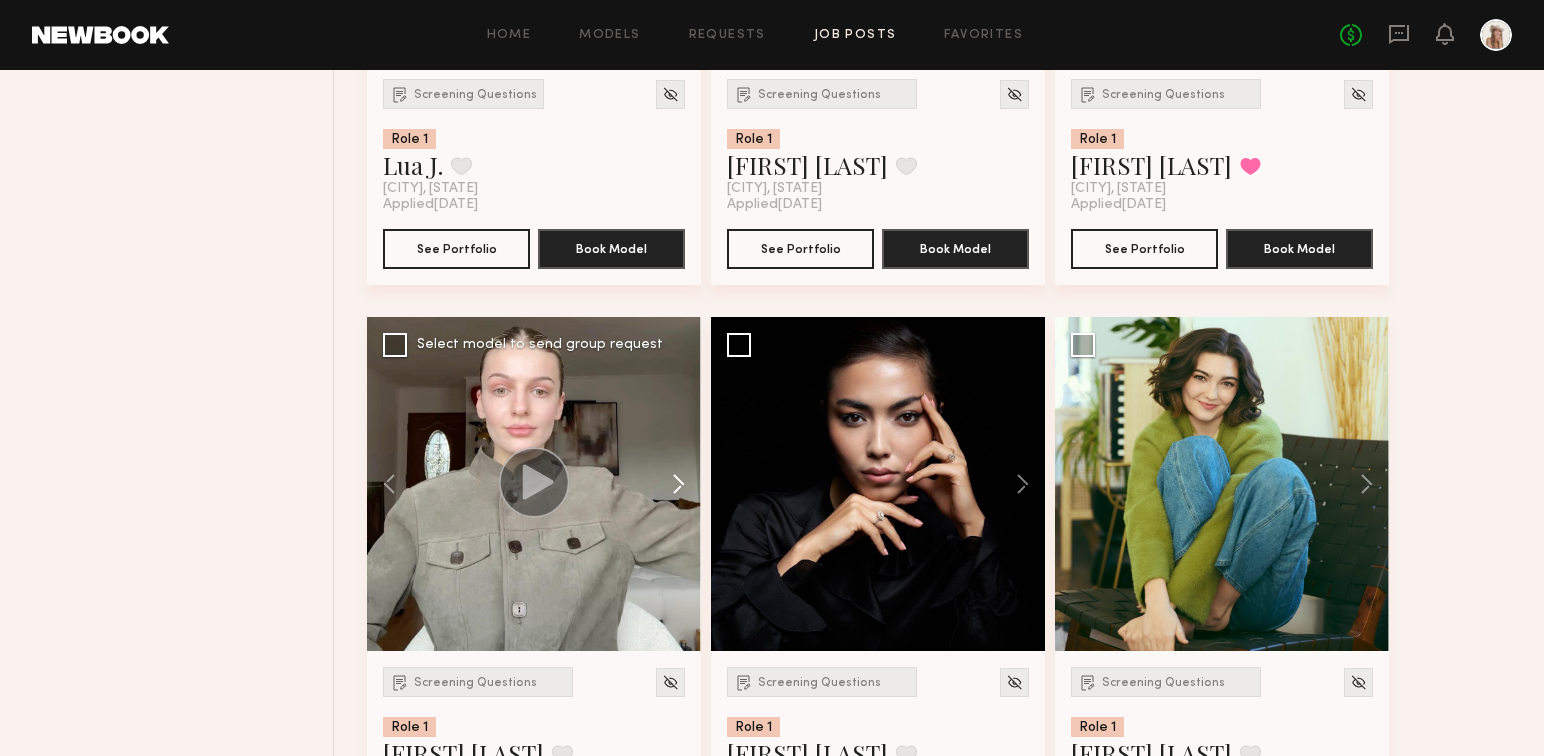click 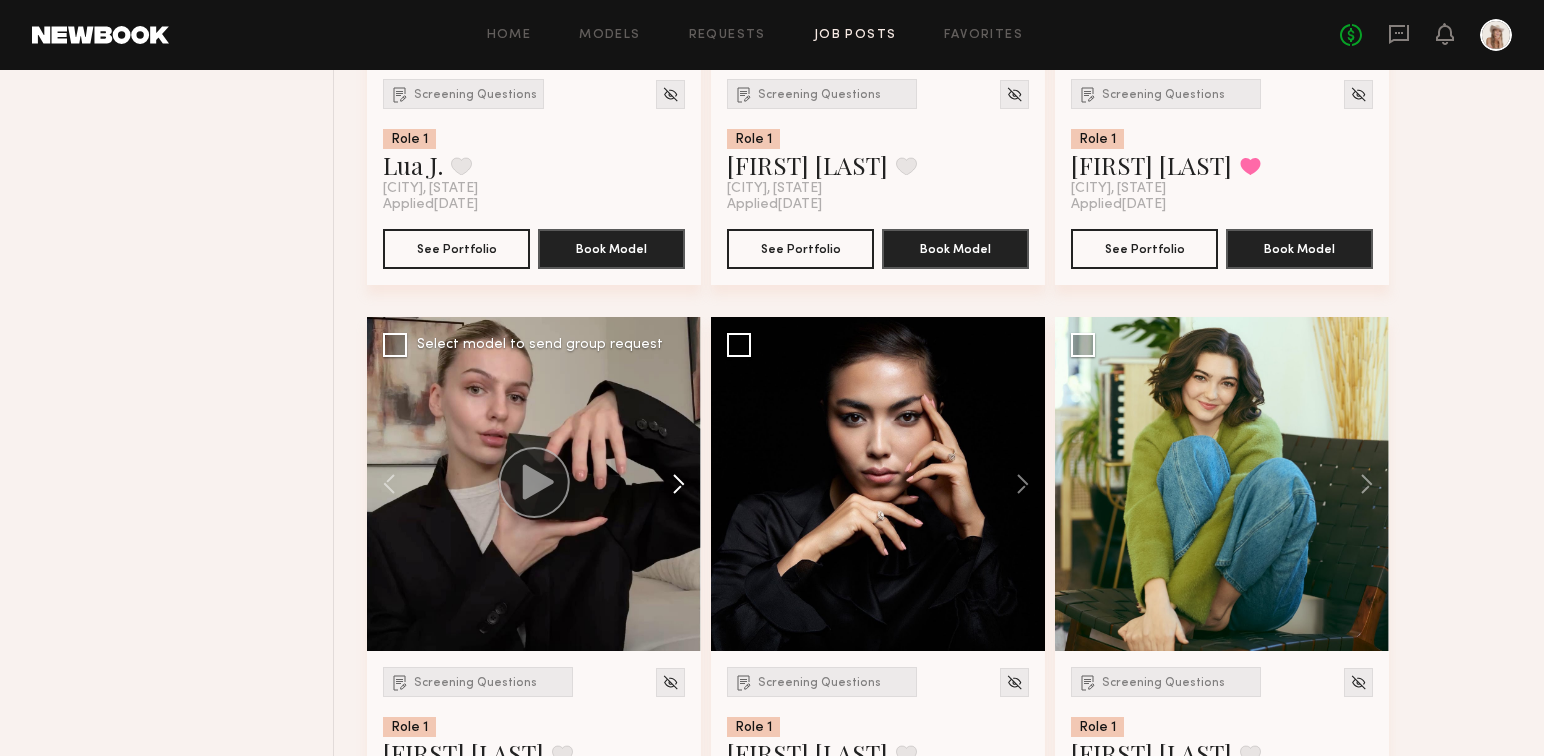 click 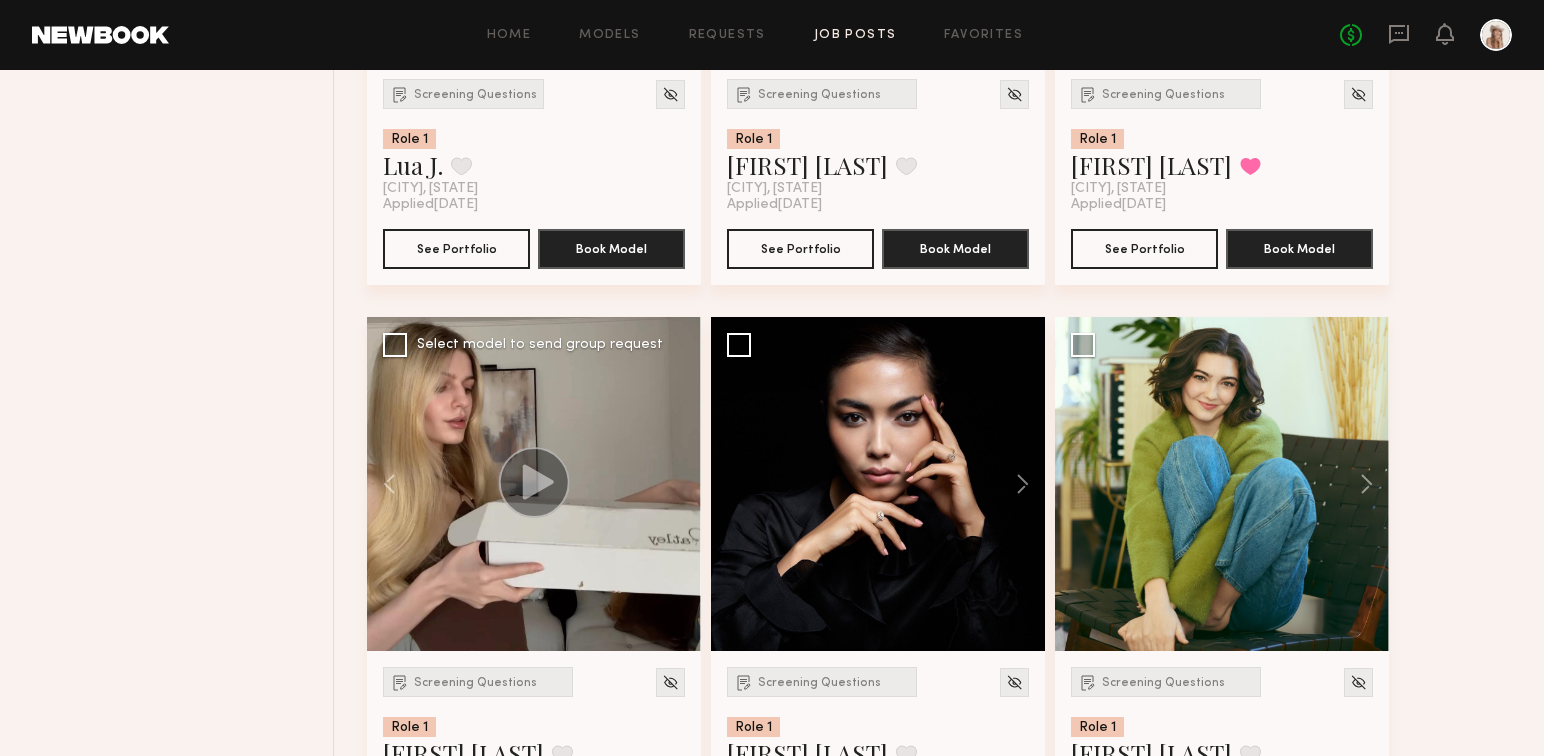 click 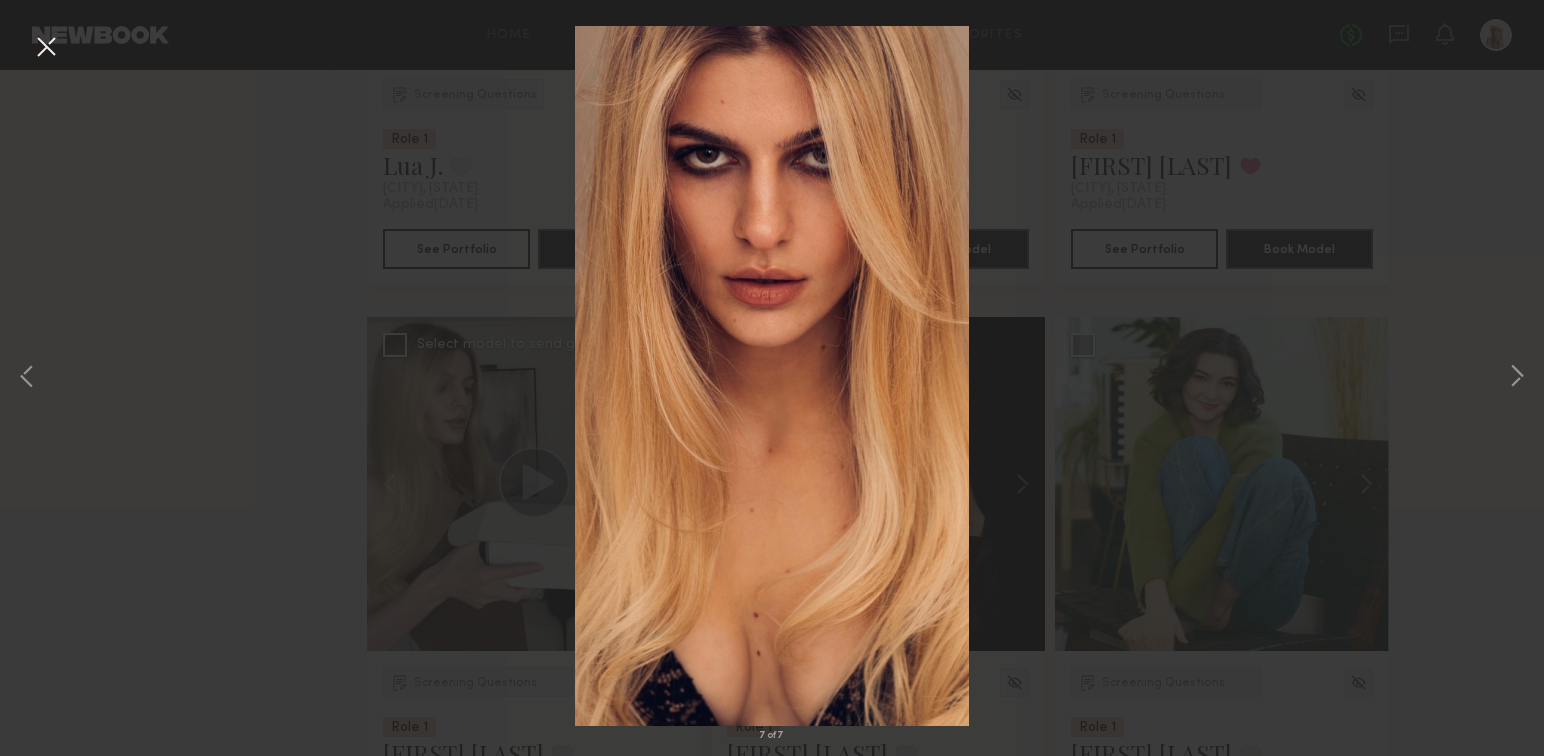 click on "7  of  7" at bounding box center (772, 378) 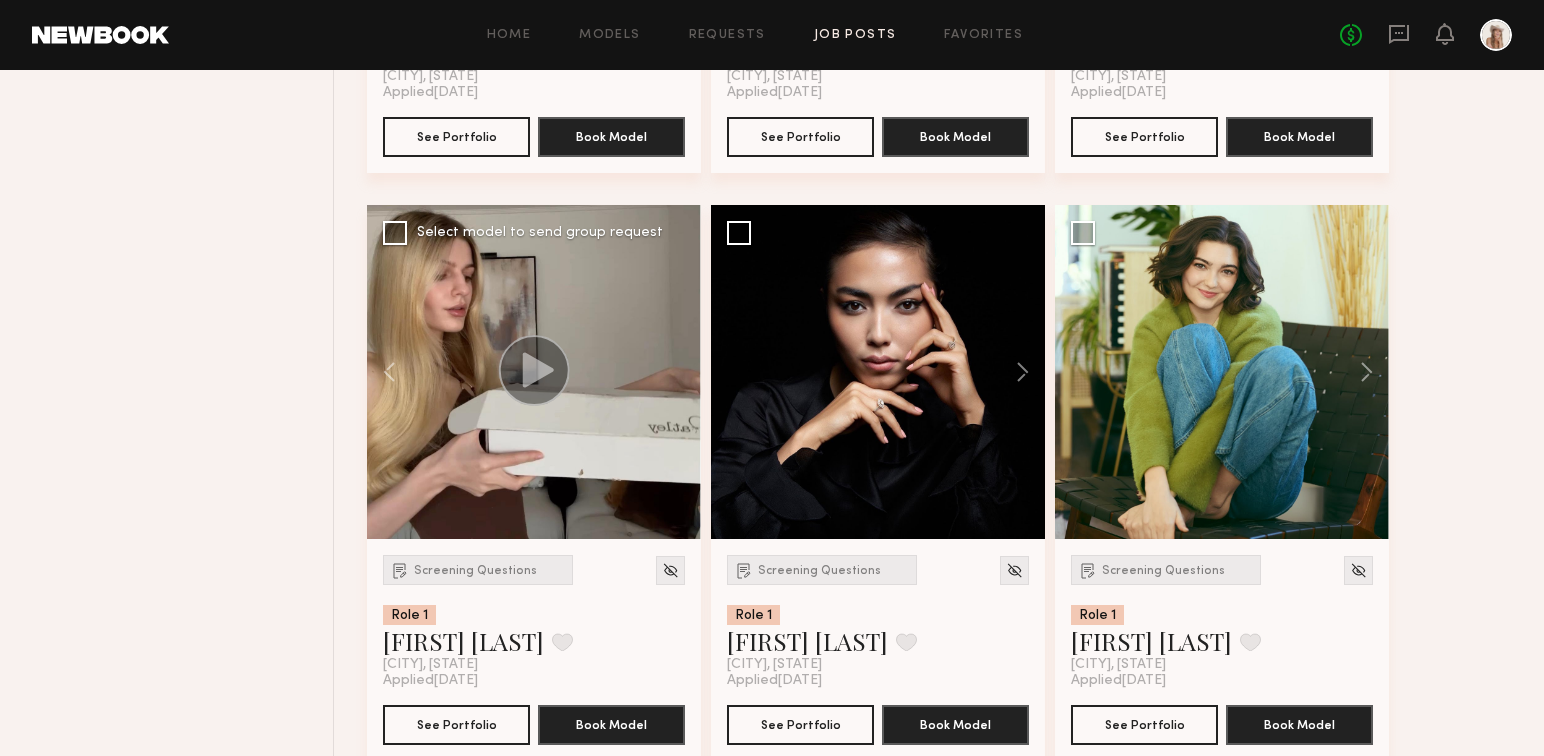 scroll, scrollTop: 1923, scrollLeft: 0, axis: vertical 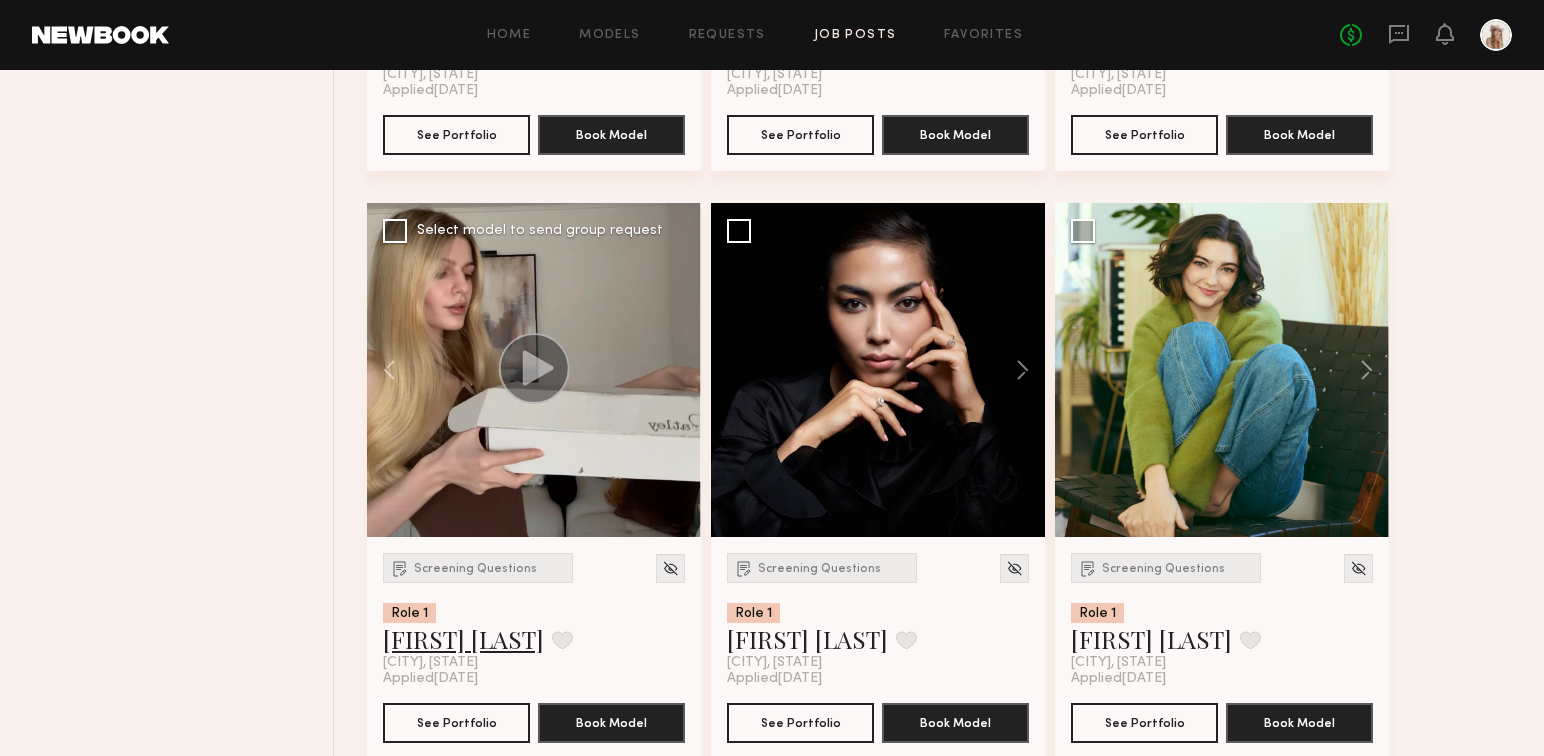 click on "Victoria H." 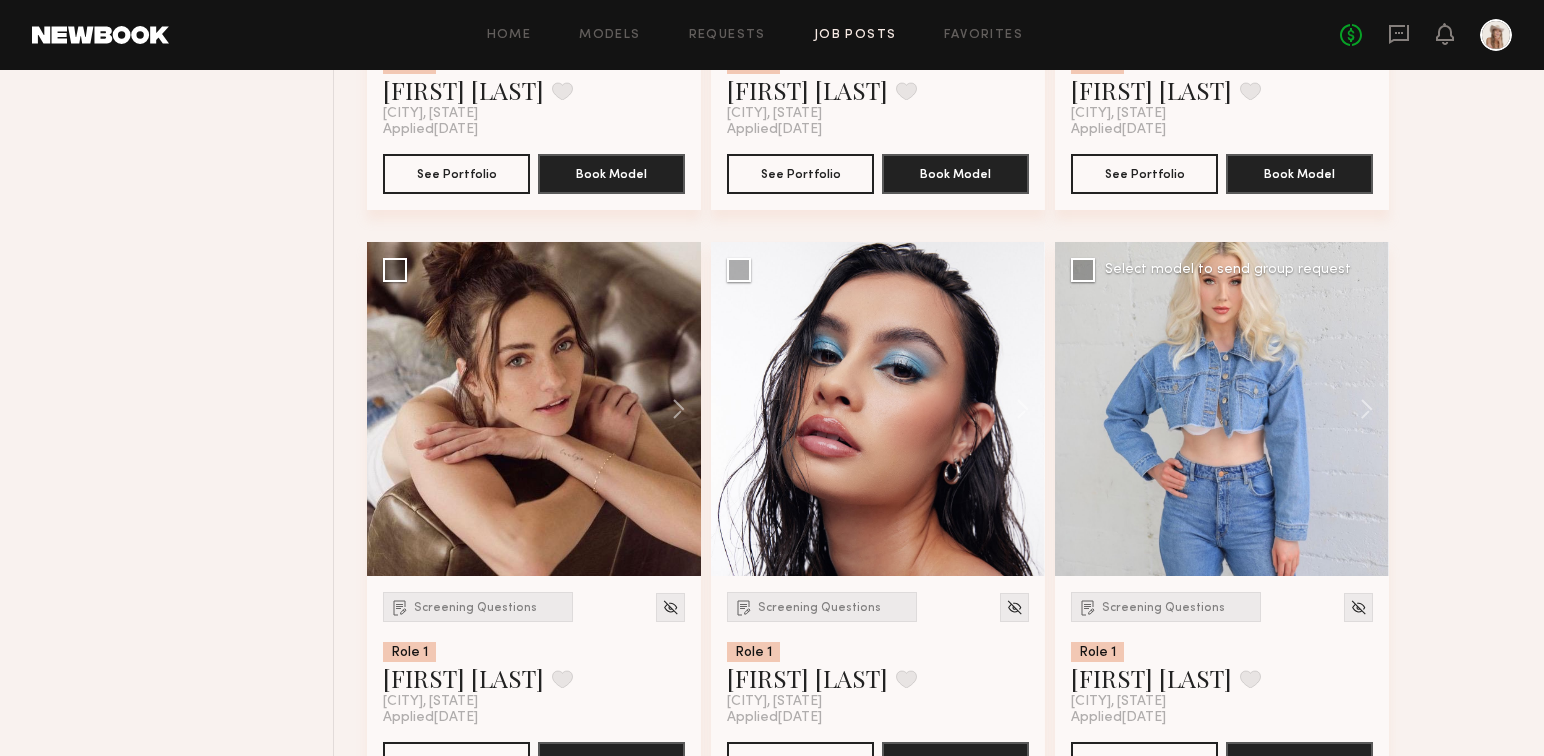 scroll, scrollTop: 2495, scrollLeft: 0, axis: vertical 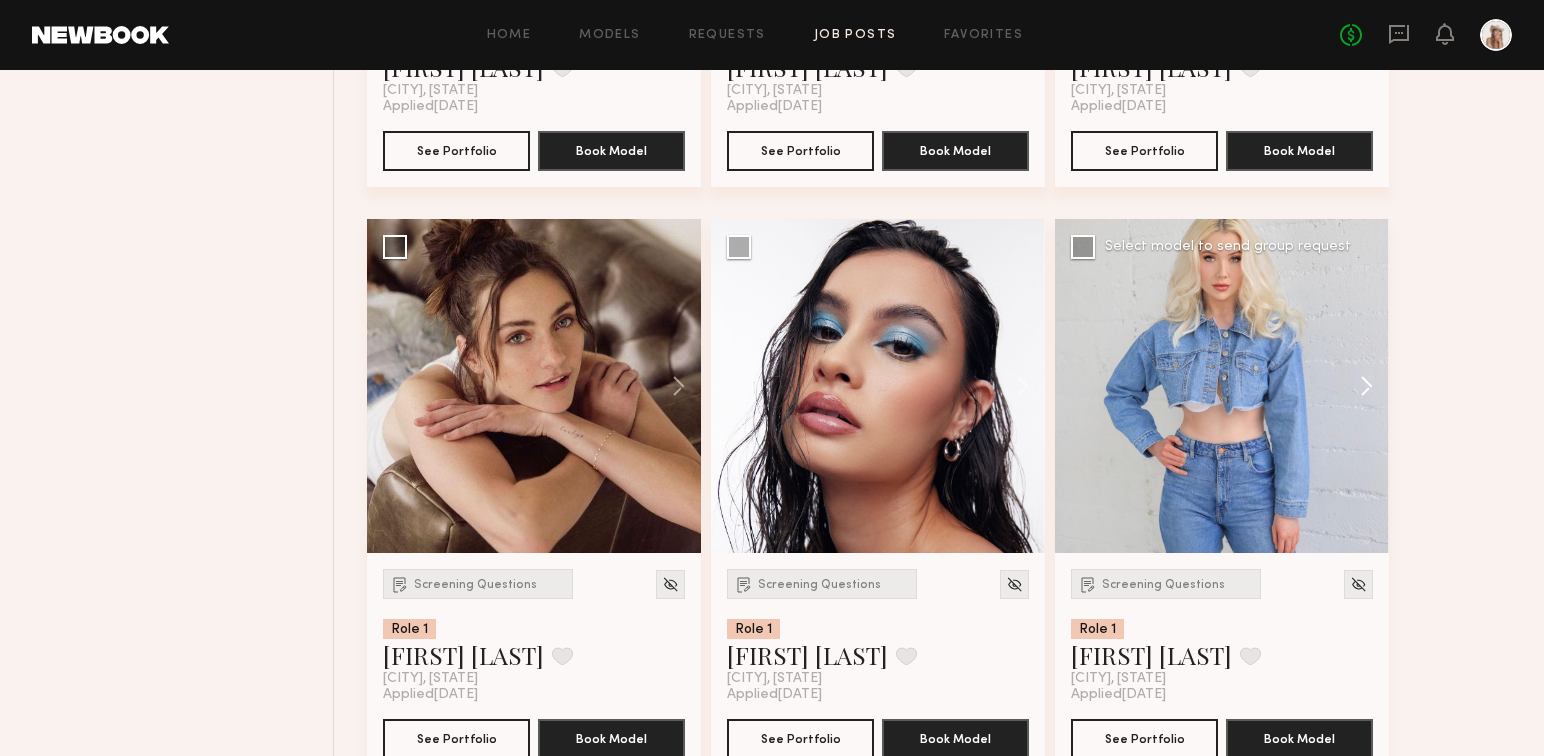 click 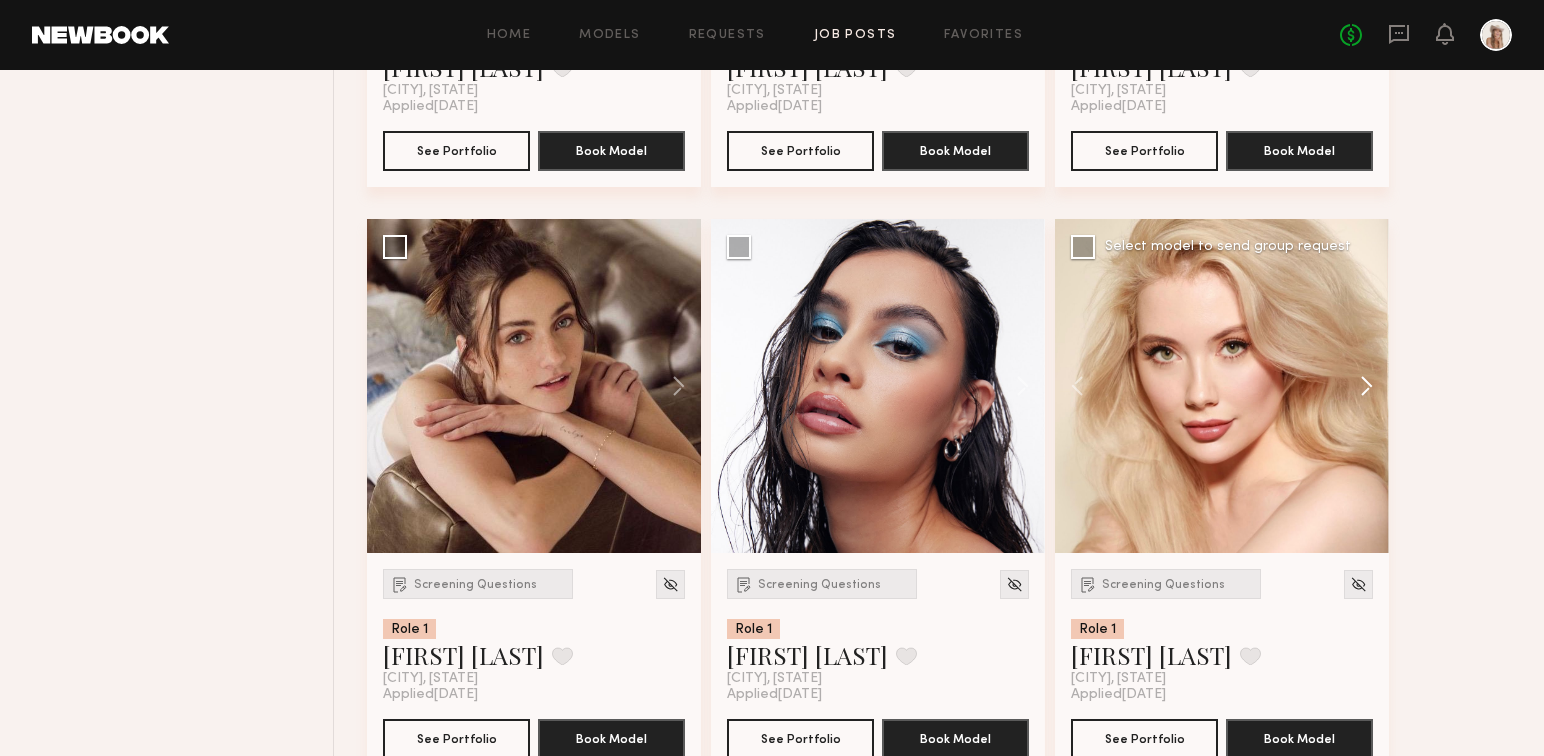 click 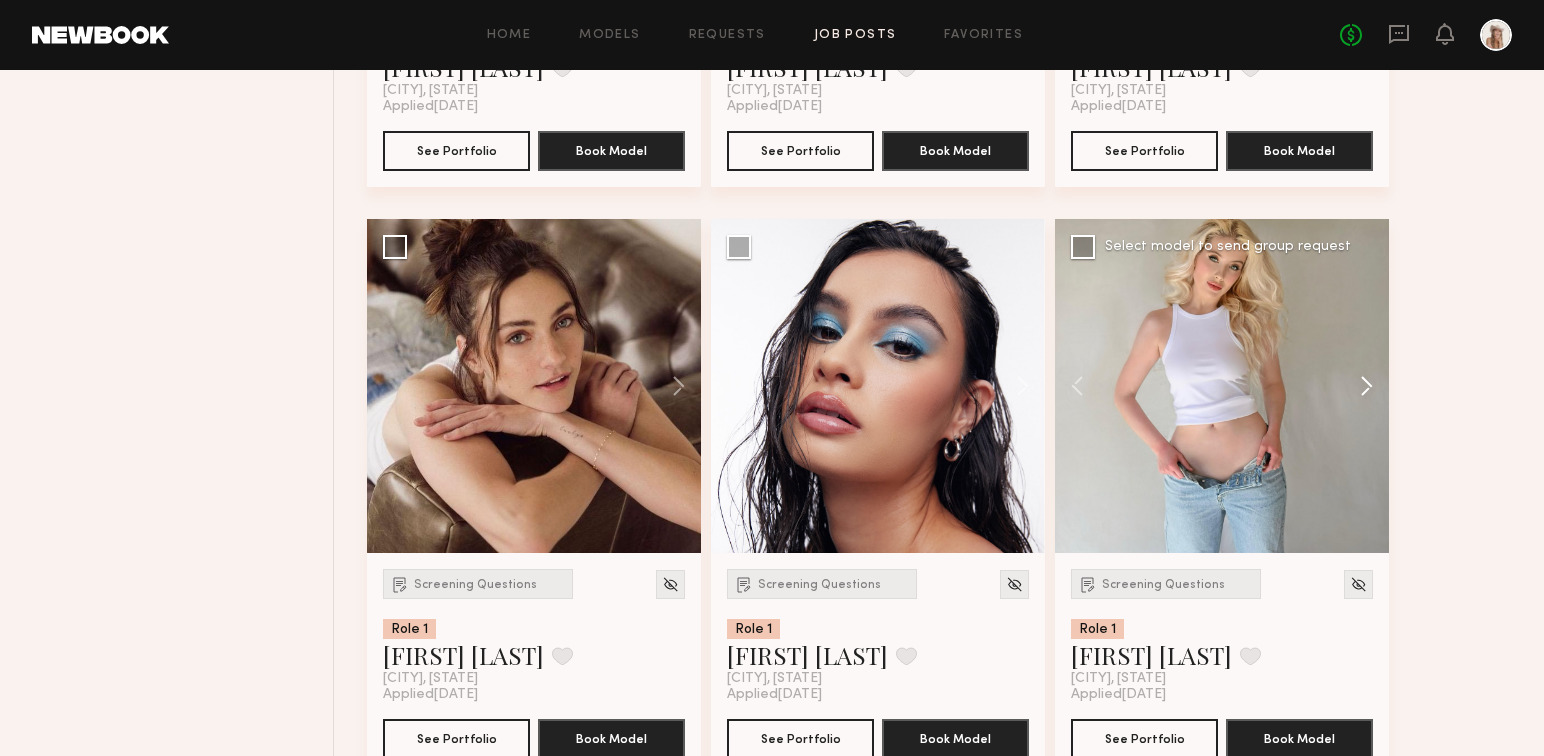 click 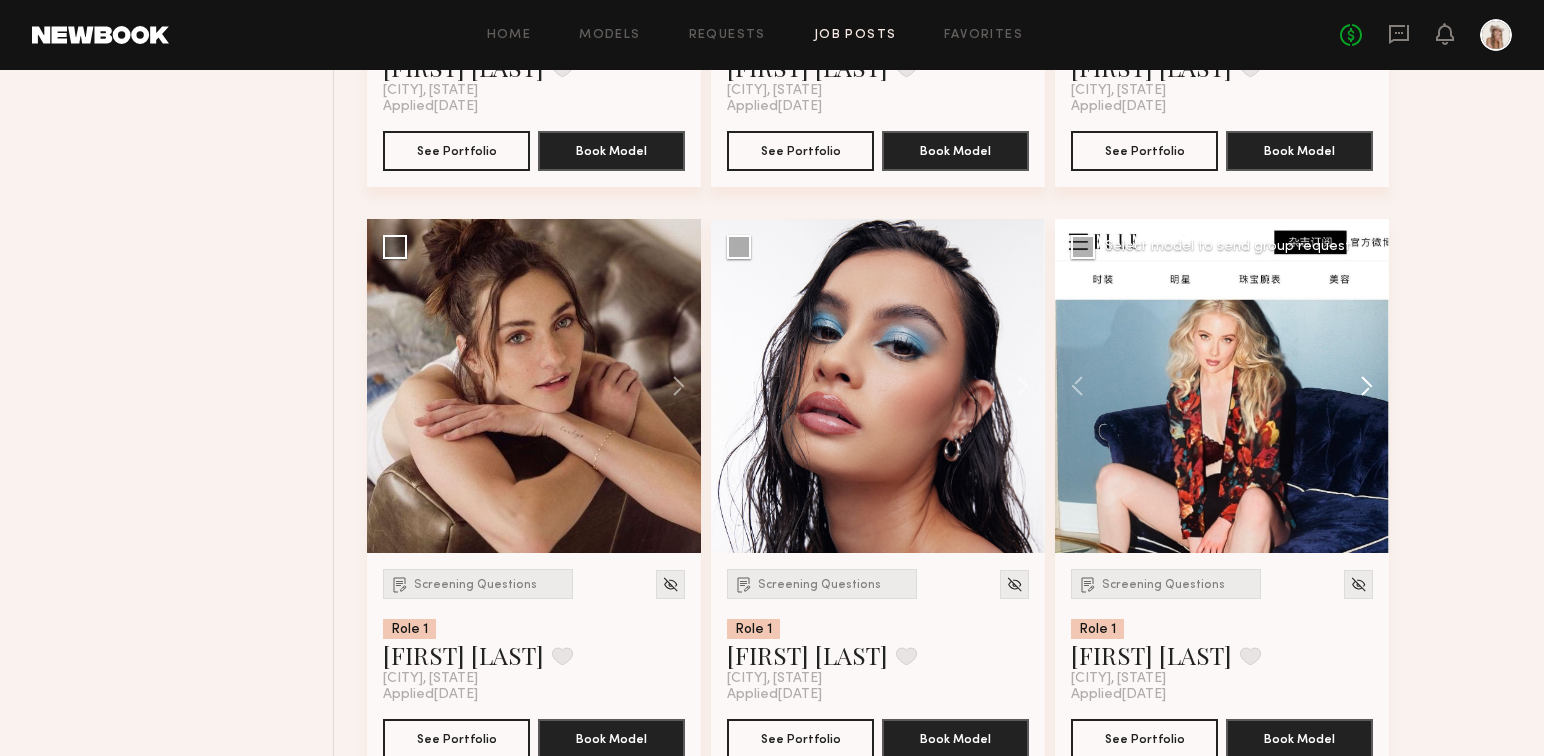 click 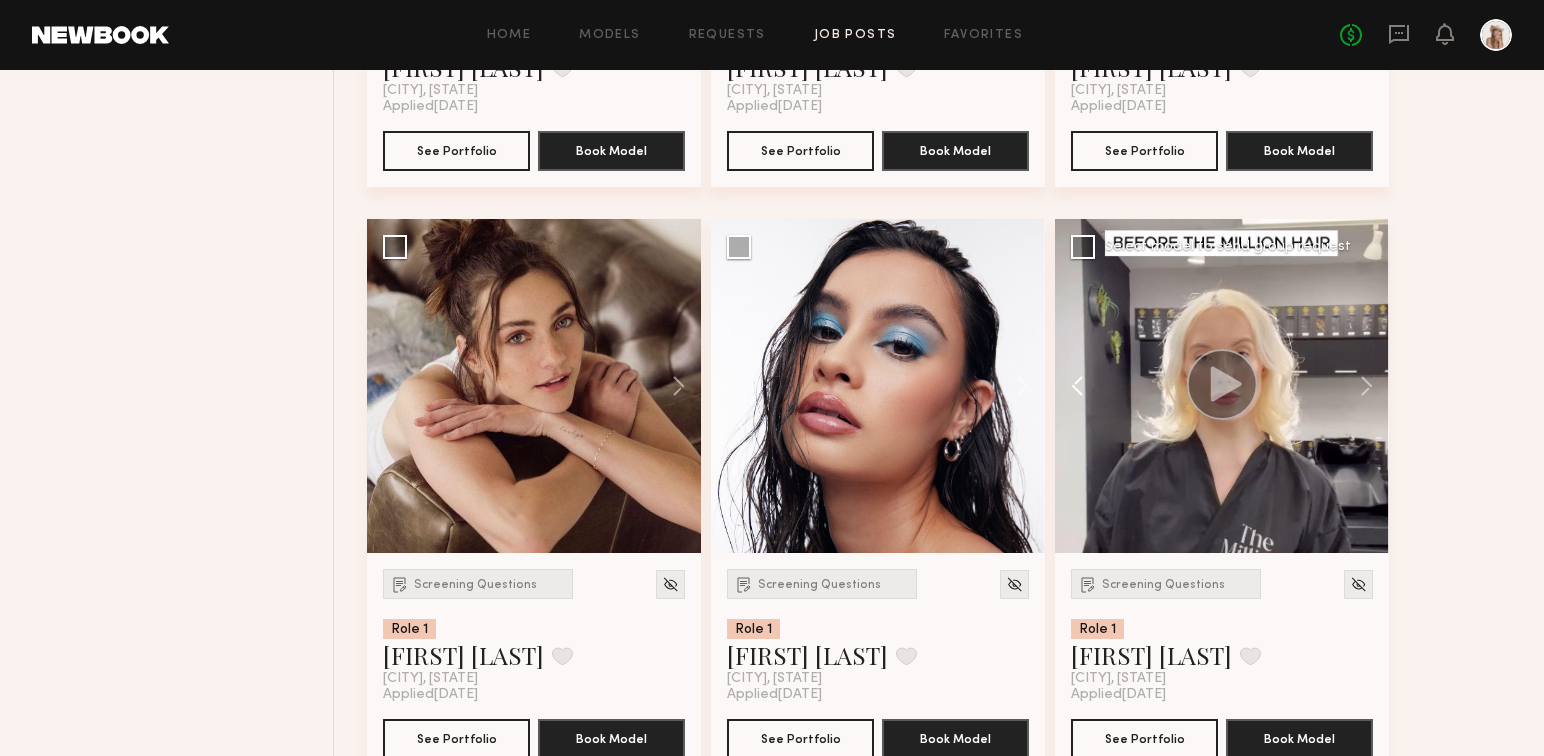 click 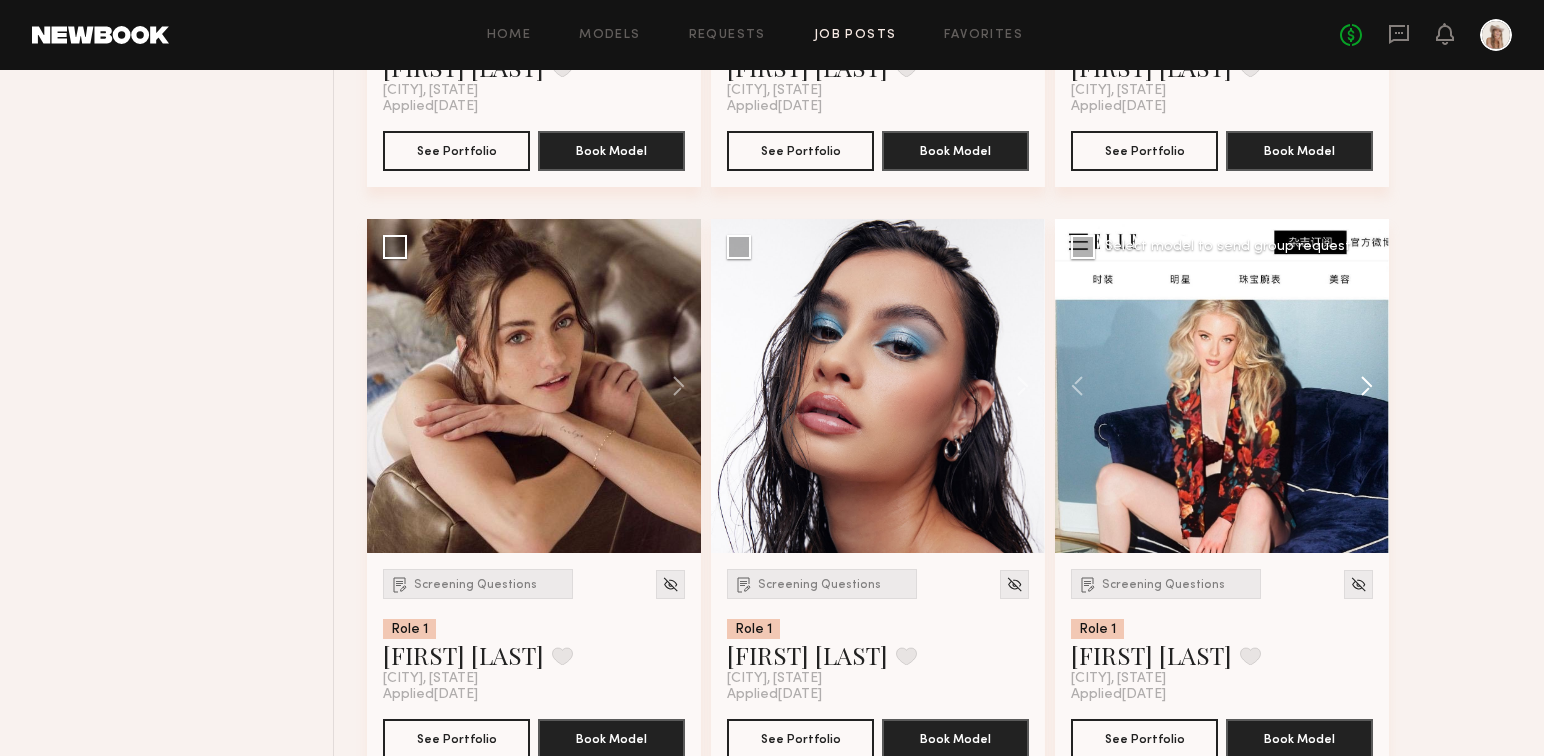click 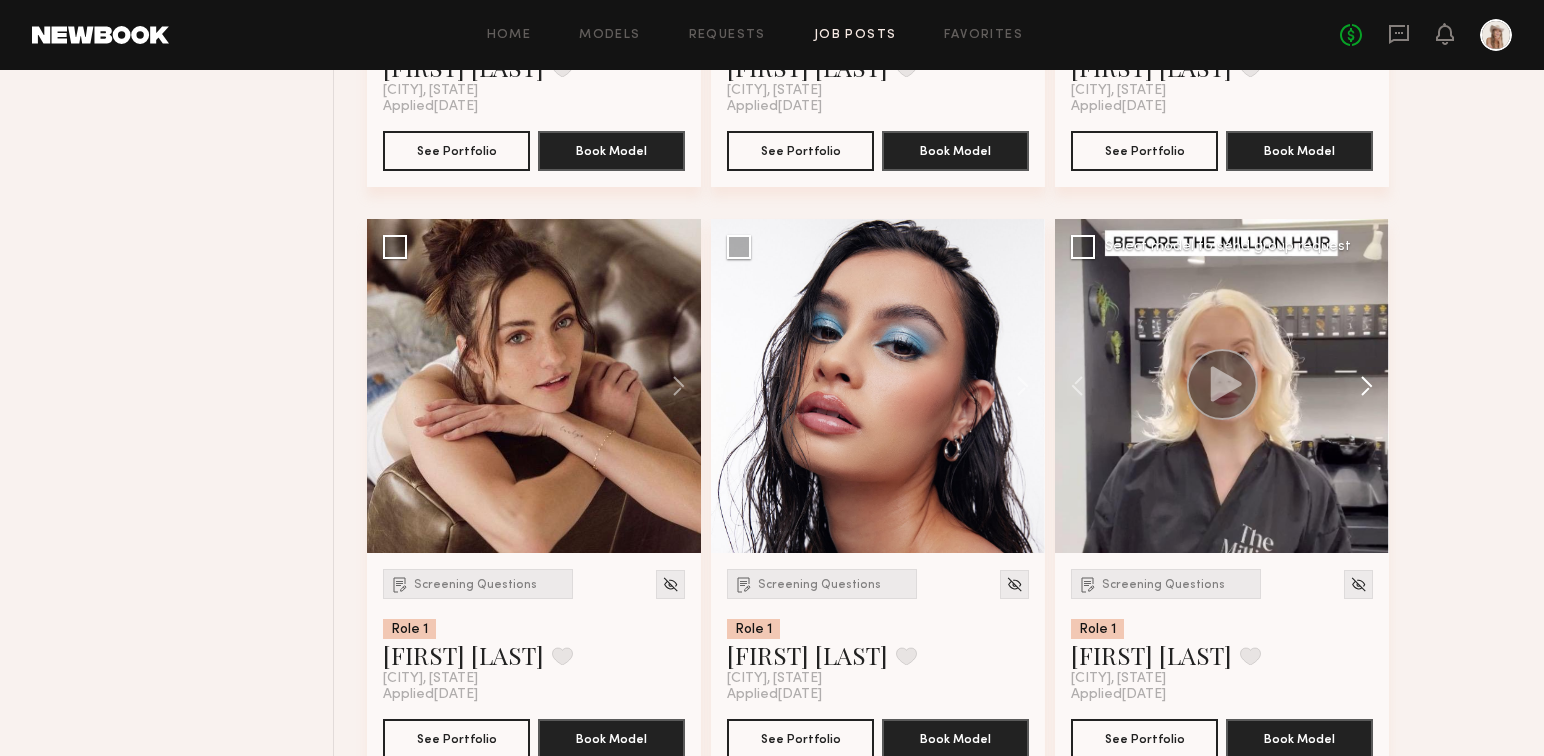 click 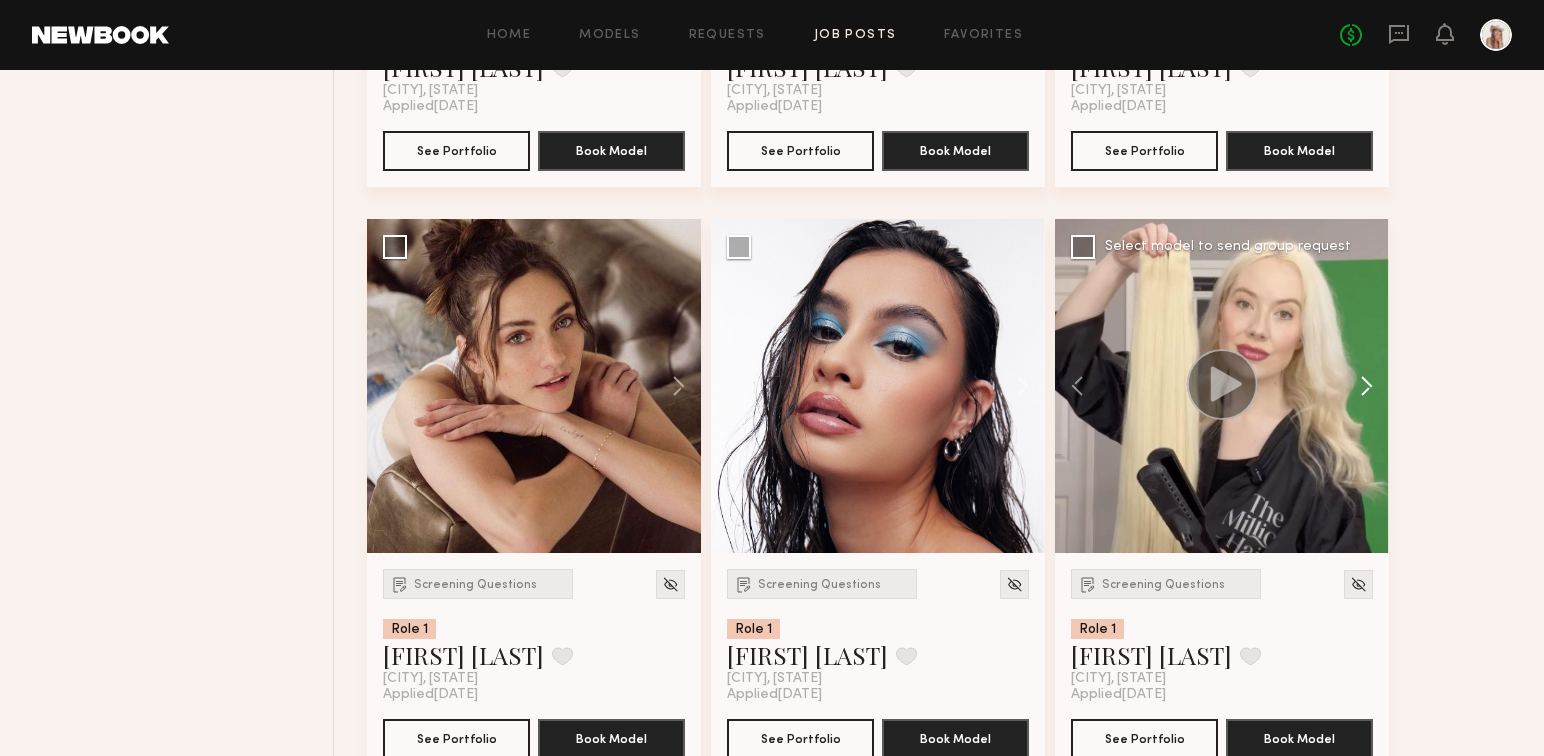 click 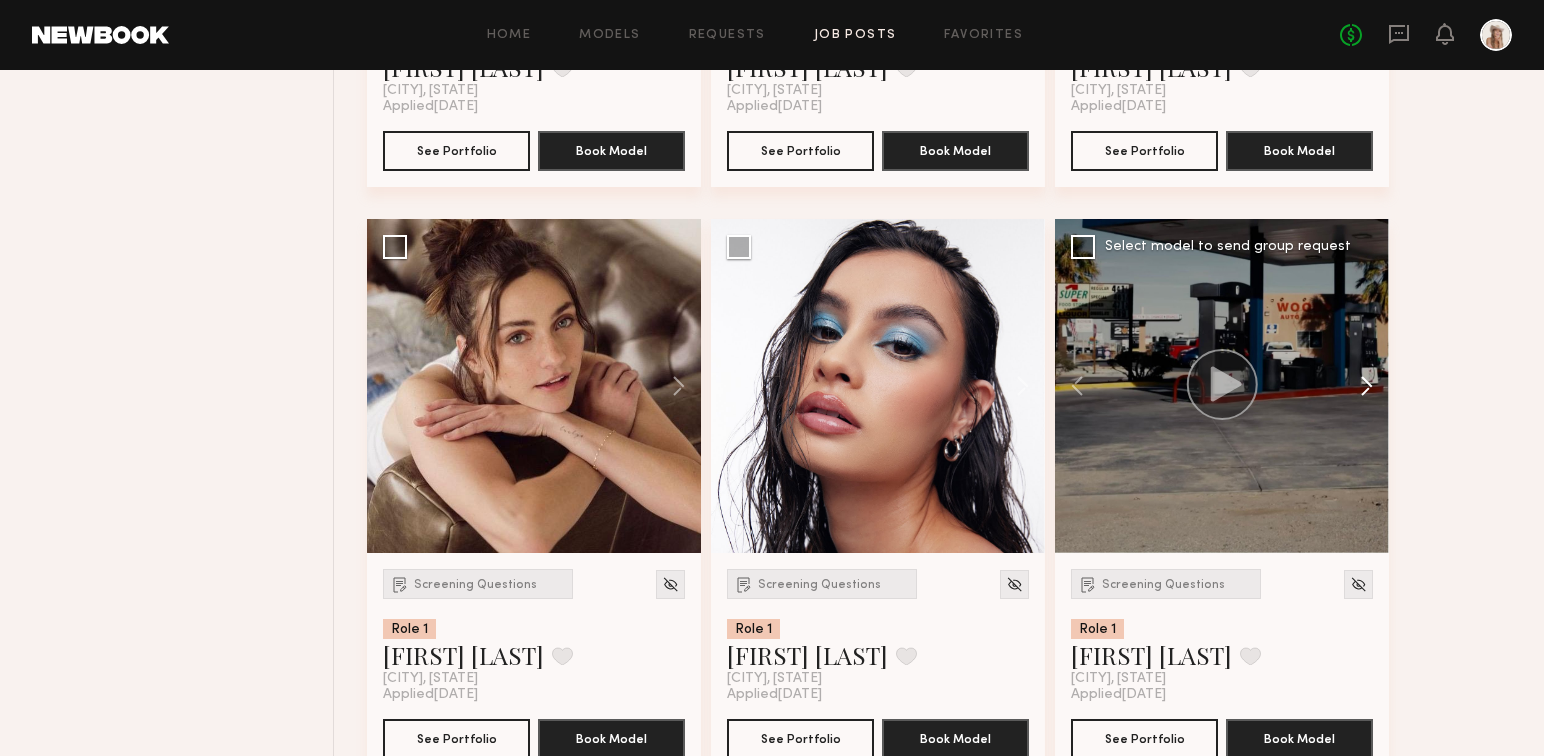 click 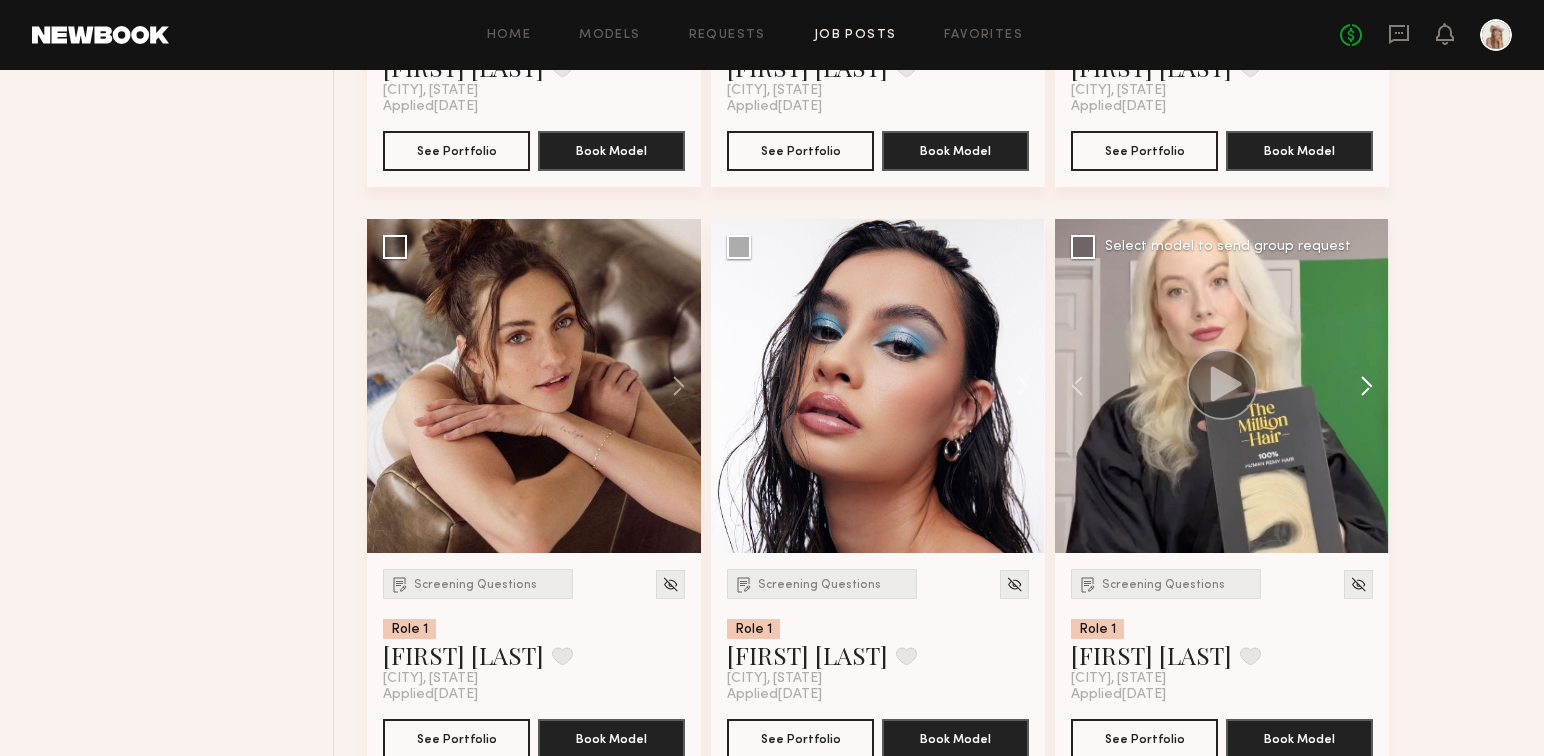 click 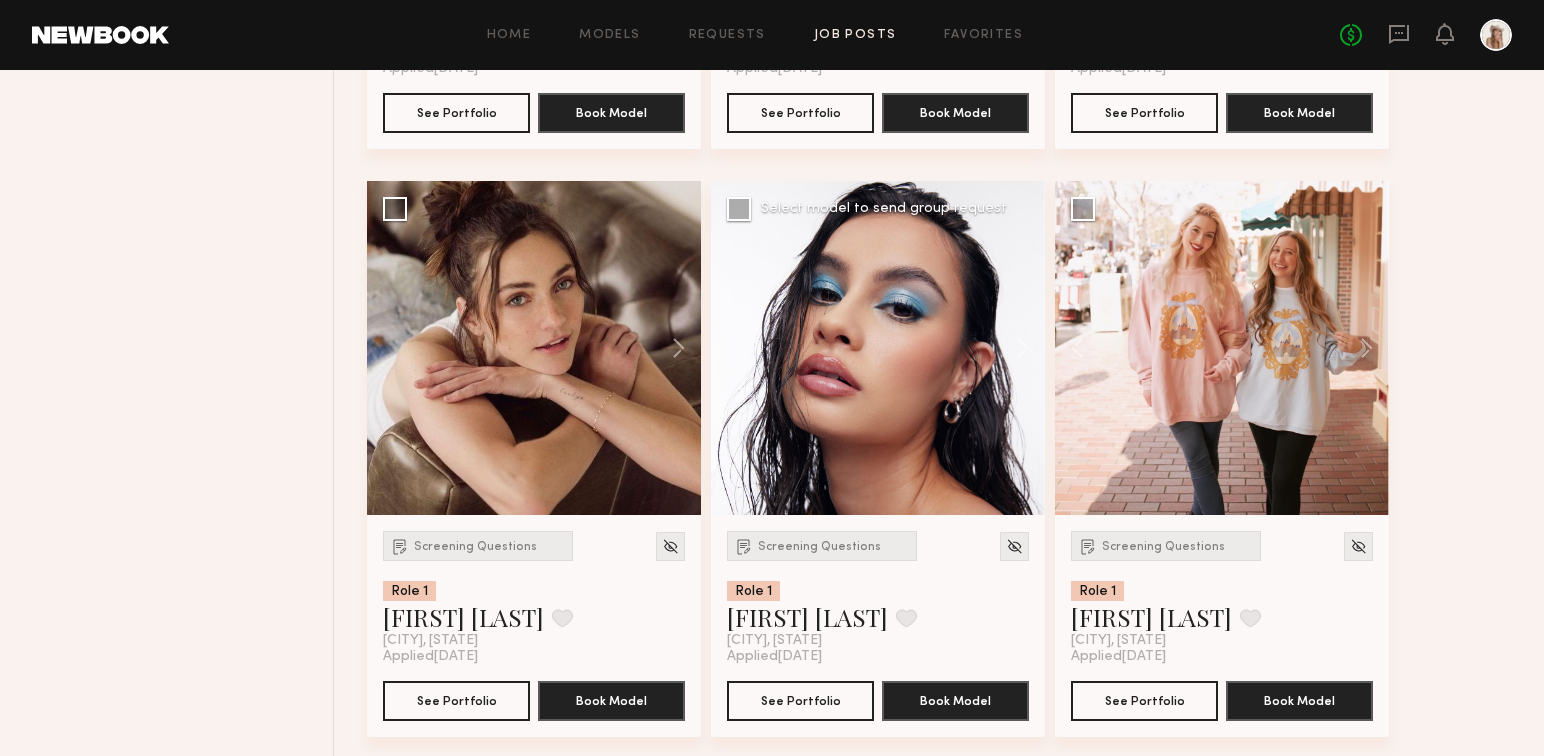 scroll, scrollTop: 2501, scrollLeft: 0, axis: vertical 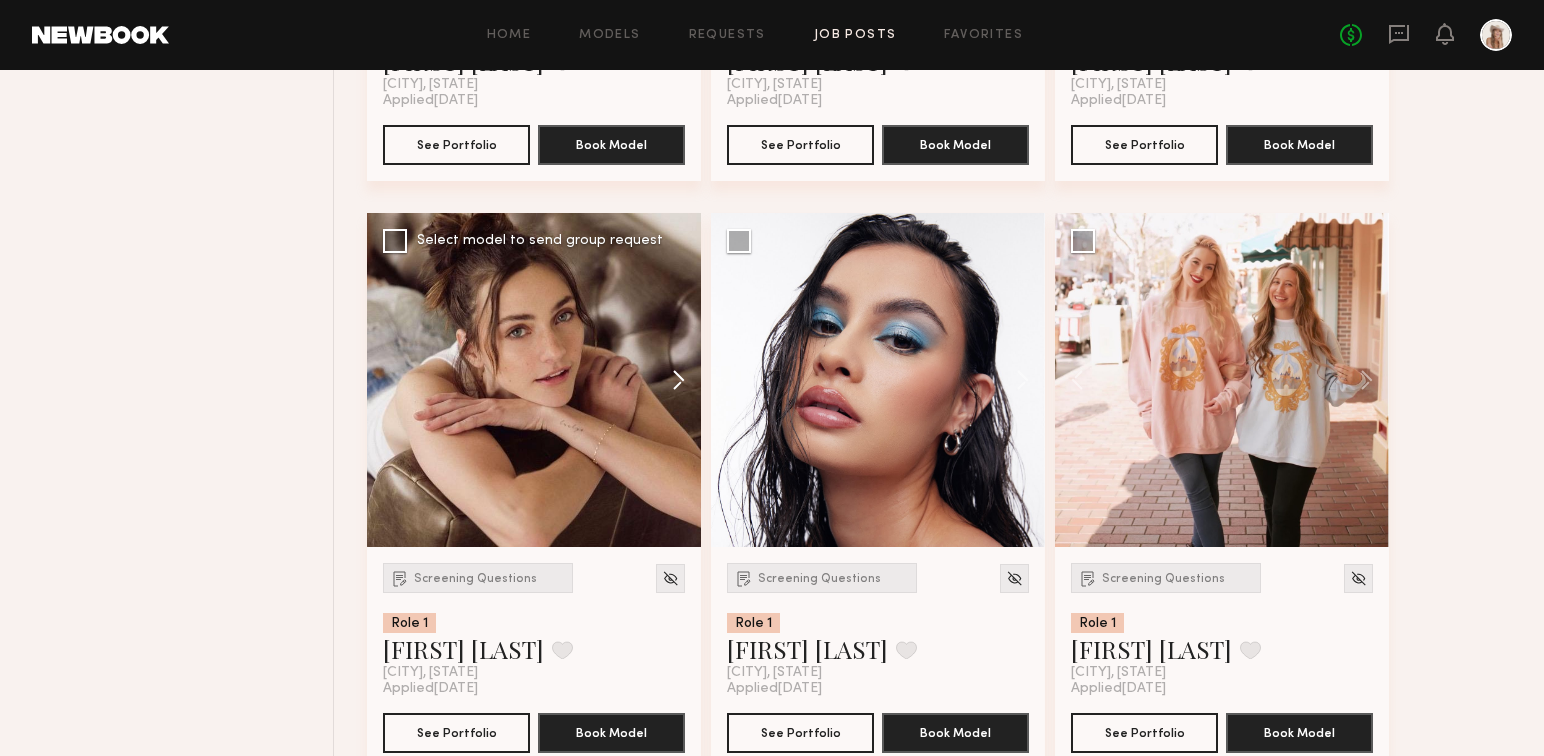 click 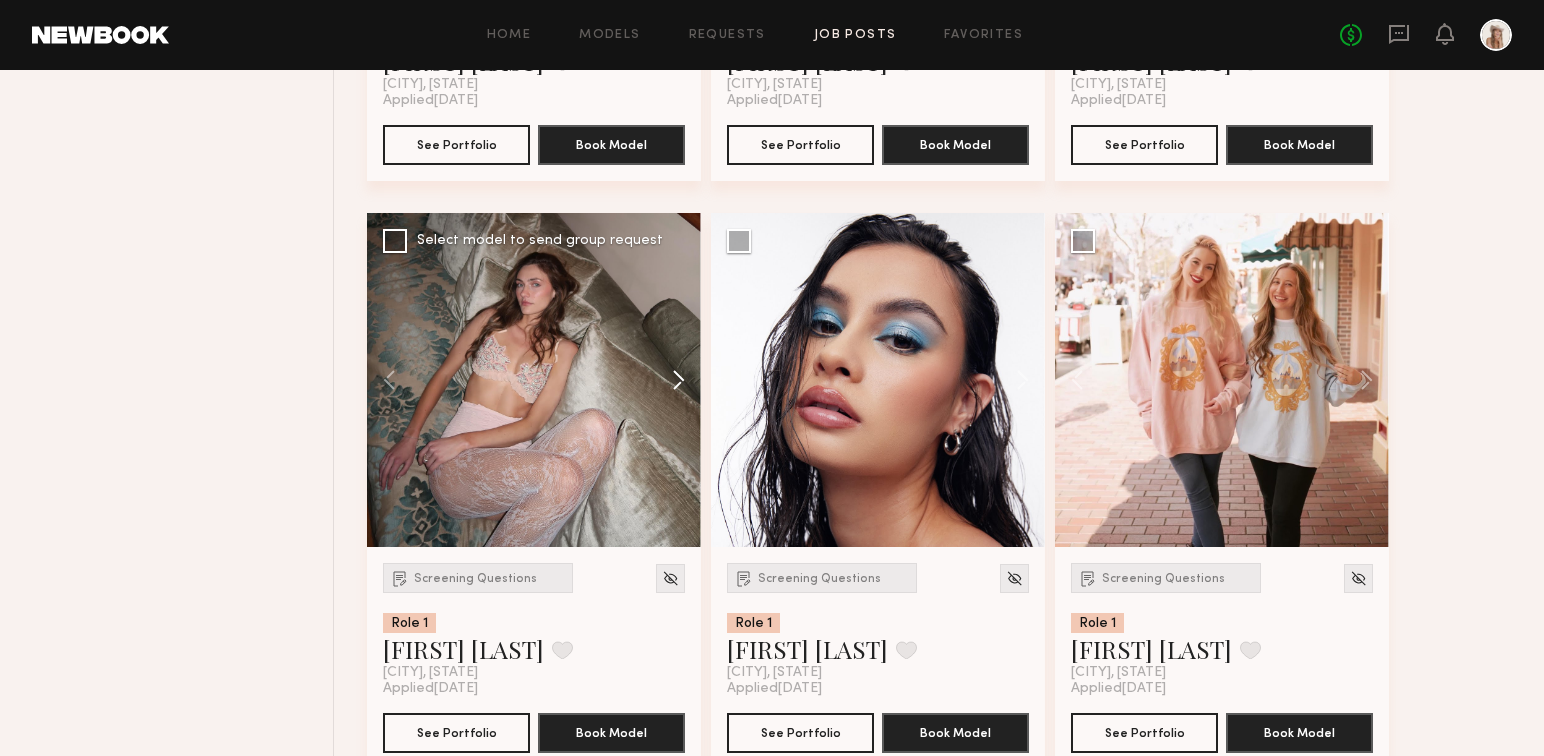click 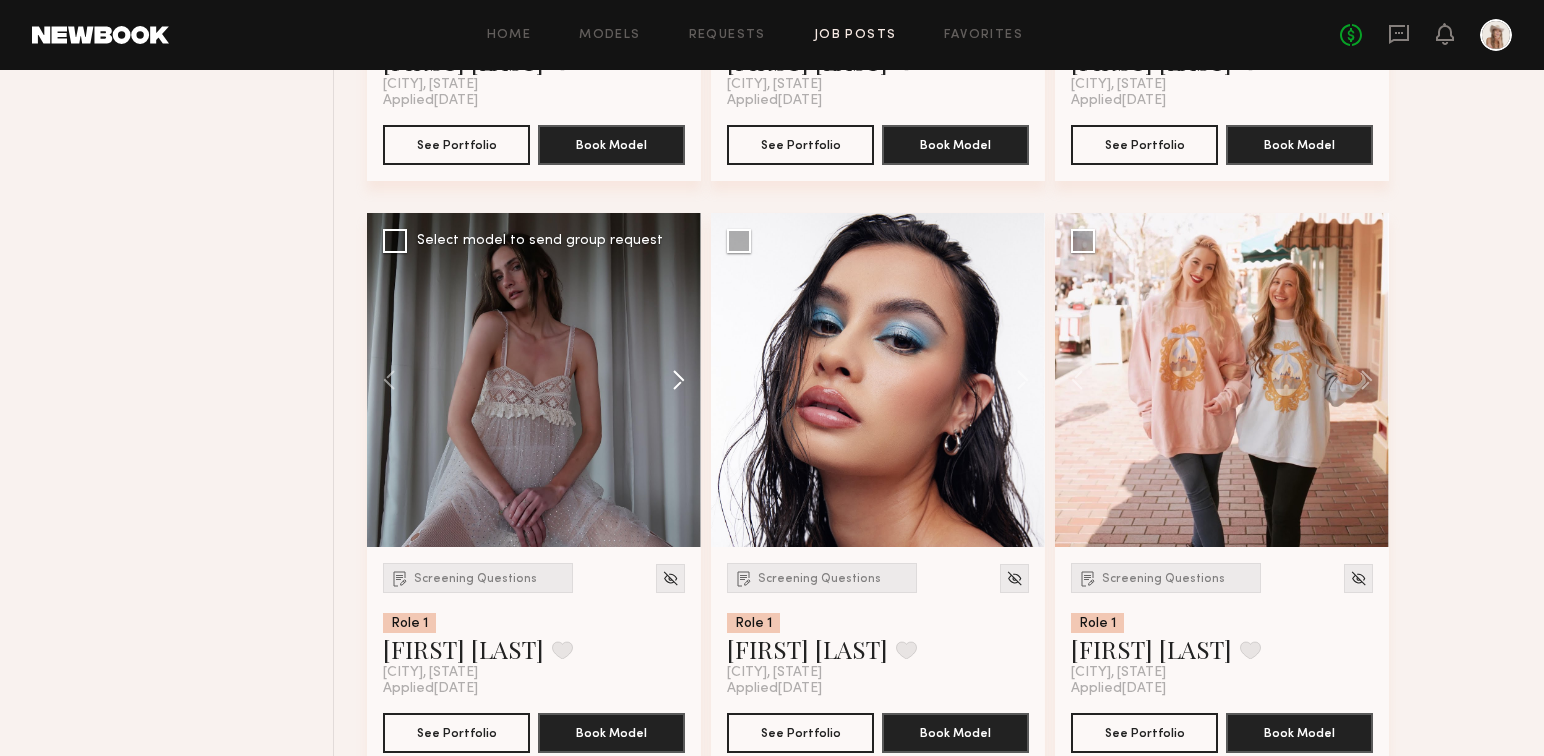 click 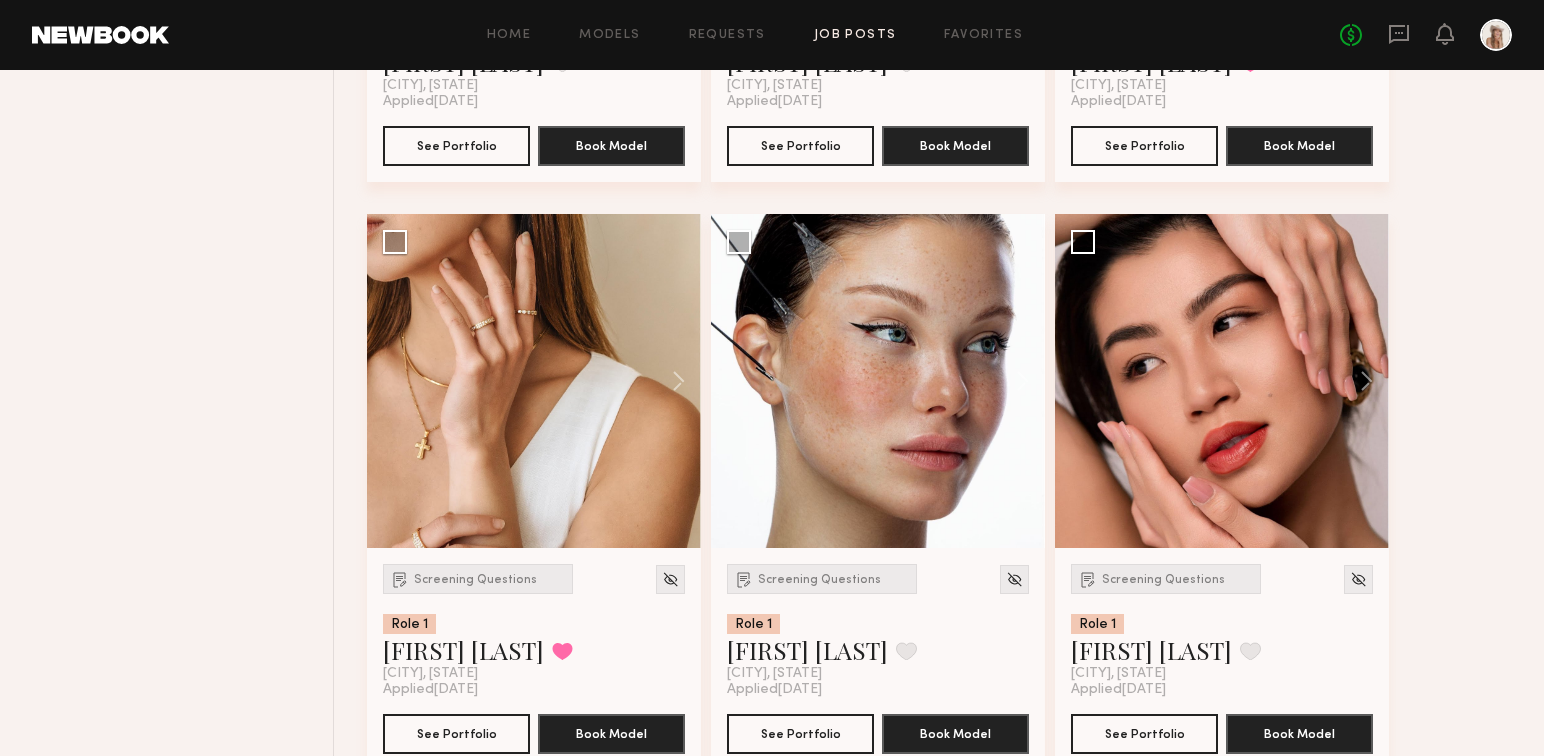 scroll, scrollTop: 4855, scrollLeft: 0, axis: vertical 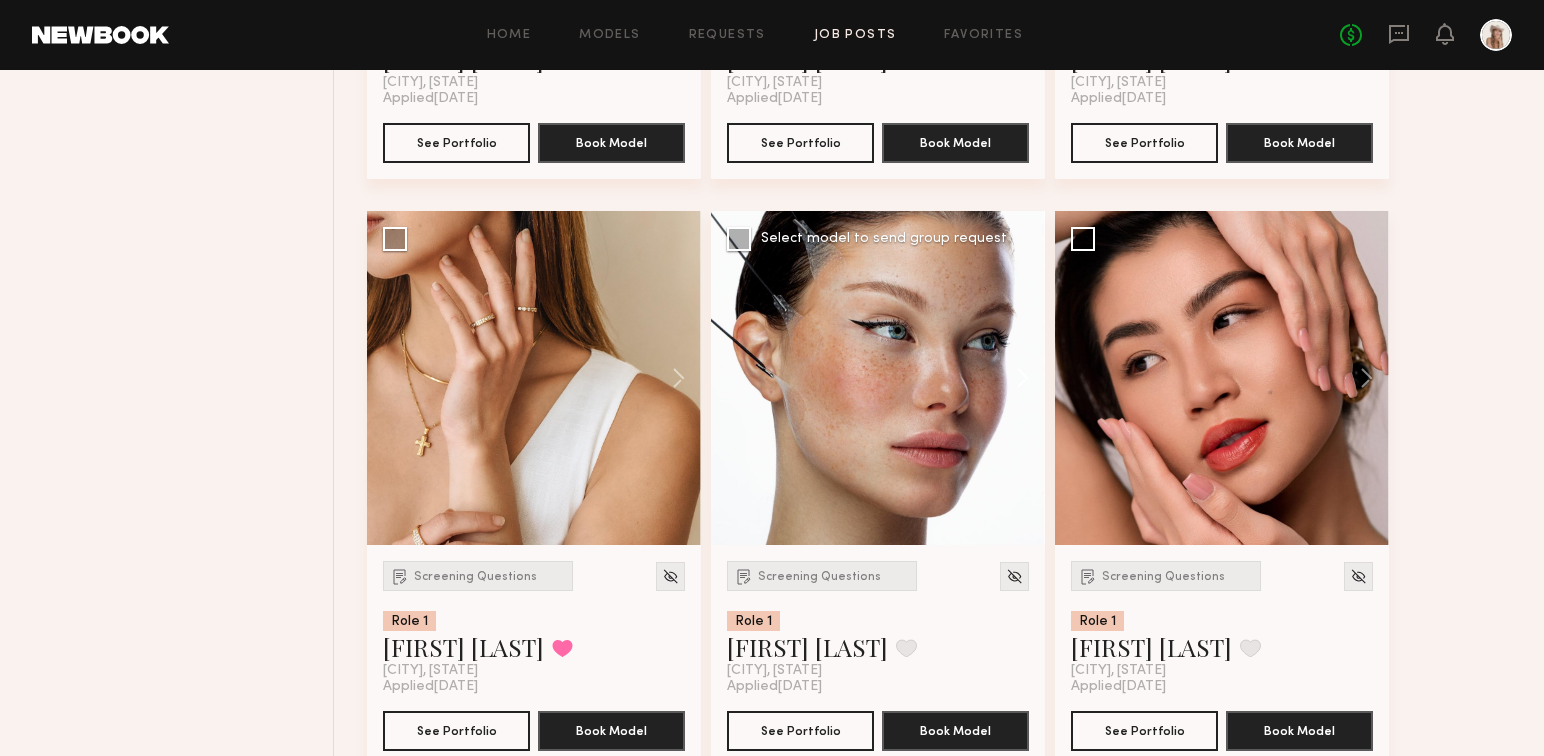 click 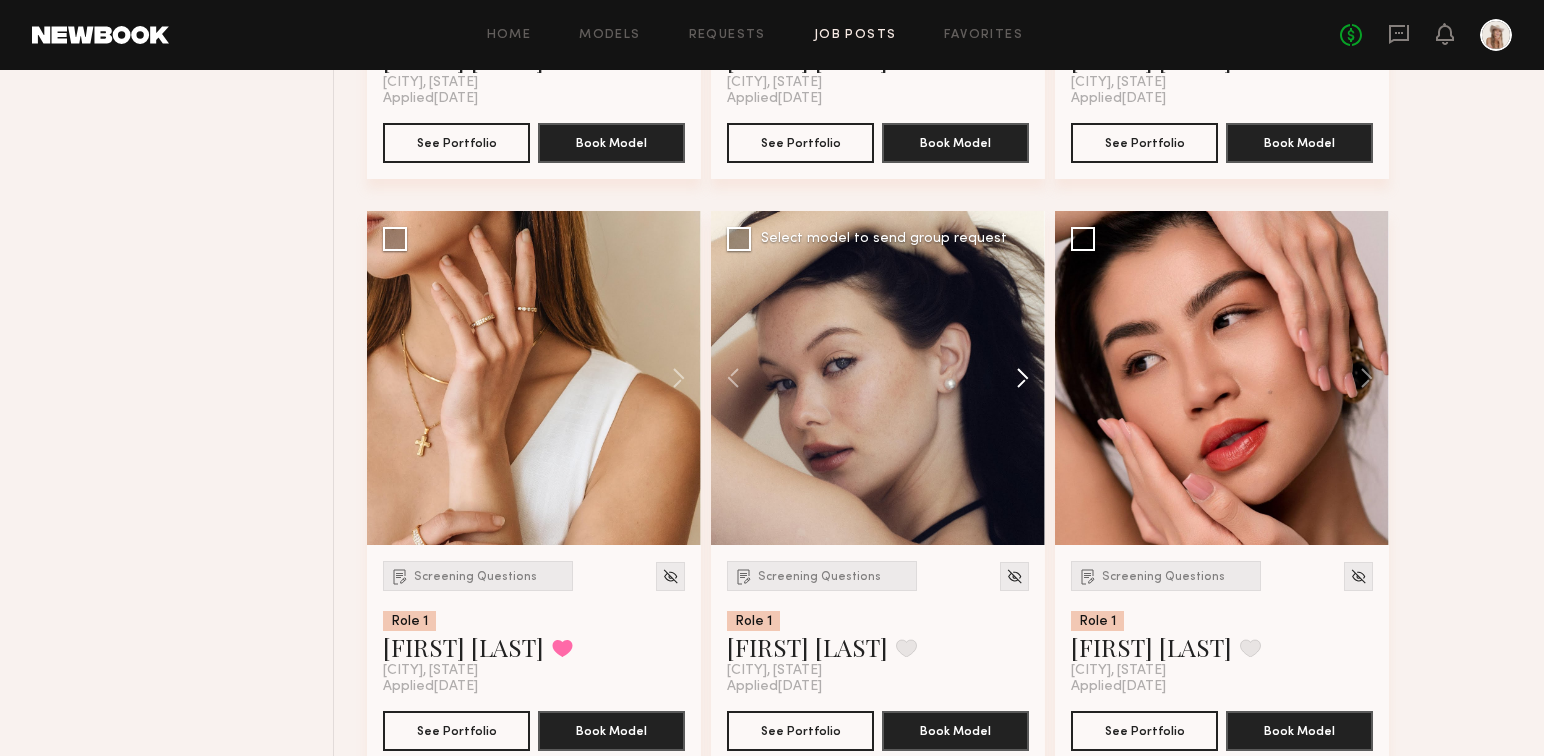 click 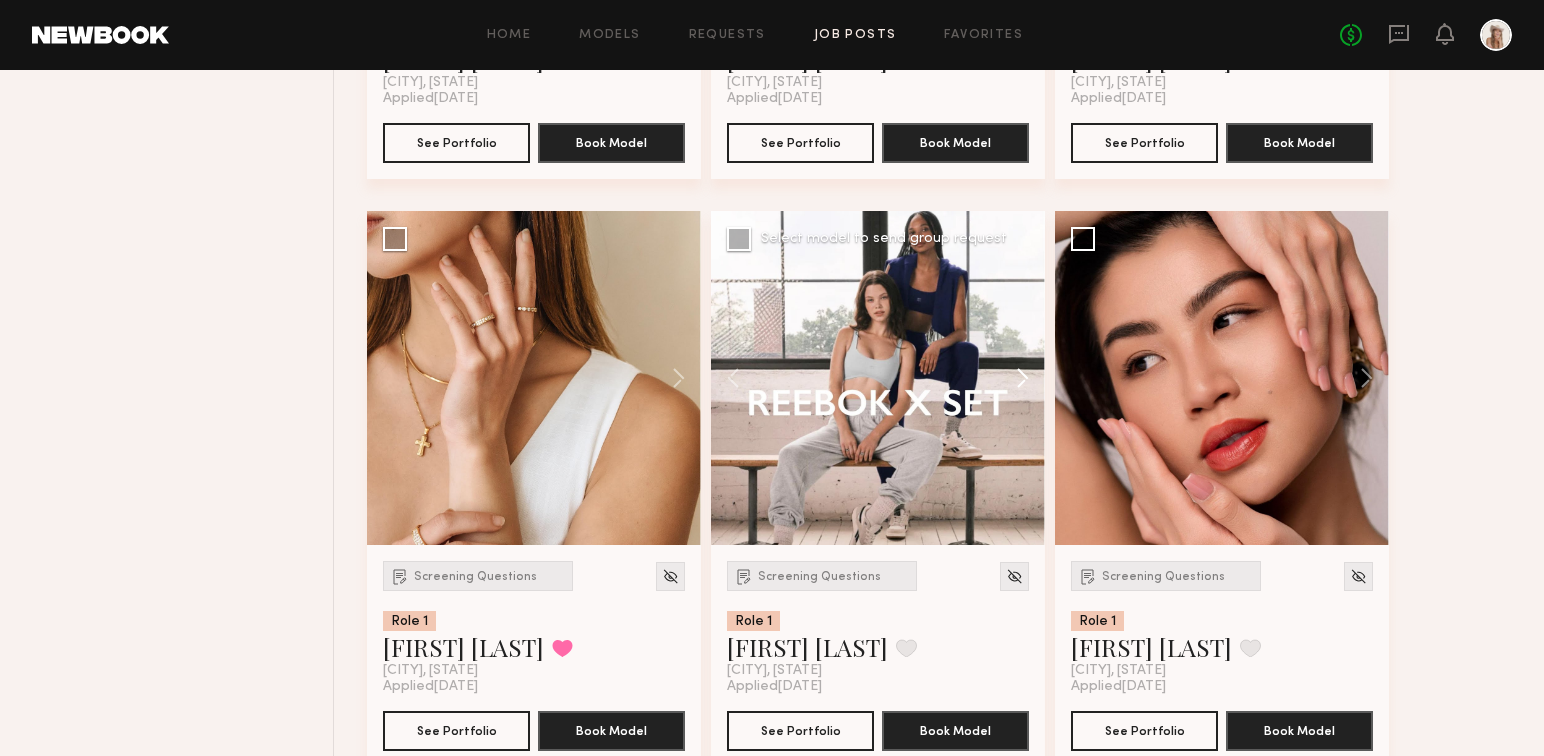 click 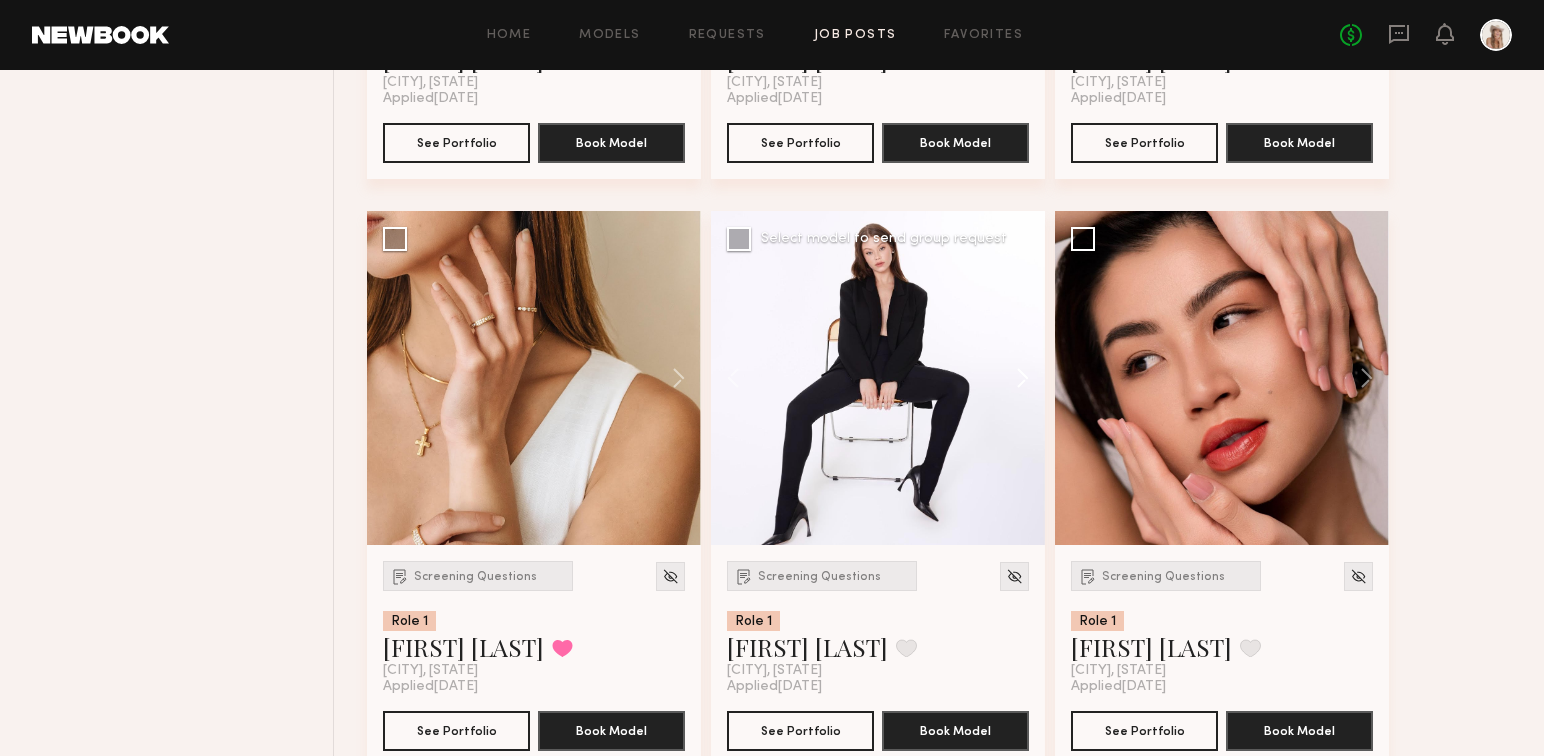 click 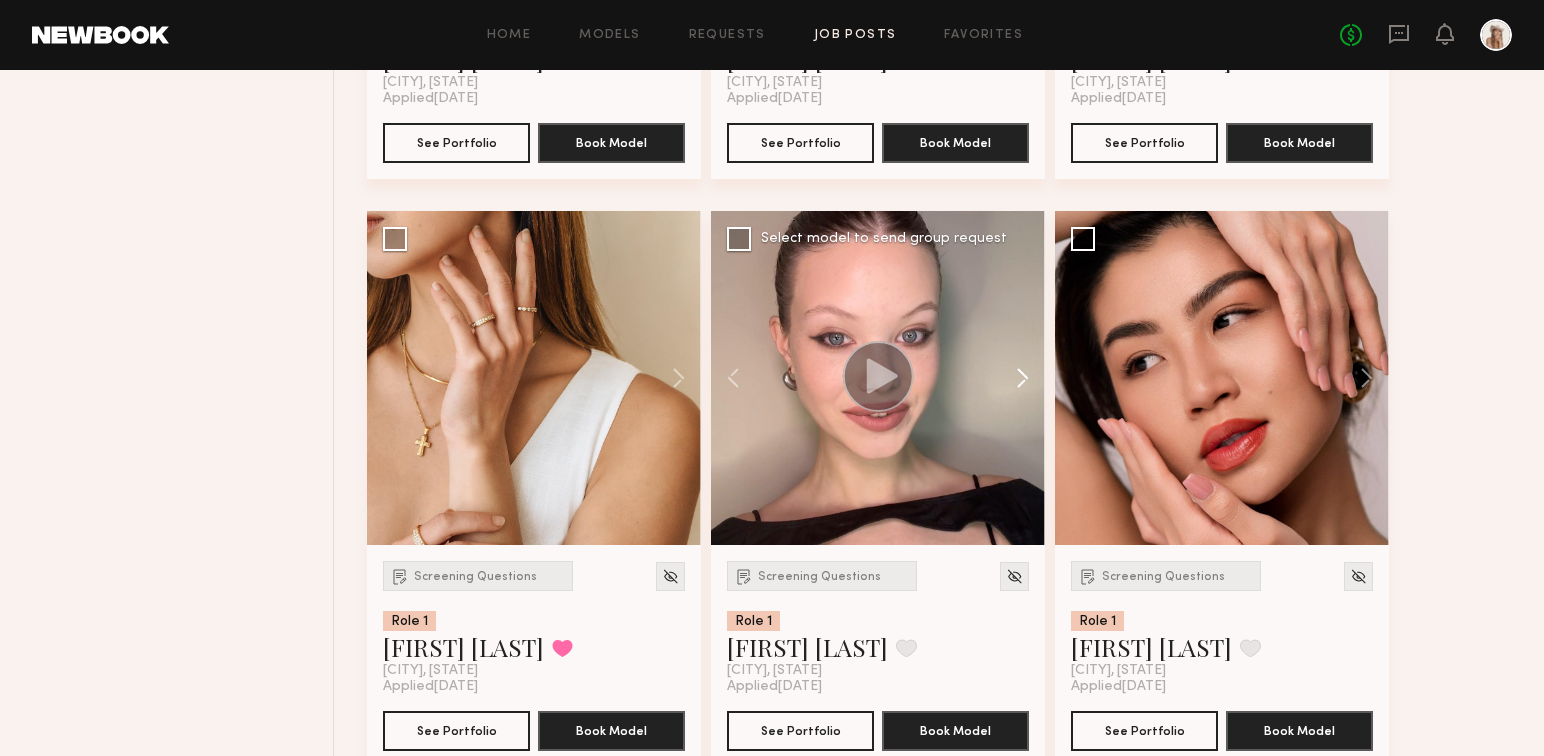click 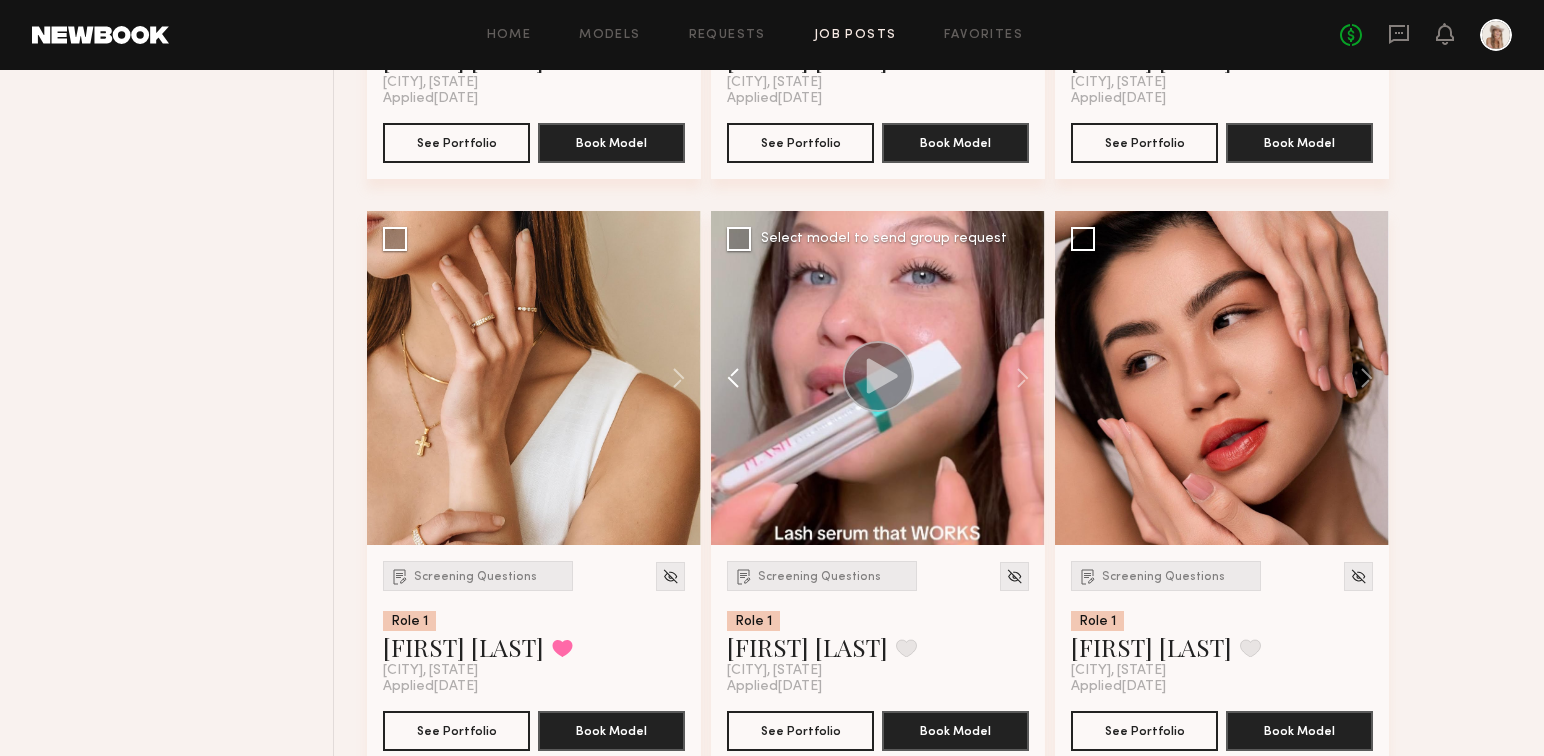 click 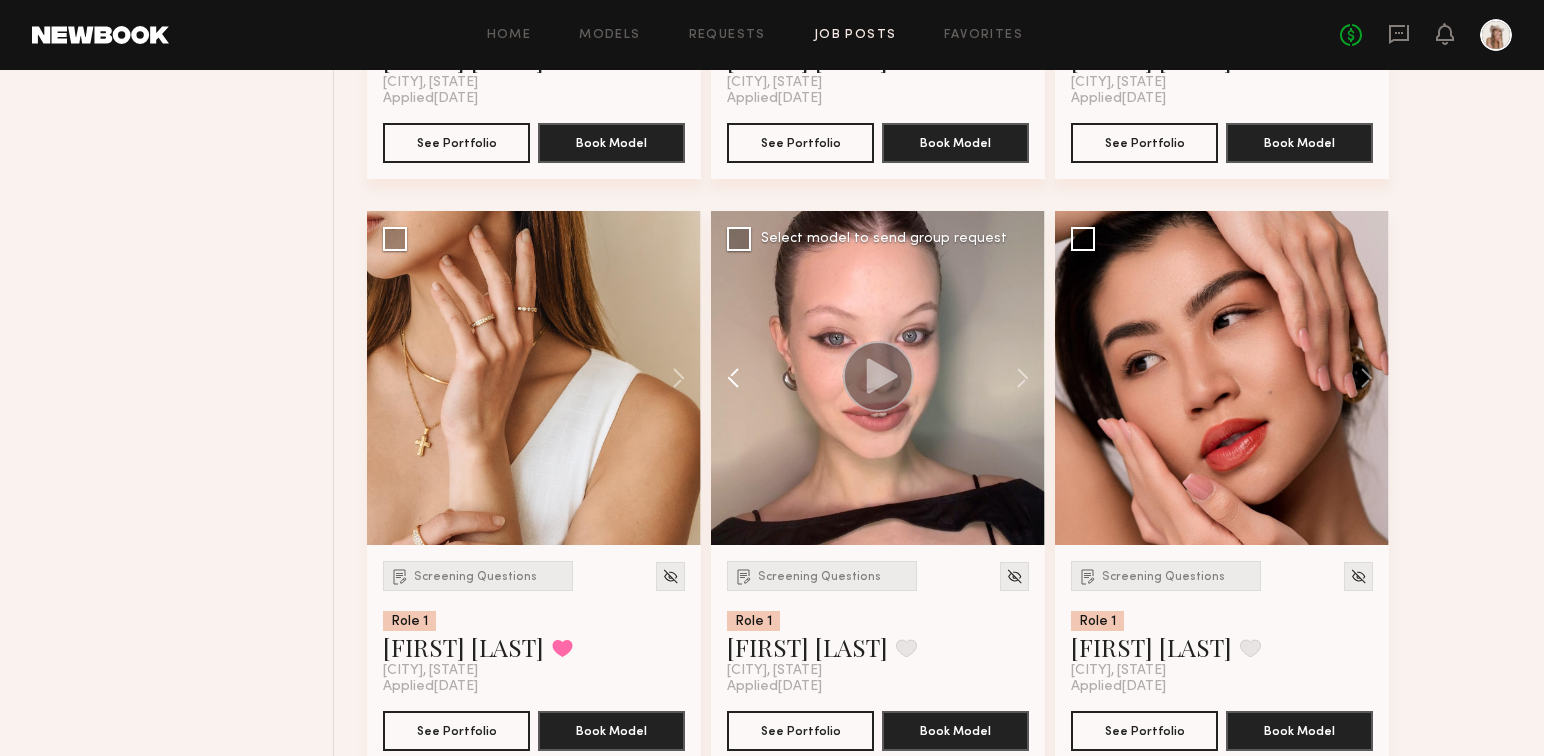 click 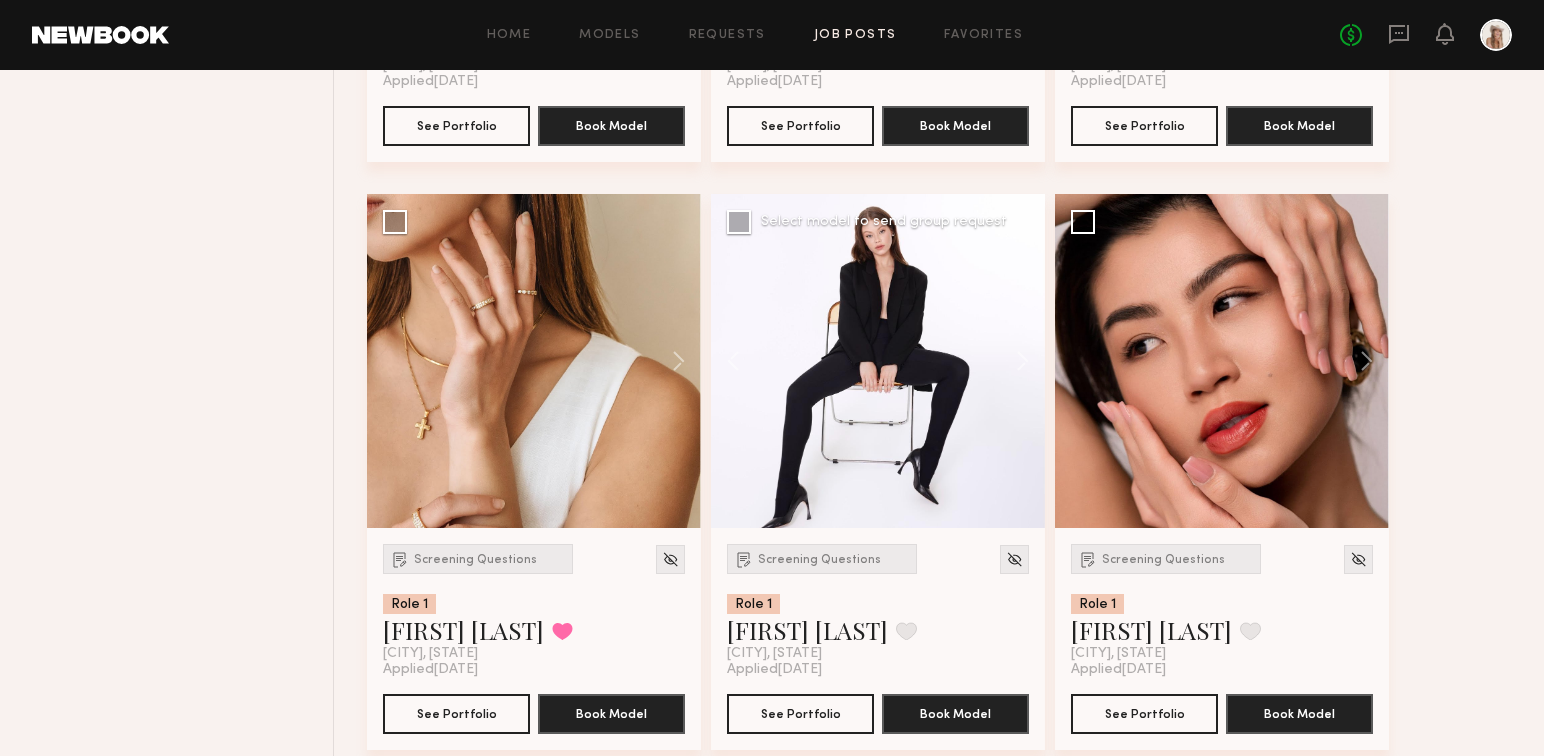 scroll, scrollTop: 4875, scrollLeft: 0, axis: vertical 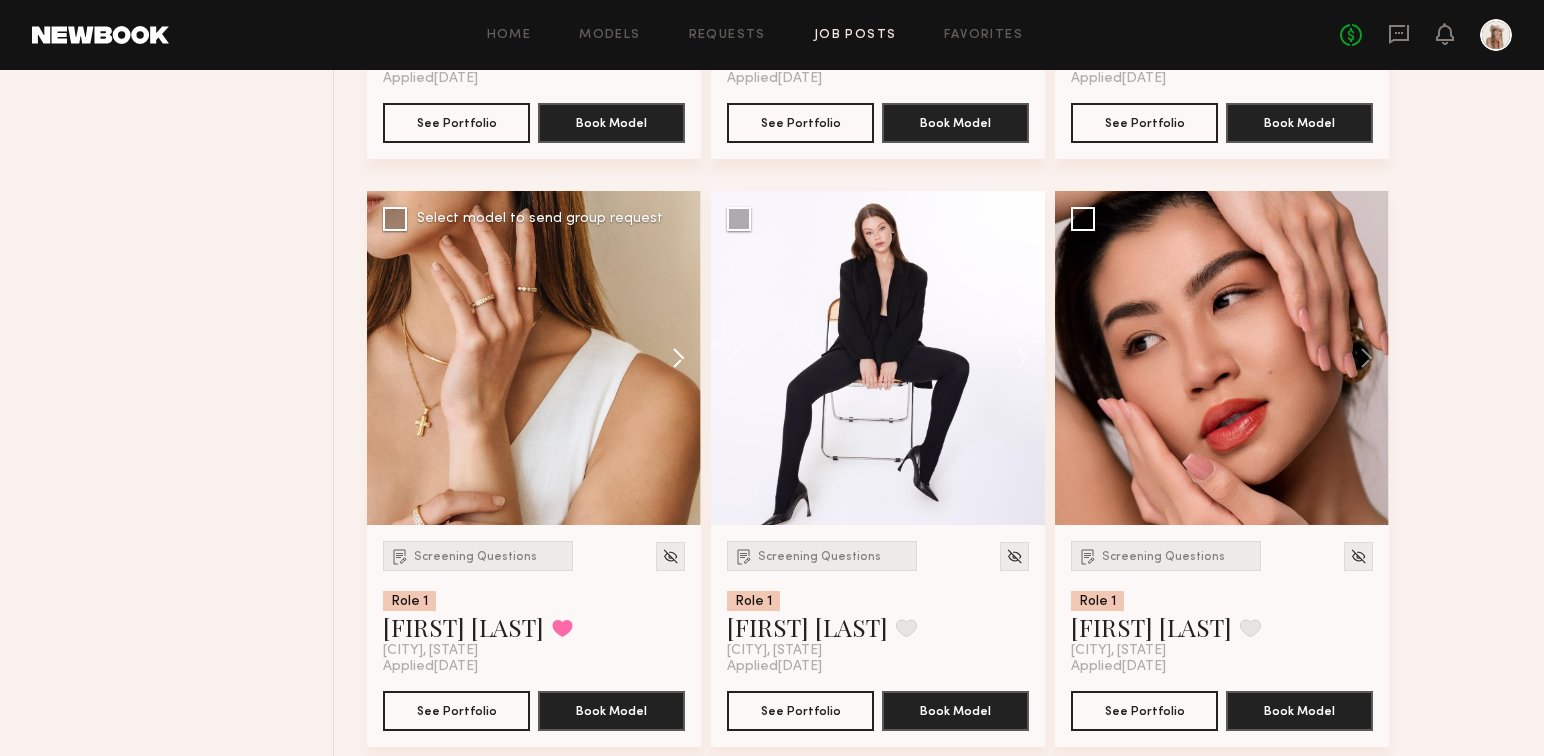 click 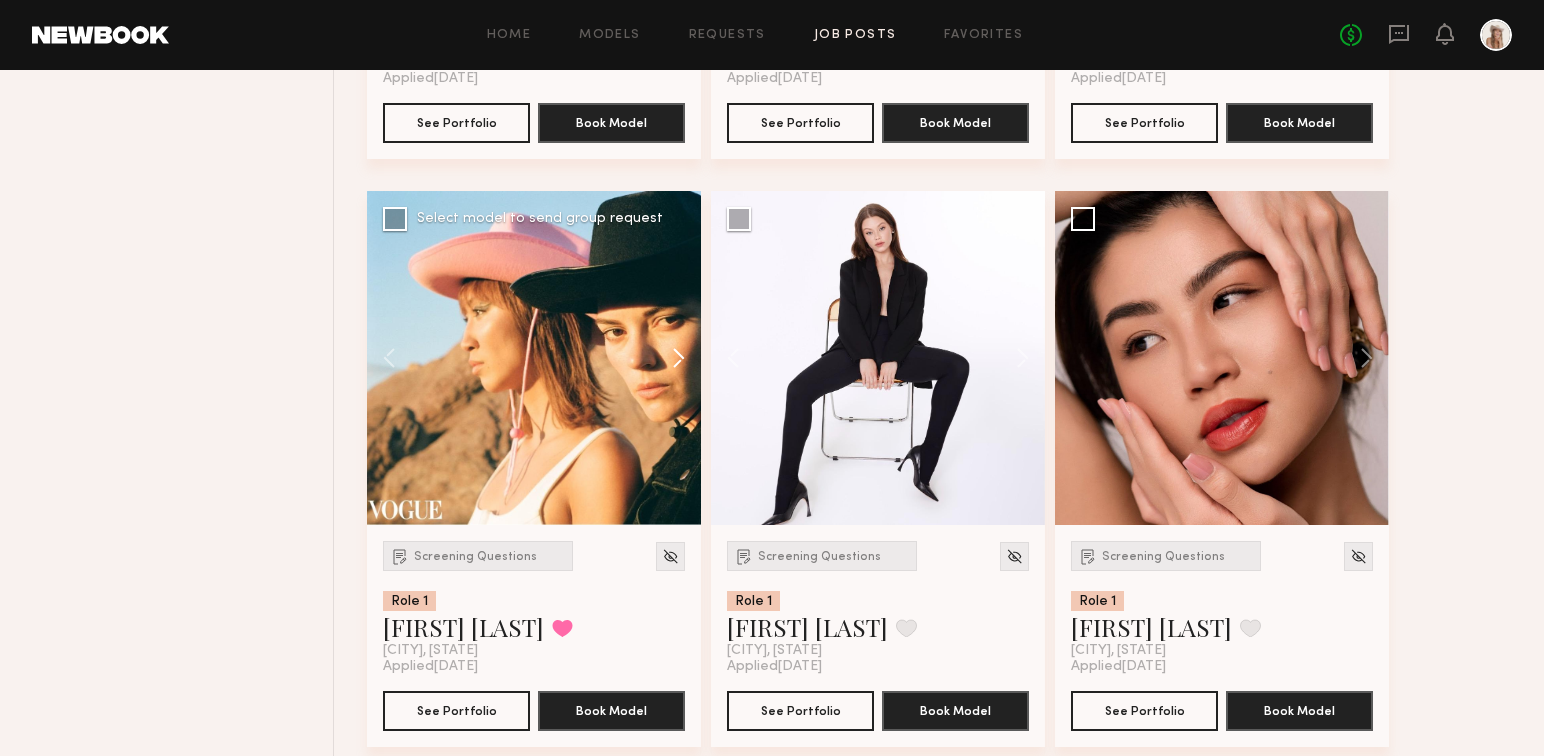 click 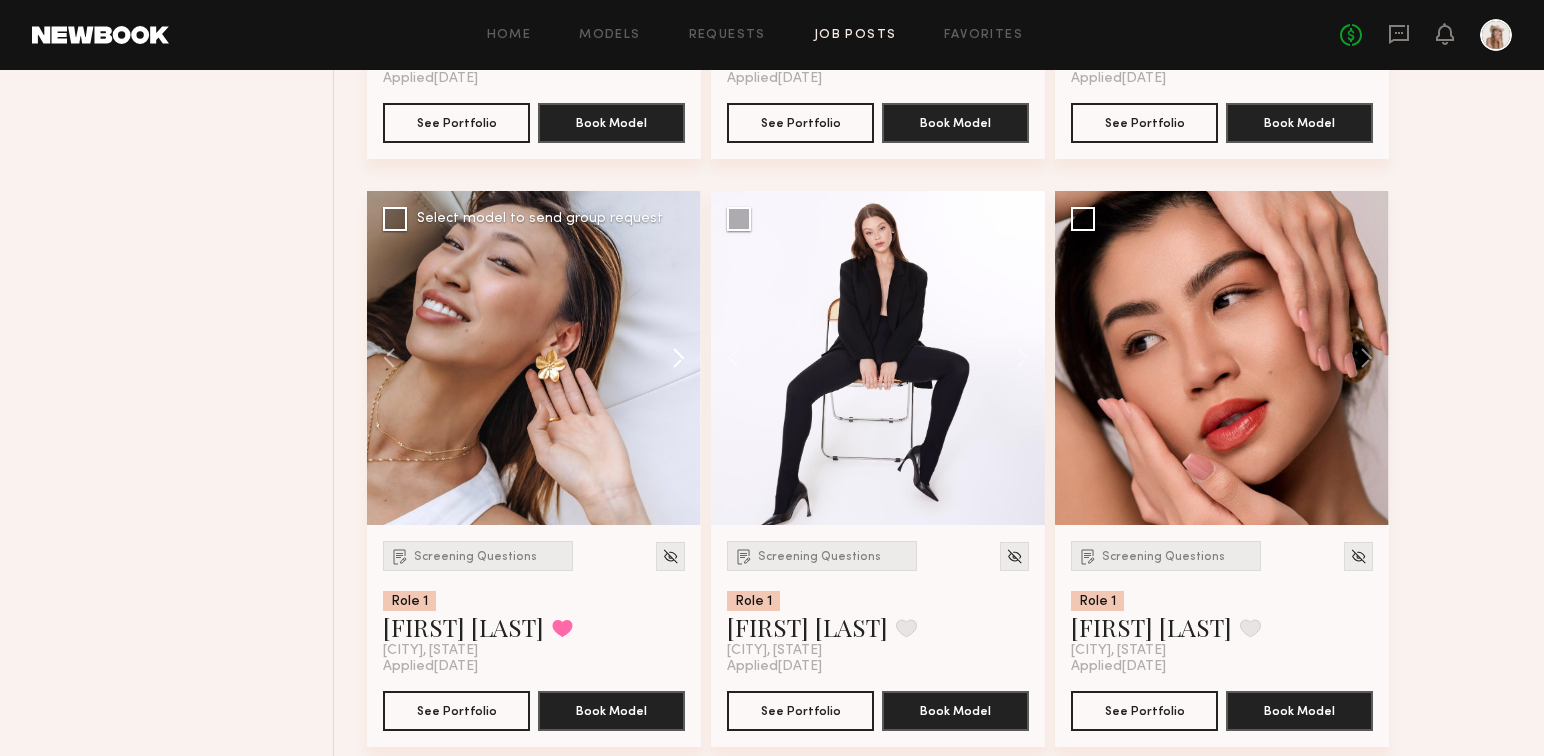 click 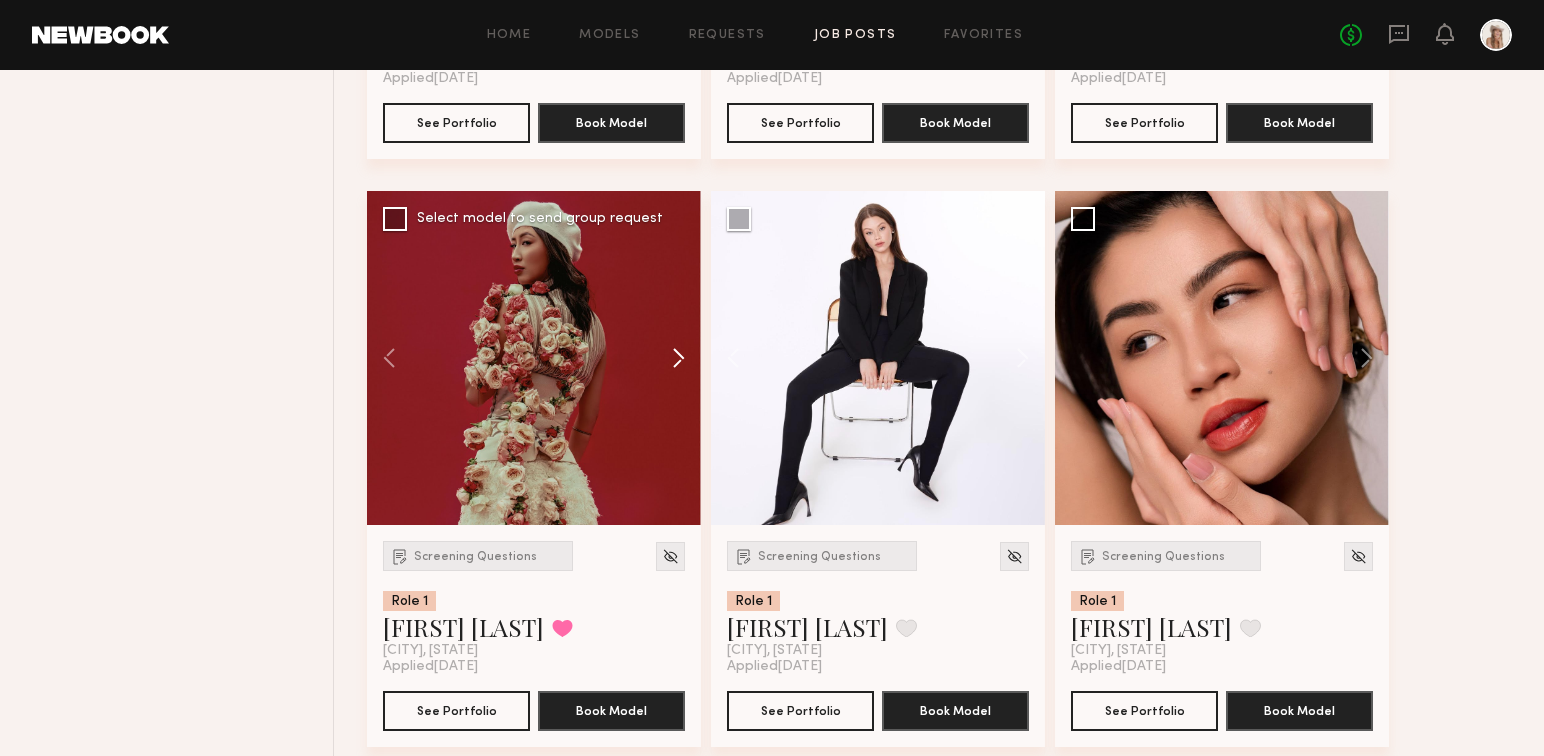 click 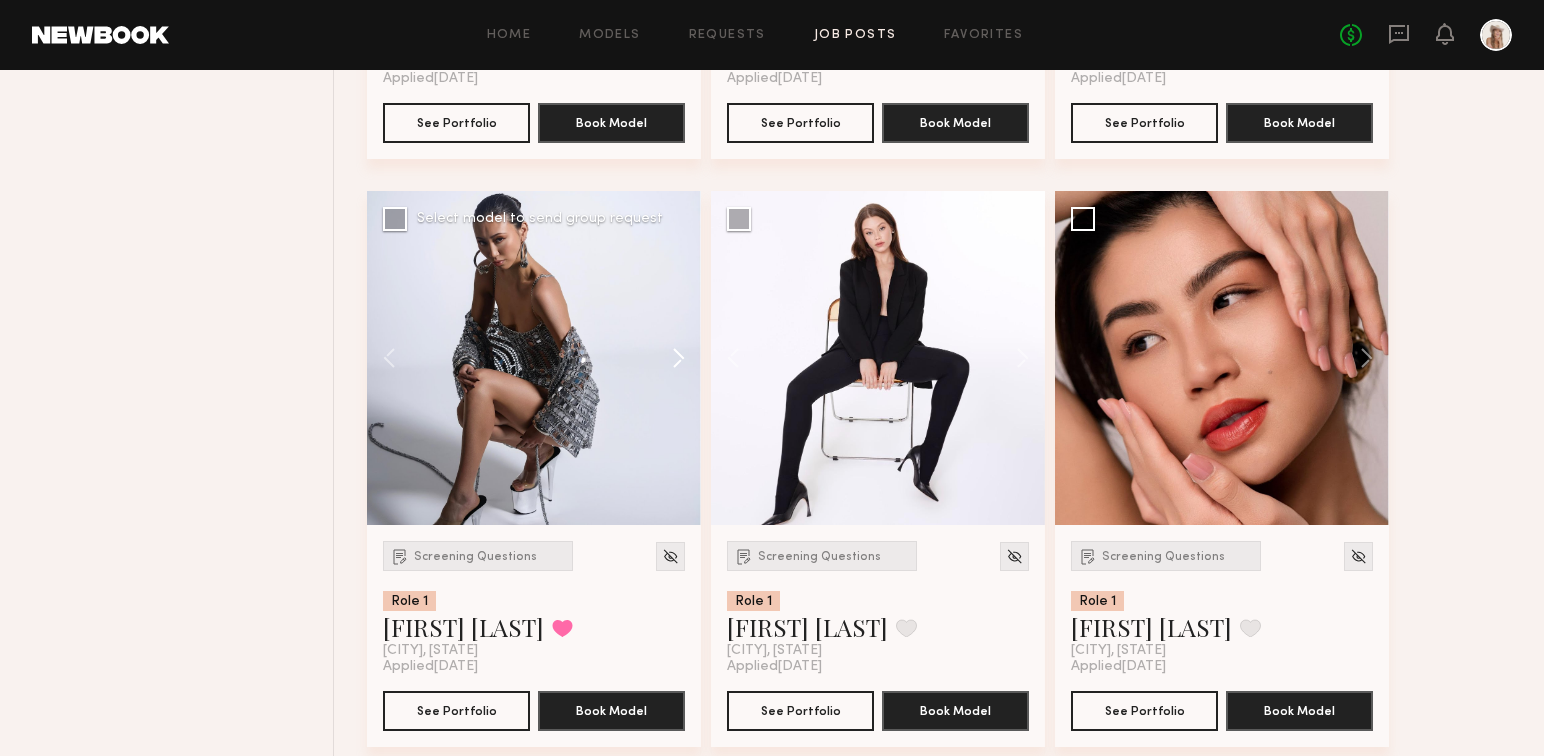 click 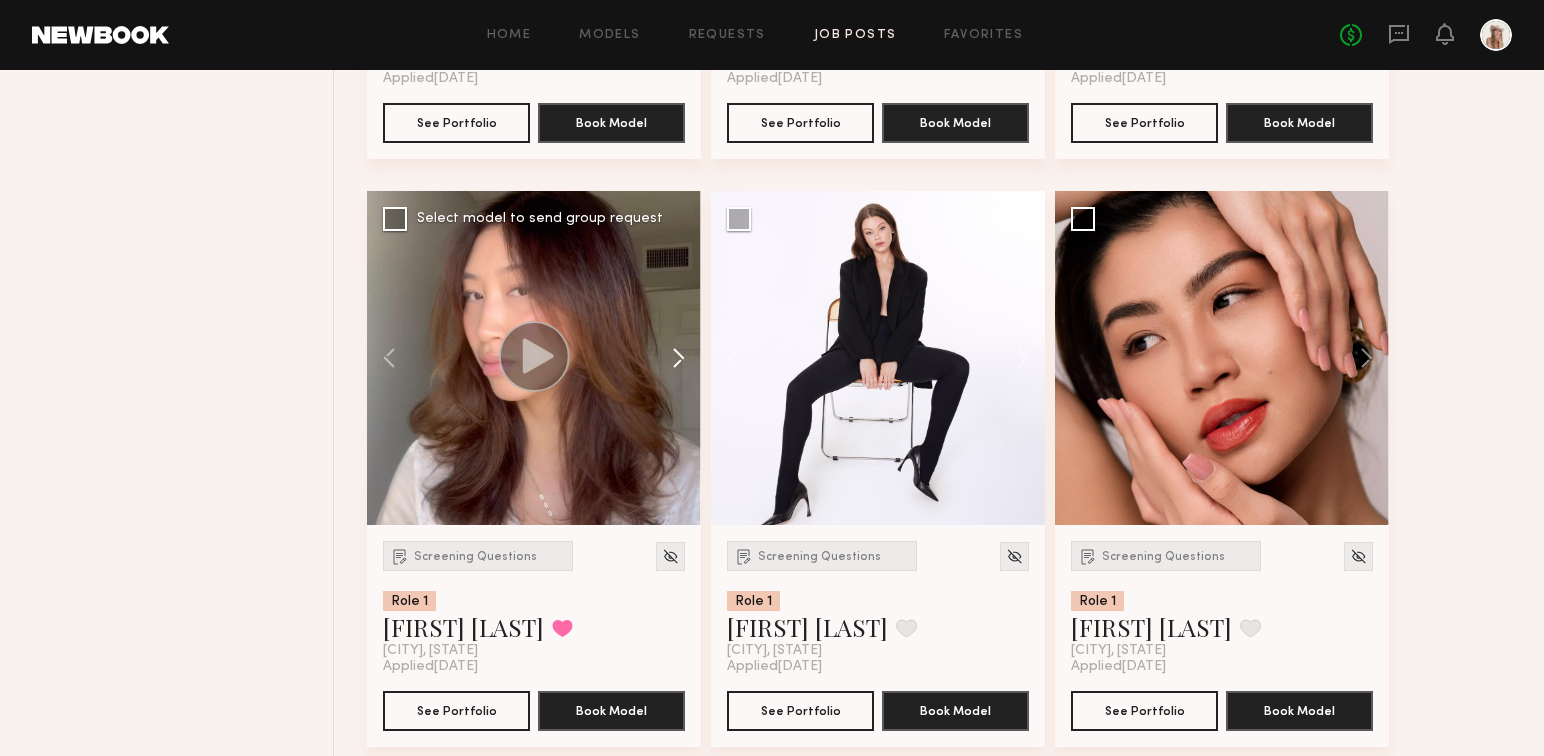 click 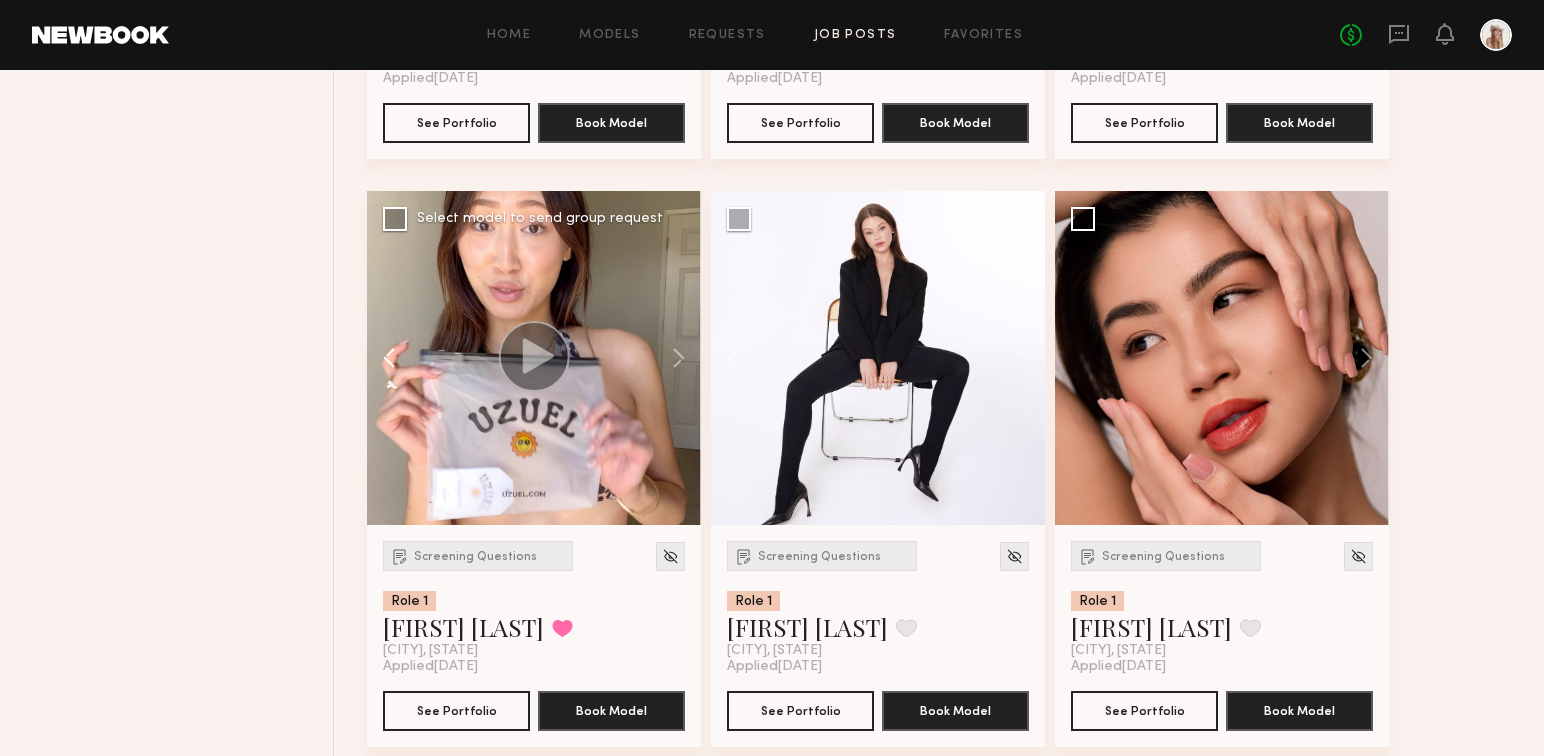 click 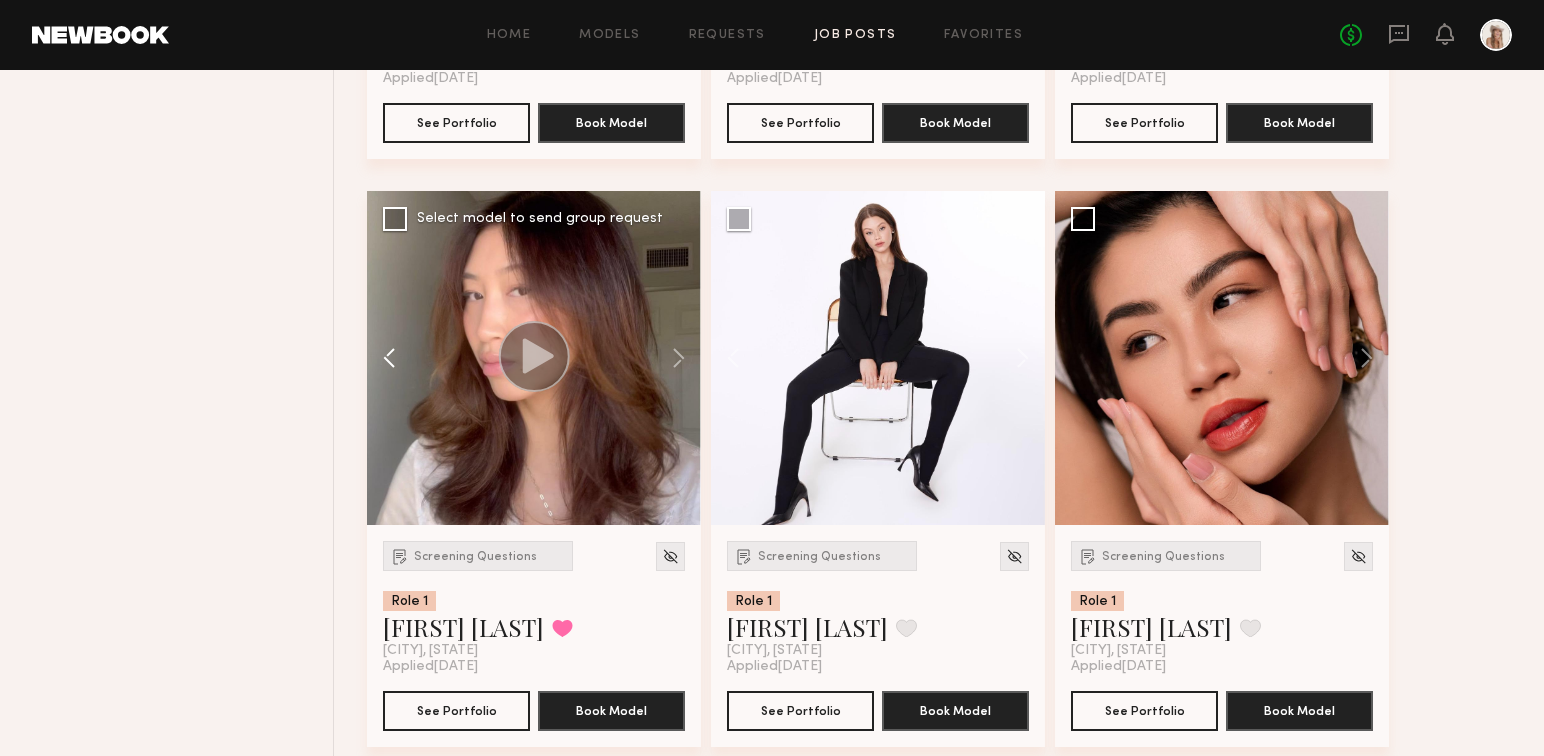 click 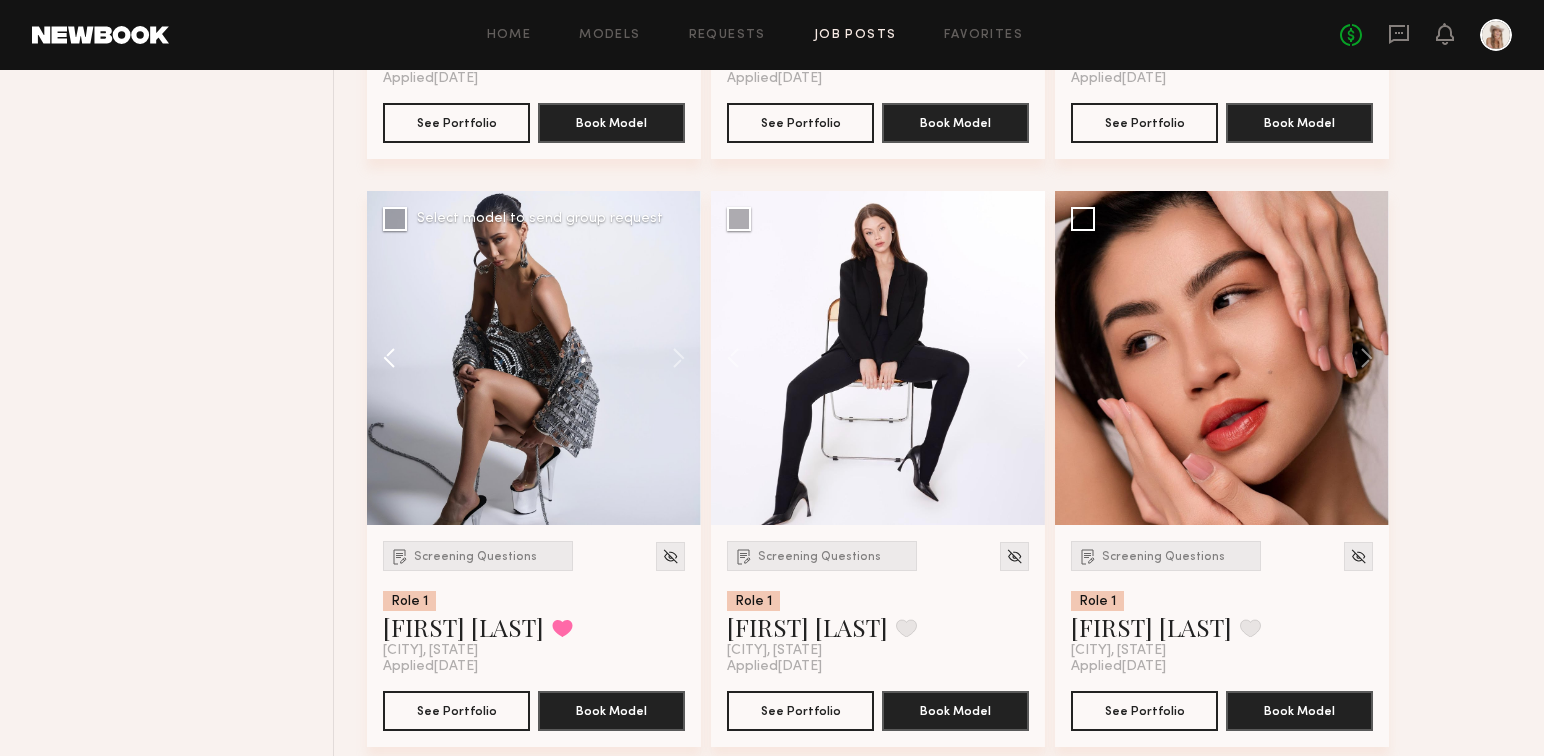 click 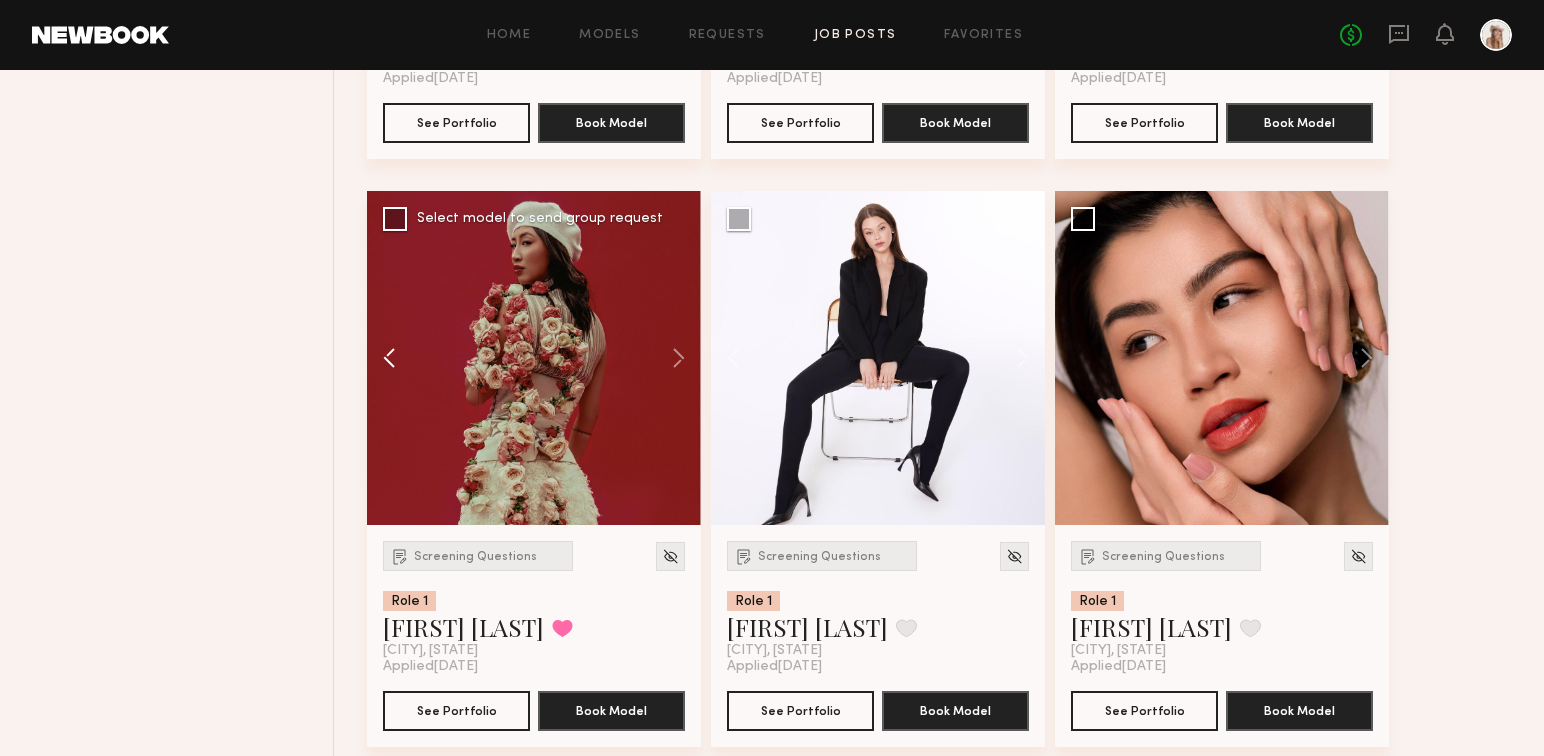 click 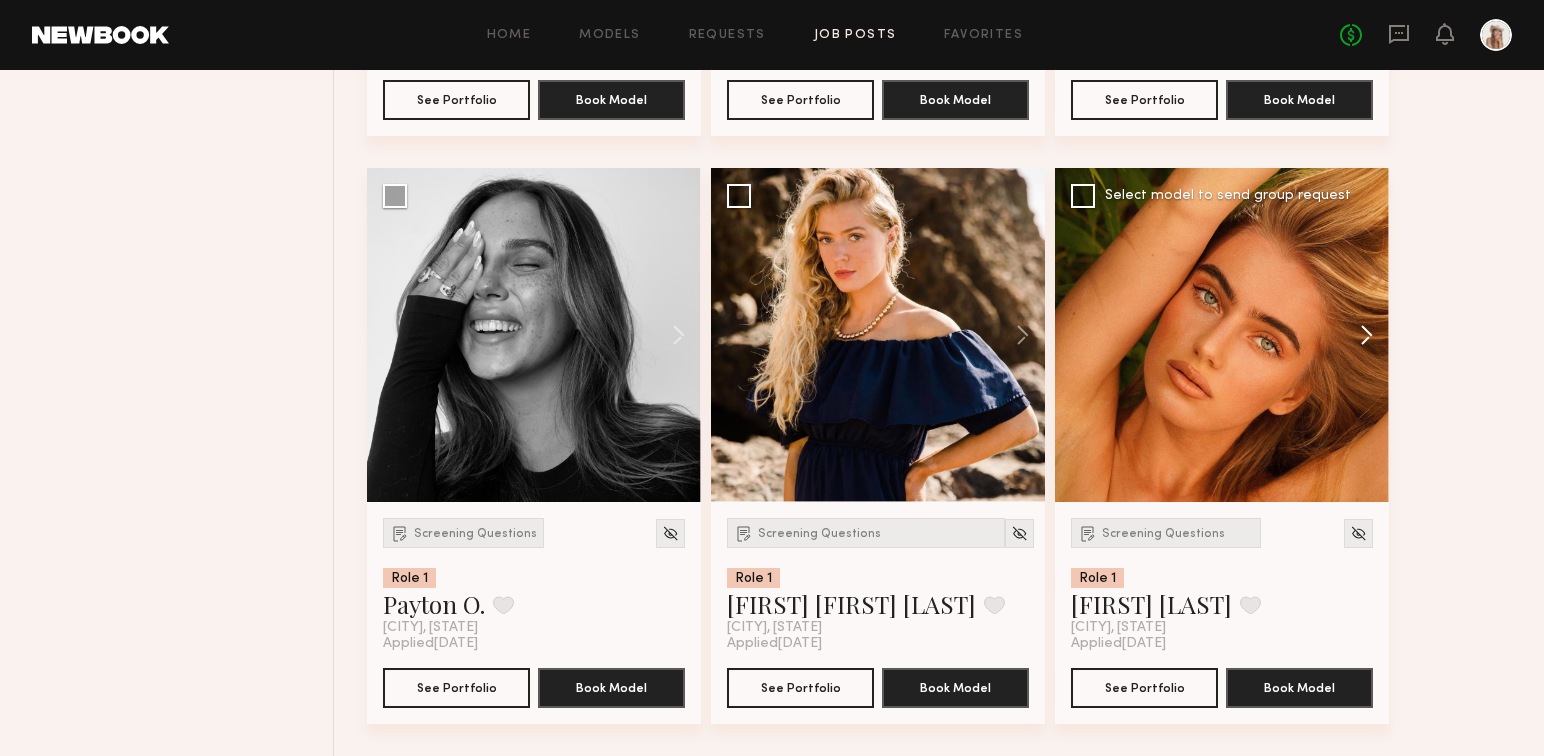 scroll, scrollTop: 5497, scrollLeft: 0, axis: vertical 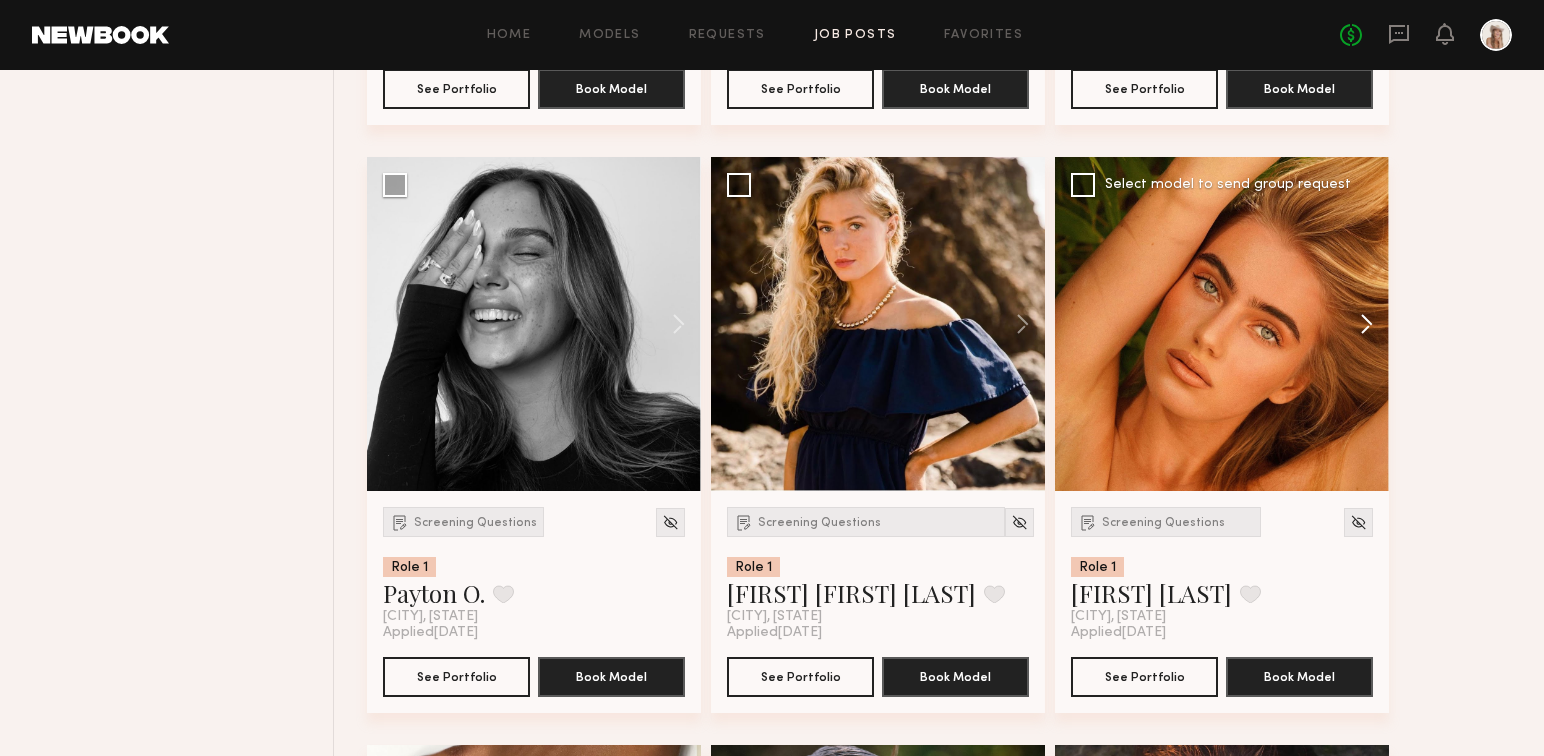 click 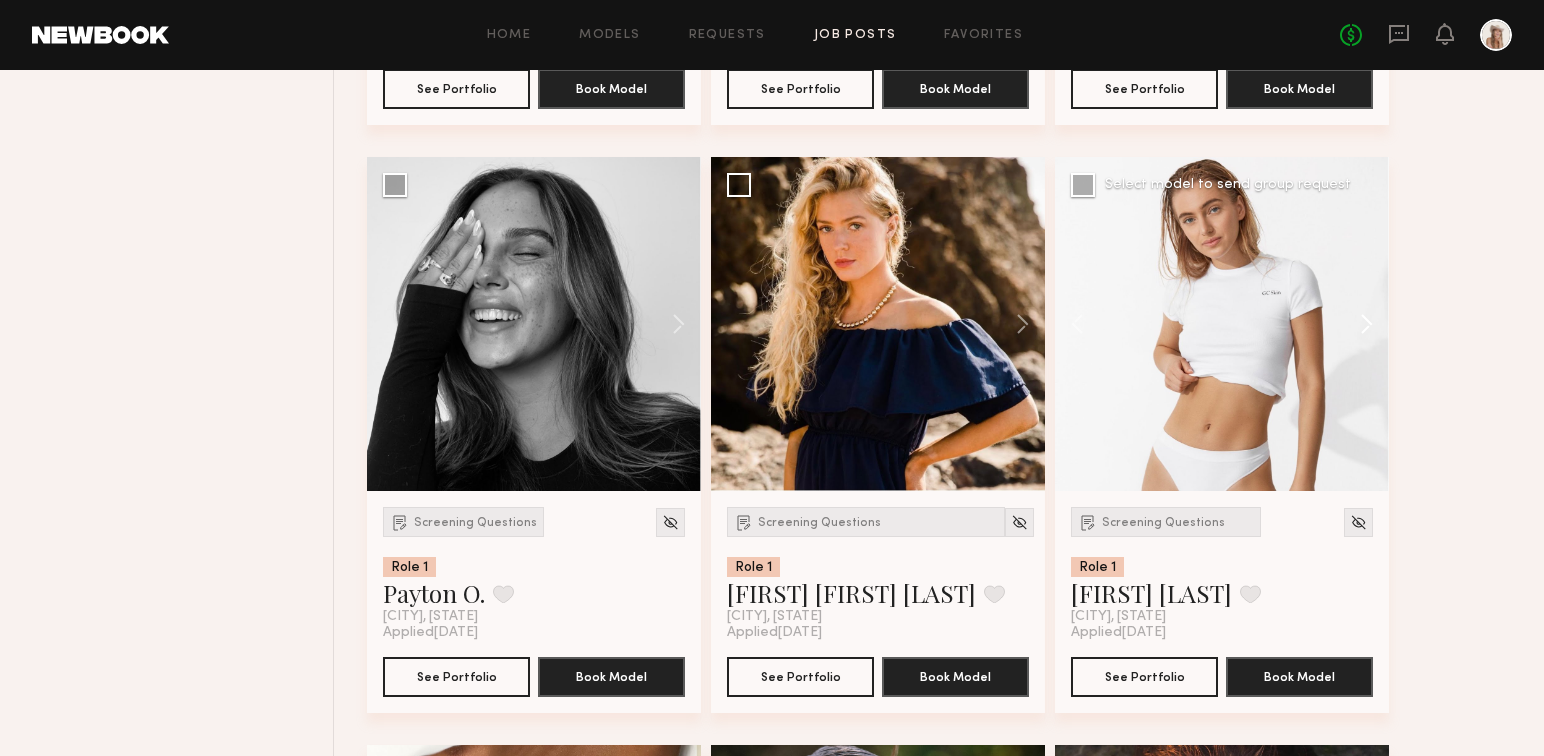 click 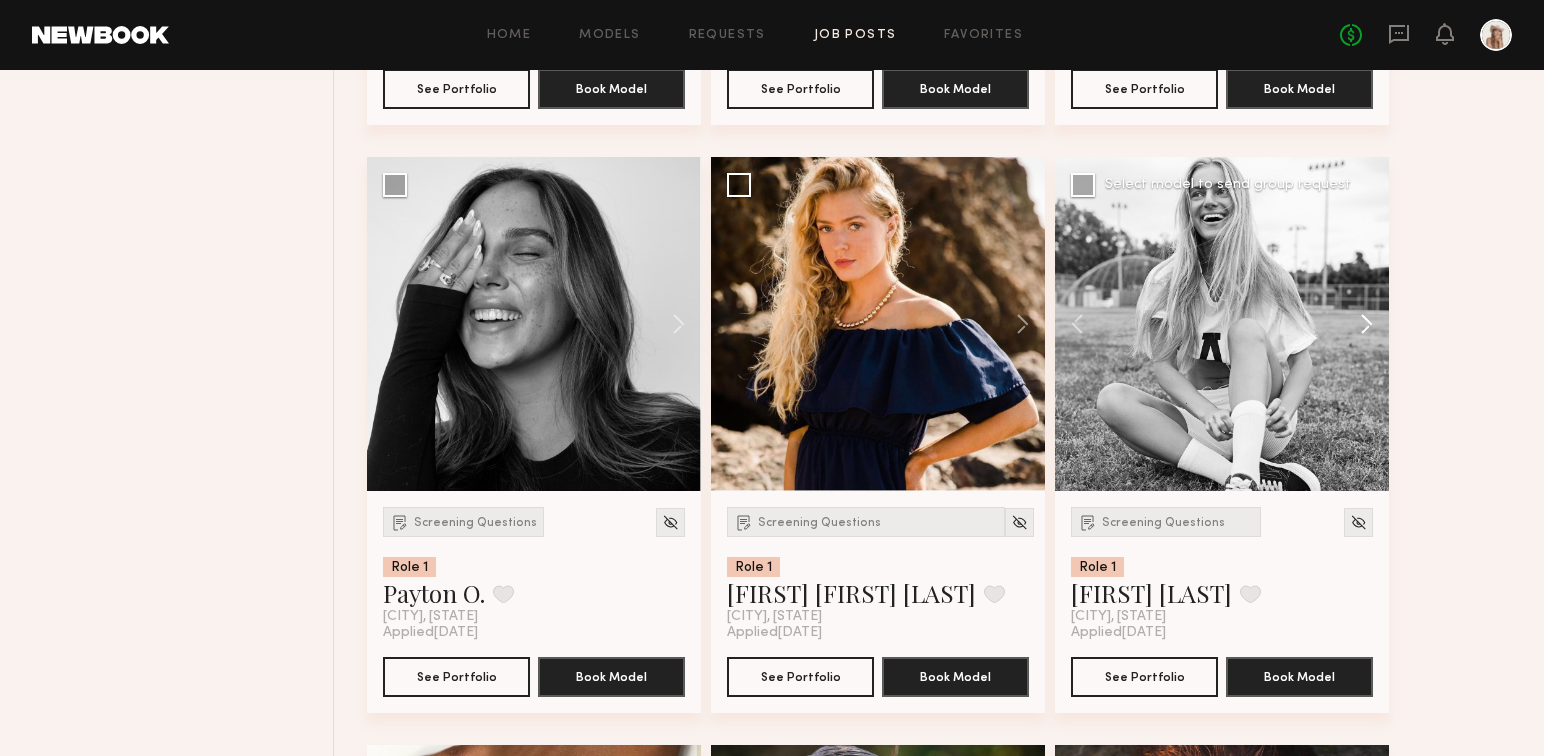click 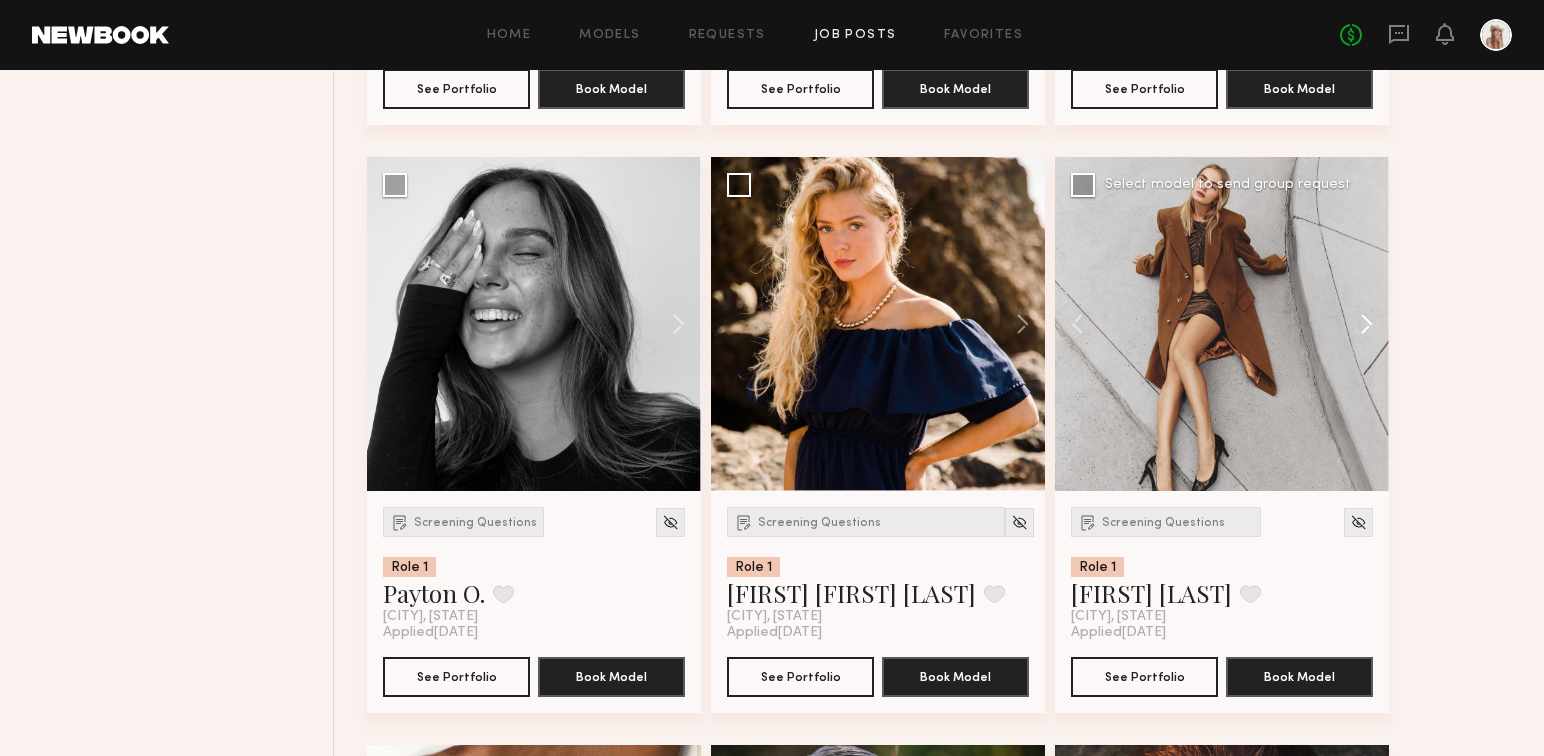 click 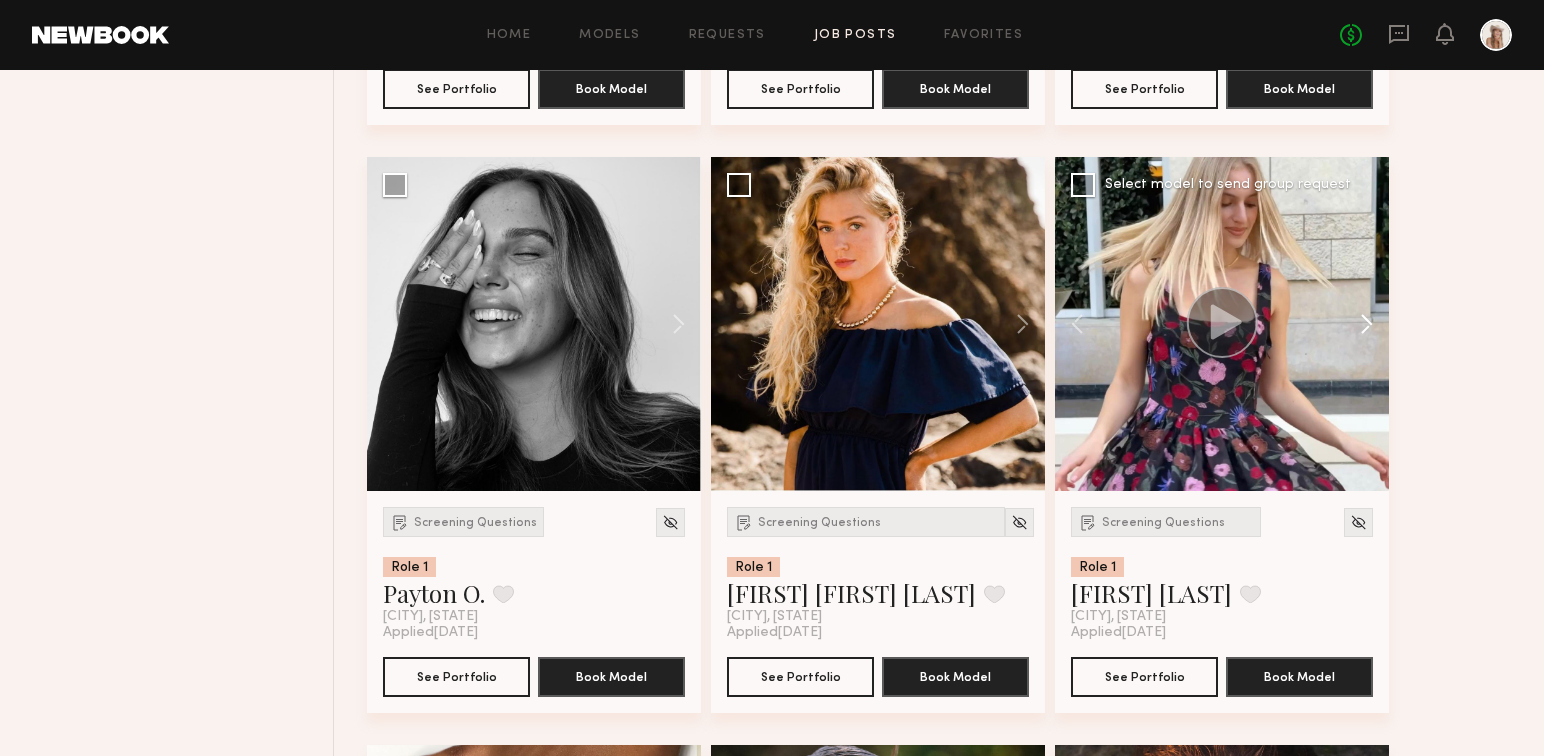 click 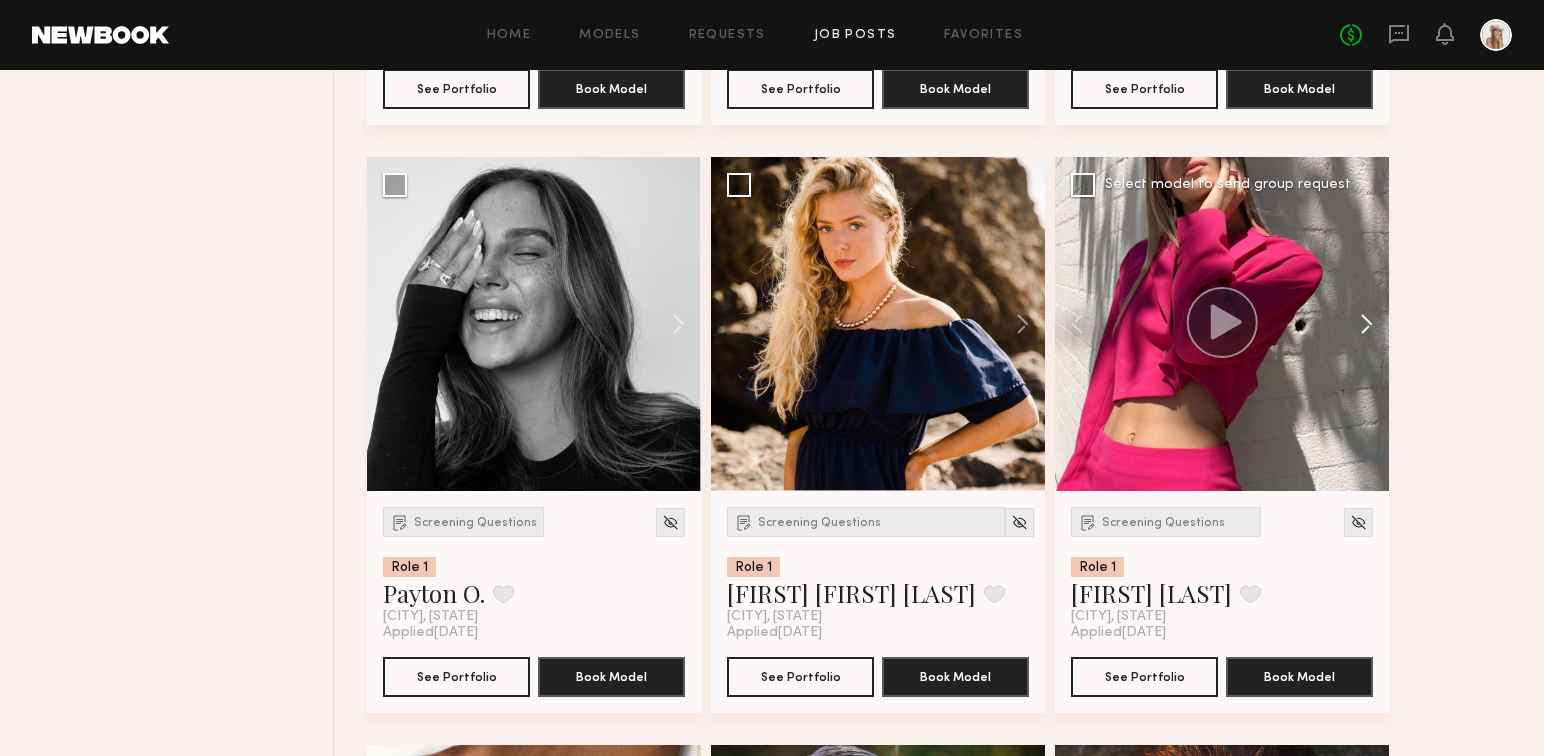 click 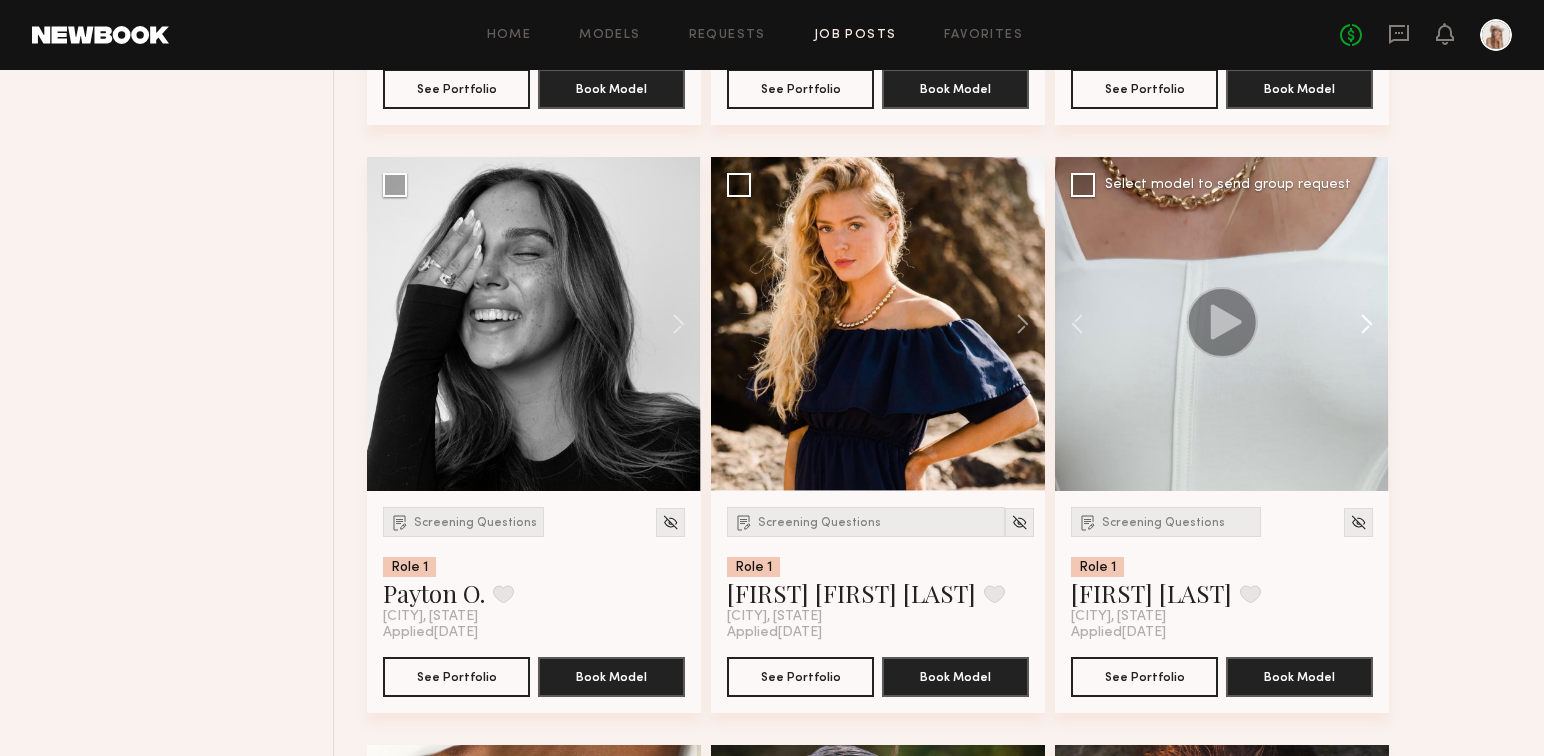 click 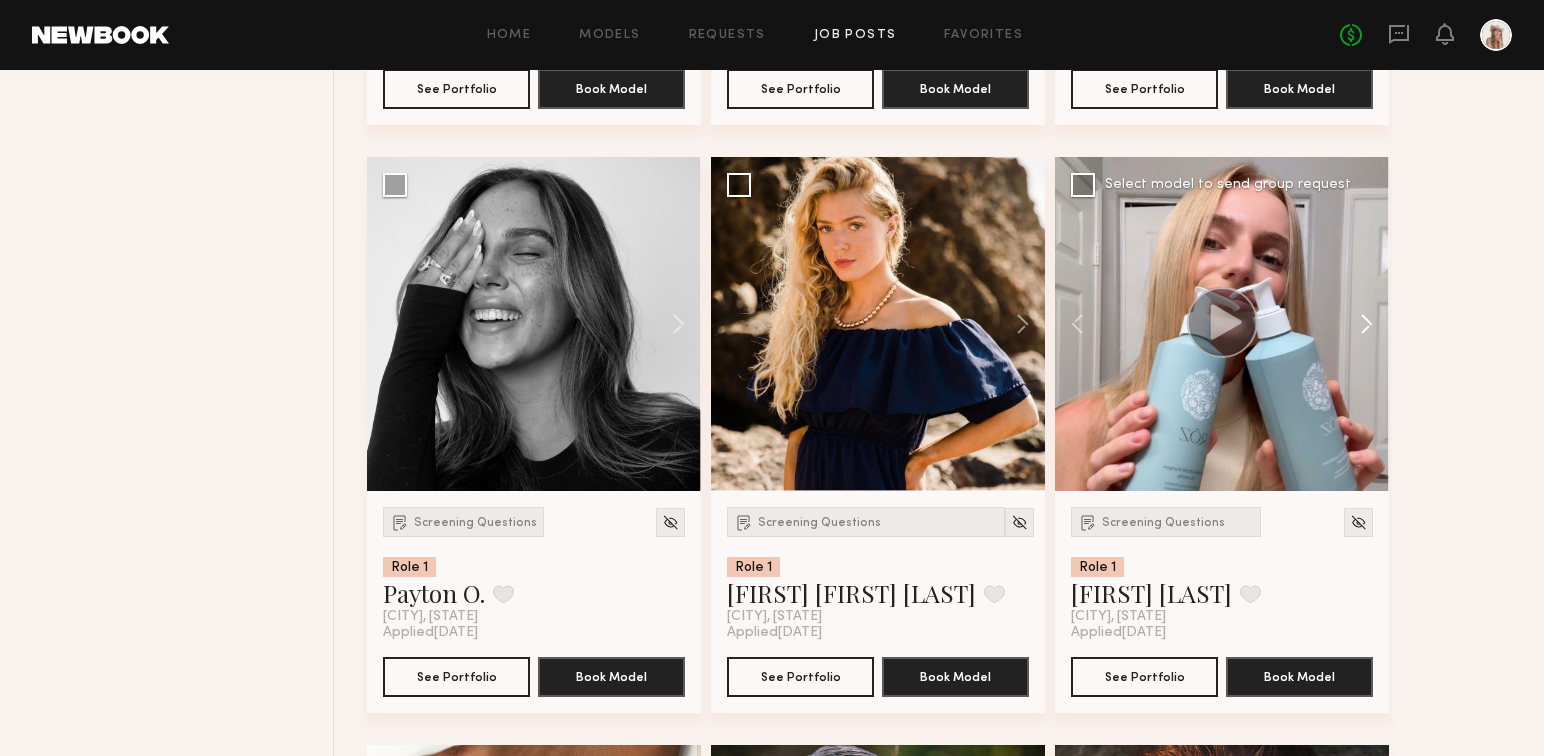 click 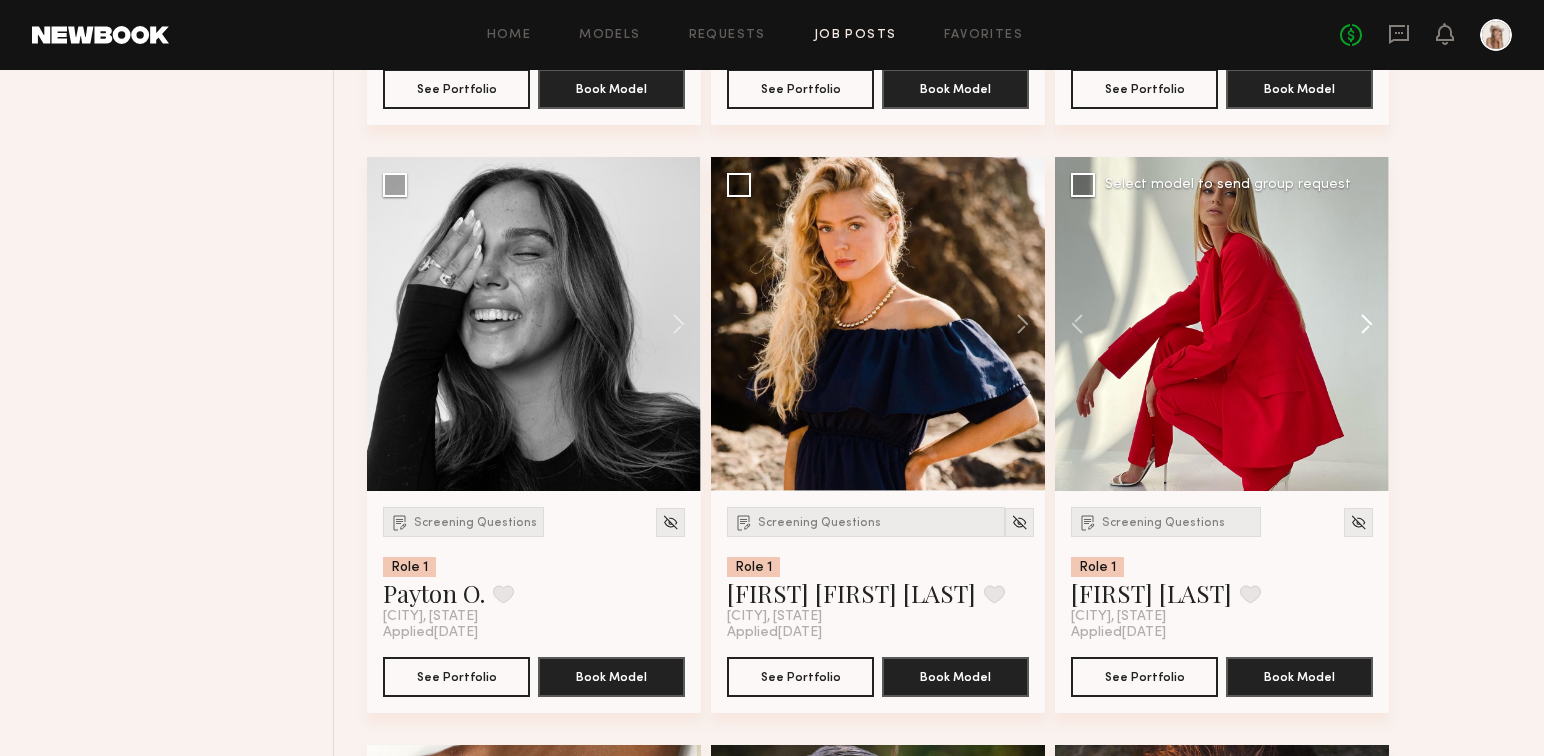 click 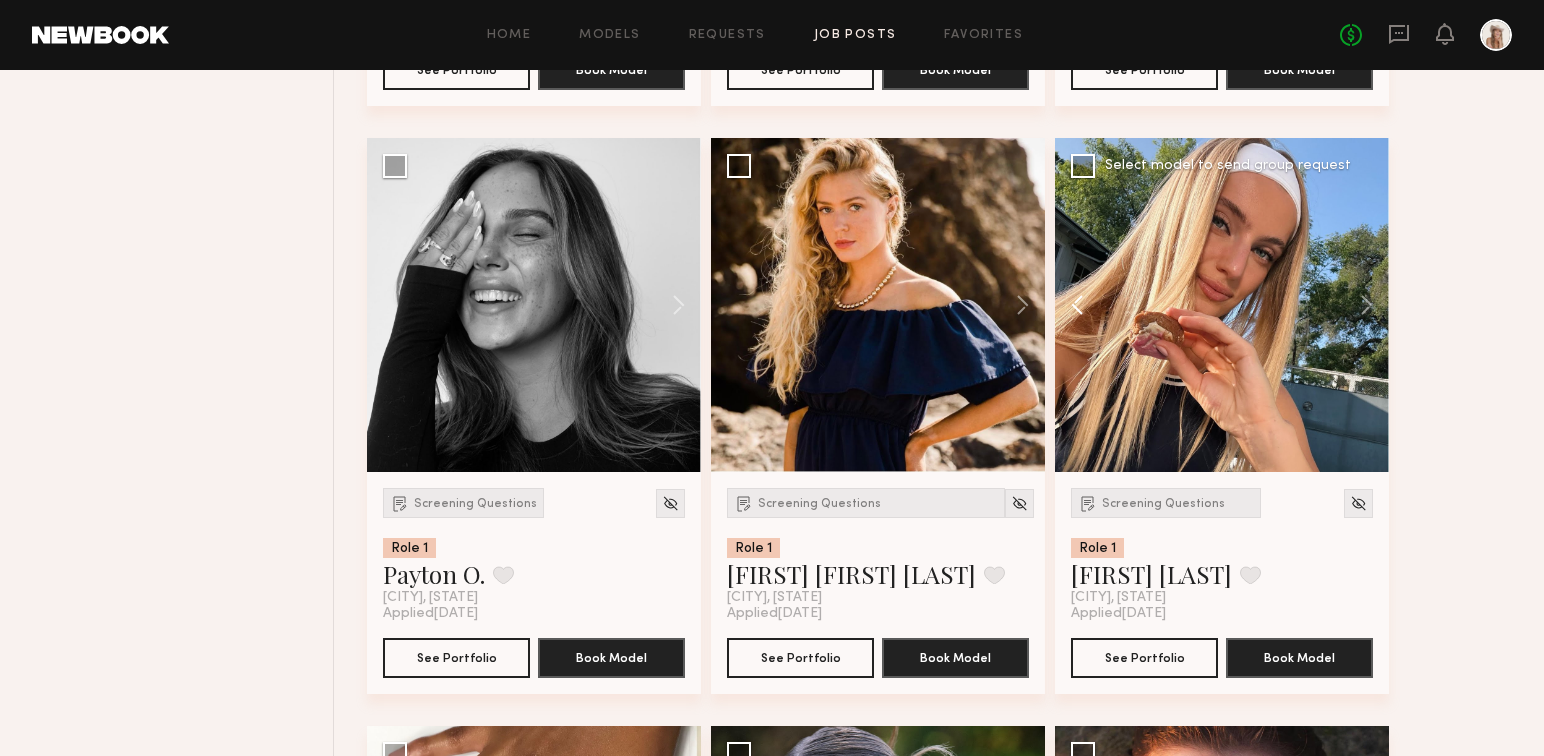 scroll, scrollTop: 5517, scrollLeft: 0, axis: vertical 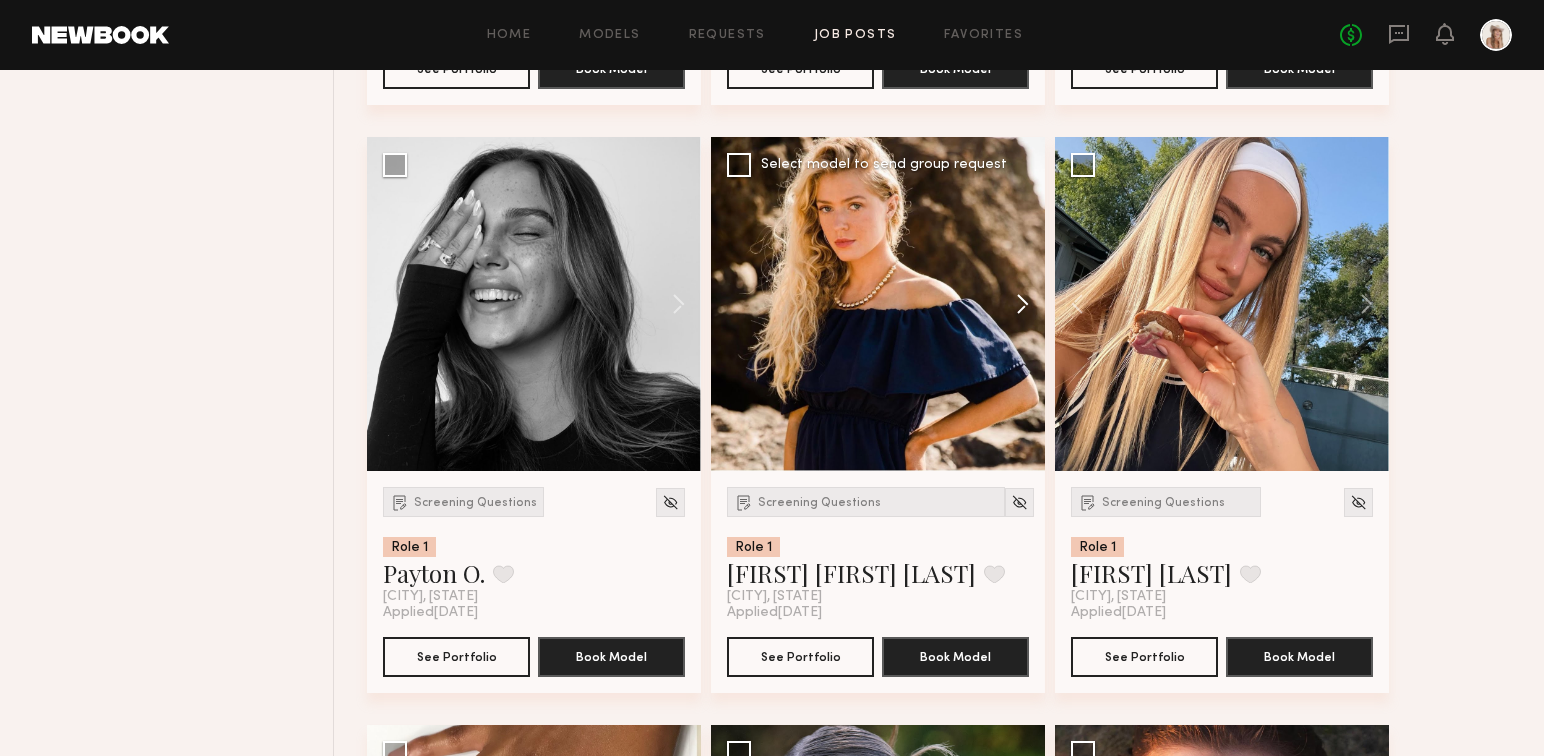 click 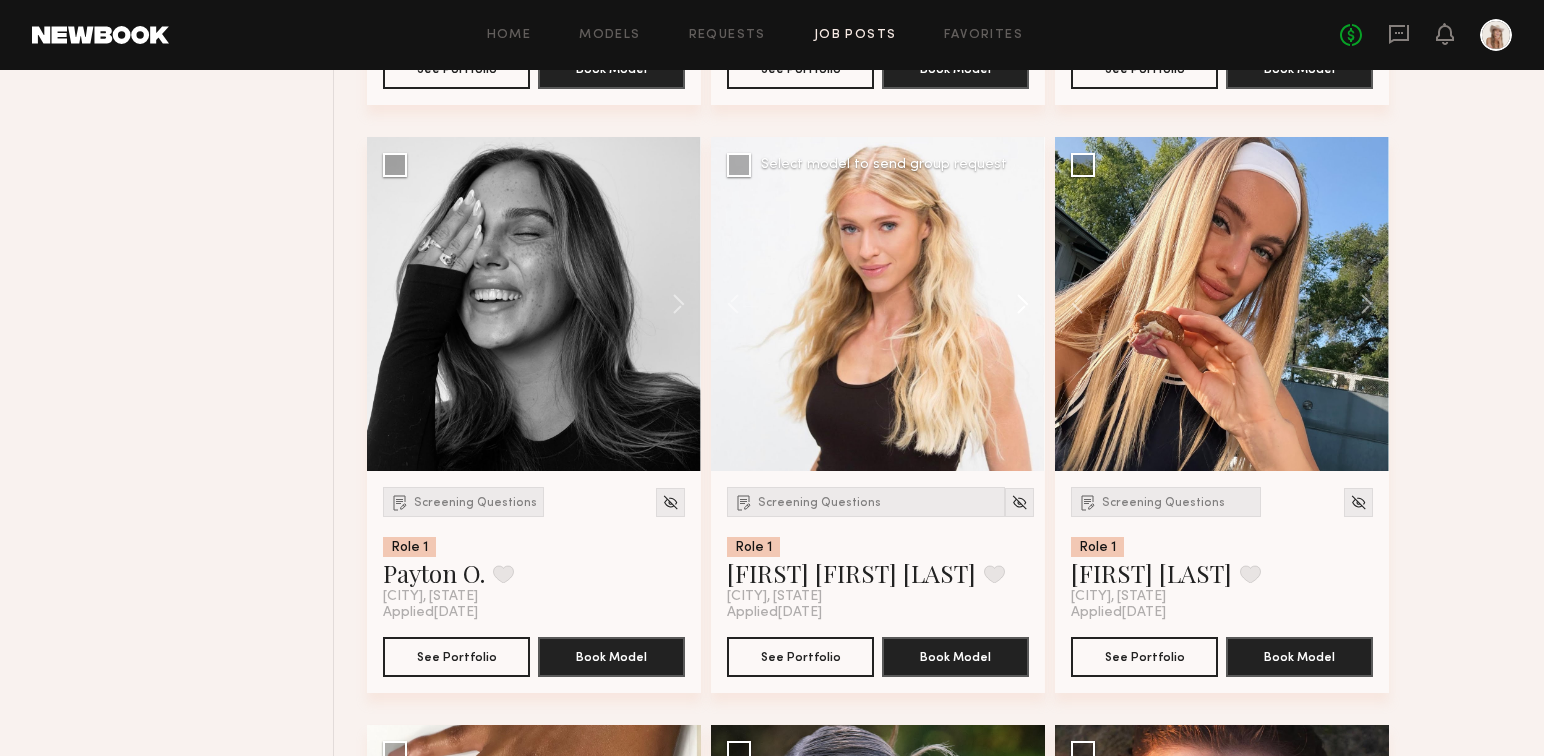 click 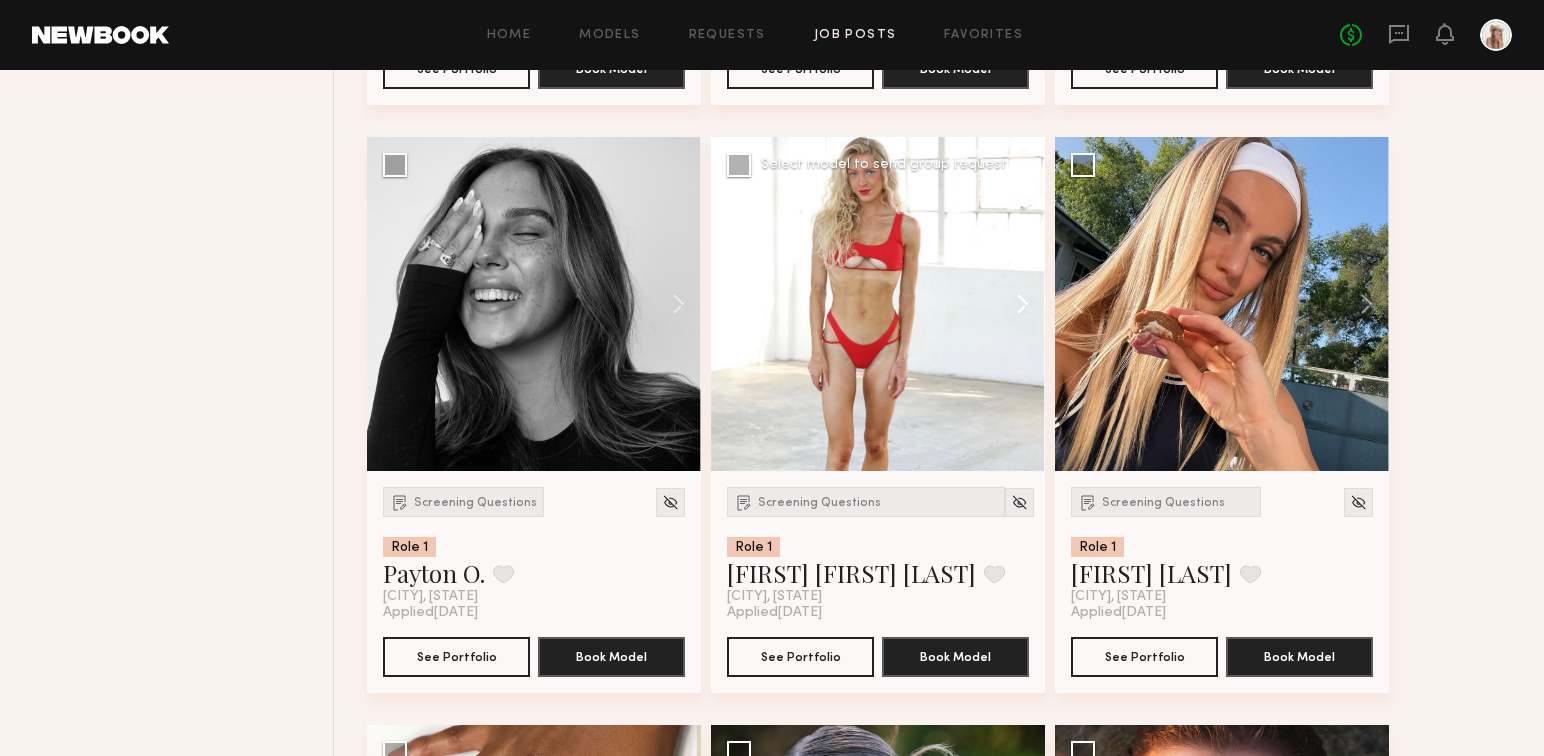 click 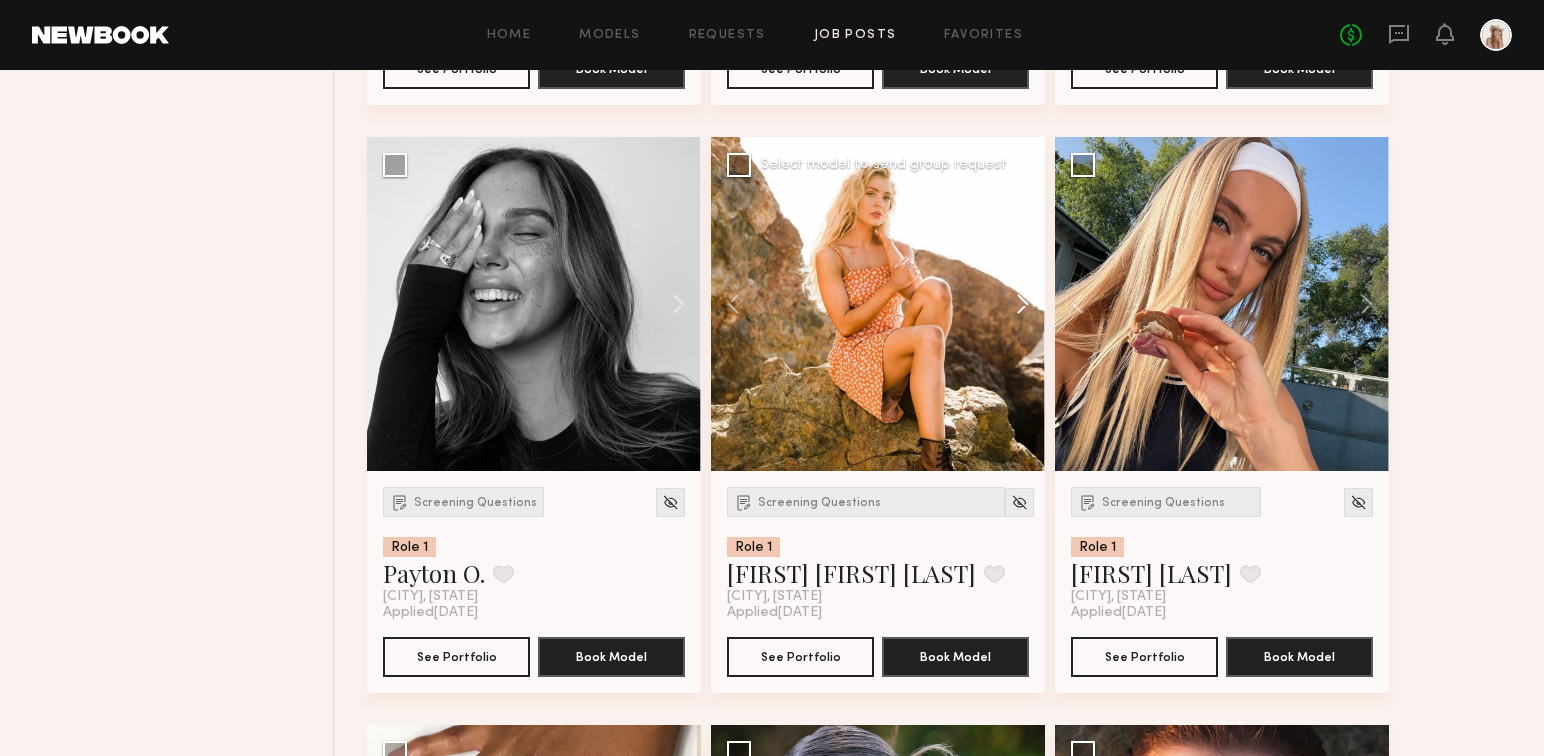 click 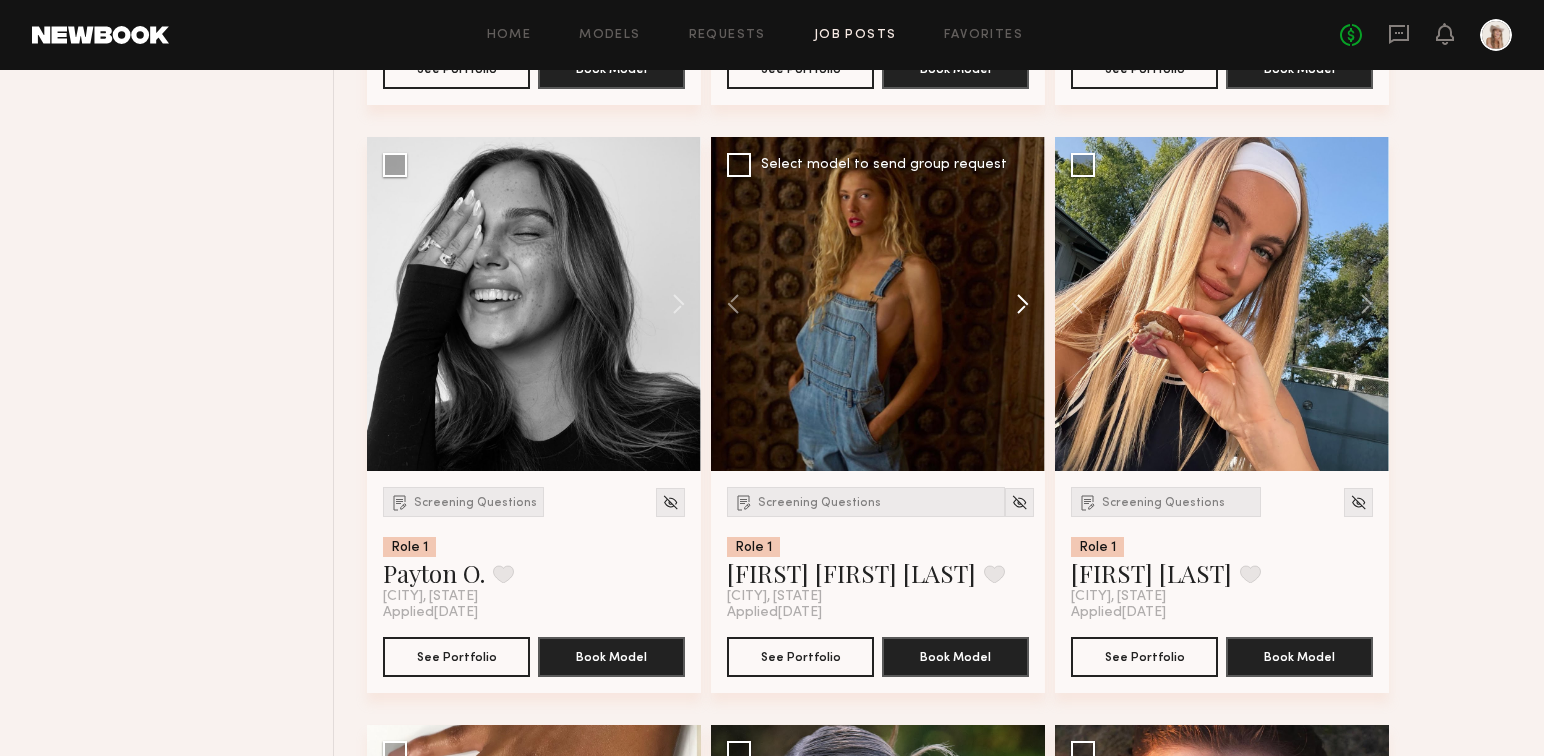 click 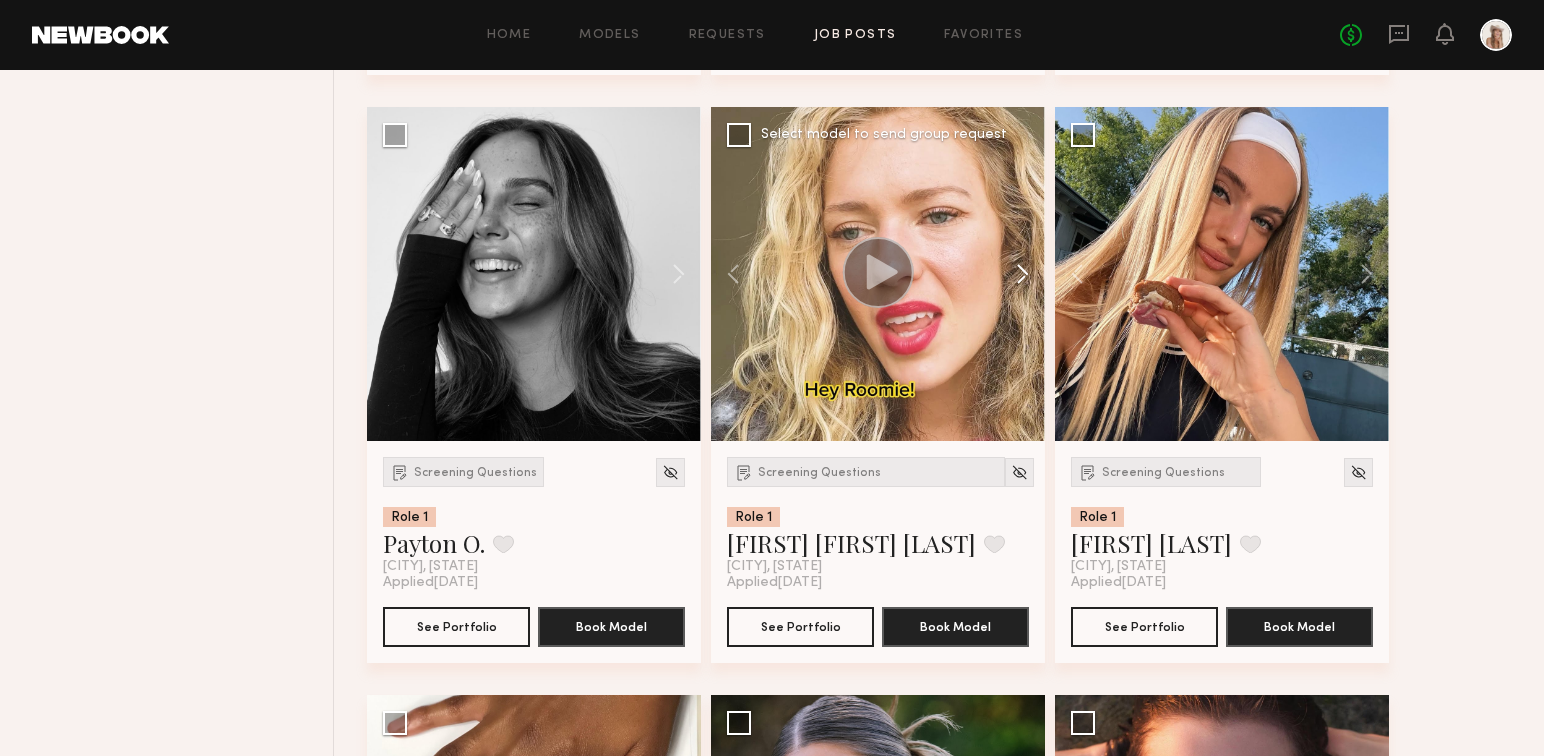 scroll, scrollTop: 5553, scrollLeft: 0, axis: vertical 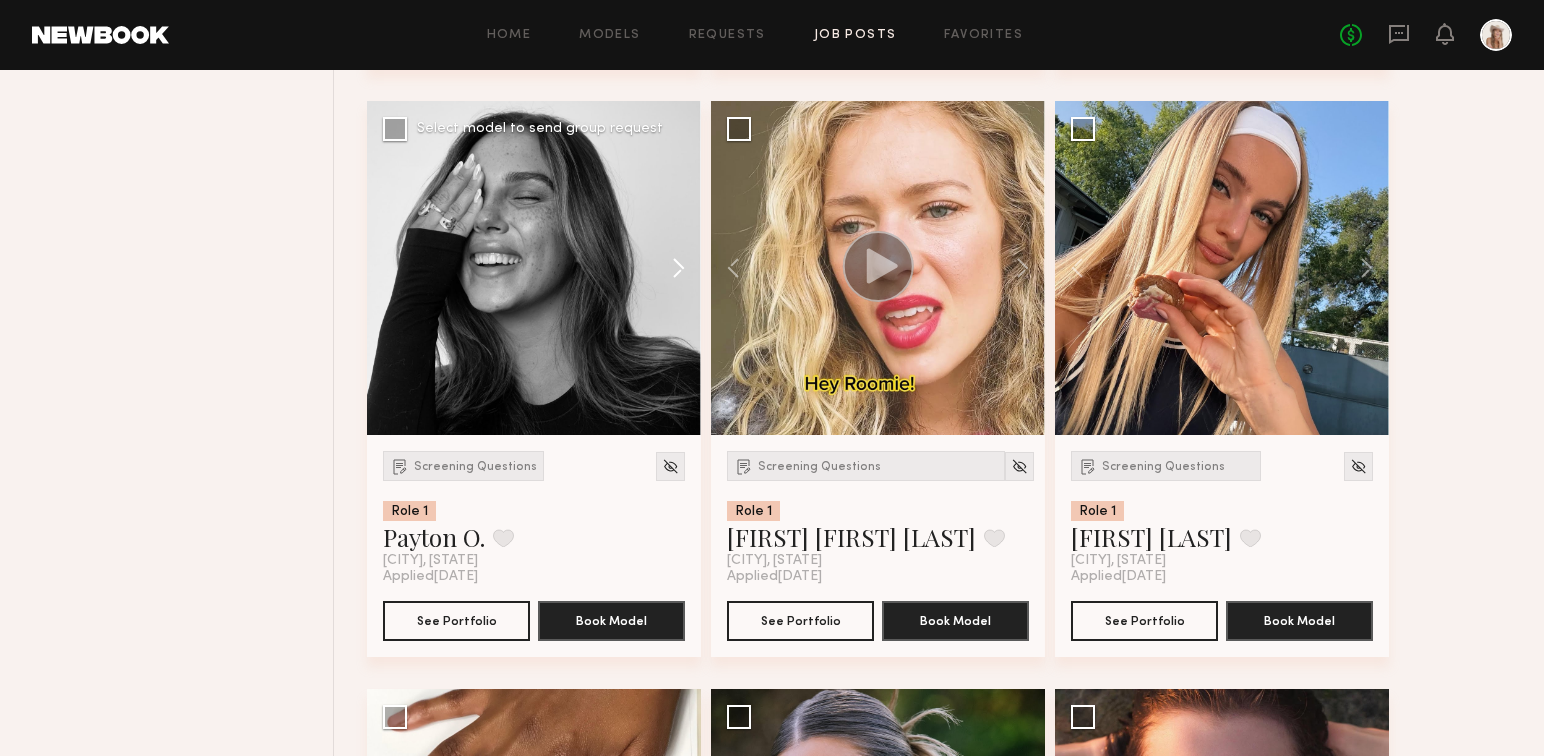 click 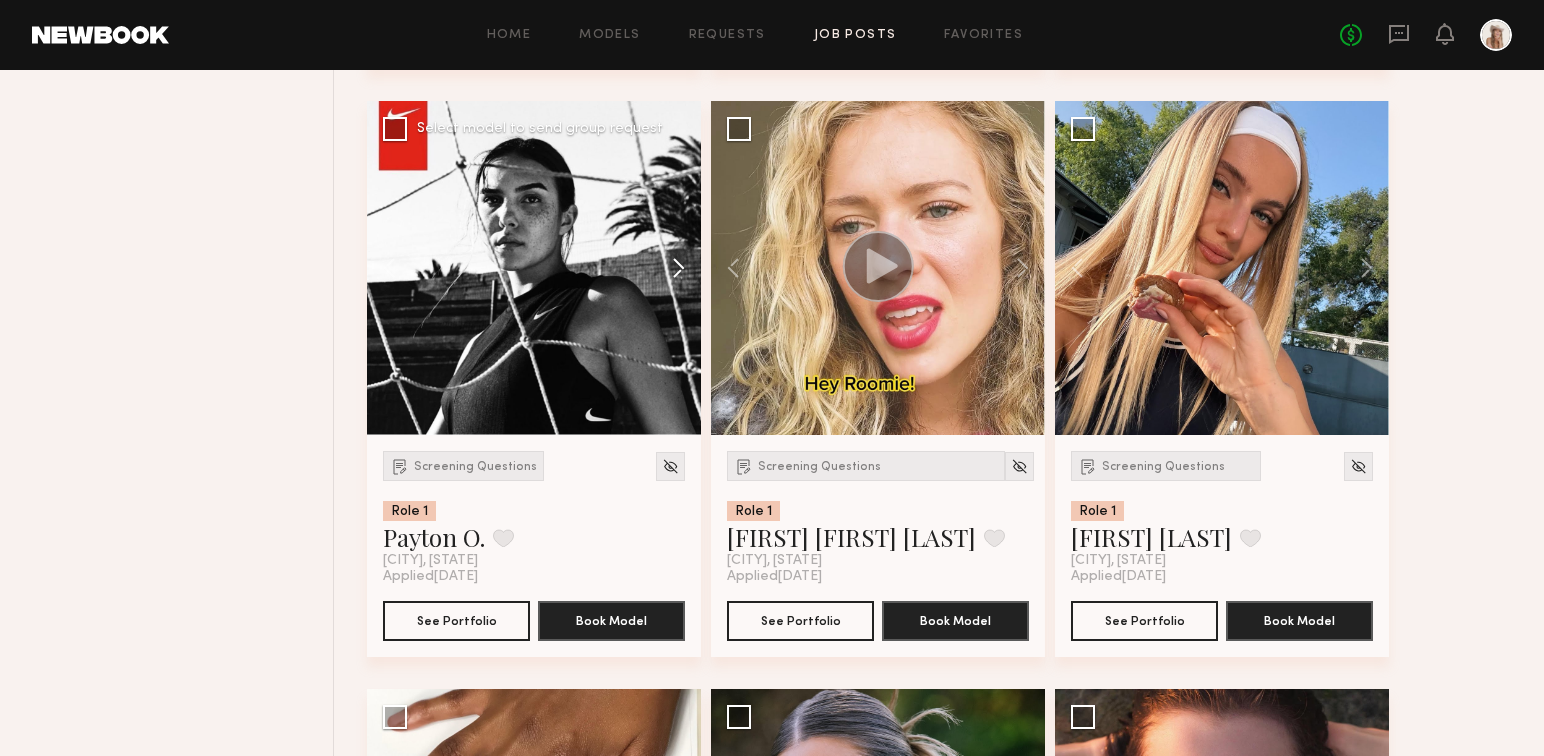 click 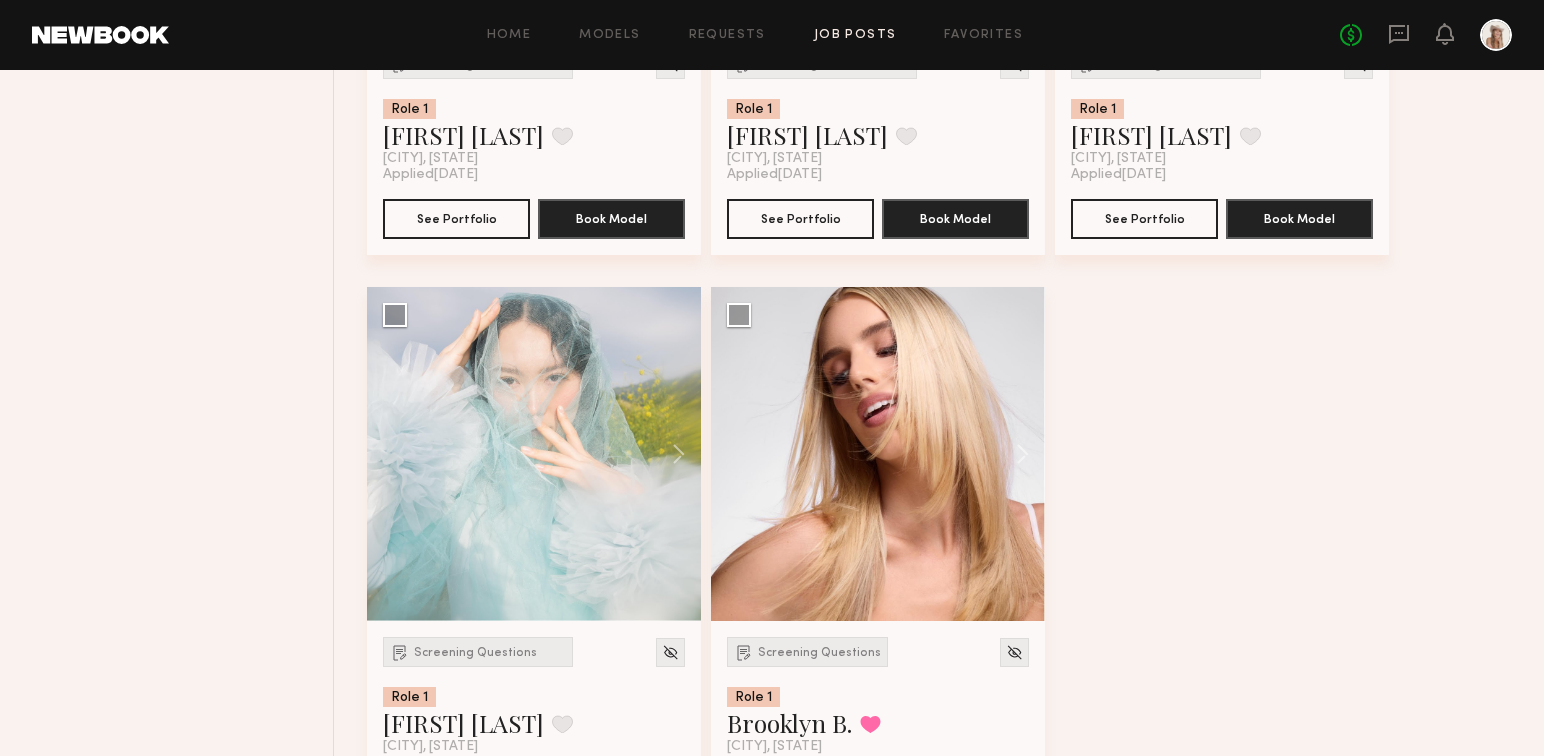 scroll, scrollTop: 6557, scrollLeft: 0, axis: vertical 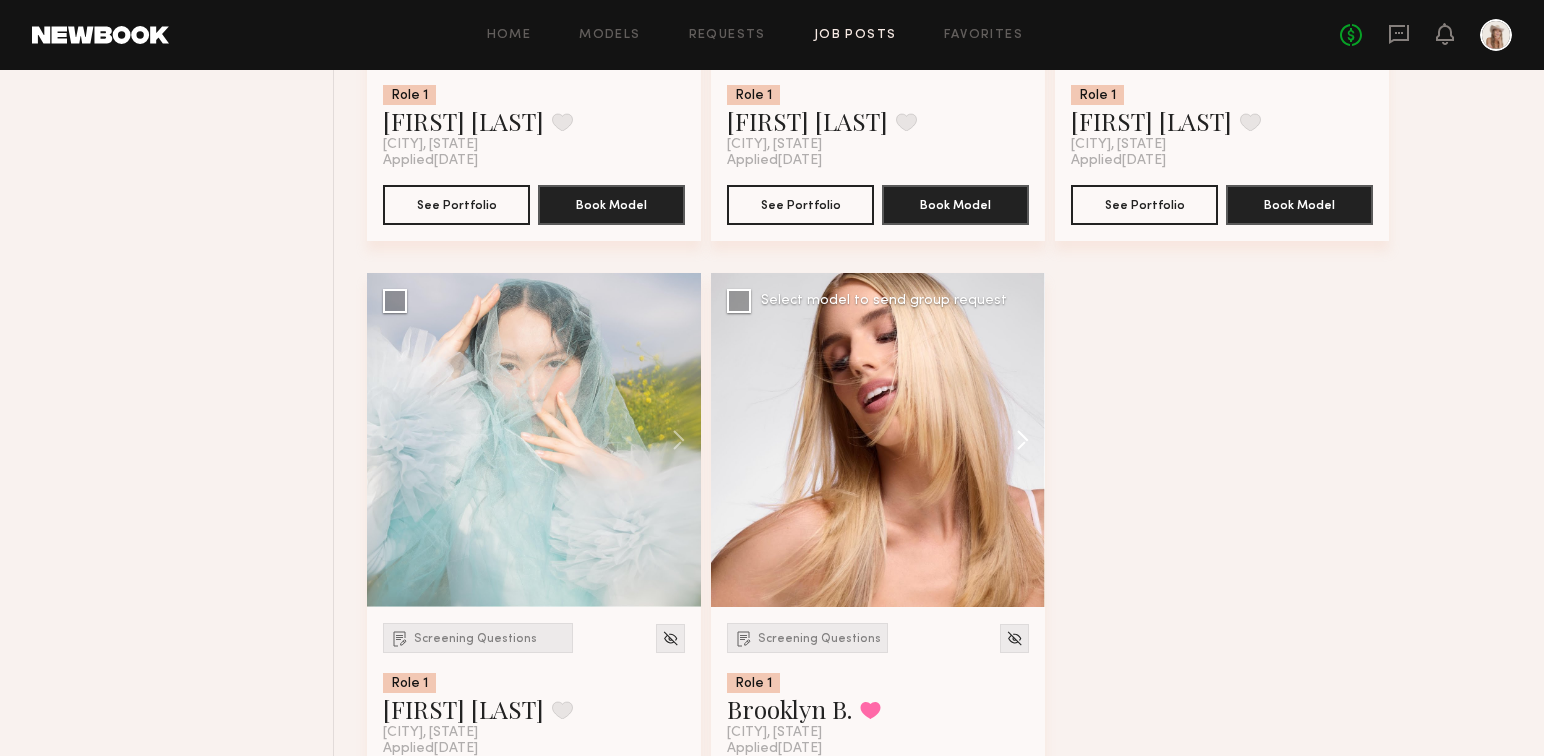 click 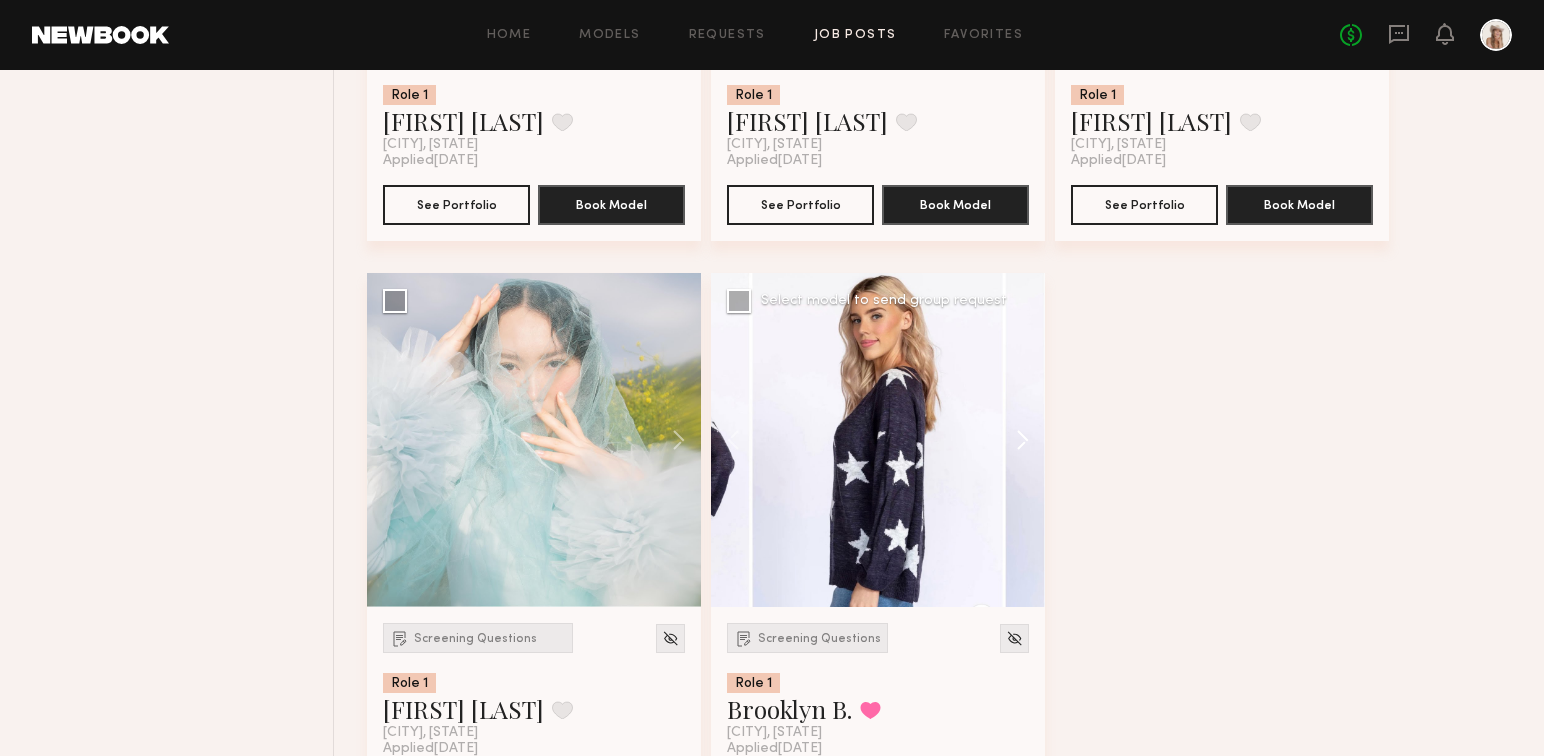click 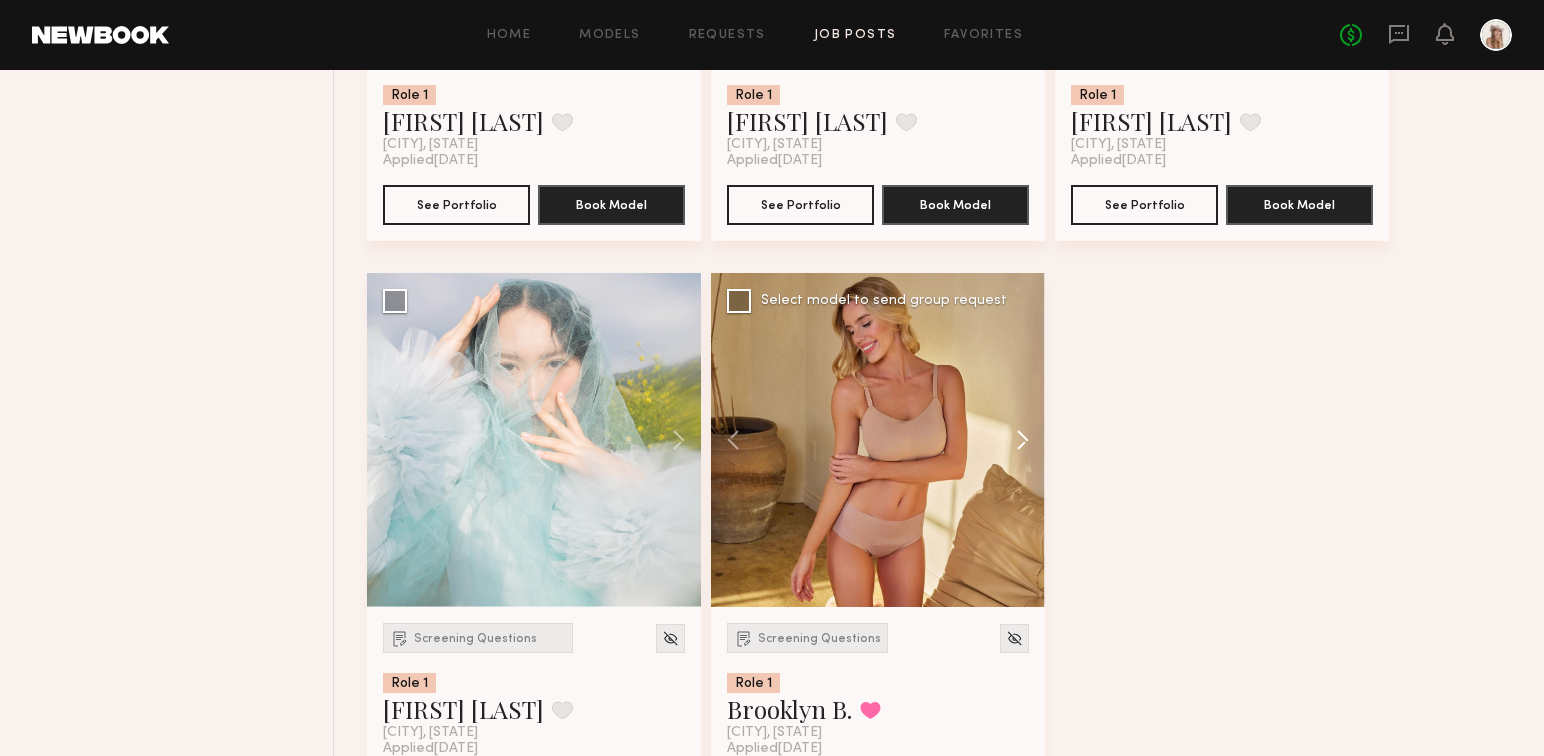 click 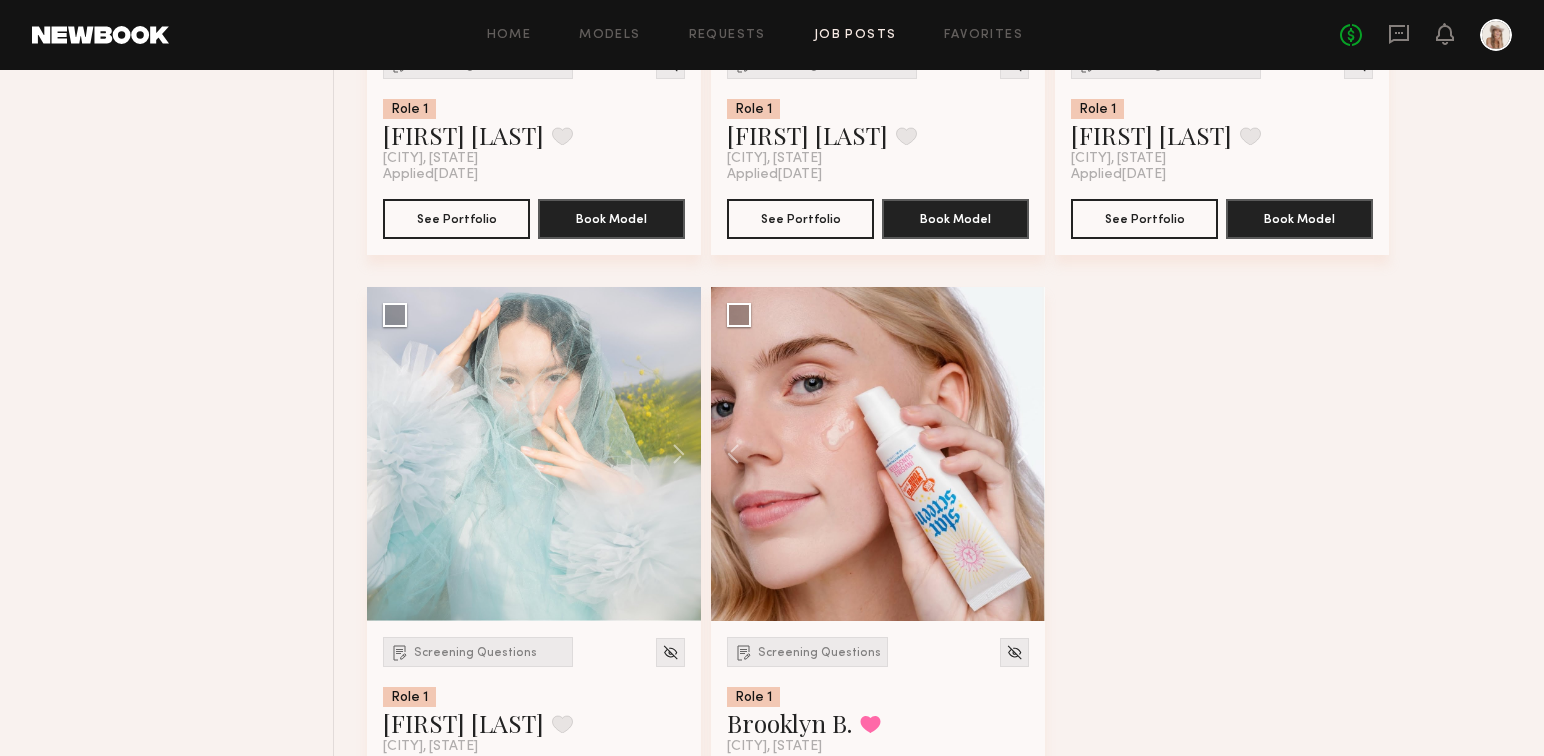 scroll, scrollTop: 6545, scrollLeft: 0, axis: vertical 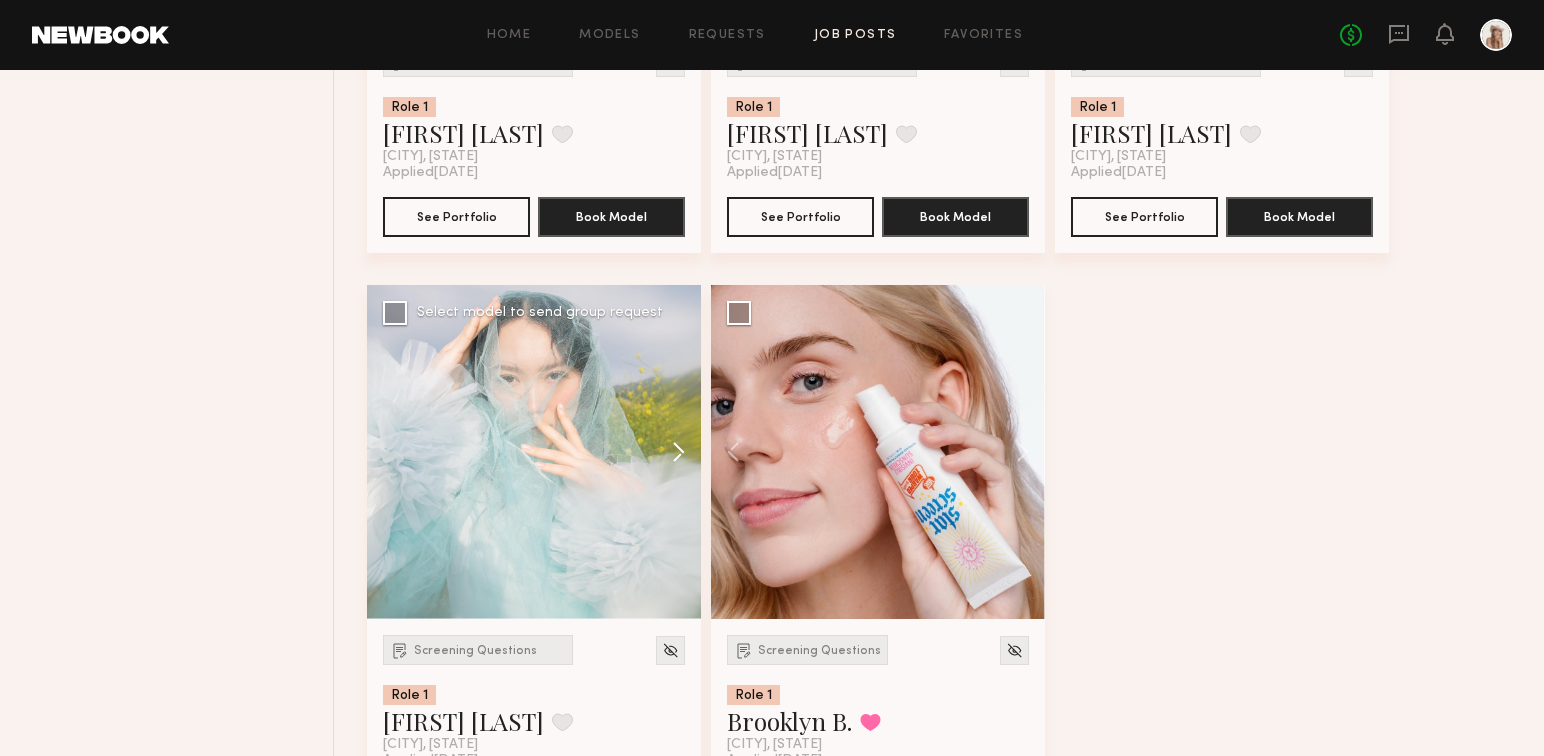 click 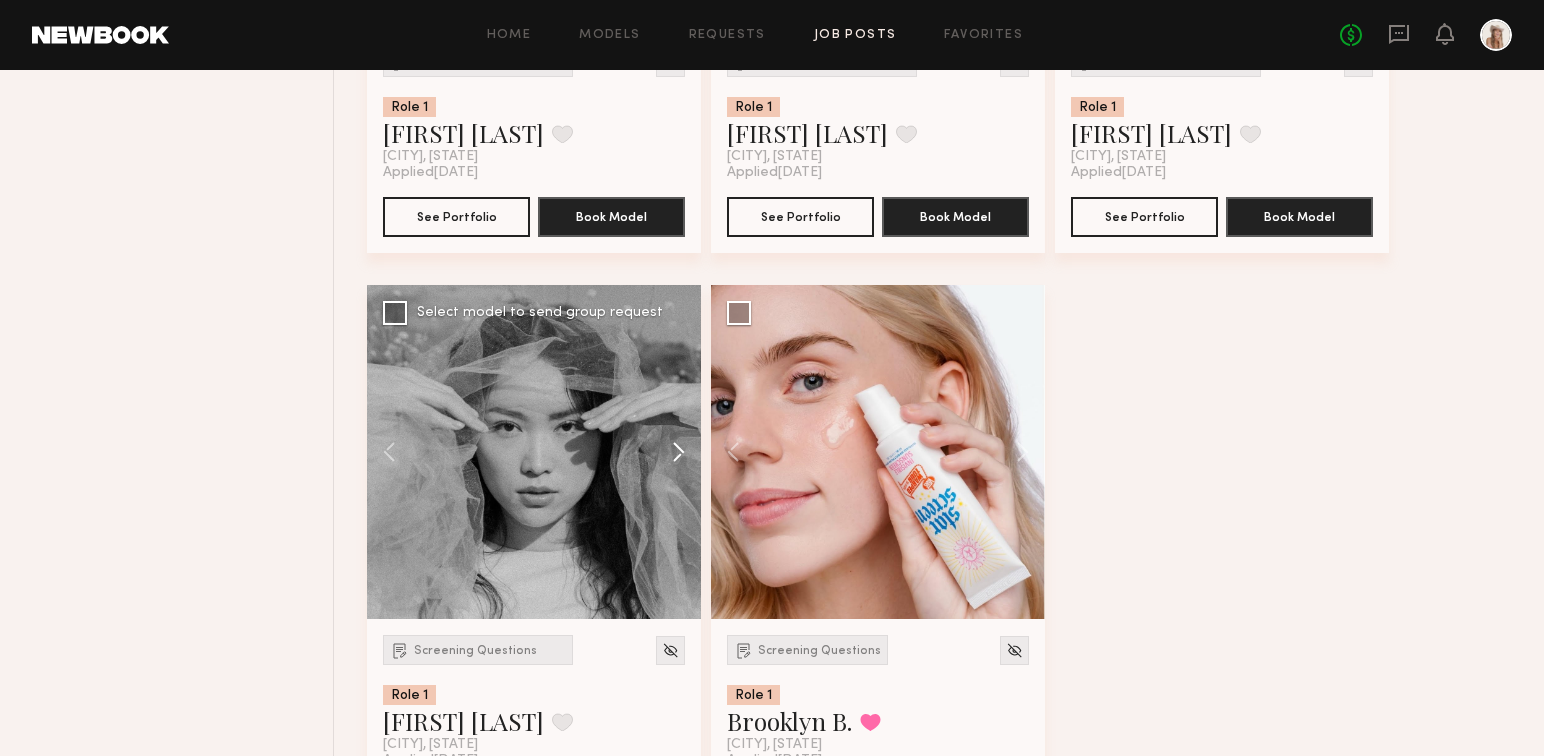 click 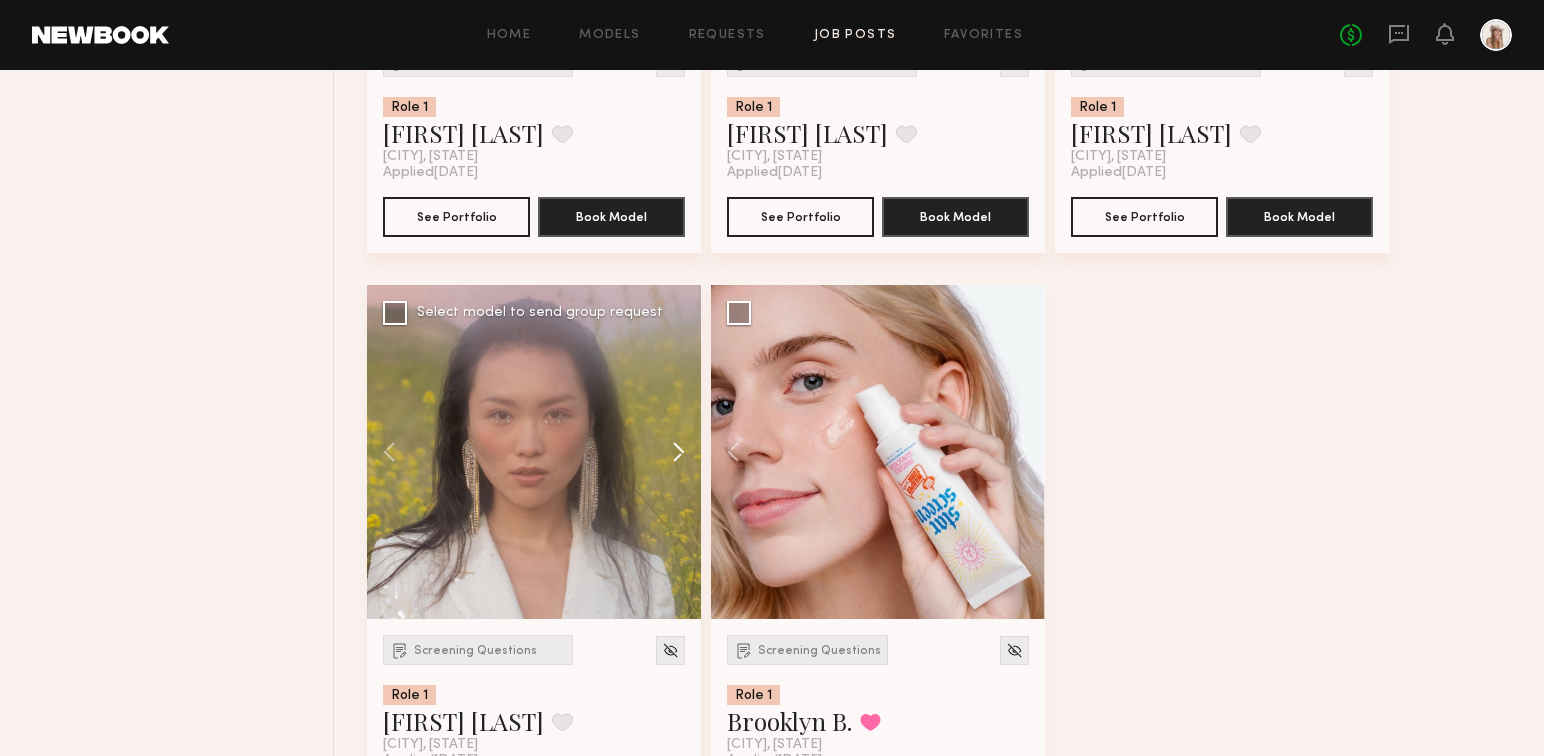 click 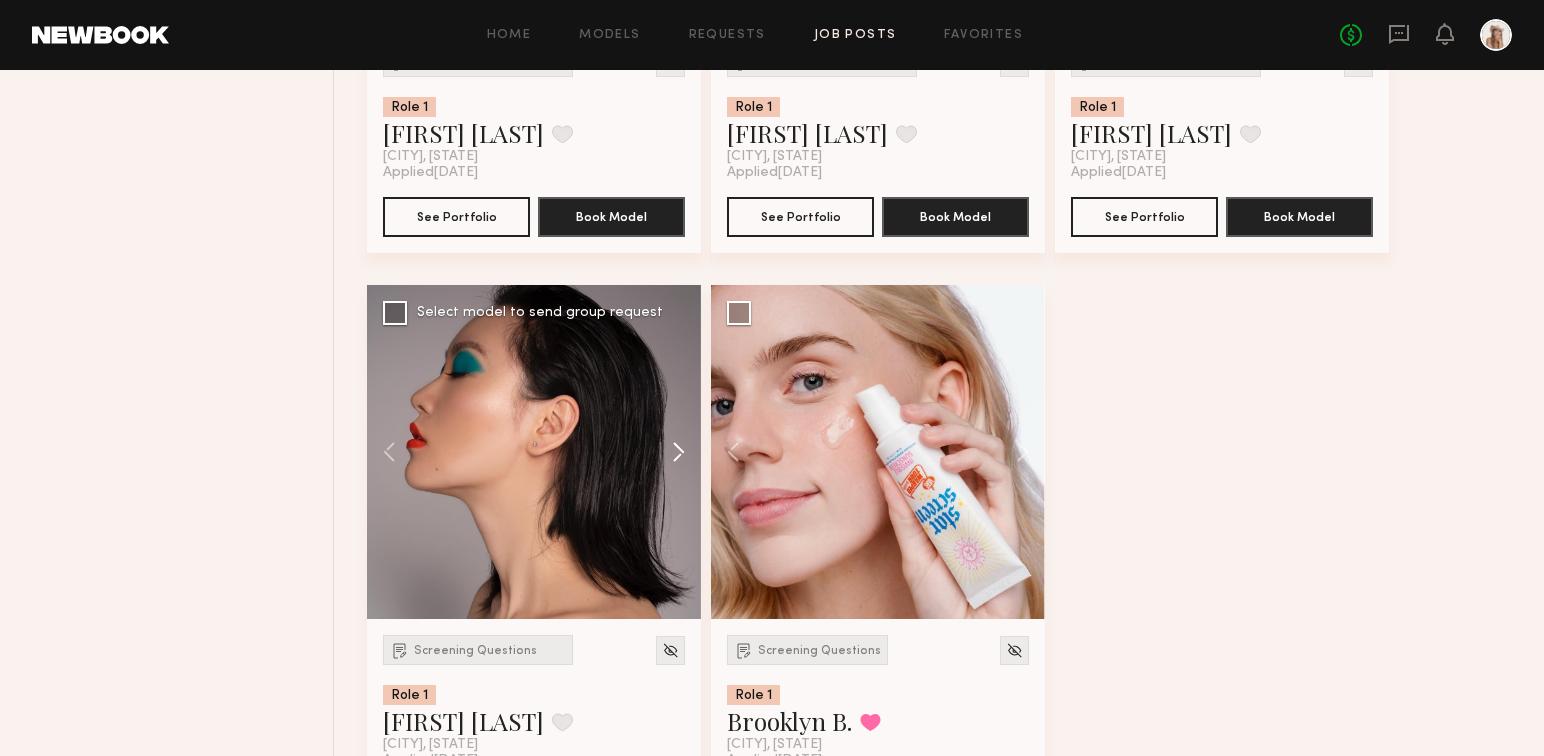 click 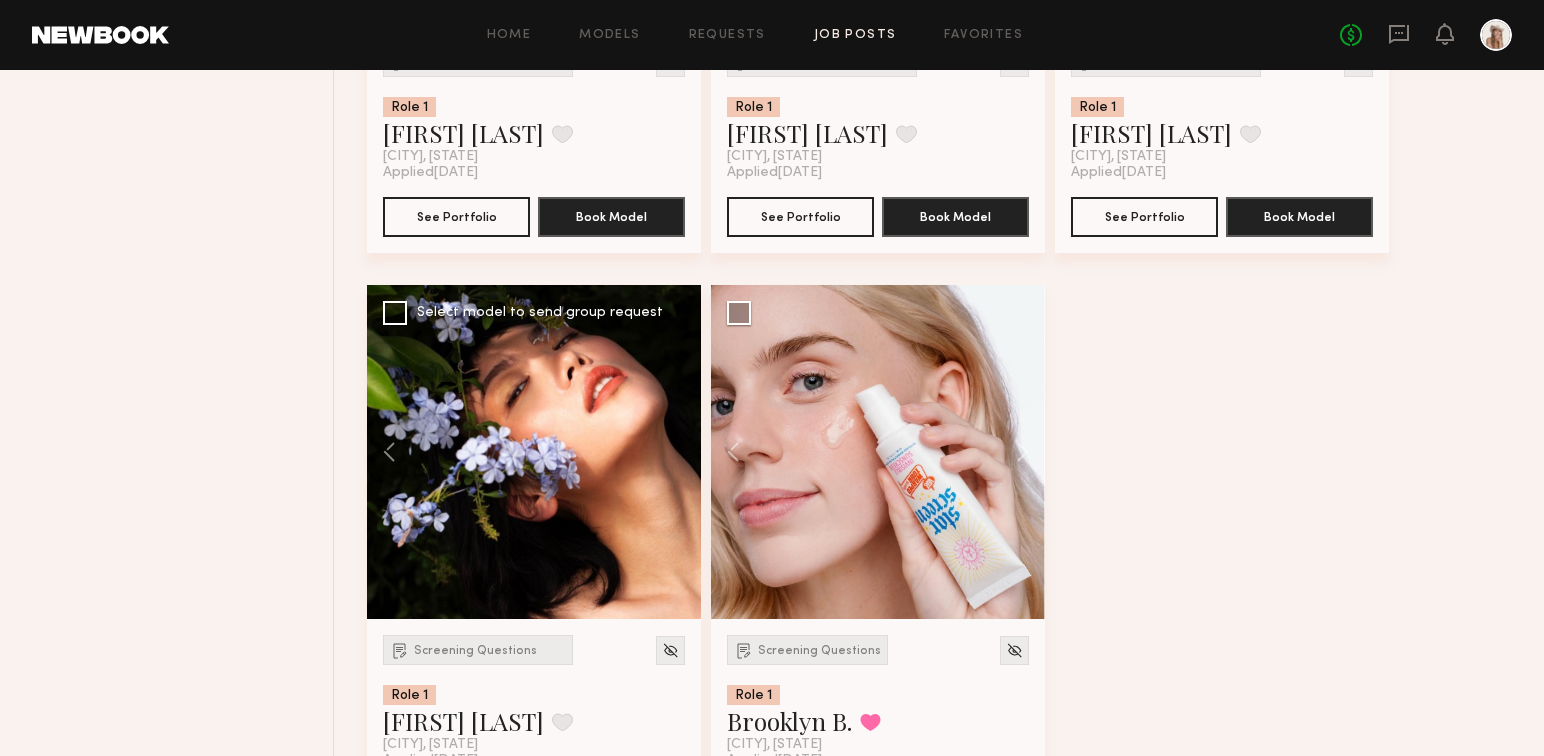 click 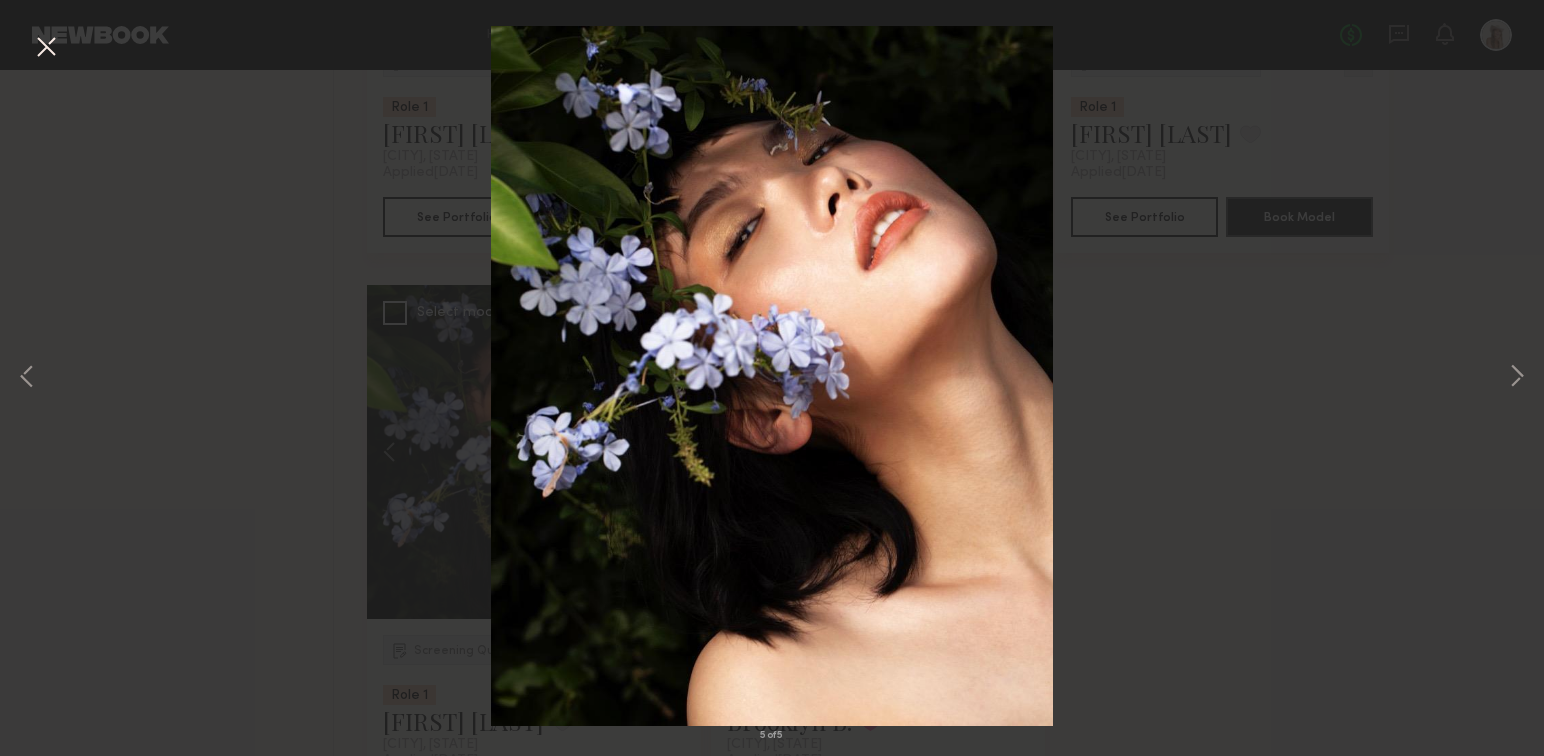 click on "5  of  5" at bounding box center (772, 378) 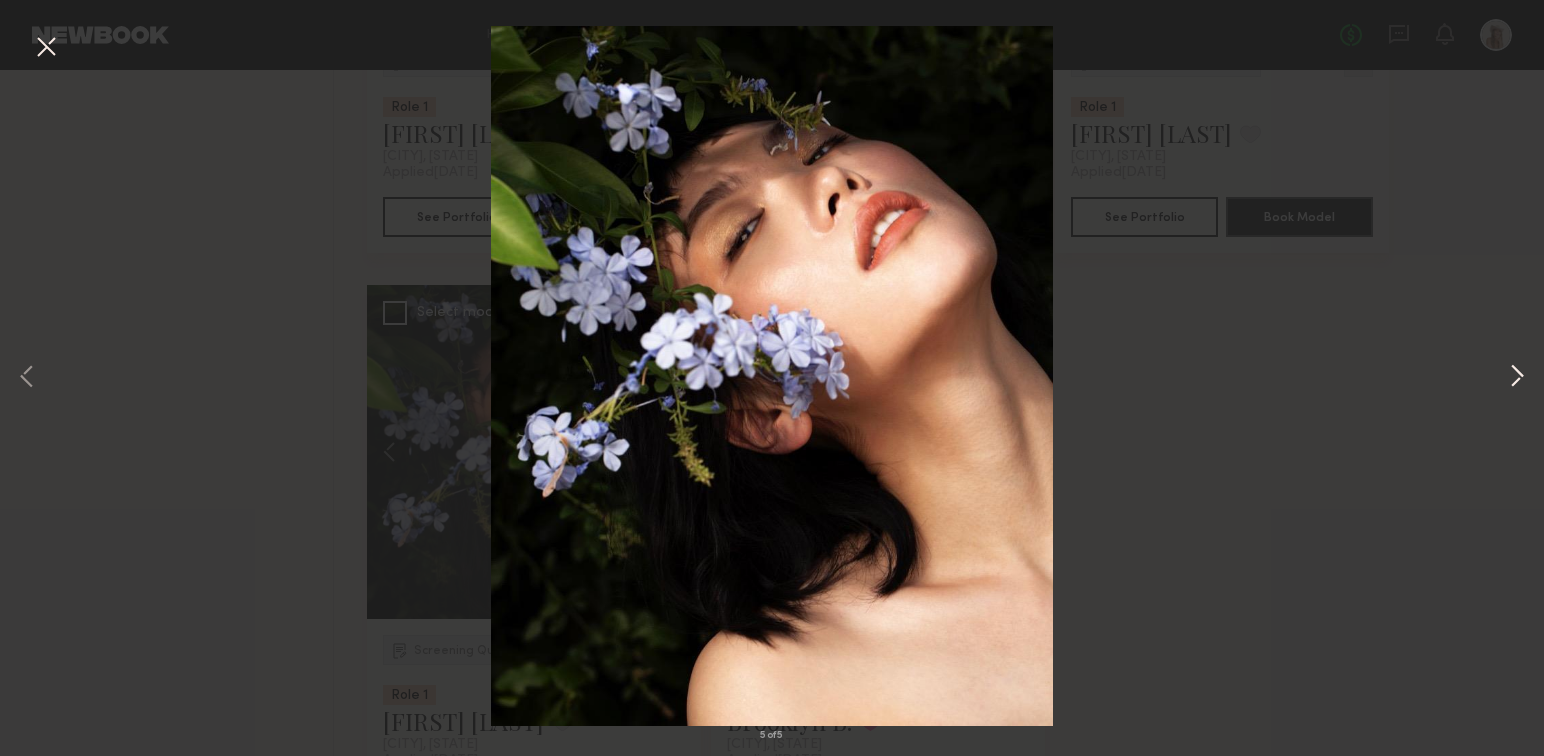 click at bounding box center (1517, 378) 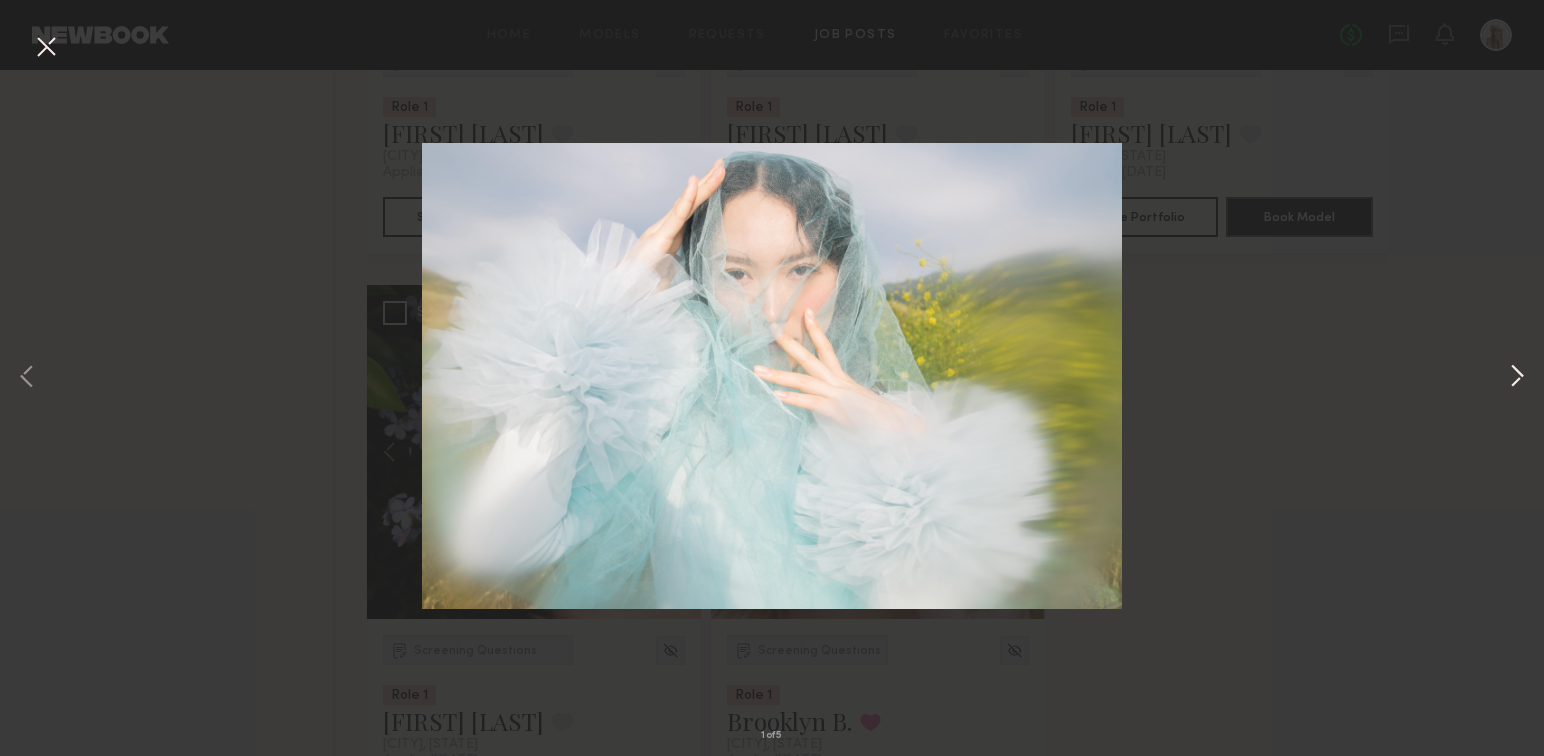 click at bounding box center [1517, 378] 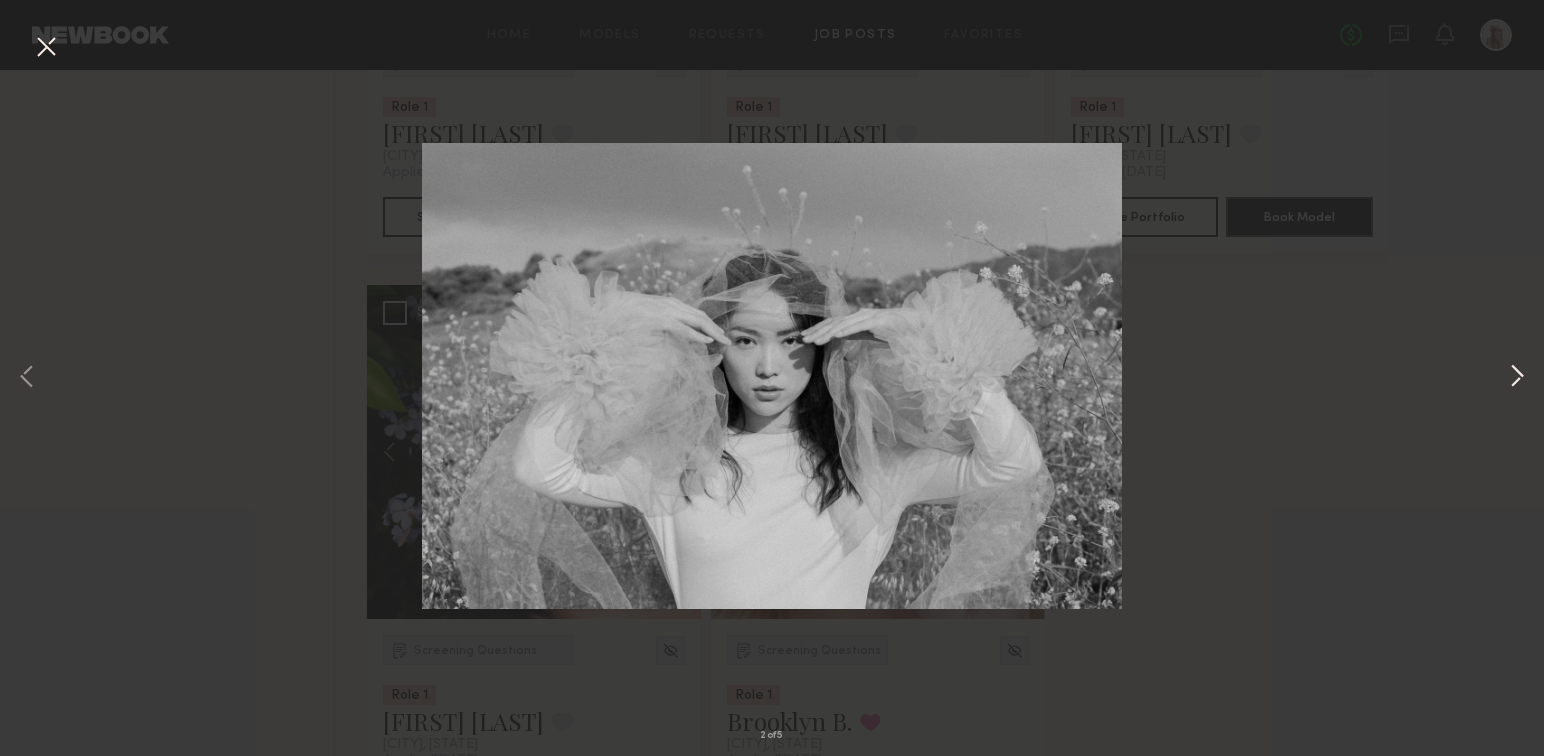 click at bounding box center (1517, 378) 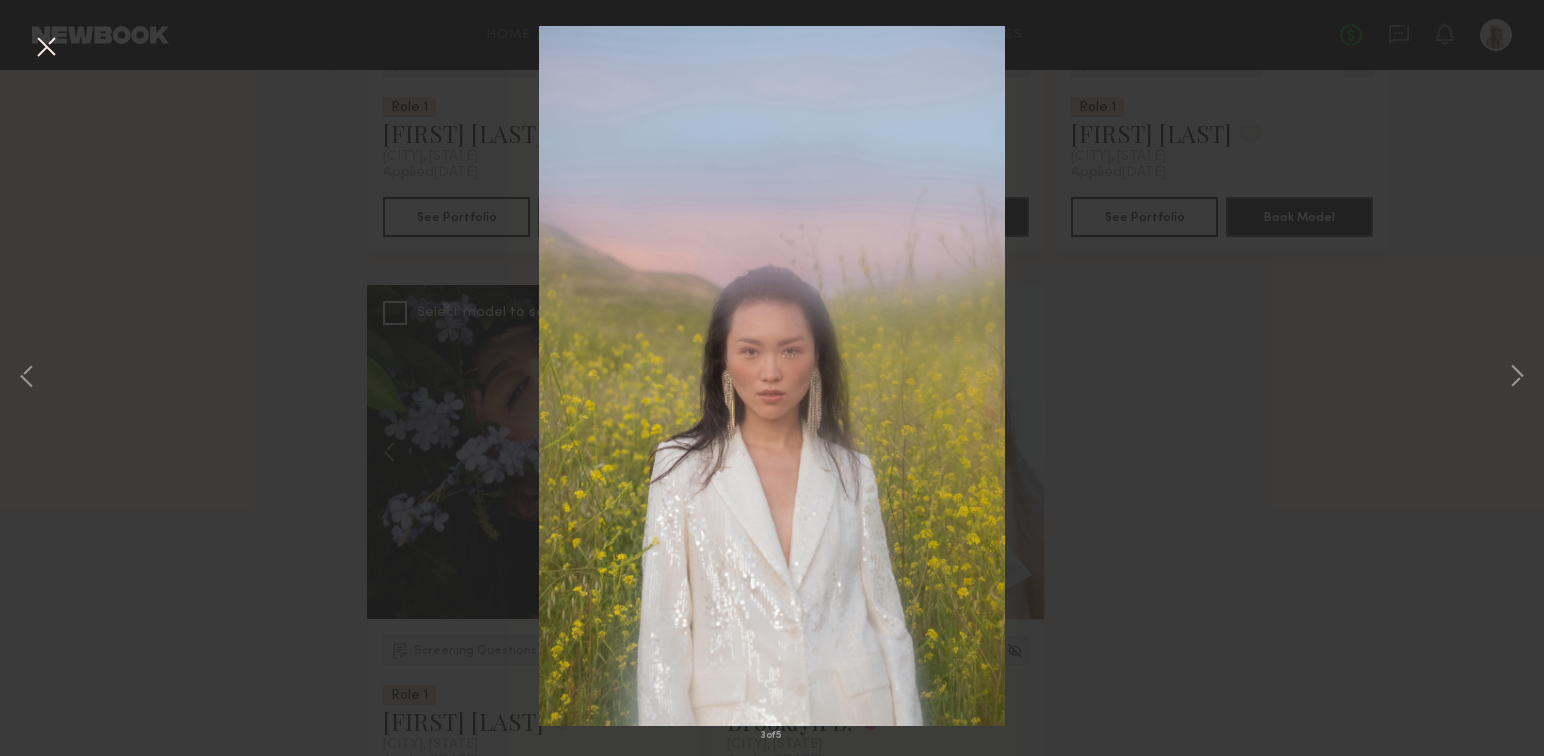 type 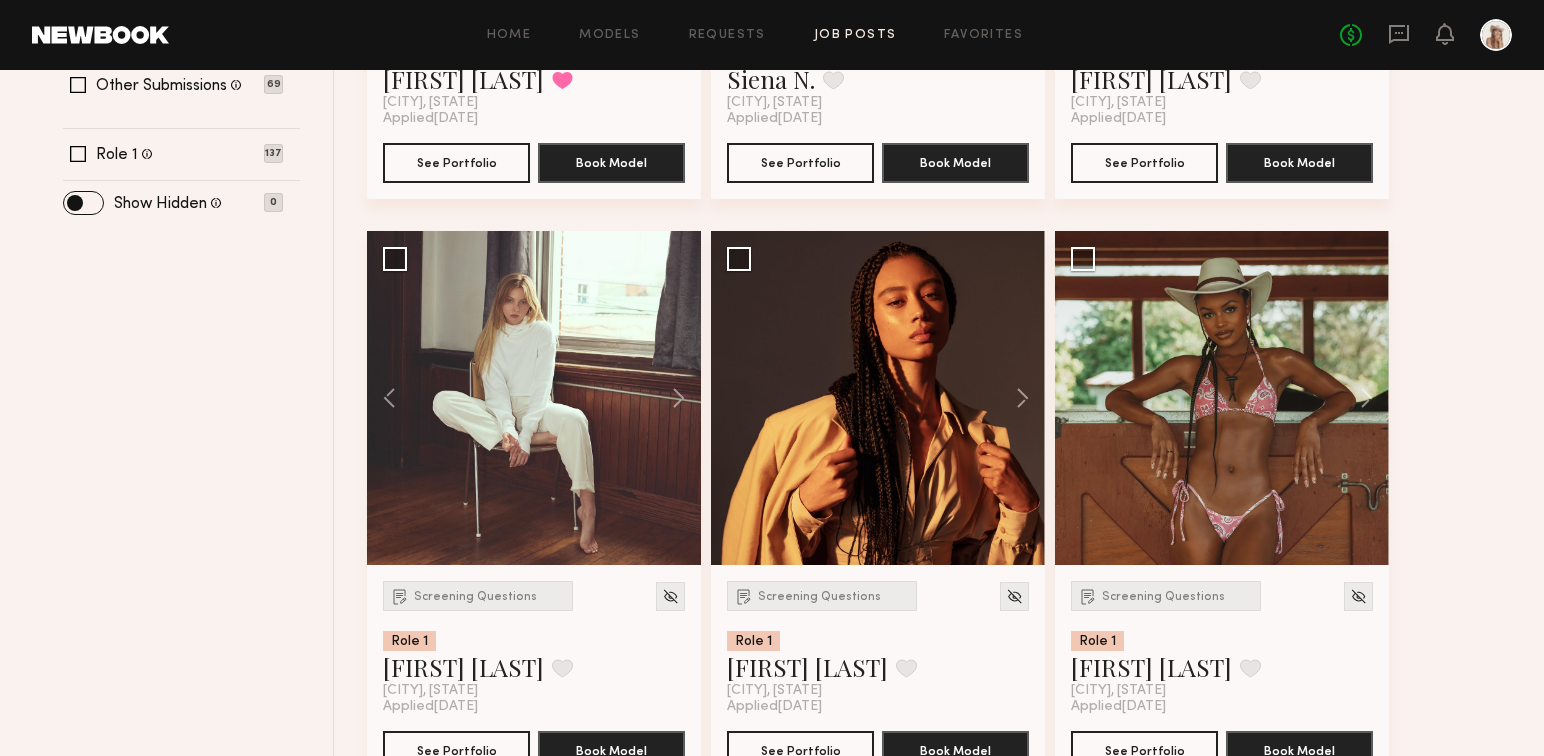 scroll, scrollTop: 0, scrollLeft: 0, axis: both 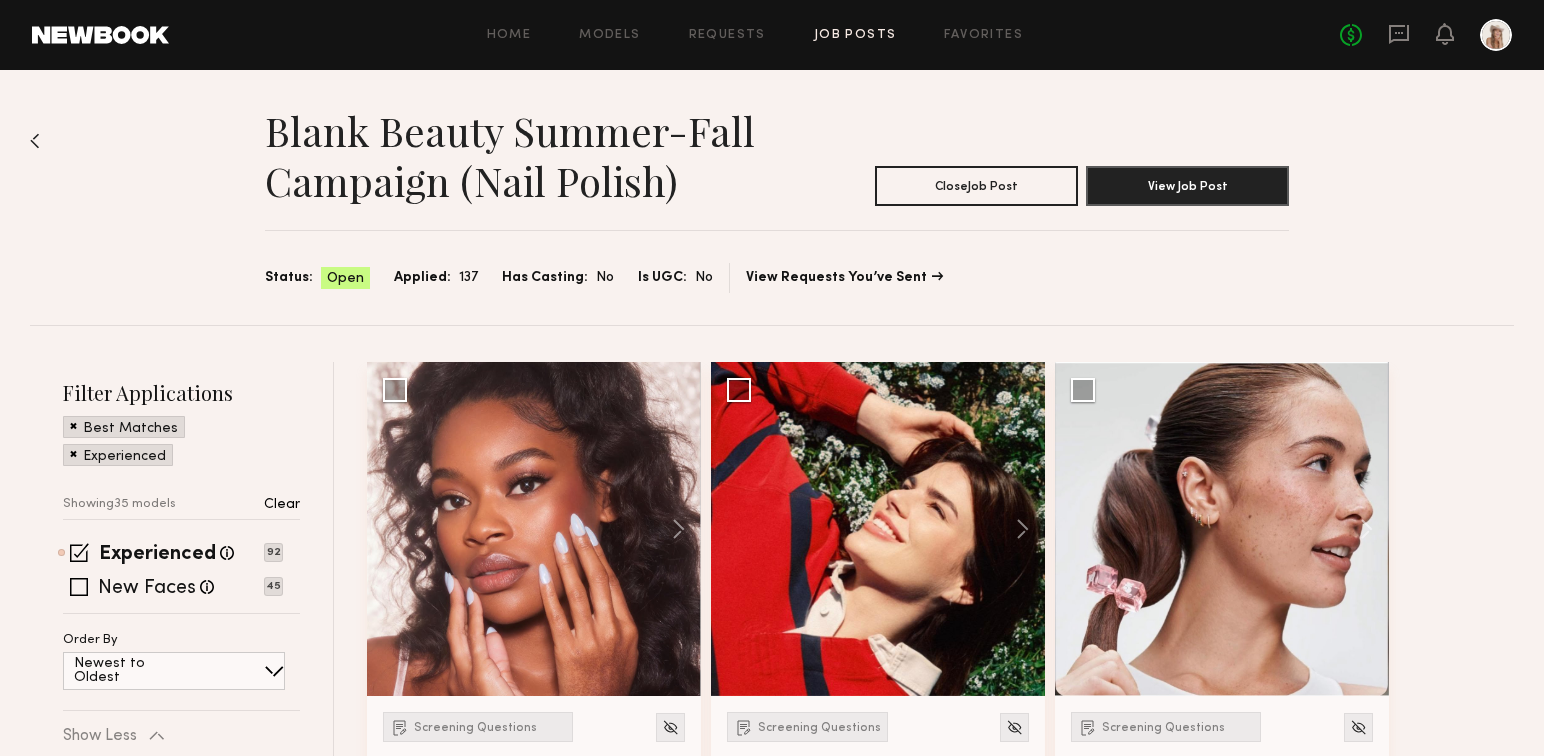 click on "Applied:" 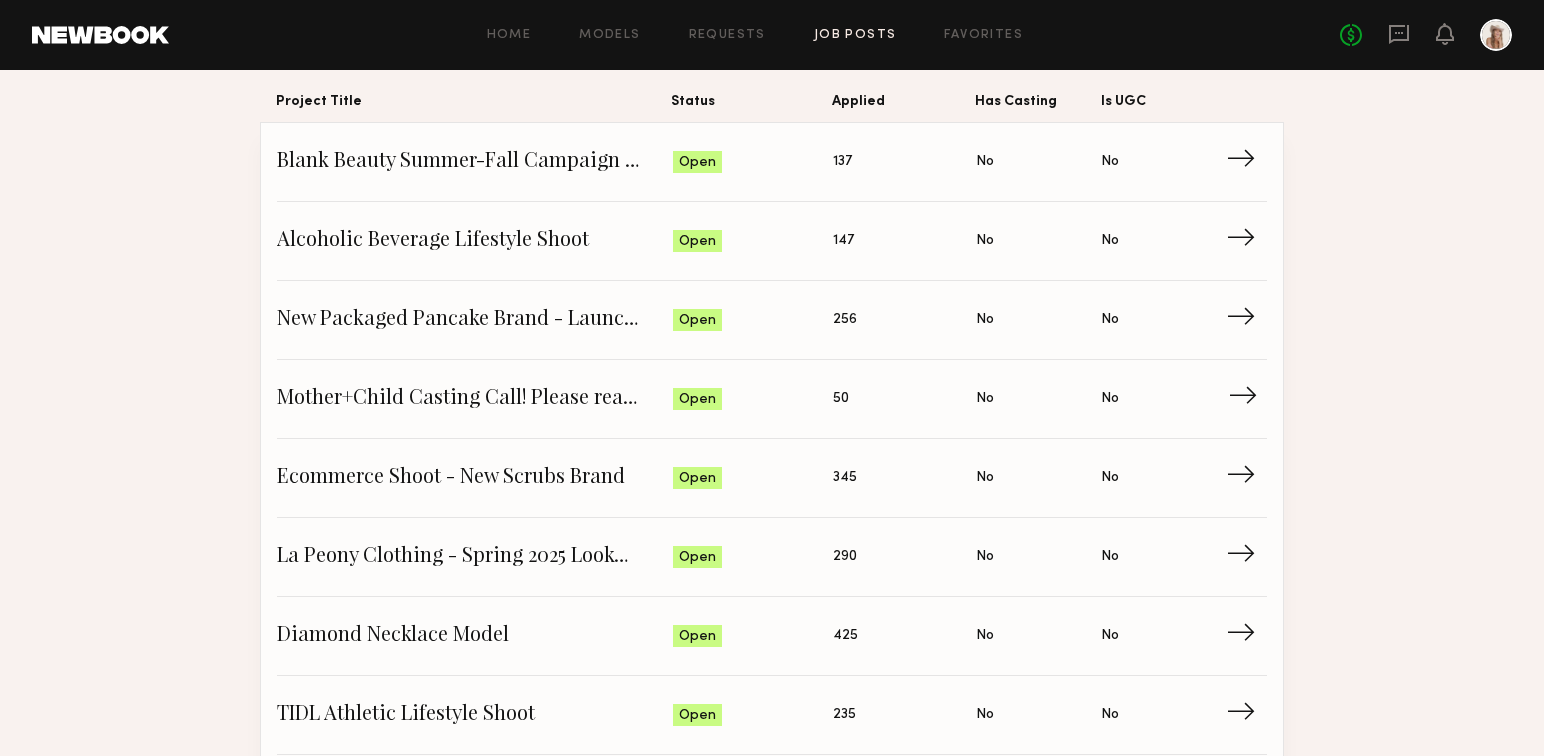 scroll, scrollTop: 187, scrollLeft: 0, axis: vertical 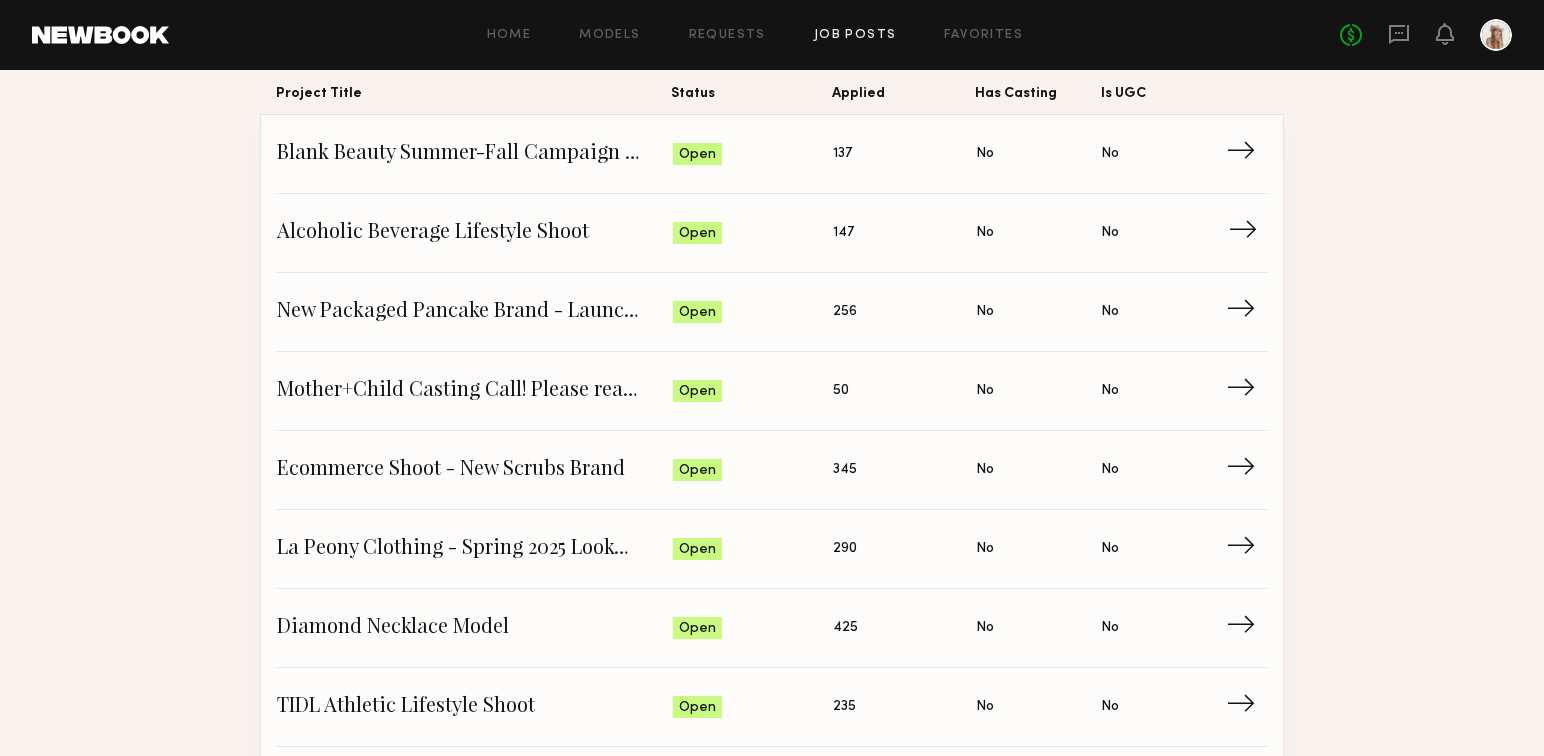 click on "Alcoholic Beverage Lifestyle Shoot" 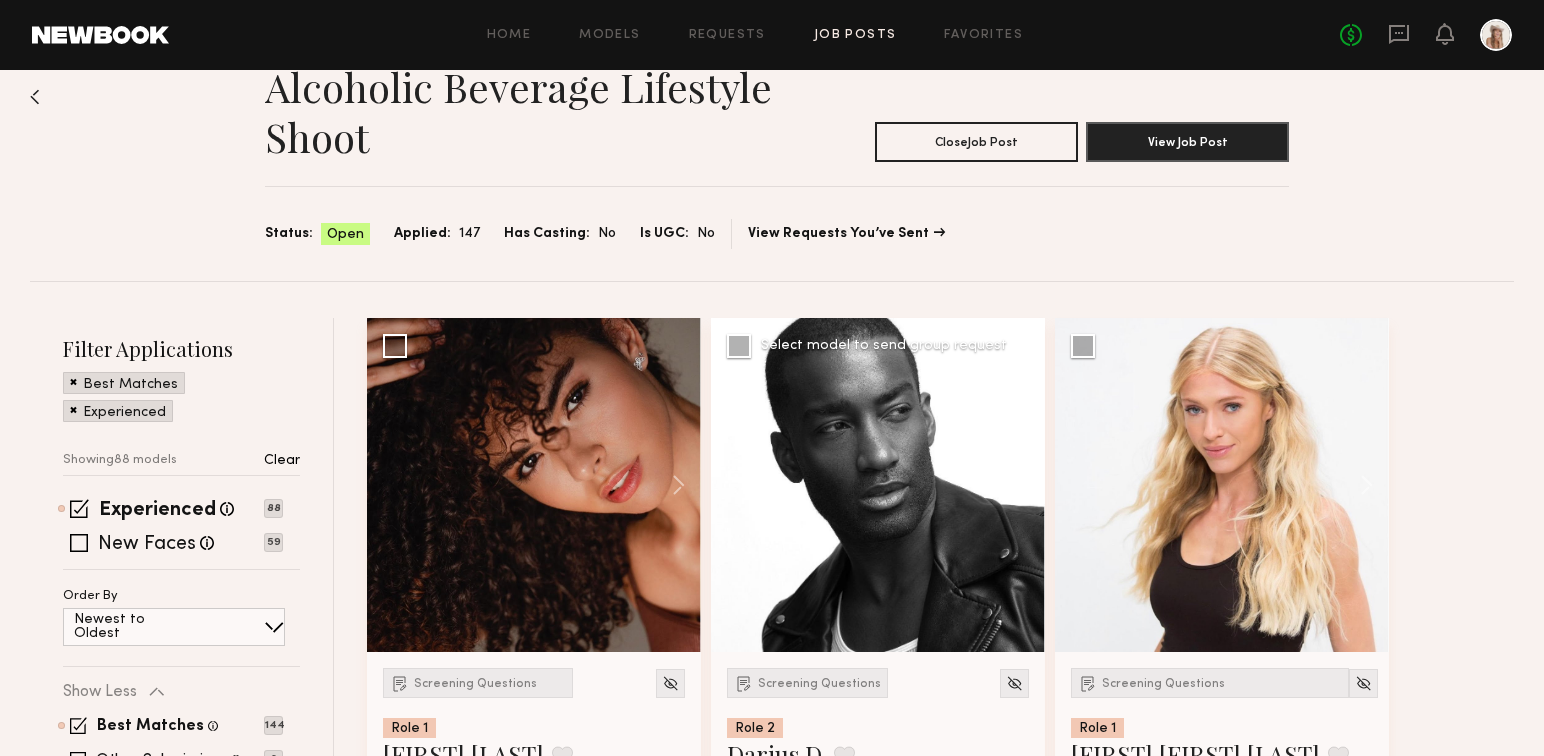 scroll, scrollTop: 1, scrollLeft: 0, axis: vertical 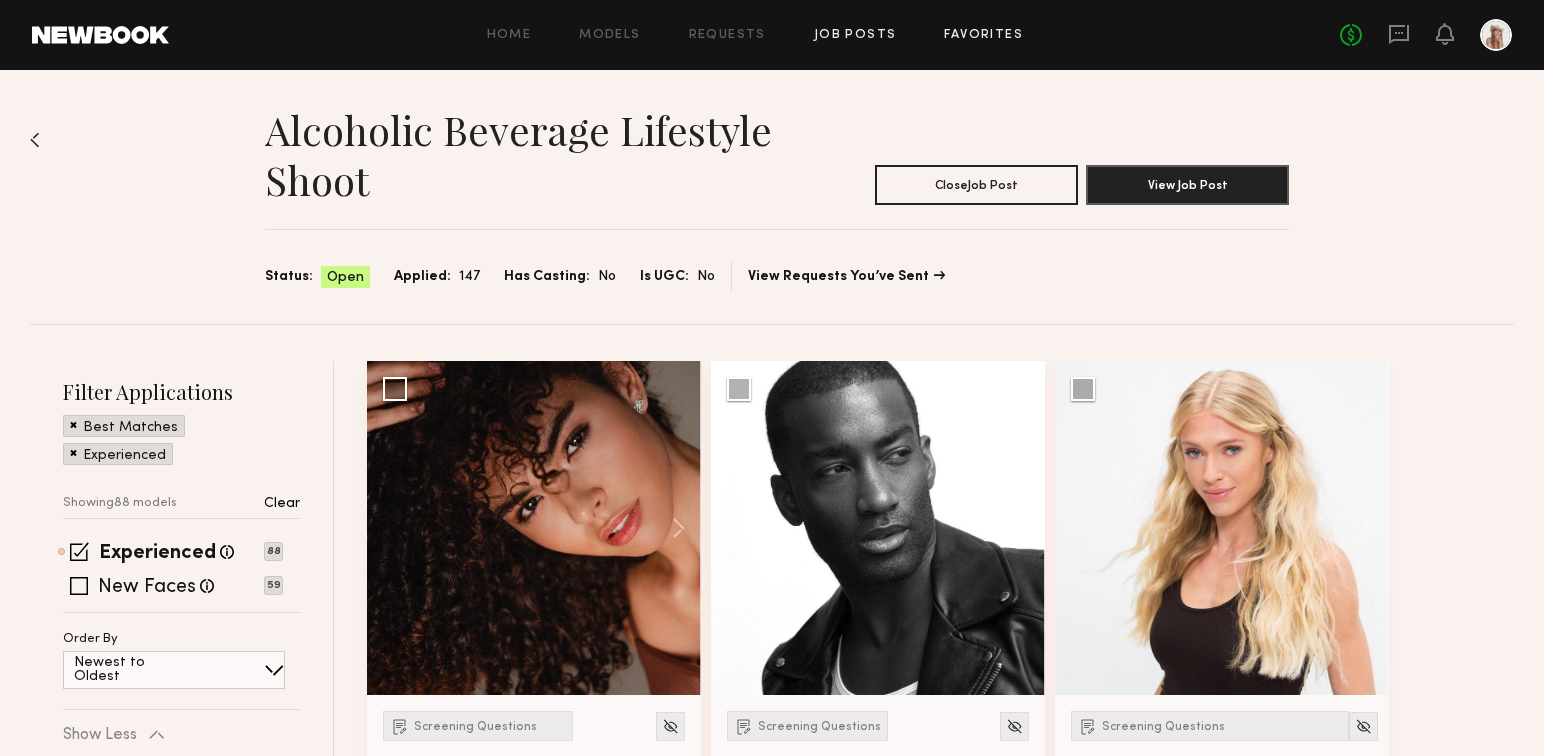 click on "Favorites" 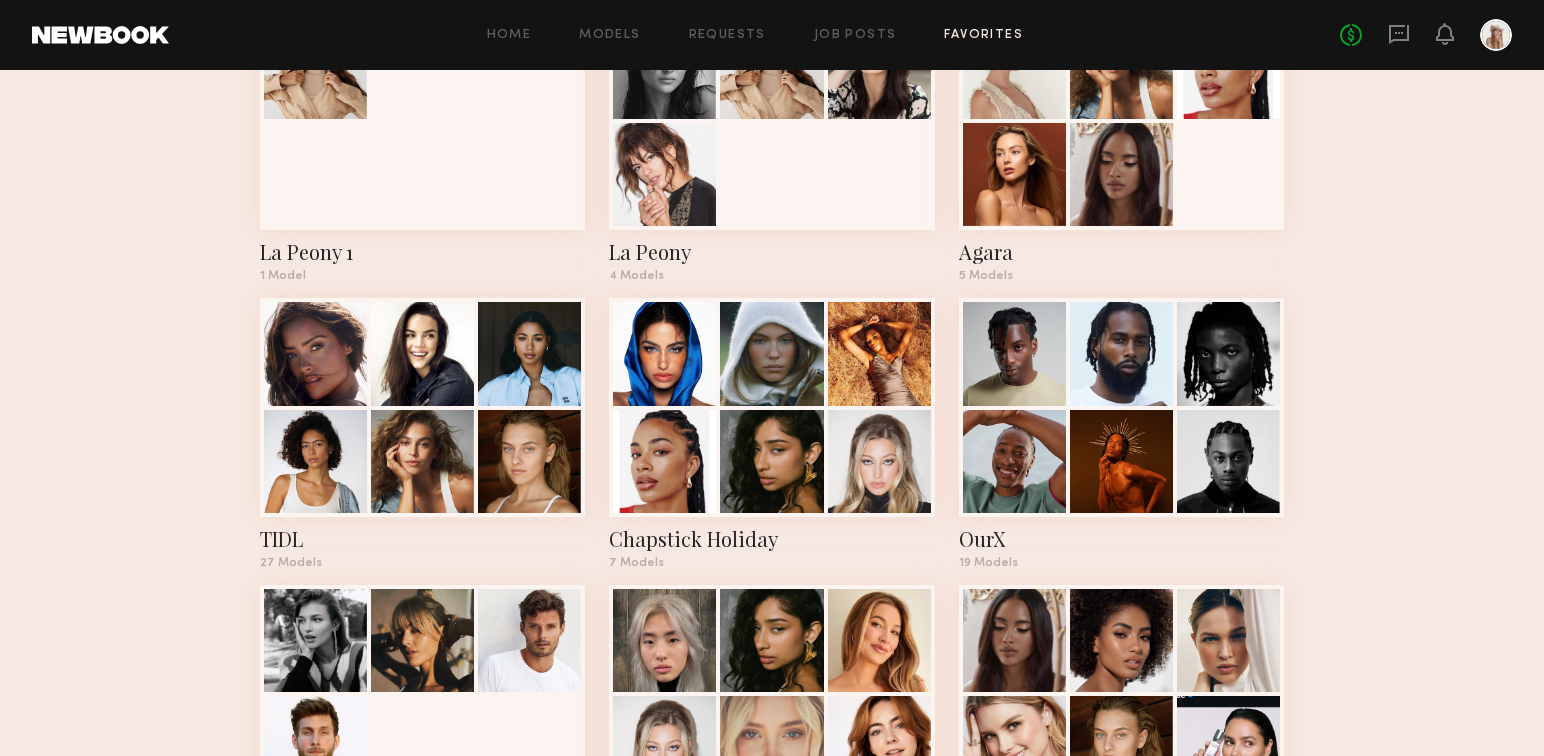 scroll, scrollTop: 178, scrollLeft: 0, axis: vertical 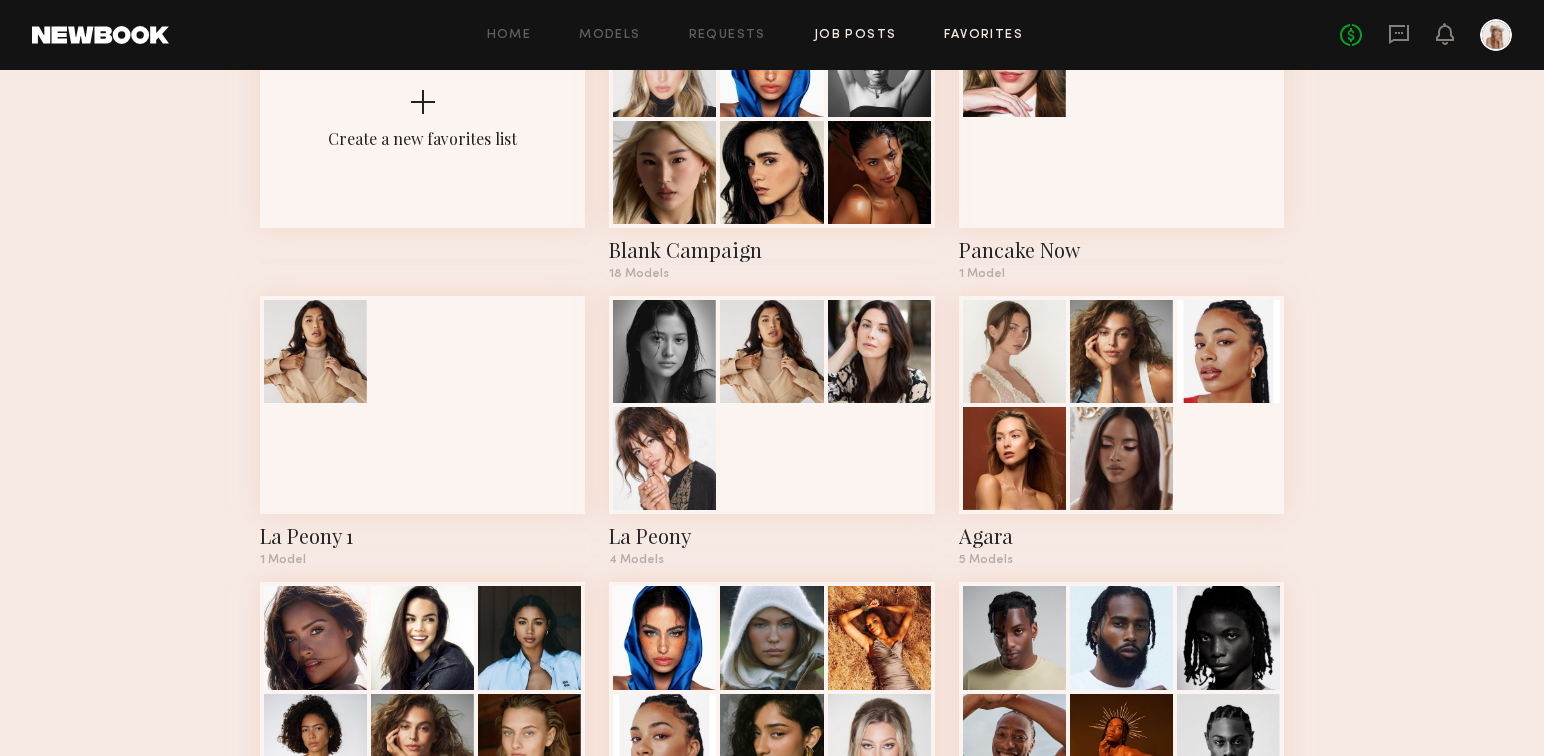 click on "Job Posts" 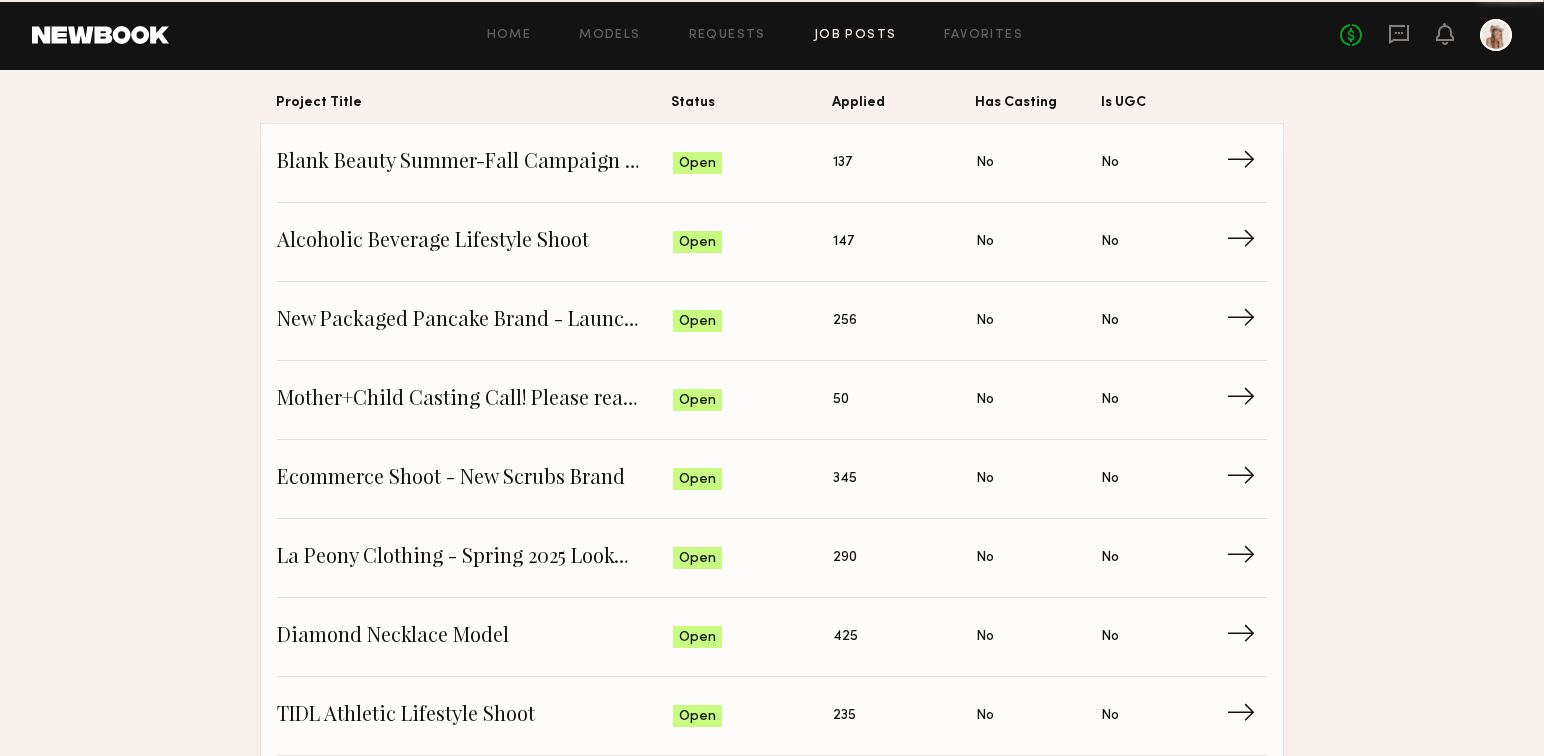 scroll, scrollTop: 0, scrollLeft: 0, axis: both 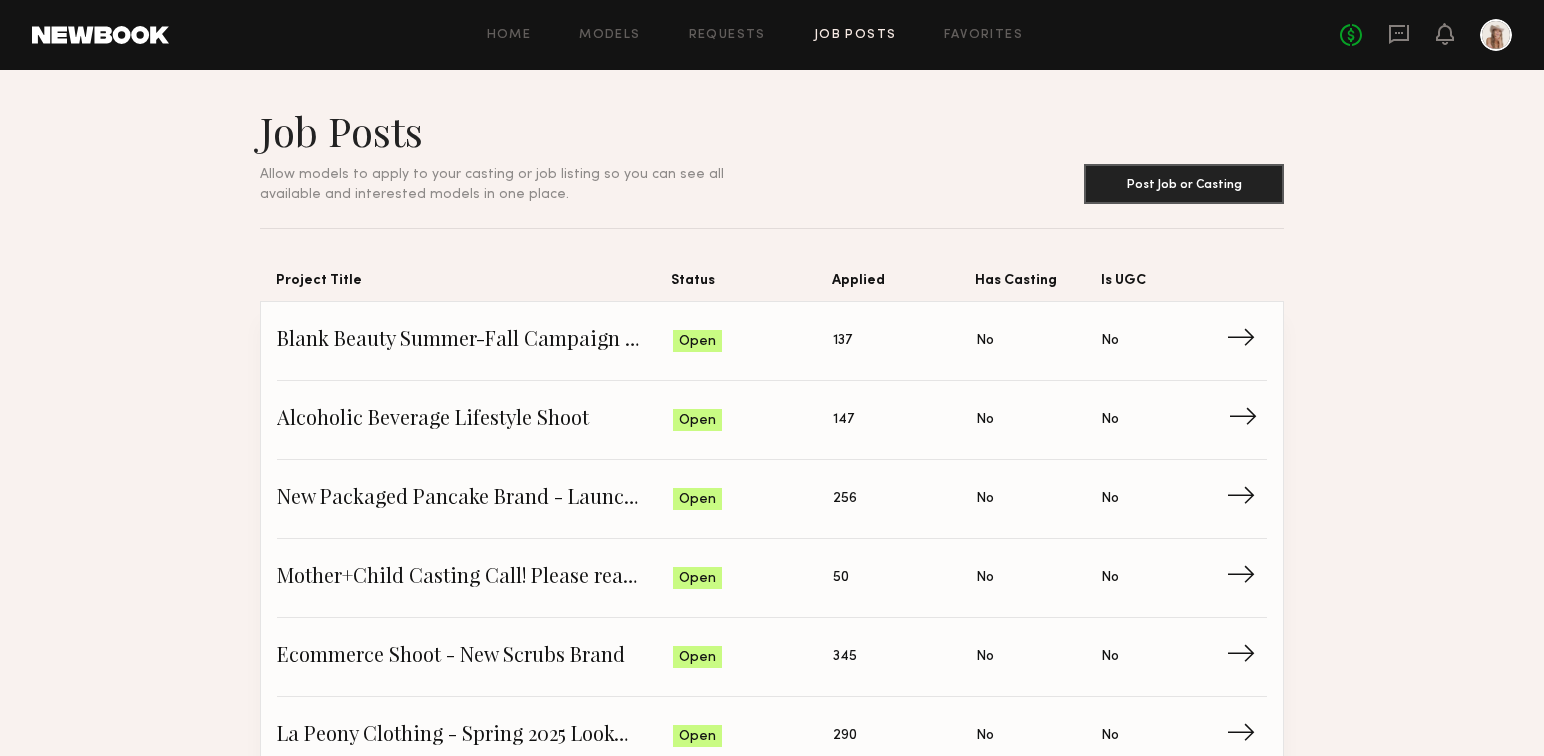 click on "Alcoholic Beverage Lifestyle Shoot" 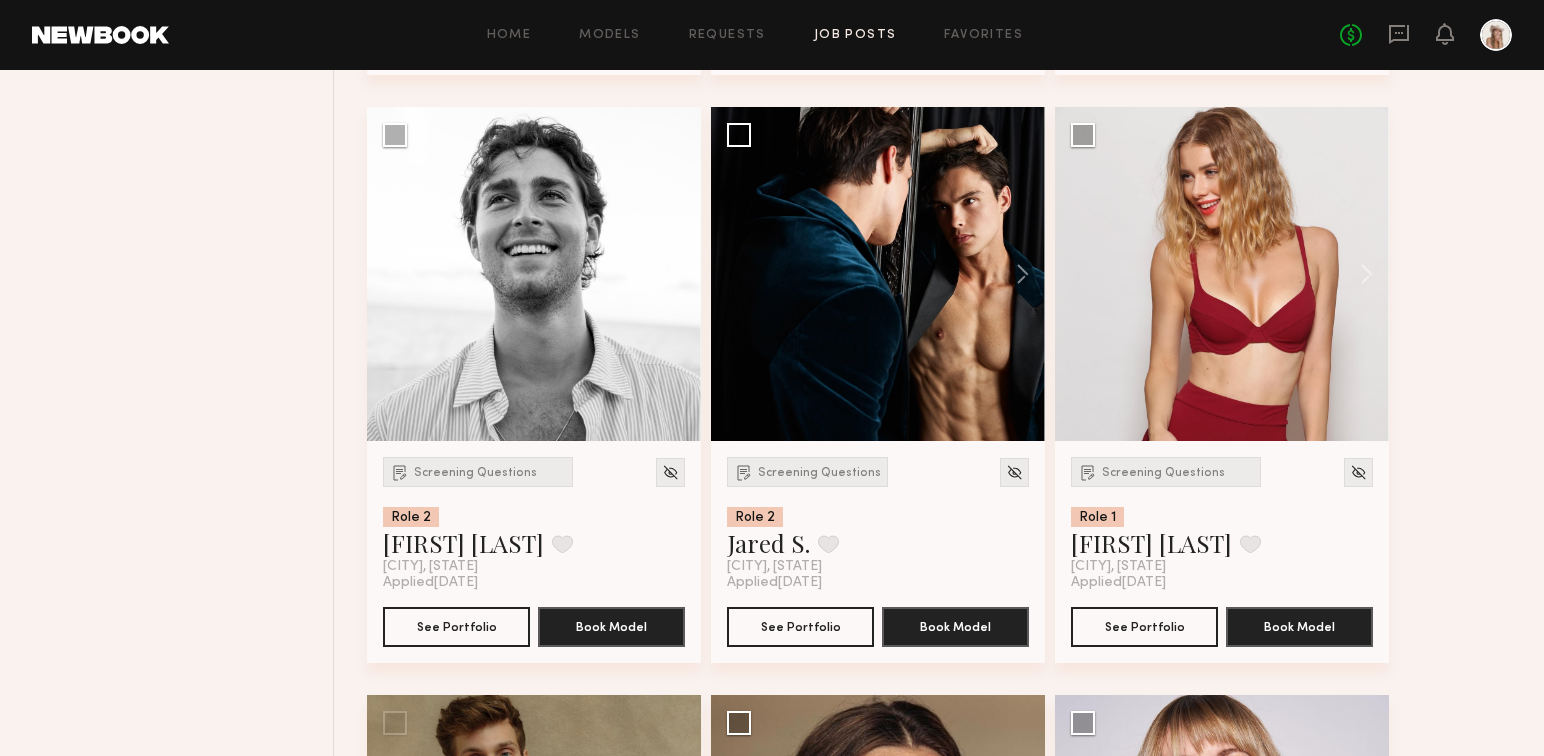 scroll, scrollTop: 6137, scrollLeft: 0, axis: vertical 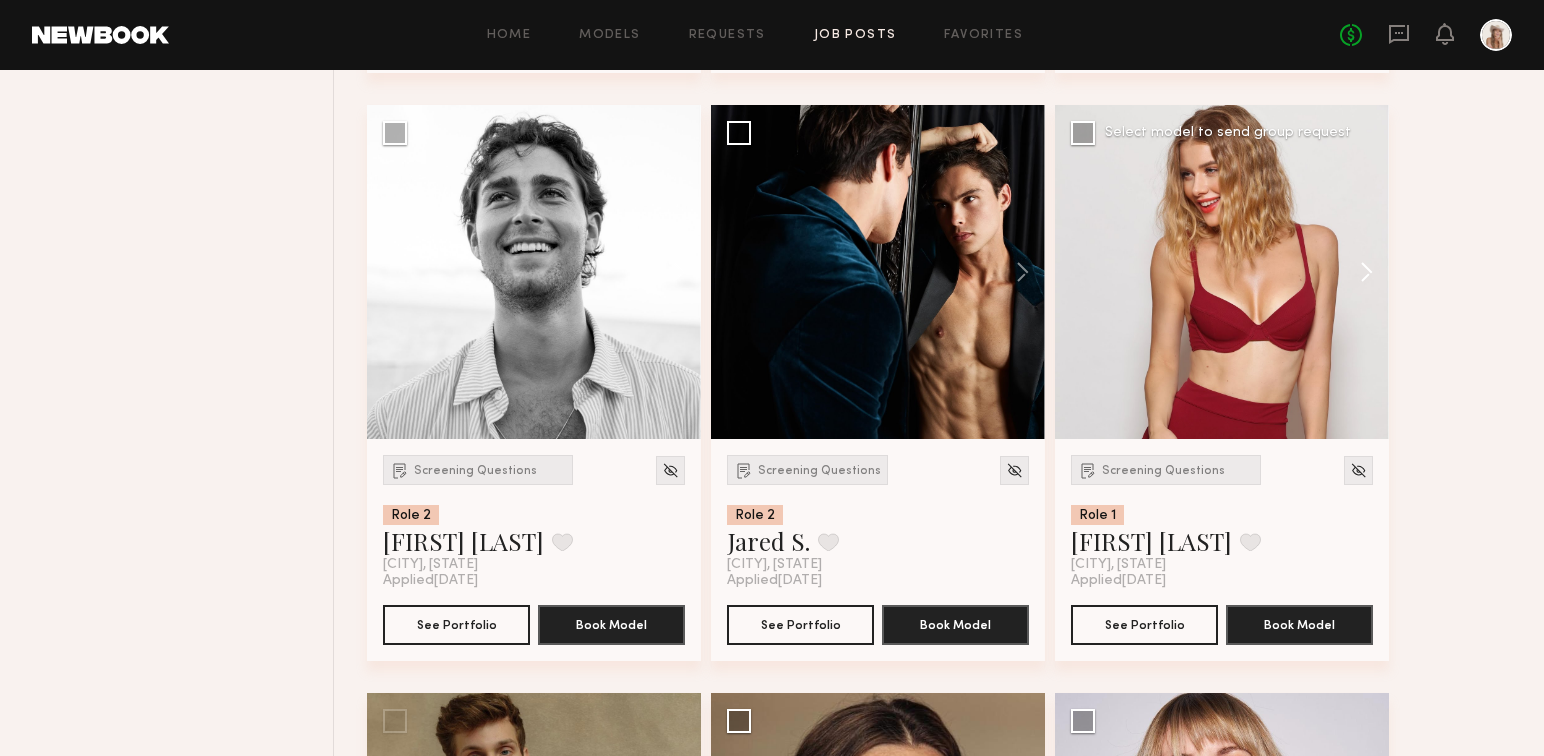 click 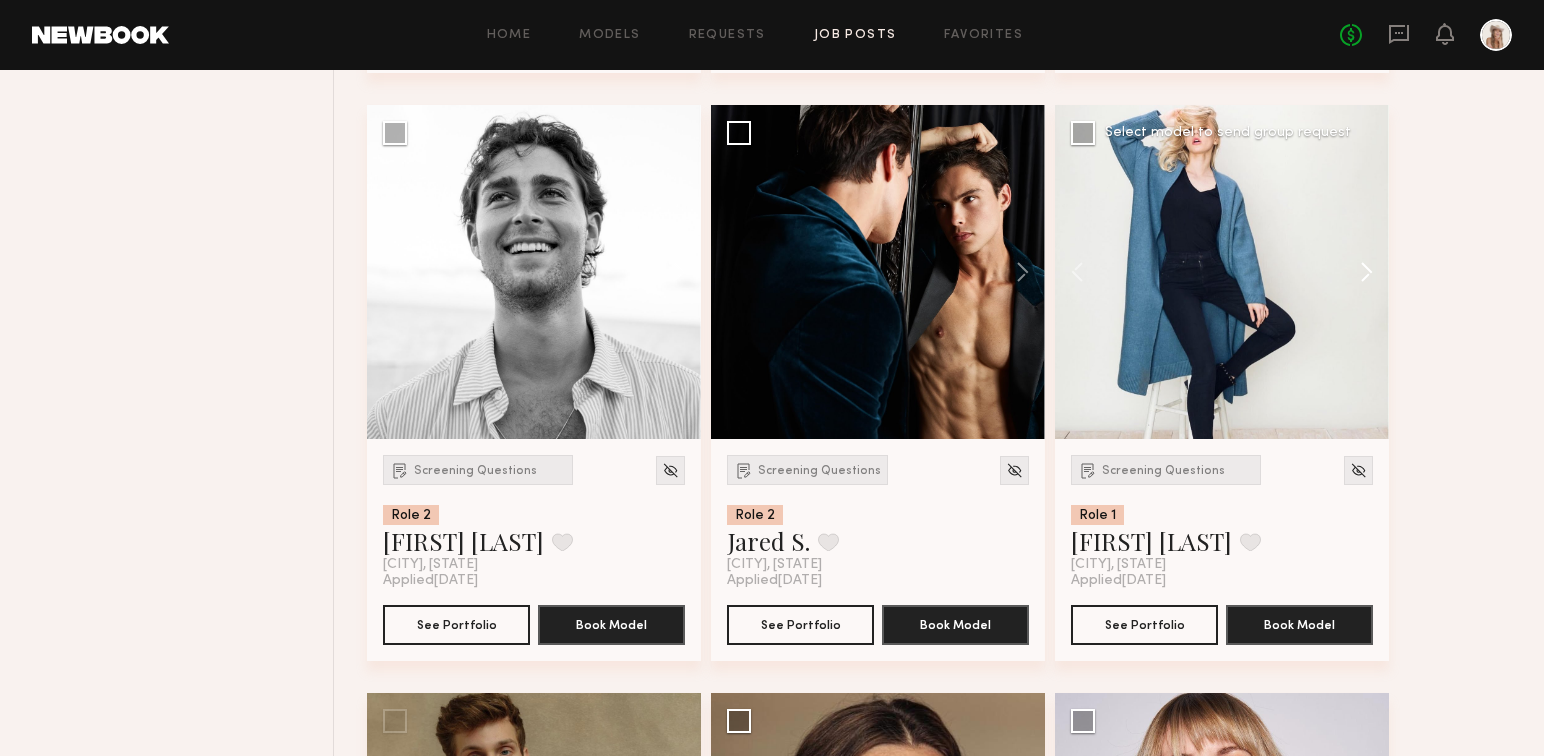 click 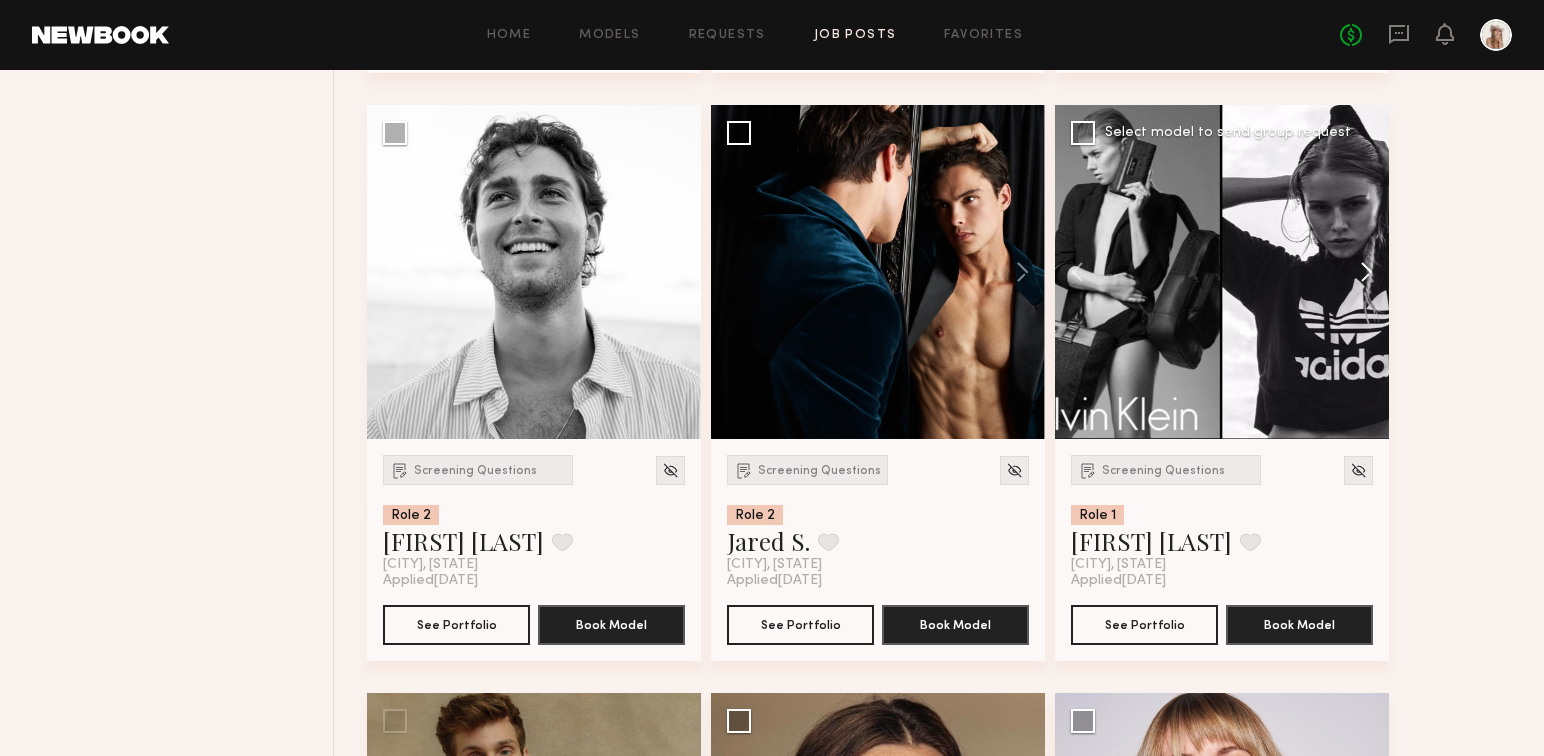 click 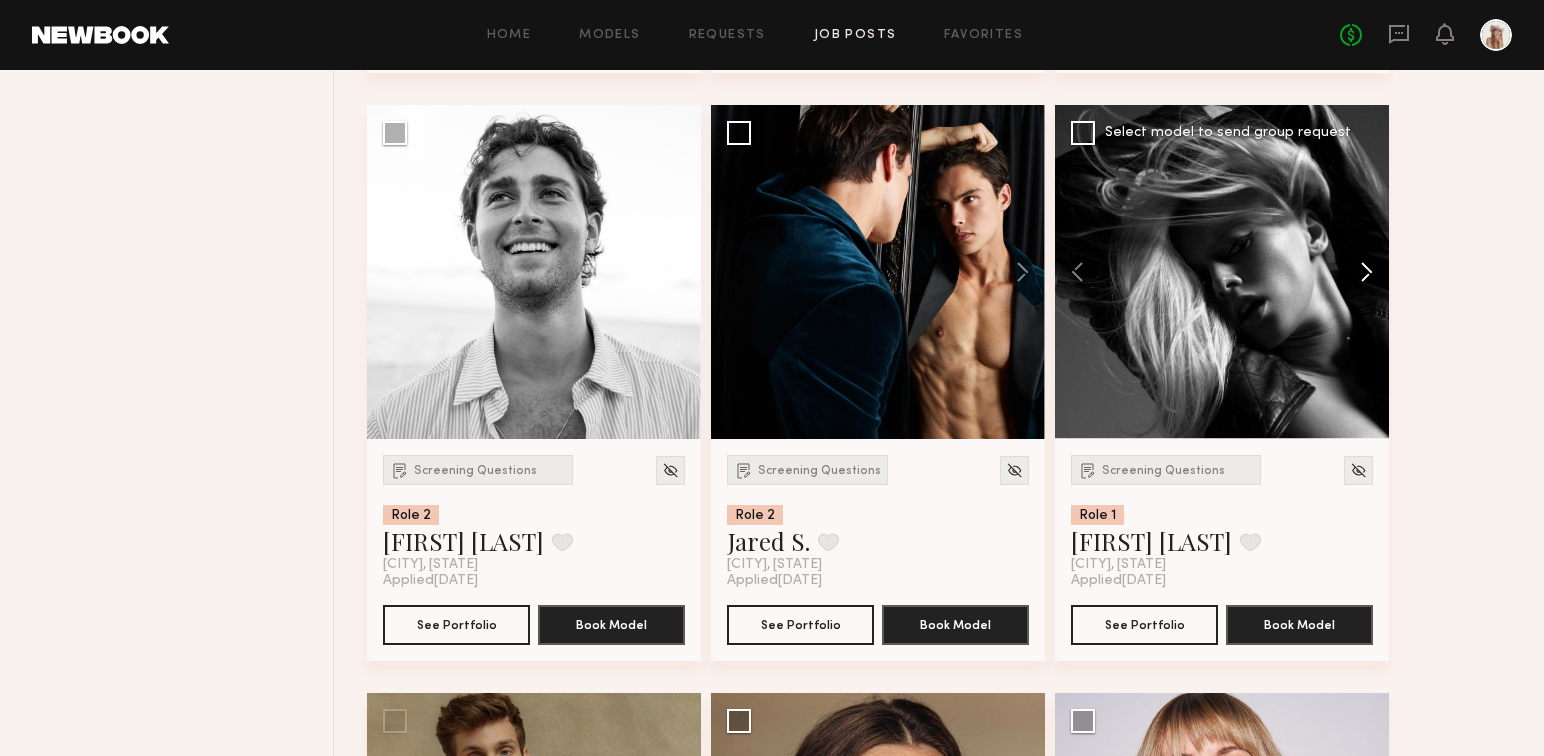 click 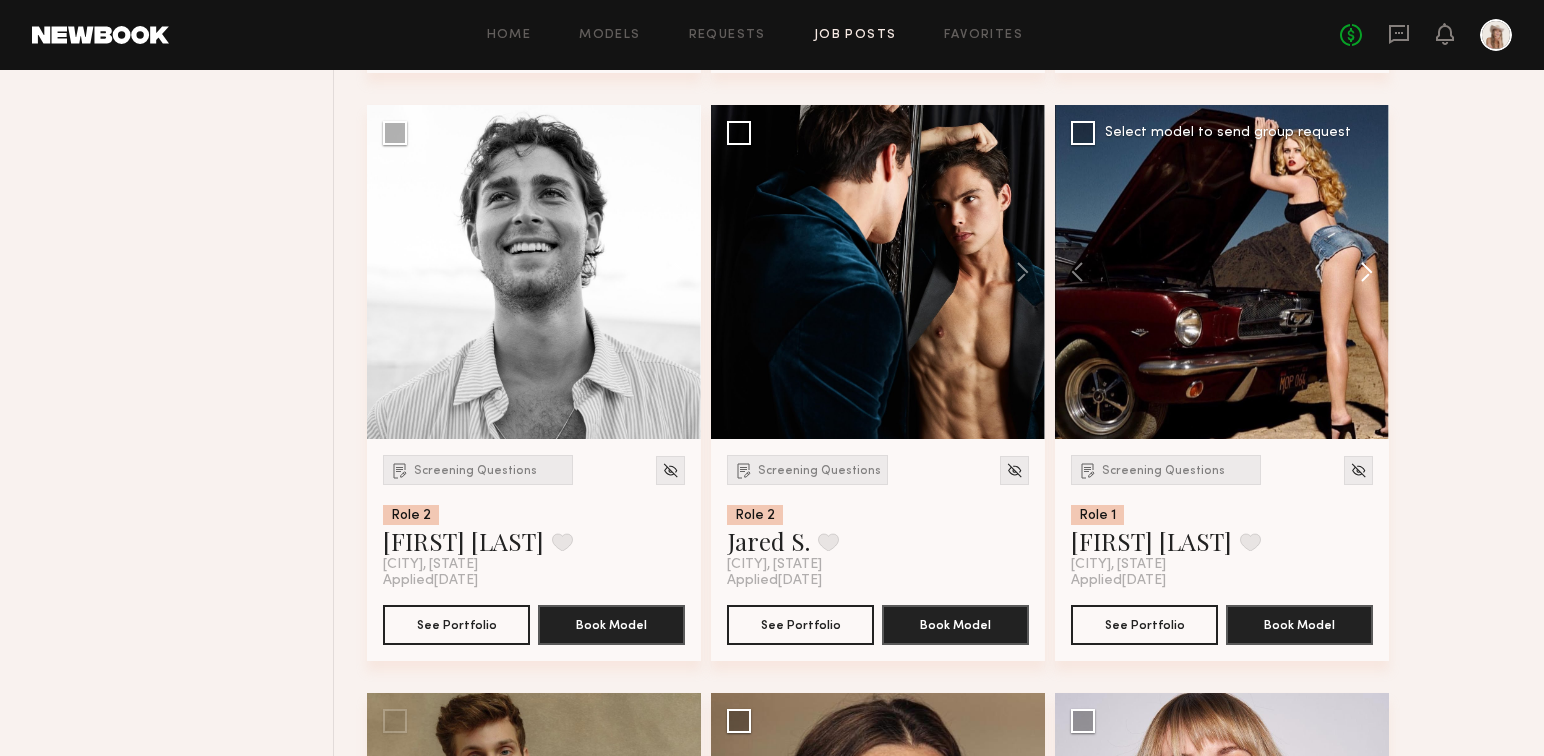 click 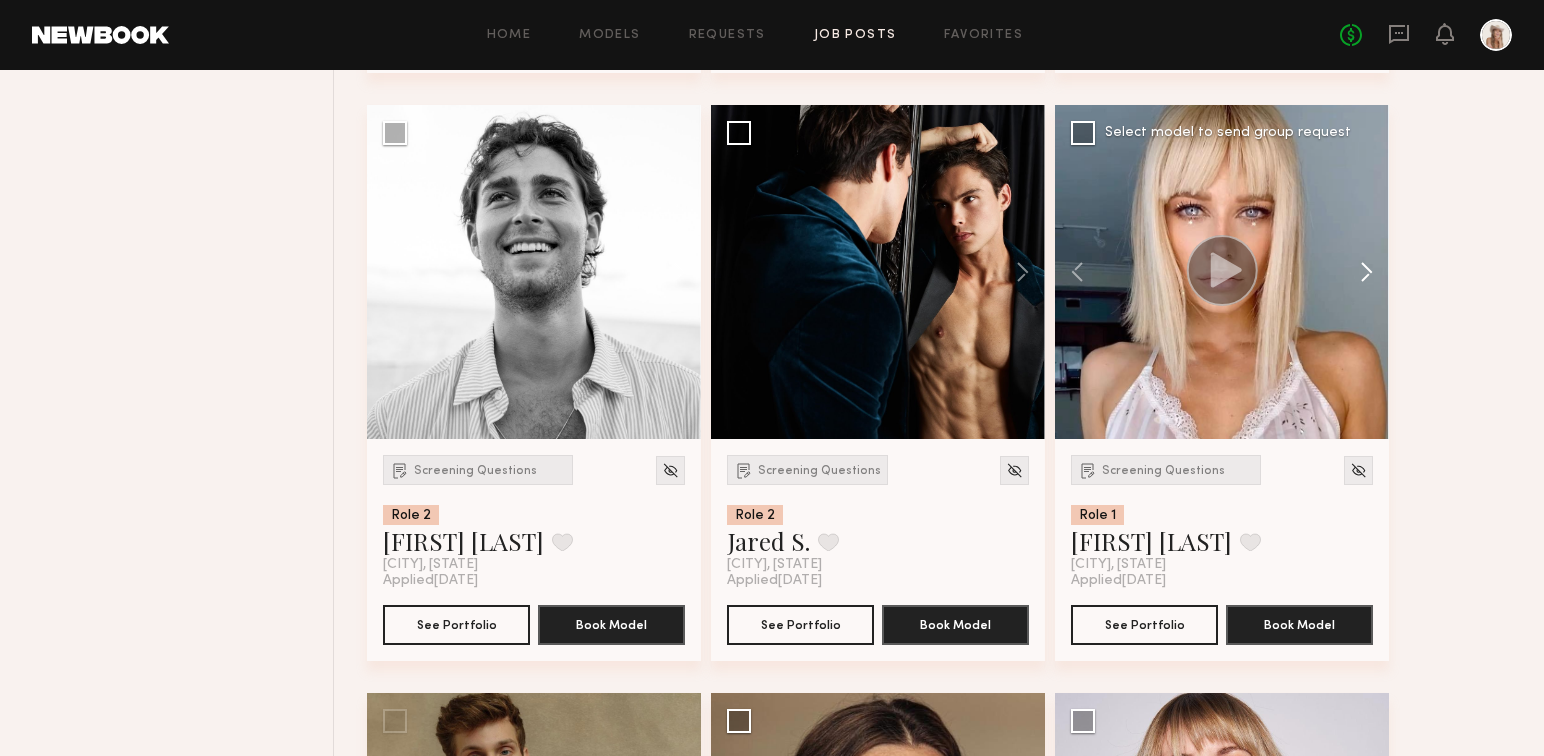 click 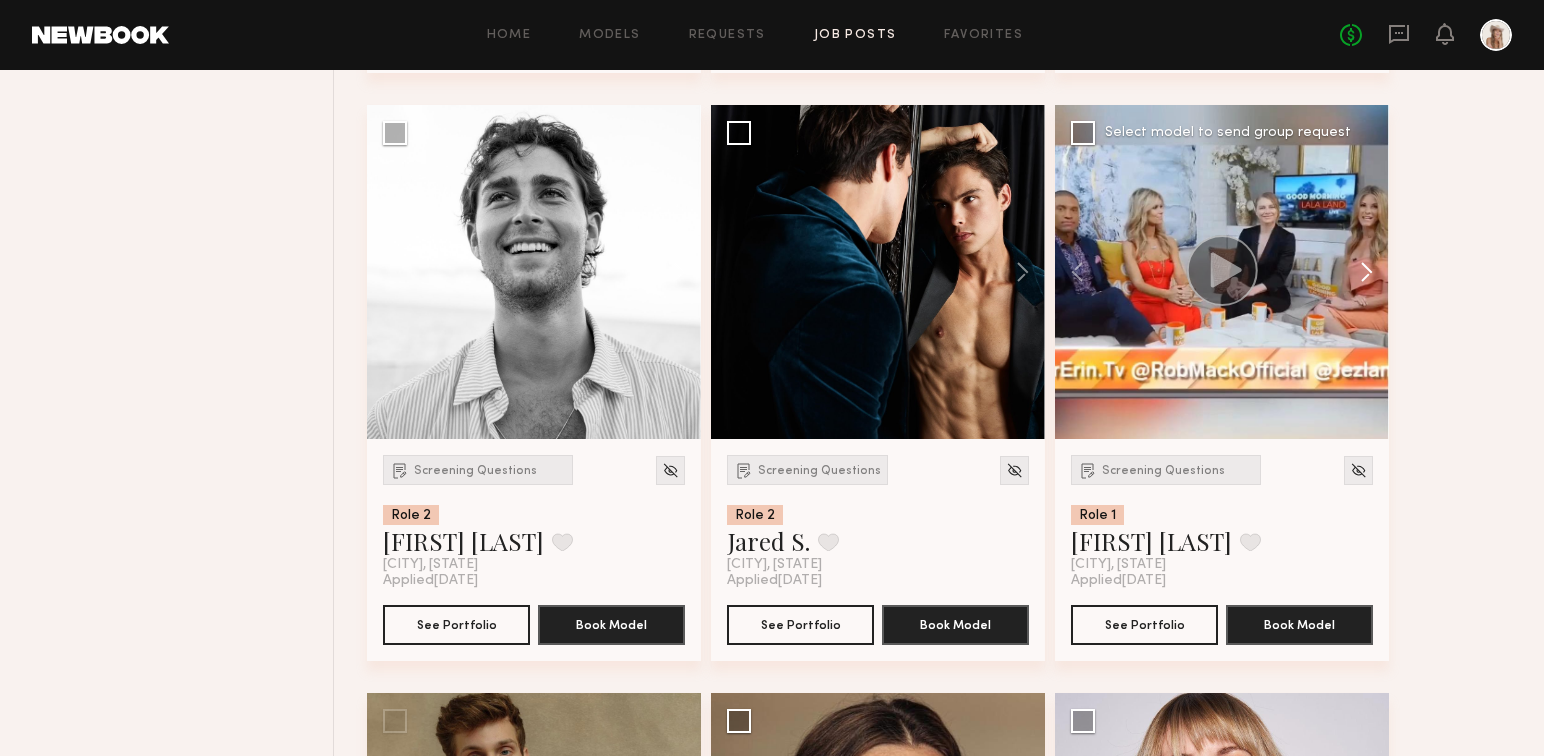 click 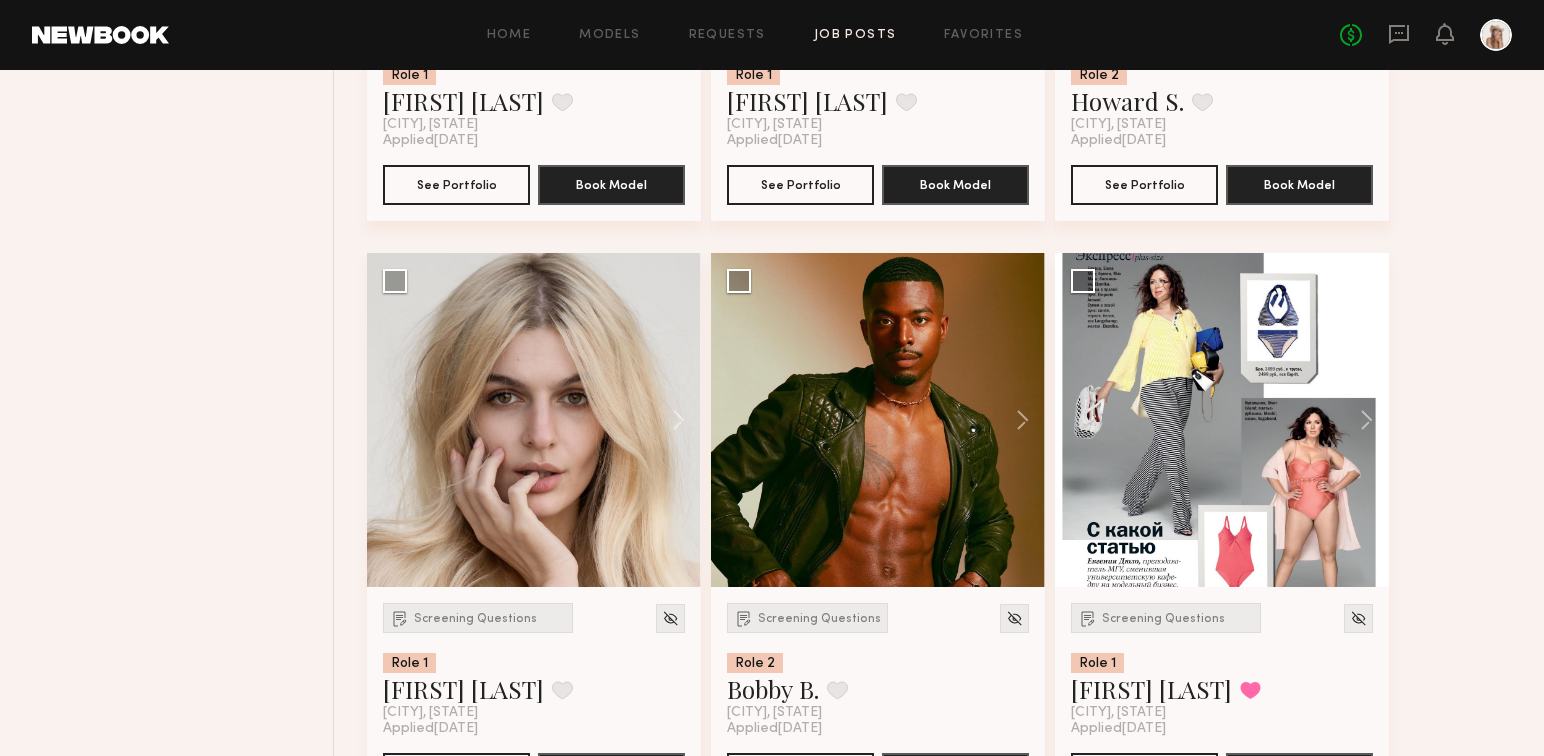 scroll, scrollTop: 8342, scrollLeft: 0, axis: vertical 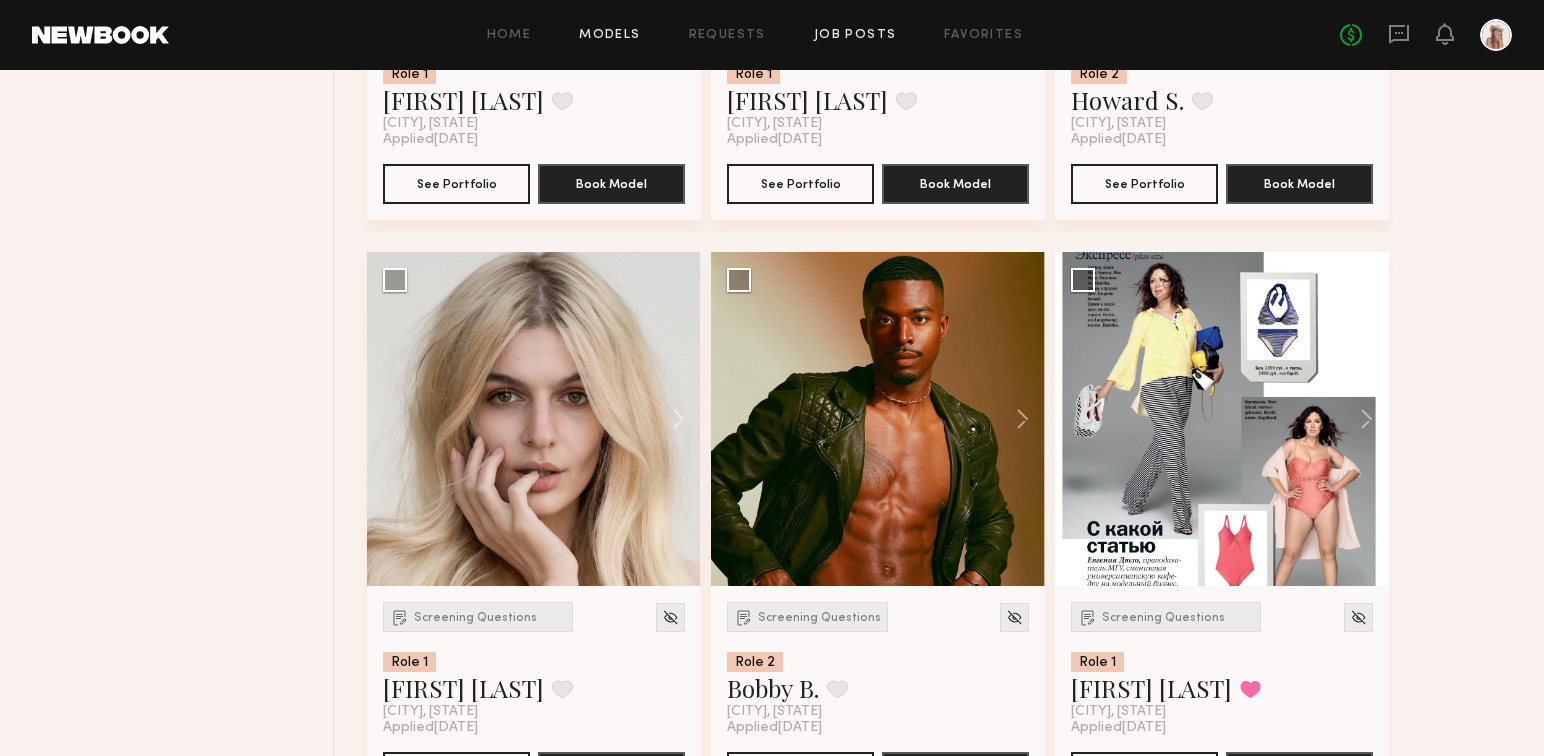 click on "Models" 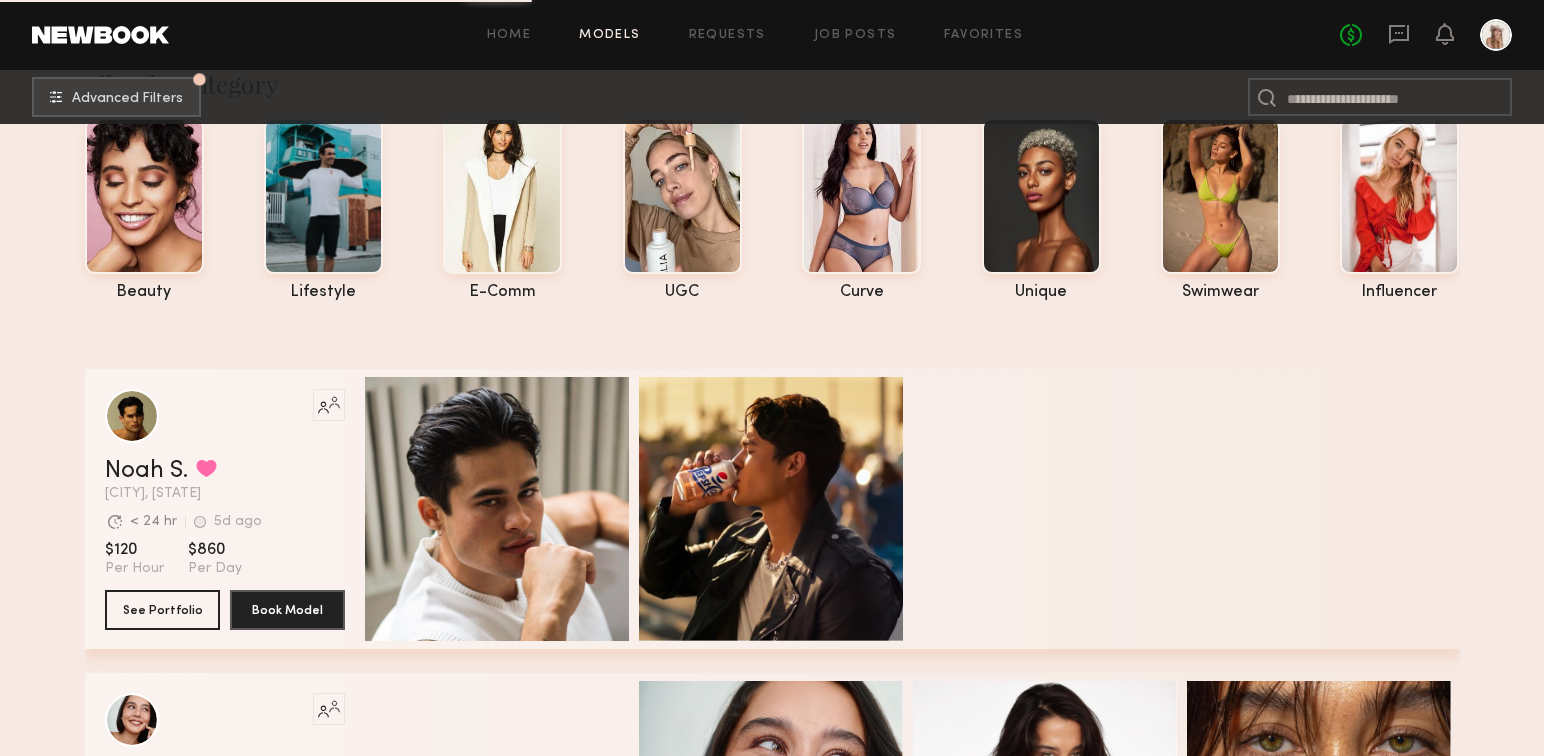 scroll, scrollTop: 0, scrollLeft: 0, axis: both 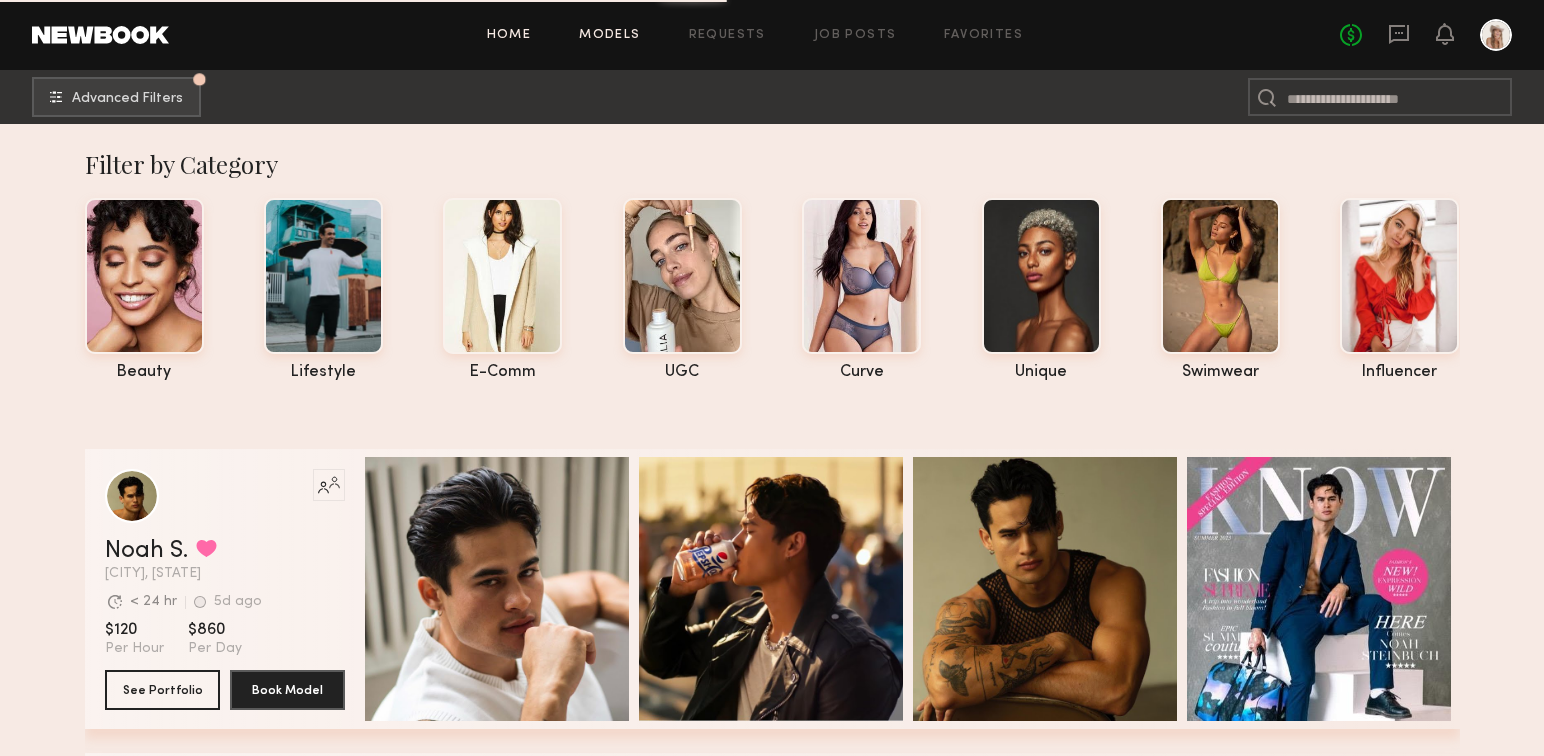 click on "Home" 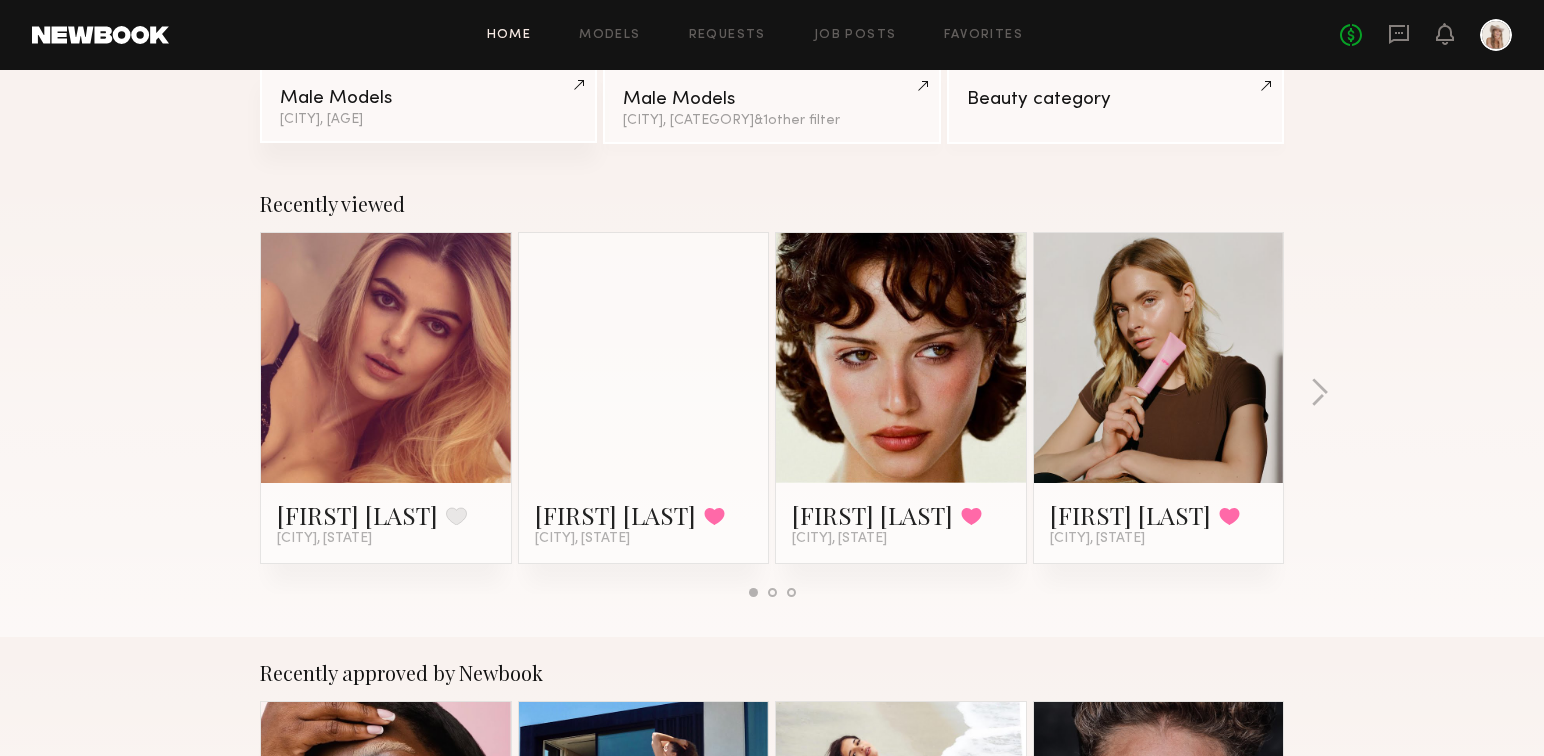 scroll, scrollTop: 225, scrollLeft: 0, axis: vertical 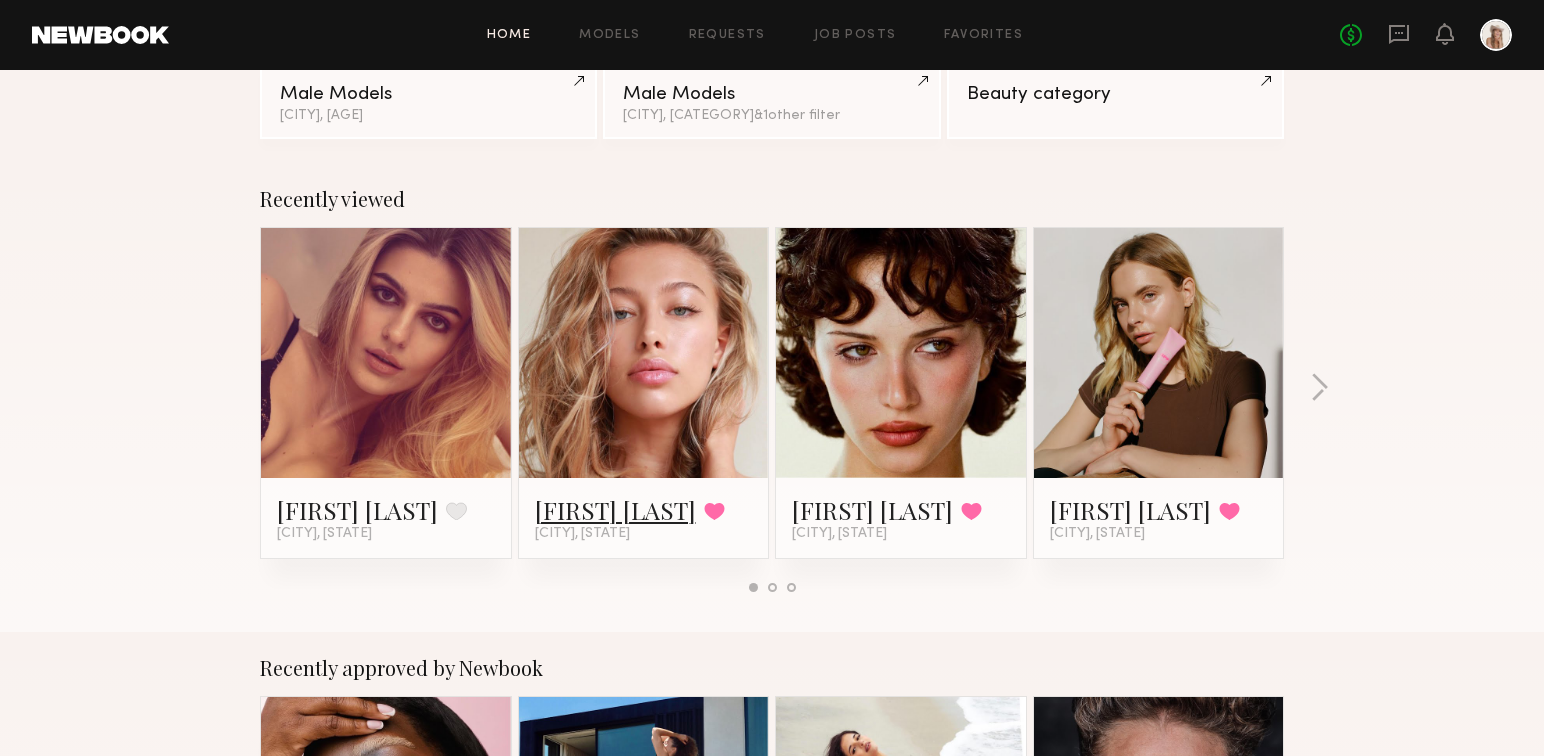 click on "Logan R." 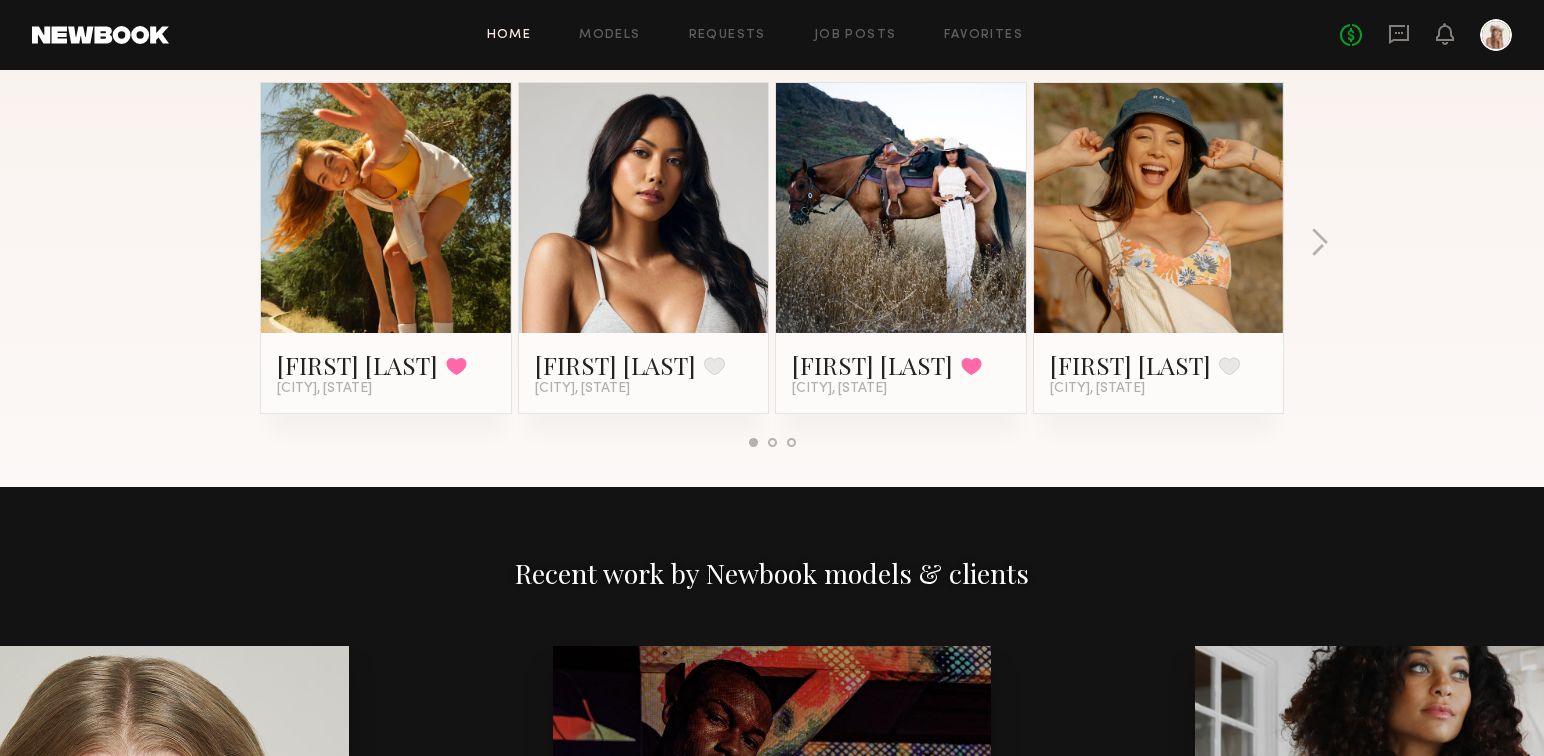 scroll, scrollTop: 1819, scrollLeft: 0, axis: vertical 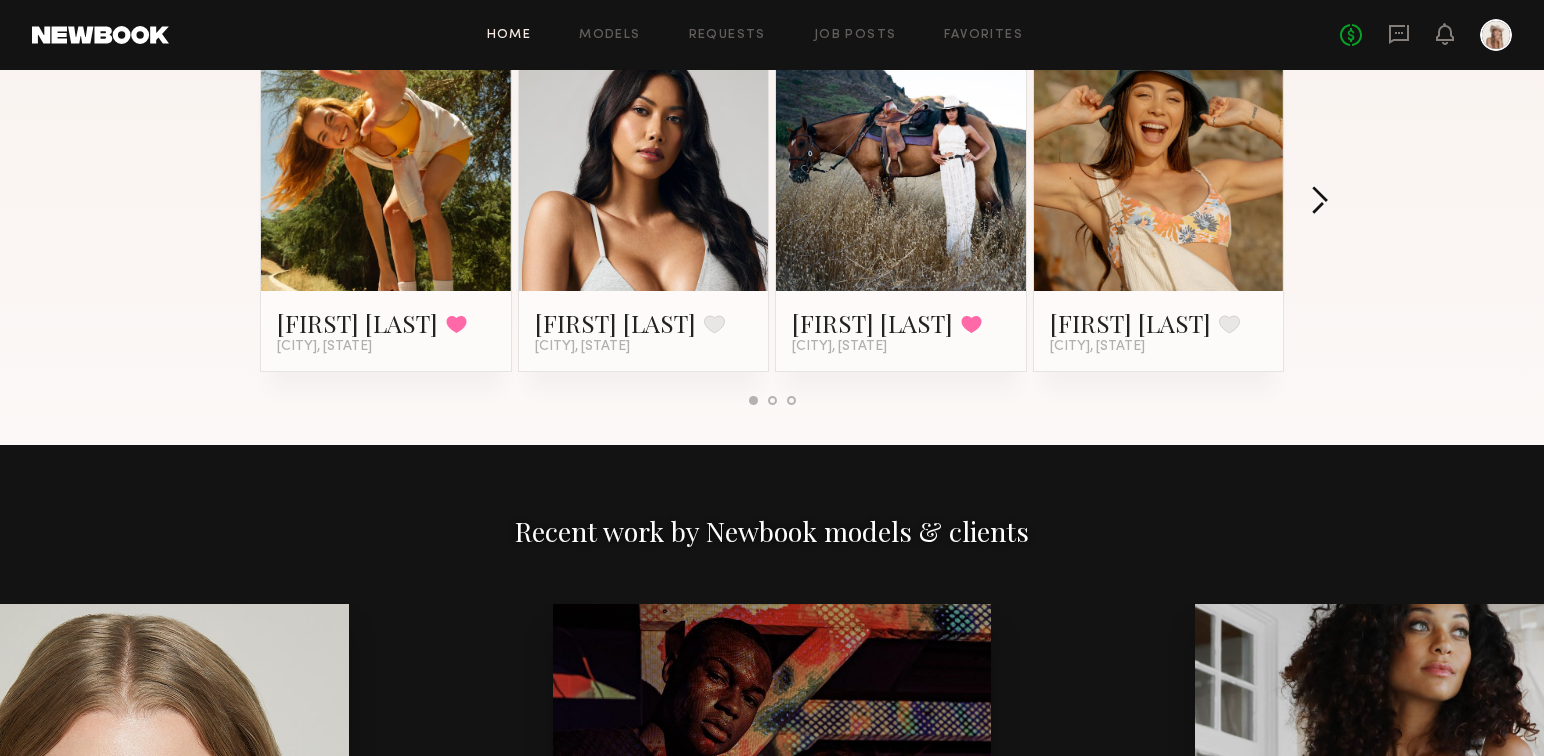 click 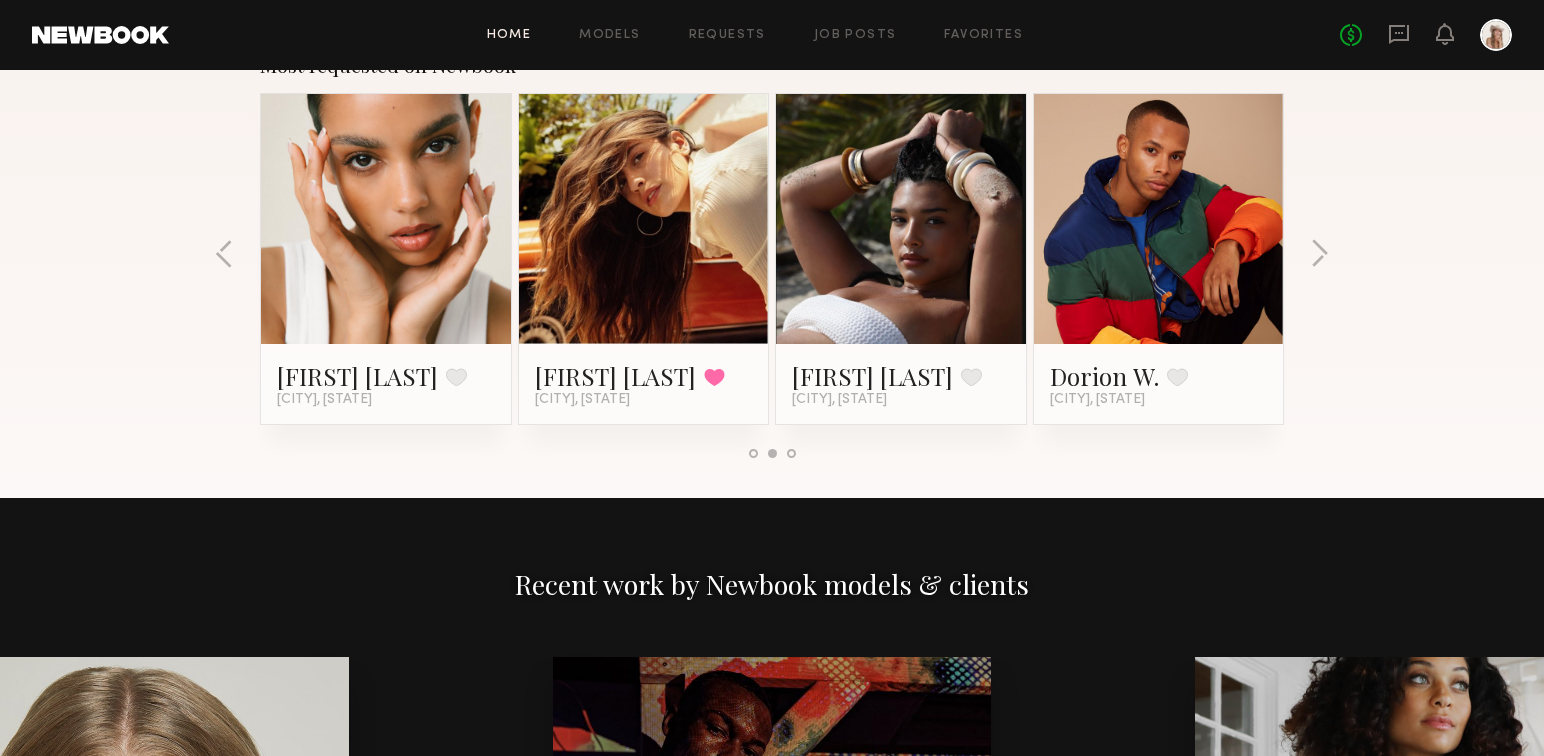 scroll, scrollTop: 1738, scrollLeft: 0, axis: vertical 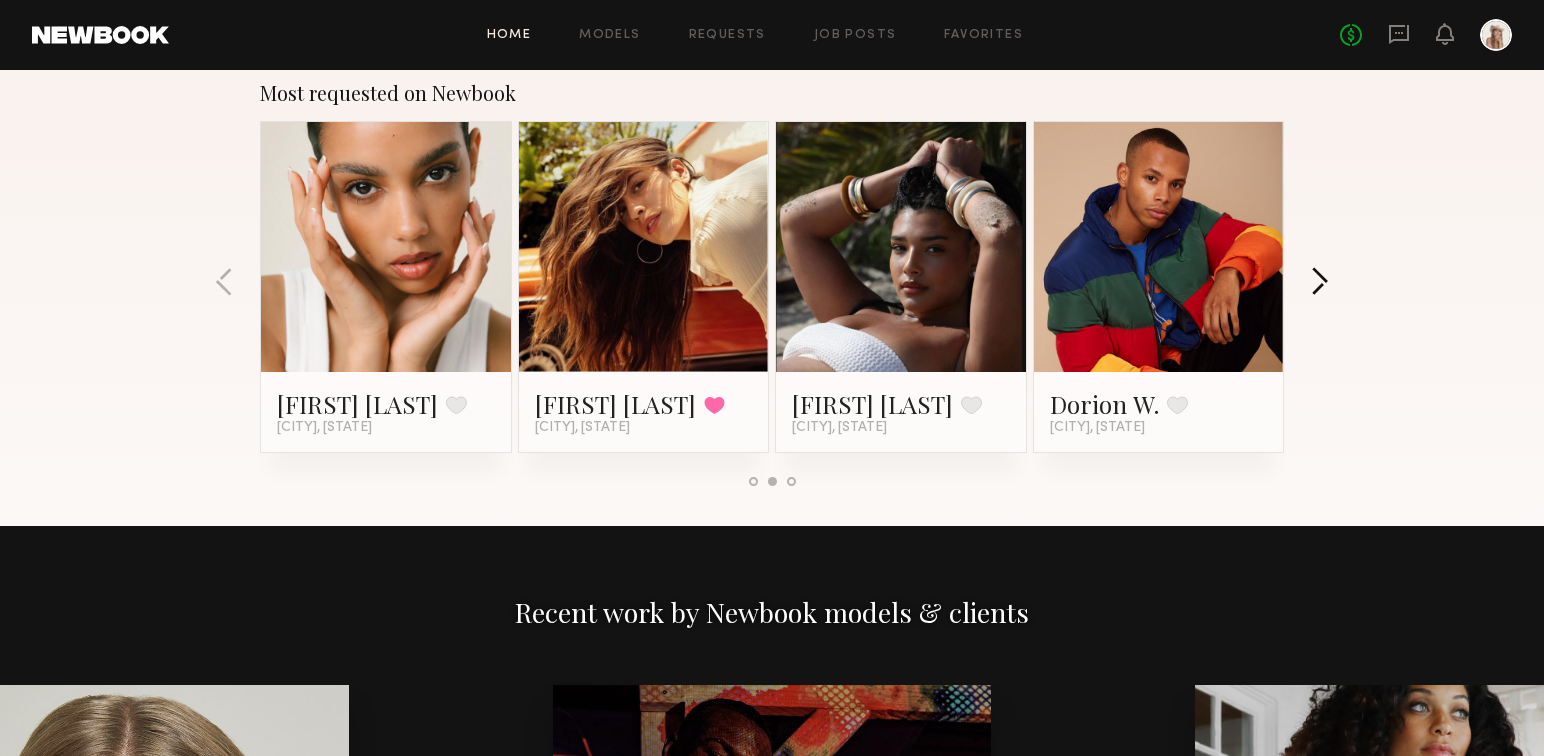 click 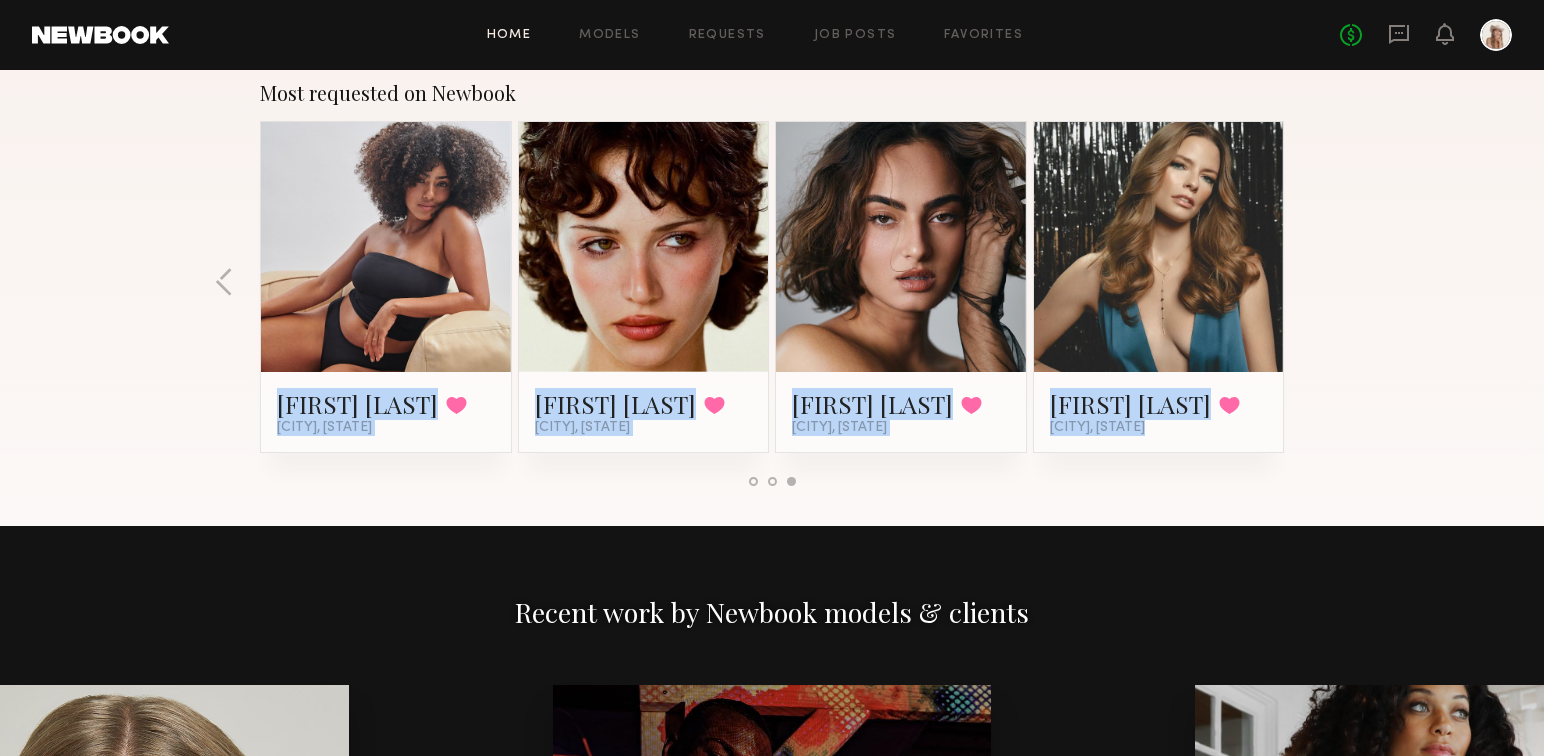 drag, startPoint x: 1314, startPoint y: 277, endPoint x: 1272, endPoint y: 390, distance: 120.552895 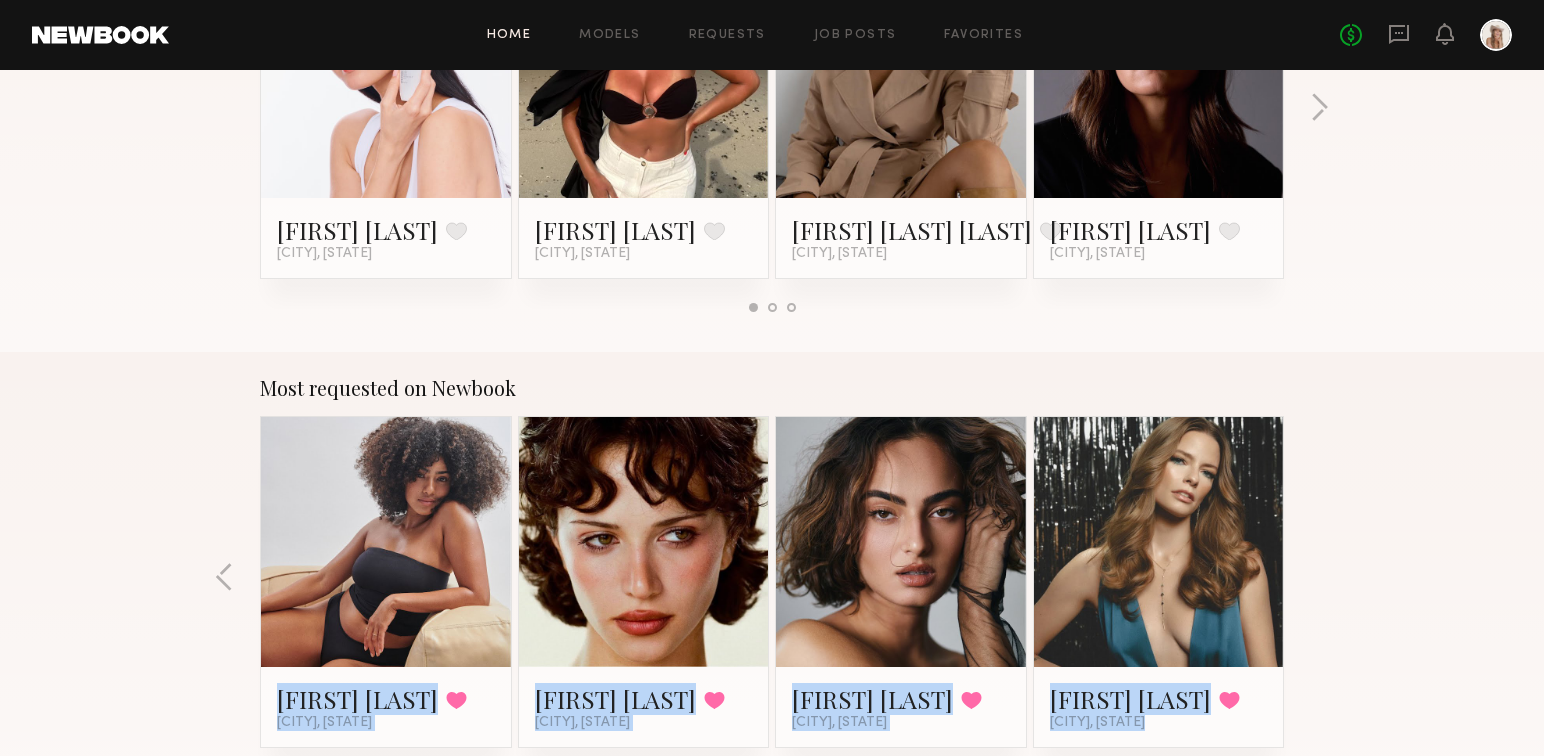scroll, scrollTop: 1506, scrollLeft: 0, axis: vertical 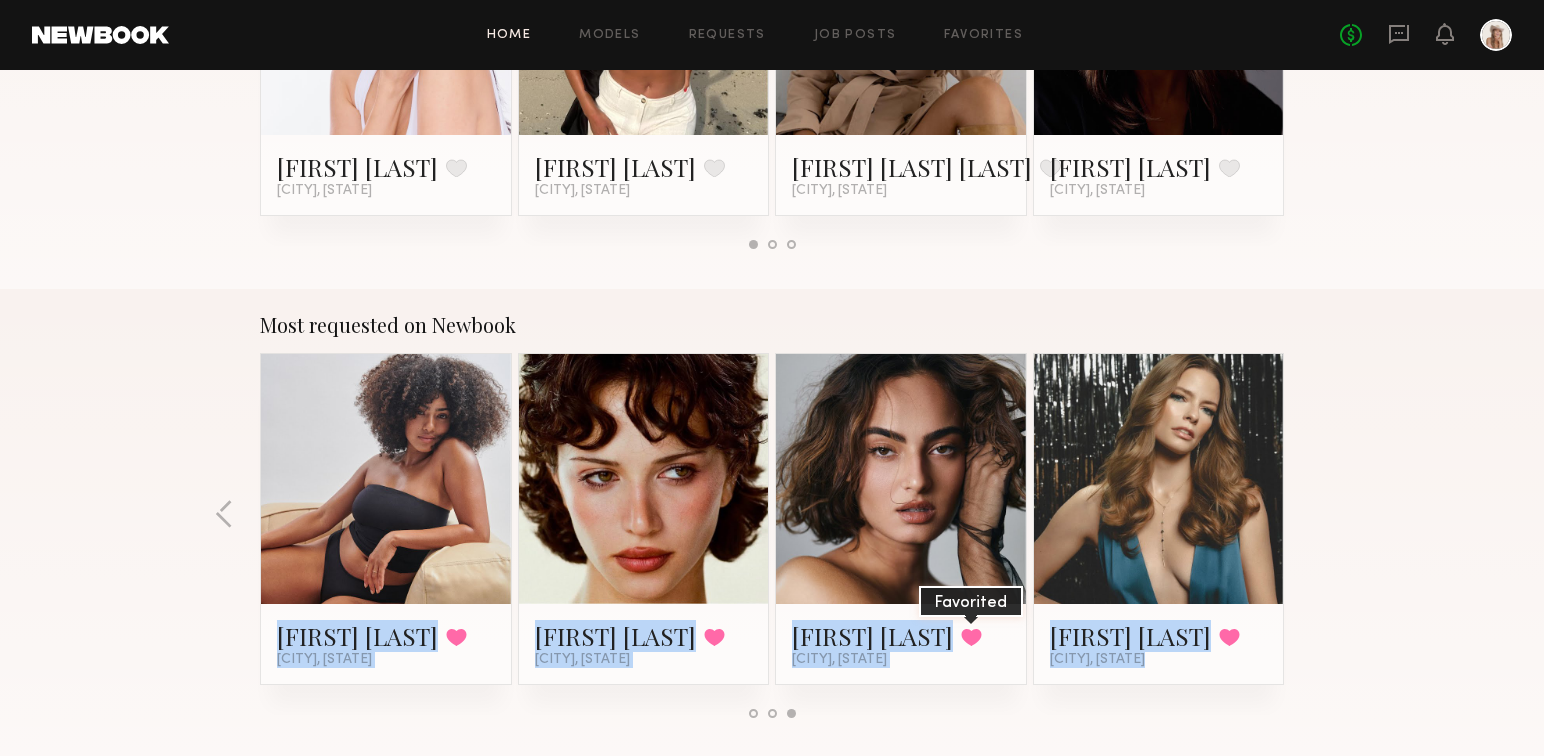 click 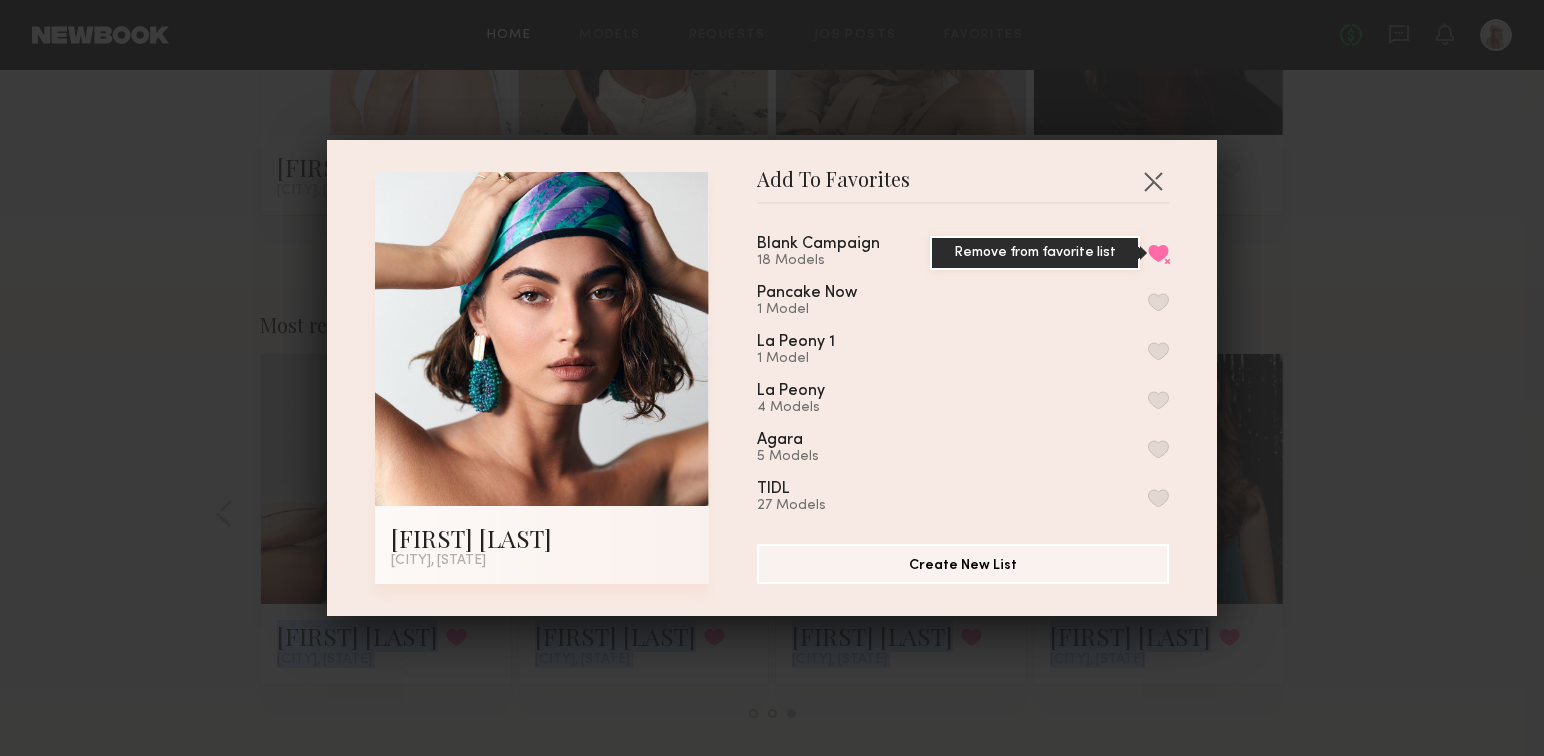 click on "Remove from favorite list" at bounding box center (1158, 253) 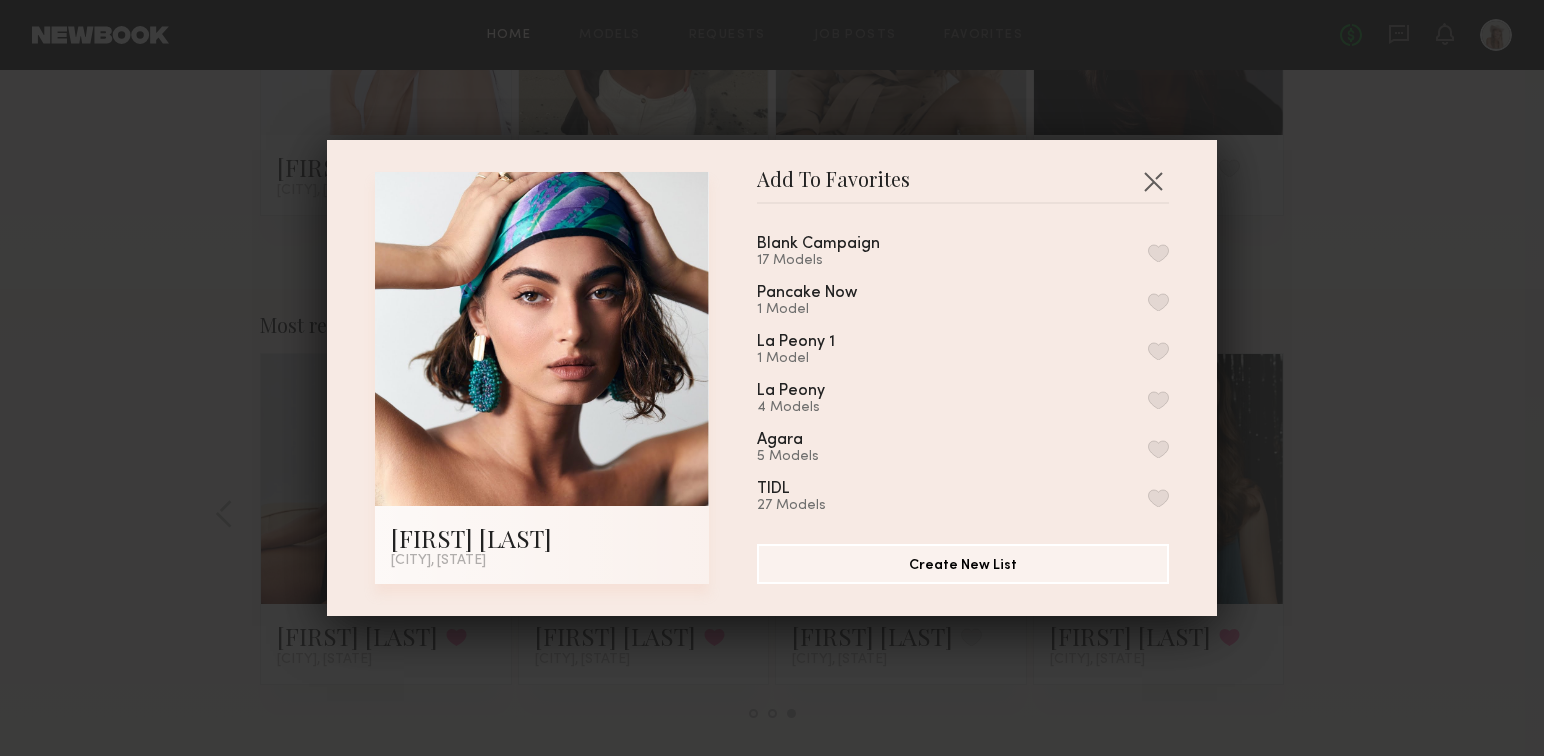 click on "Add To Favorites Moe S. Los Angeles, CA Add To Favorites Blank Campaign 17   Models Pancake Now 1   Model La Peony 1 1   Model La Peony 4   Models Agara 5   Models TIDL 27   Models Chapstick Holiday 7   Models OurX 19   Models WindSkin 9.19 4   Models Chapstick 7   Models Prakti Beauty 16   Models Windskin 14   Models Suave June 9   Models HPPY 2 23   Models CYCL 6   Models Premium Jane 4   Models Forest riot 13   Models HPPY Skin 17   Models EVER 3   Models My Favorites 37   Models Create New List" at bounding box center [772, 378] 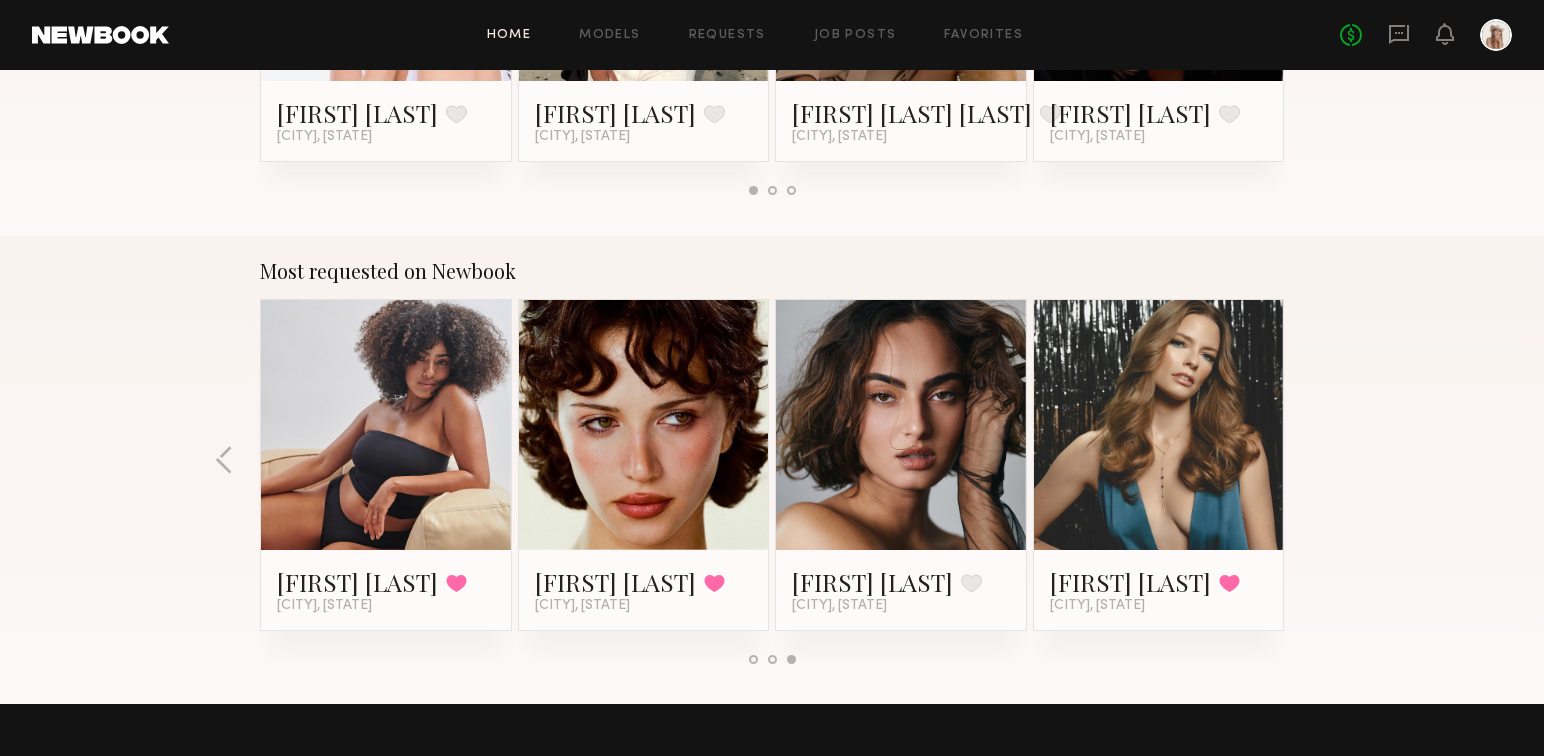 scroll, scrollTop: 1547, scrollLeft: 0, axis: vertical 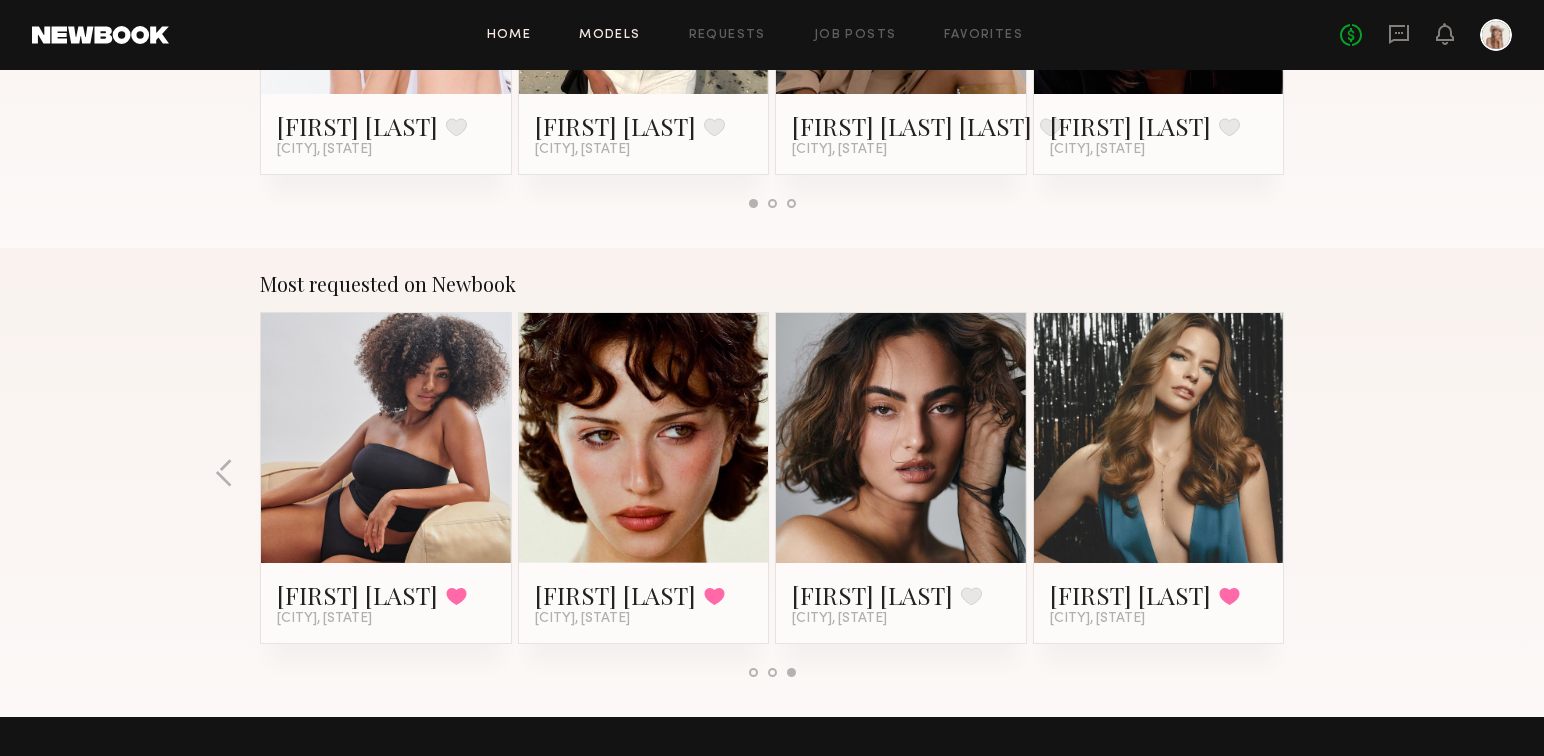click on "Models" 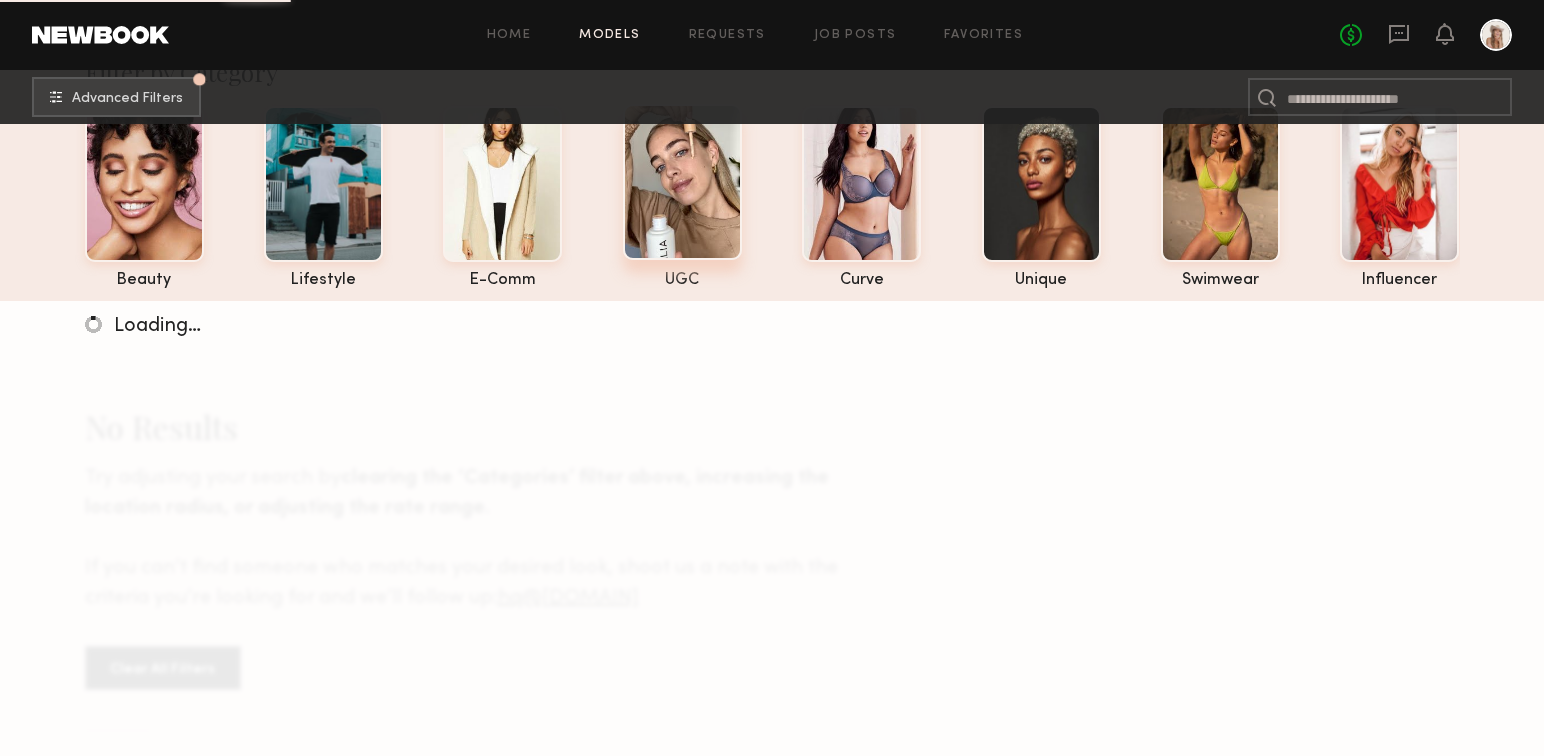 scroll, scrollTop: 96, scrollLeft: 0, axis: vertical 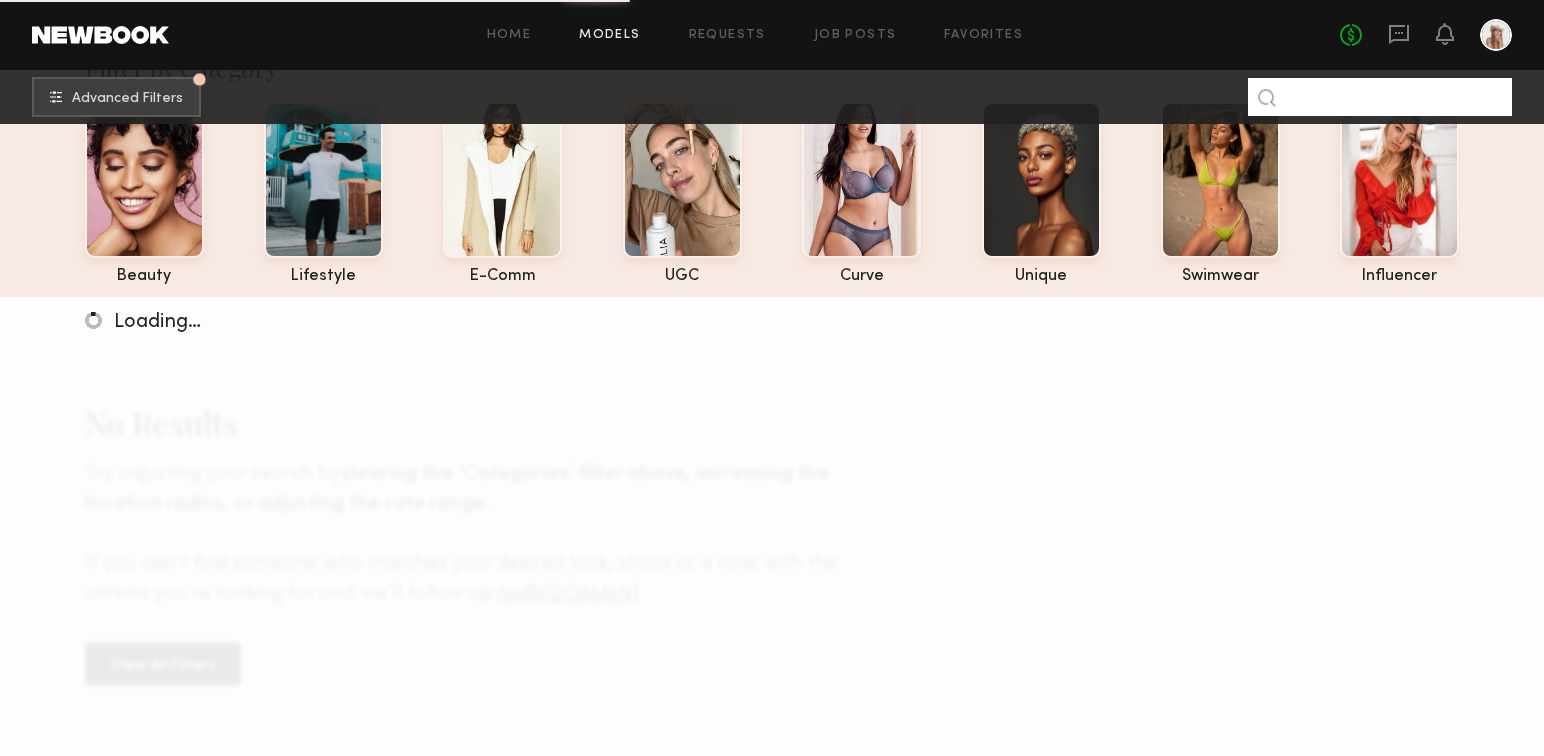 click 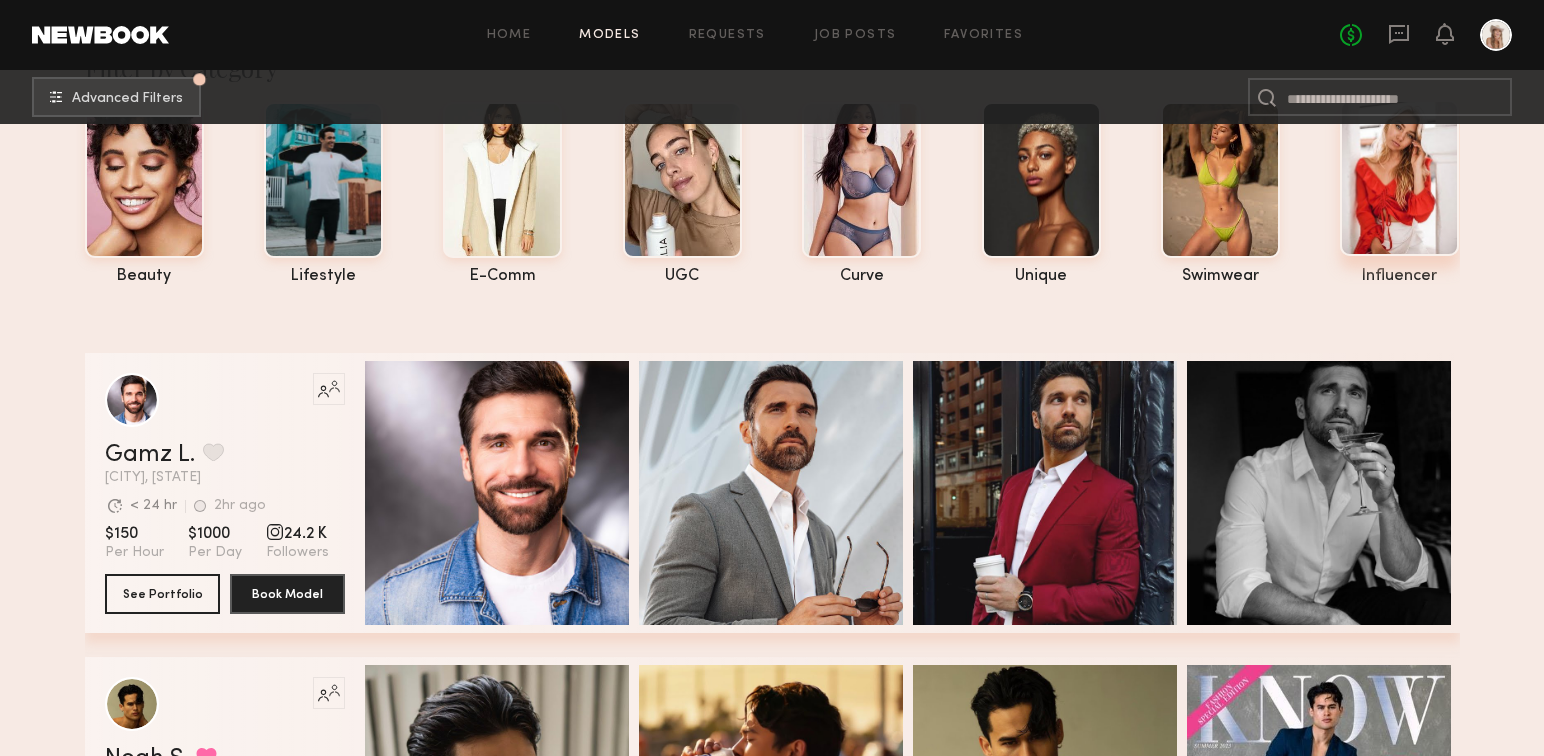click 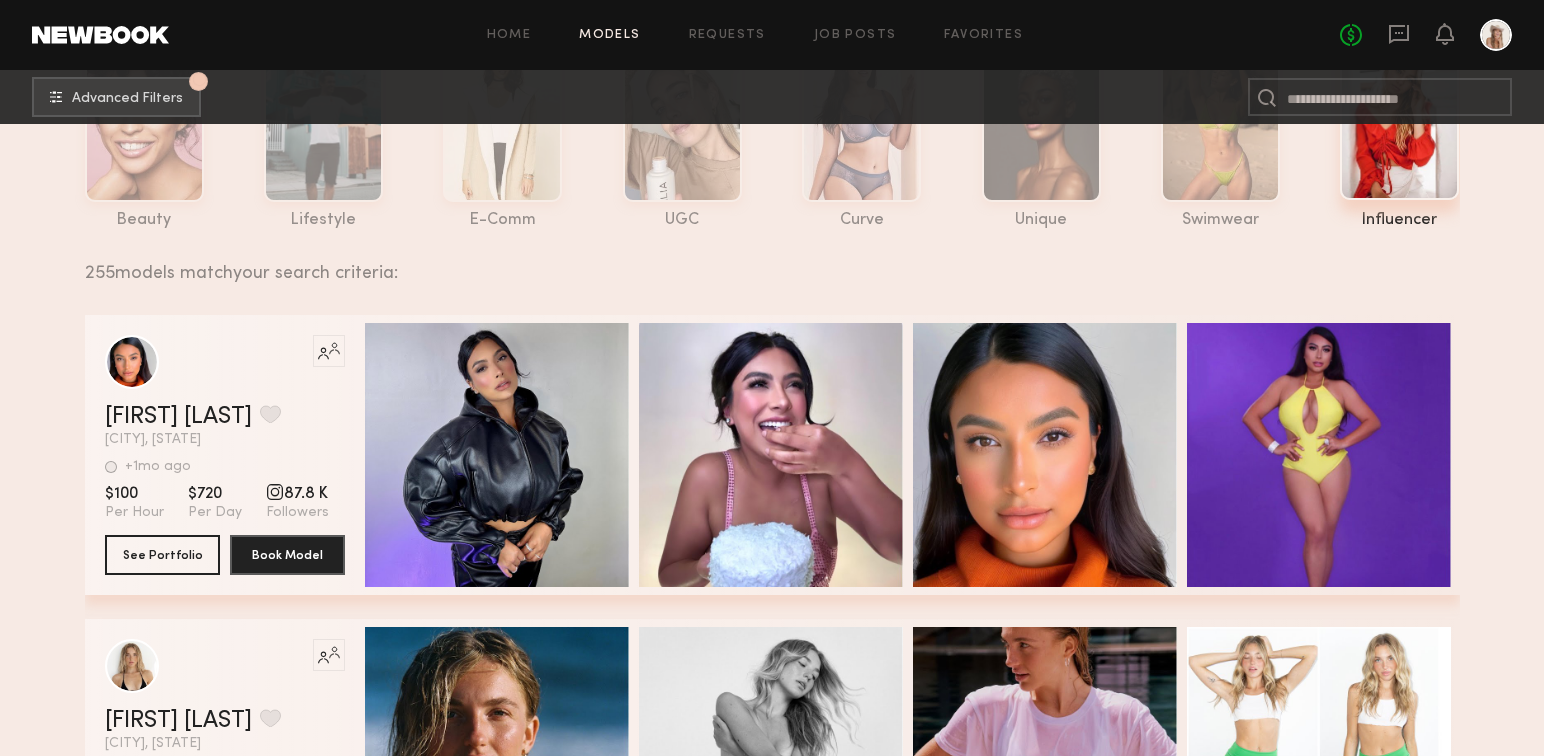 scroll, scrollTop: 0, scrollLeft: 0, axis: both 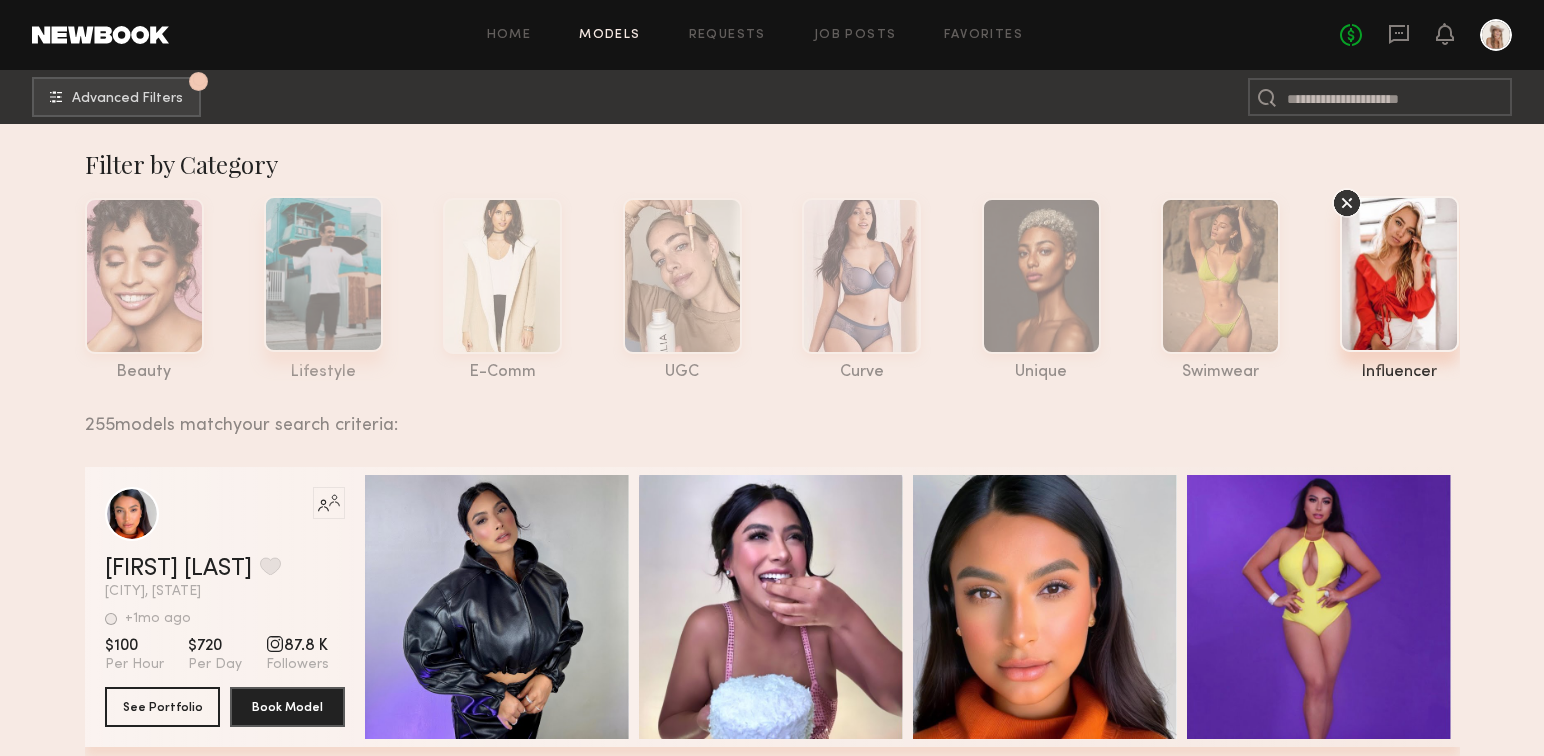 click 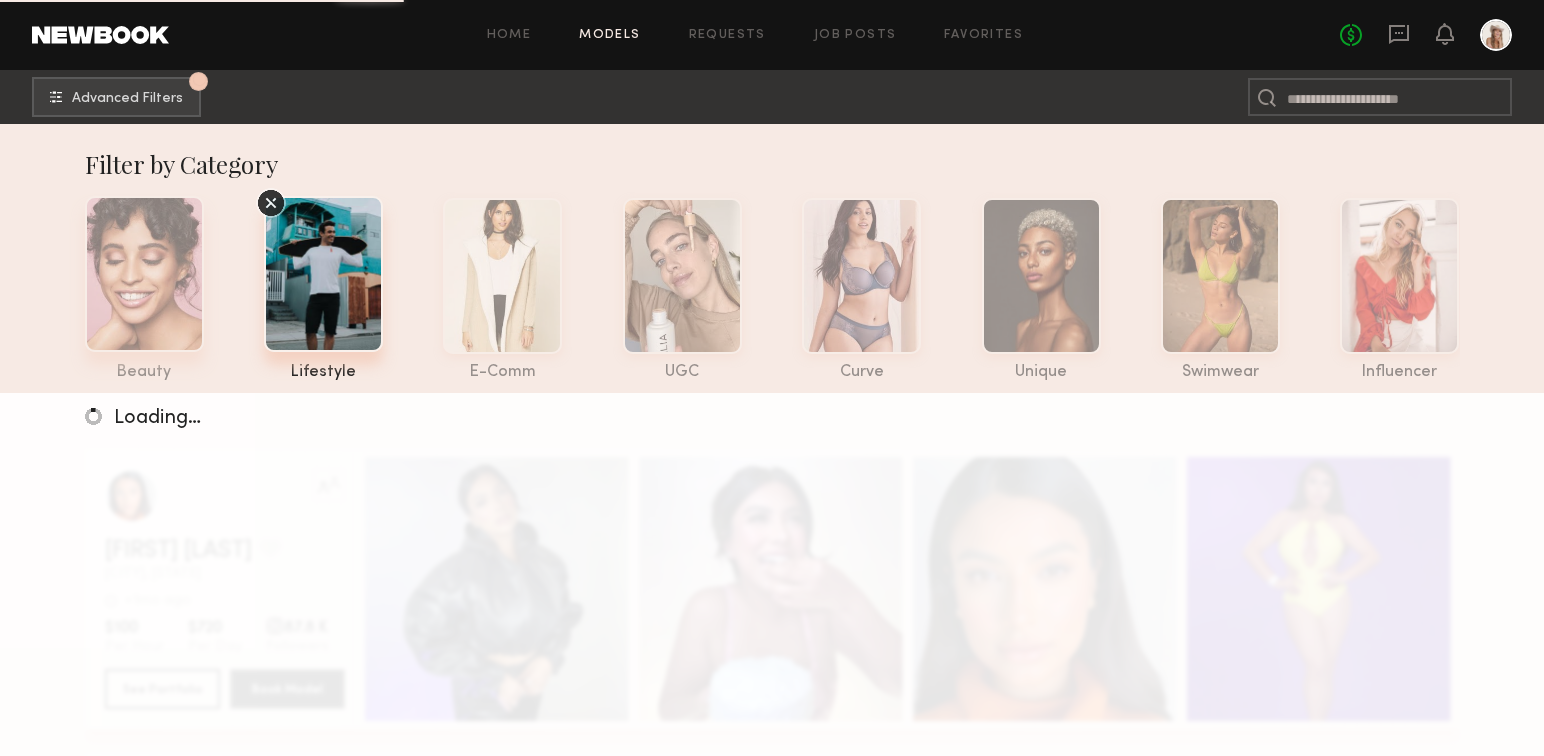 click 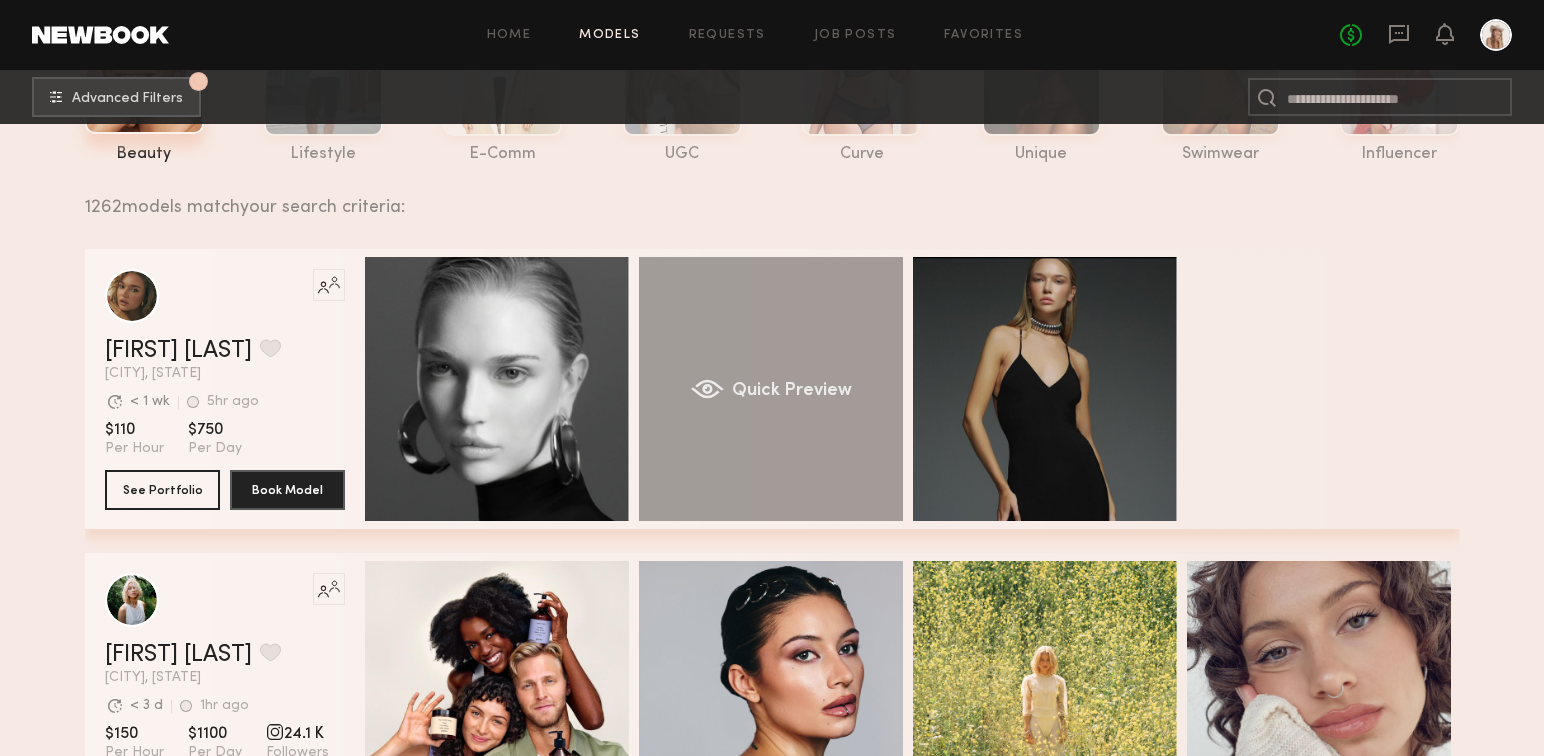 scroll, scrollTop: 222, scrollLeft: 0, axis: vertical 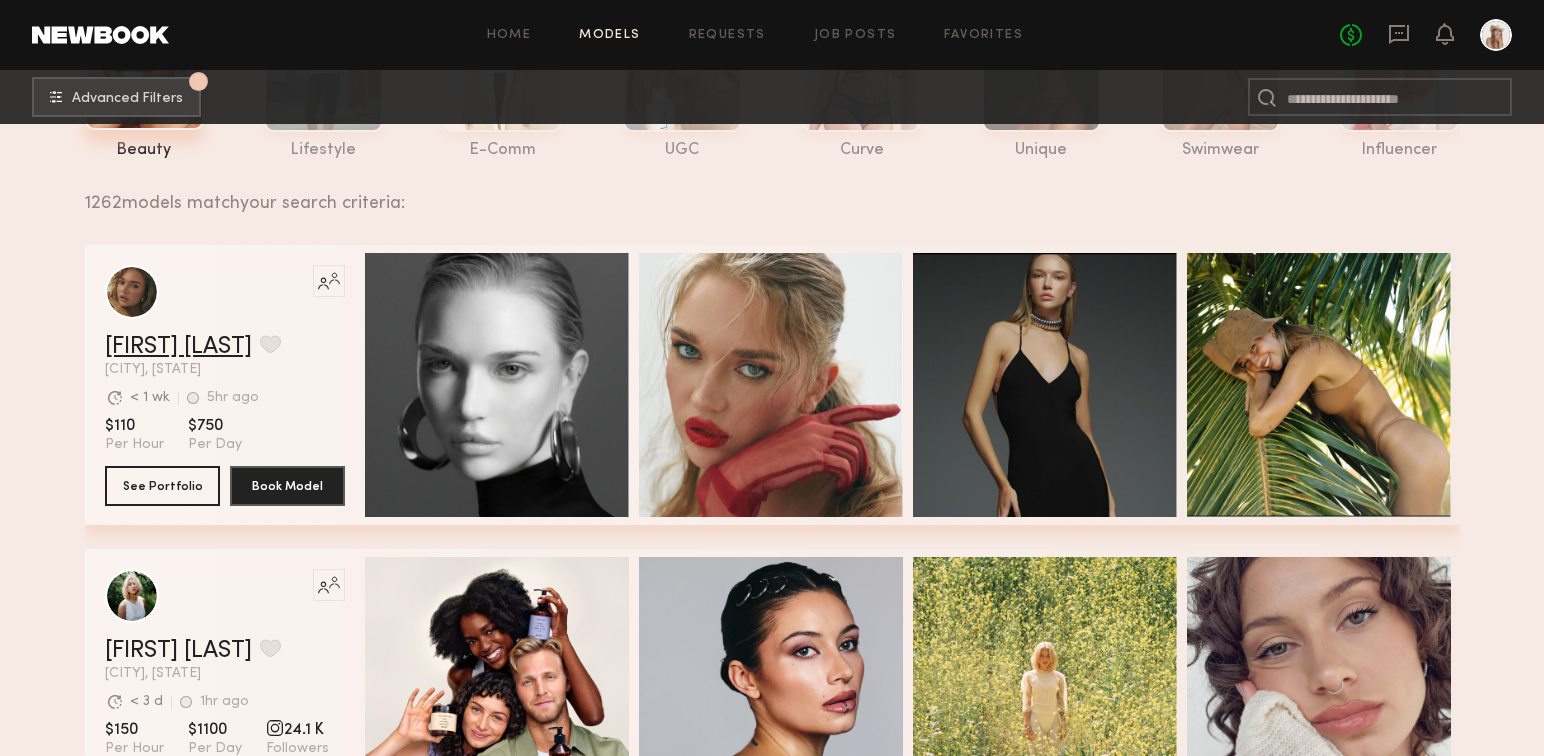 click on "Wiktoria G." 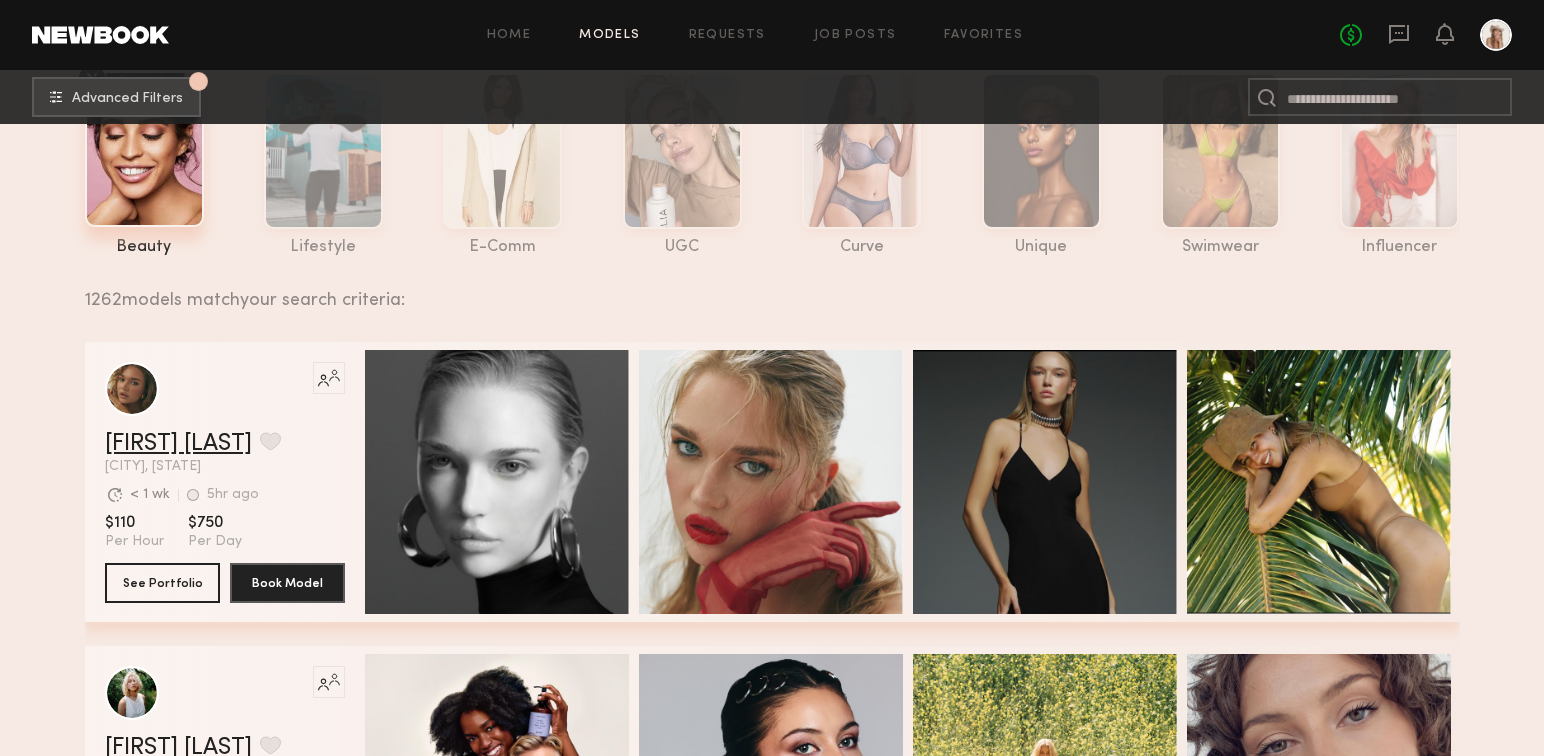 scroll, scrollTop: 0, scrollLeft: 0, axis: both 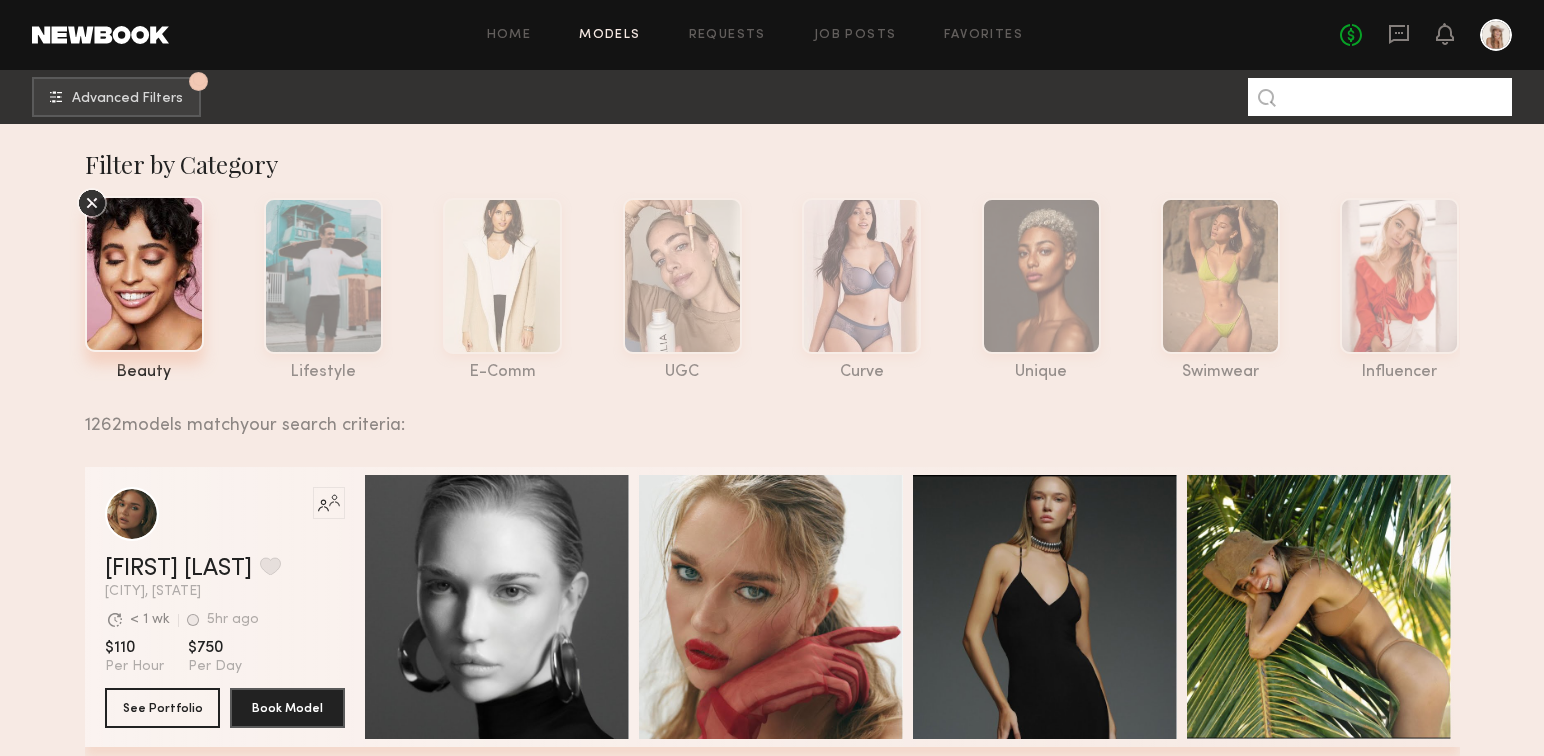 click 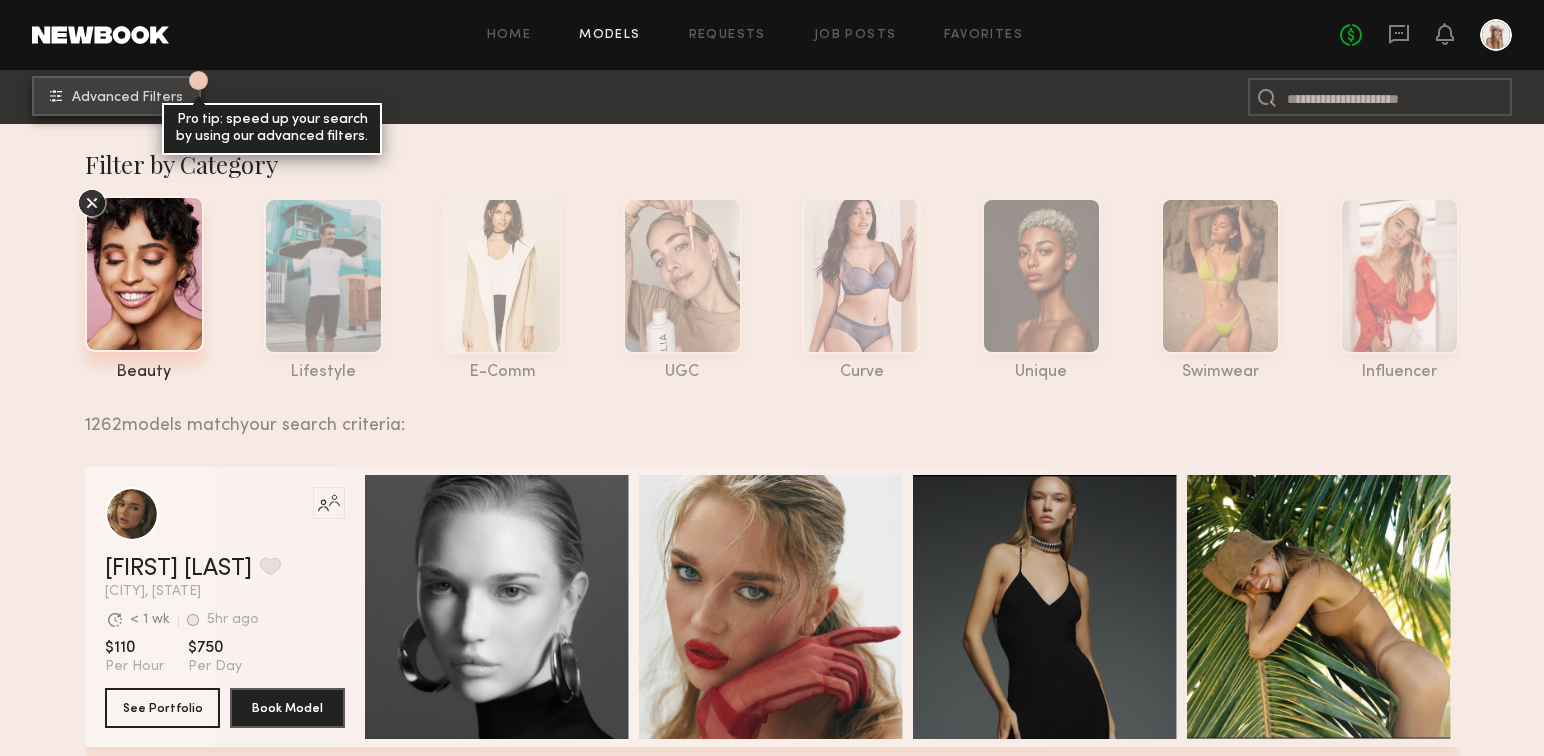 click on "Advanced Filters" 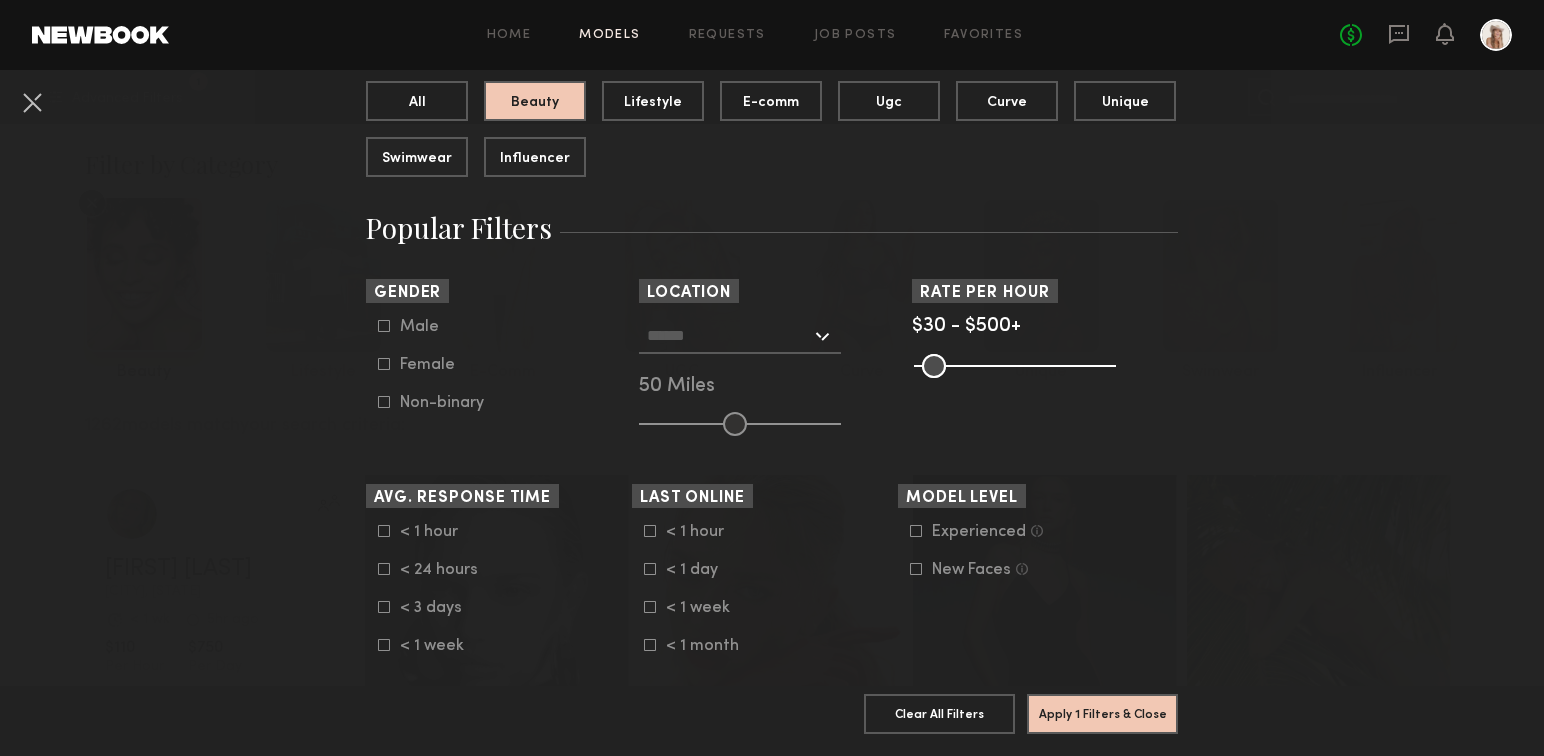 scroll, scrollTop: 0, scrollLeft: 0, axis: both 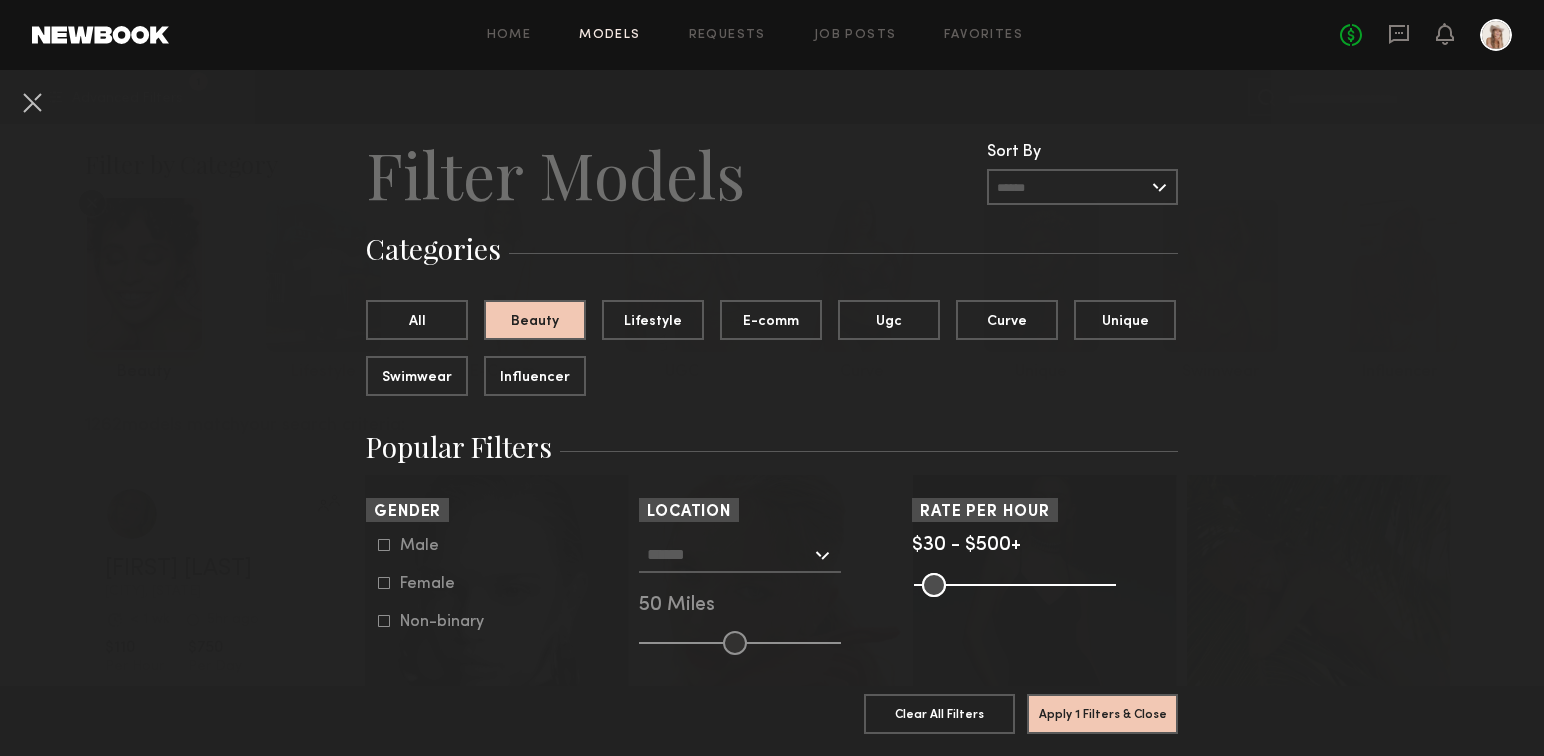 click 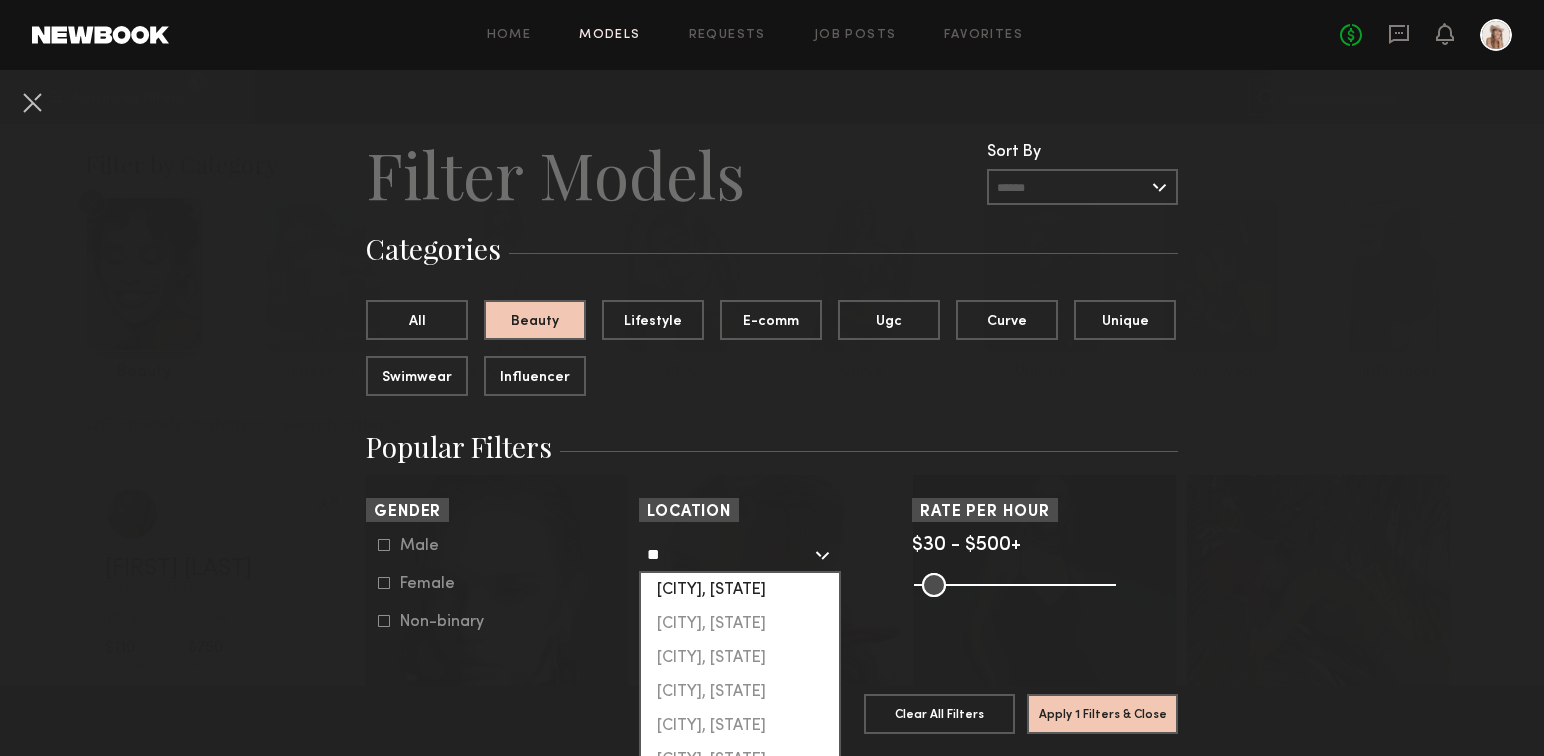 click on "[CITY], [STATE]" 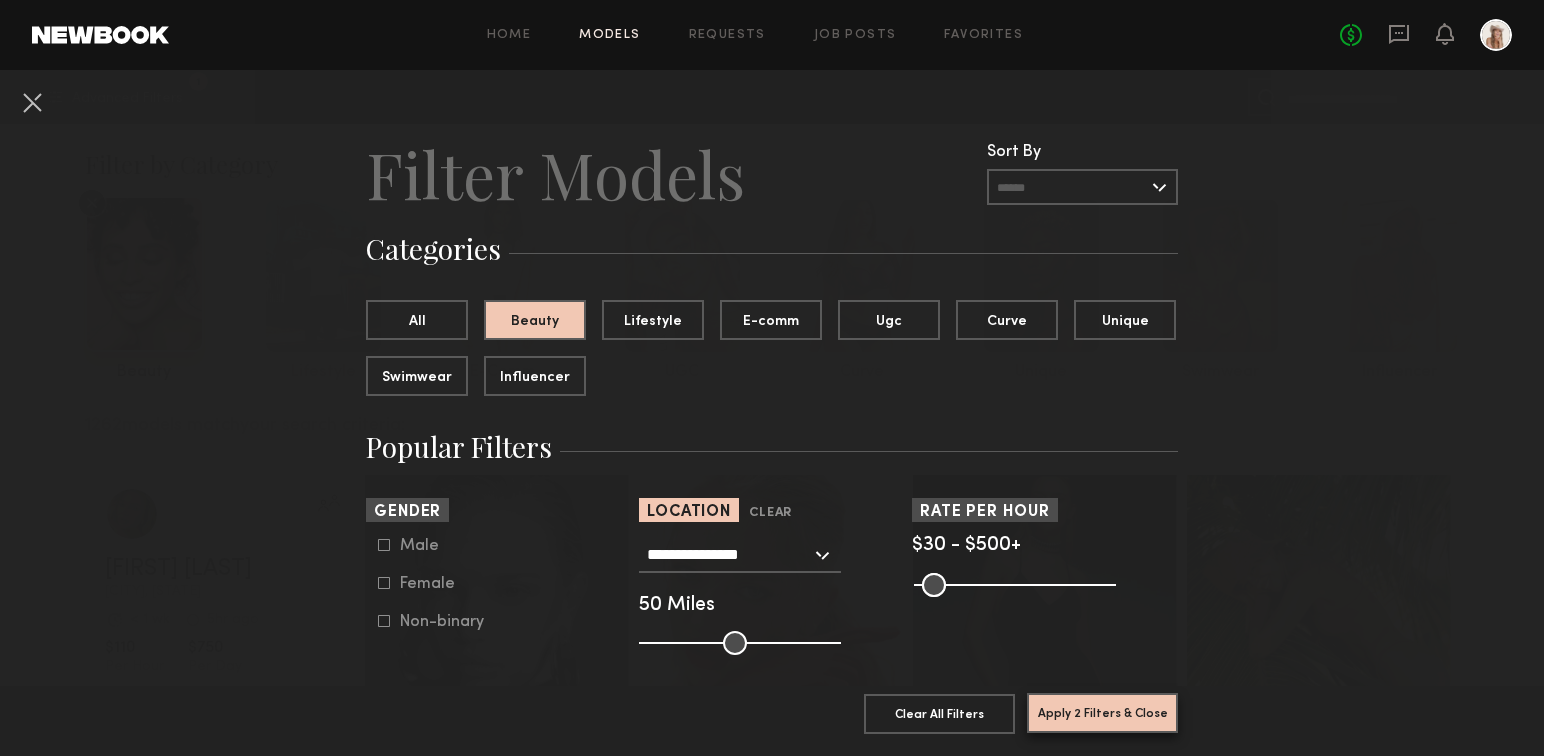 click on "Apply 2 Filters & Close" 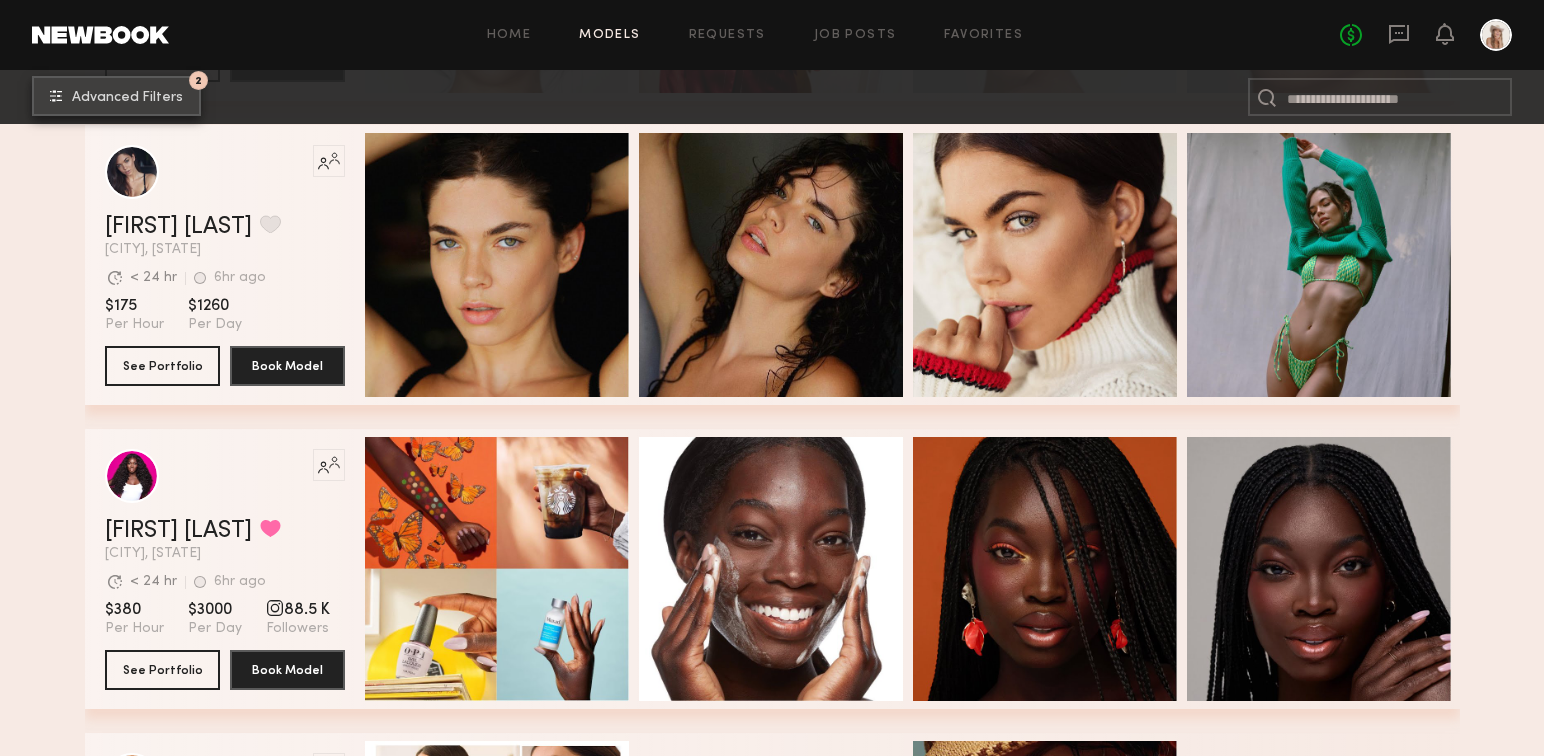 scroll, scrollTop: 2300, scrollLeft: 0, axis: vertical 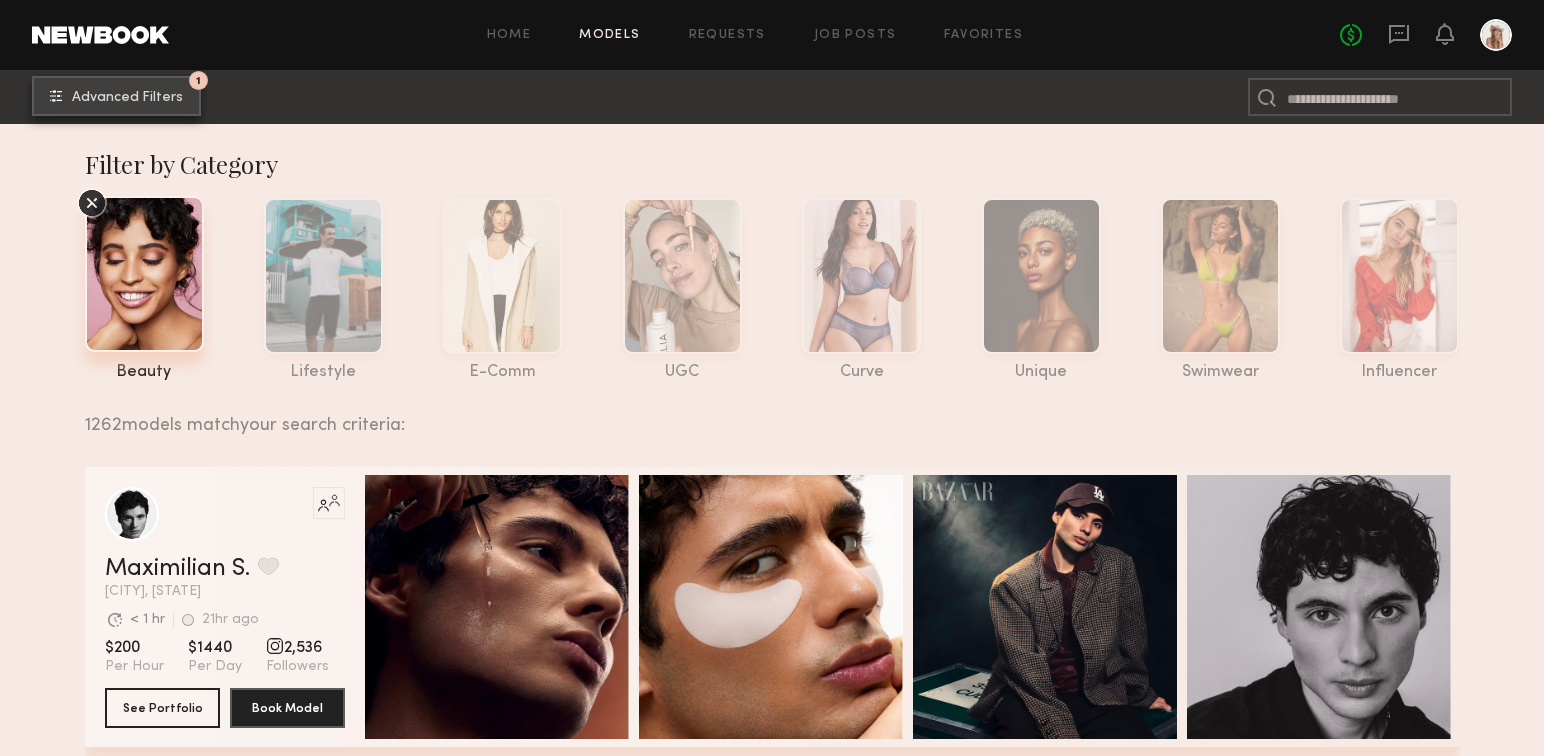 click on "Advanced Filters" 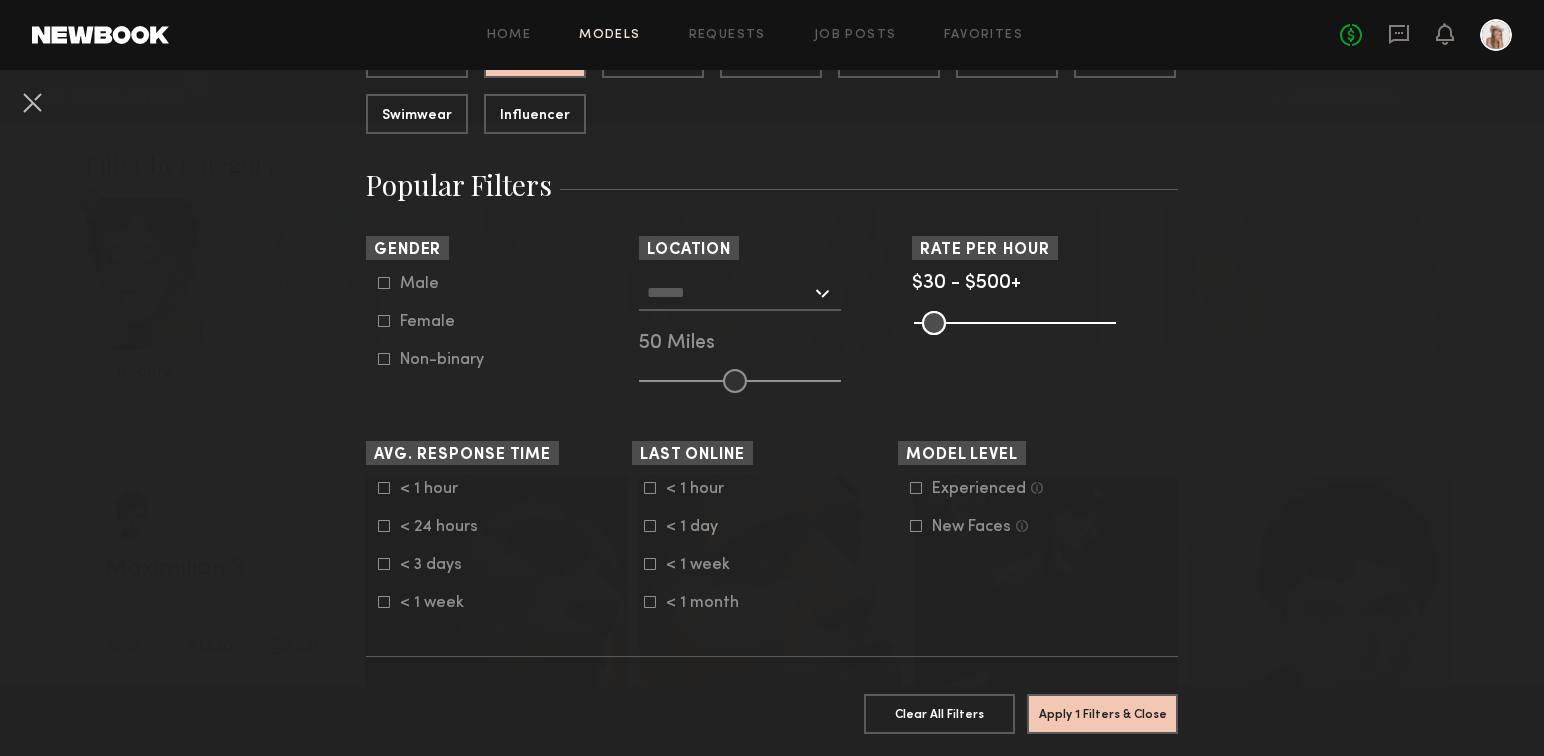 scroll, scrollTop: 271, scrollLeft: 0, axis: vertical 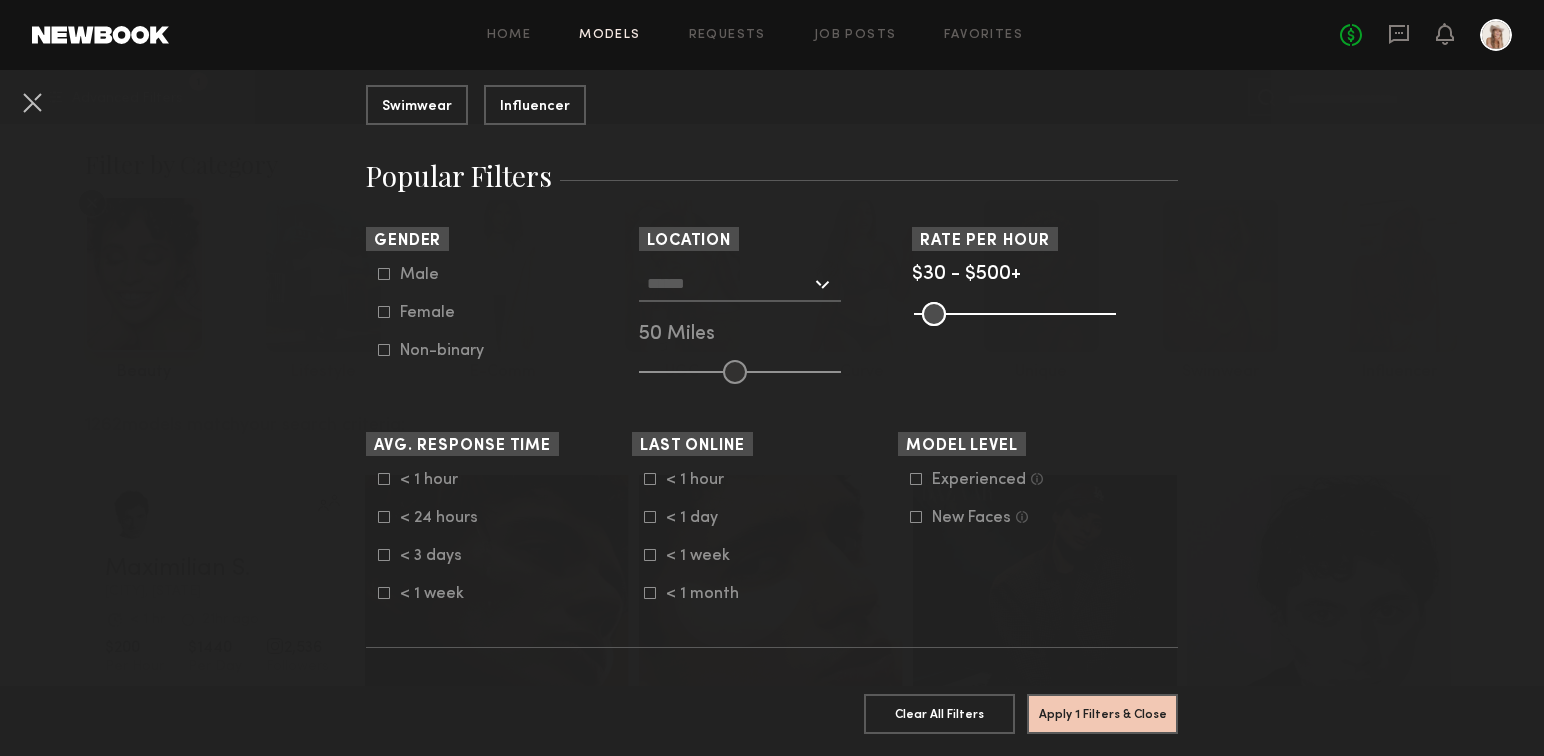 click 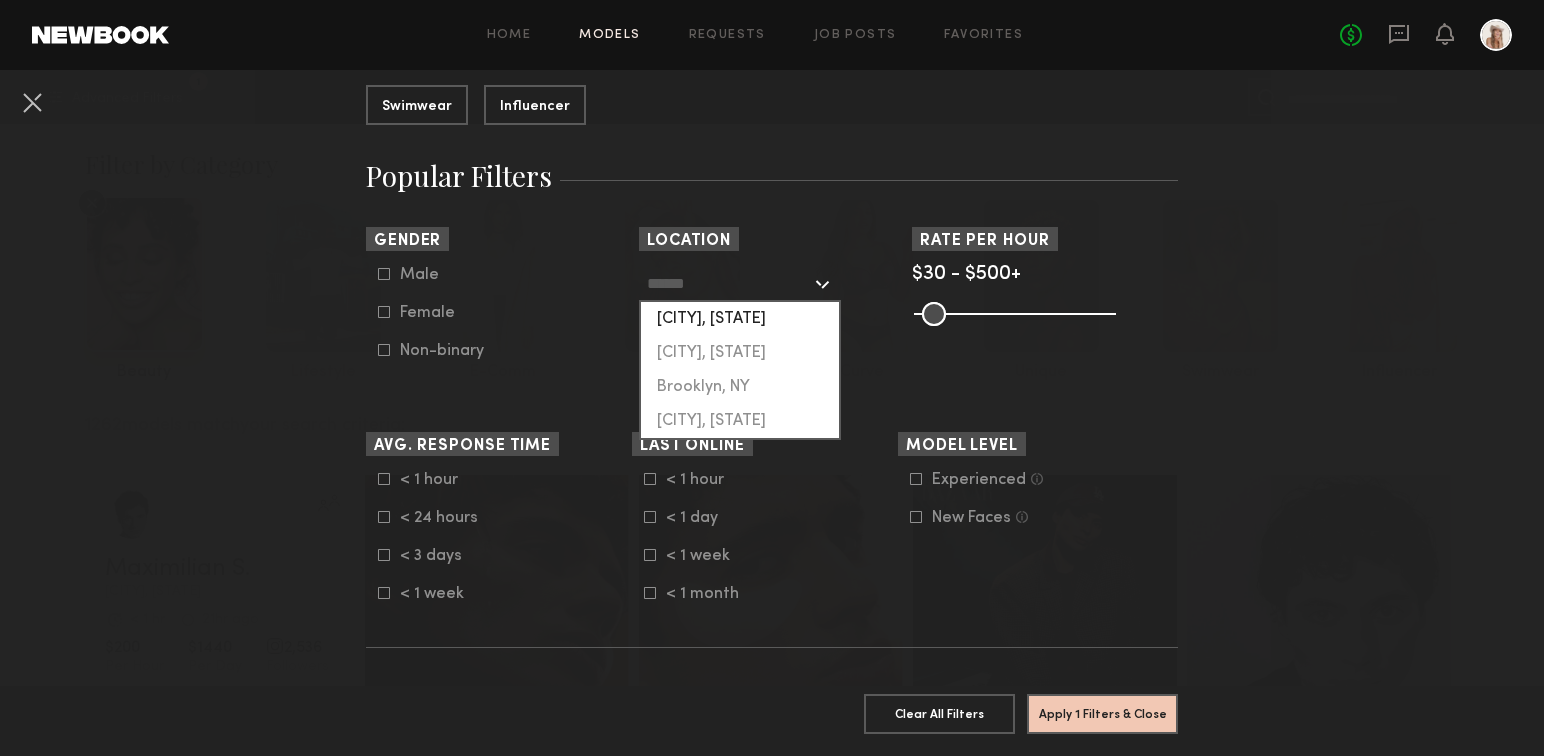 click on "[CITY], [STATE]" 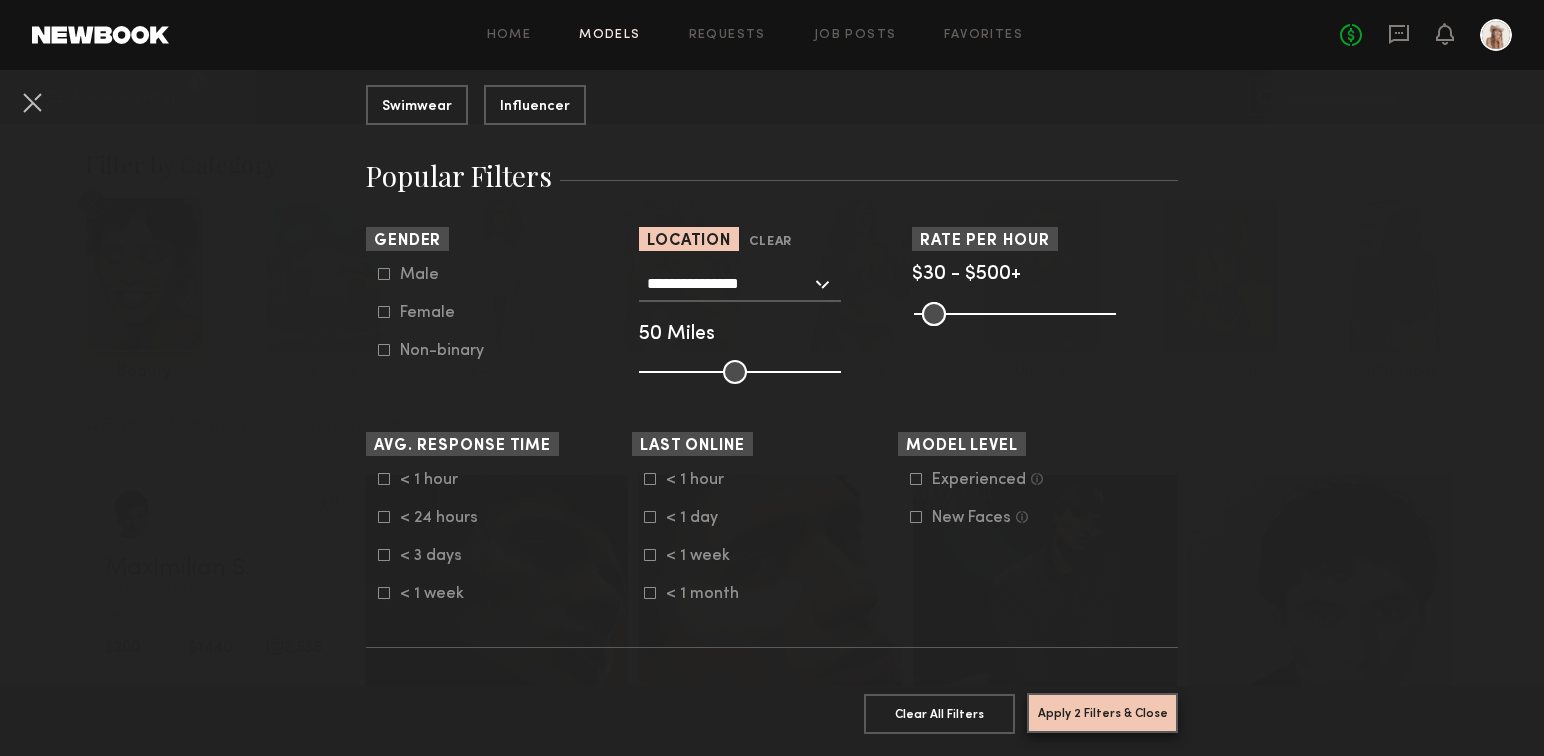 click on "Apply 2 Filters & Close" 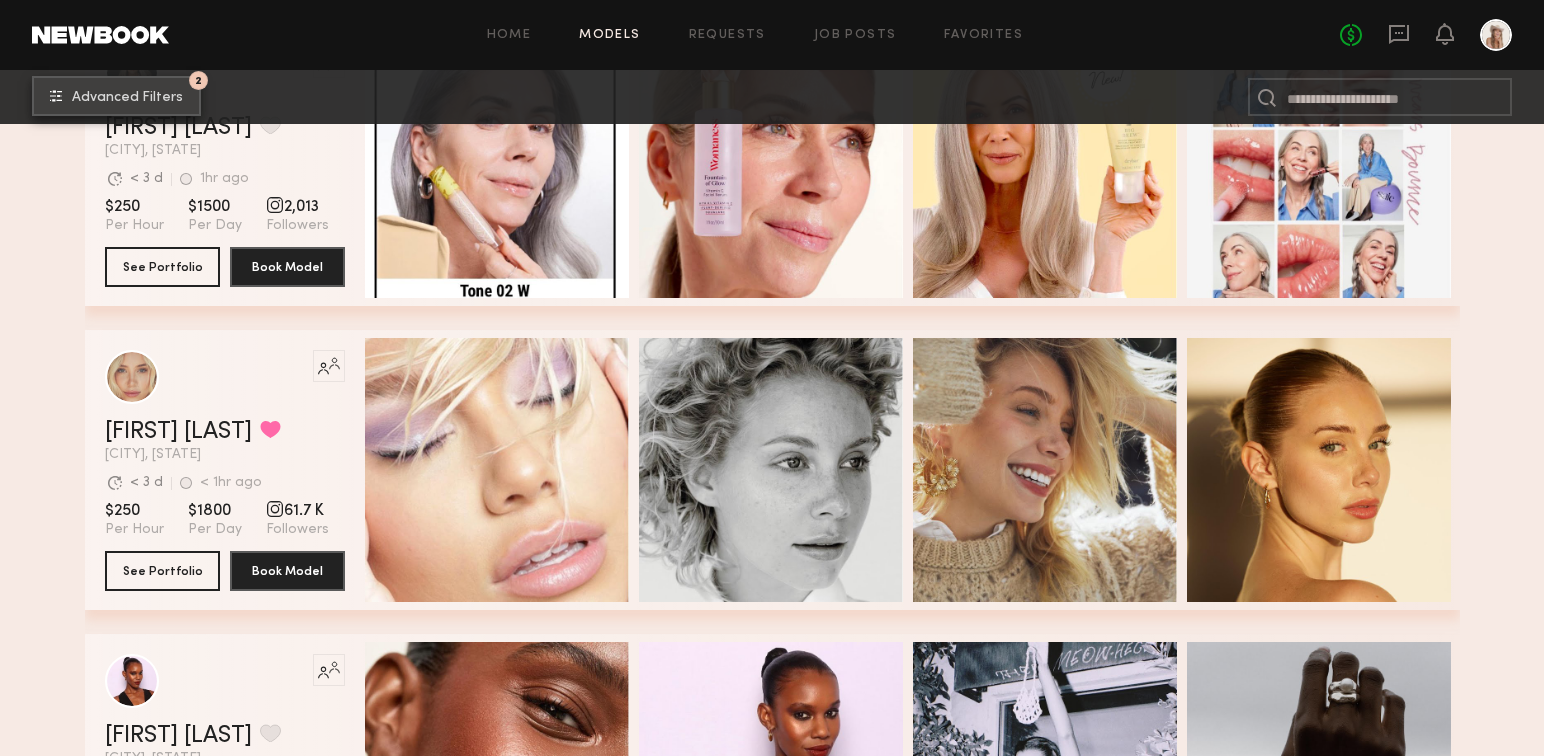 scroll, scrollTop: 8650, scrollLeft: 0, axis: vertical 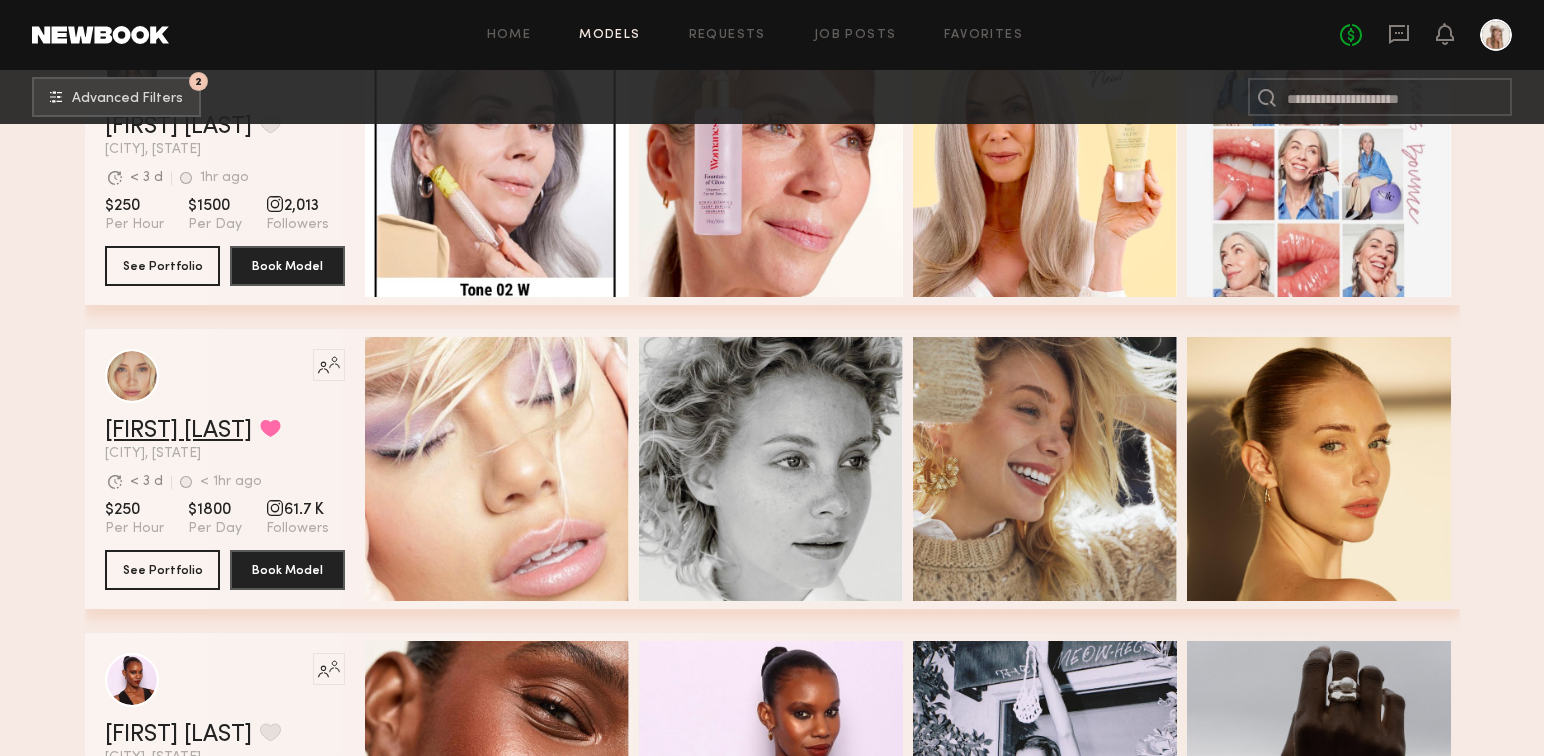 click on "Louise B." 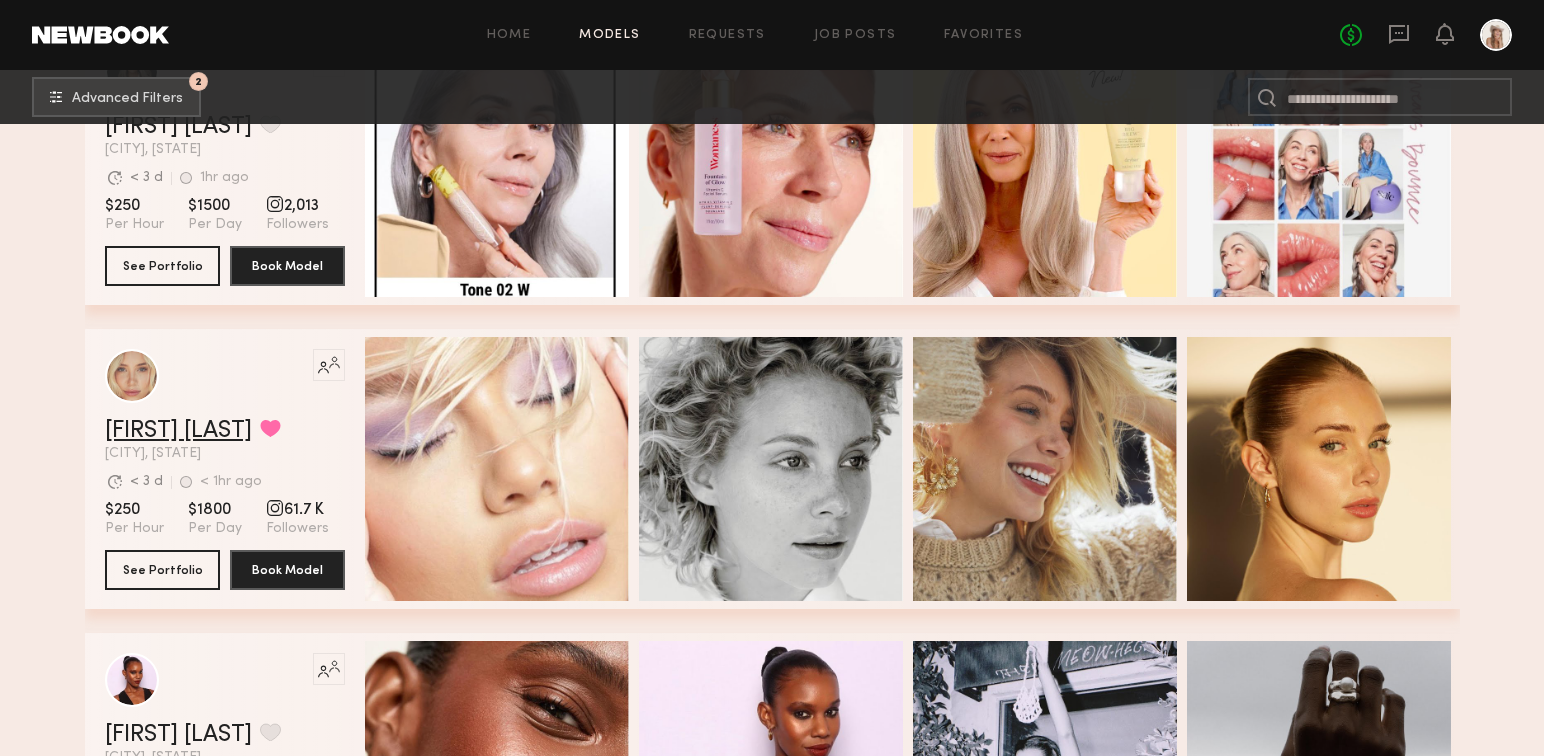 scroll, scrollTop: 8735, scrollLeft: 0, axis: vertical 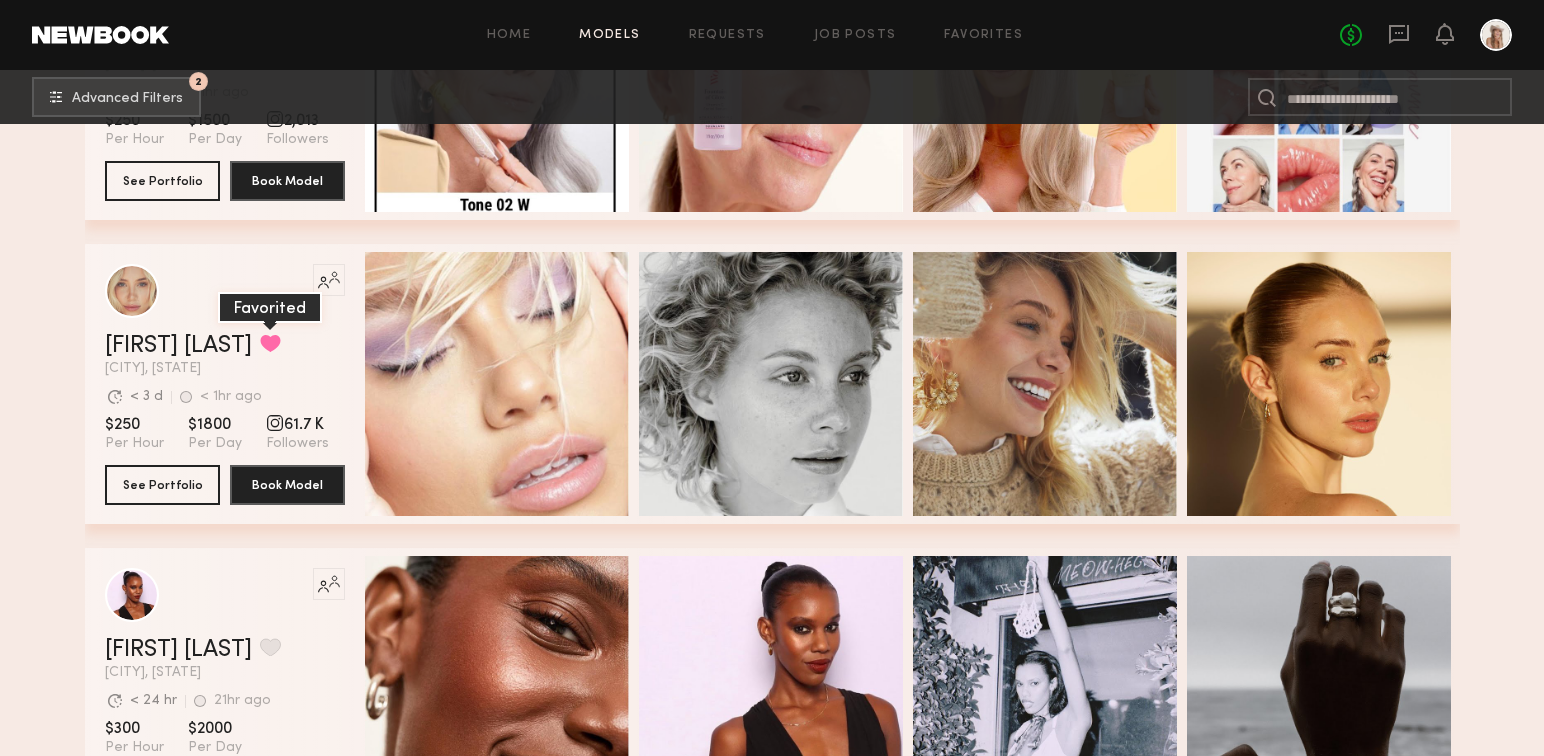 click 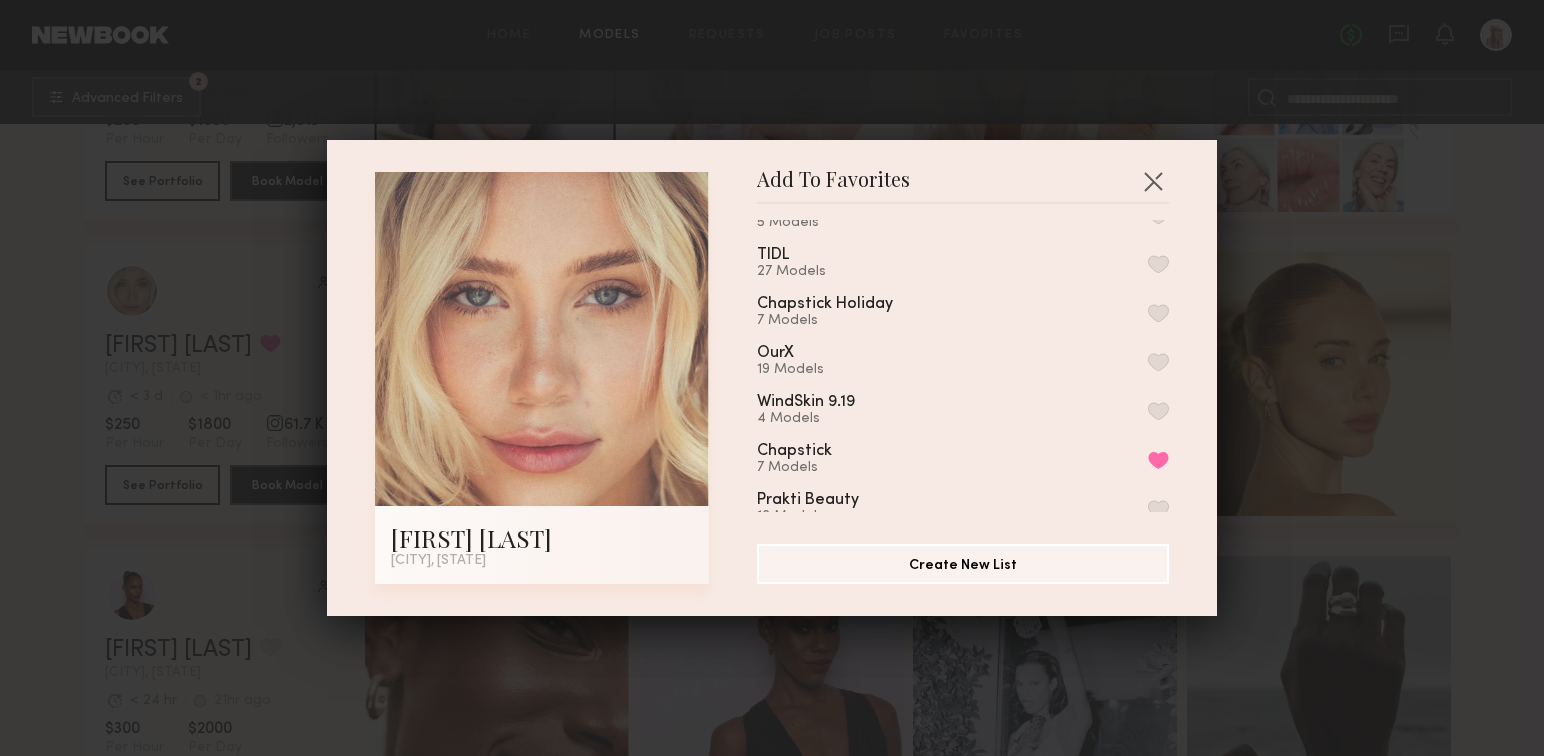 scroll, scrollTop: 0, scrollLeft: 0, axis: both 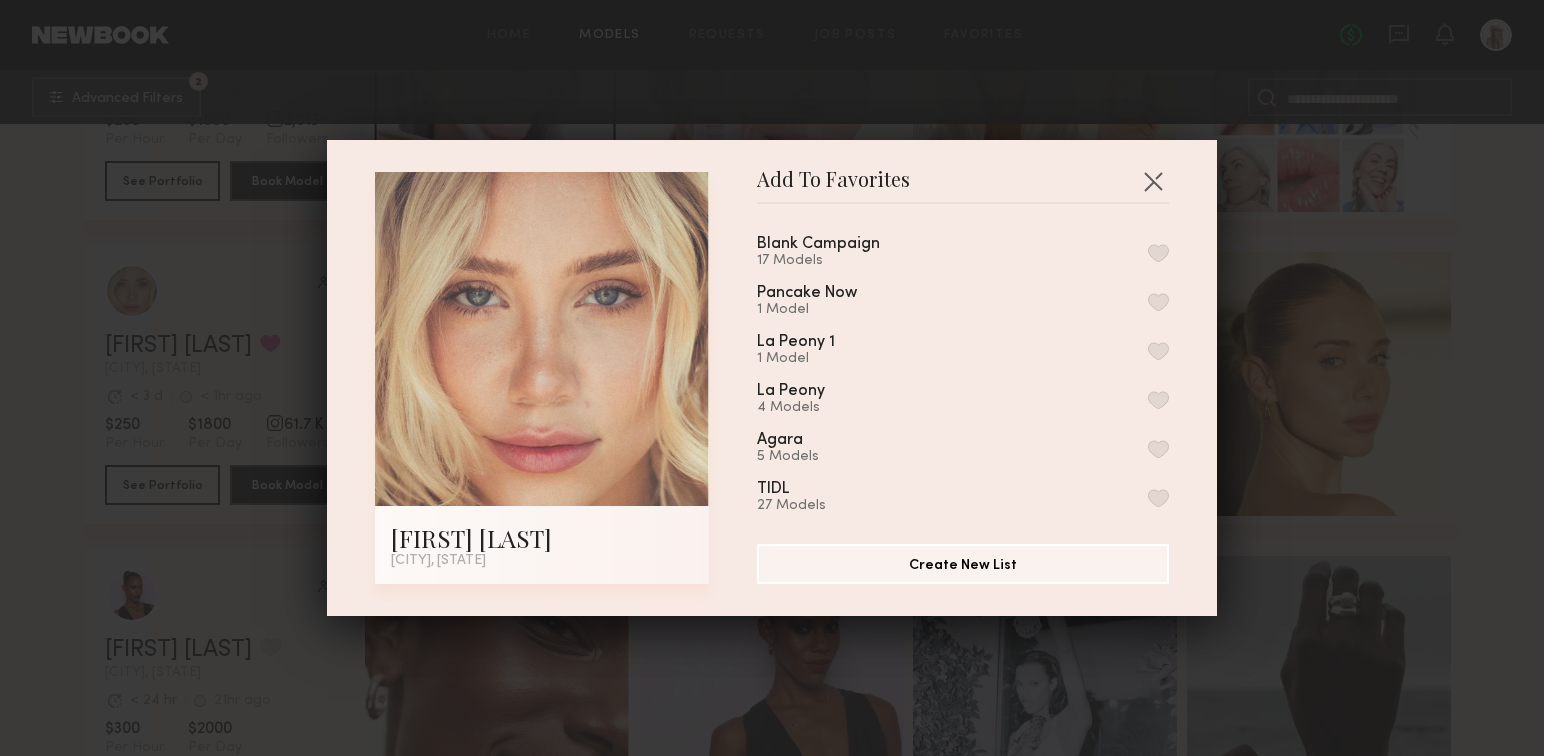 click at bounding box center (1158, 253) 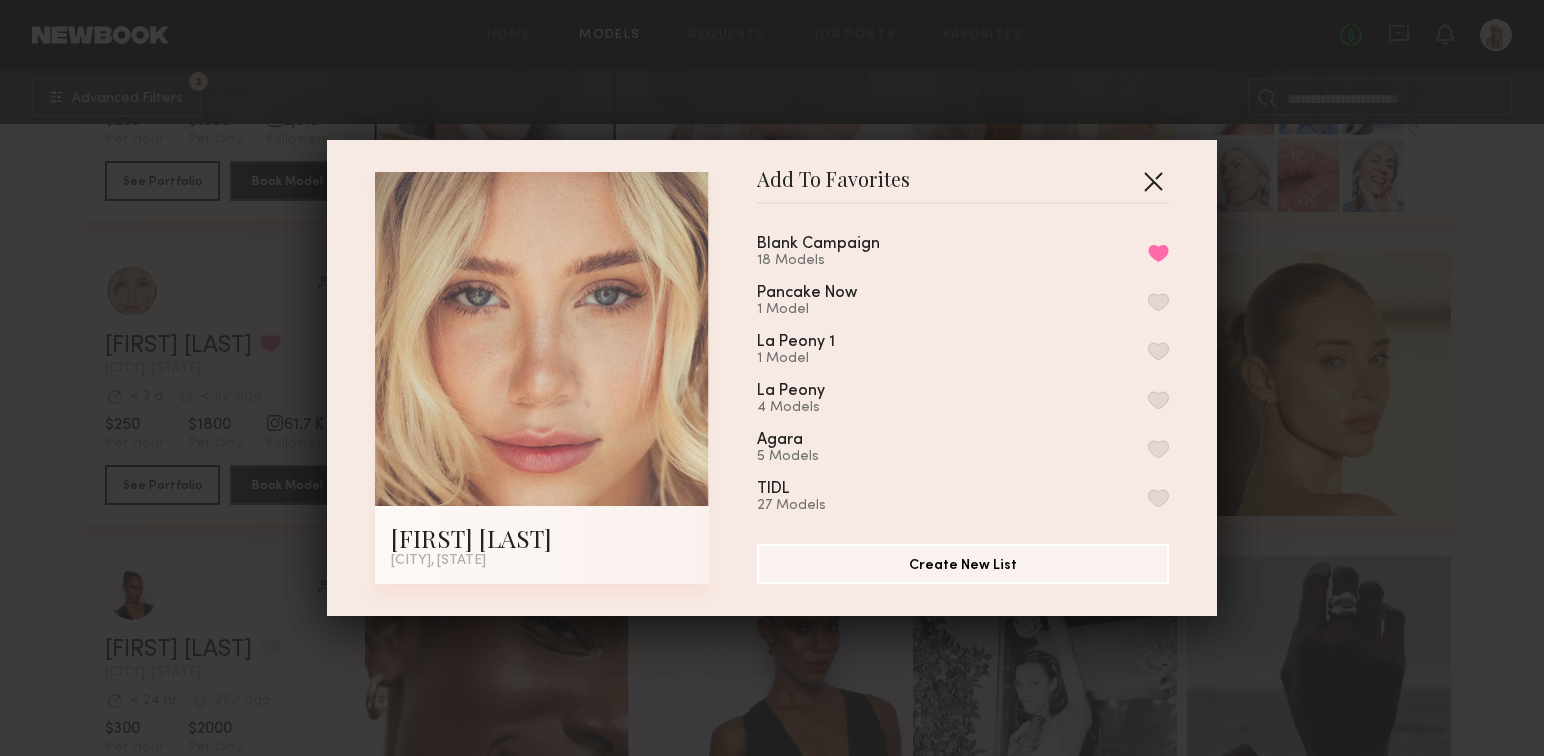 click at bounding box center [1153, 181] 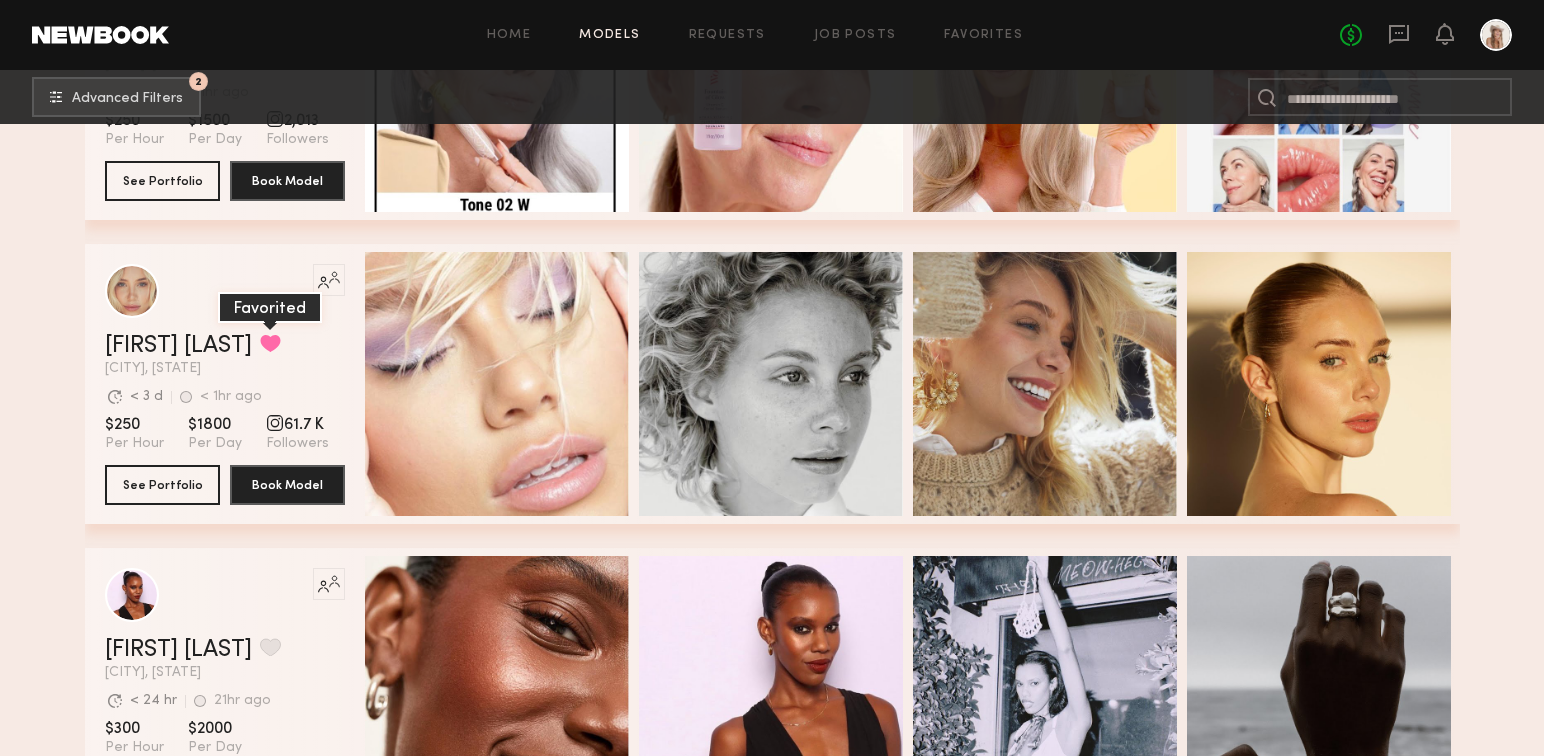 click 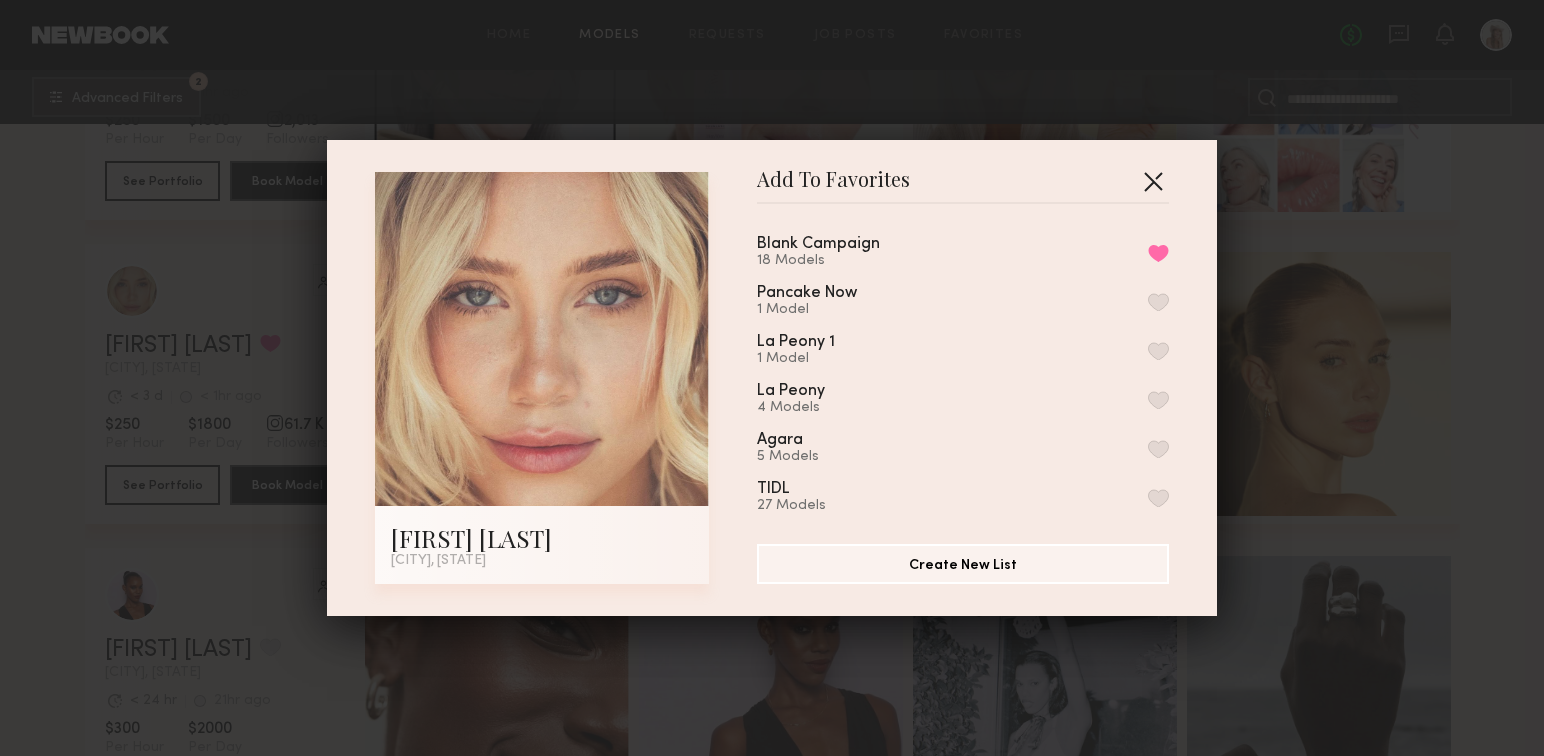 click at bounding box center [1153, 181] 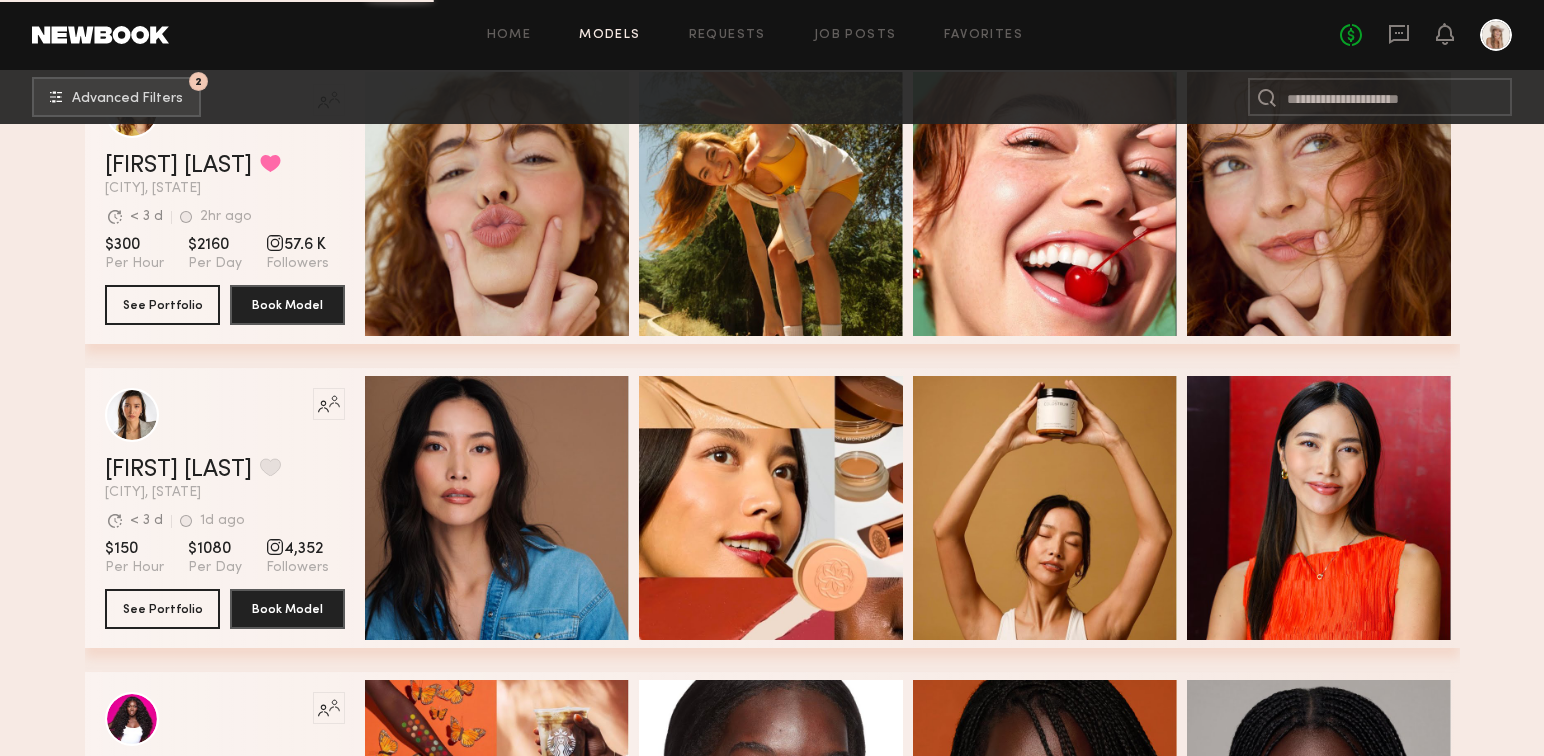scroll, scrollTop: 10437, scrollLeft: 0, axis: vertical 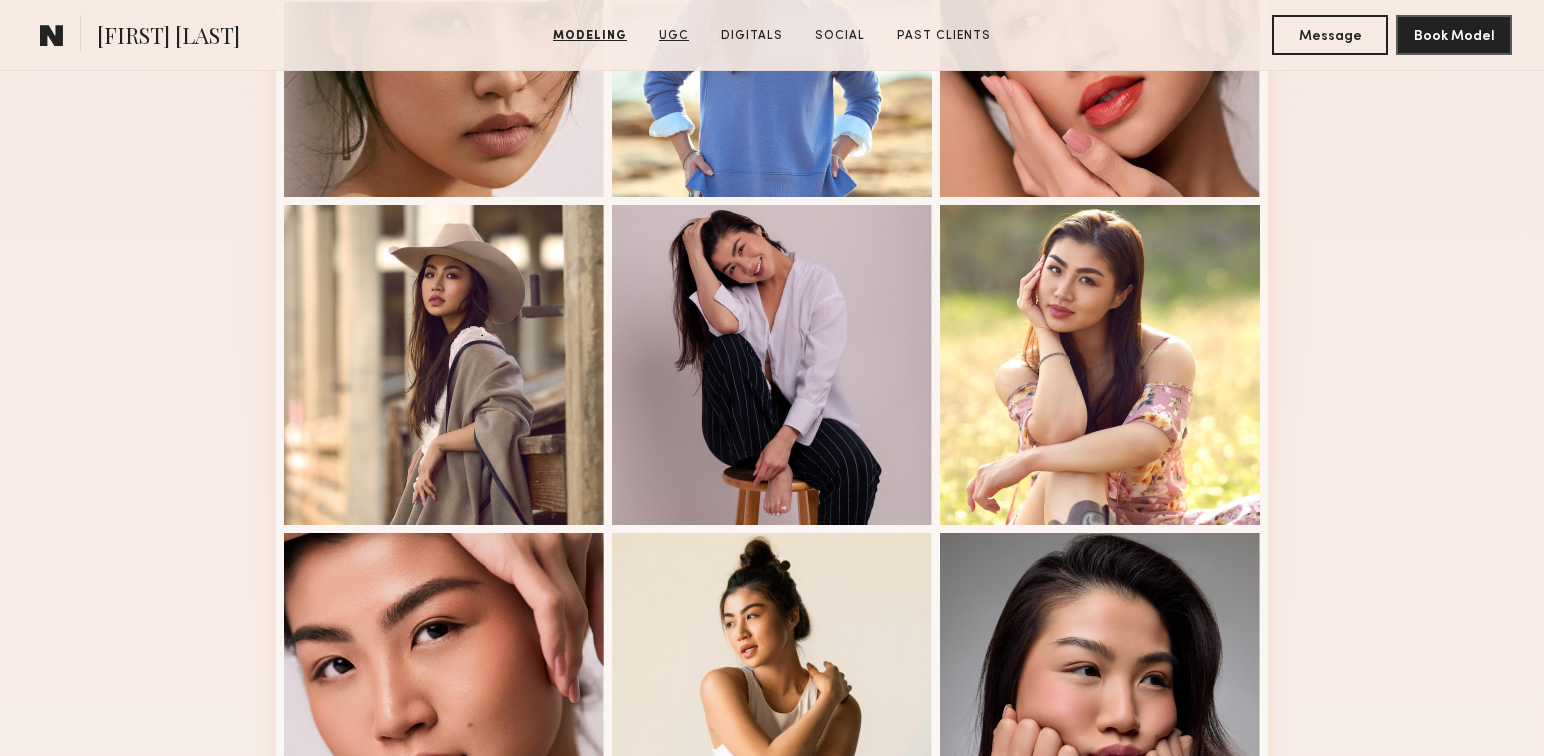 click on "UGC" 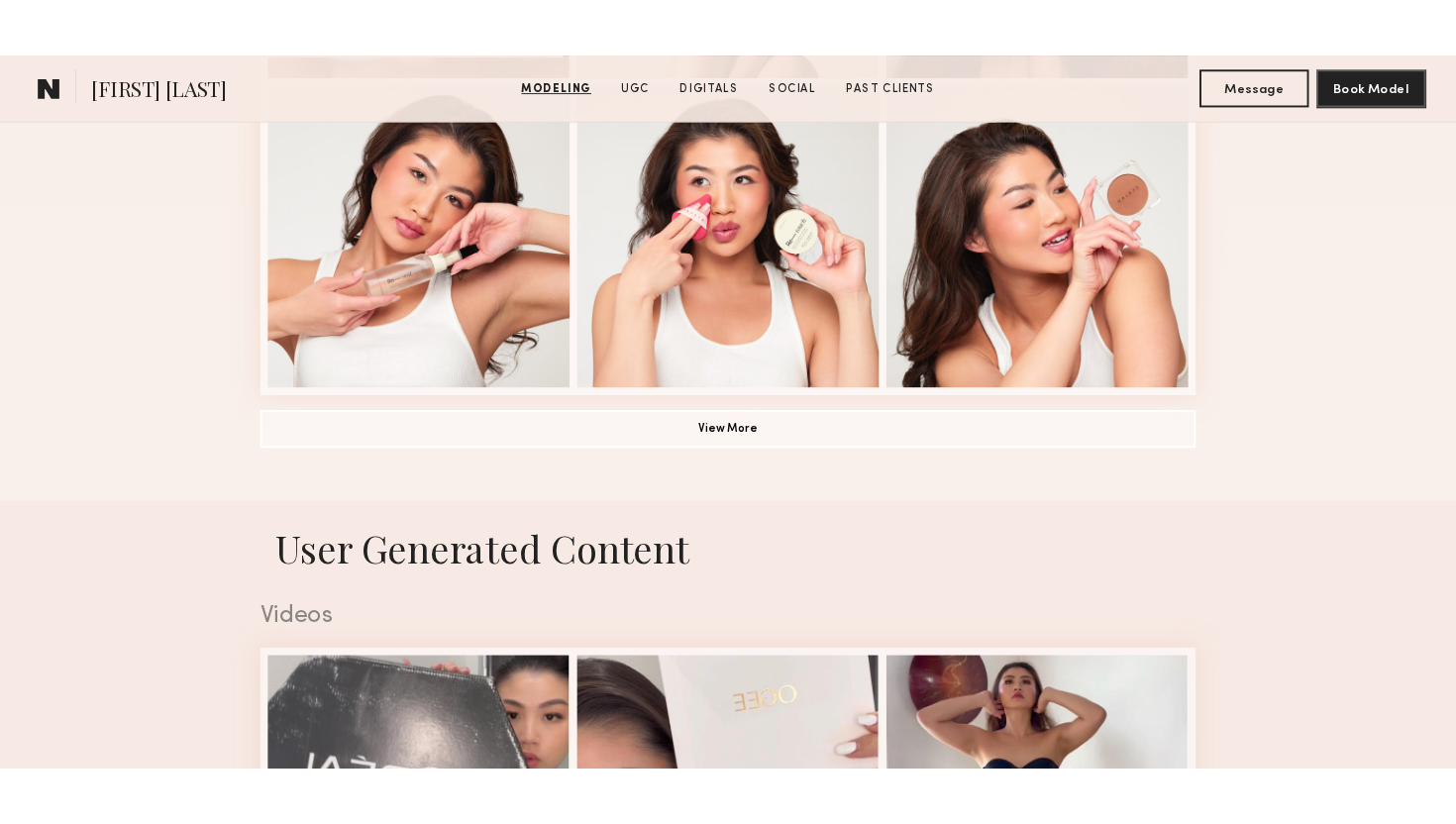 scroll, scrollTop: 1876, scrollLeft: 0, axis: vertical 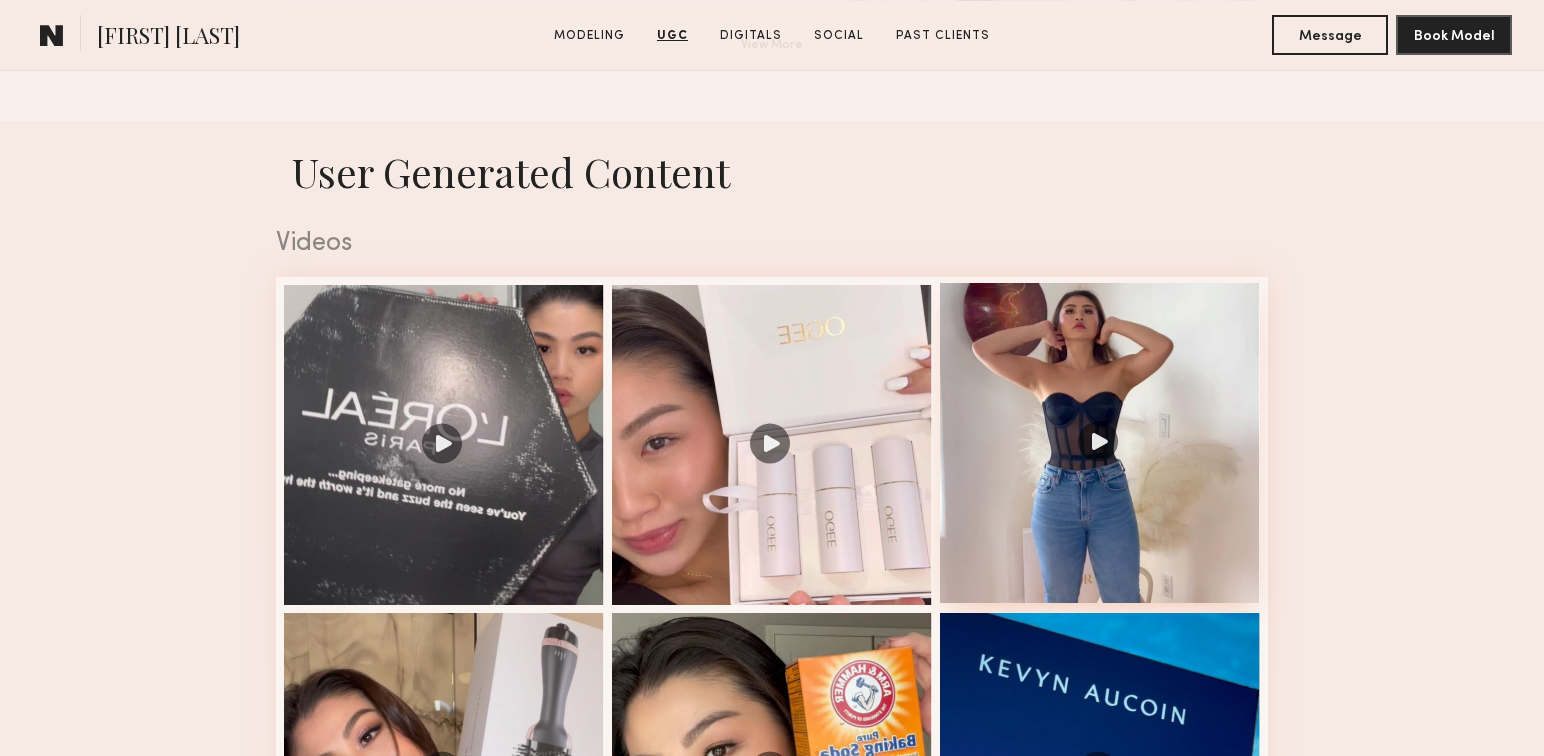 click at bounding box center [1100, 443] 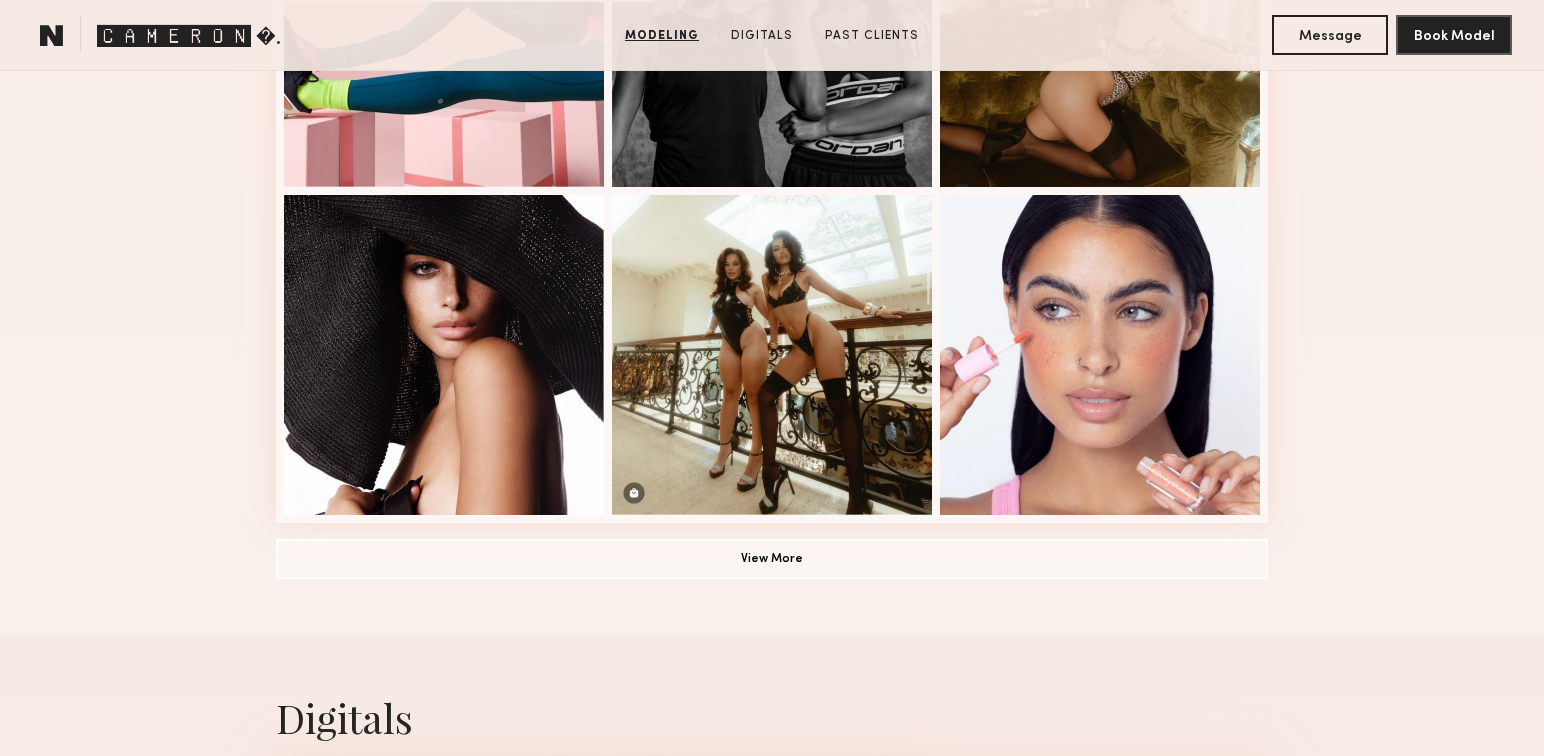 scroll, scrollTop: 1384, scrollLeft: 0, axis: vertical 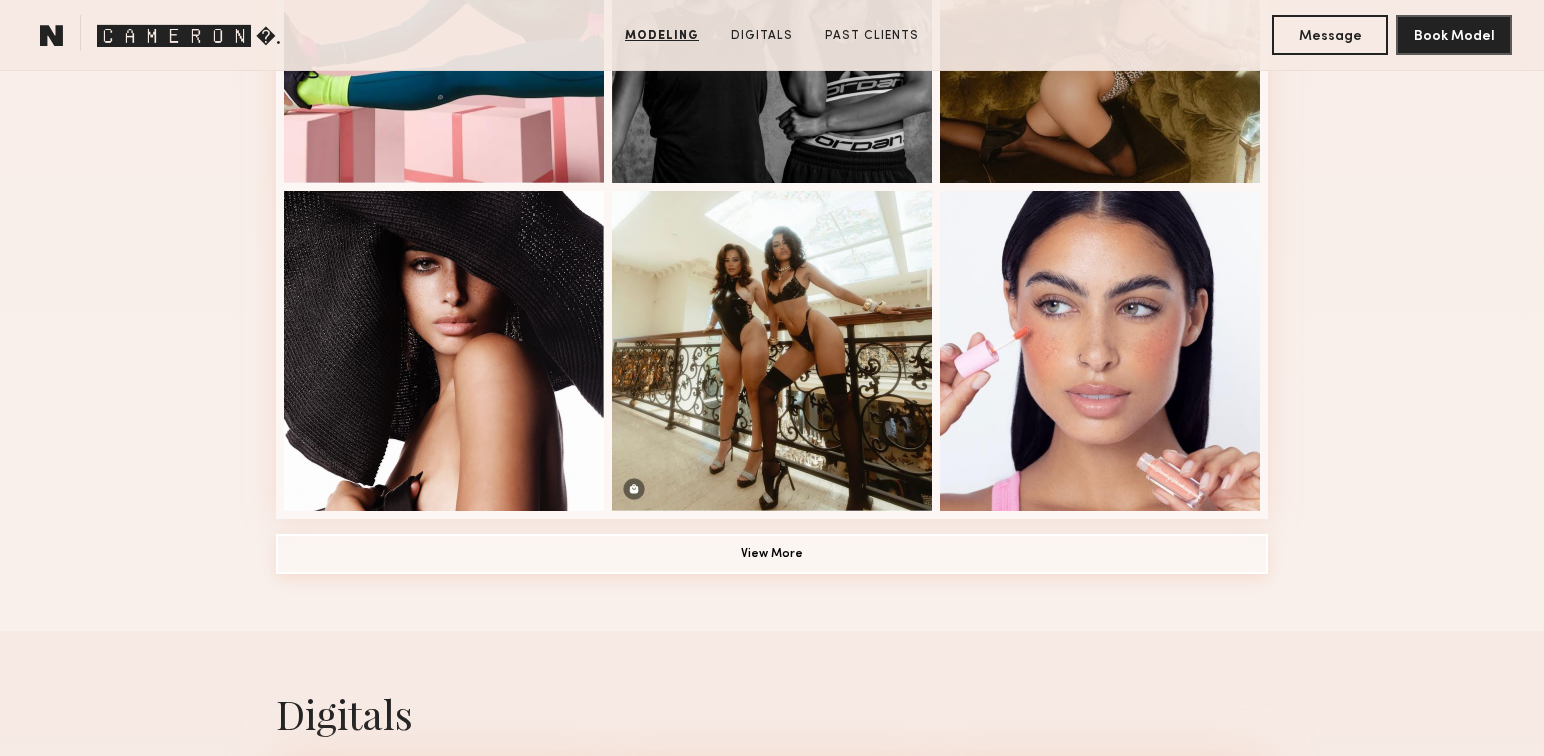 click on "View More" 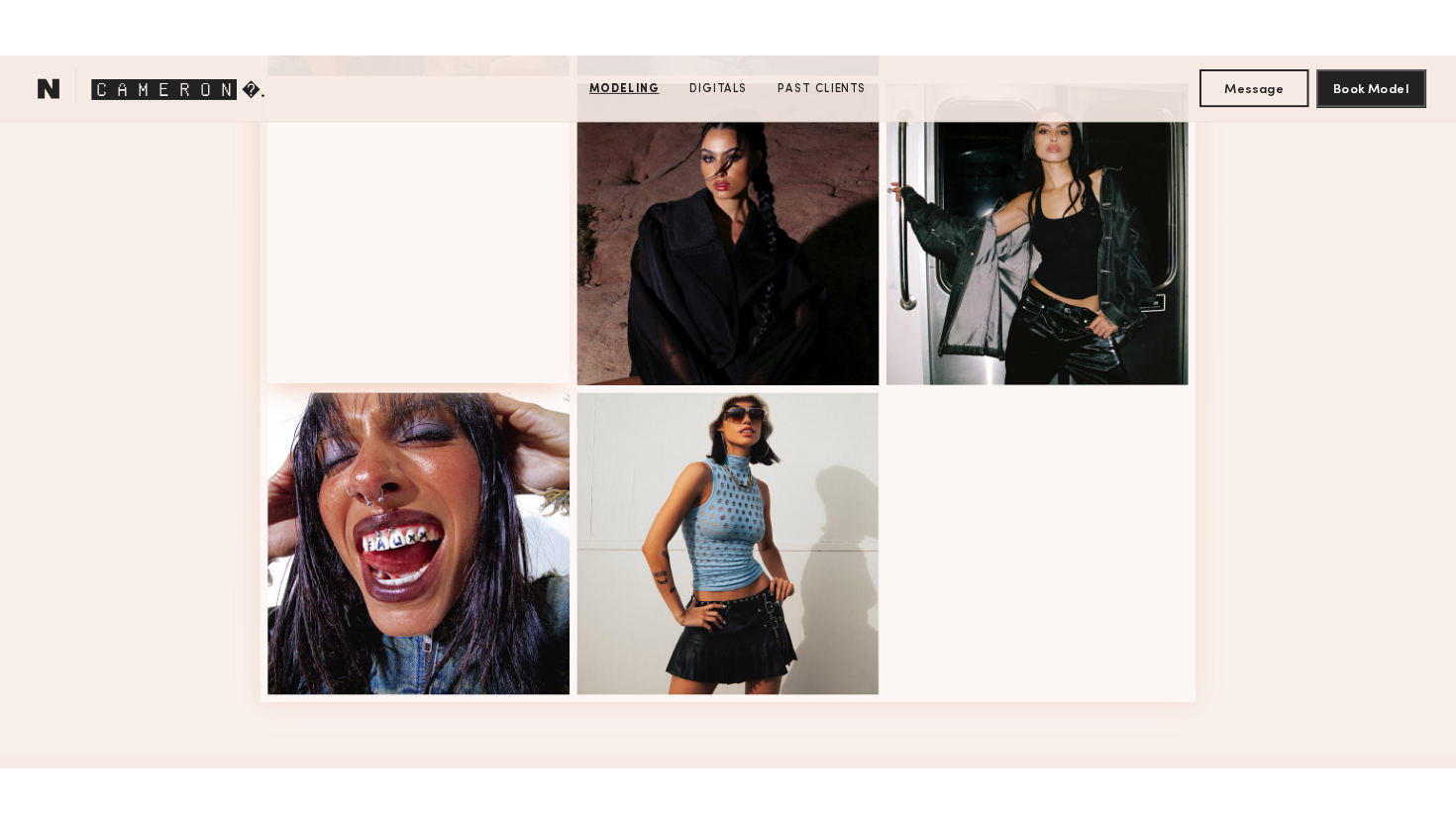 scroll, scrollTop: 2515, scrollLeft: 0, axis: vertical 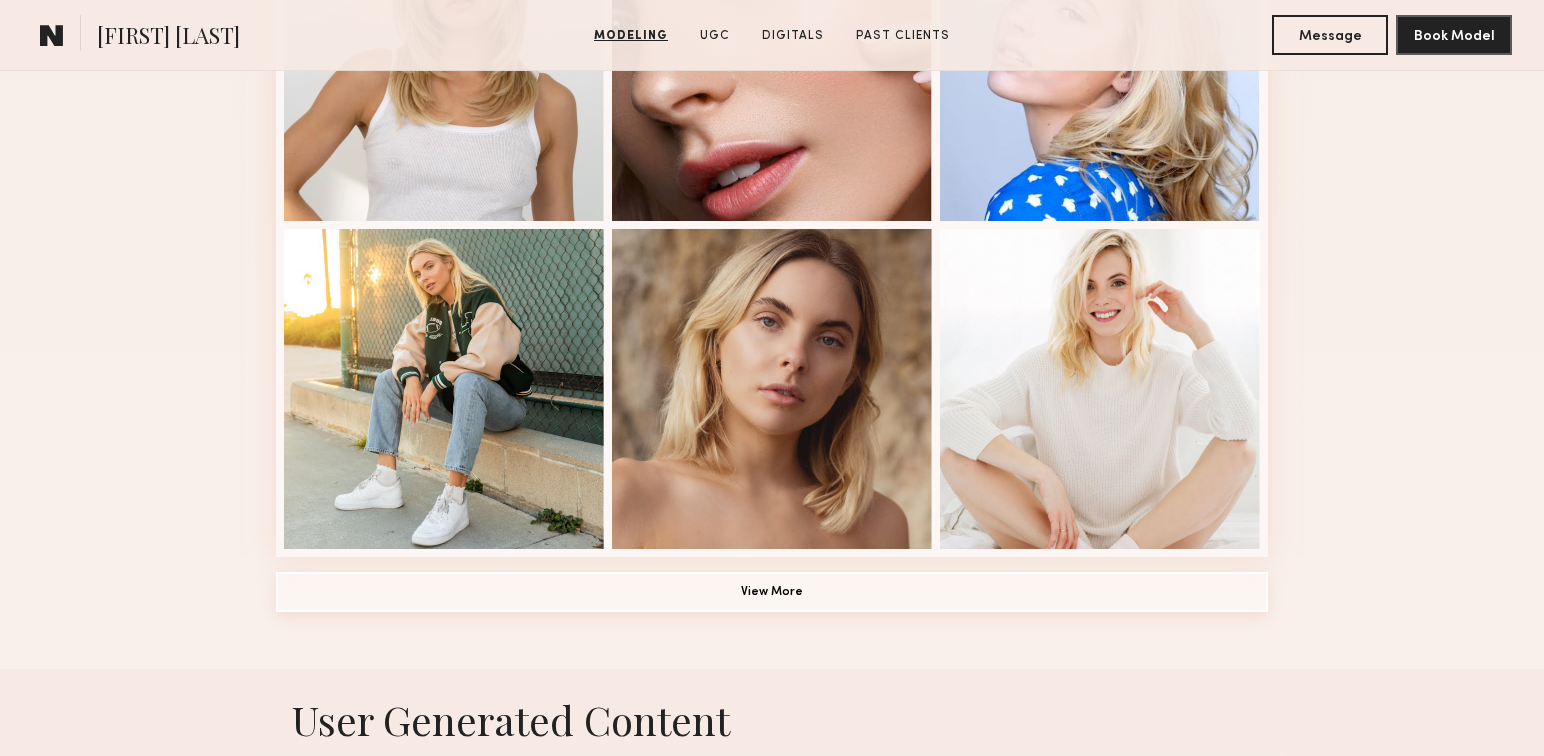 click on "View More" 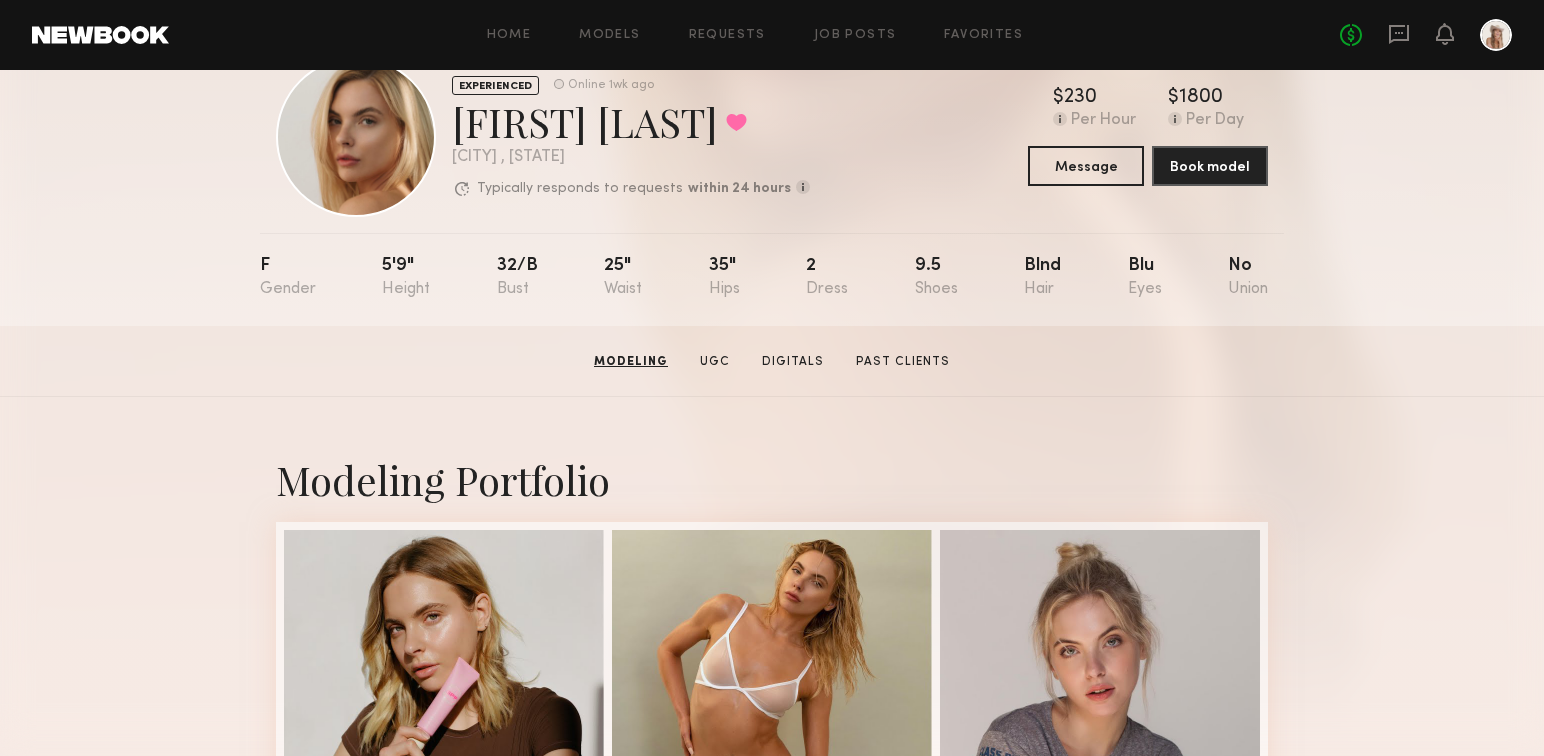 scroll, scrollTop: 0, scrollLeft: 0, axis: both 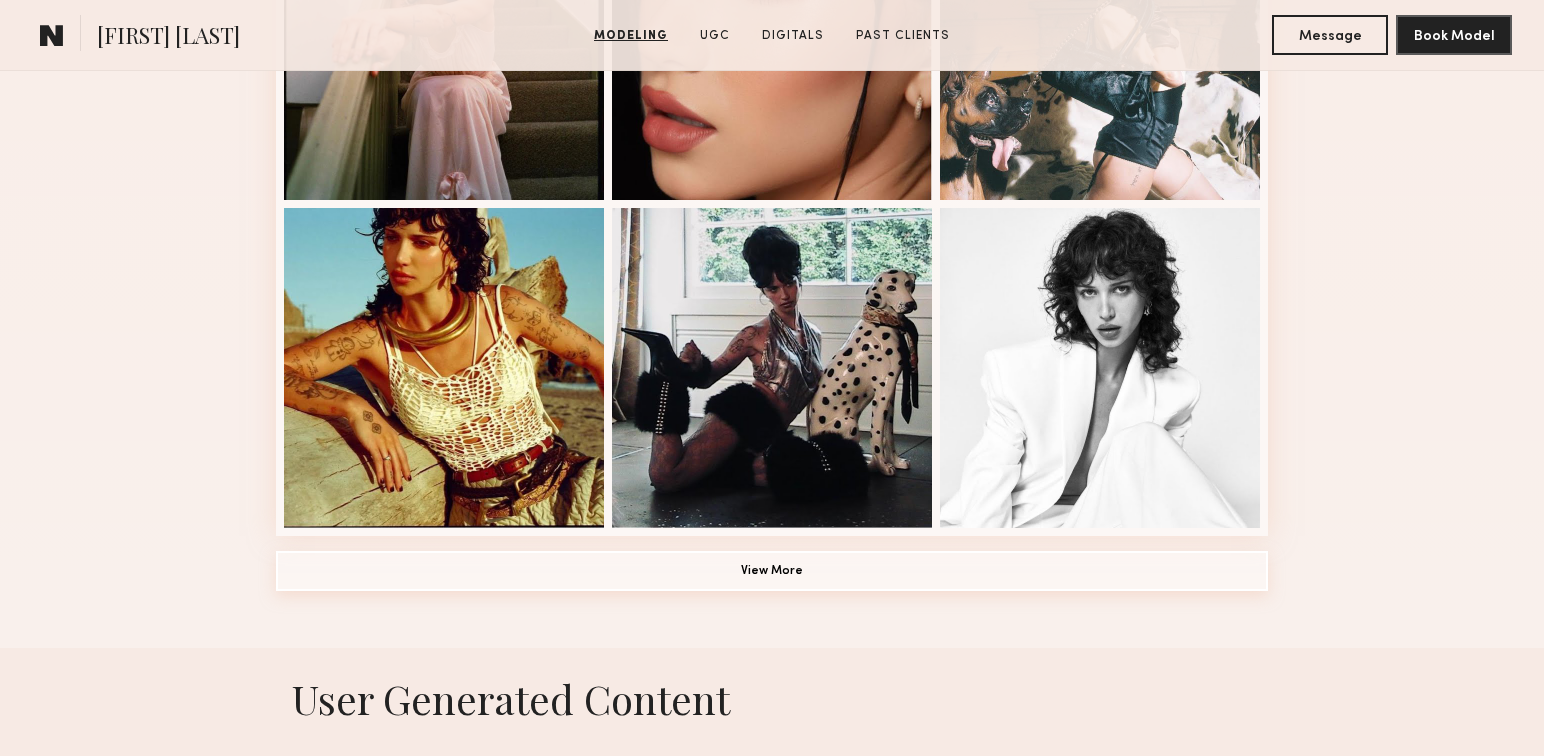 click on "View More" 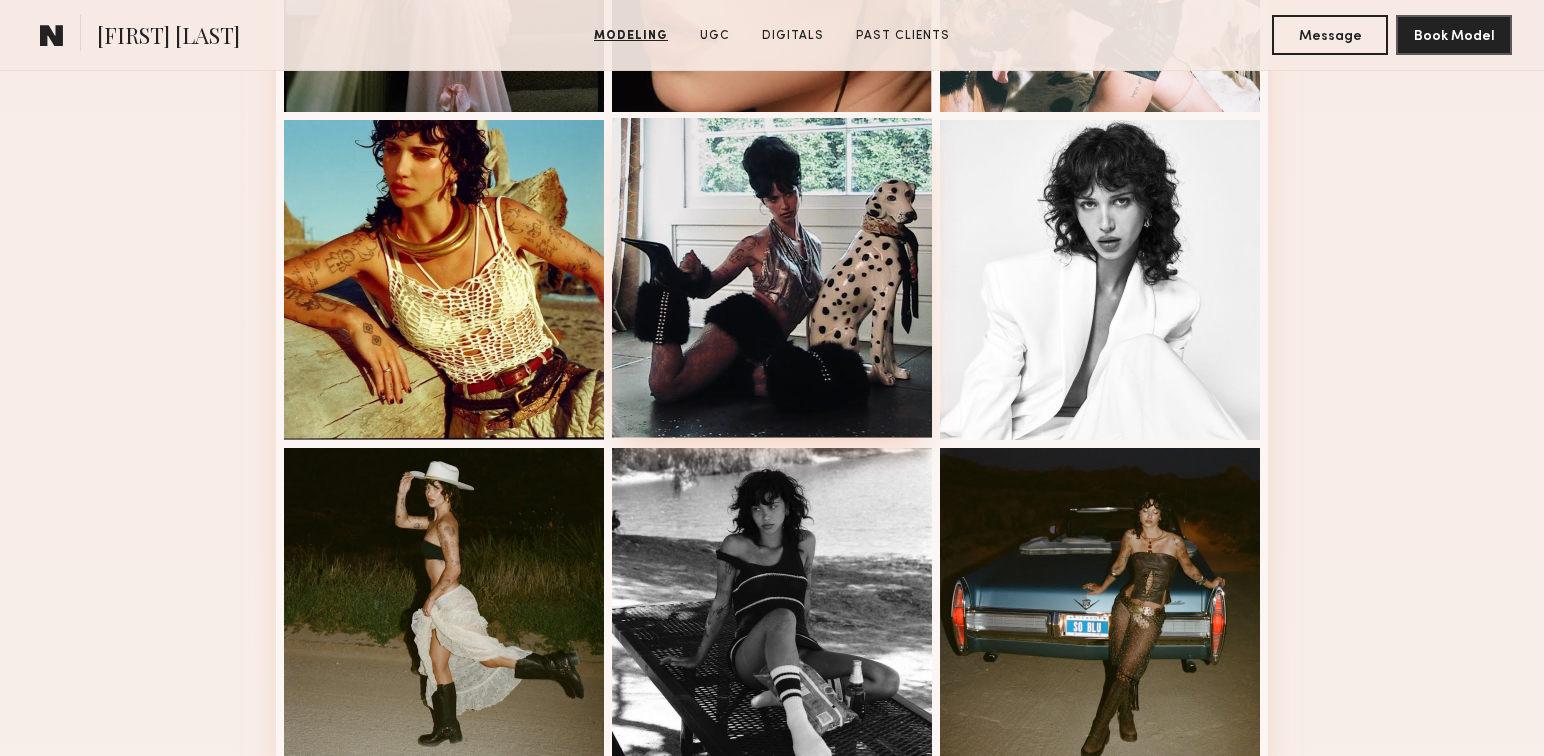 scroll, scrollTop: 503, scrollLeft: 0, axis: vertical 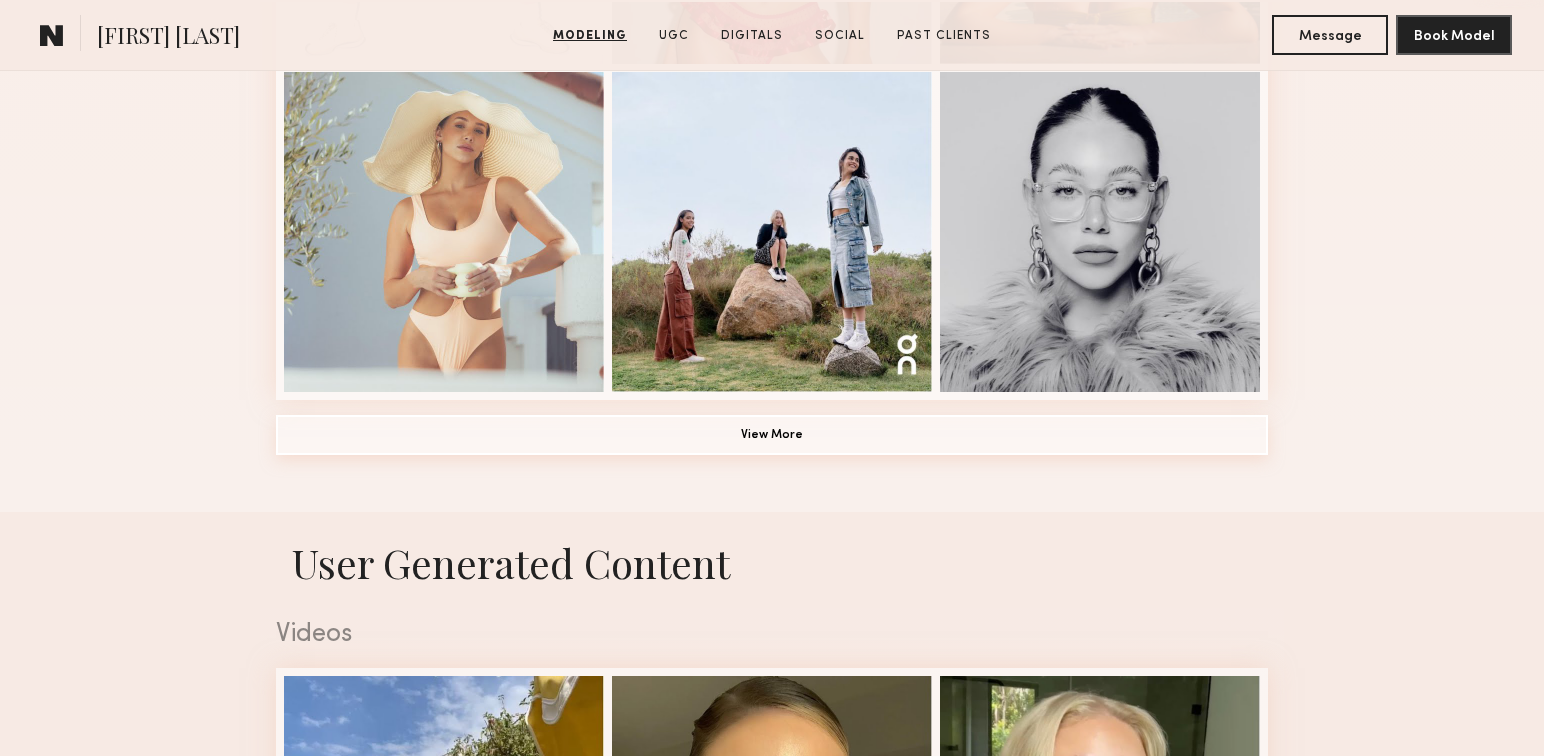 click on "View More" 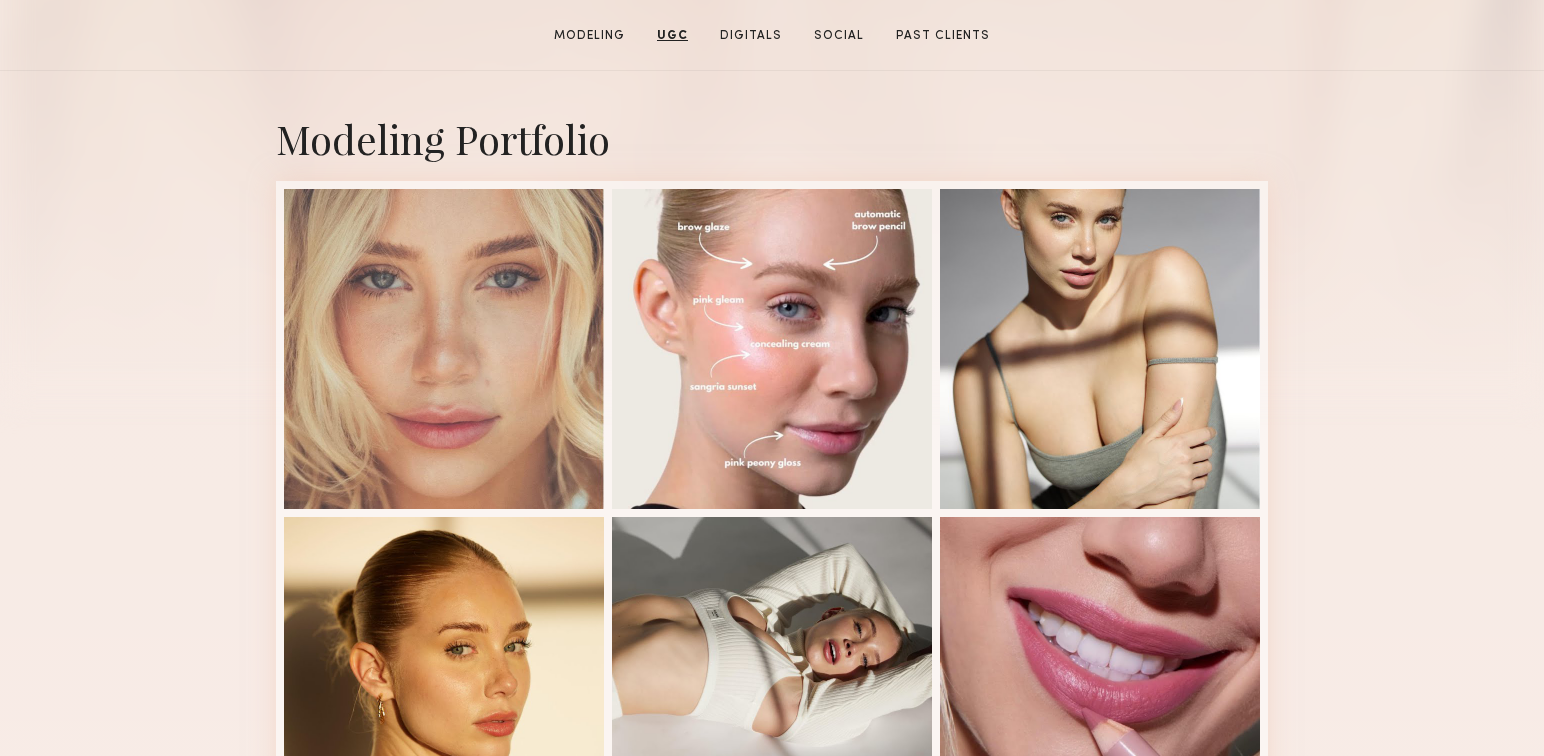 scroll, scrollTop: 0, scrollLeft: 0, axis: both 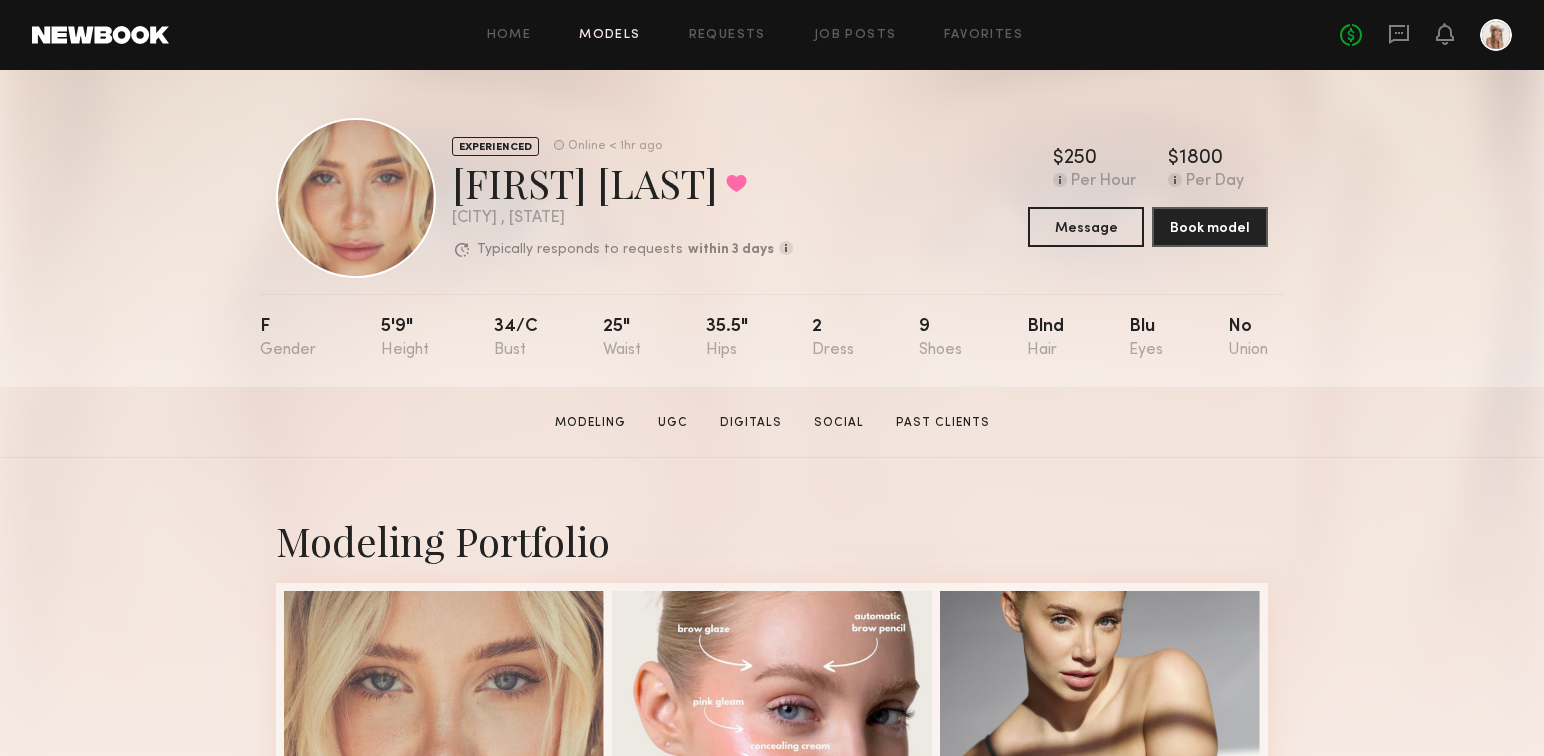 click on "Models" 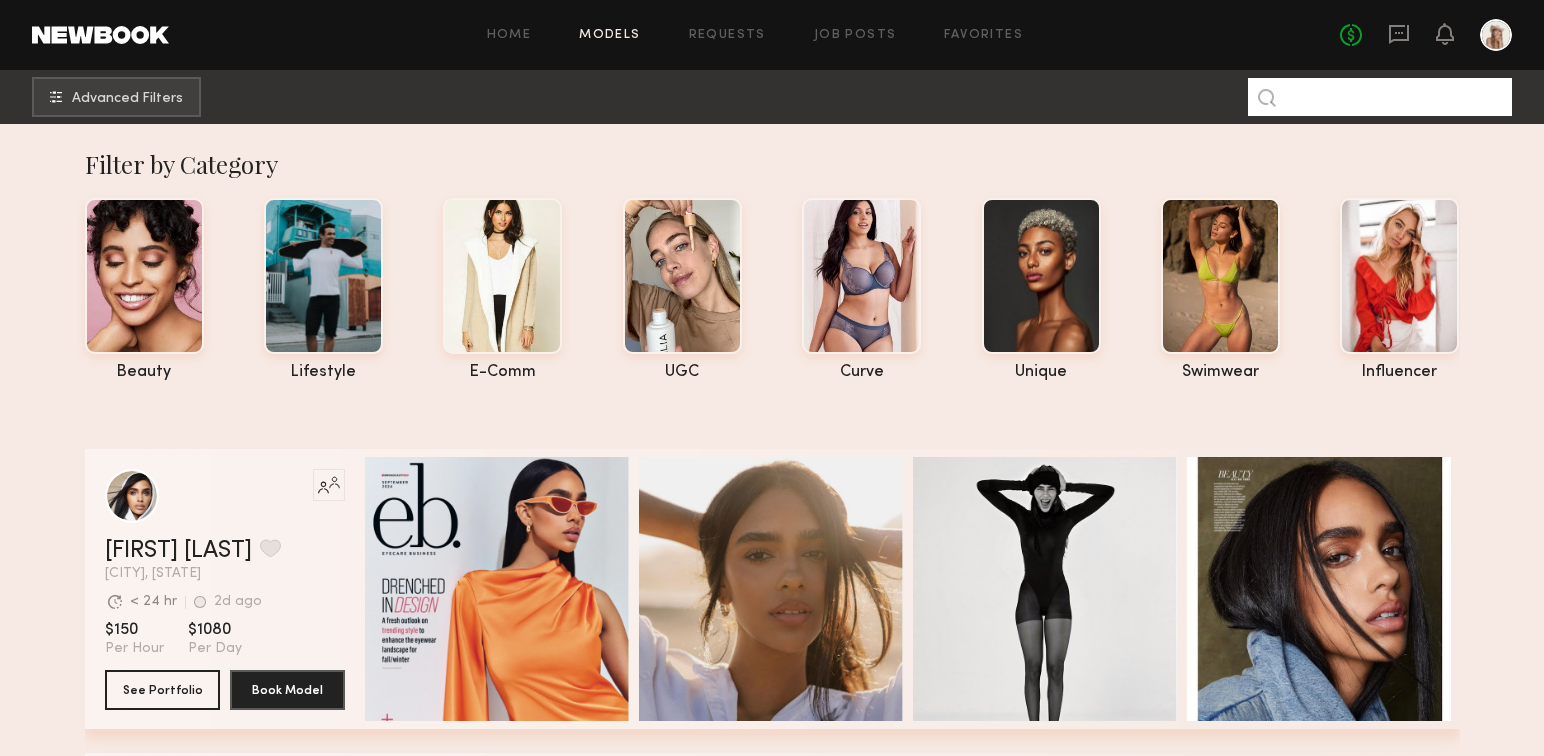 click 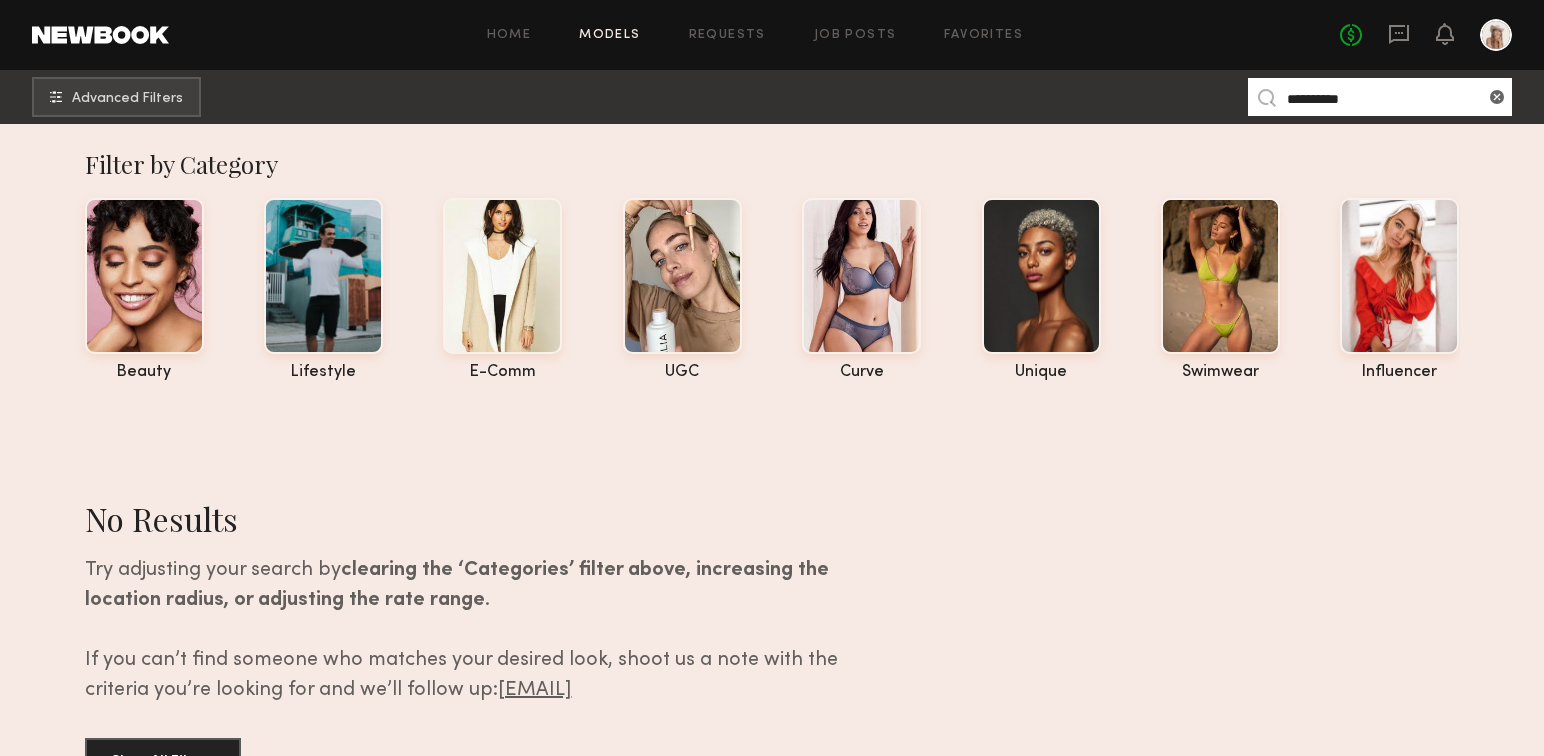 drag, startPoint x: 1399, startPoint y: 98, endPoint x: 1327, endPoint y: 103, distance: 72.1734 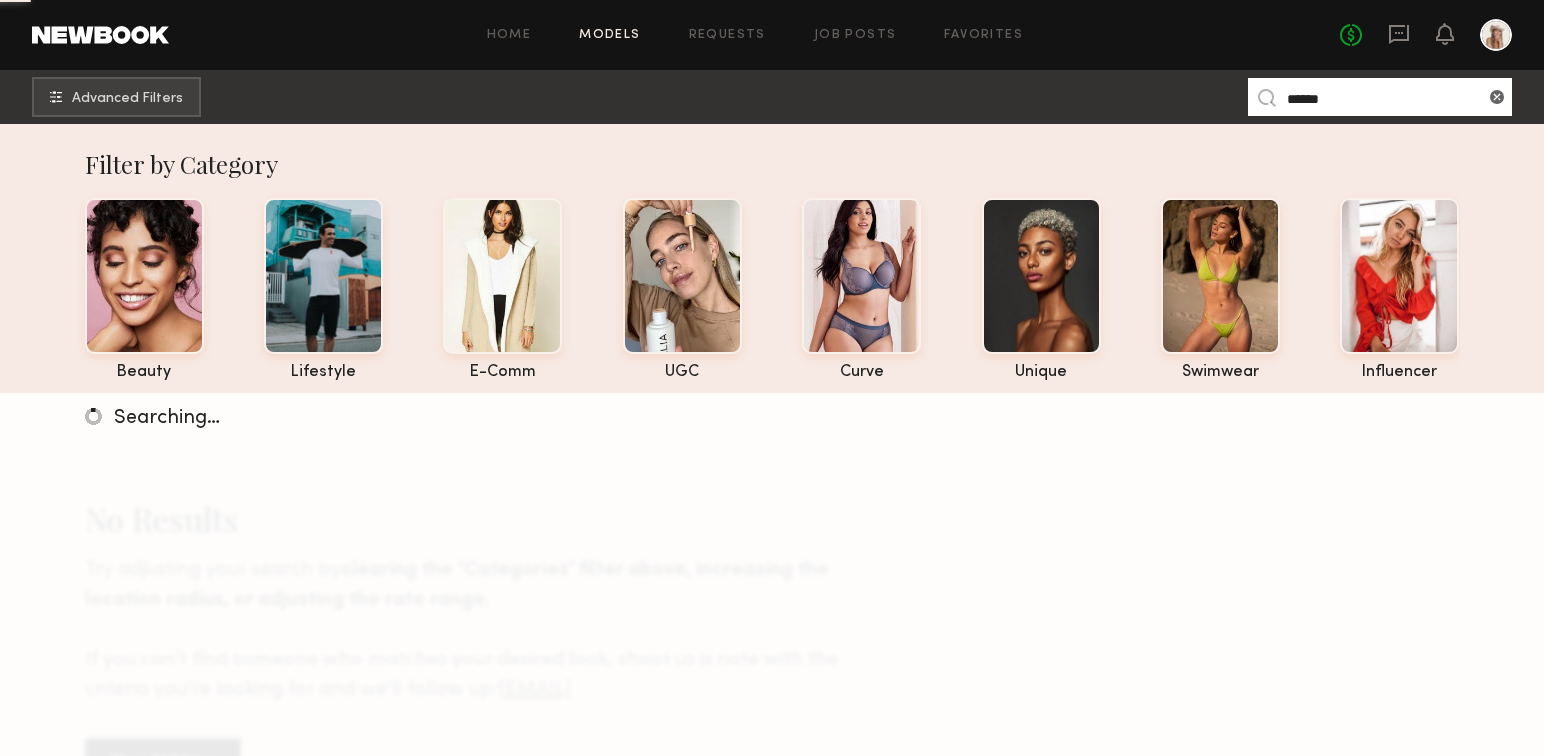 type on "*****" 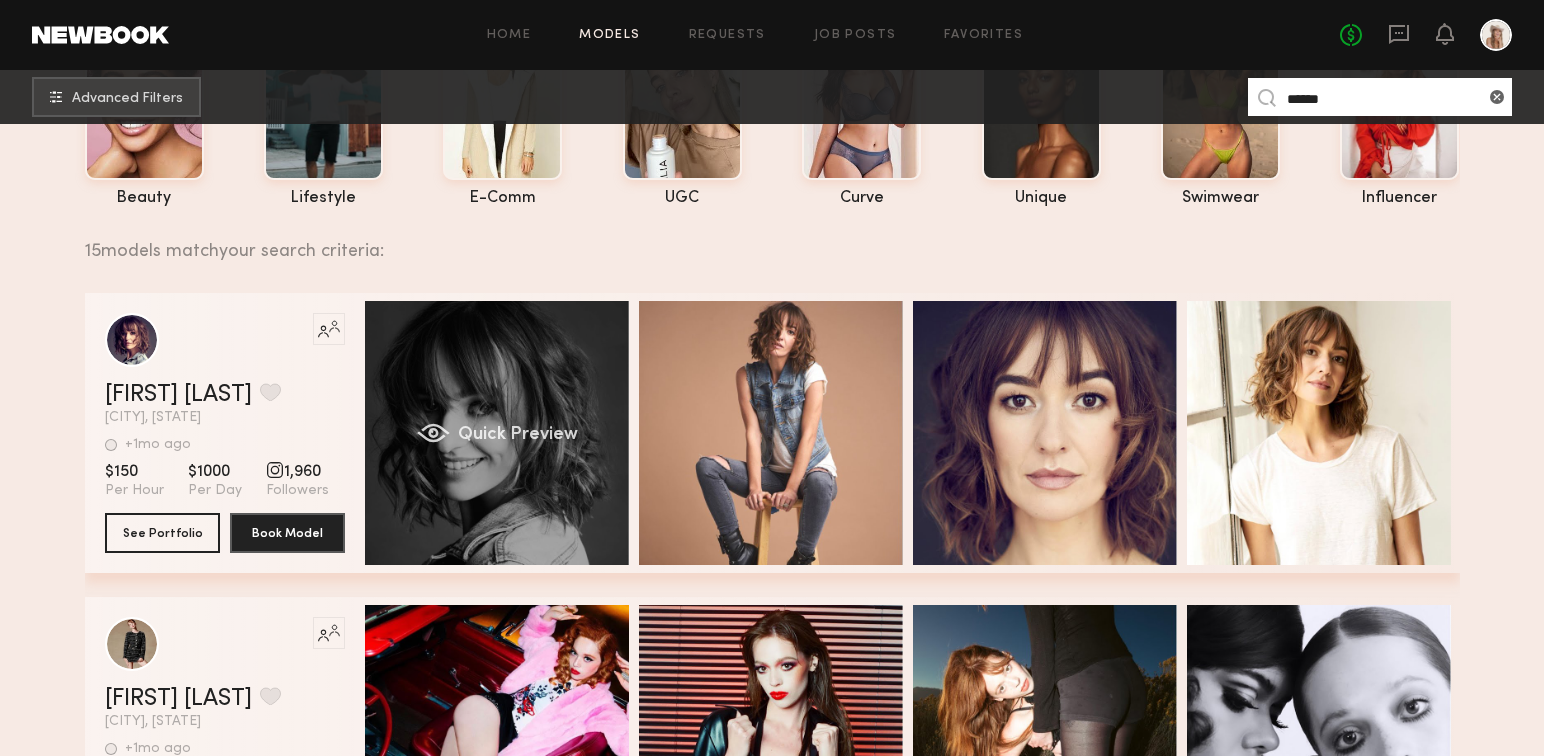scroll, scrollTop: 657, scrollLeft: 0, axis: vertical 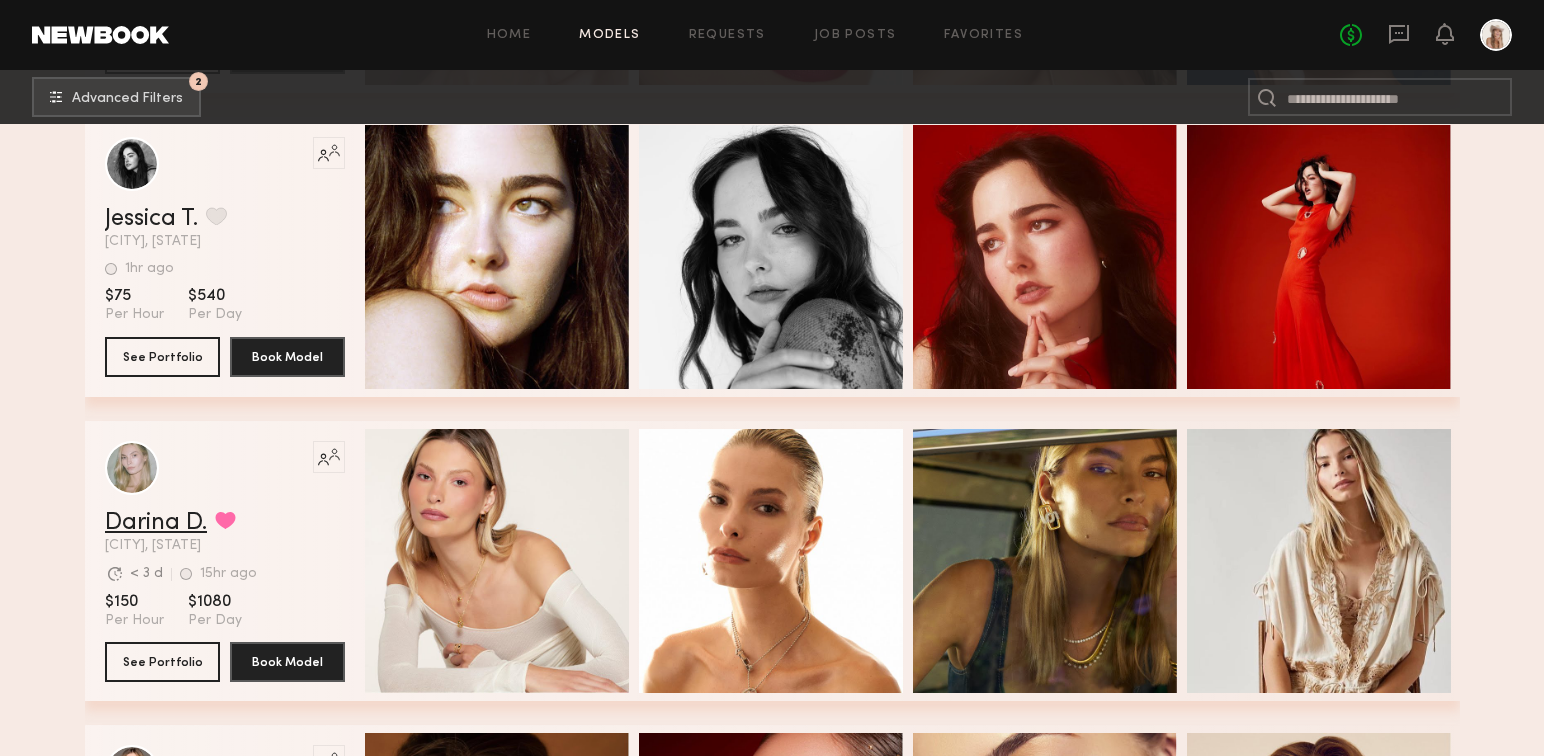 click on "Darina D." 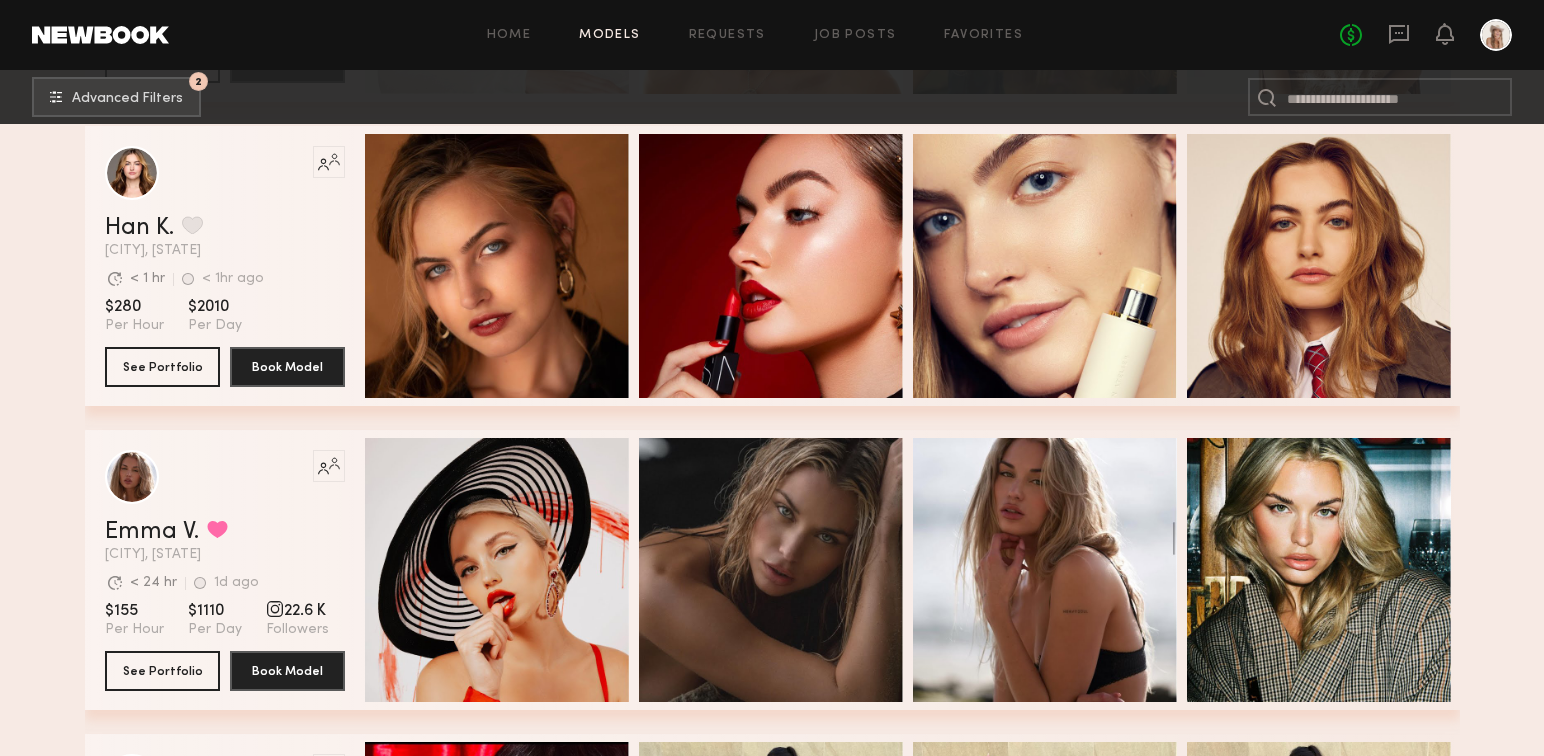 scroll, scrollTop: 31919, scrollLeft: 0, axis: vertical 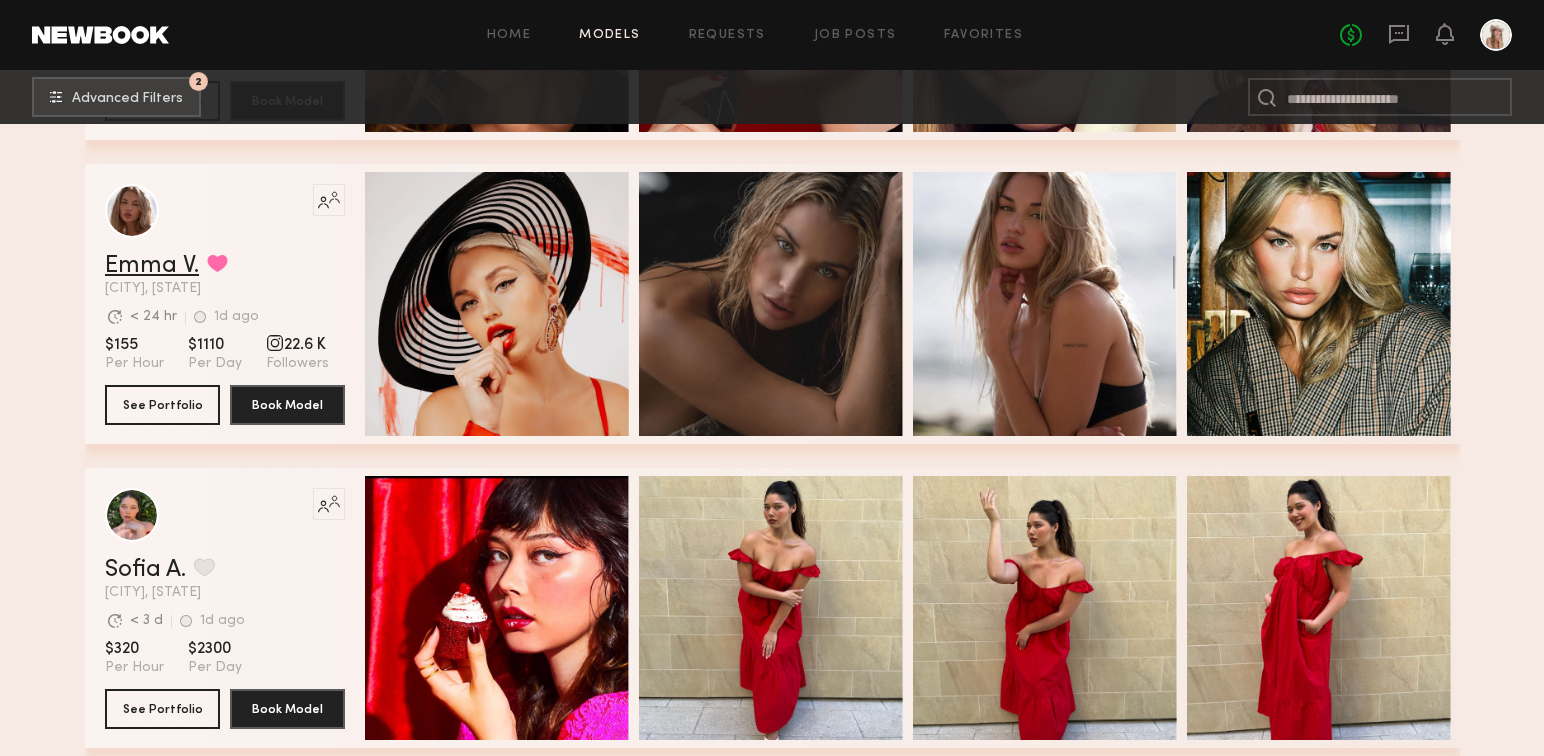 click on "Emma V." 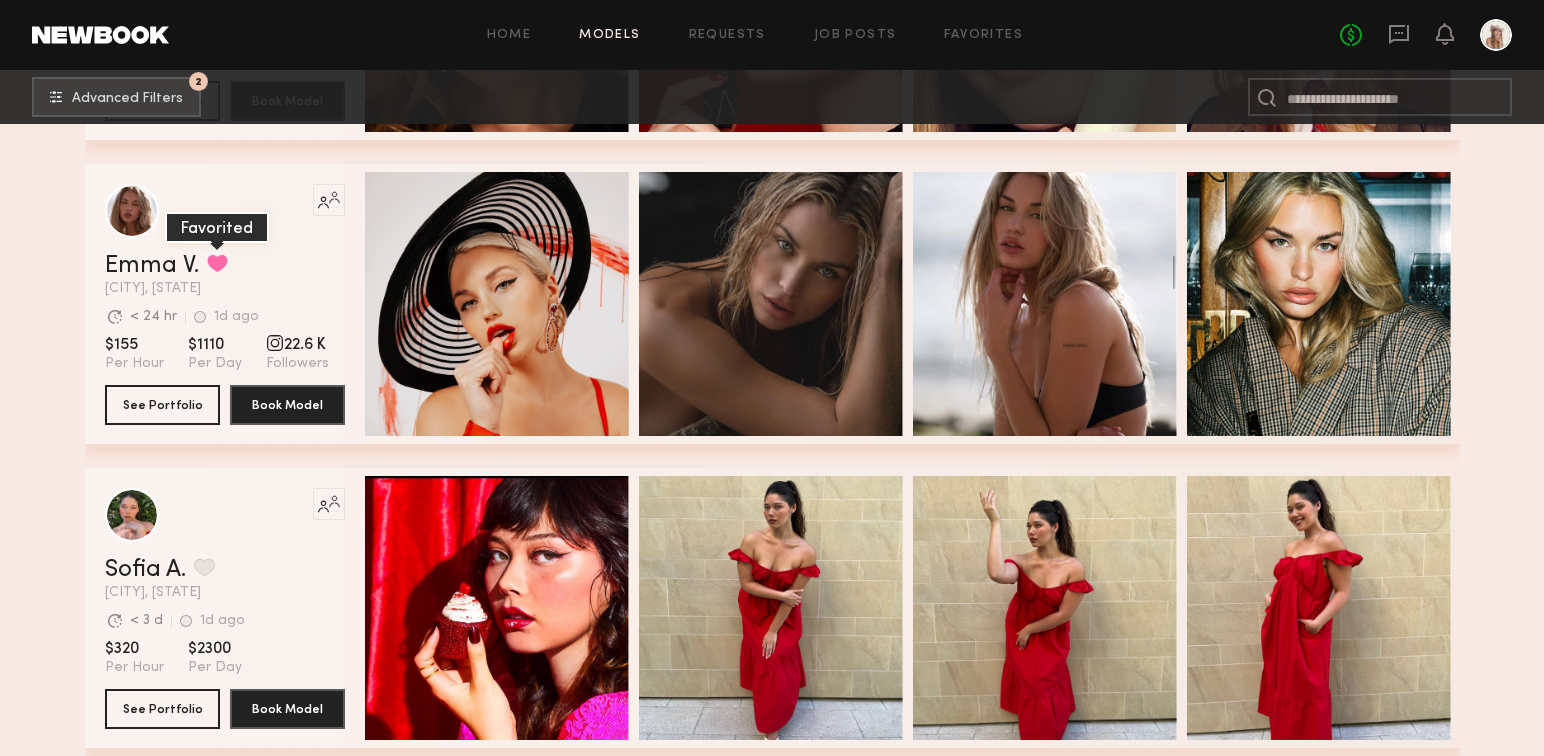 click 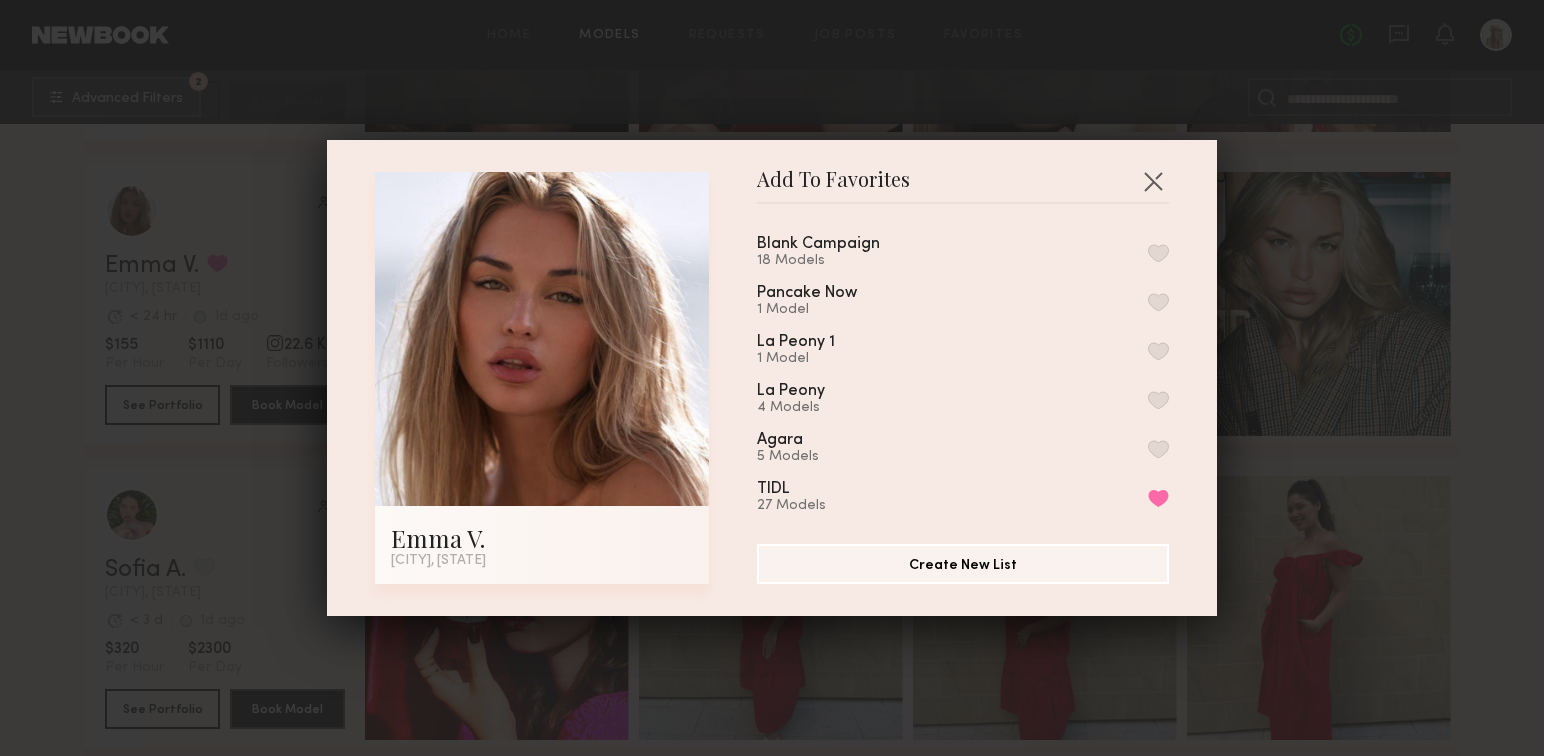 click at bounding box center (1158, 253) 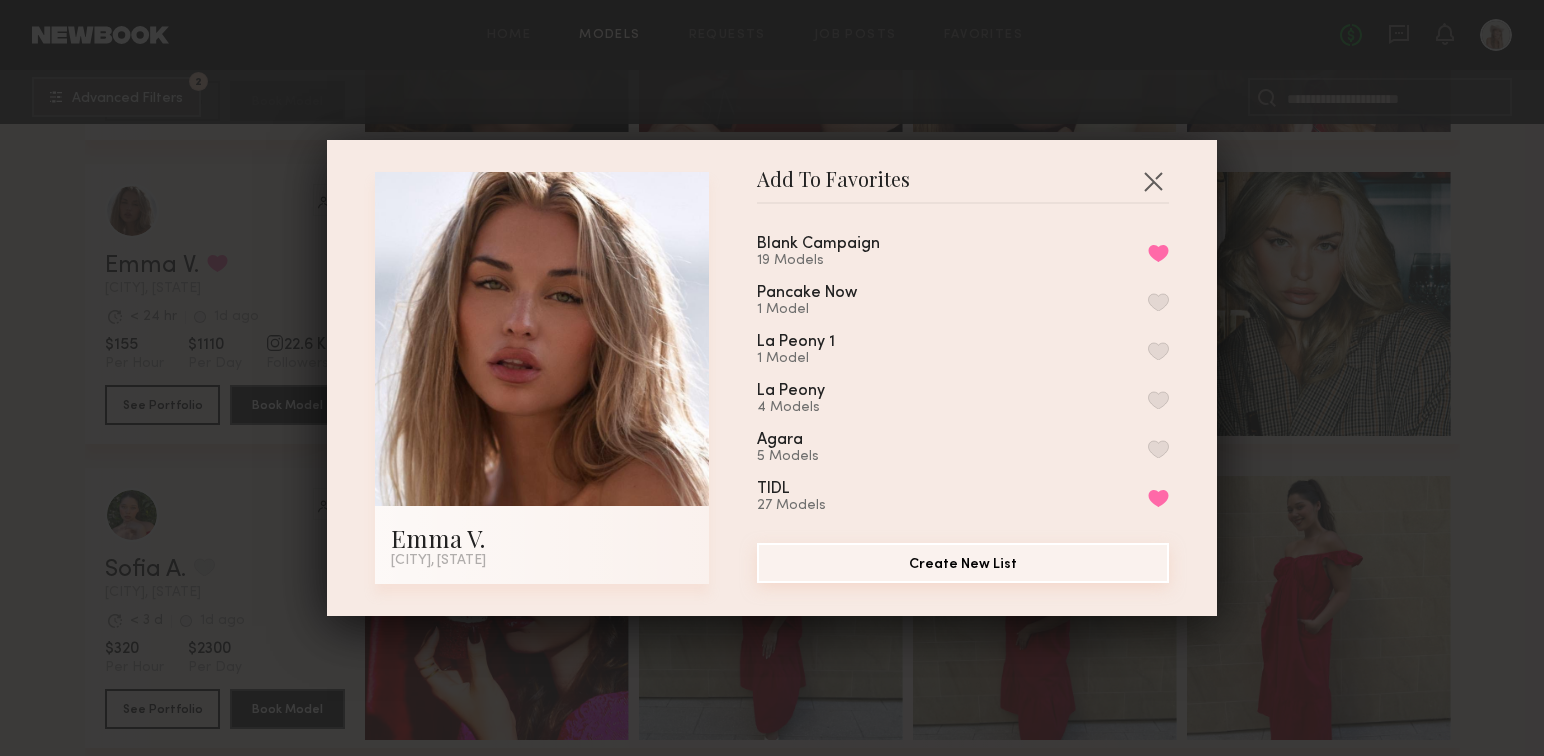 click on "Create New List" at bounding box center [963, 563] 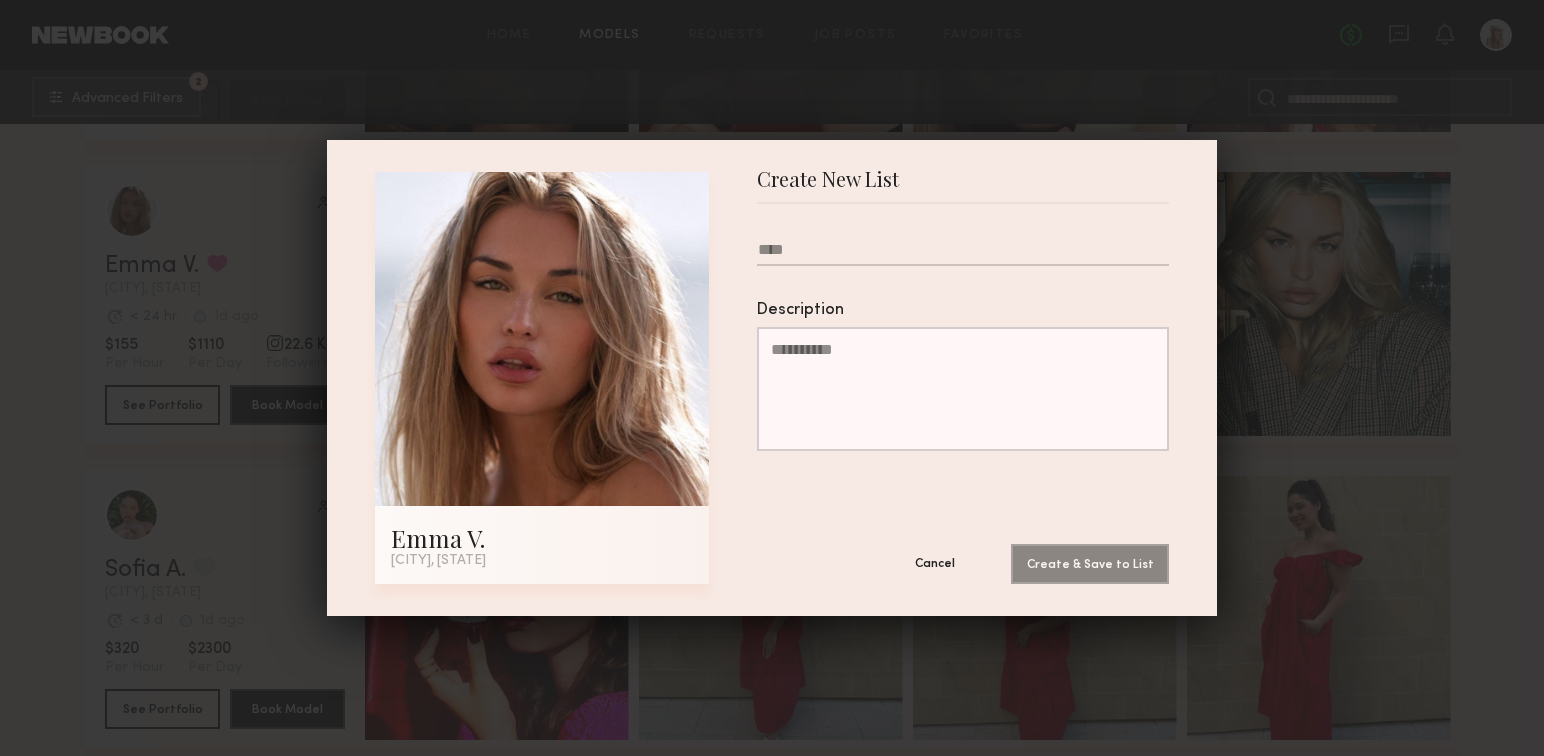 click on "Cancel" at bounding box center (935, 563) 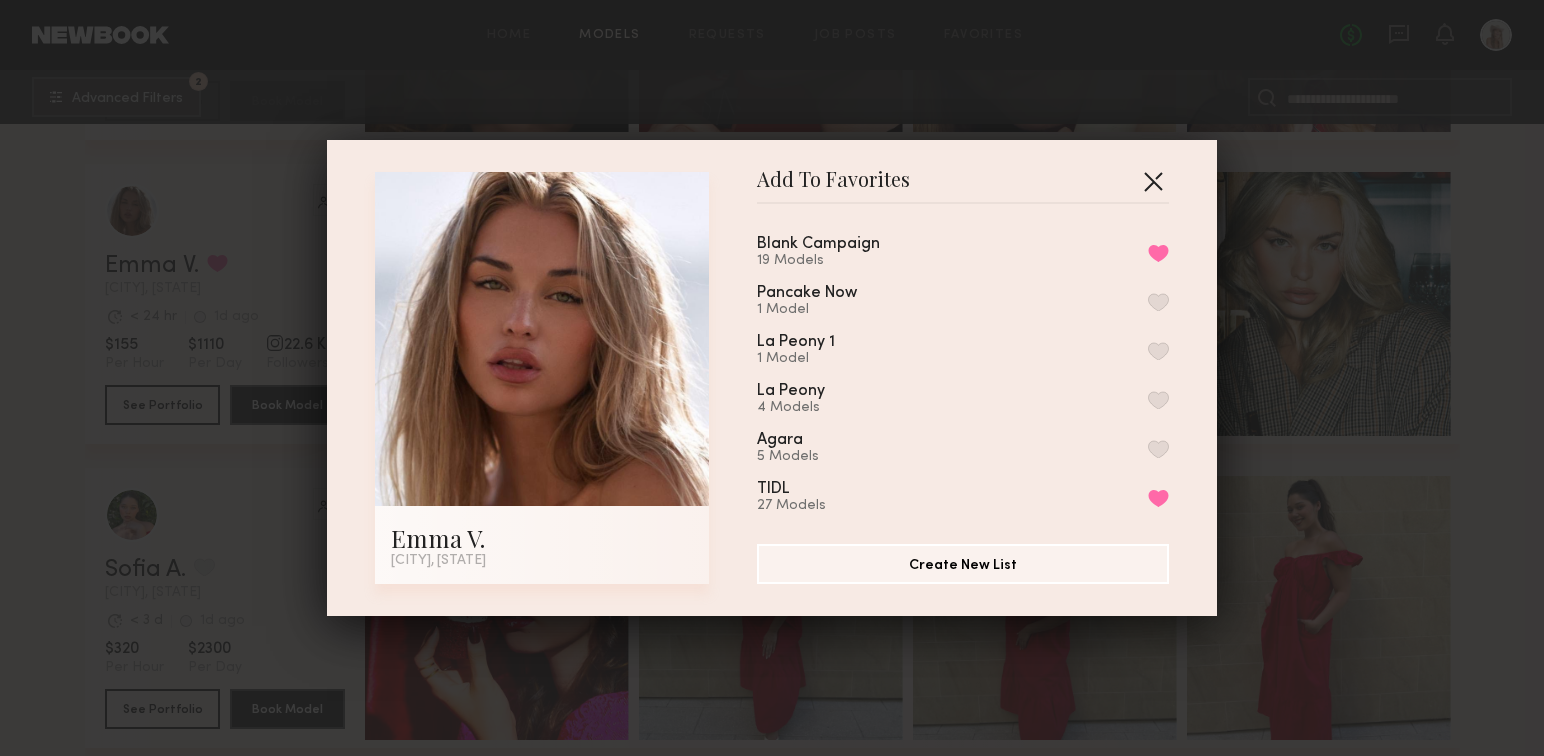 click at bounding box center (1153, 181) 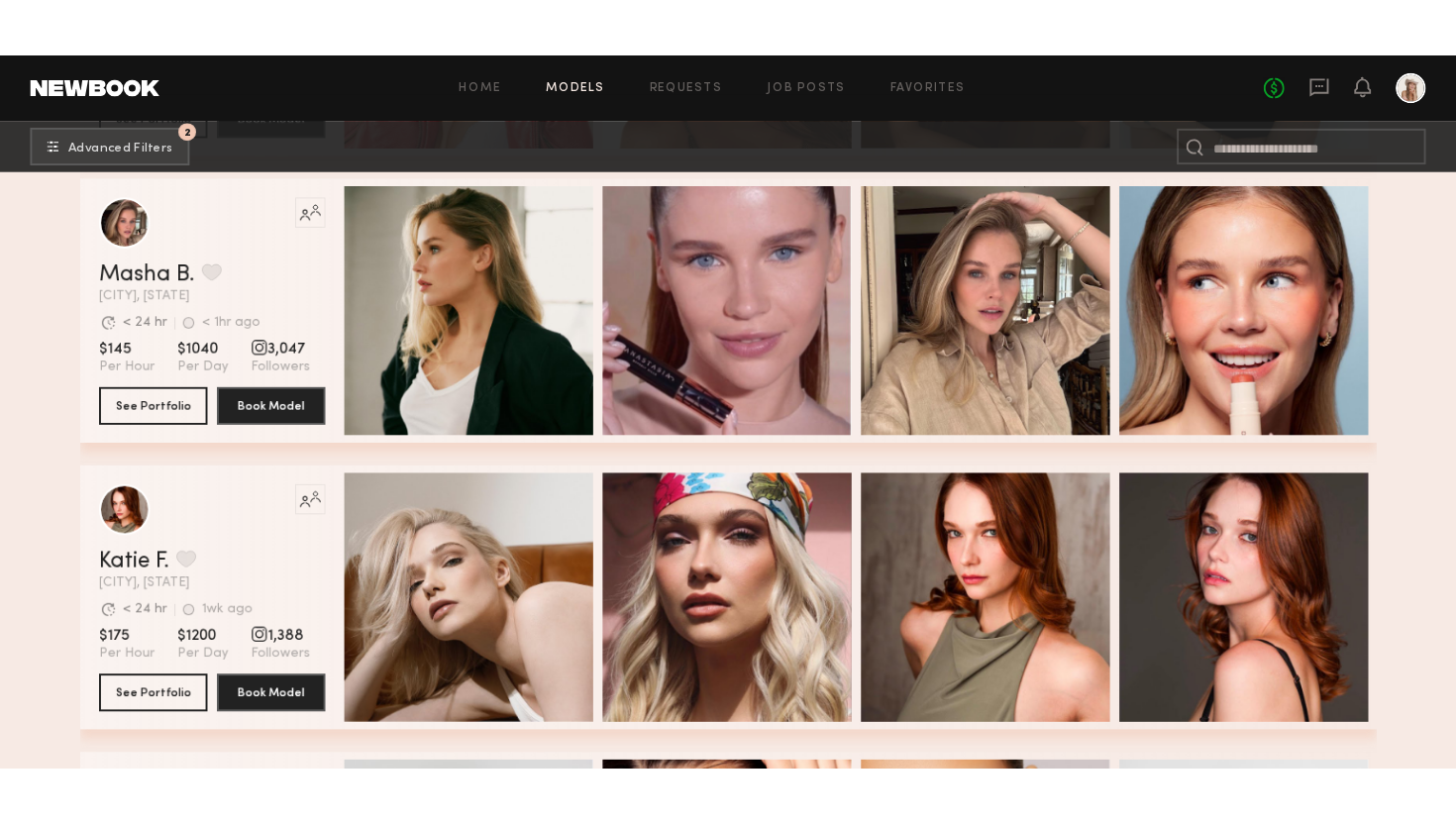 scroll, scrollTop: 33702, scrollLeft: 0, axis: vertical 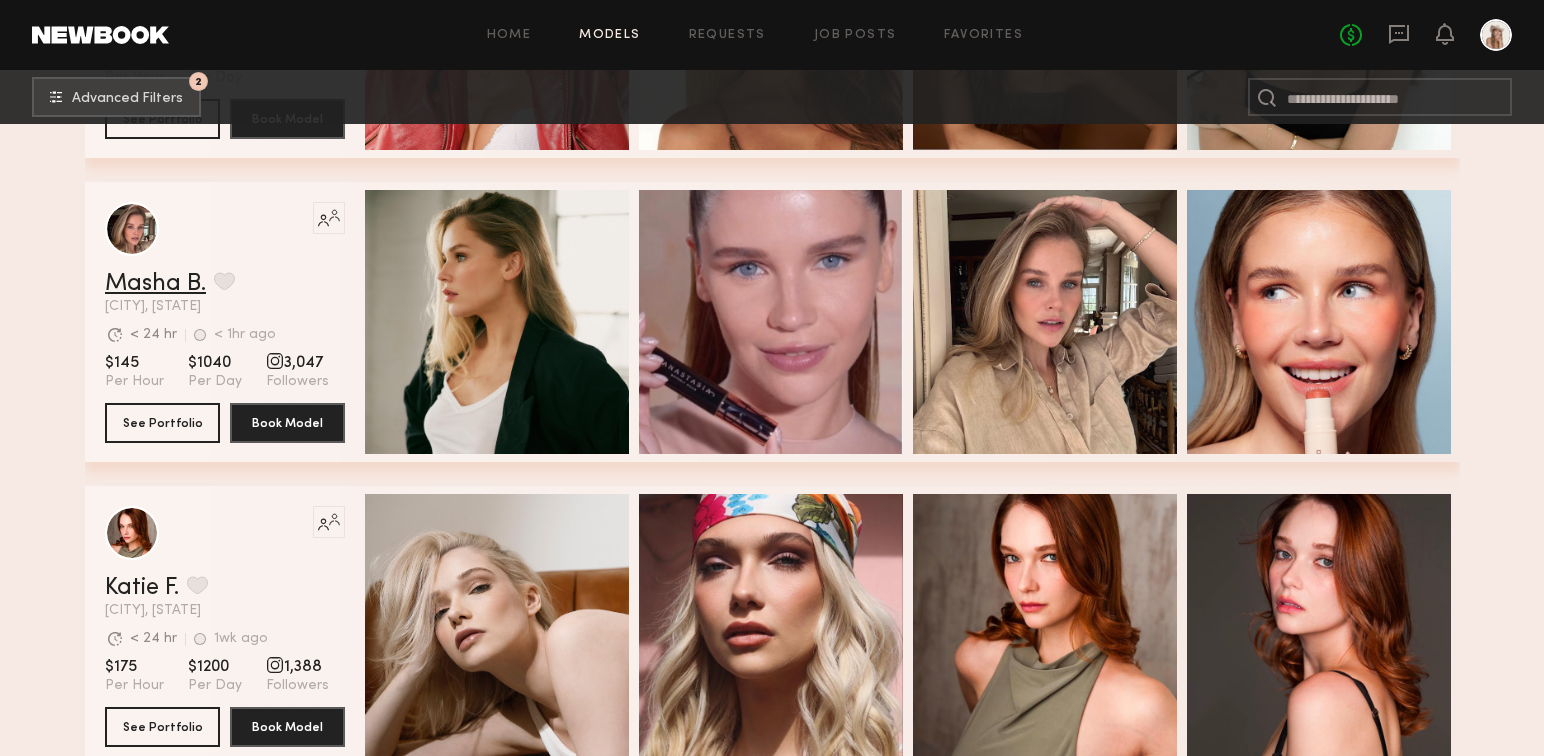 click on "Masha B." 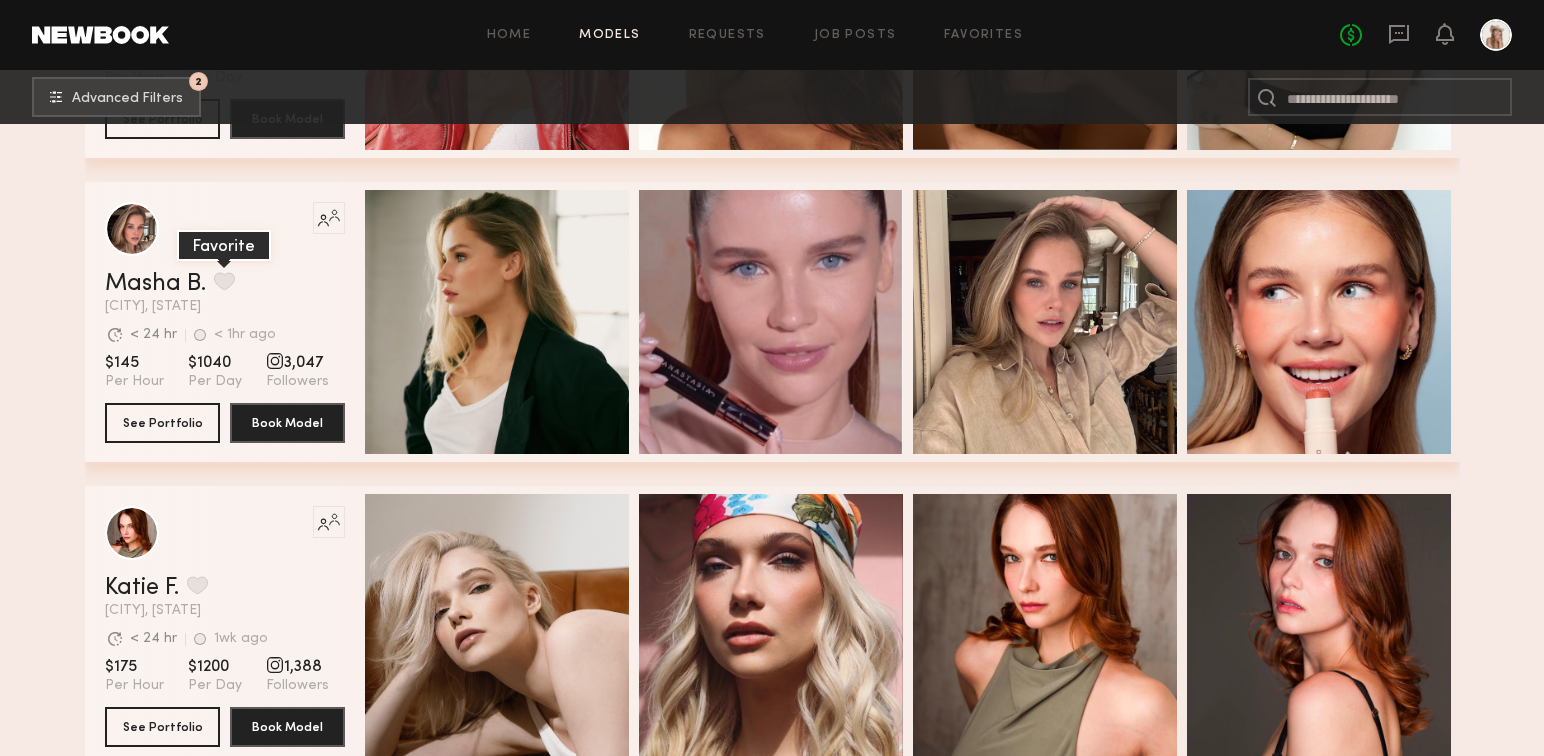 click 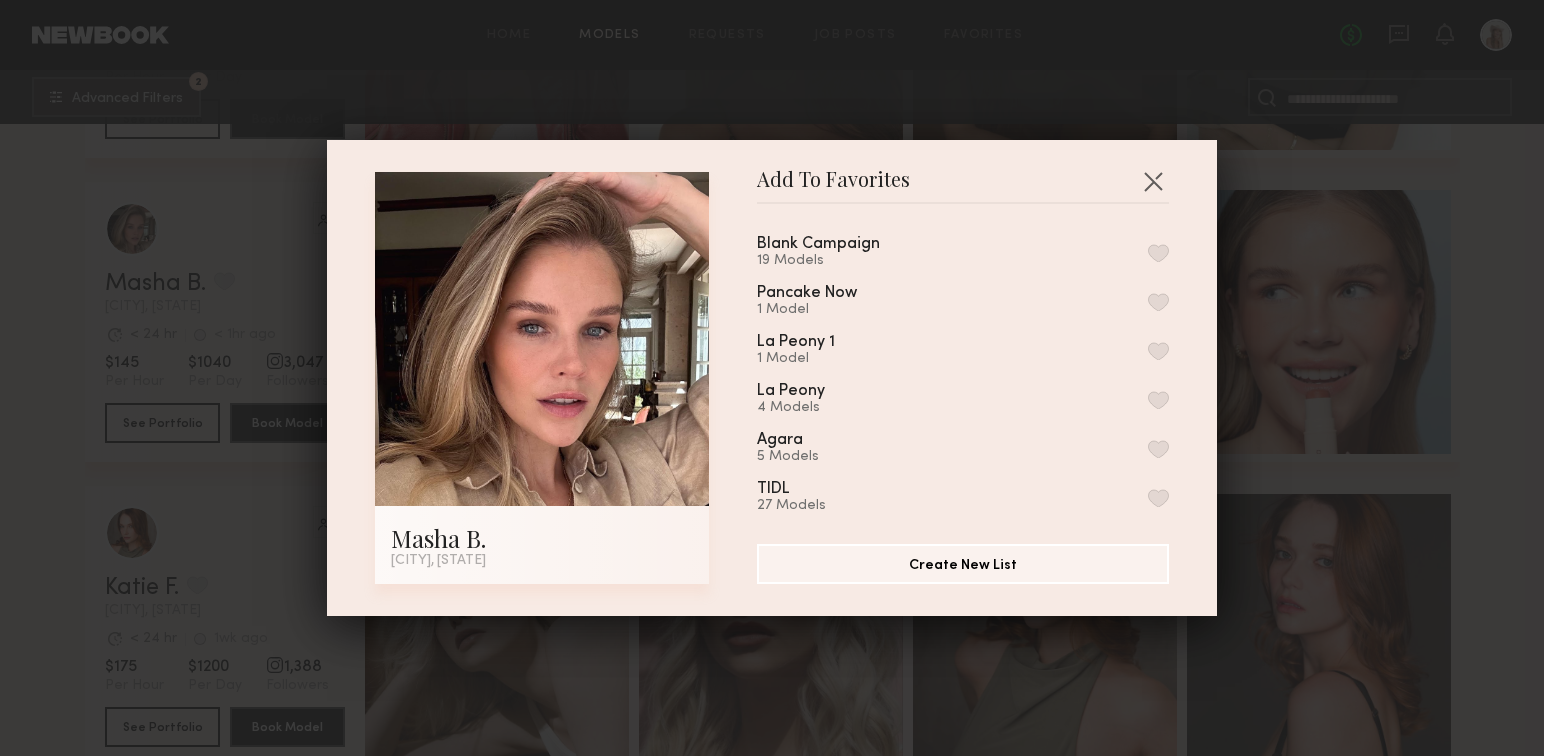 click at bounding box center [1158, 253] 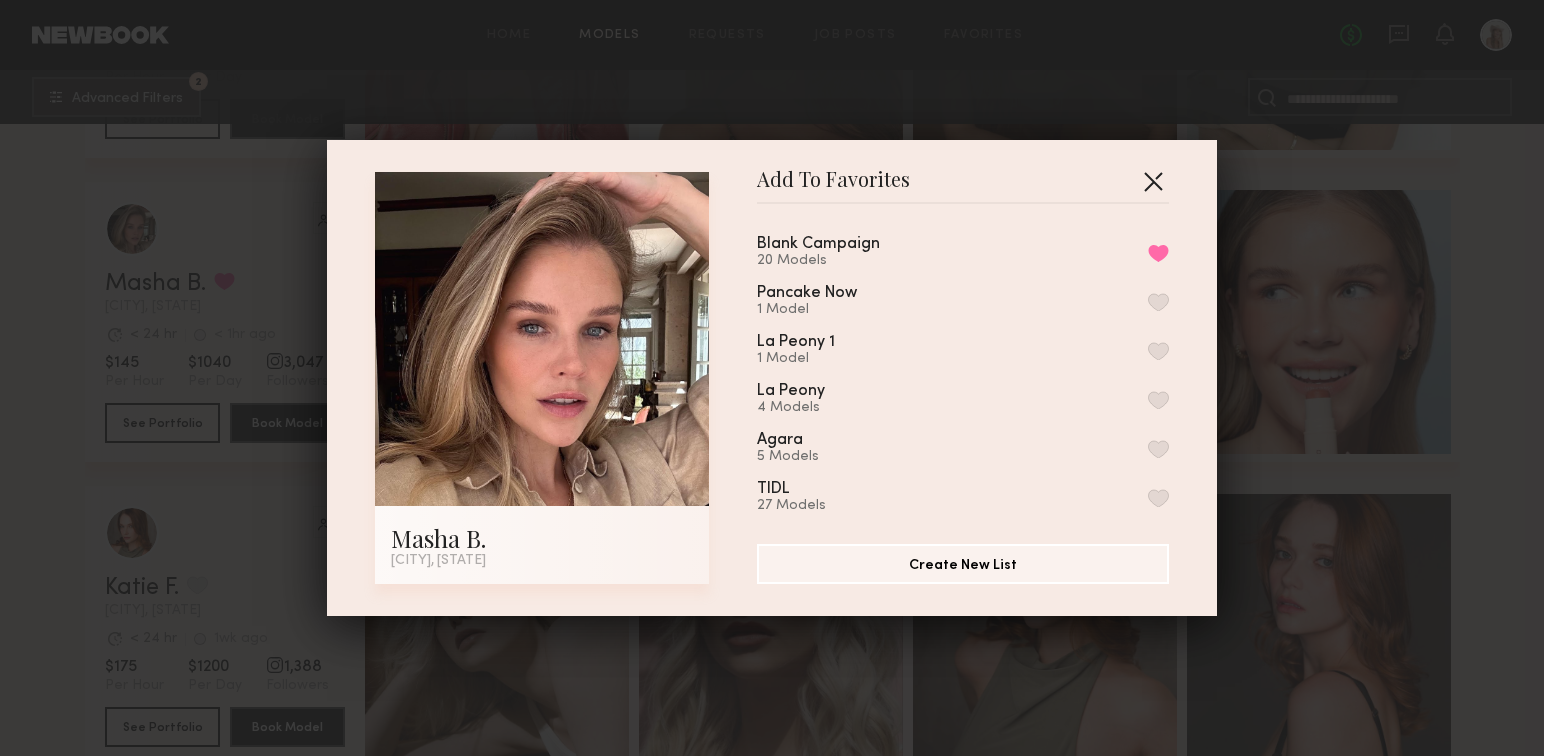 click at bounding box center [1153, 181] 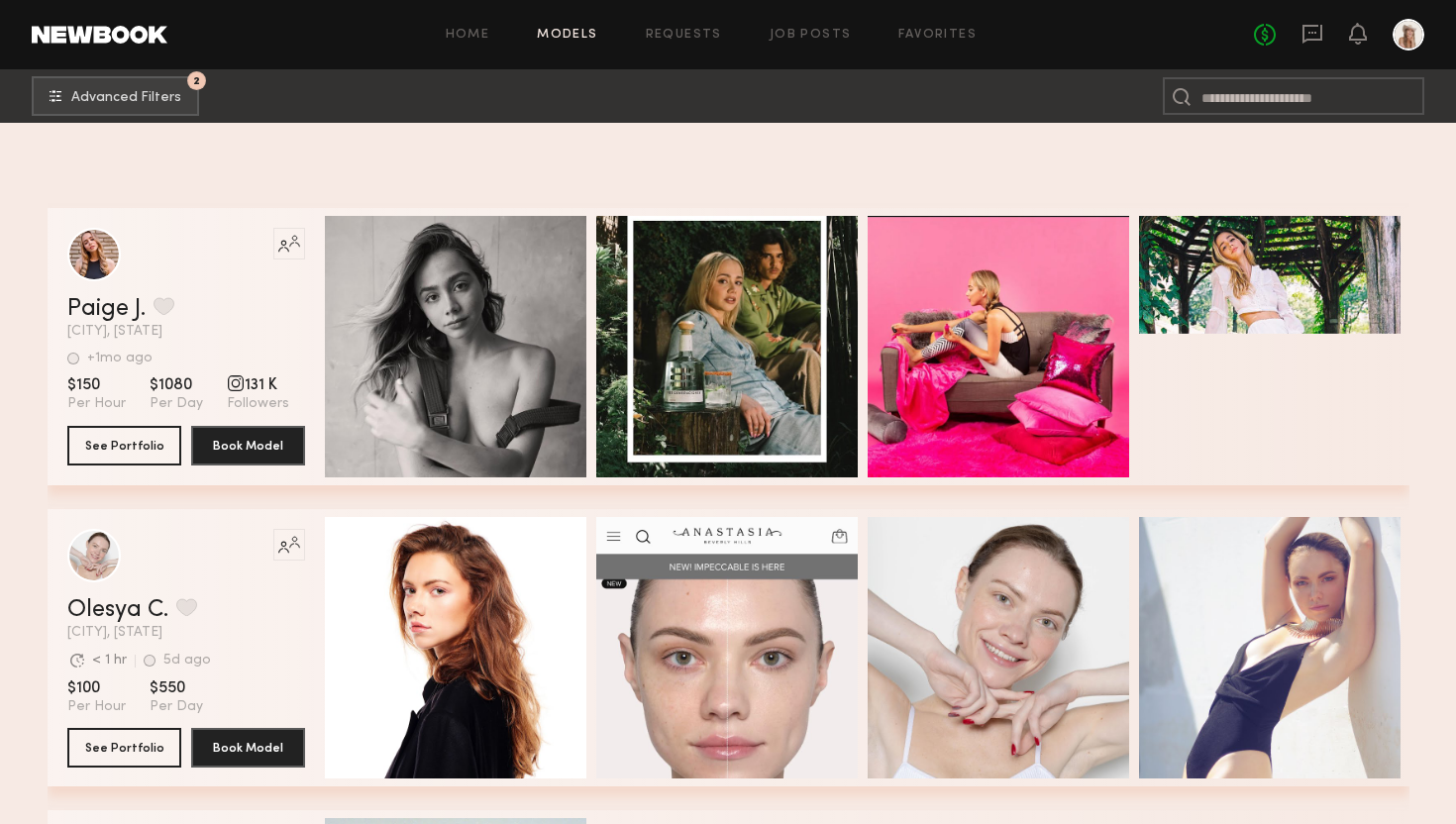 scroll, scrollTop: 81463, scrollLeft: 0, axis: vertical 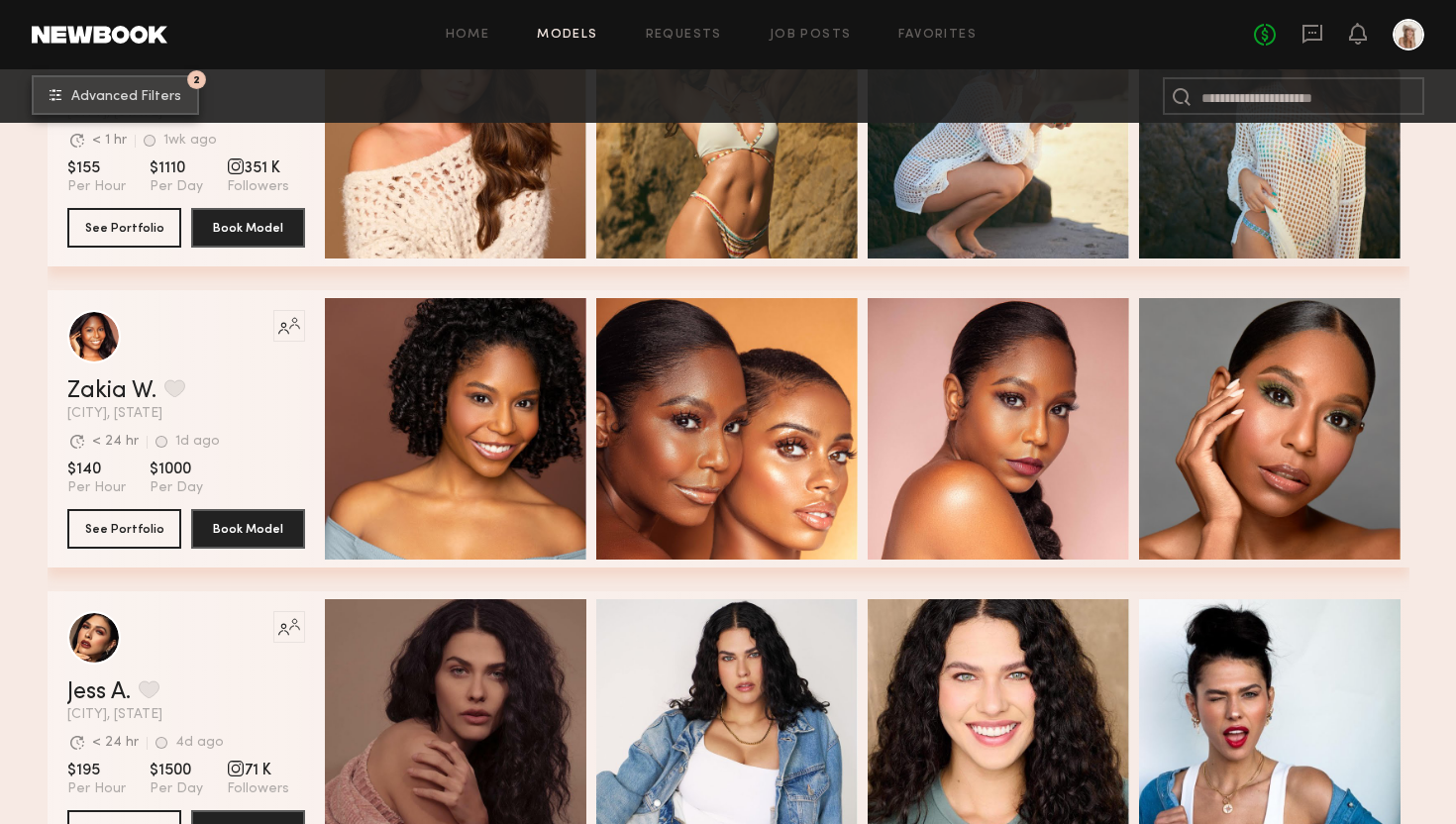 click on "2 Advanced Filters" 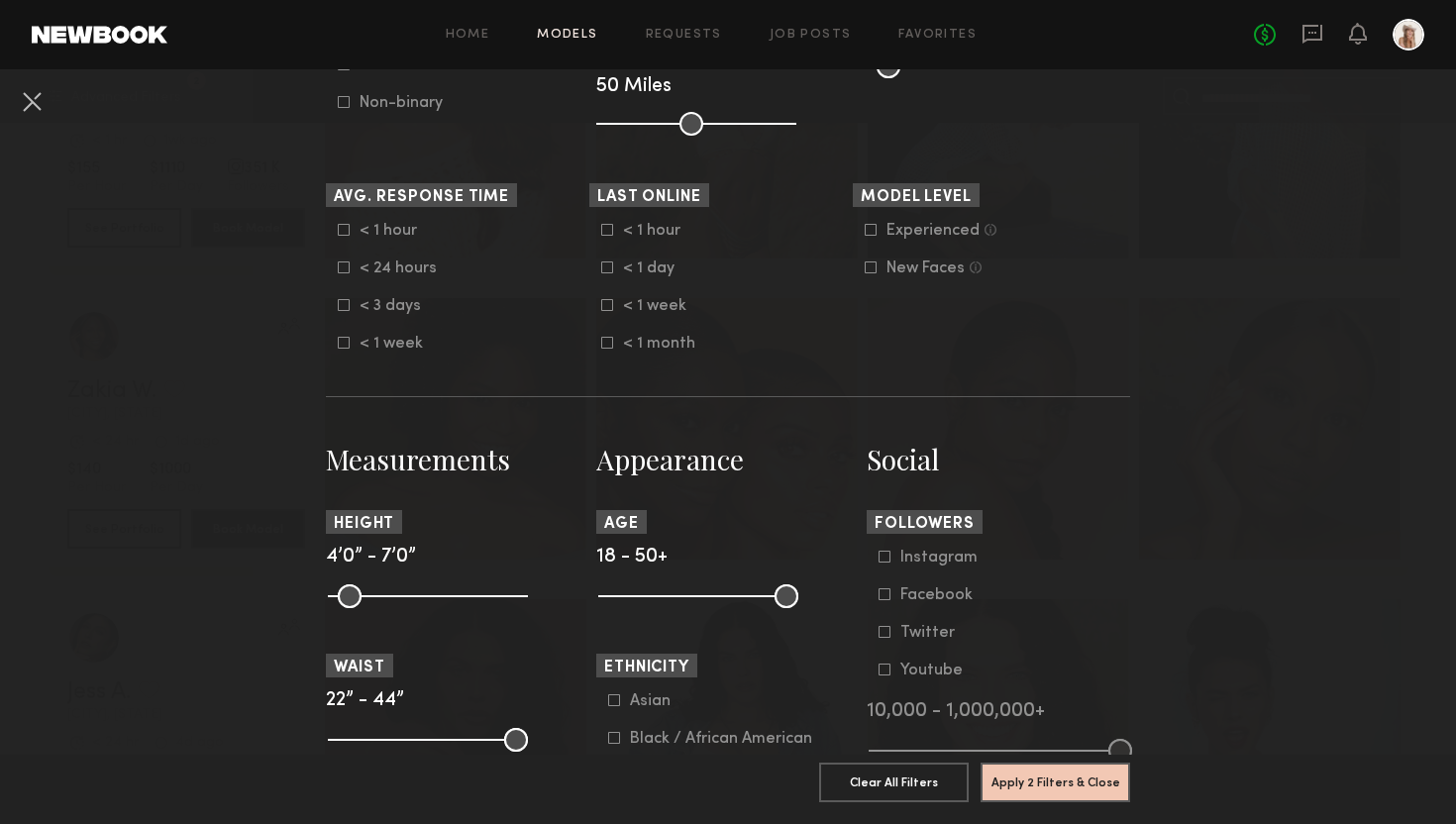 scroll, scrollTop: 513, scrollLeft: 0, axis: vertical 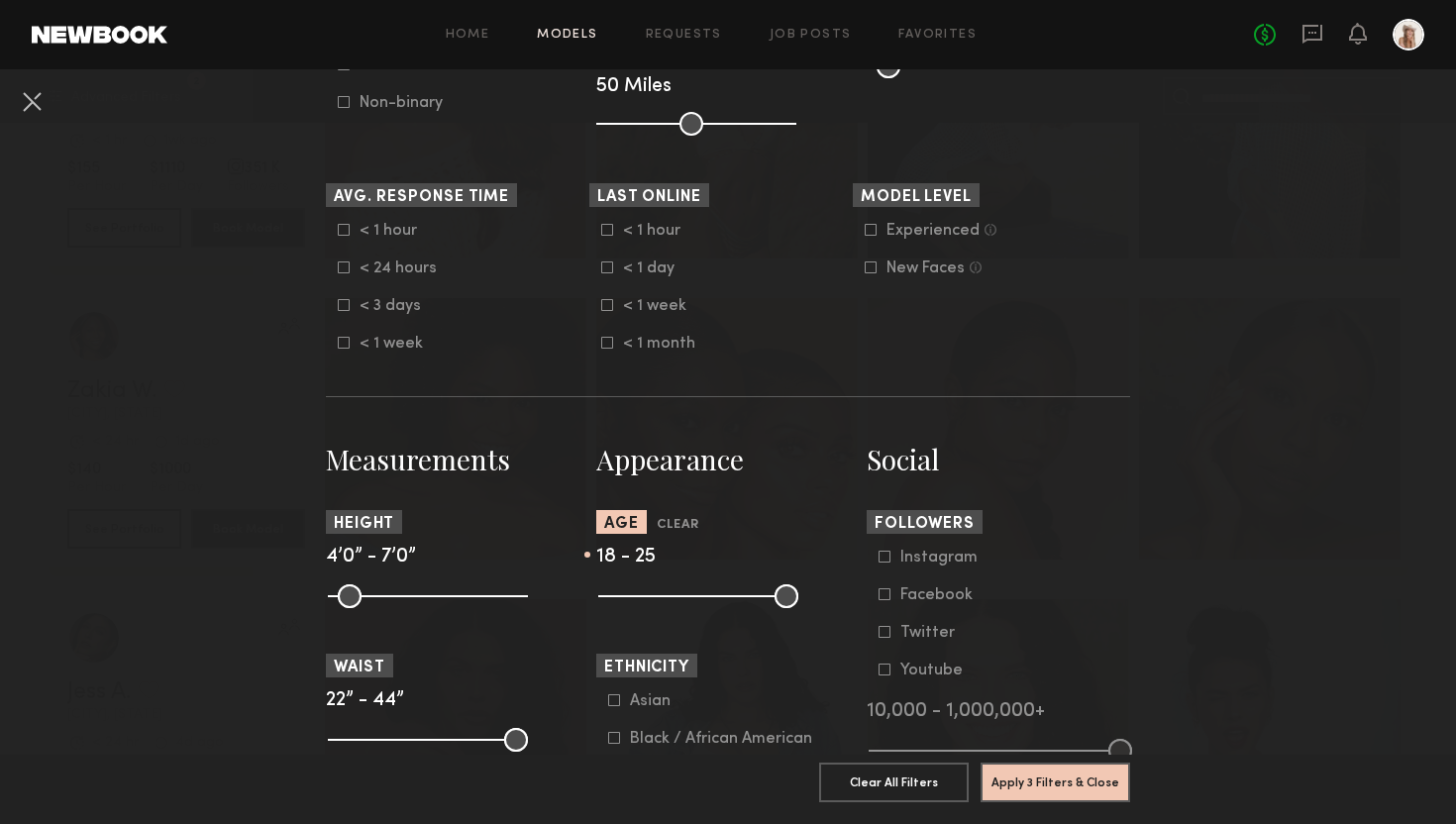 drag, startPoint x: 781, startPoint y: 602, endPoint x: 646, endPoint y: 625, distance: 136.94524 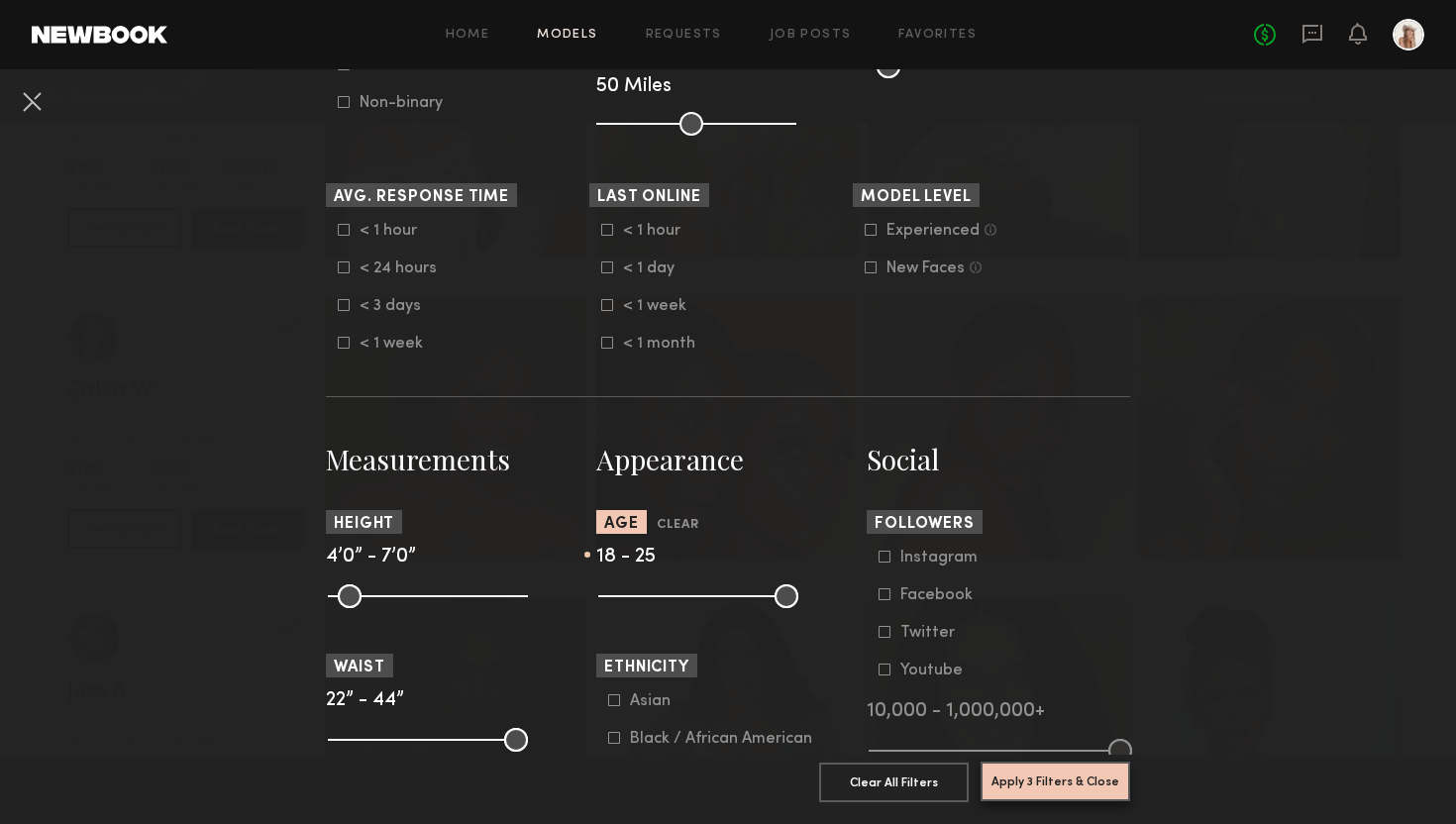 click on "Apply 3 Filters & Close" 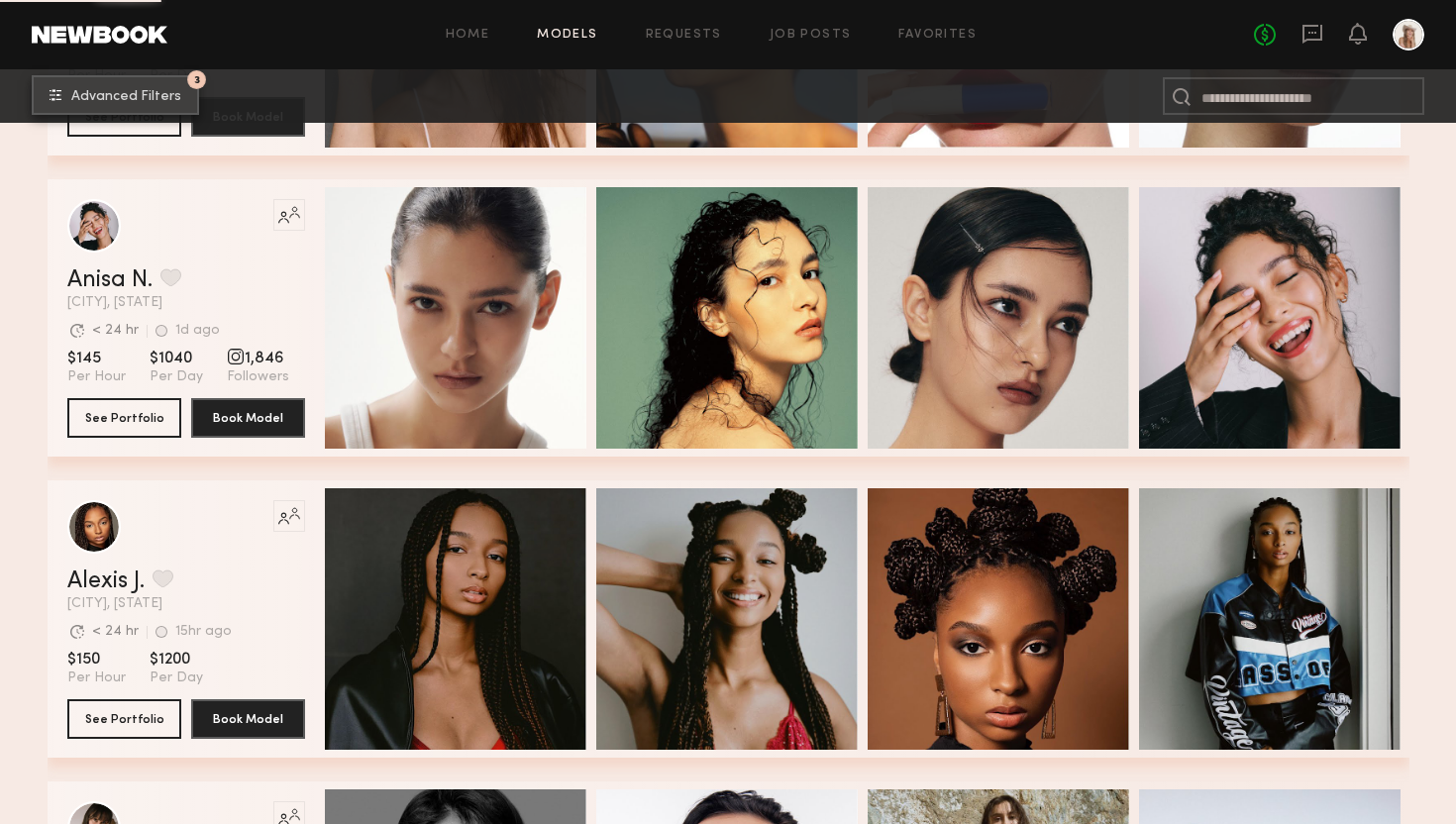 scroll, scrollTop: 3156, scrollLeft: 0, axis: vertical 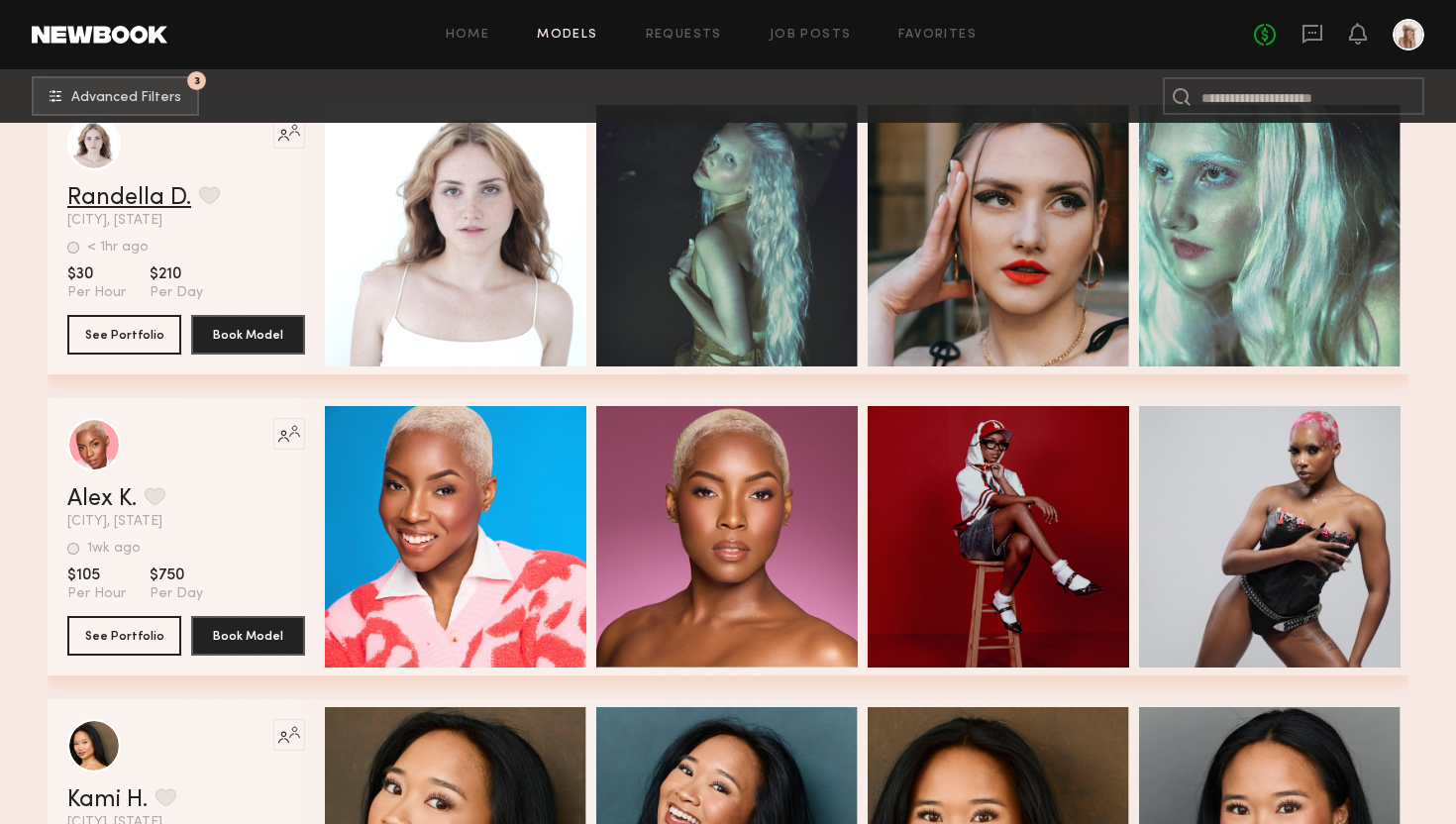 click on "Randella D." 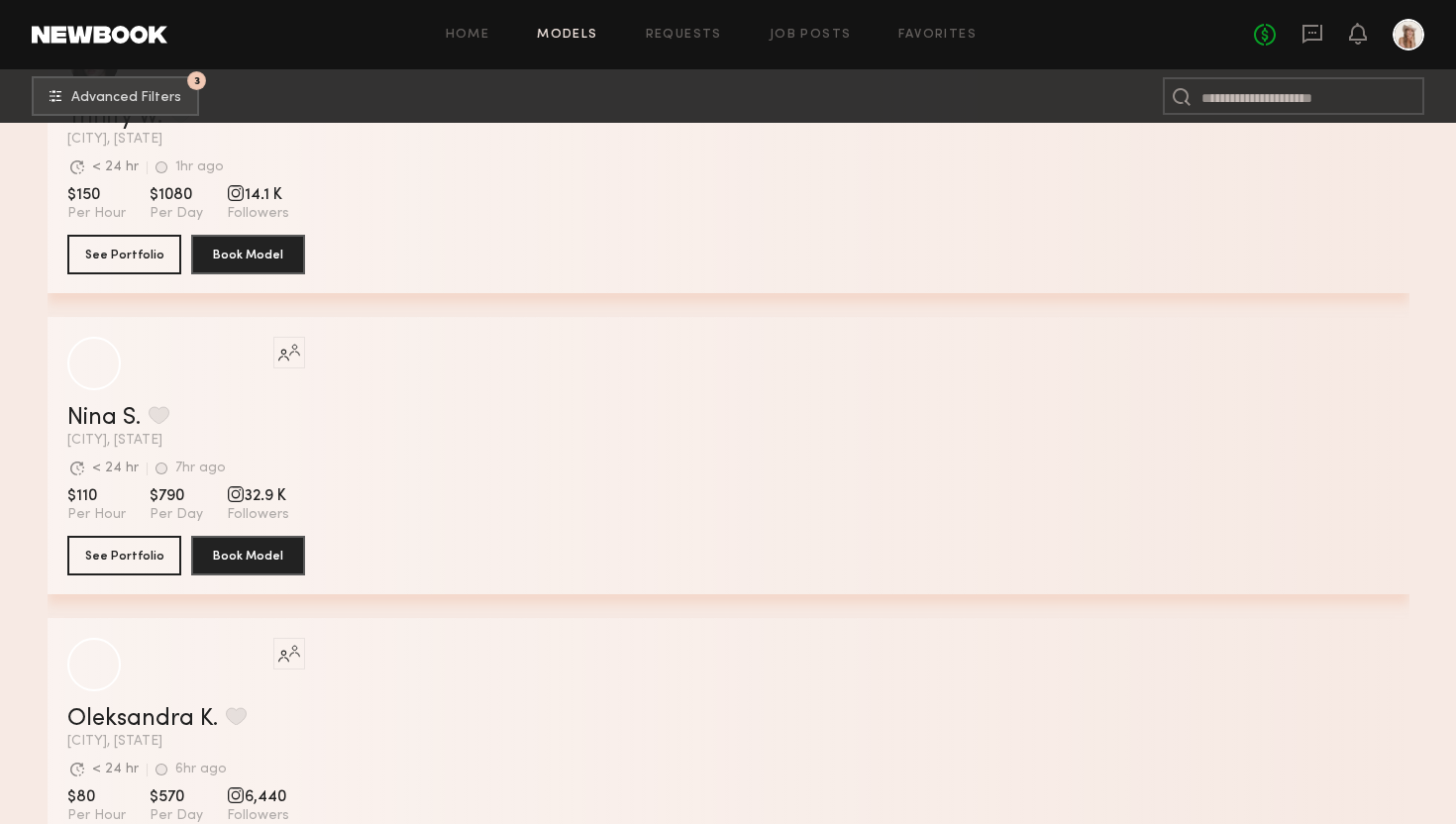 scroll, scrollTop: 5368, scrollLeft: 0, axis: vertical 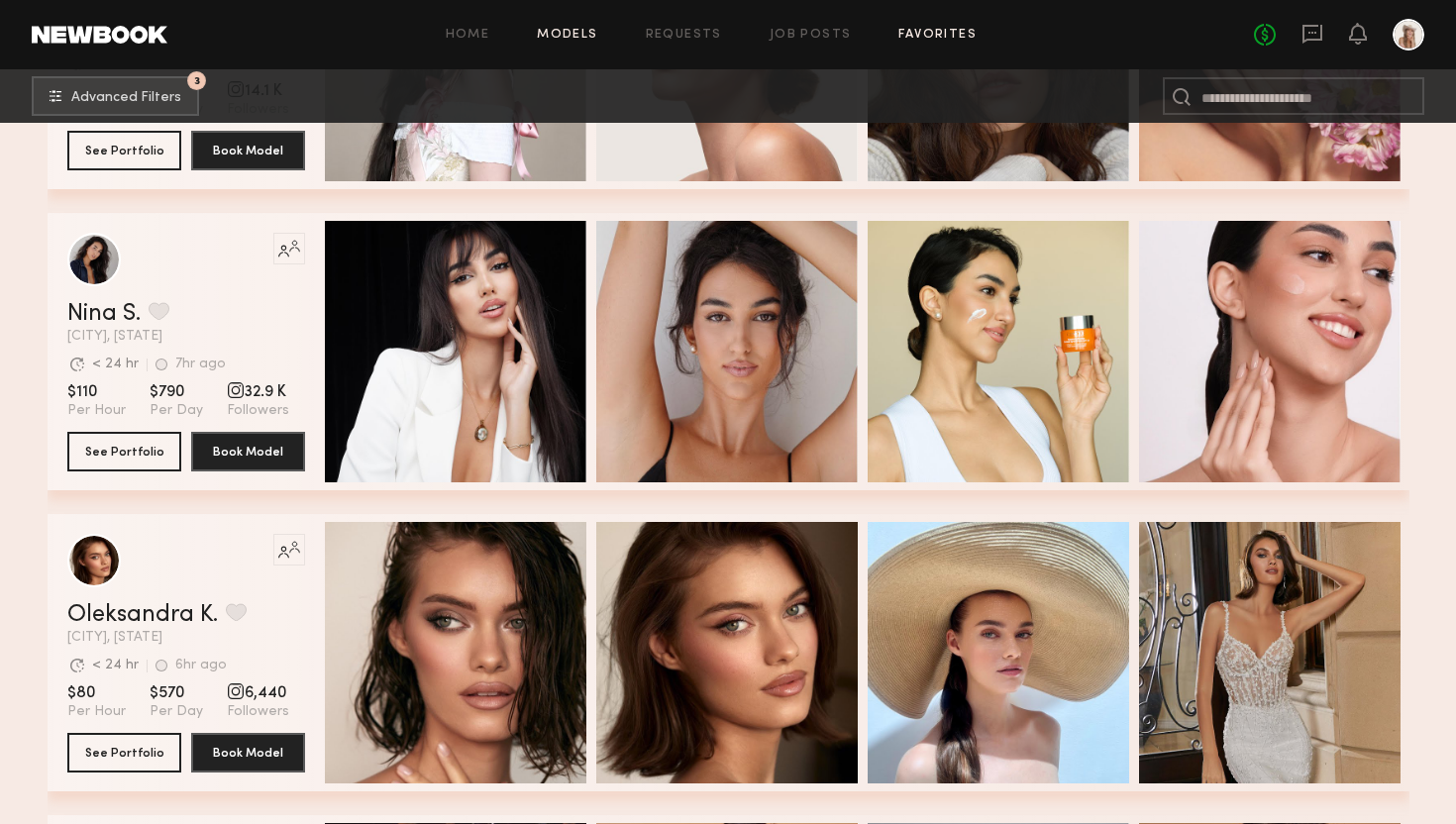 click on "Favorites" 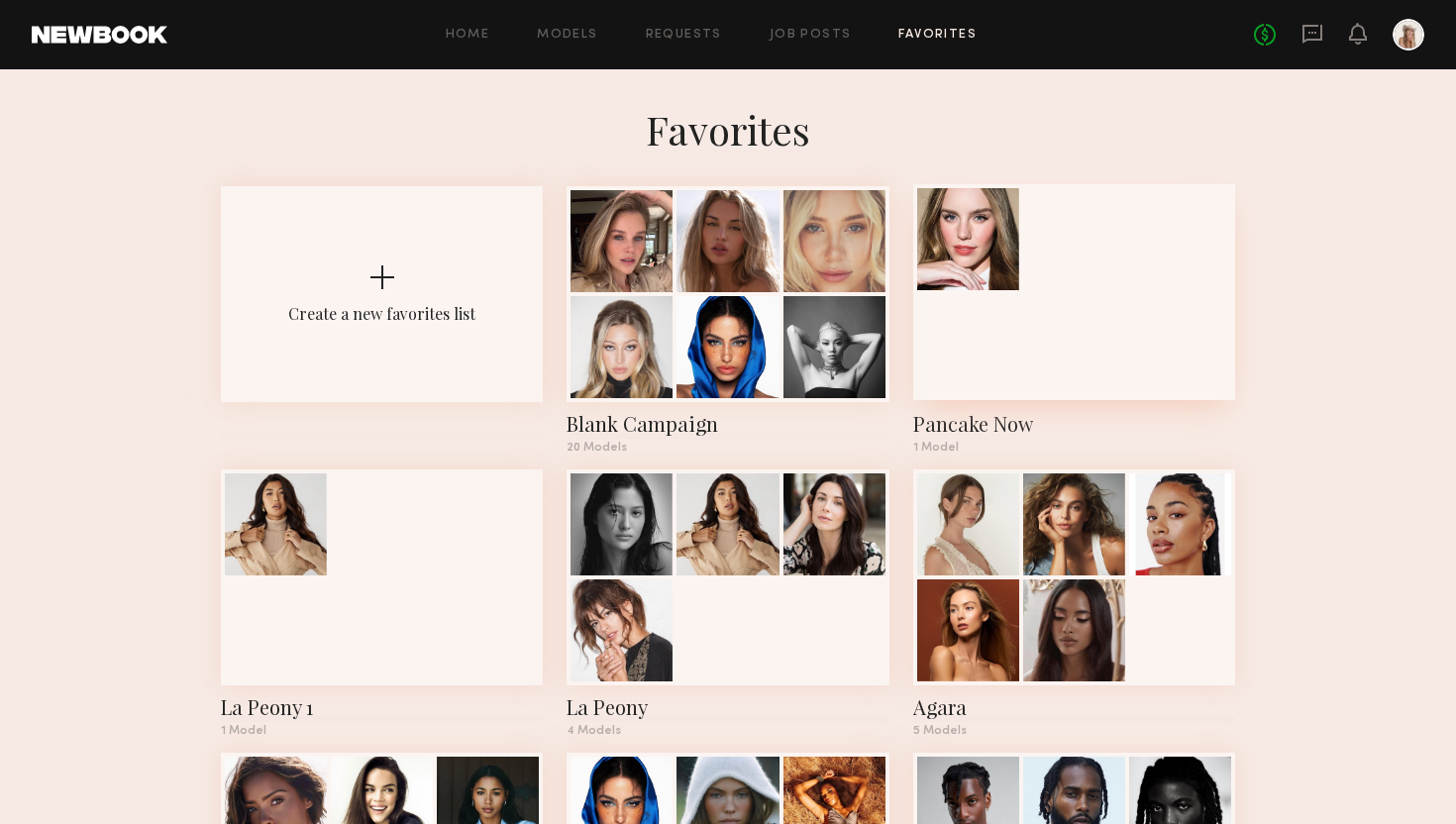 click 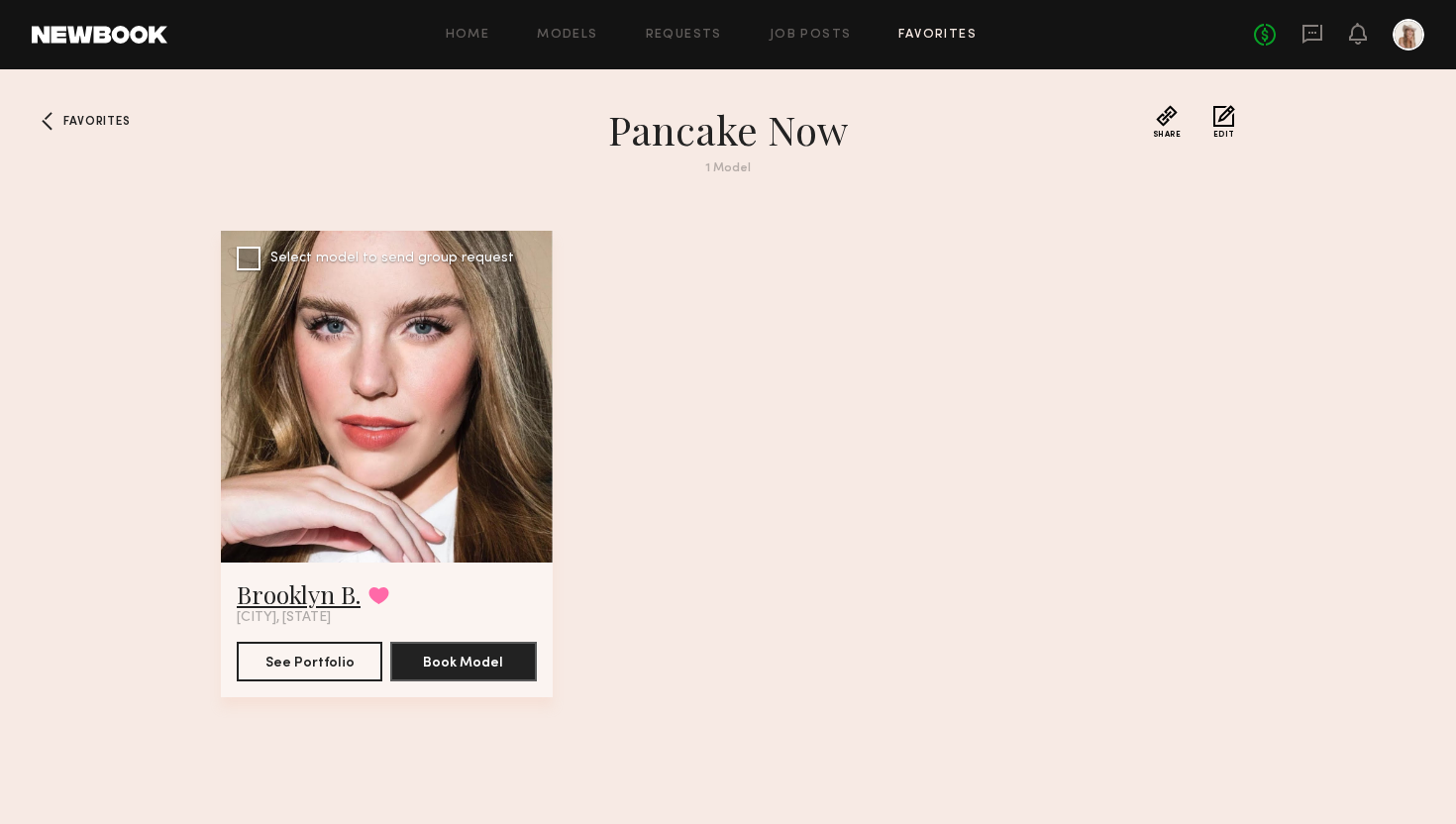 click on "Brooklyn B." 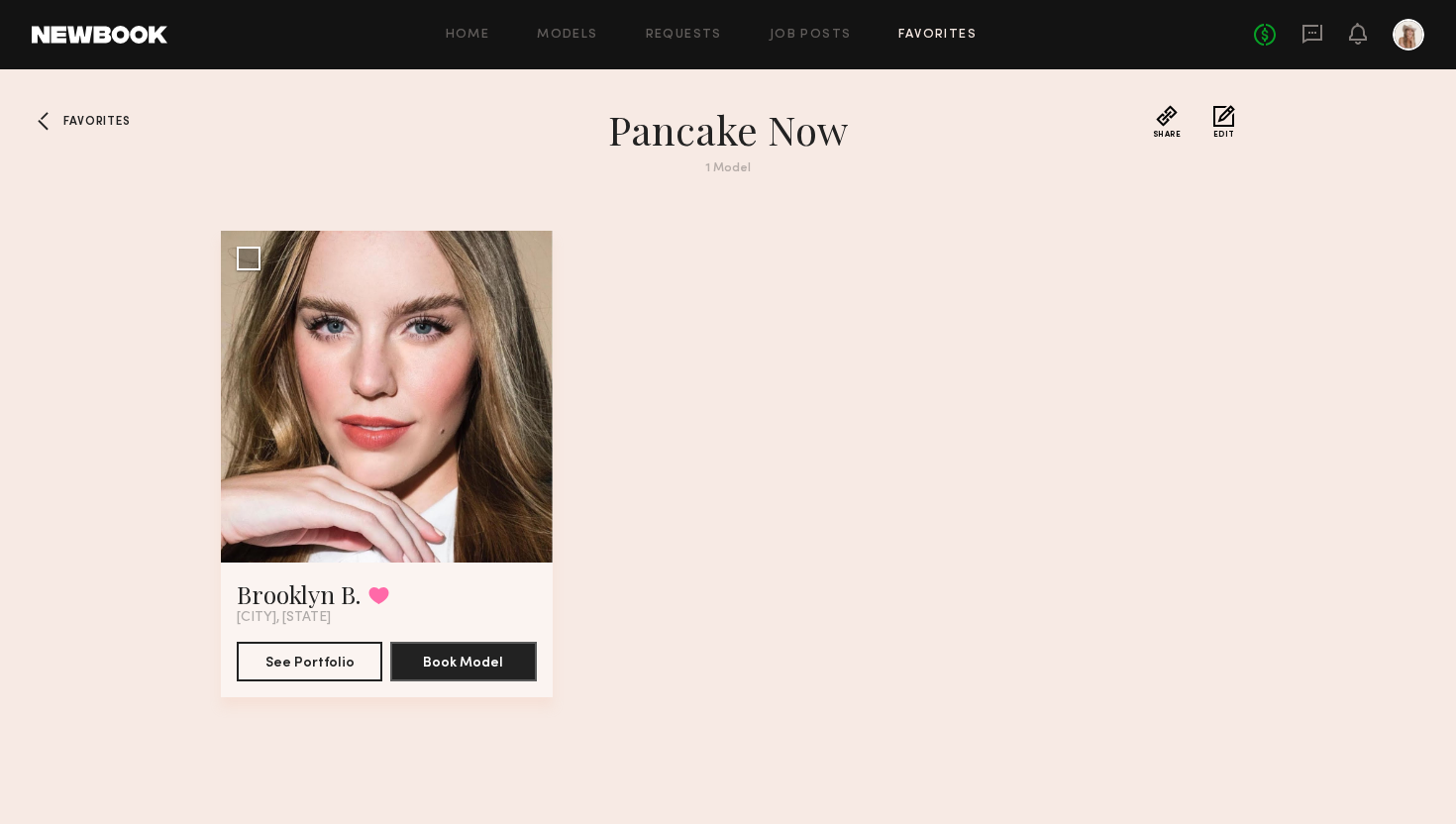 click 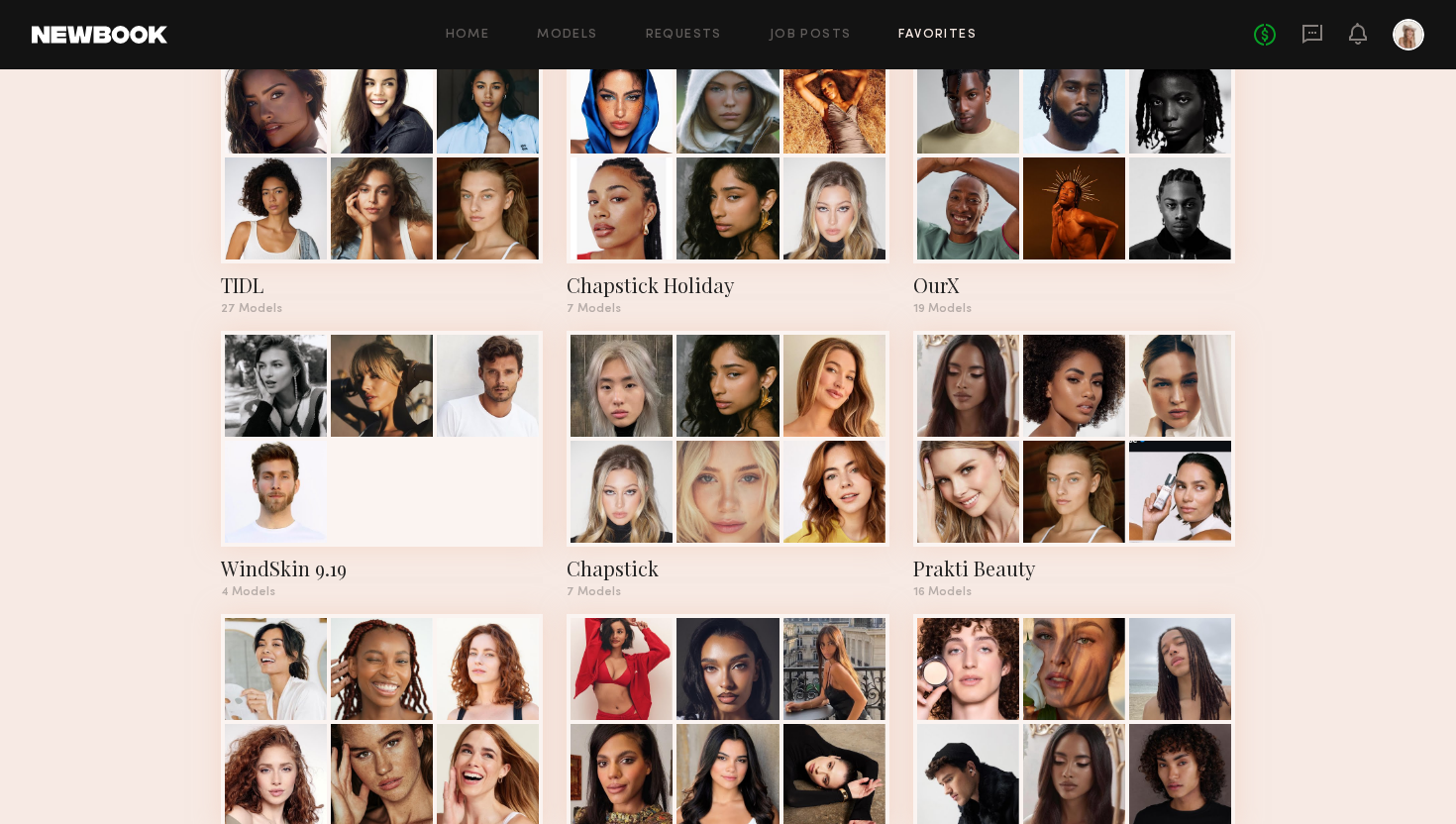 scroll, scrollTop: 444, scrollLeft: 0, axis: vertical 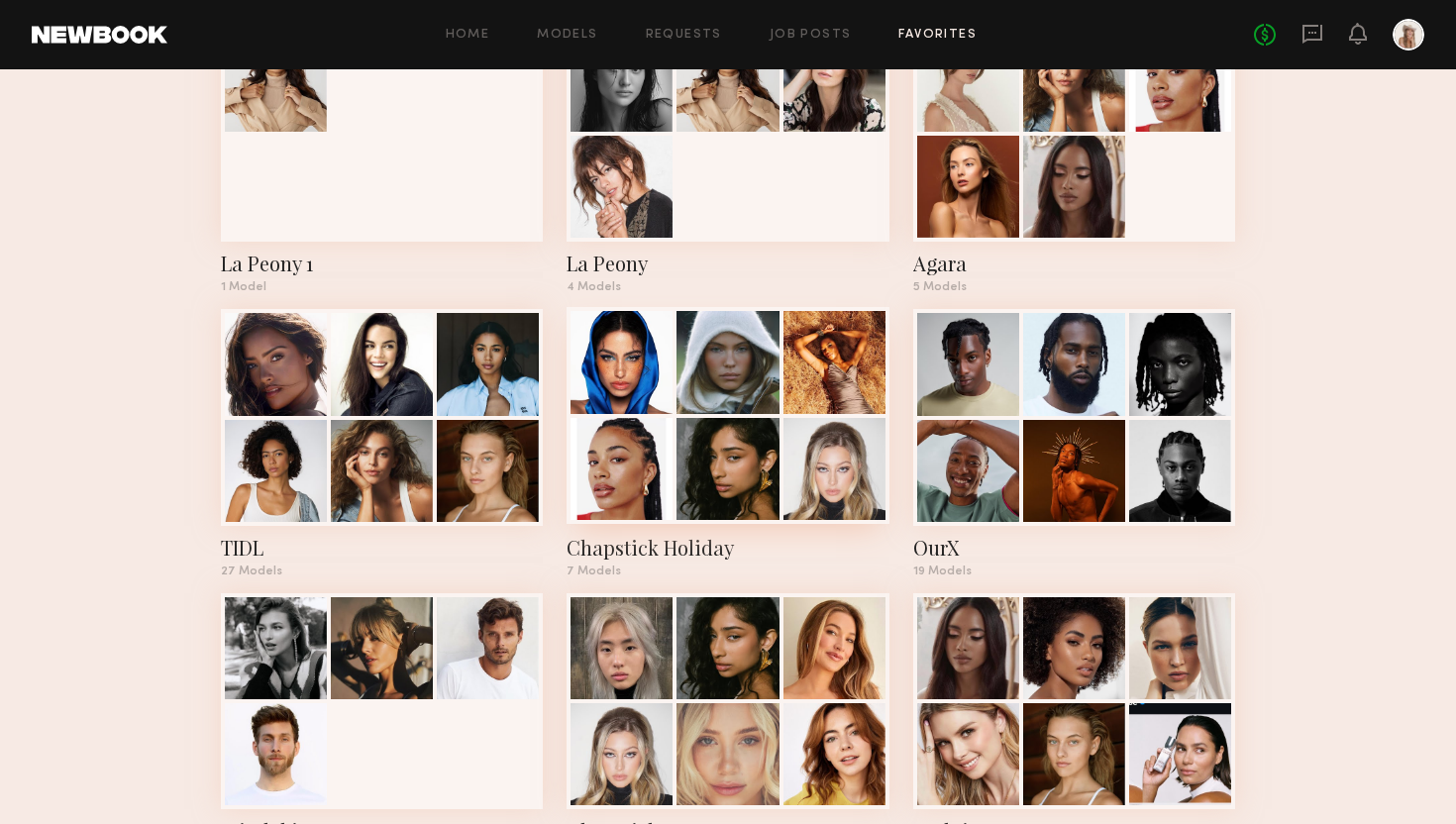 click on "Chapstick Holiday 7  Models" 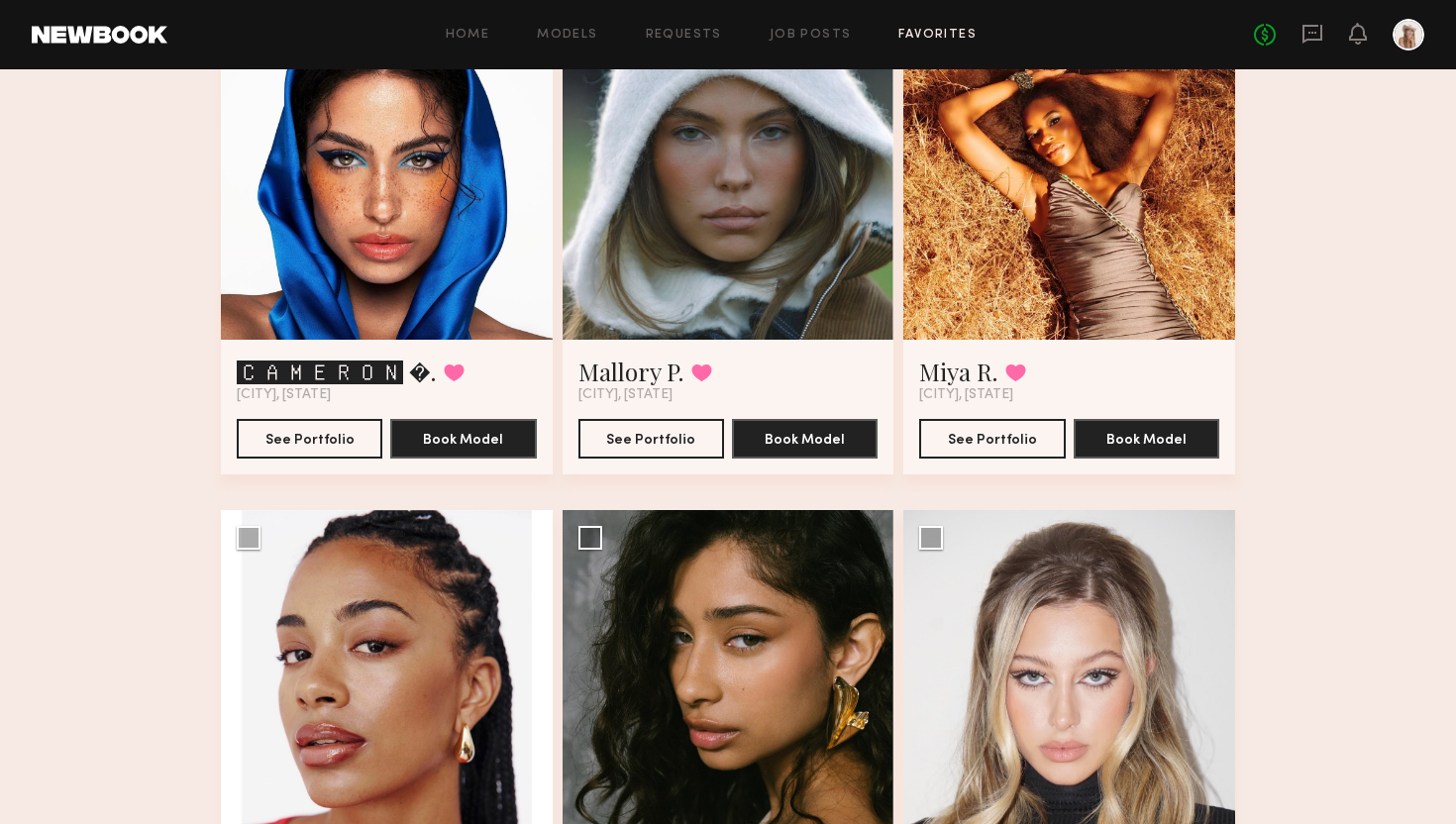 scroll, scrollTop: 0, scrollLeft: 0, axis: both 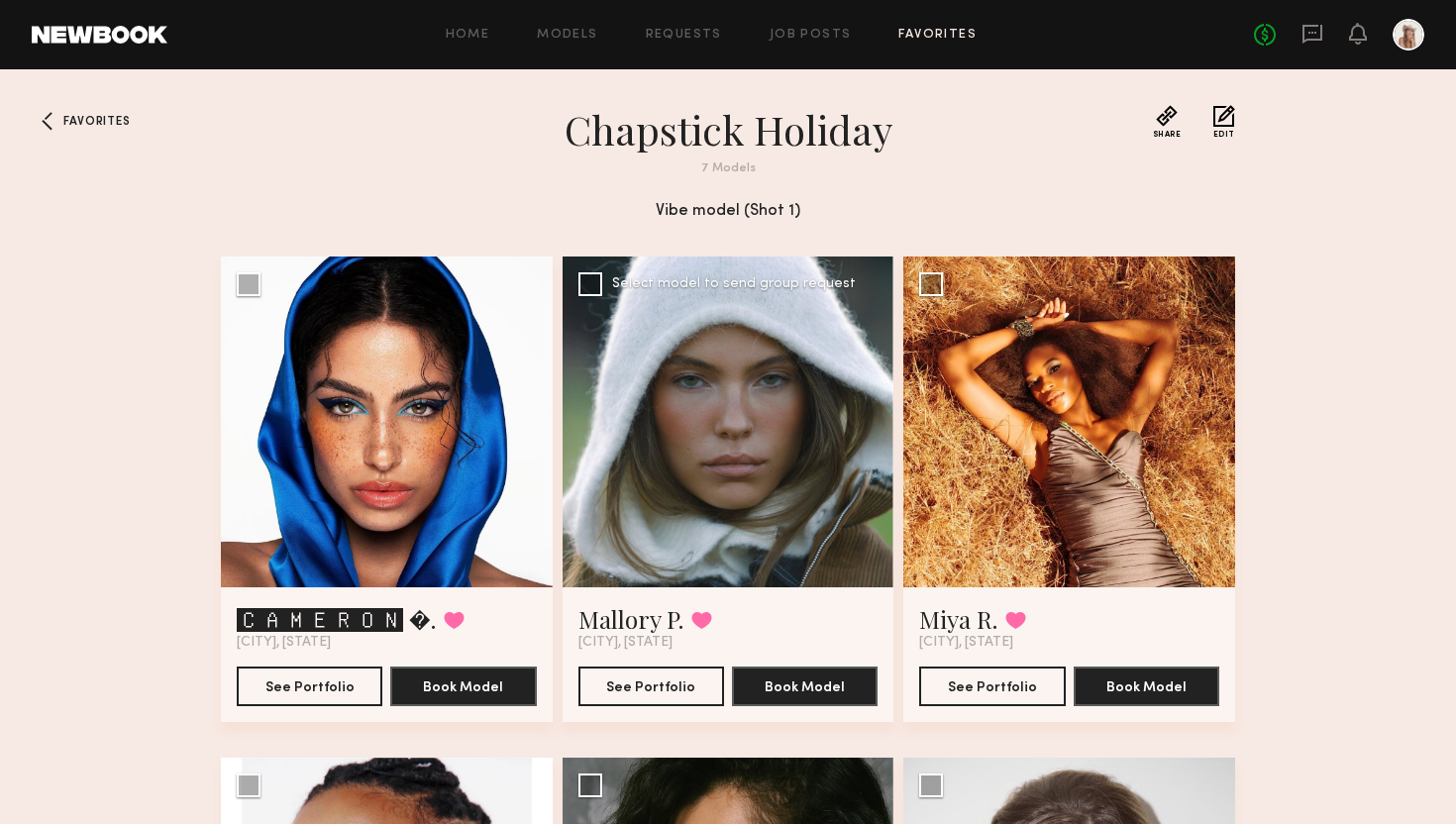 click 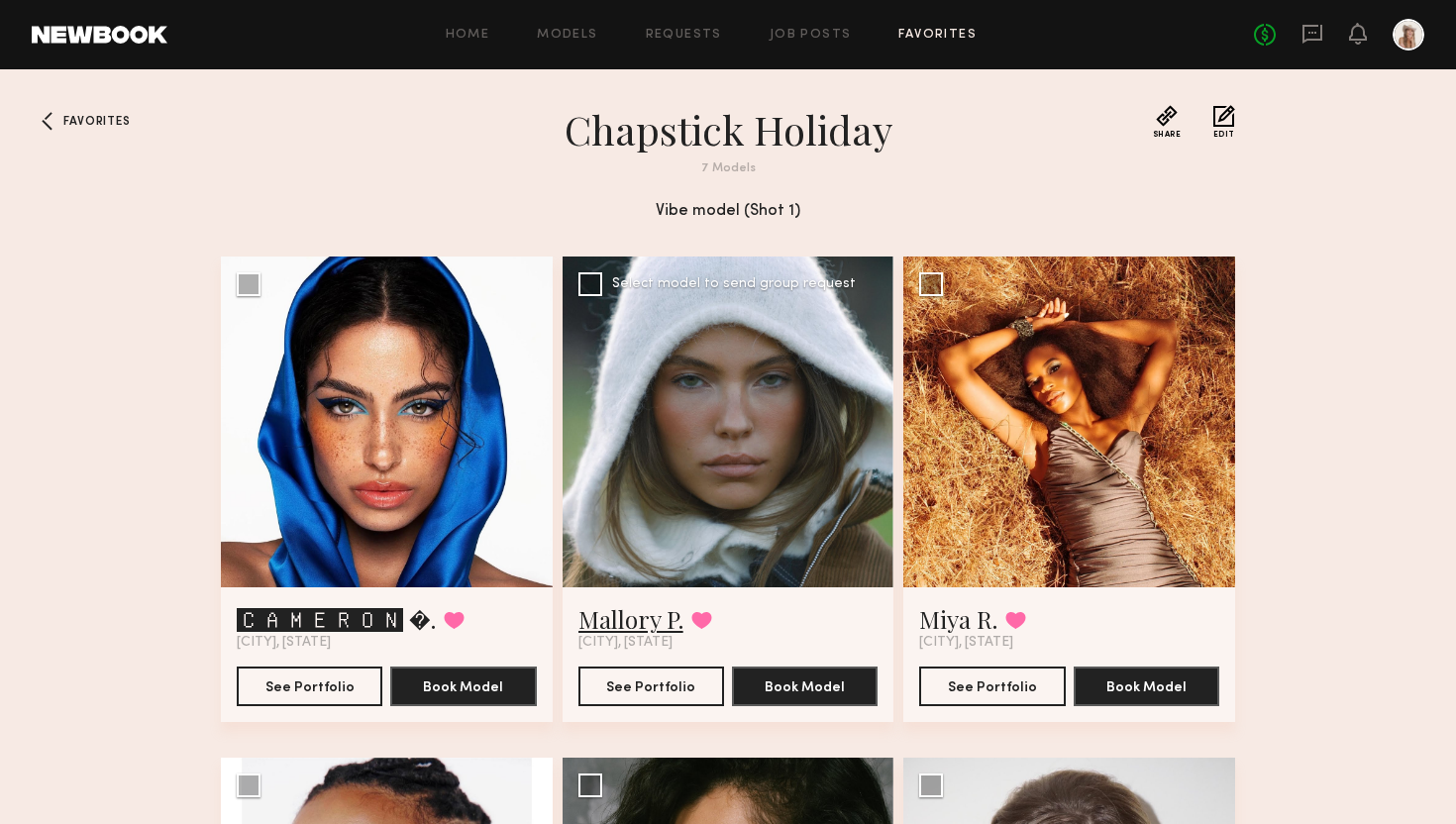 click on "Mallory P." 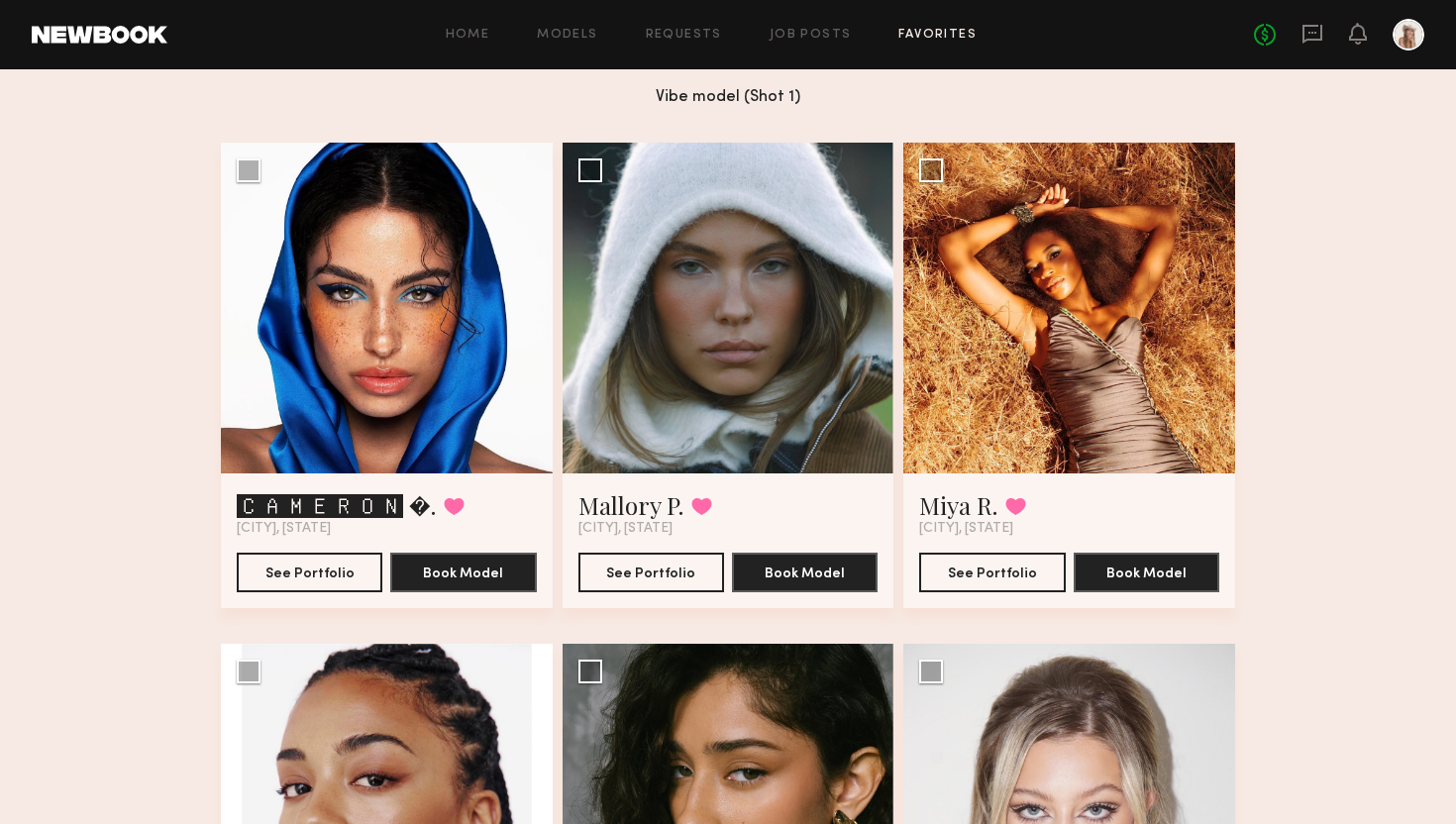 scroll, scrollTop: 0, scrollLeft: 0, axis: both 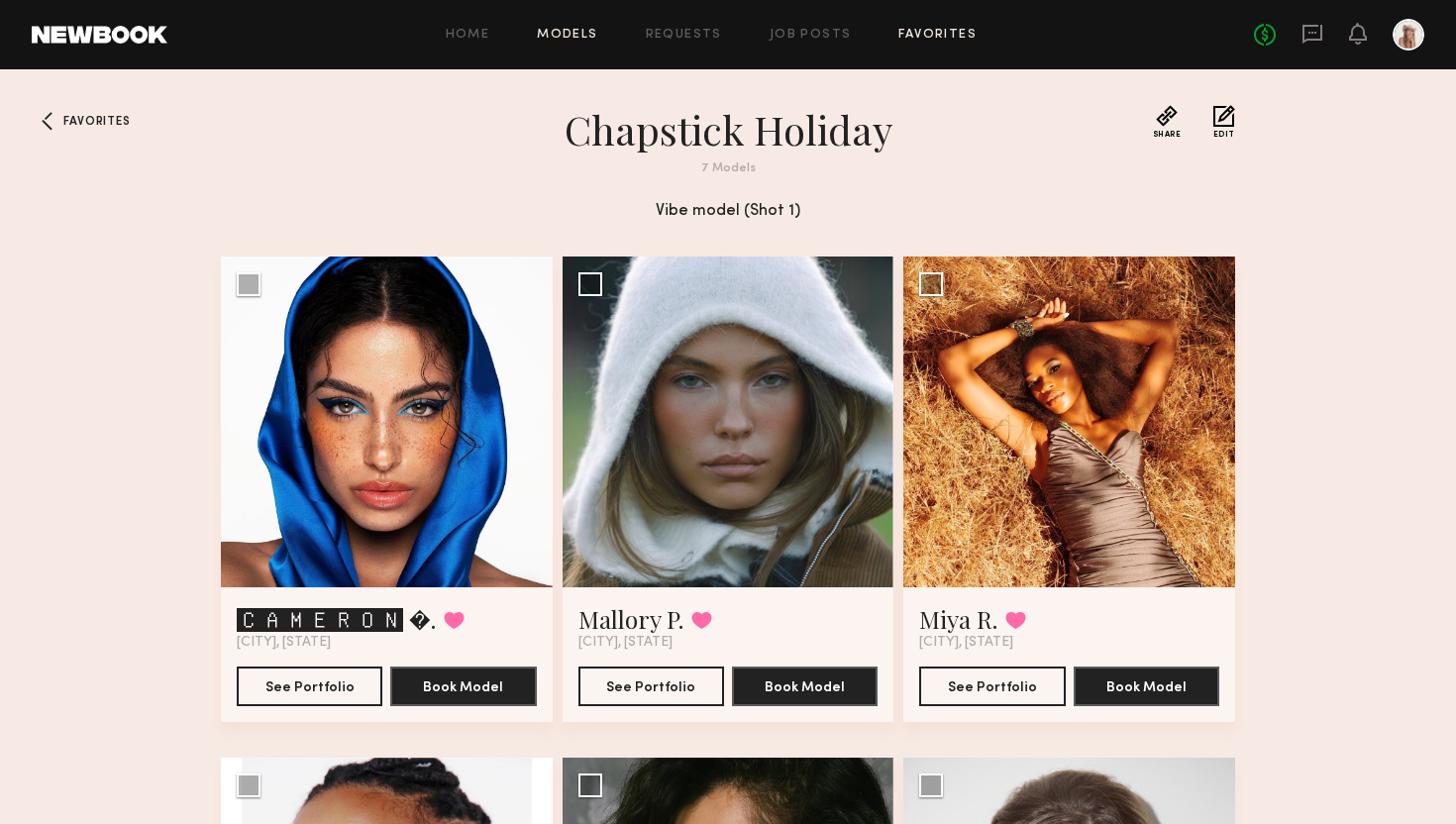 click on "Models" 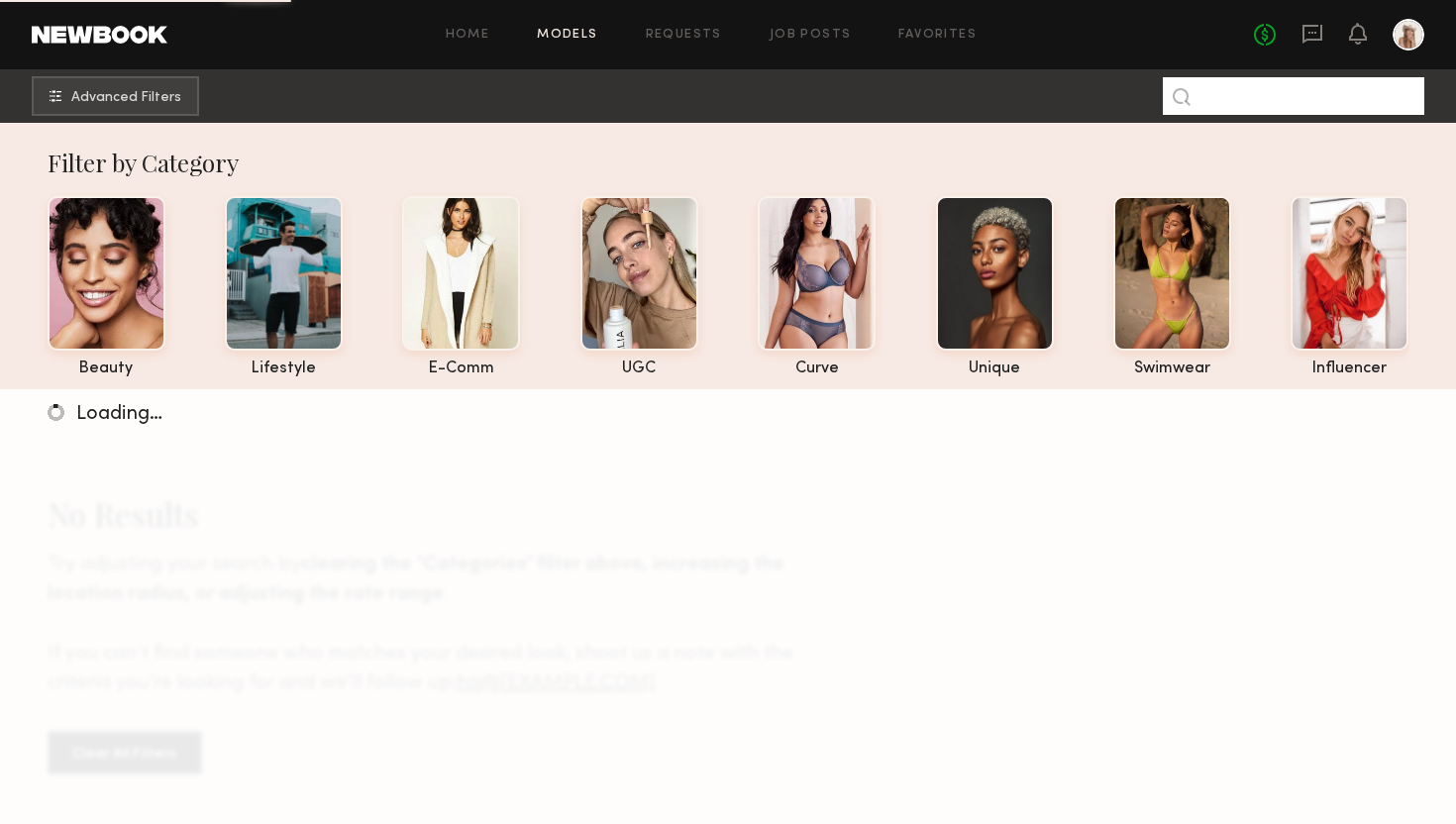 click 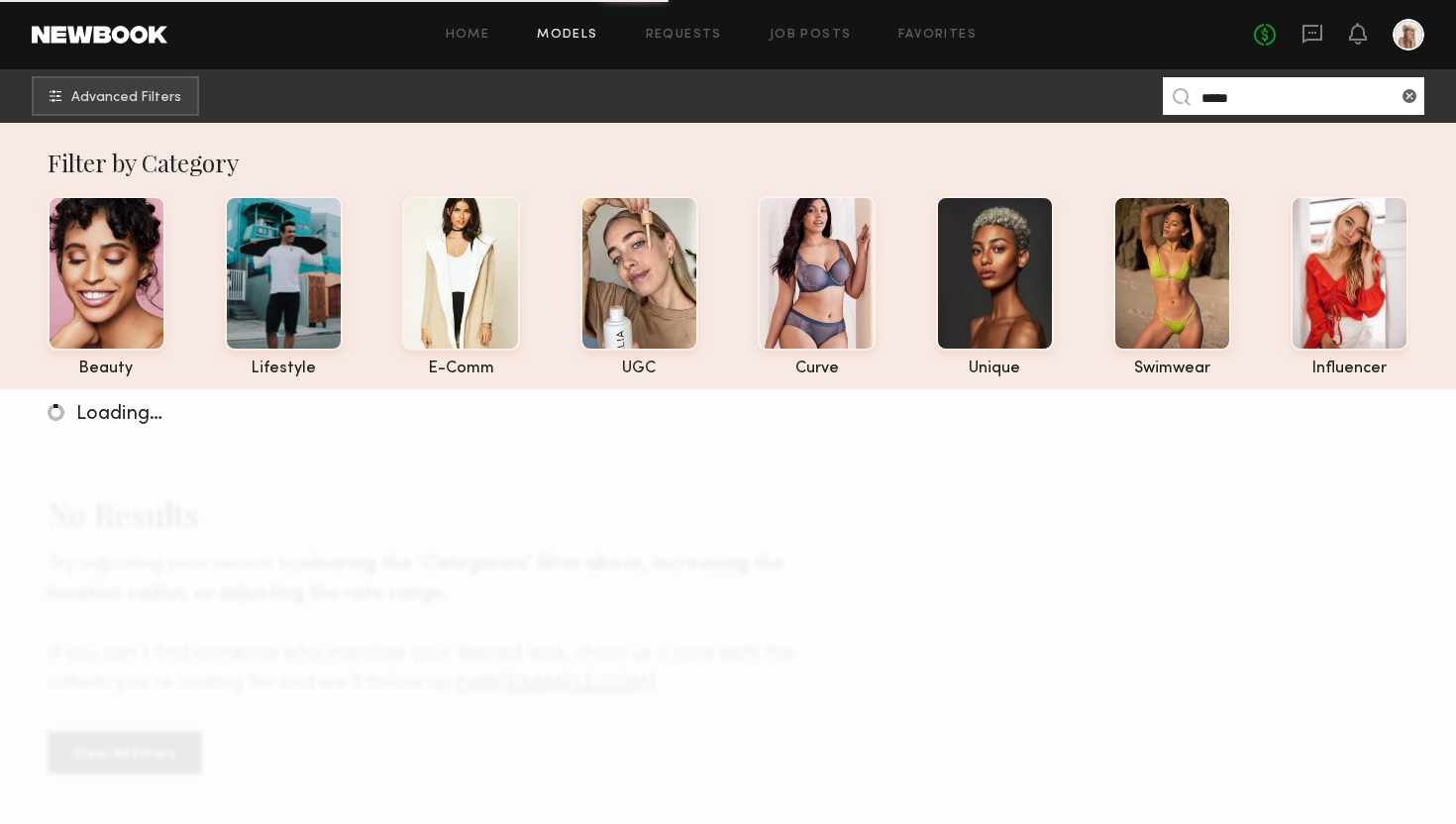 type on "*****" 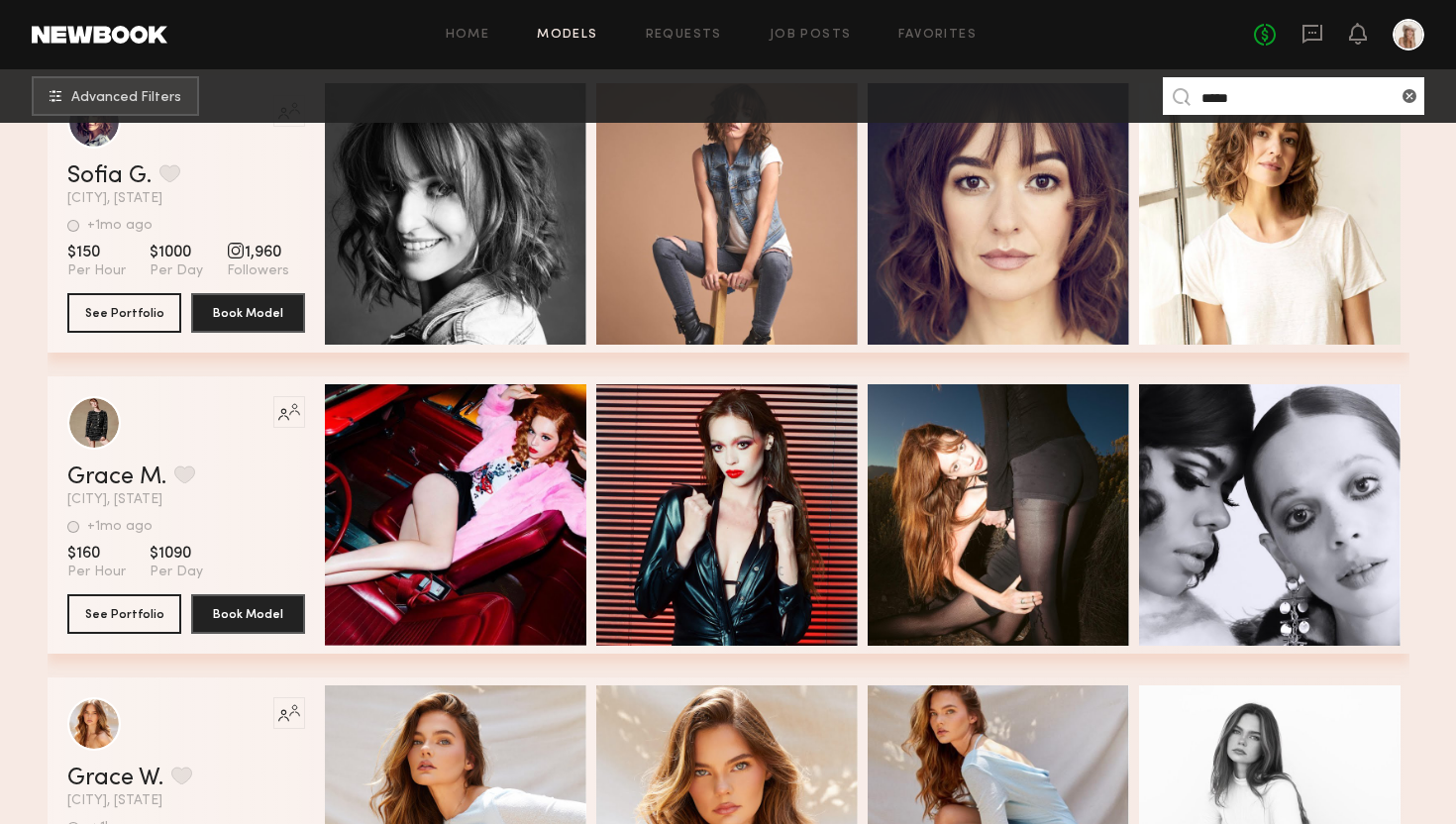 scroll, scrollTop: 566, scrollLeft: 0, axis: vertical 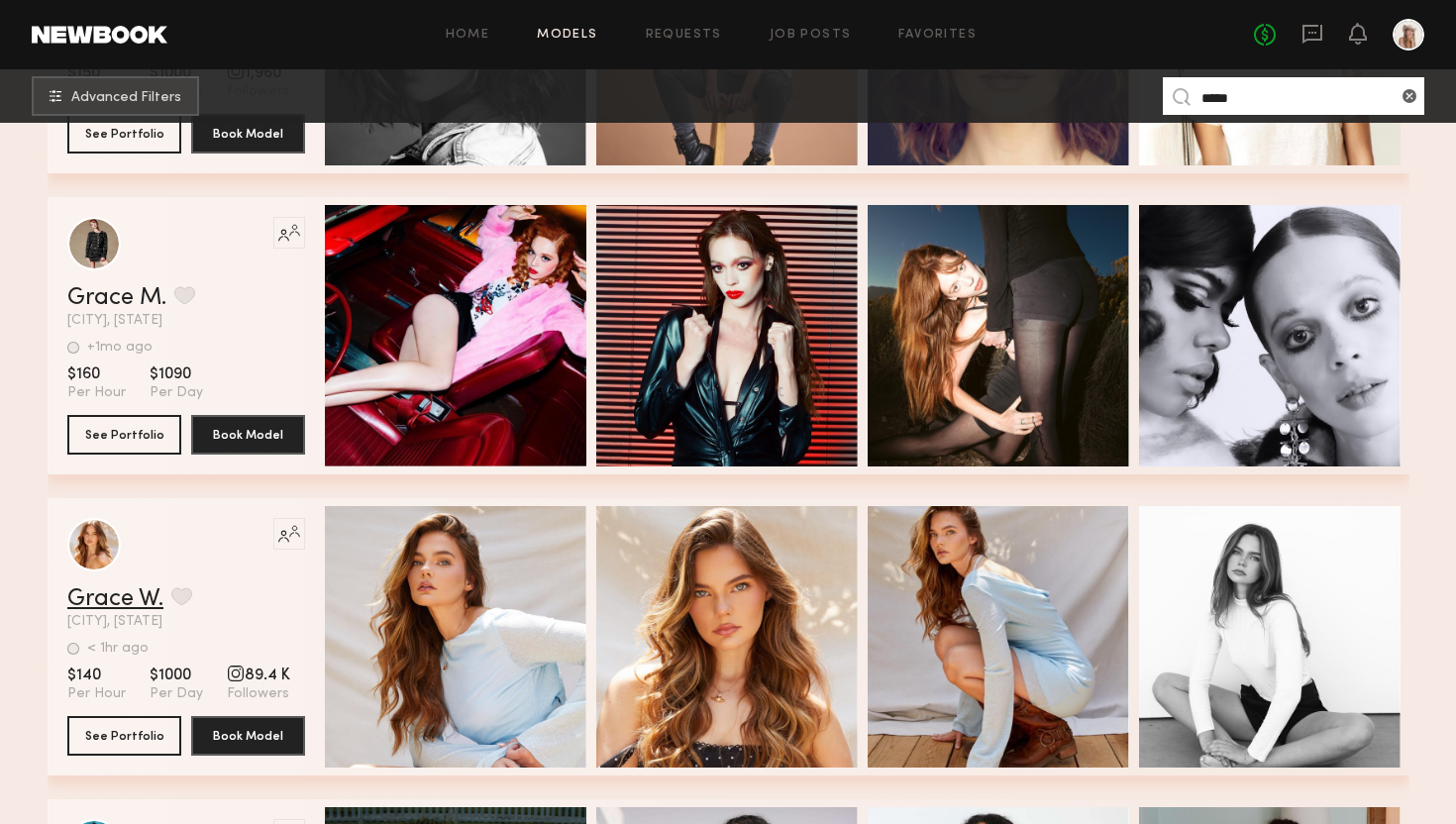 click on "Grace W." 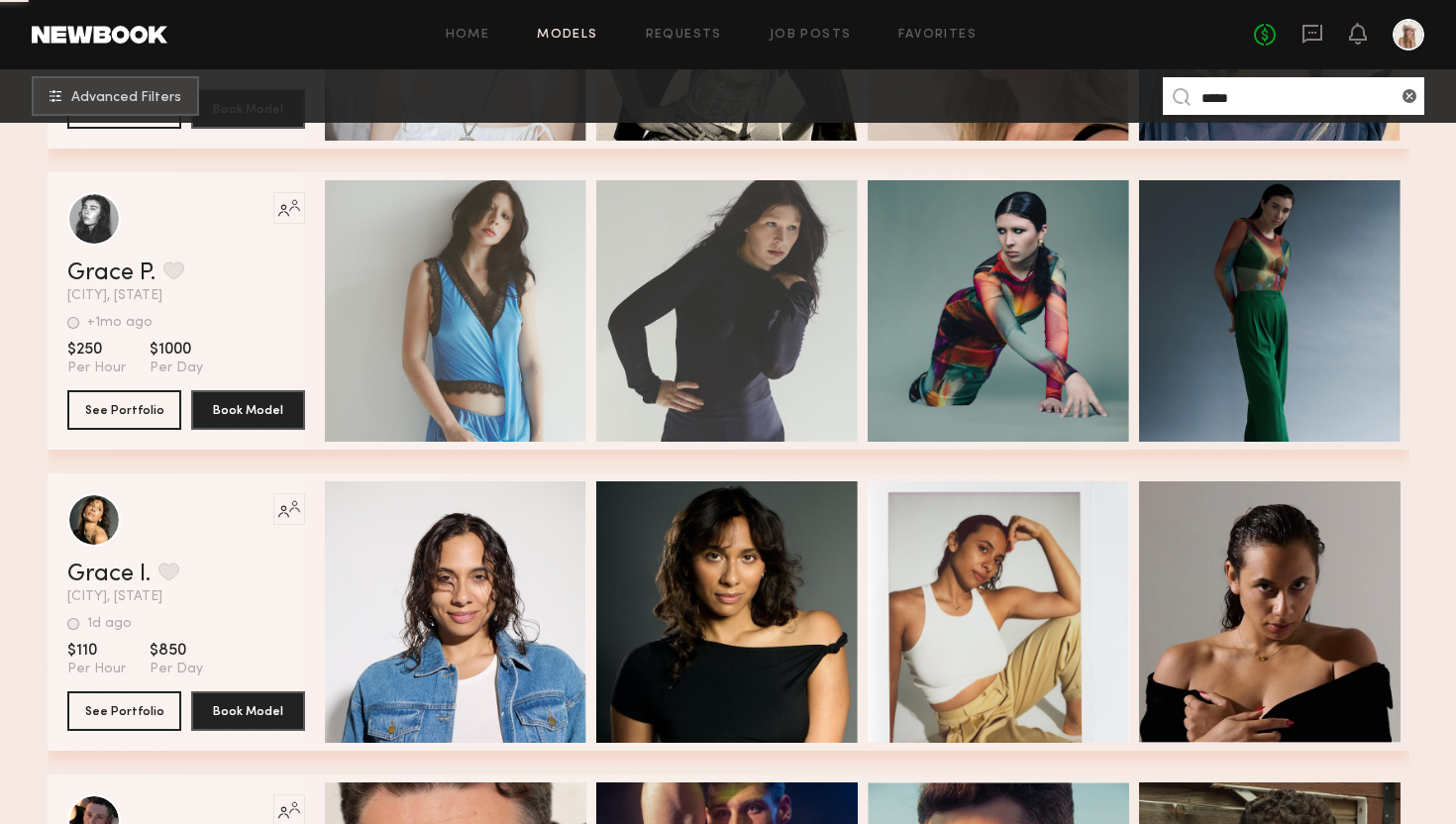 scroll, scrollTop: 2409, scrollLeft: 0, axis: vertical 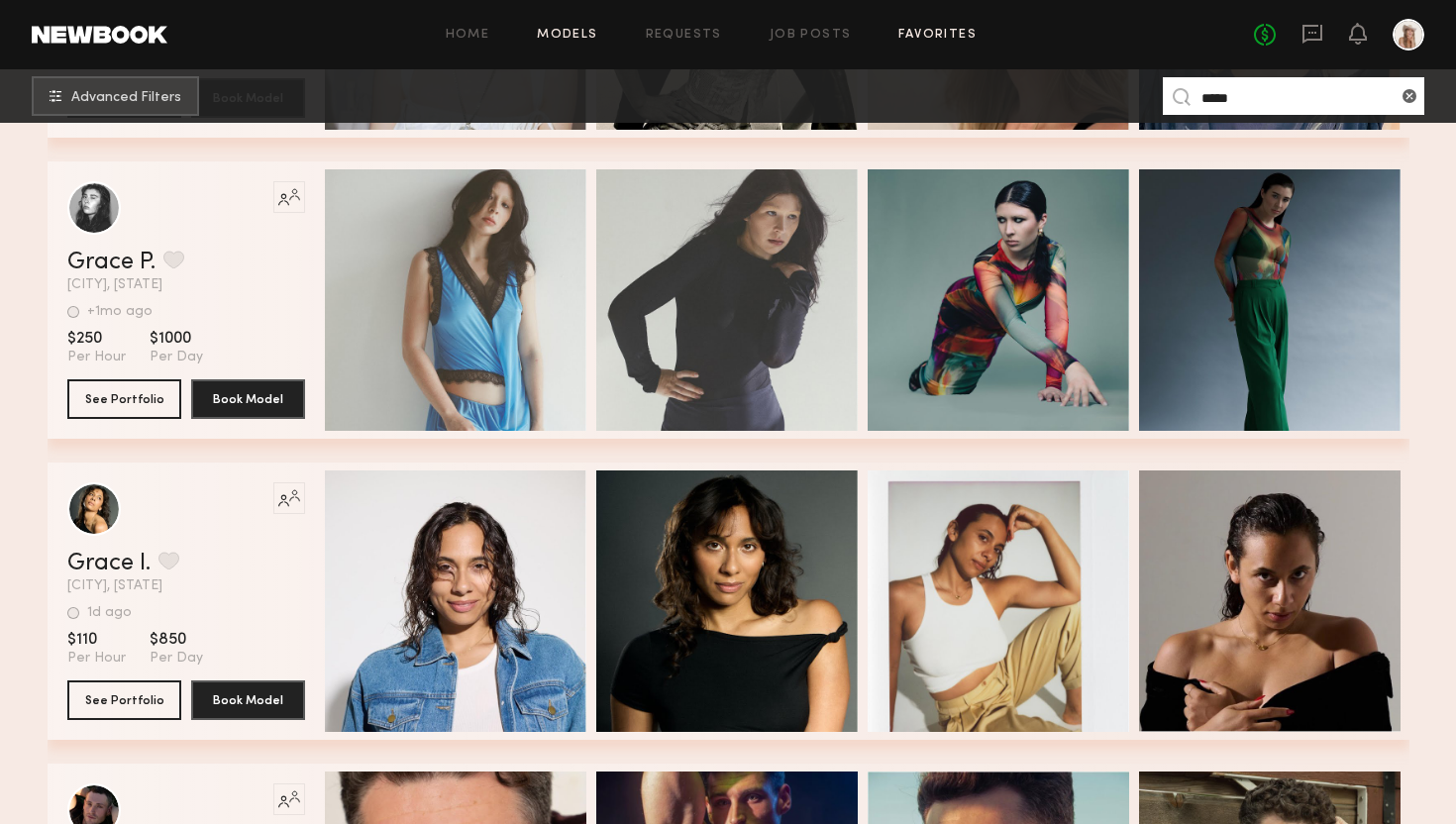 click on "Favorites" 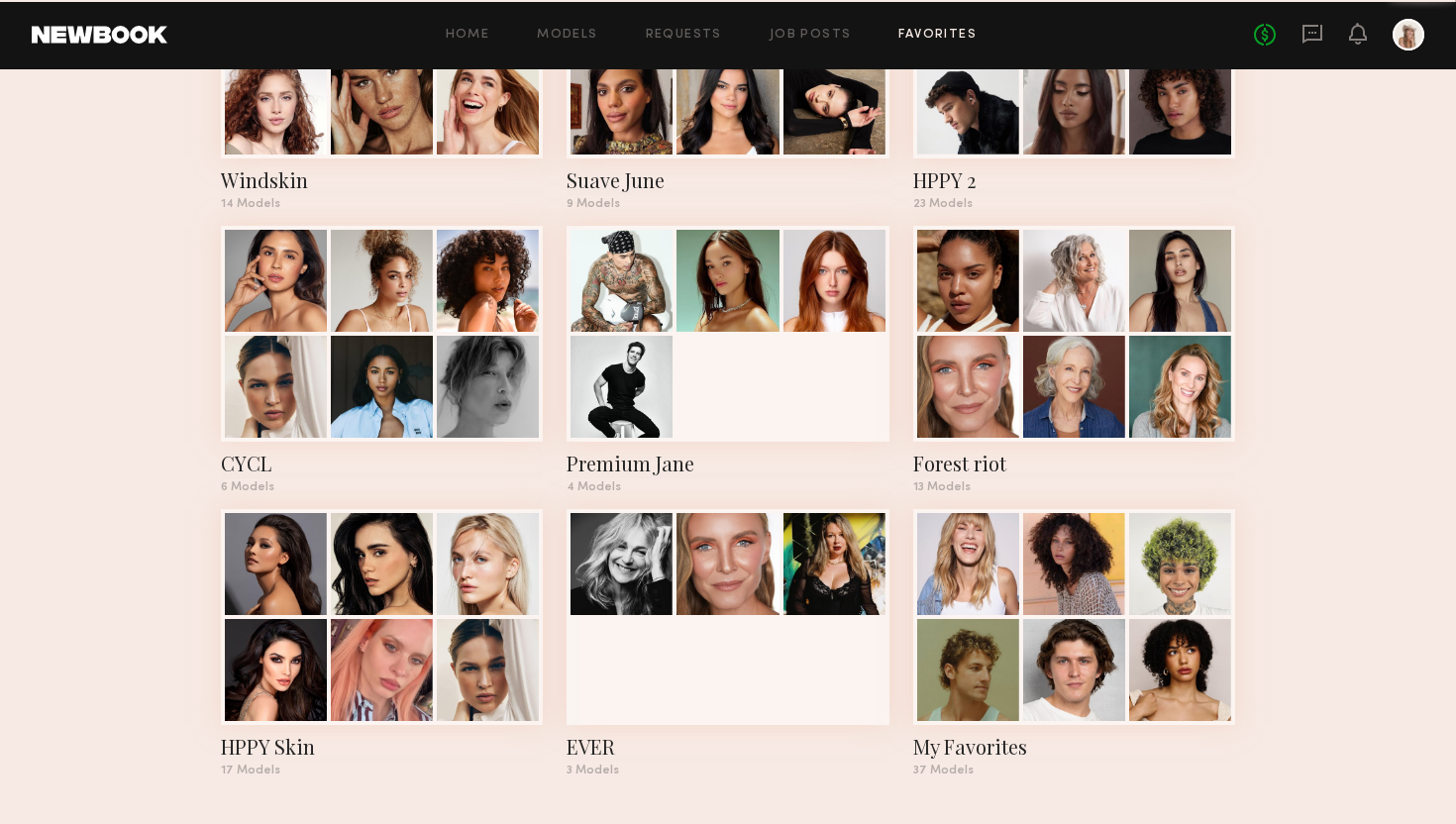 scroll, scrollTop: 0, scrollLeft: 0, axis: both 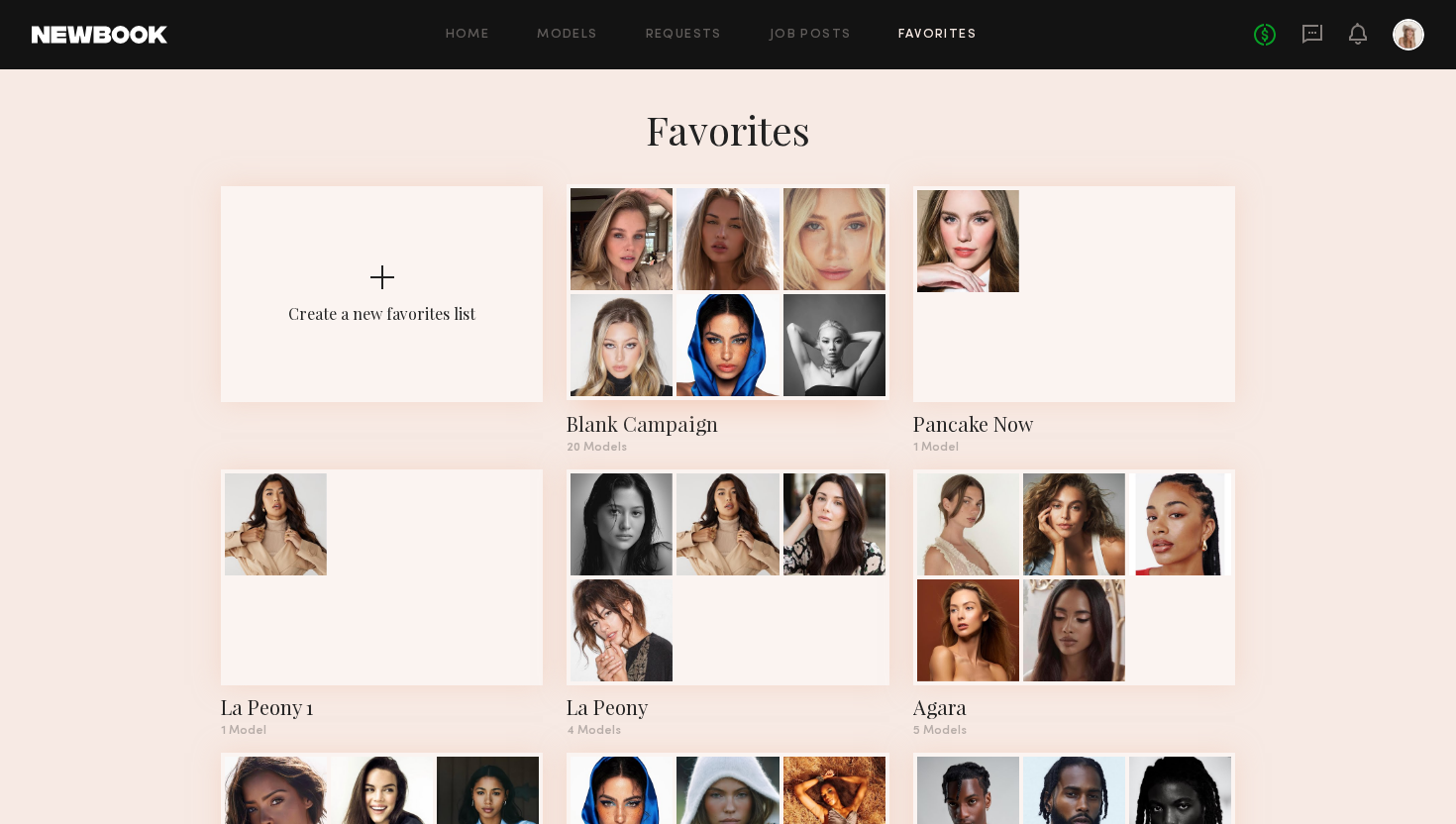 click 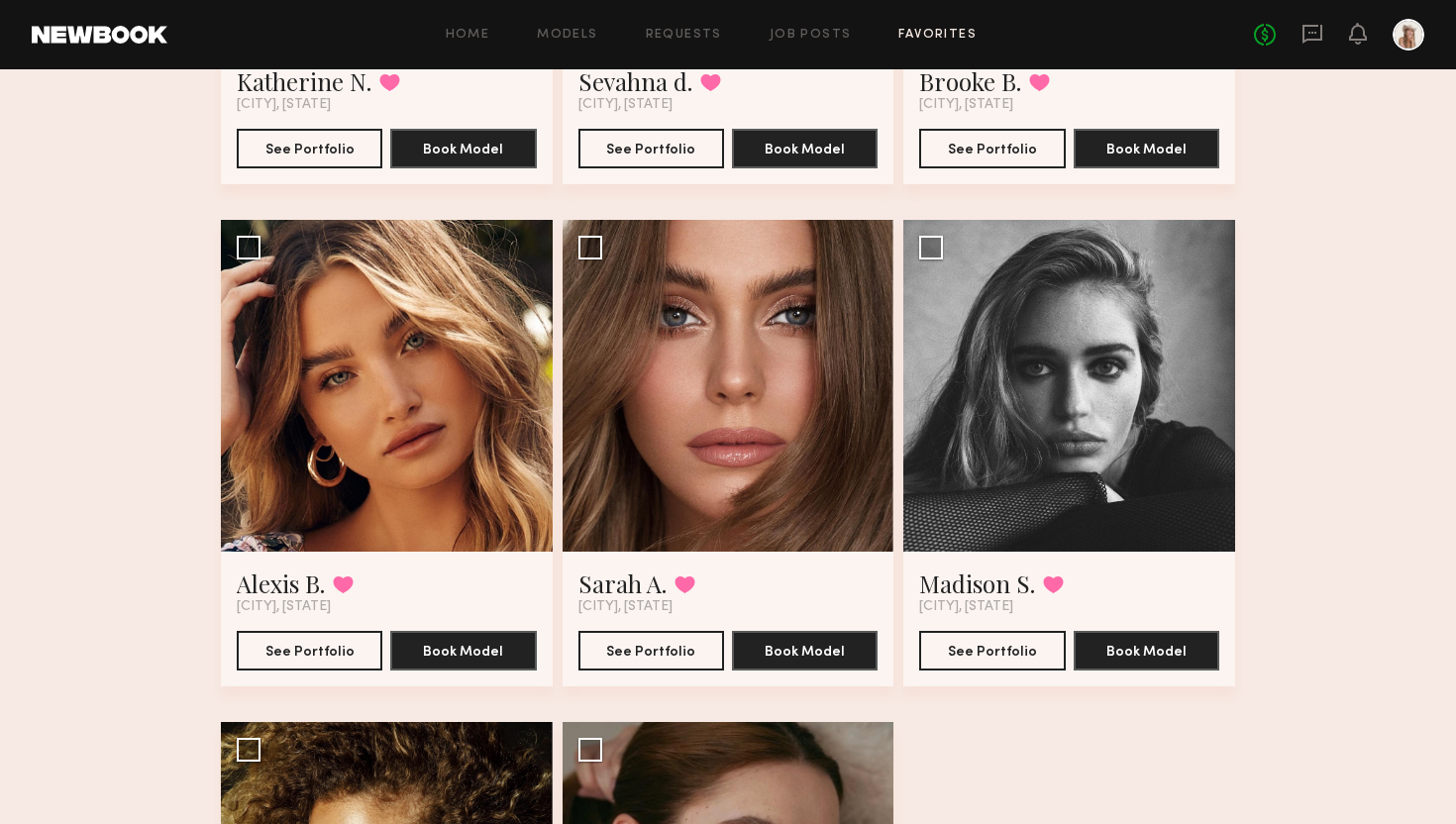 scroll, scrollTop: 2524, scrollLeft: 0, axis: vertical 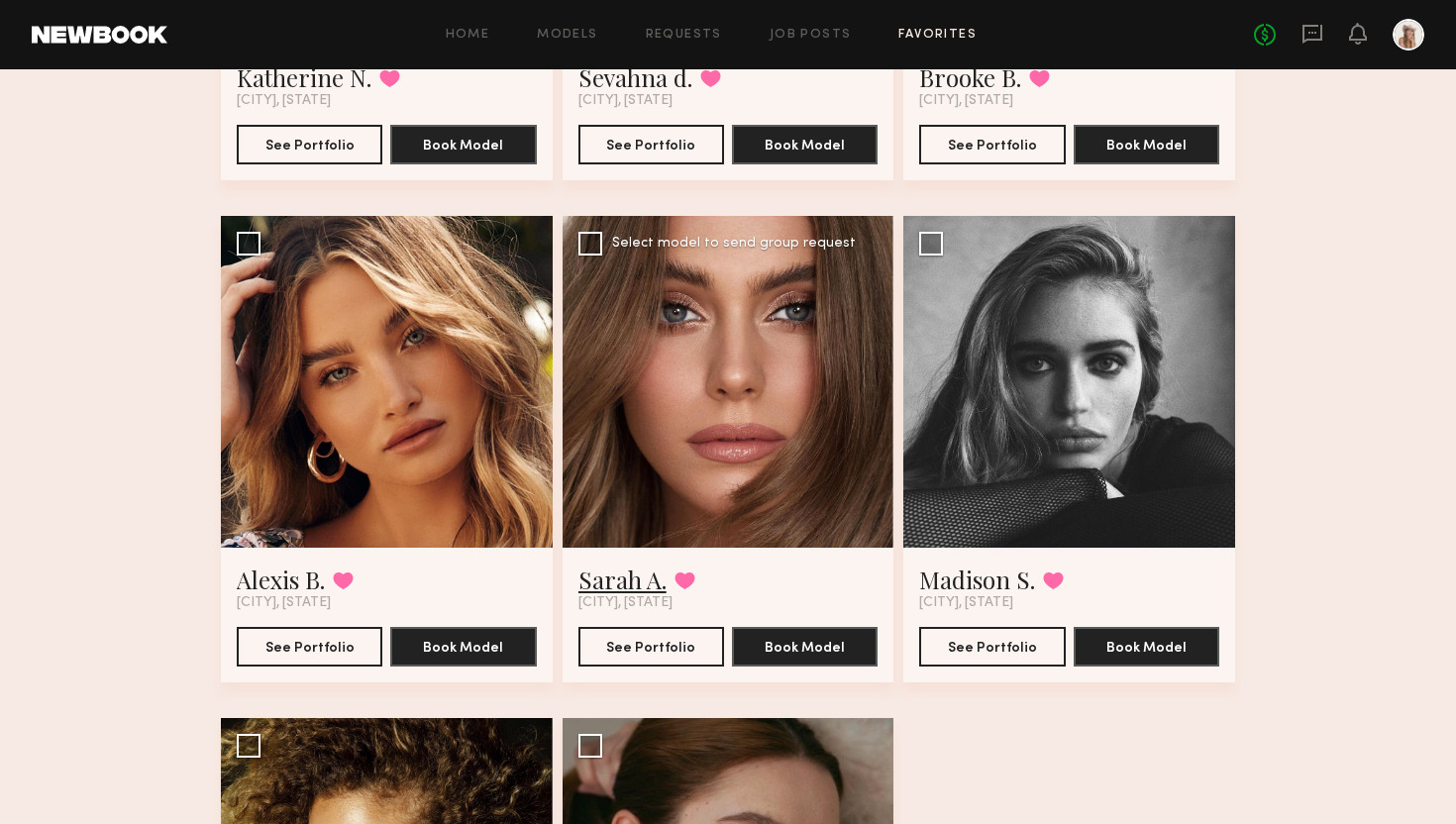 click on "[NAME] [NAME]" 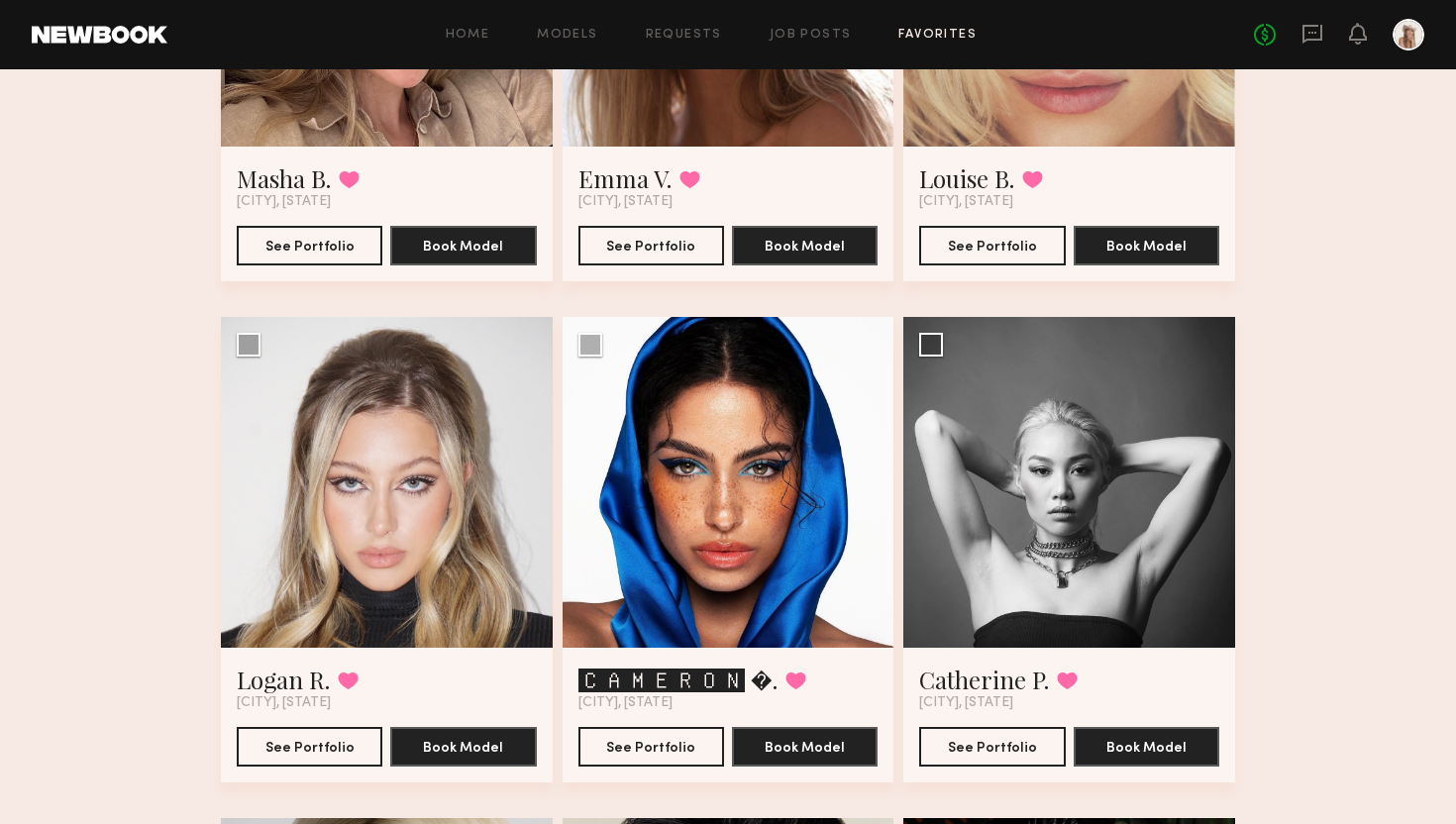 scroll, scrollTop: 0, scrollLeft: 0, axis: both 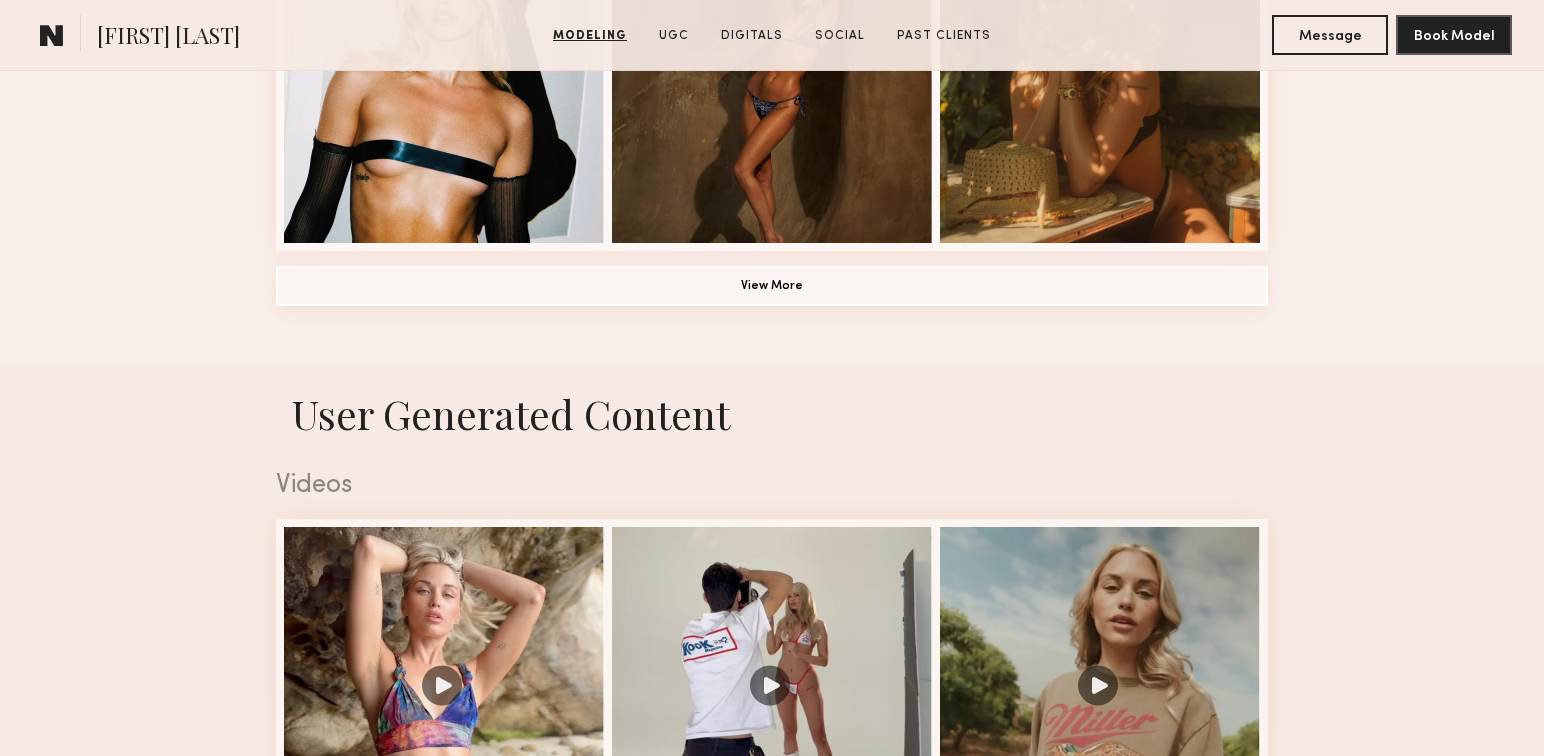 click on "View More" 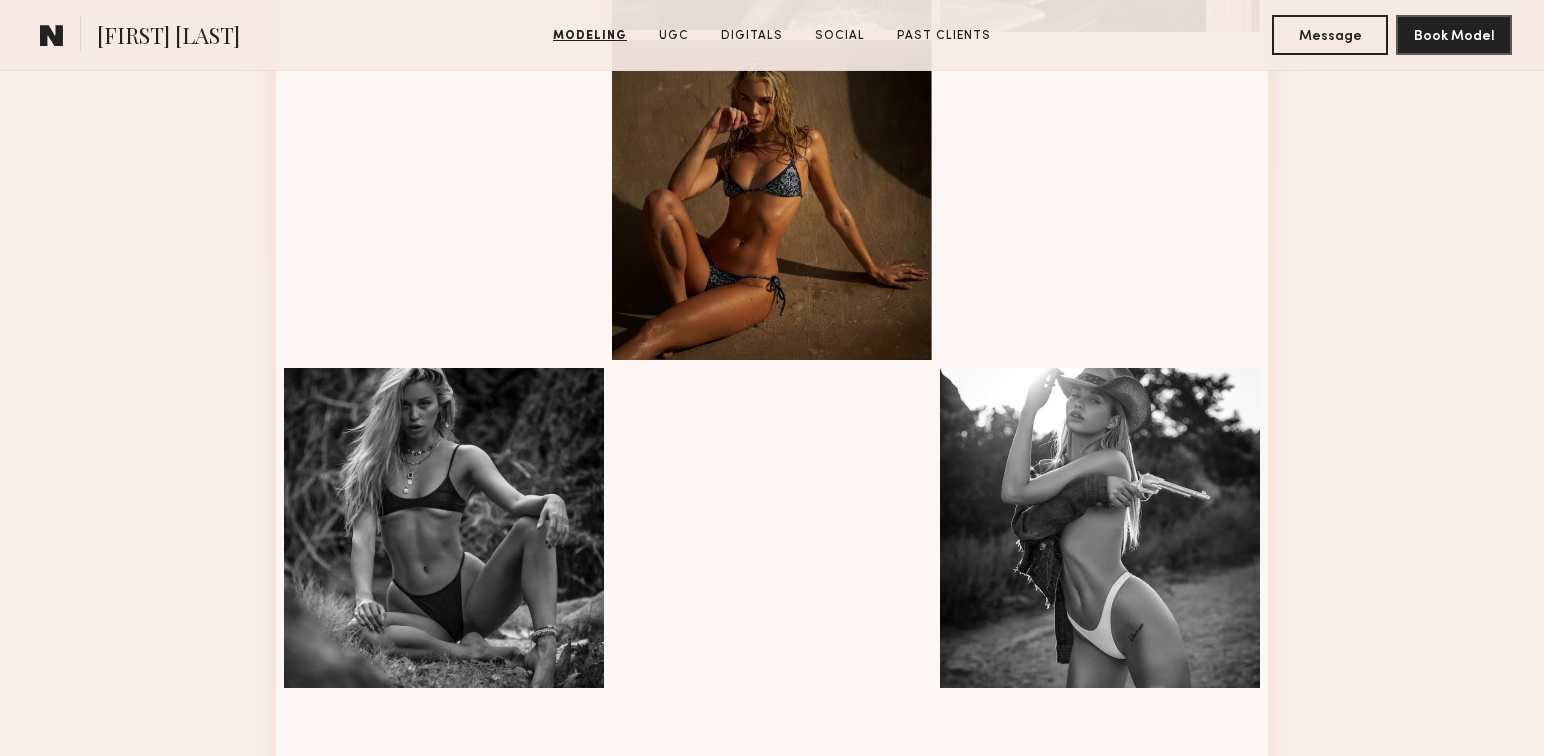 scroll, scrollTop: 2189, scrollLeft: 0, axis: vertical 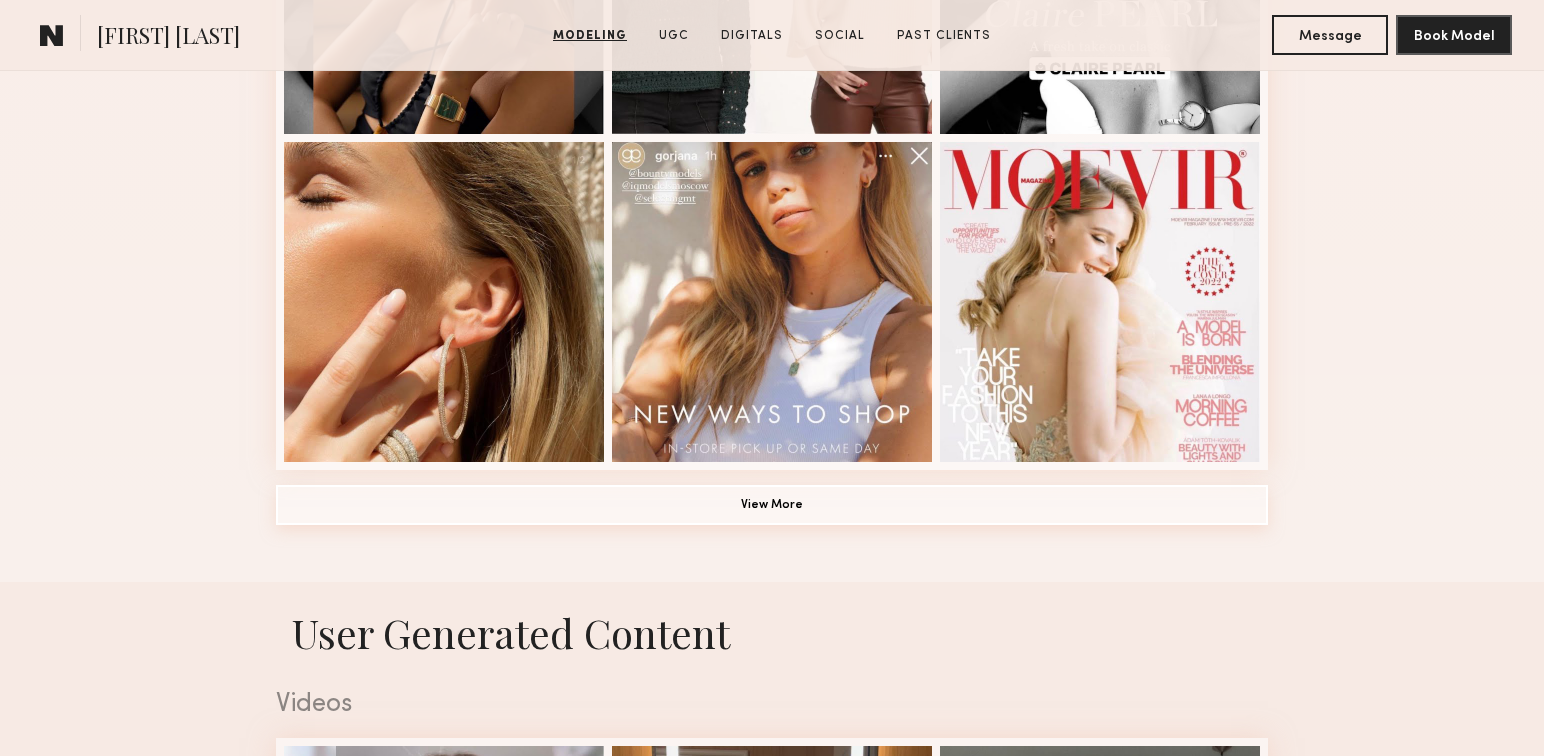 click on "View More" 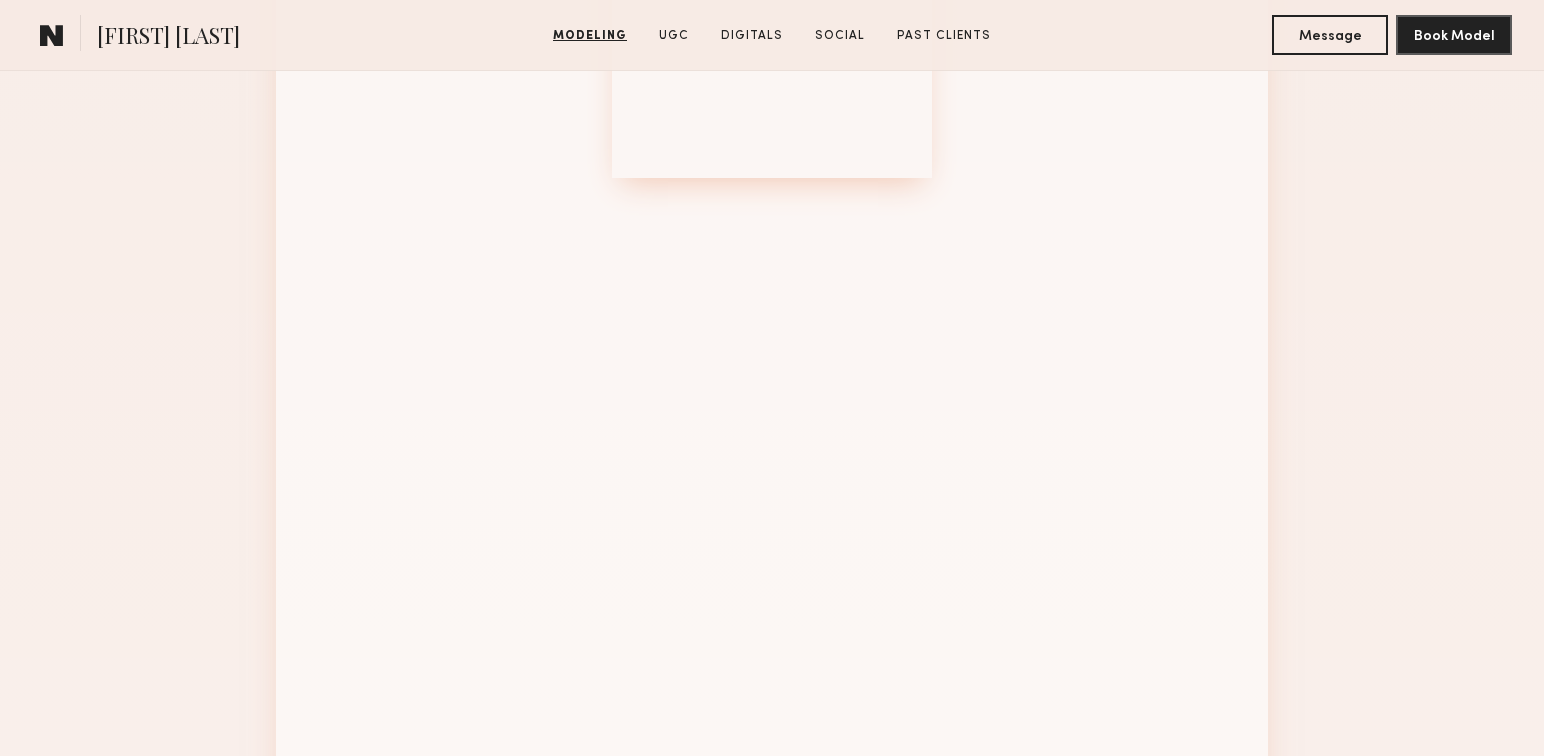 scroll, scrollTop: 0, scrollLeft: 0, axis: both 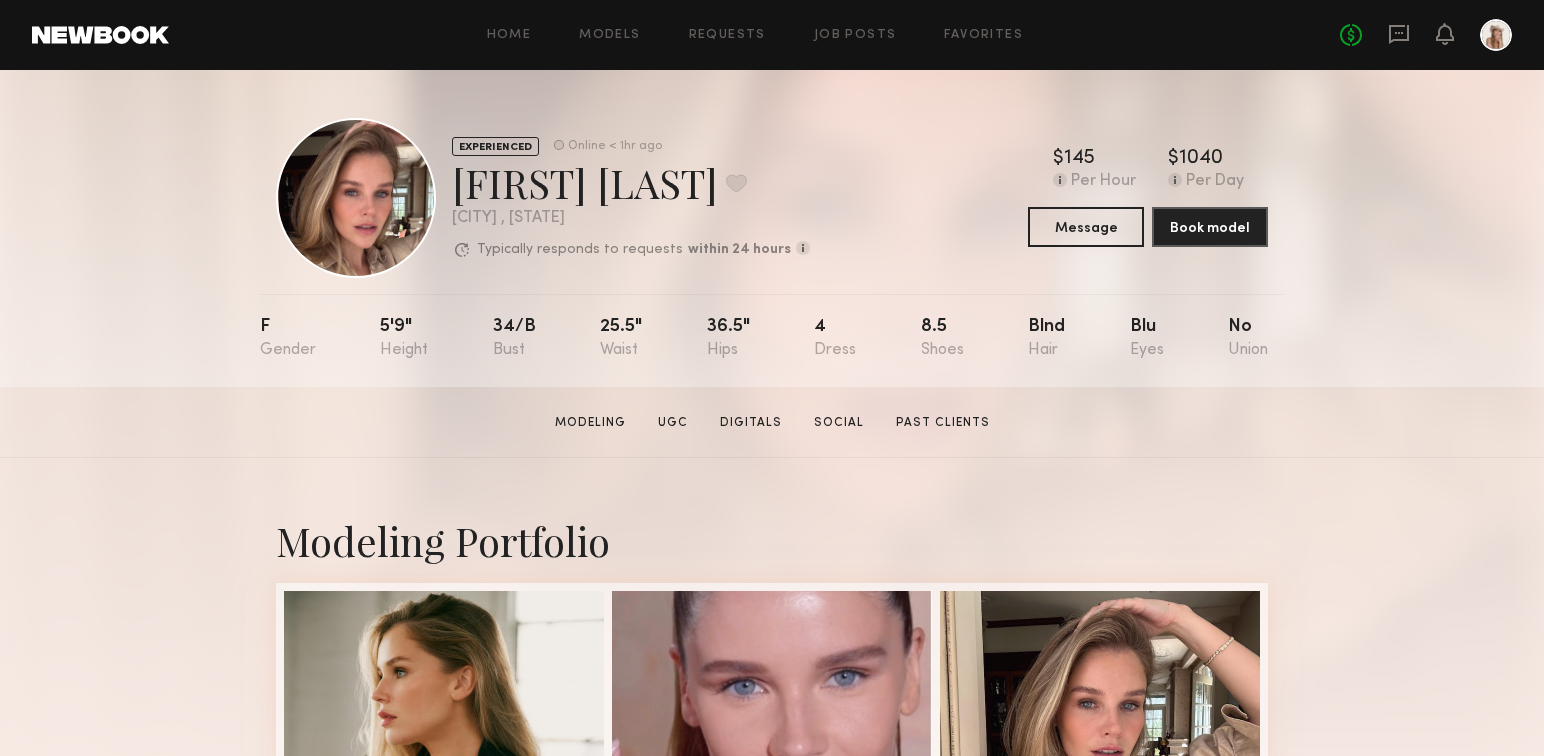 click on "Home Models Requests Job Posts Favorites Sign Out No fees up to $5,000" 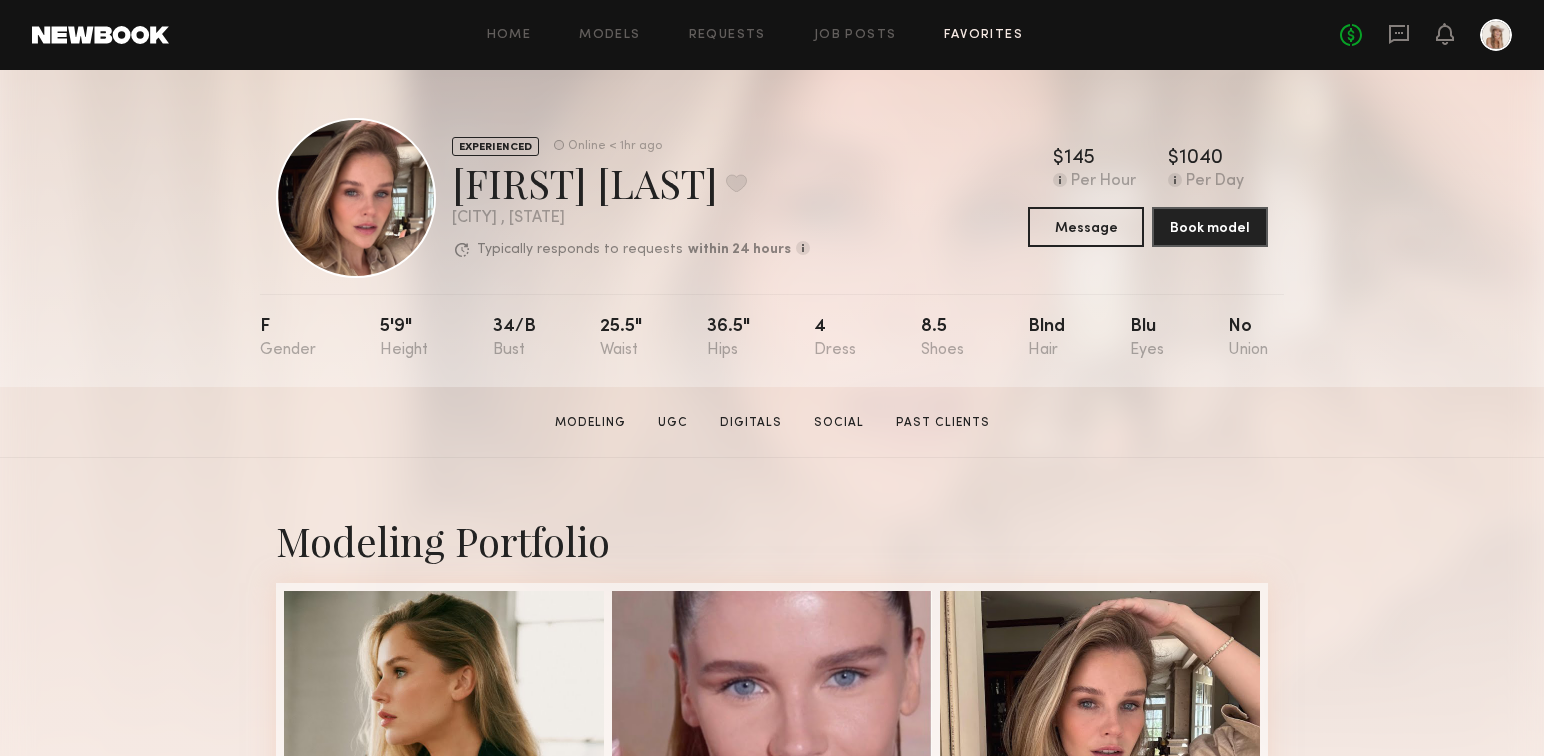 click on "Favorites" 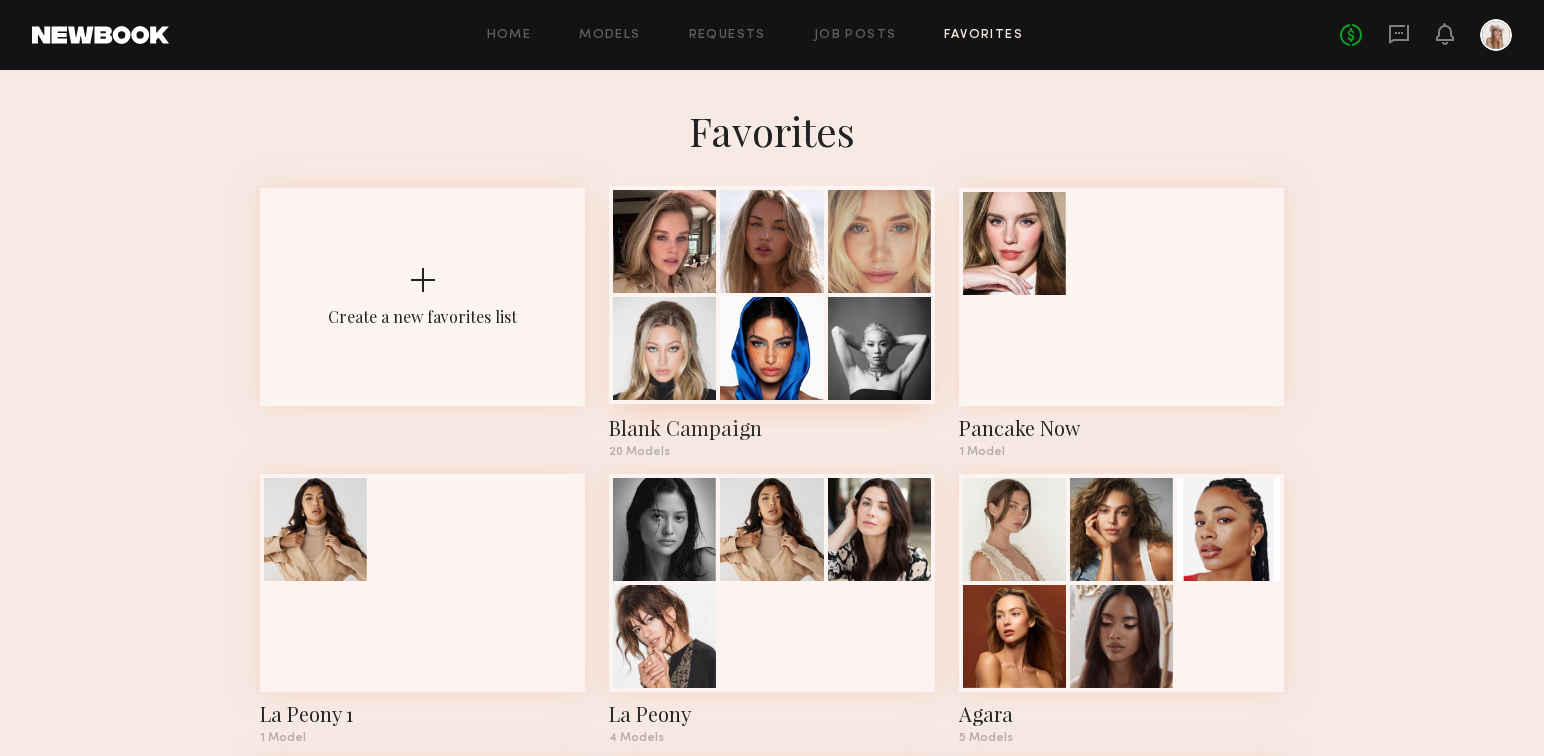 click on "Blank Campaign" 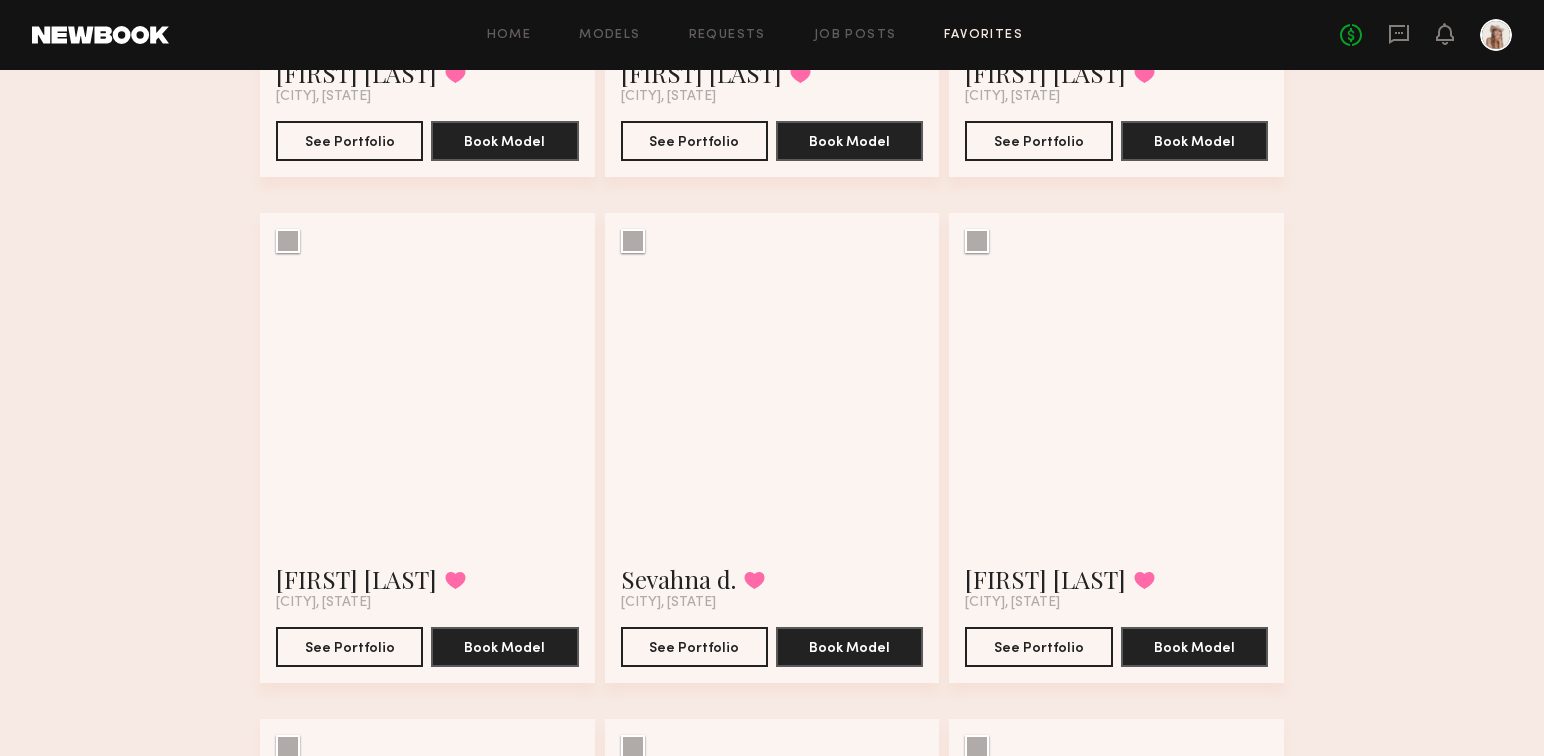 scroll, scrollTop: 2075, scrollLeft: 0, axis: vertical 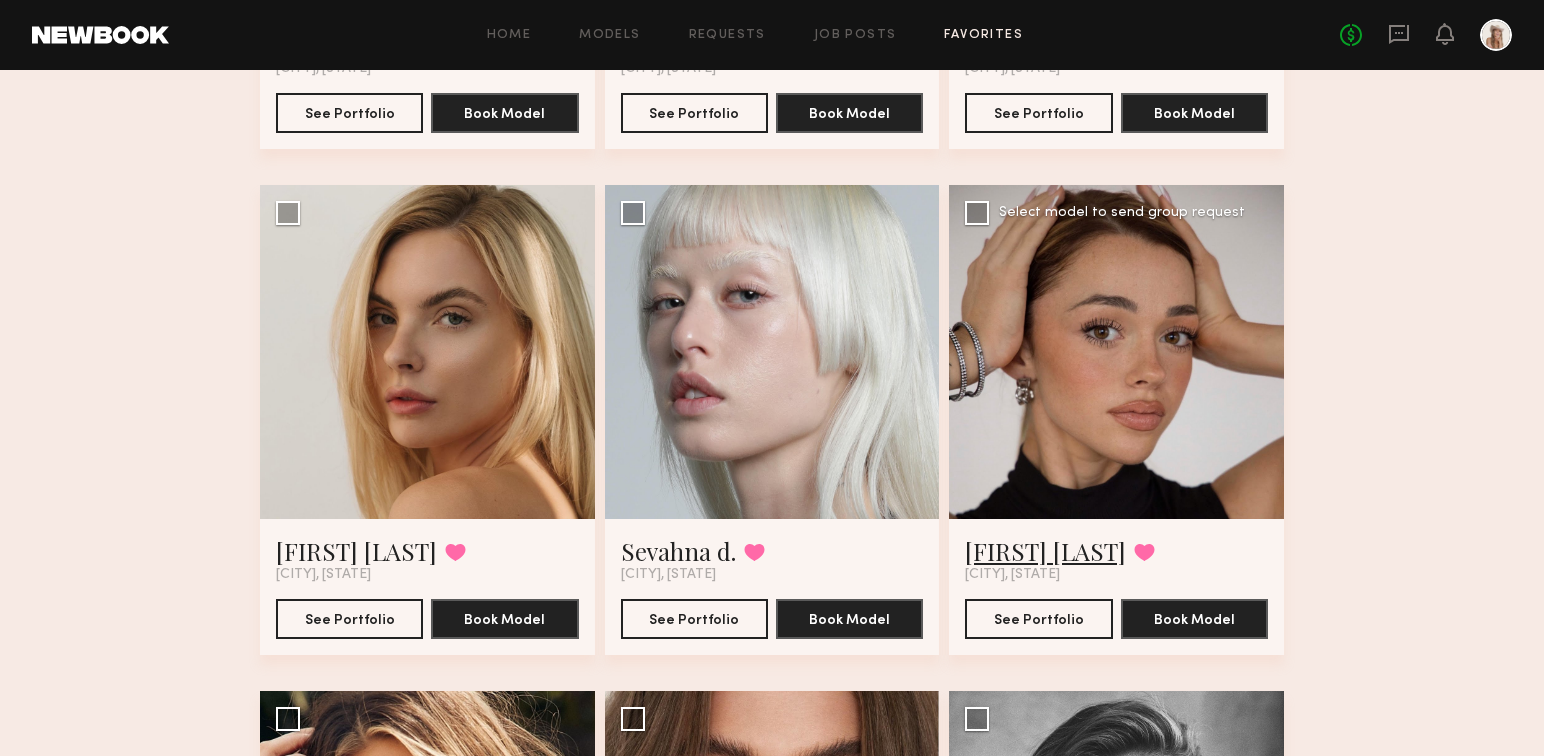 click on "[FIRST] [LAST]" 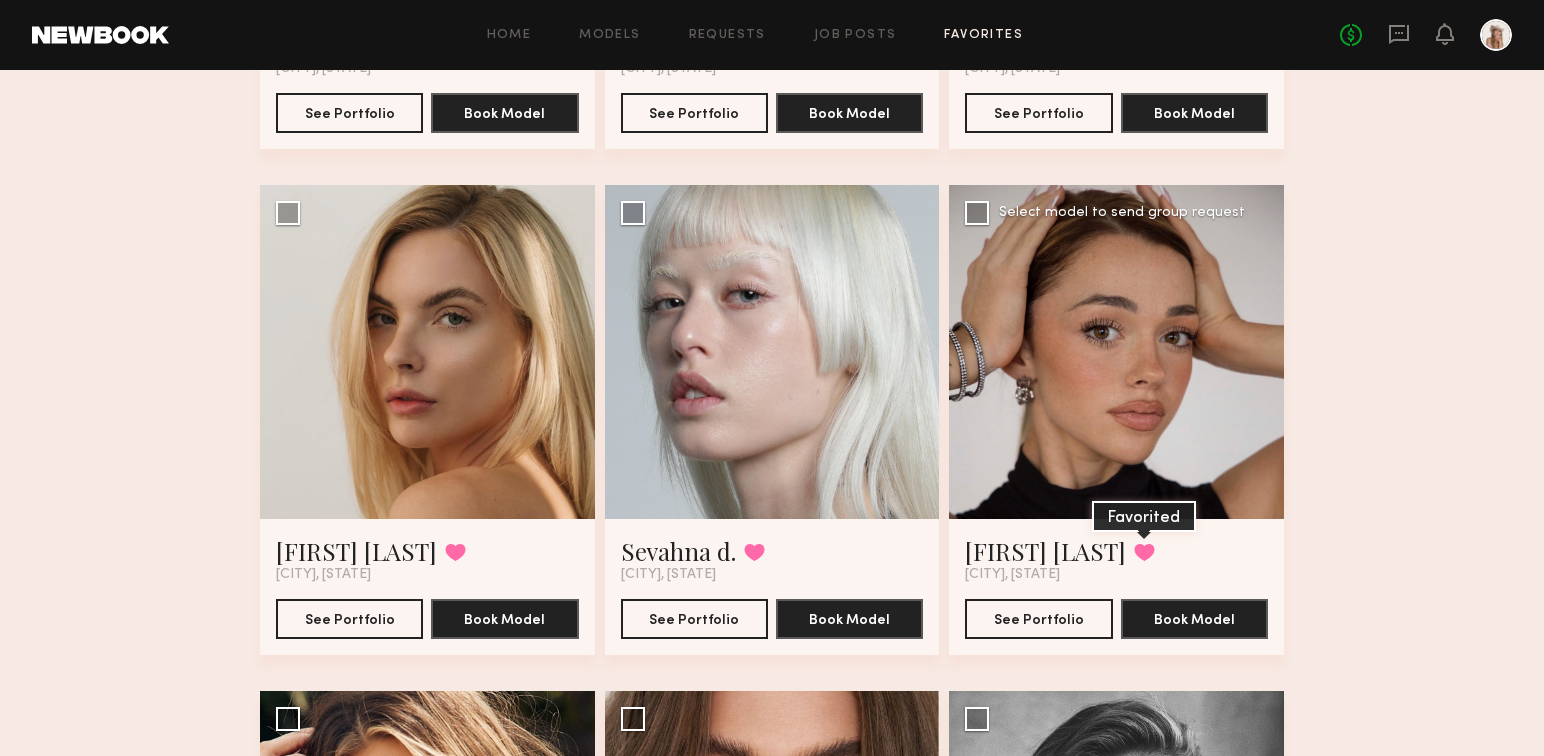click 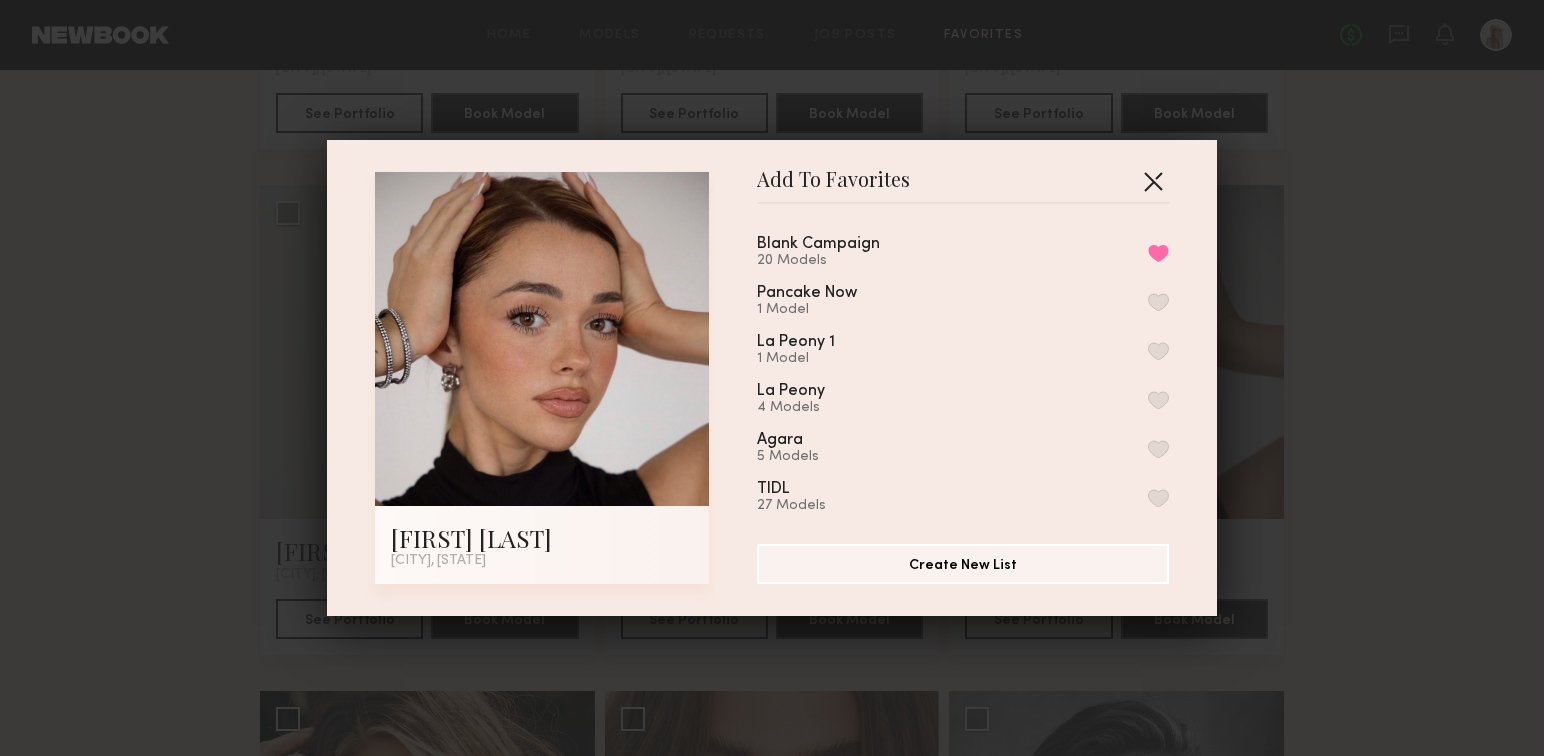 click at bounding box center [1153, 181] 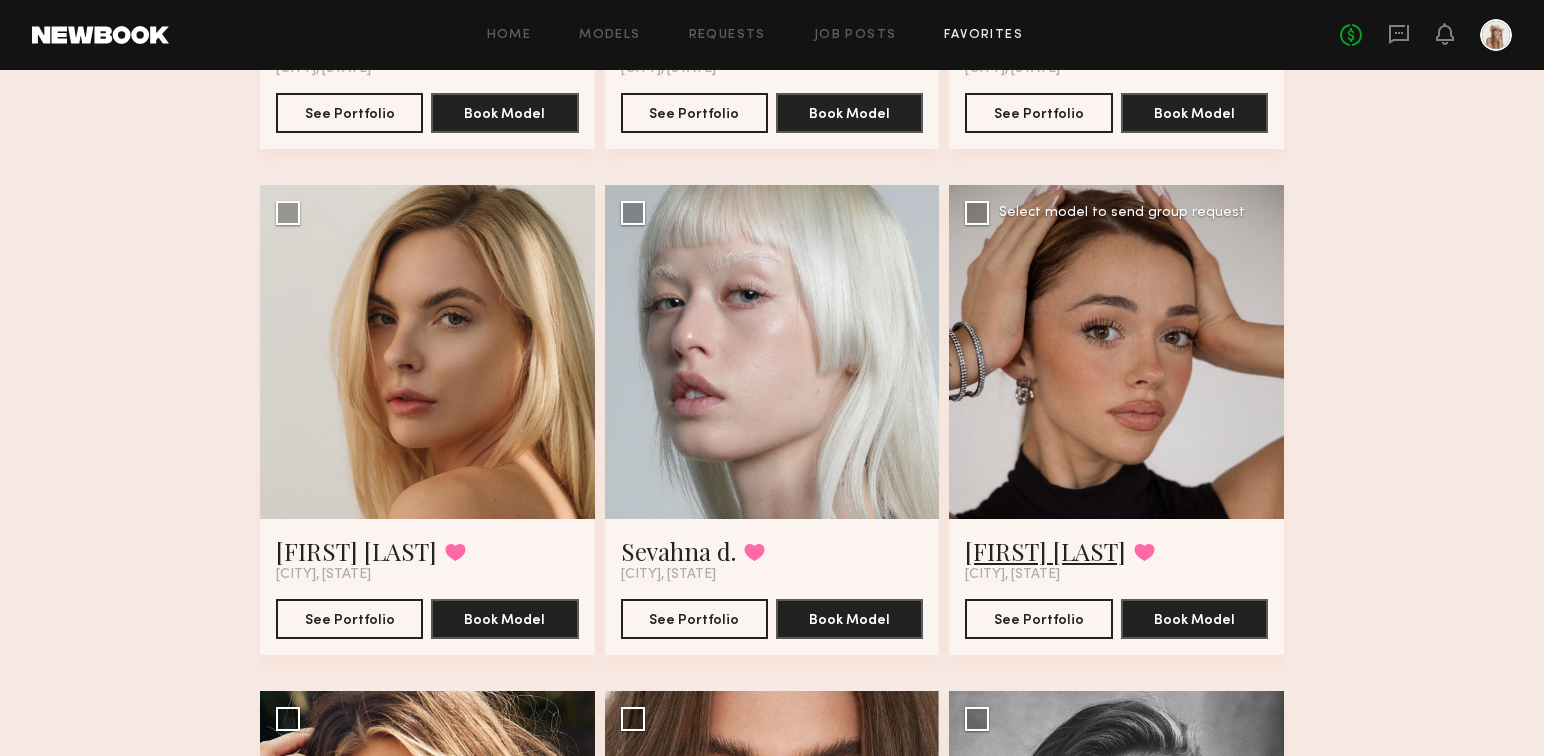 click on "[FIRST] [LAST]" 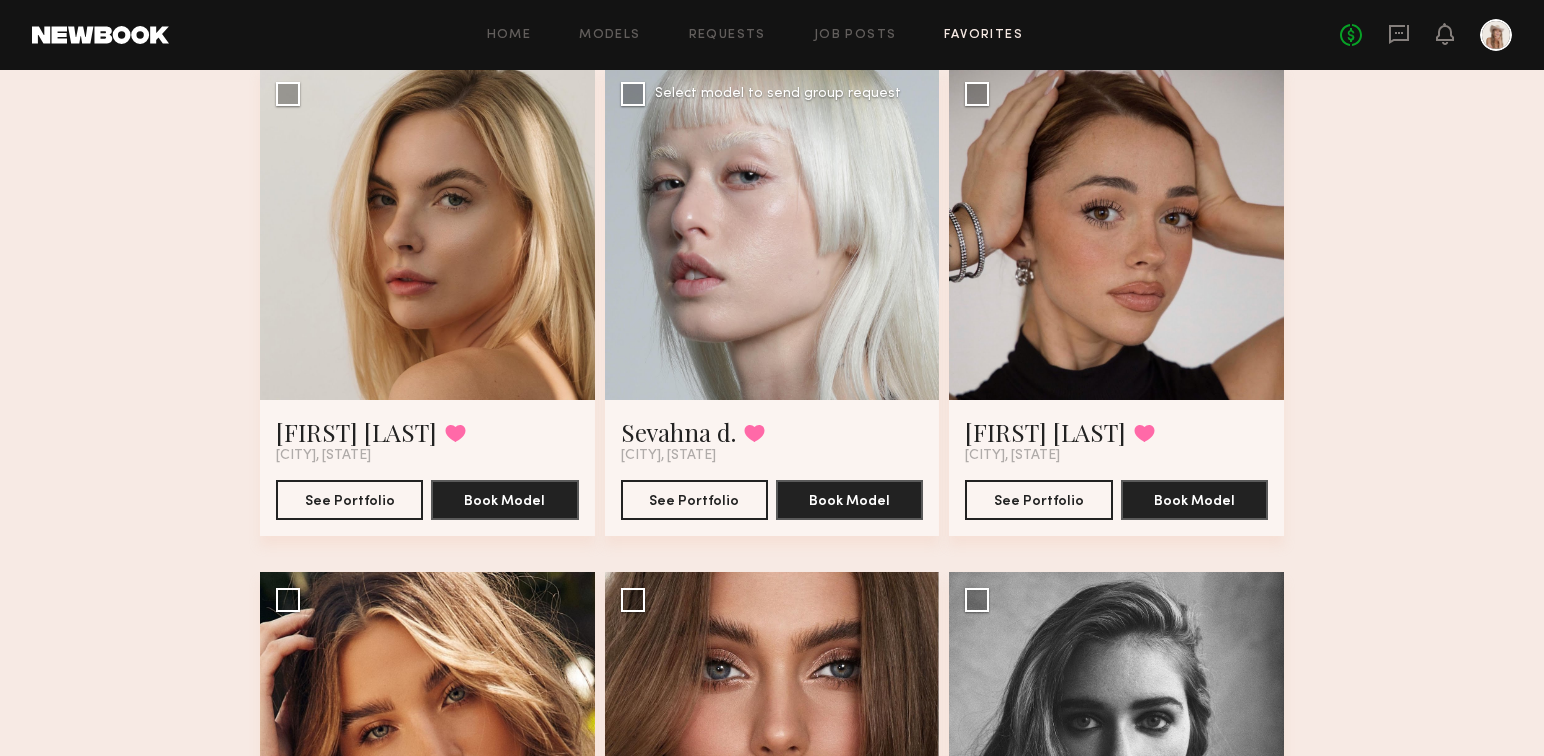 scroll, scrollTop: 2195, scrollLeft: 0, axis: vertical 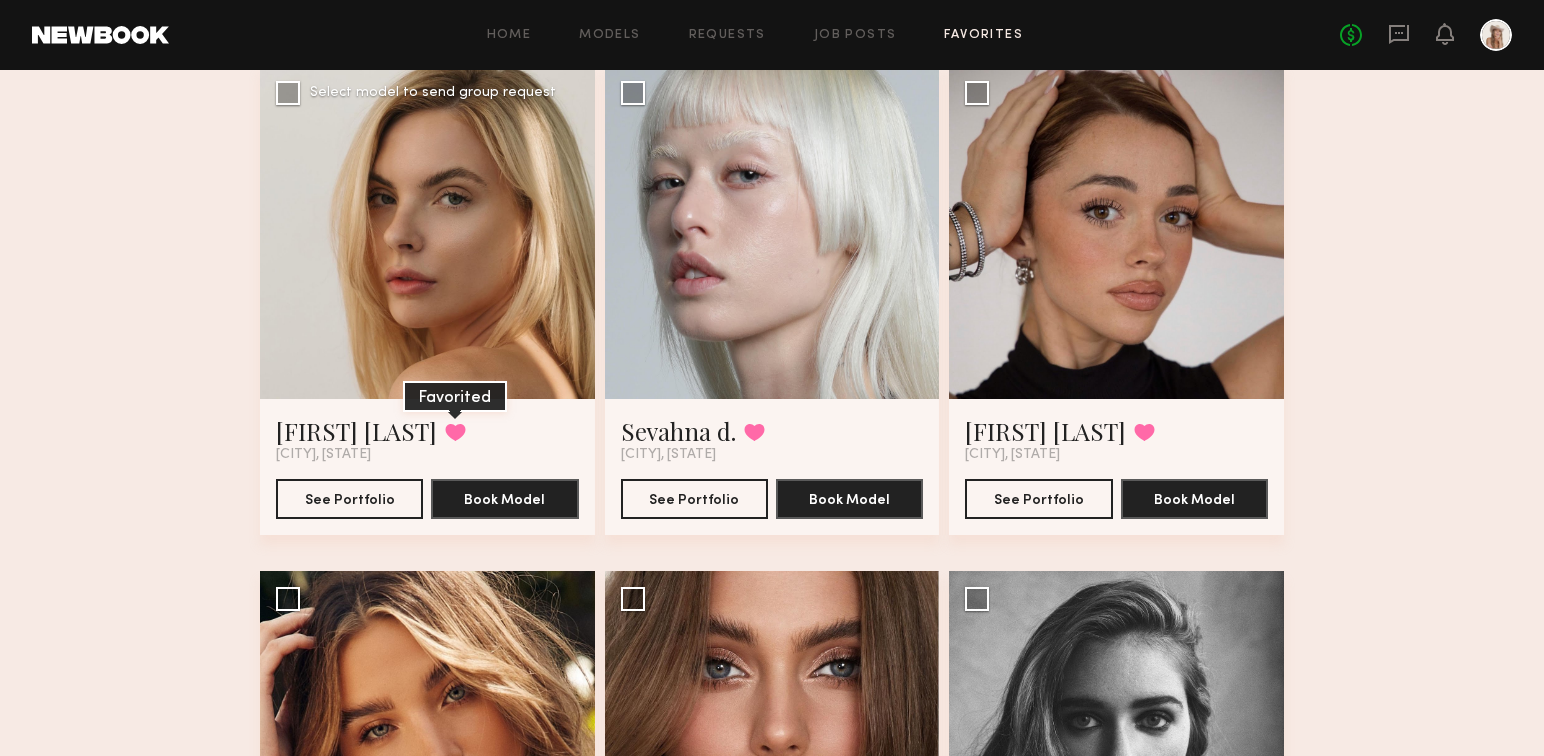 click 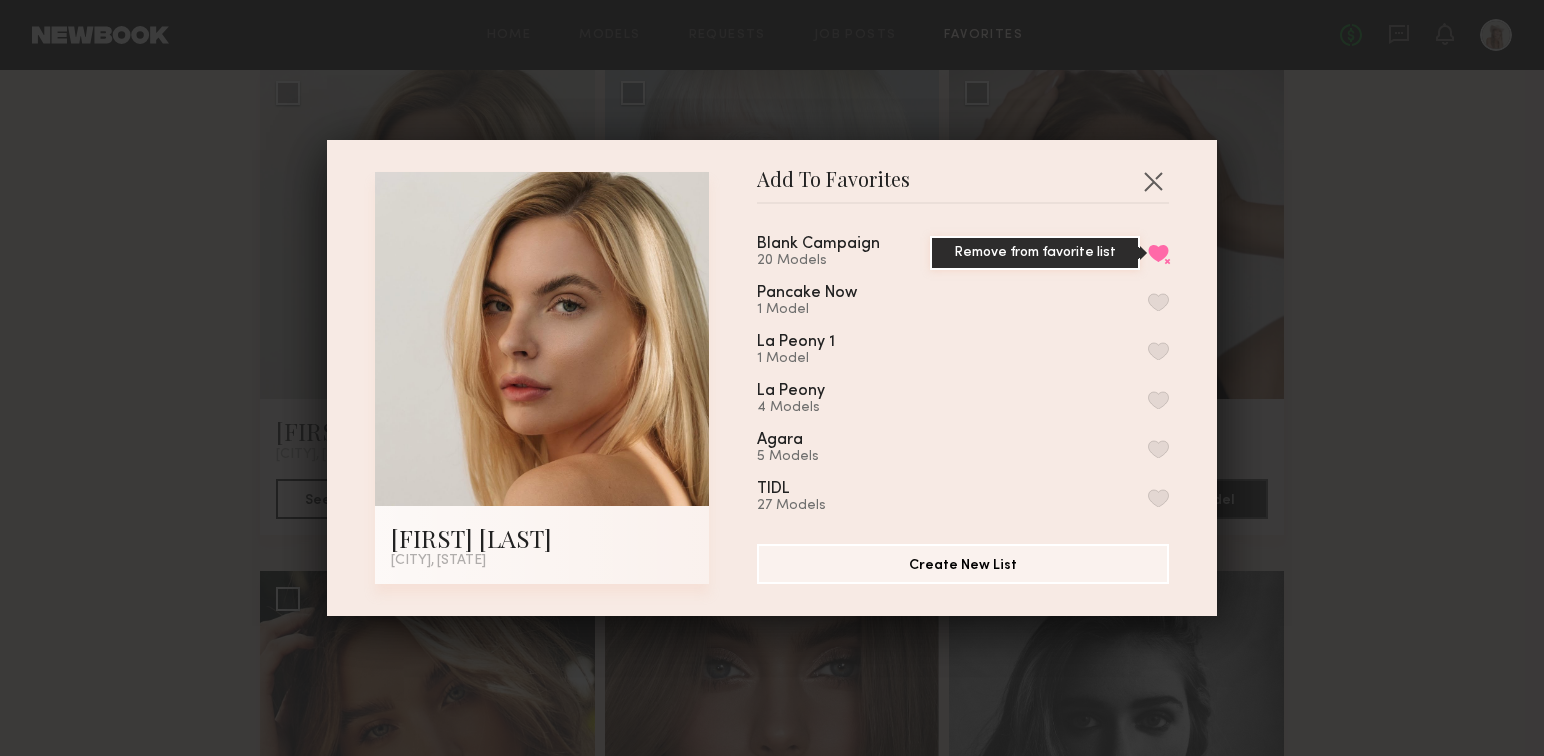 click on "Remove from favorite list" at bounding box center (1158, 253) 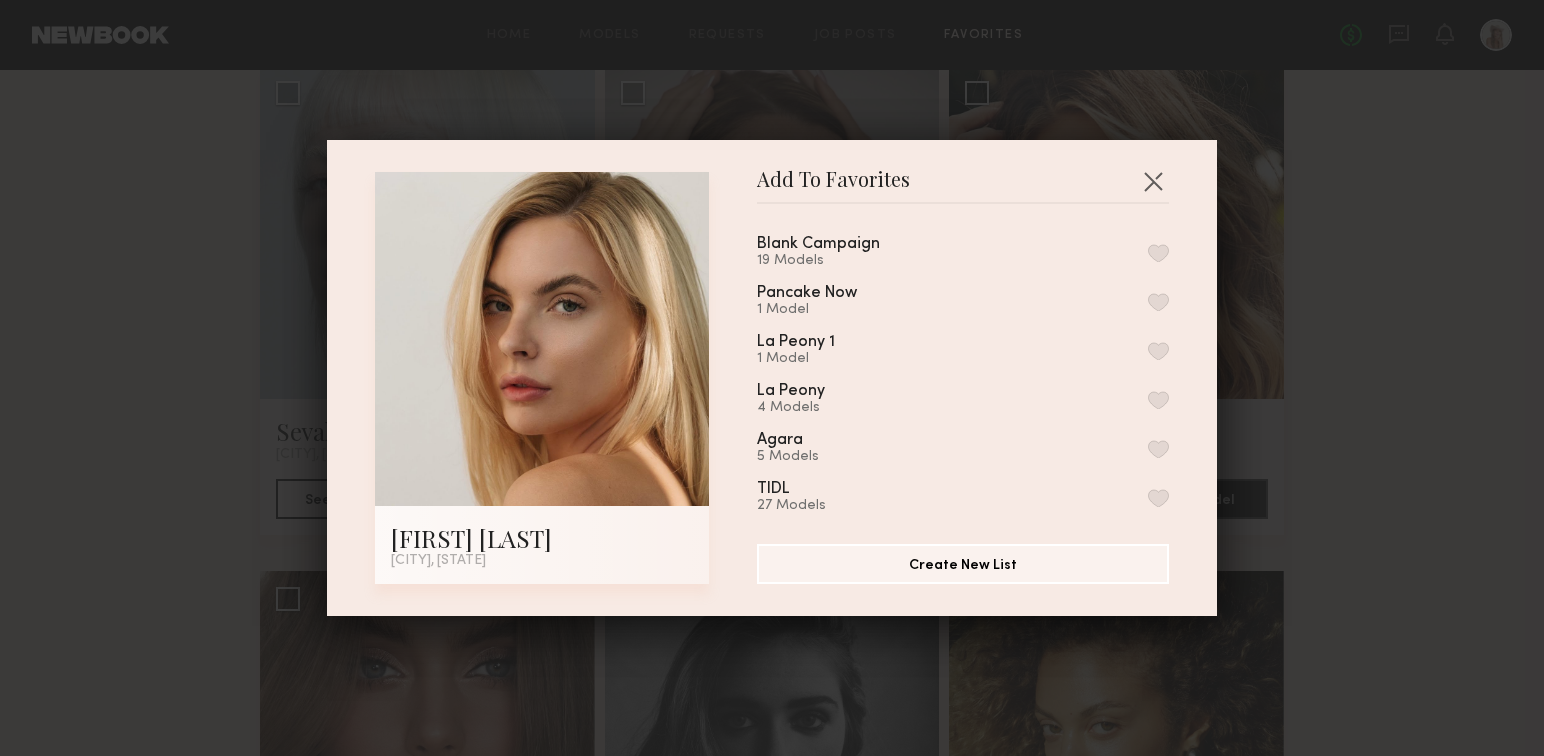 click at bounding box center (1158, 253) 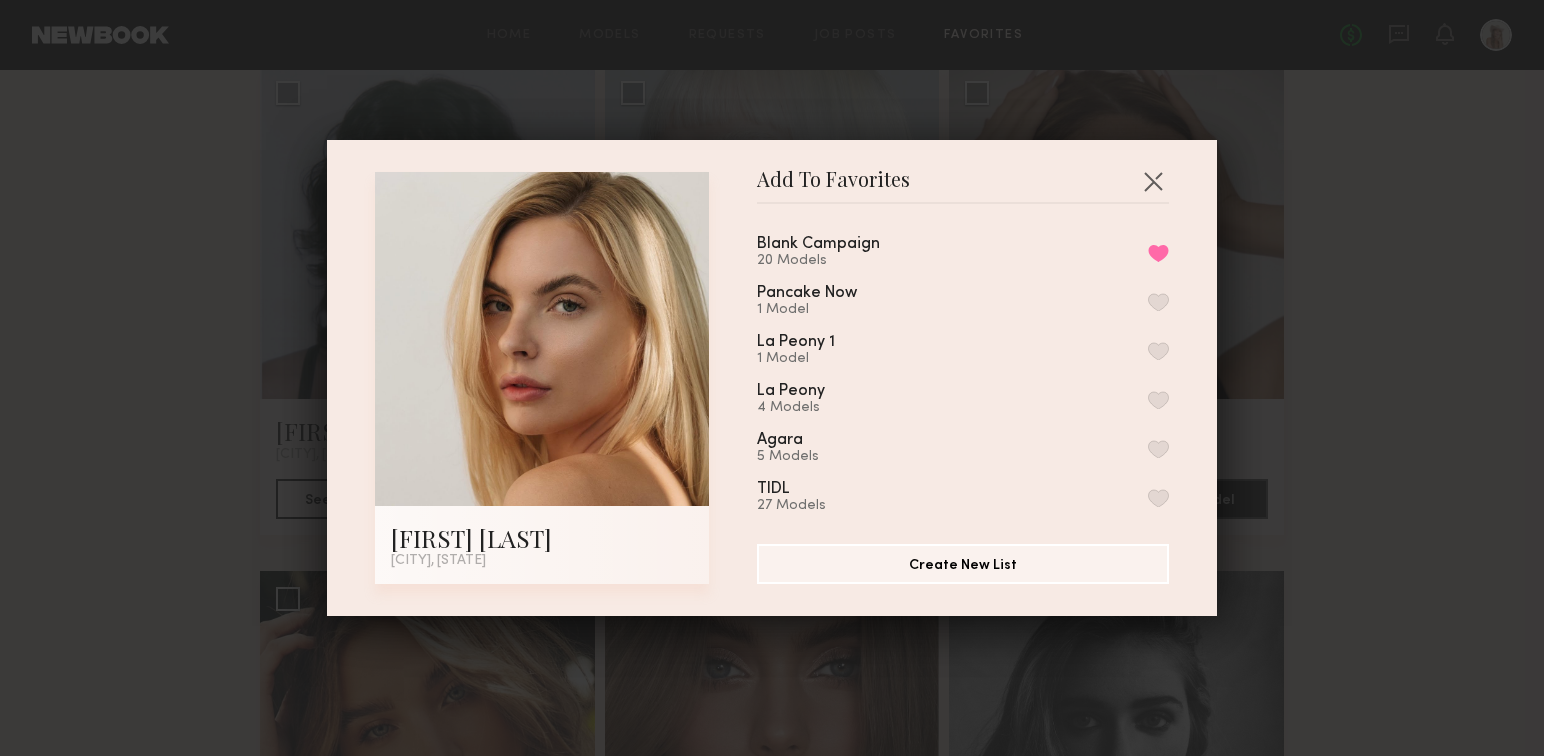click on "Add To Favorites Katherine N. Los Angeles, CA Add To Favorites Blank Campaign 20   Models Remove from favorite list Pancake Now 1   Model La Peony 1 1   Model La Peony 4   Models Agara 5   Models TIDL 27   Models Chapstick Holiday 7   Models OurX 19   Models WindSkin 9.19 4   Models Chapstick 7   Models Prakti Beauty 16   Models Windskin 14   Models Suave June 9   Models HPPY 2 23   Models CYCL 6   Models Premium Jane 4   Models Forest riot 13   Models HPPY Skin 17   Models EVER 3   Models My Favorites 37   Models Create New List" at bounding box center [772, 378] 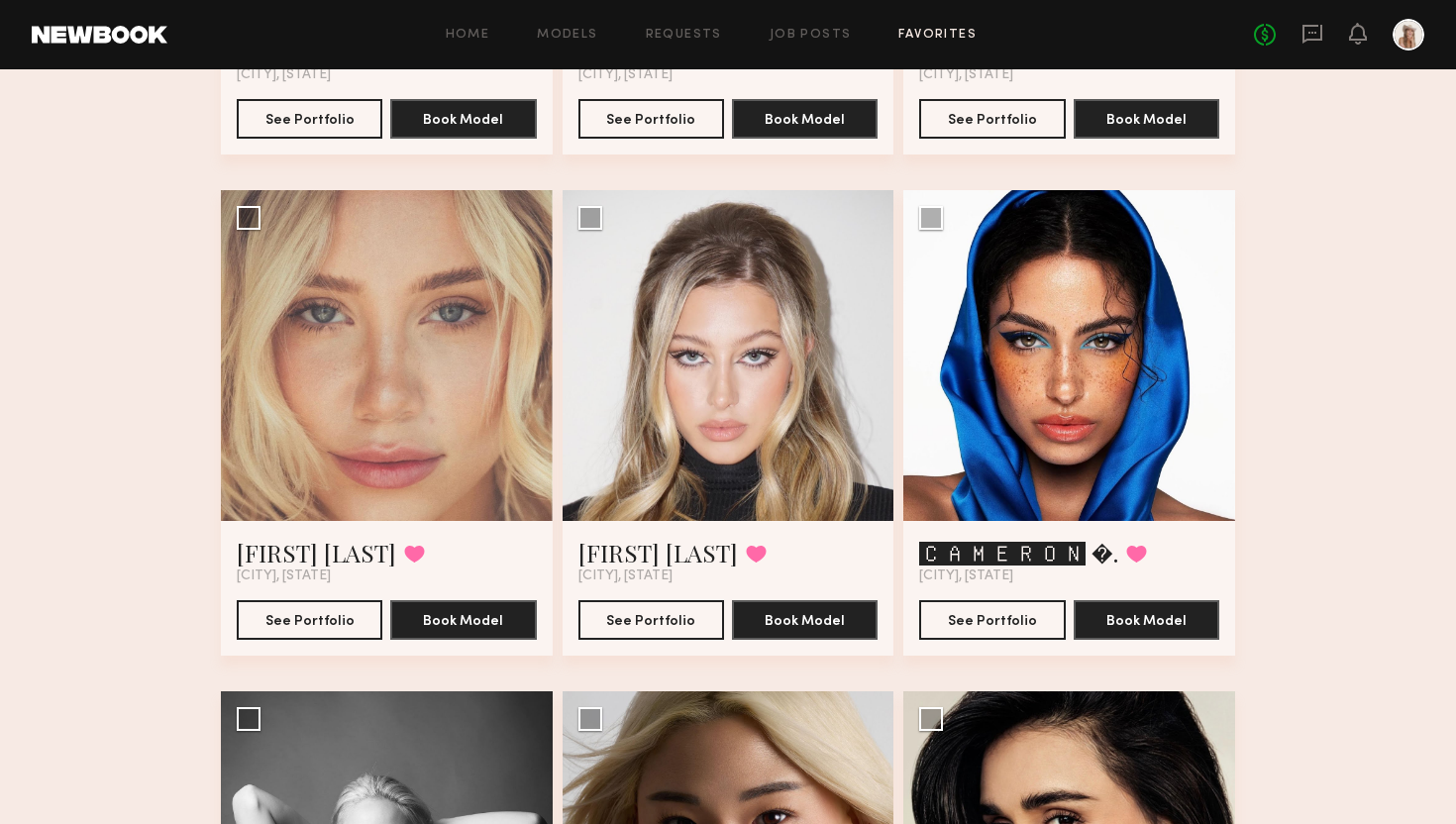 scroll, scrollTop: 0, scrollLeft: 0, axis: both 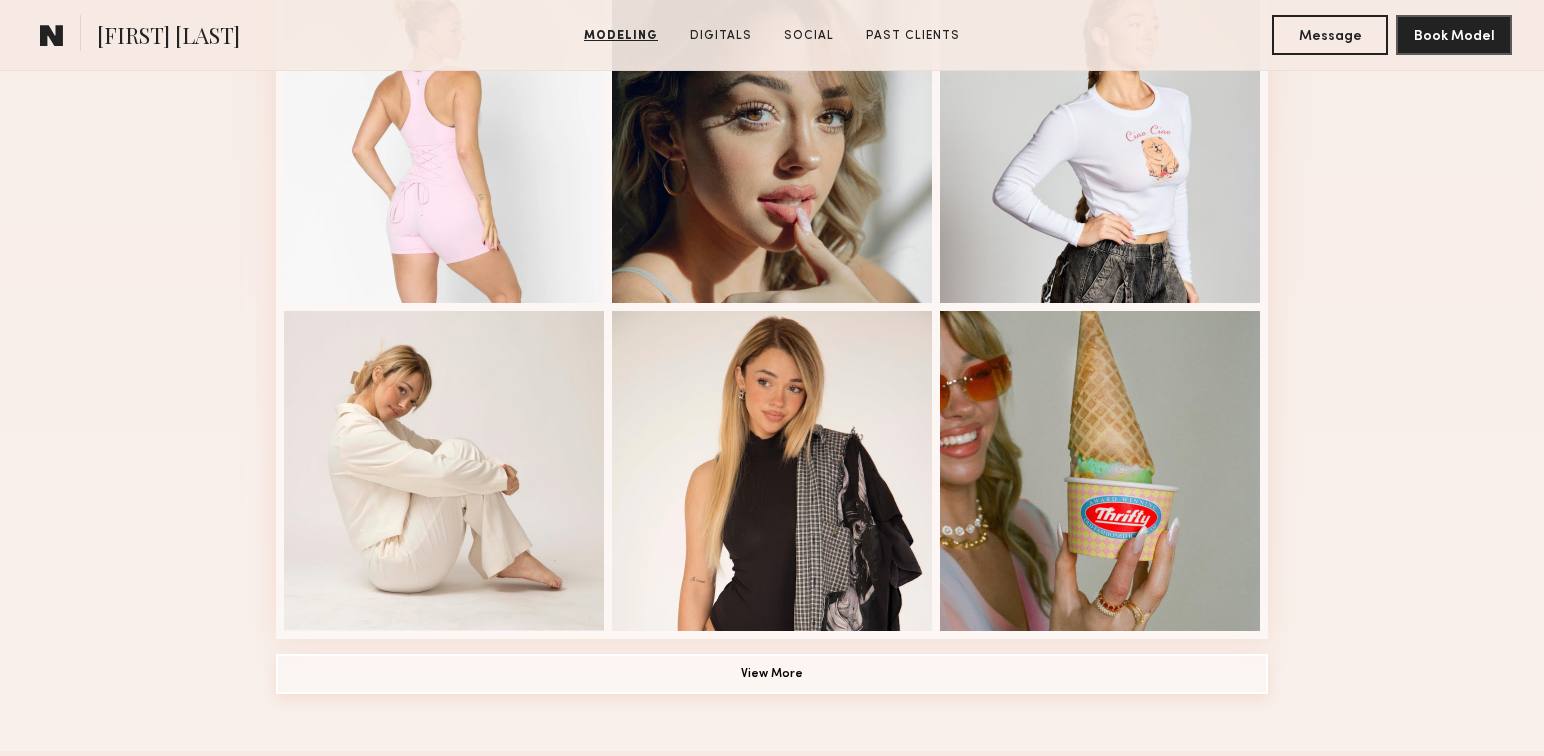 click on "View More" 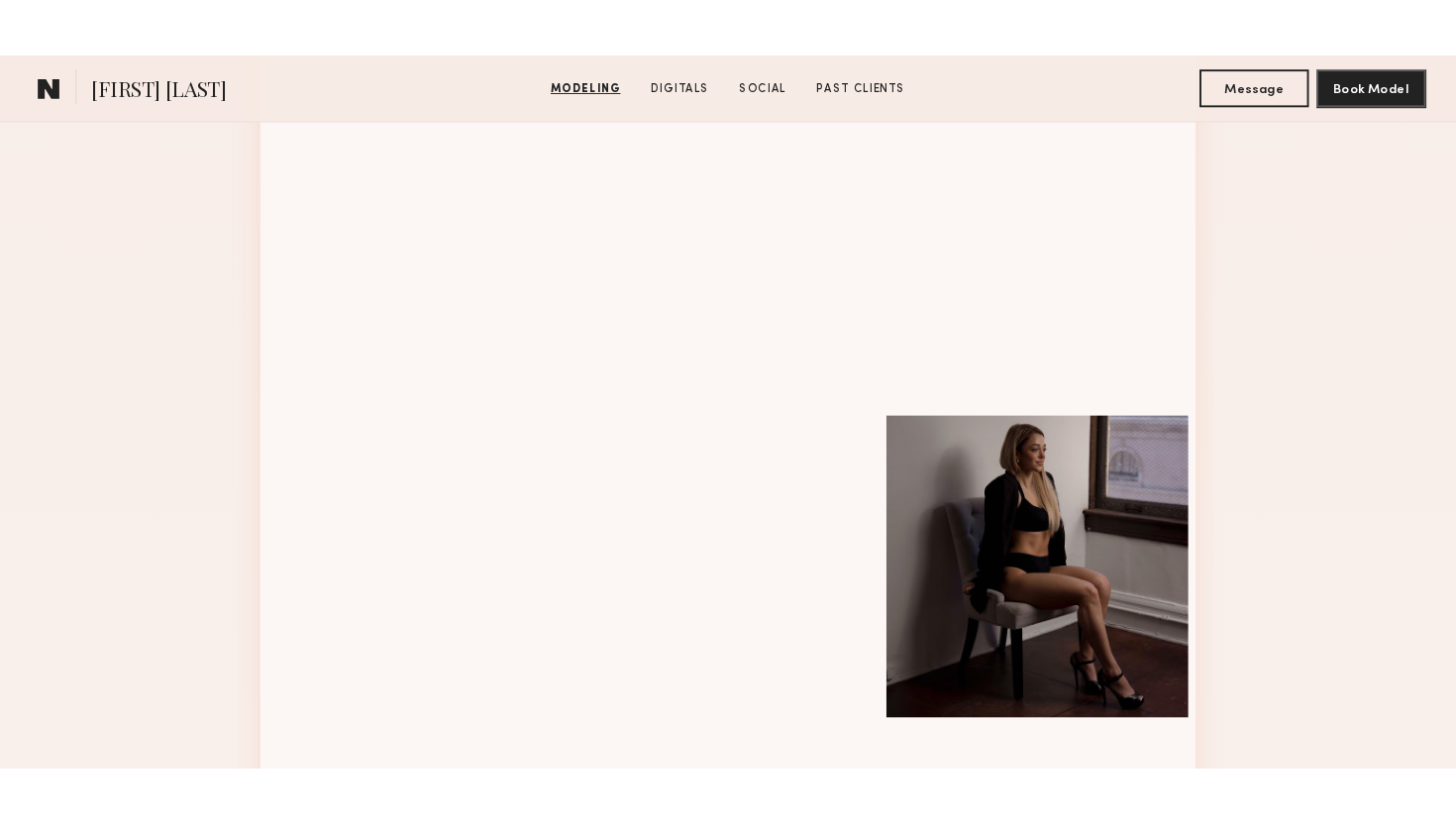 scroll, scrollTop: 2385, scrollLeft: 0, axis: vertical 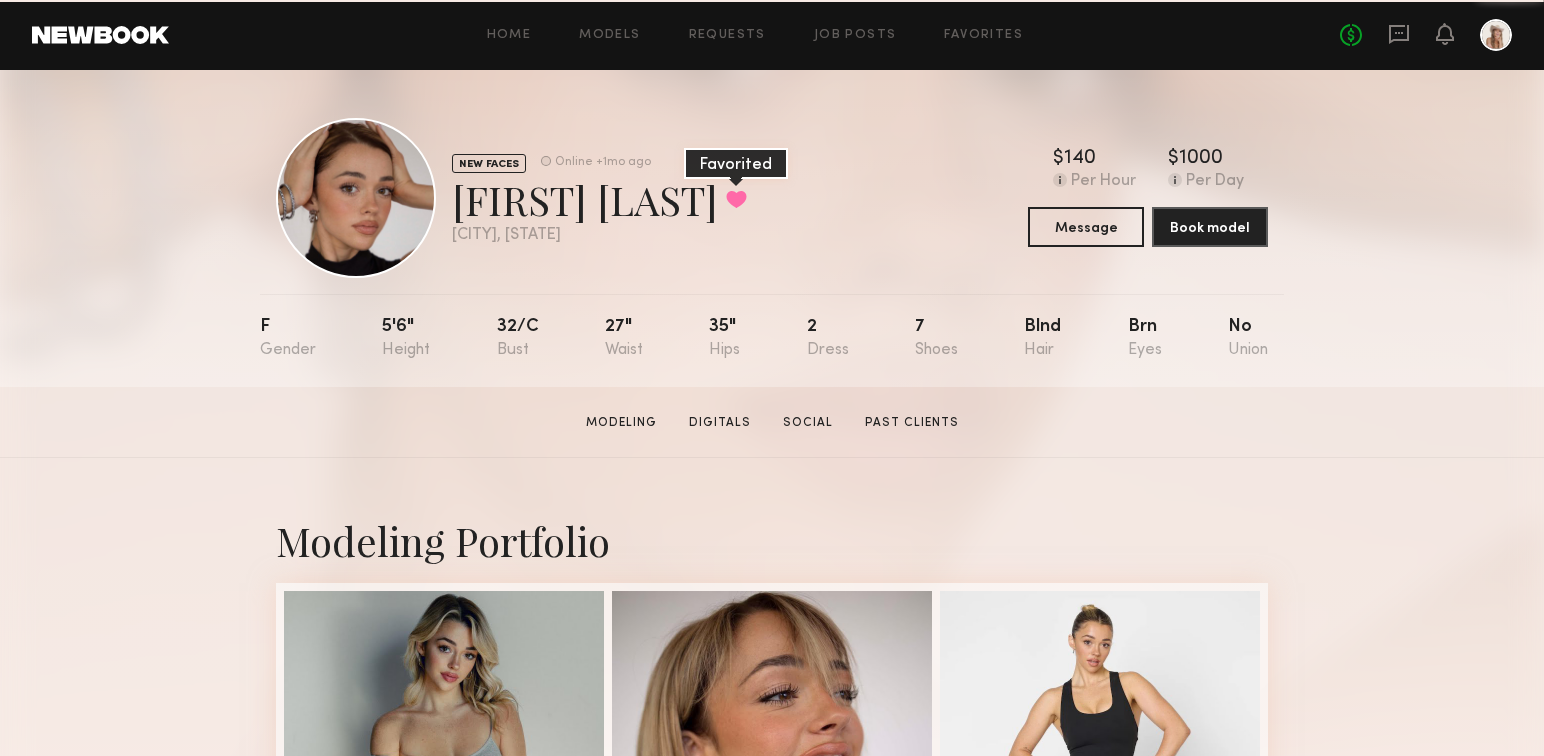 click 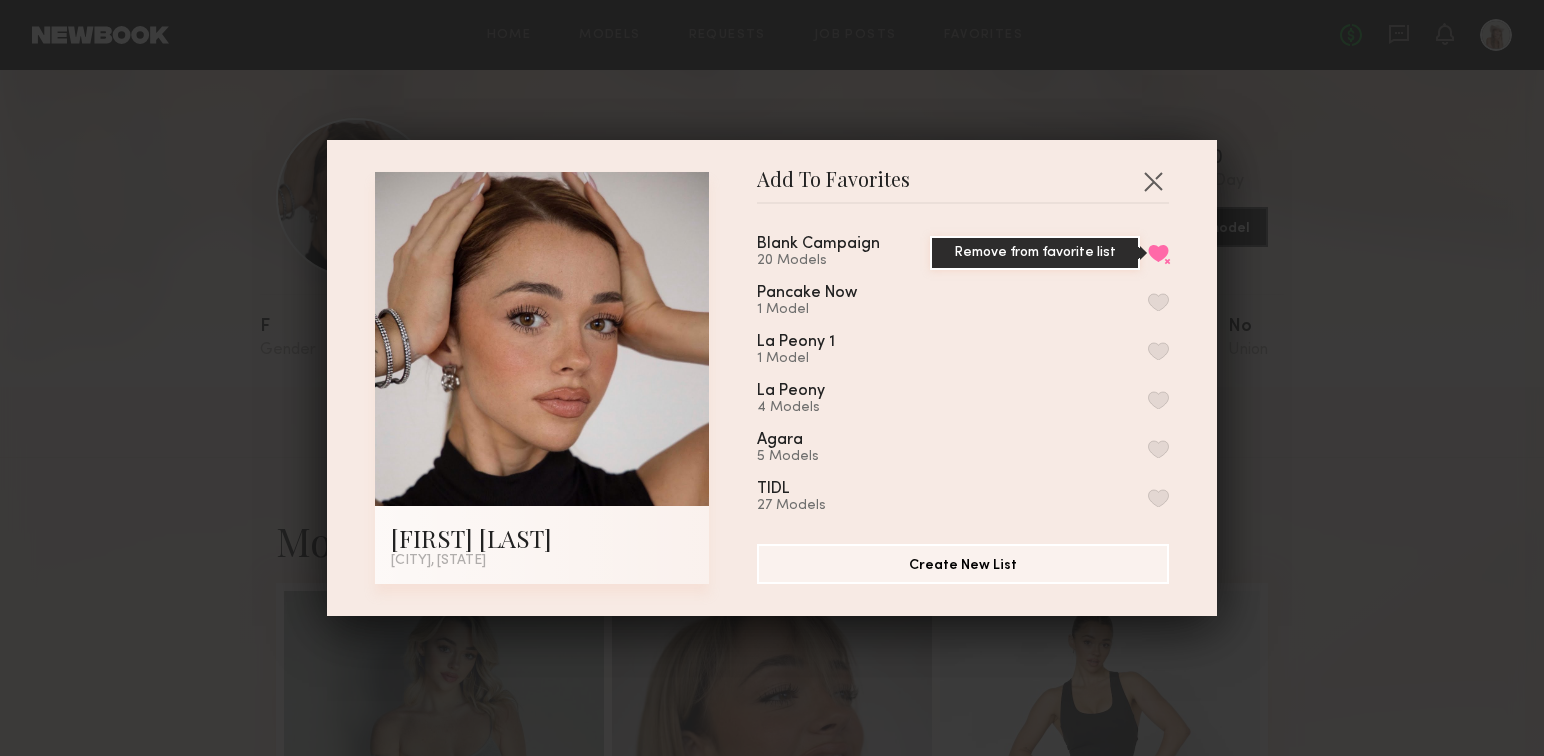 click on "Remove from favorite list" at bounding box center [1158, 253] 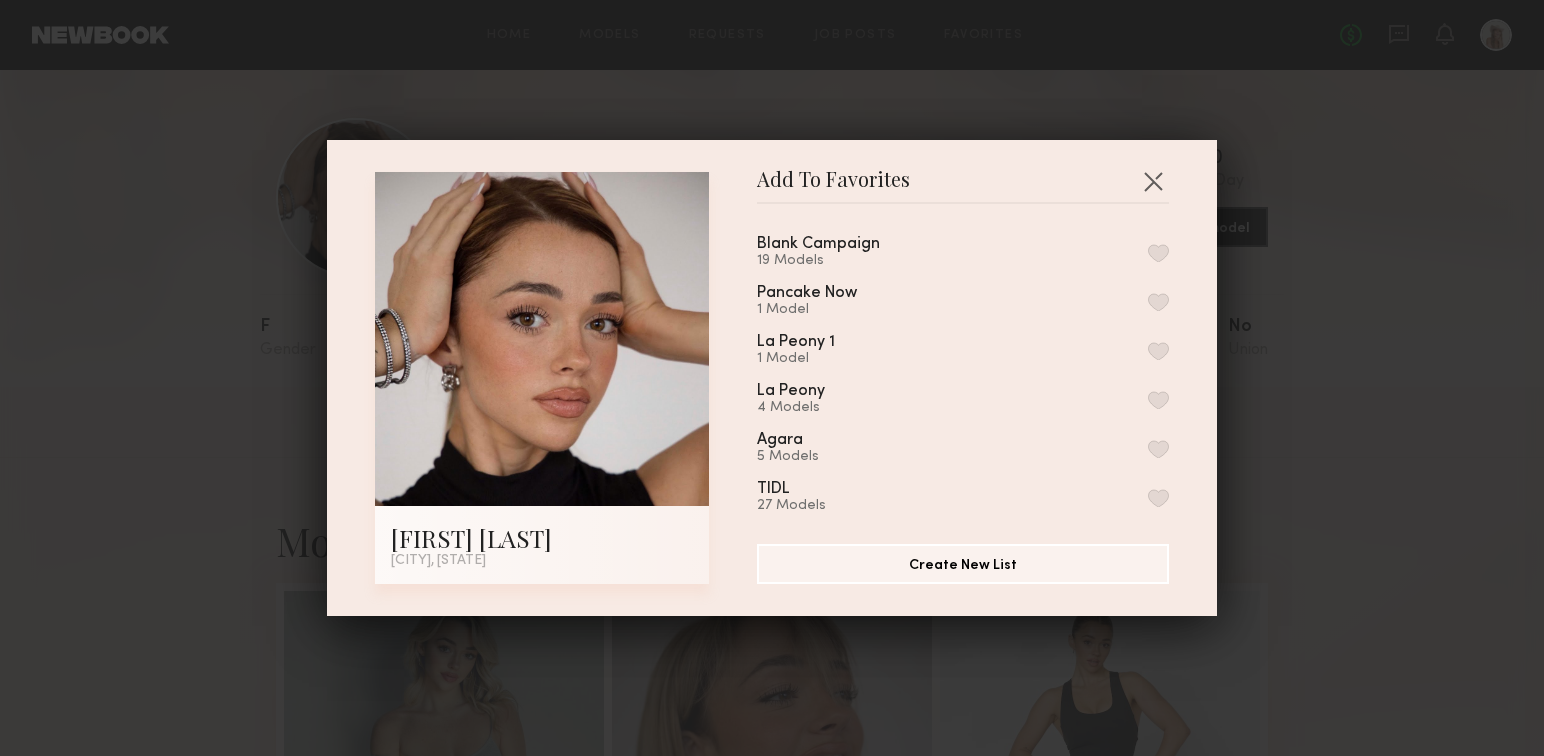 click at bounding box center [1158, 253] 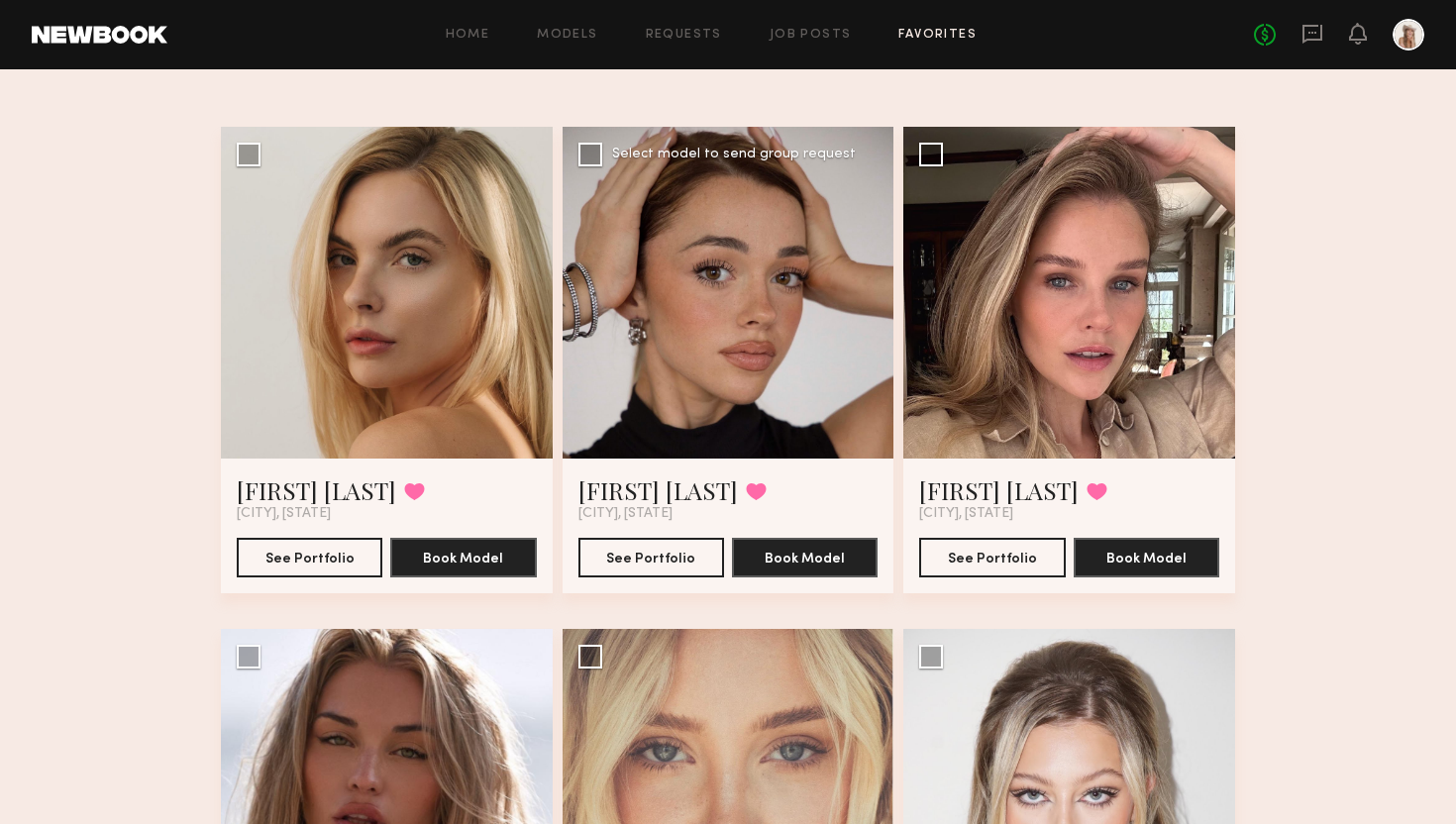 scroll, scrollTop: 103, scrollLeft: 0, axis: vertical 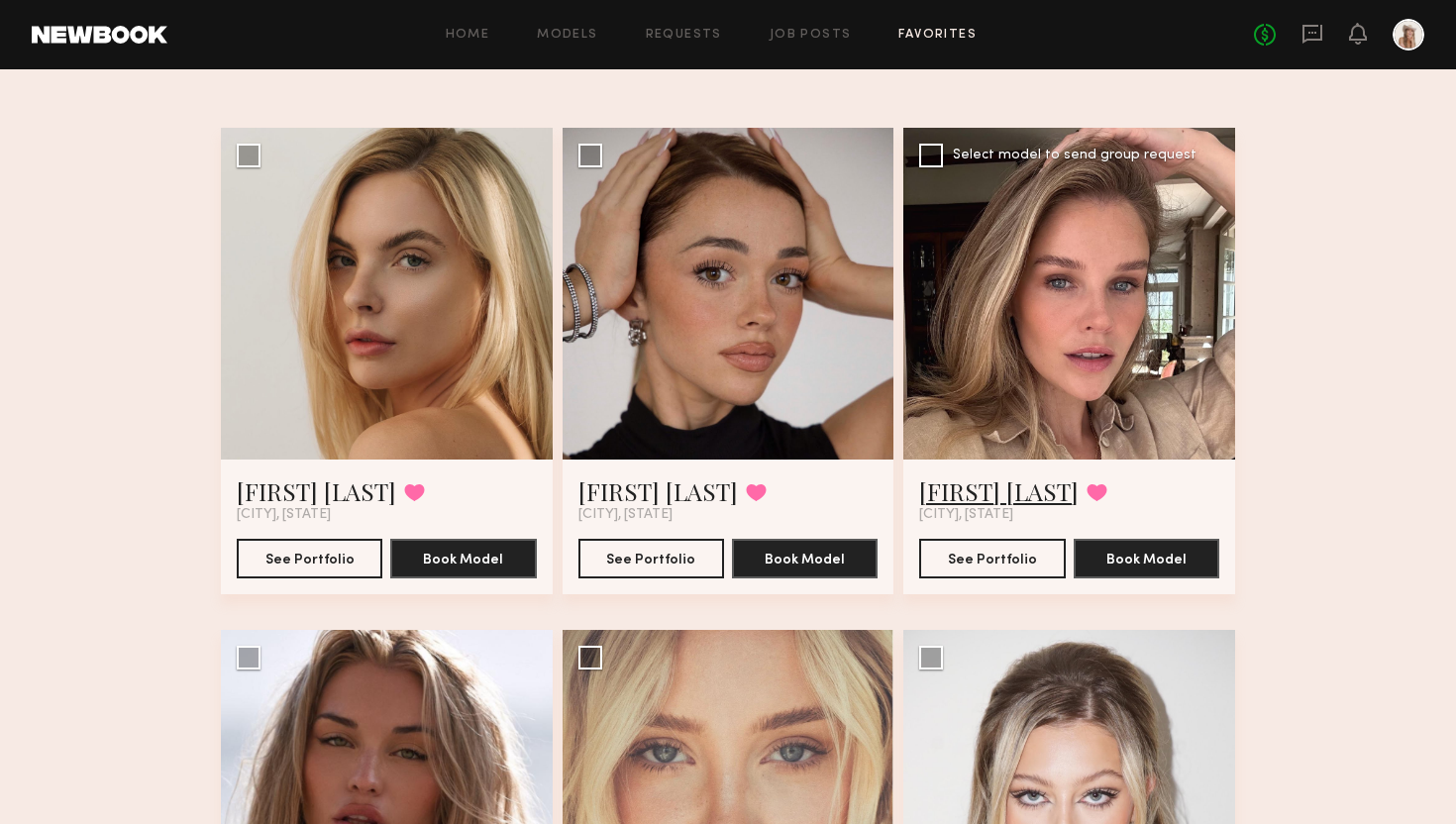 click on "[FIRST] [LAST]" 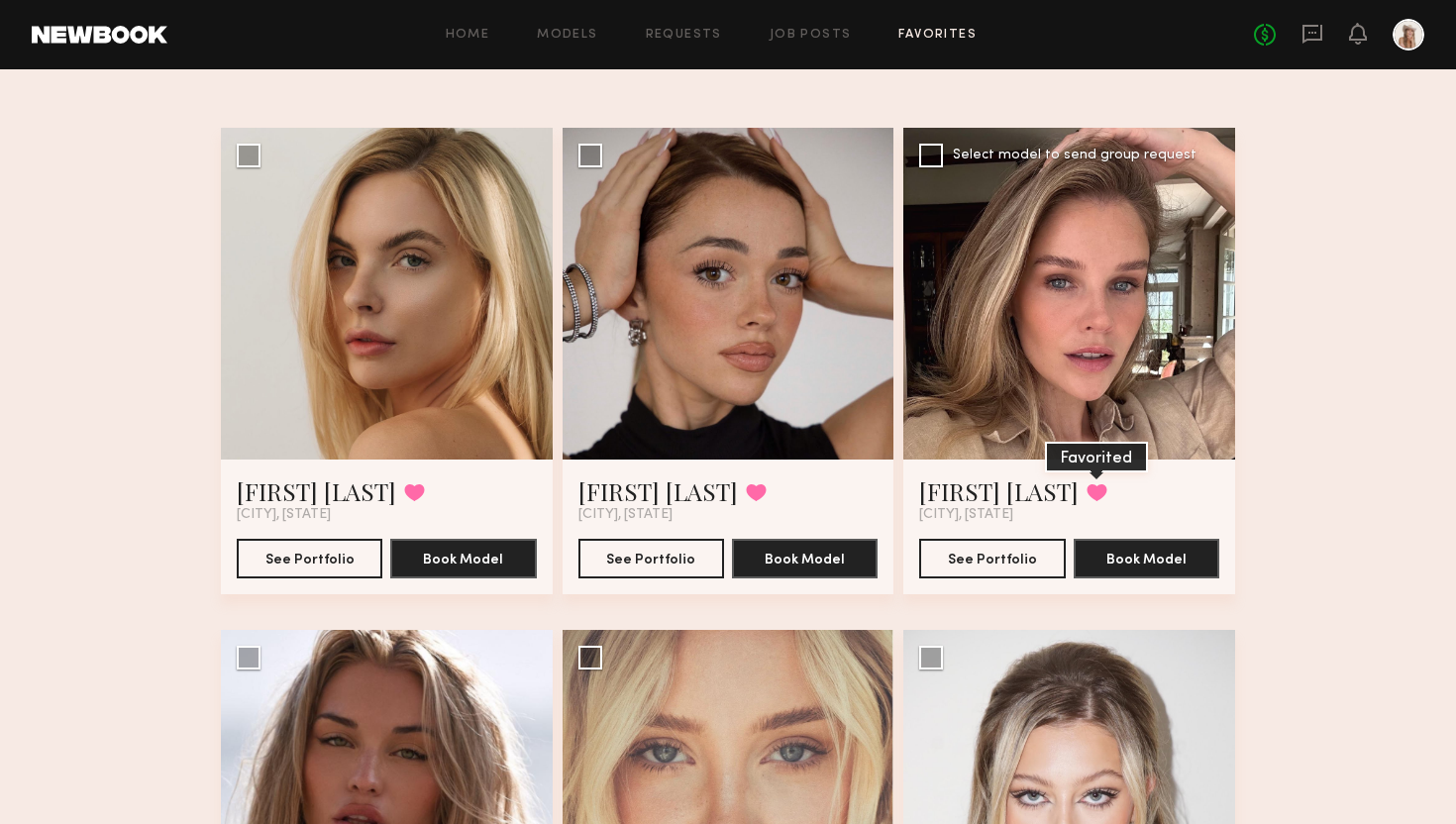 click 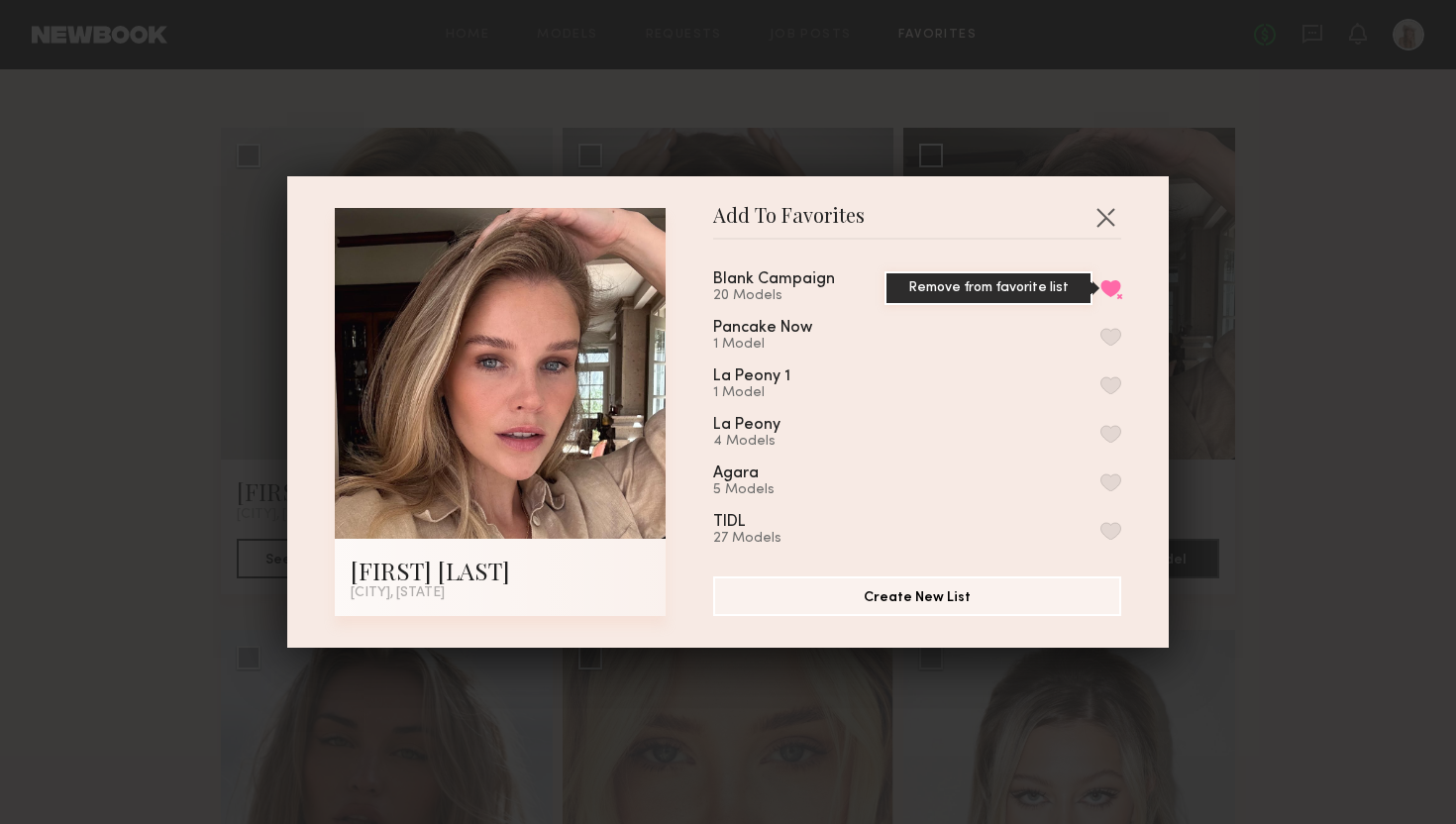 click on "Remove from favorite list" at bounding box center [1110, 288] 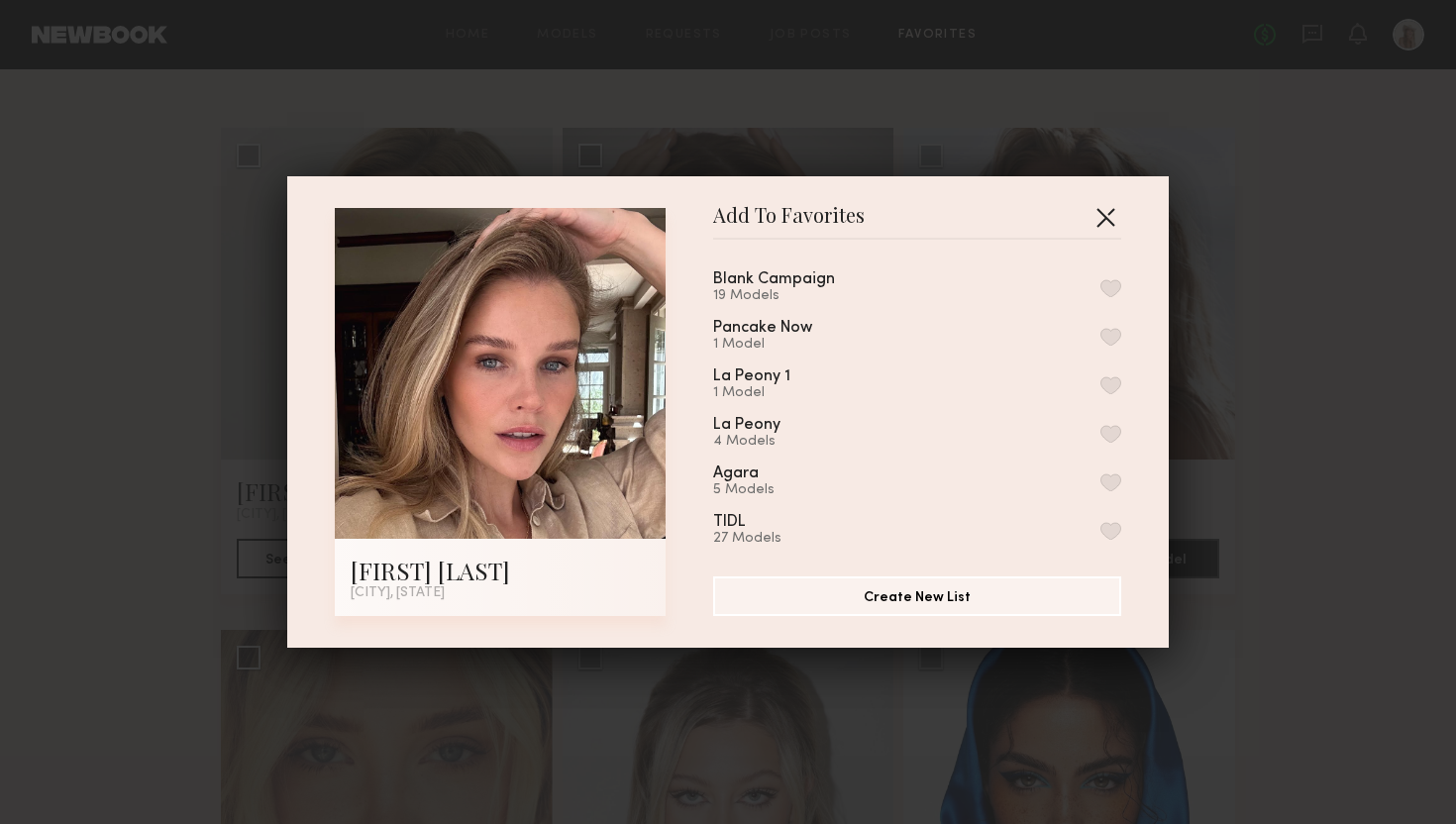 click at bounding box center [1105, 217] 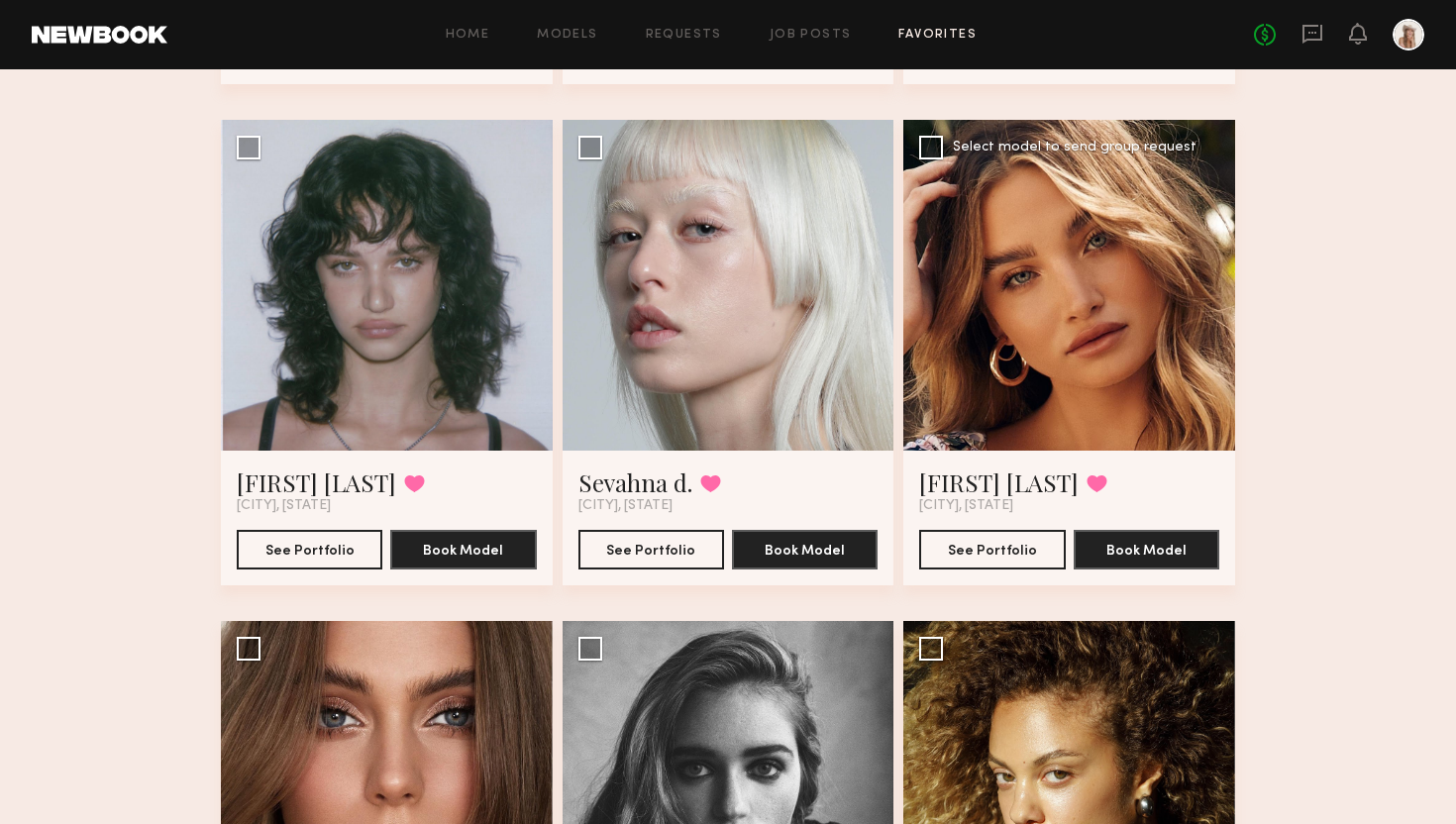scroll, scrollTop: 2094, scrollLeft: 0, axis: vertical 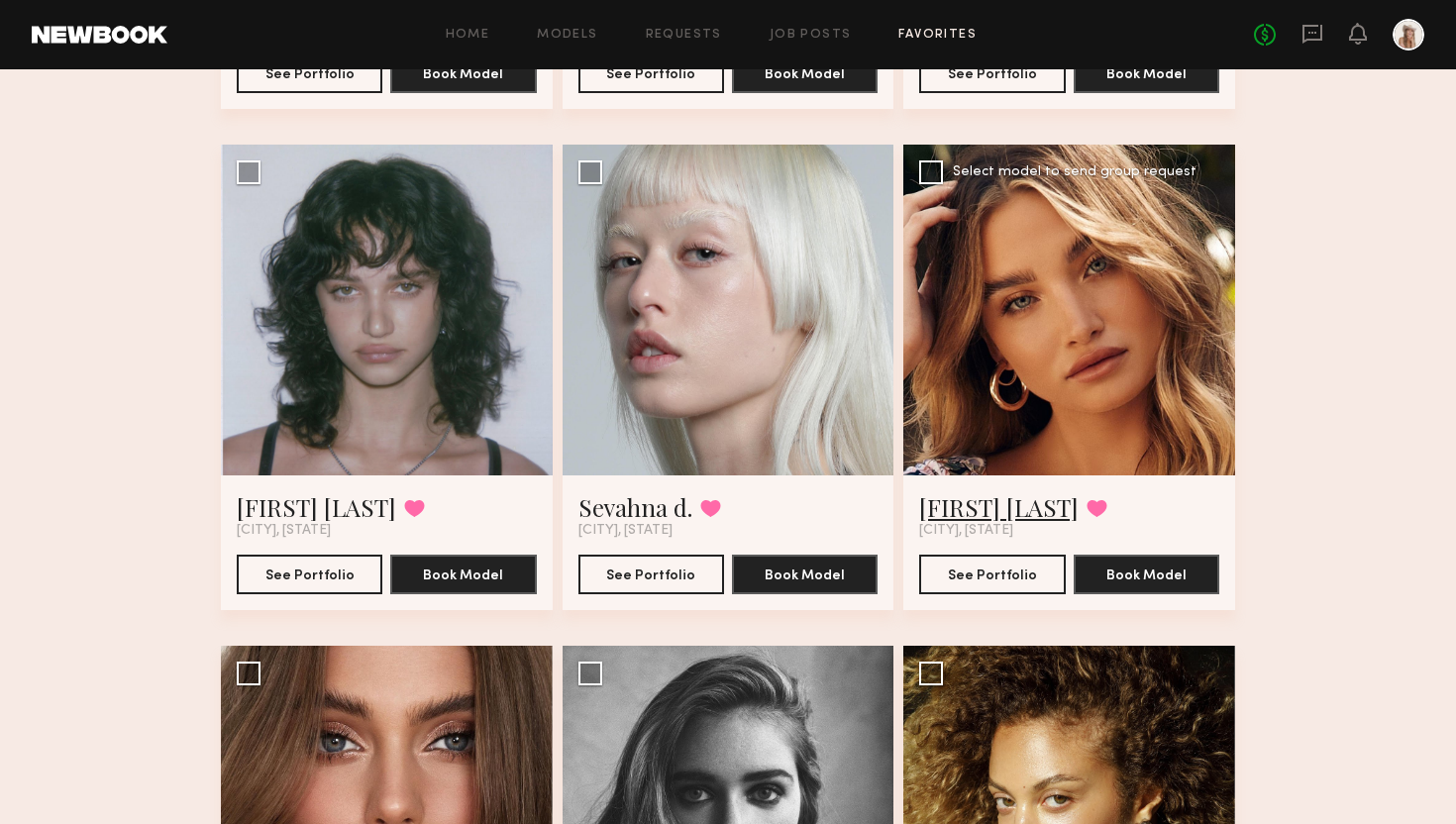 click on "Alexis B." 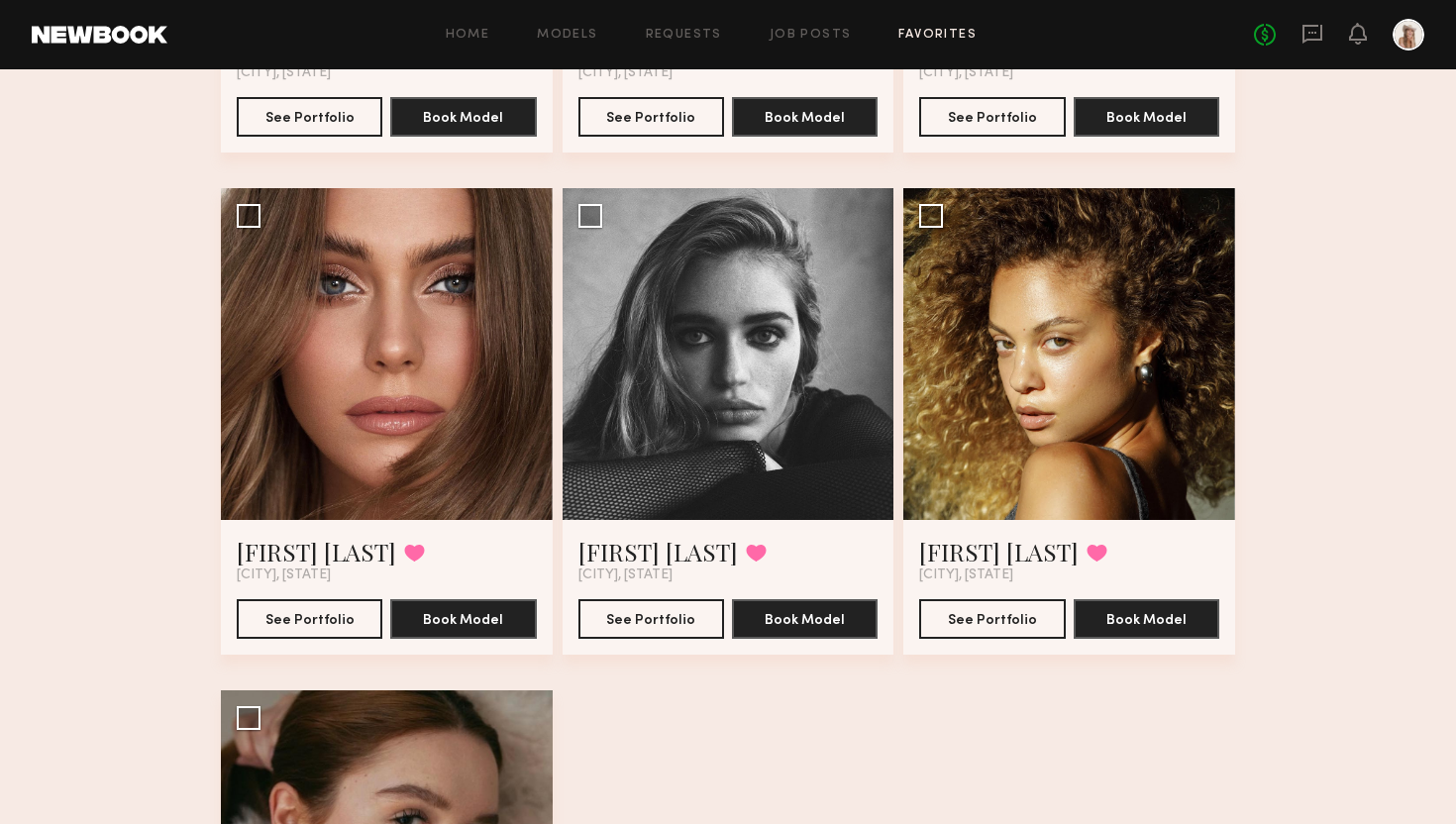 scroll, scrollTop: 2561, scrollLeft: 0, axis: vertical 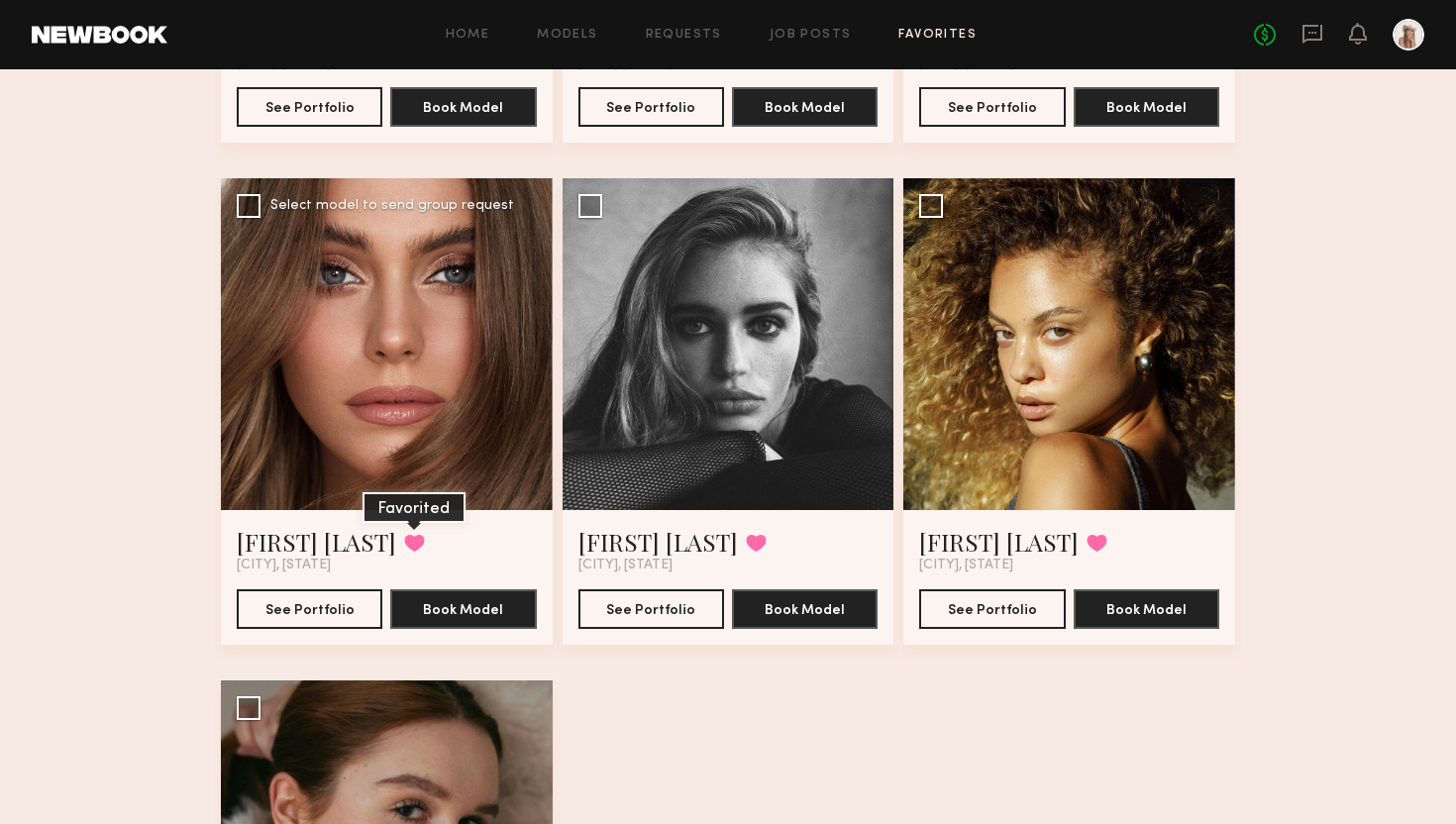 click 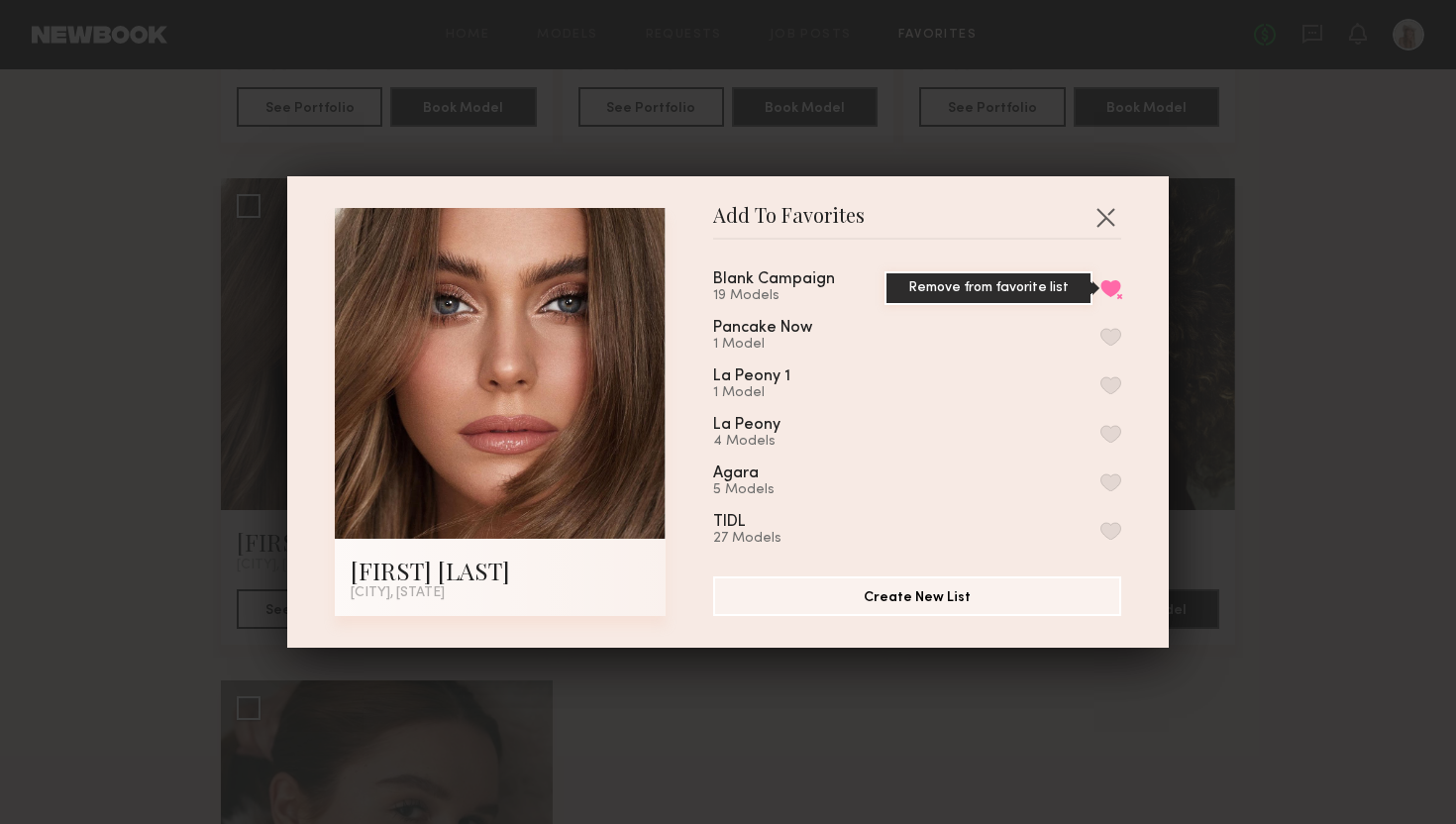 click on "Remove from favorite list" at bounding box center (1110, 288) 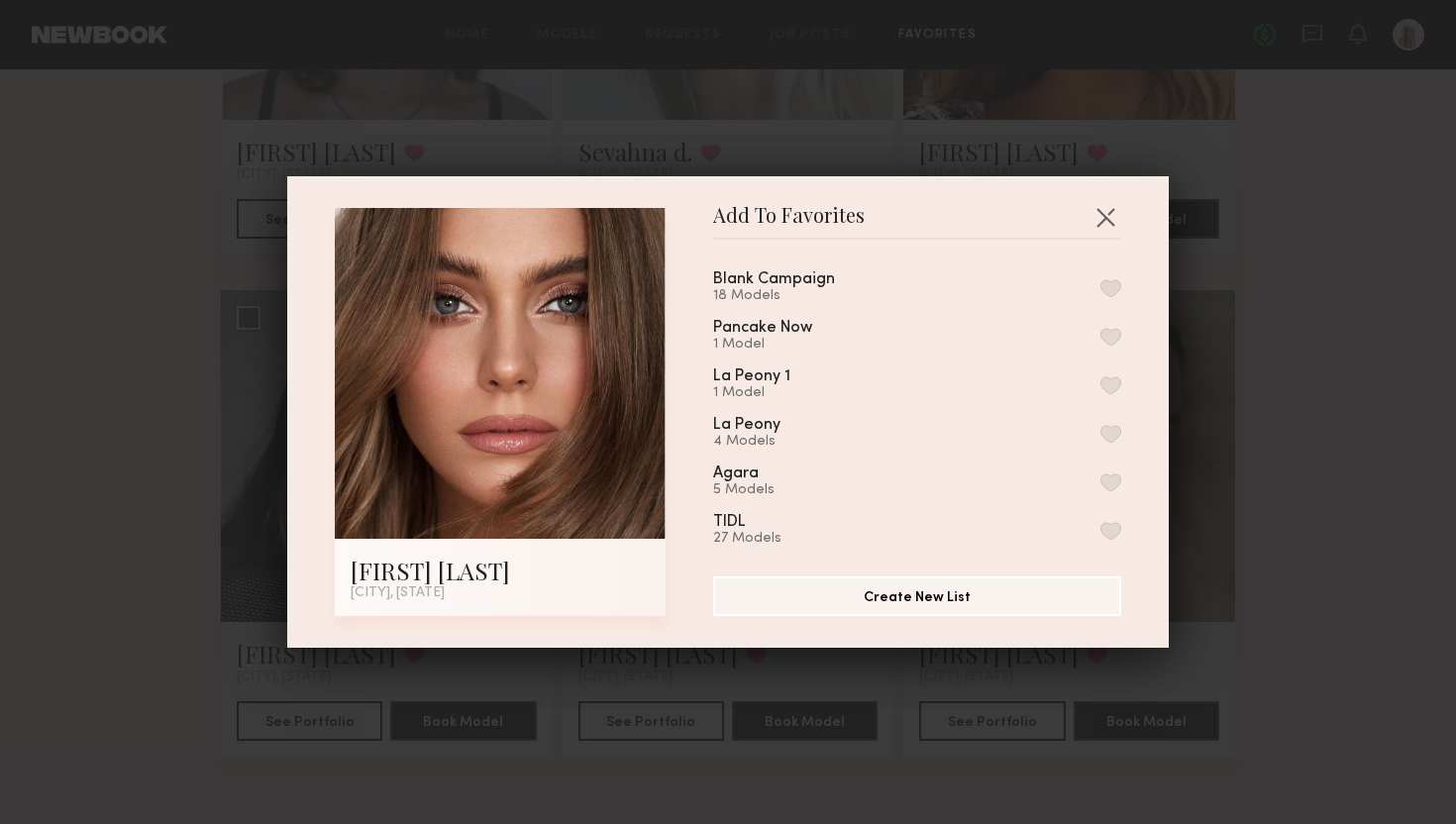 scroll, scrollTop: 2447, scrollLeft: 0, axis: vertical 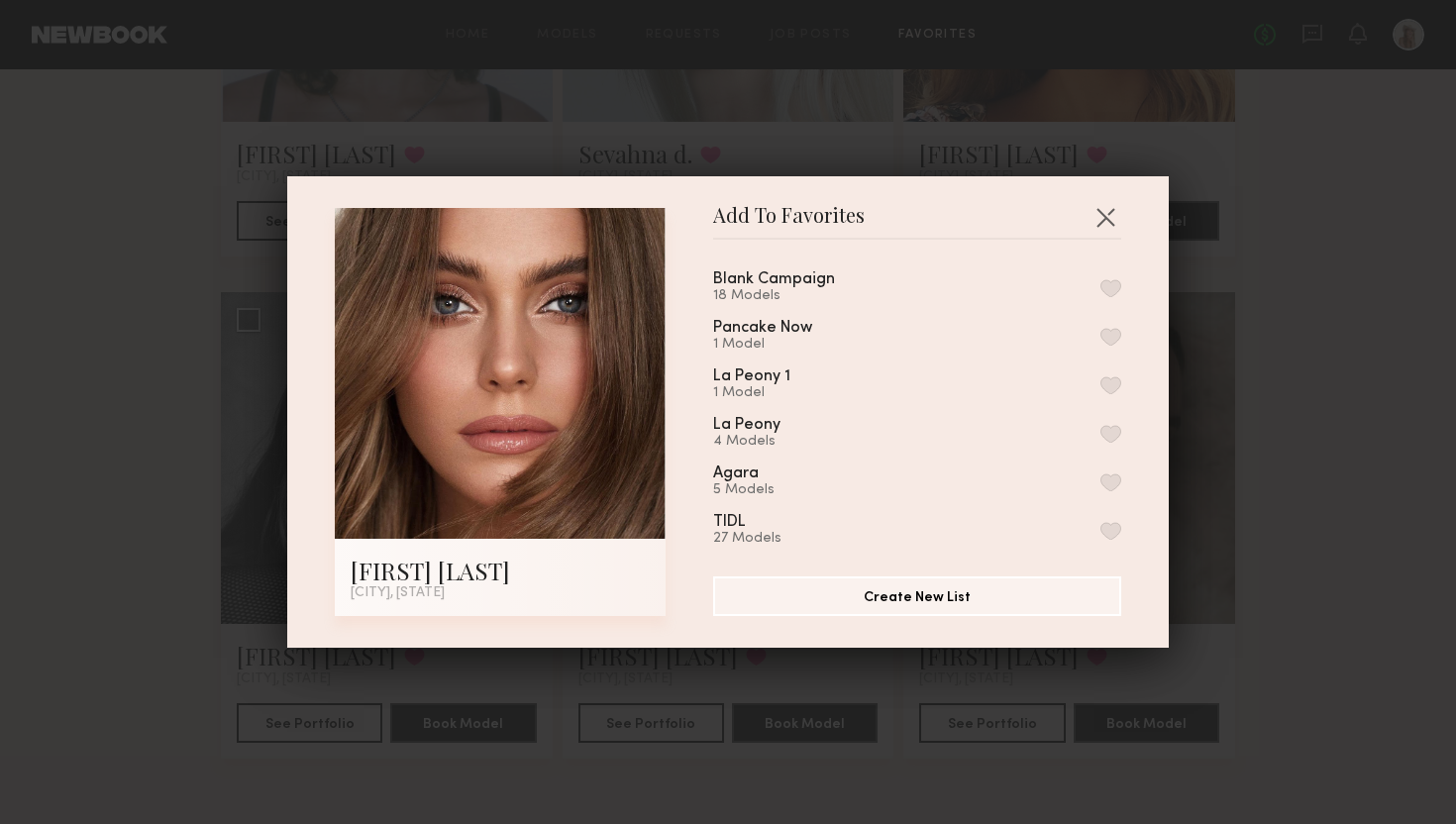 click at bounding box center (1110, 288) 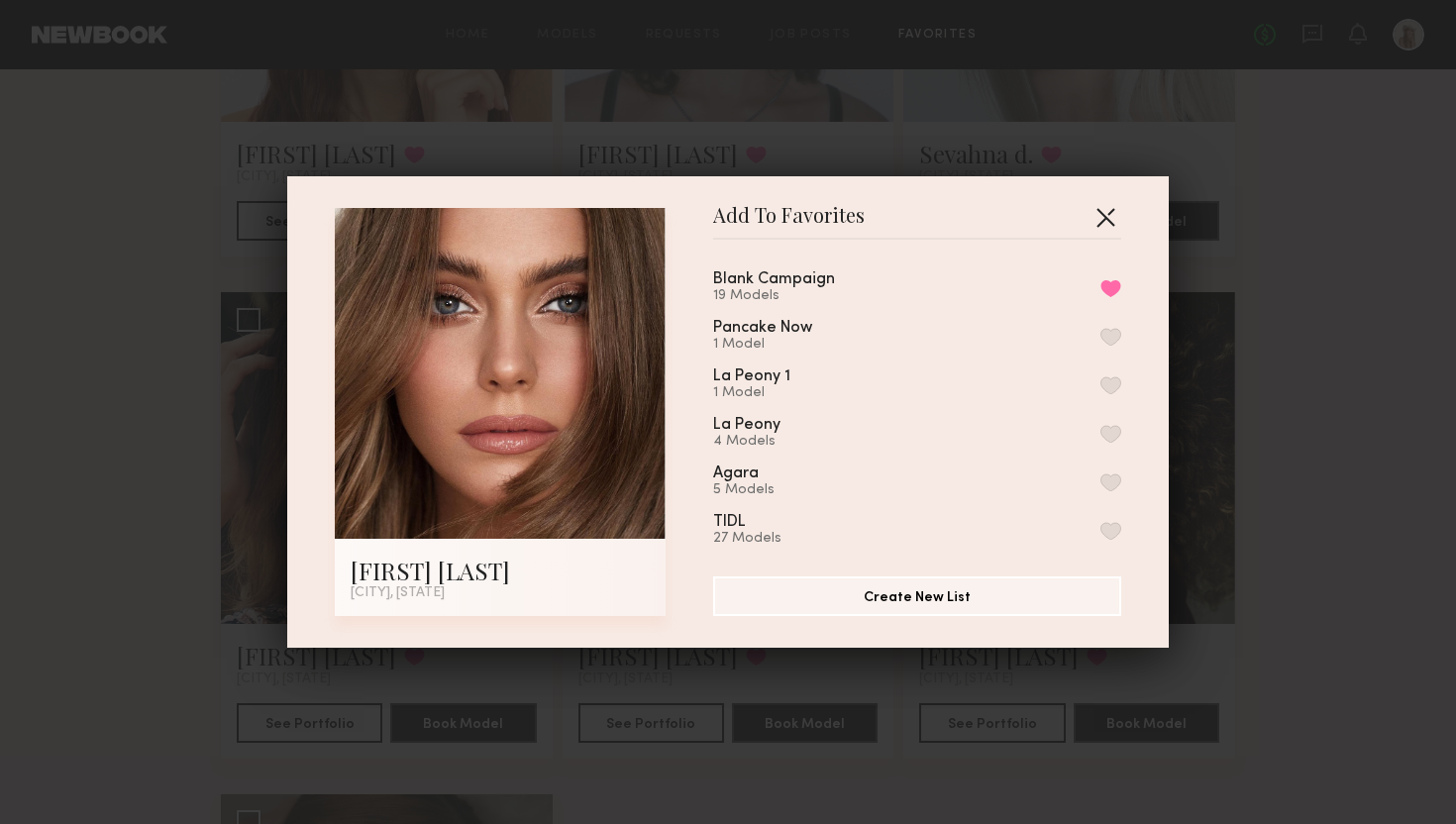click at bounding box center (1105, 217) 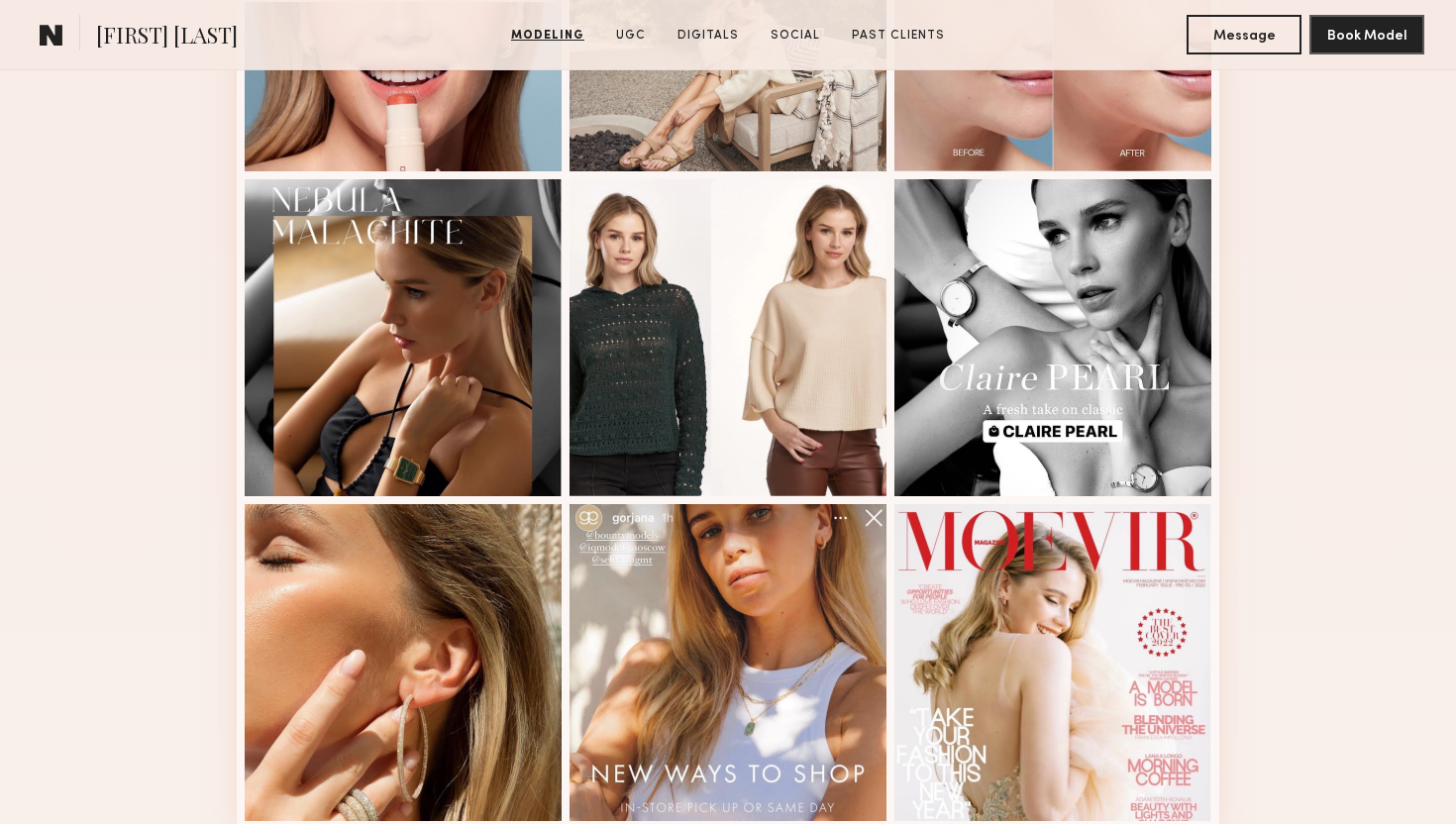 scroll, scrollTop: 1128, scrollLeft: 0, axis: vertical 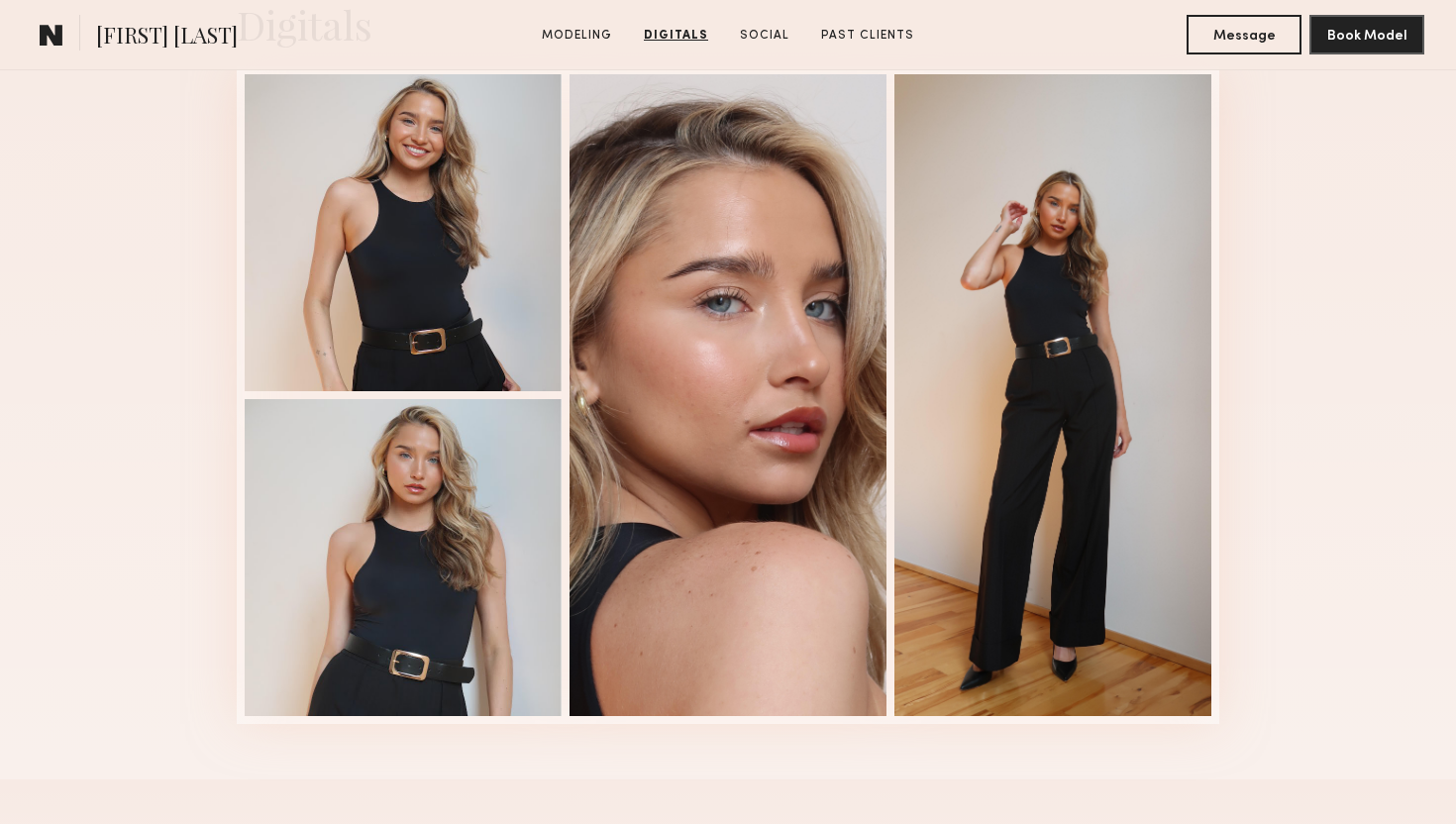 click 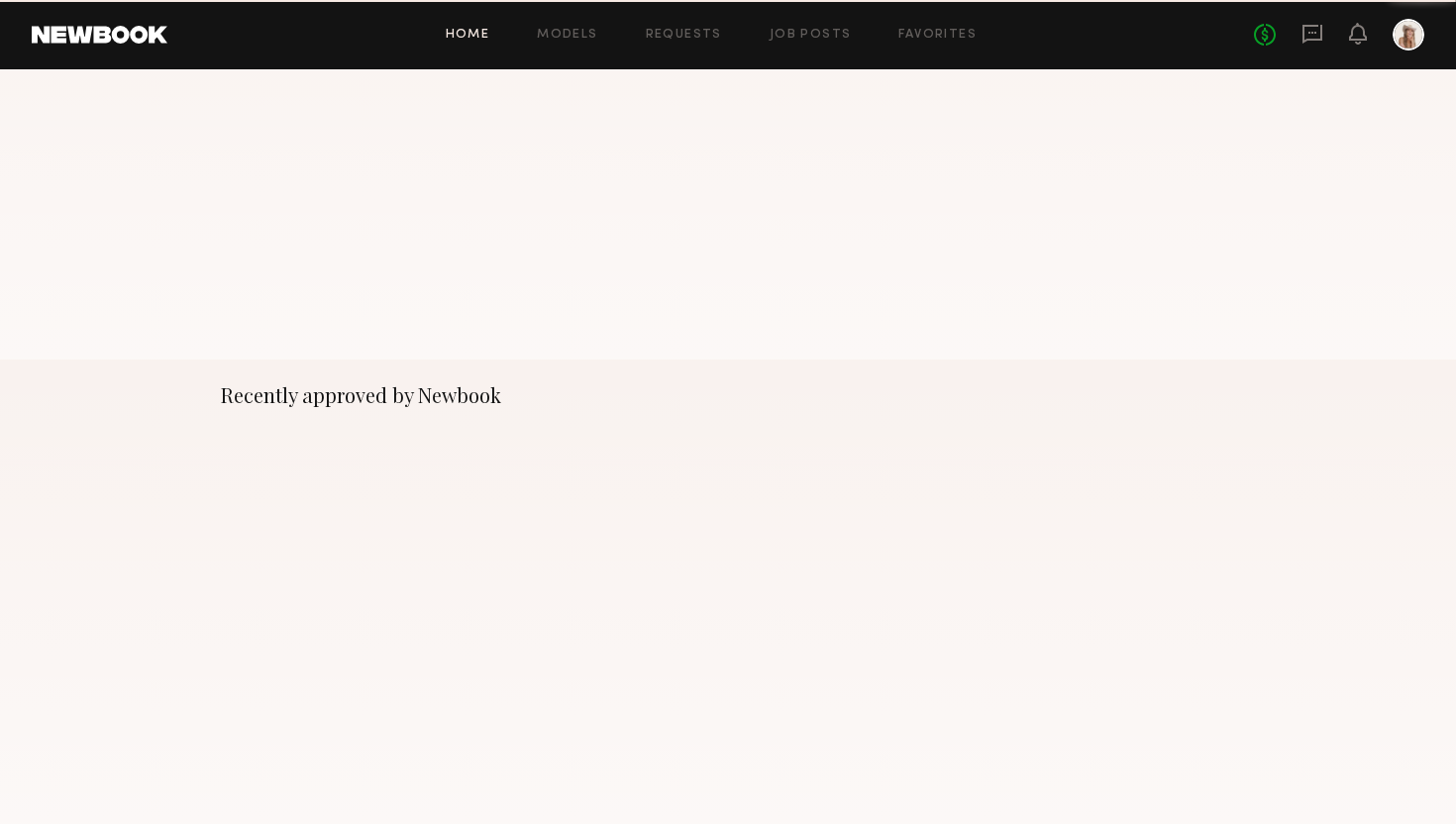 scroll, scrollTop: 0, scrollLeft: 0, axis: both 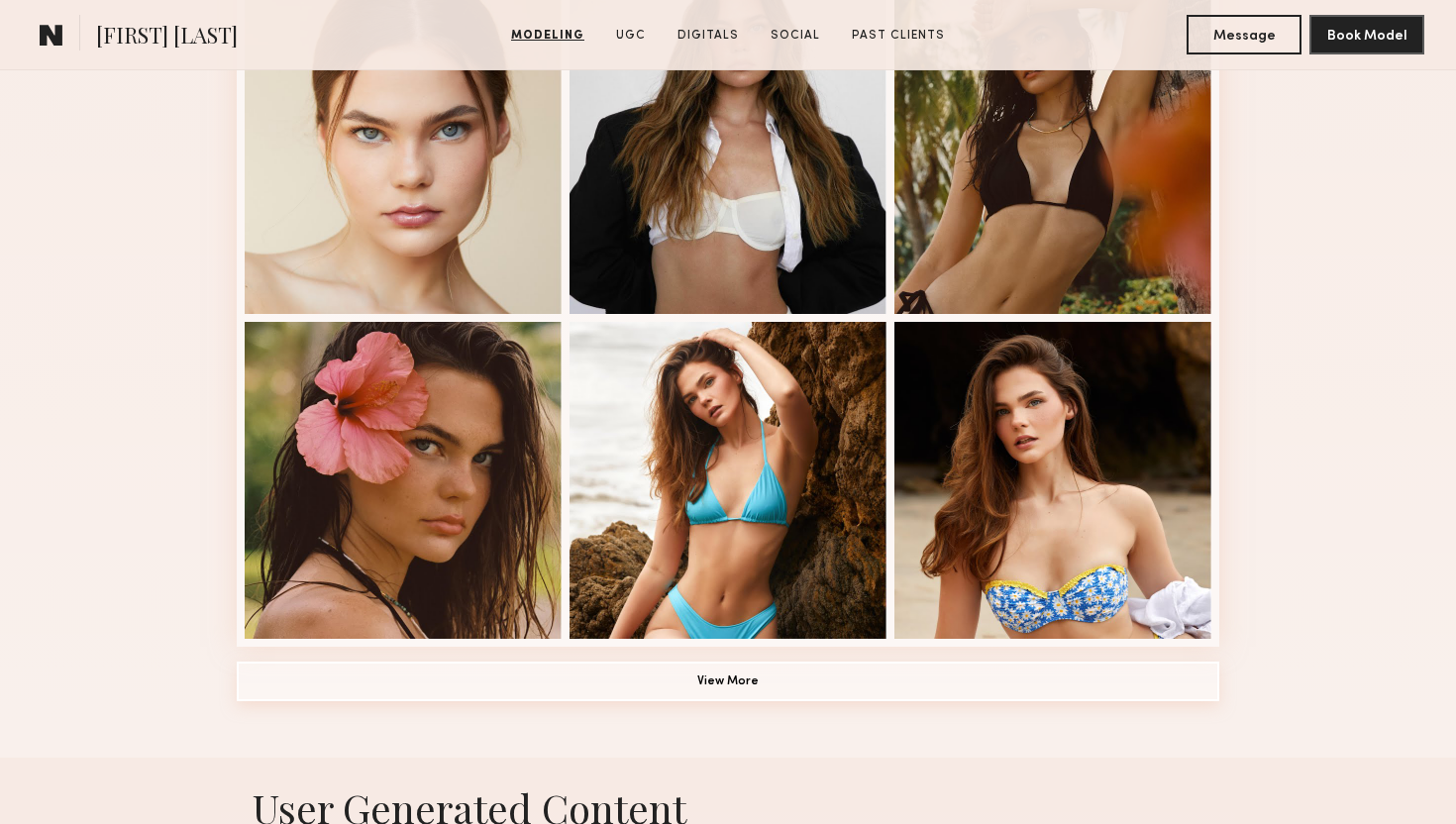 click on "View More" 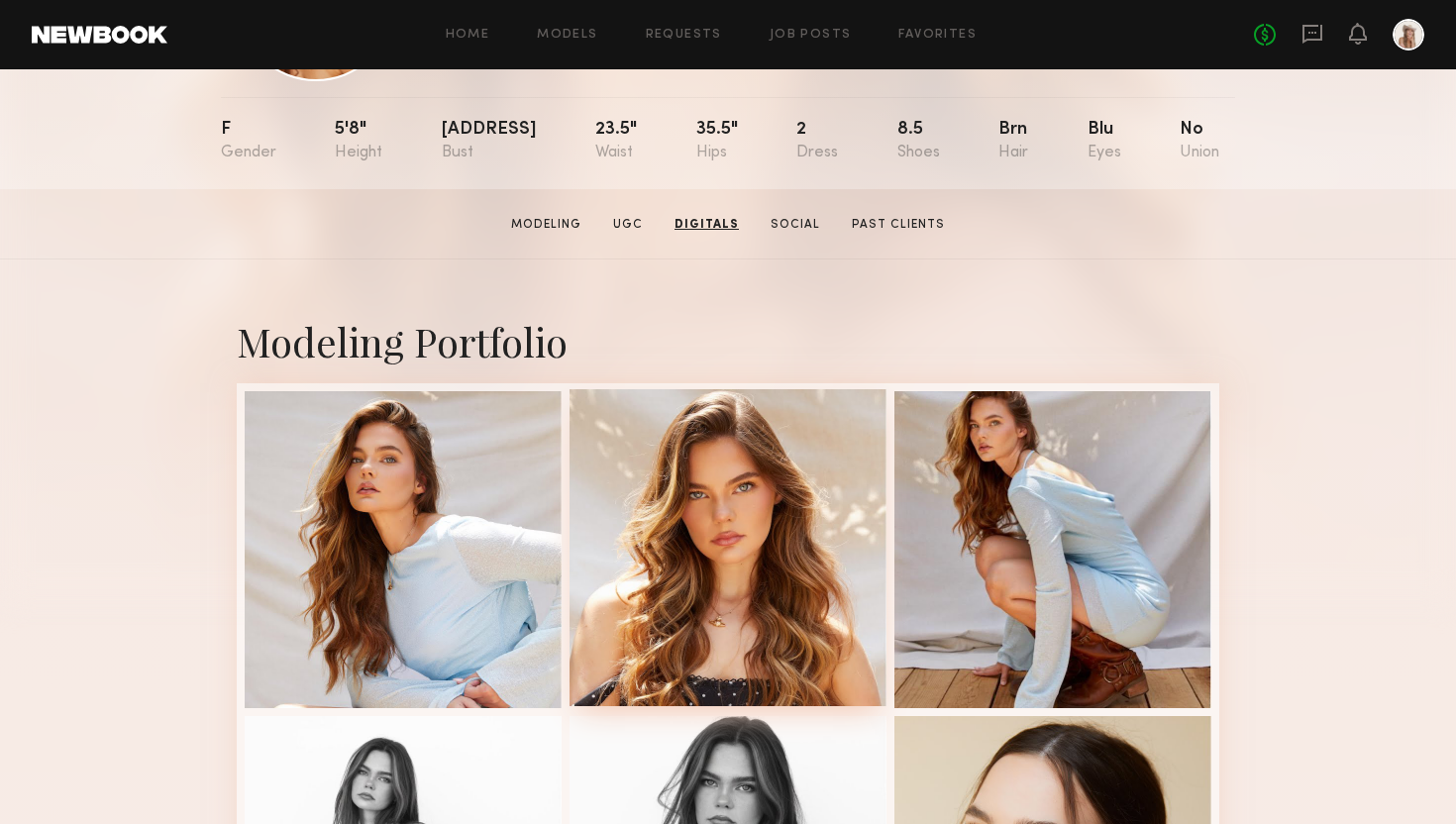 scroll, scrollTop: 0, scrollLeft: 0, axis: both 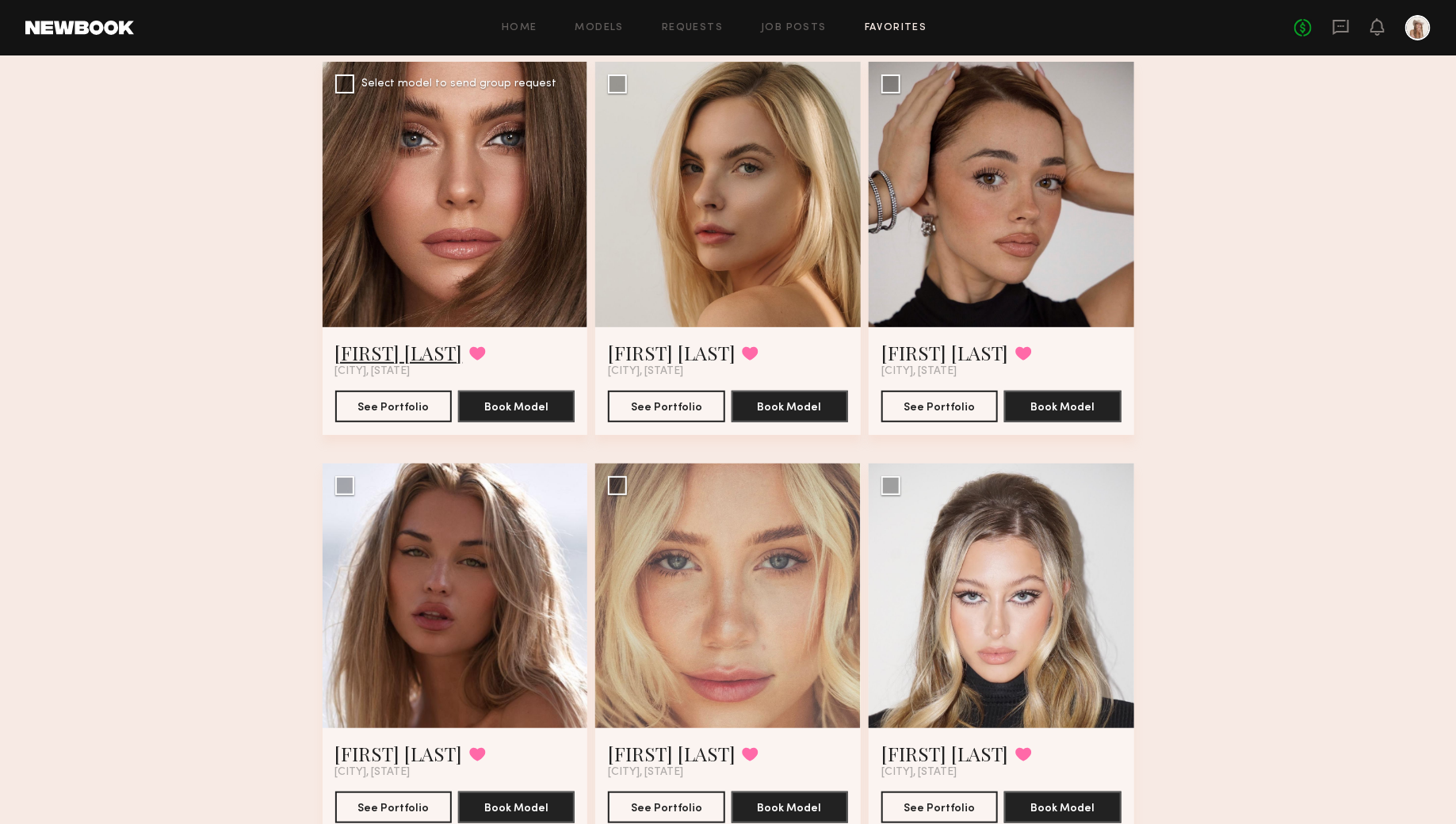 click on "[FIRST] [LAST]" 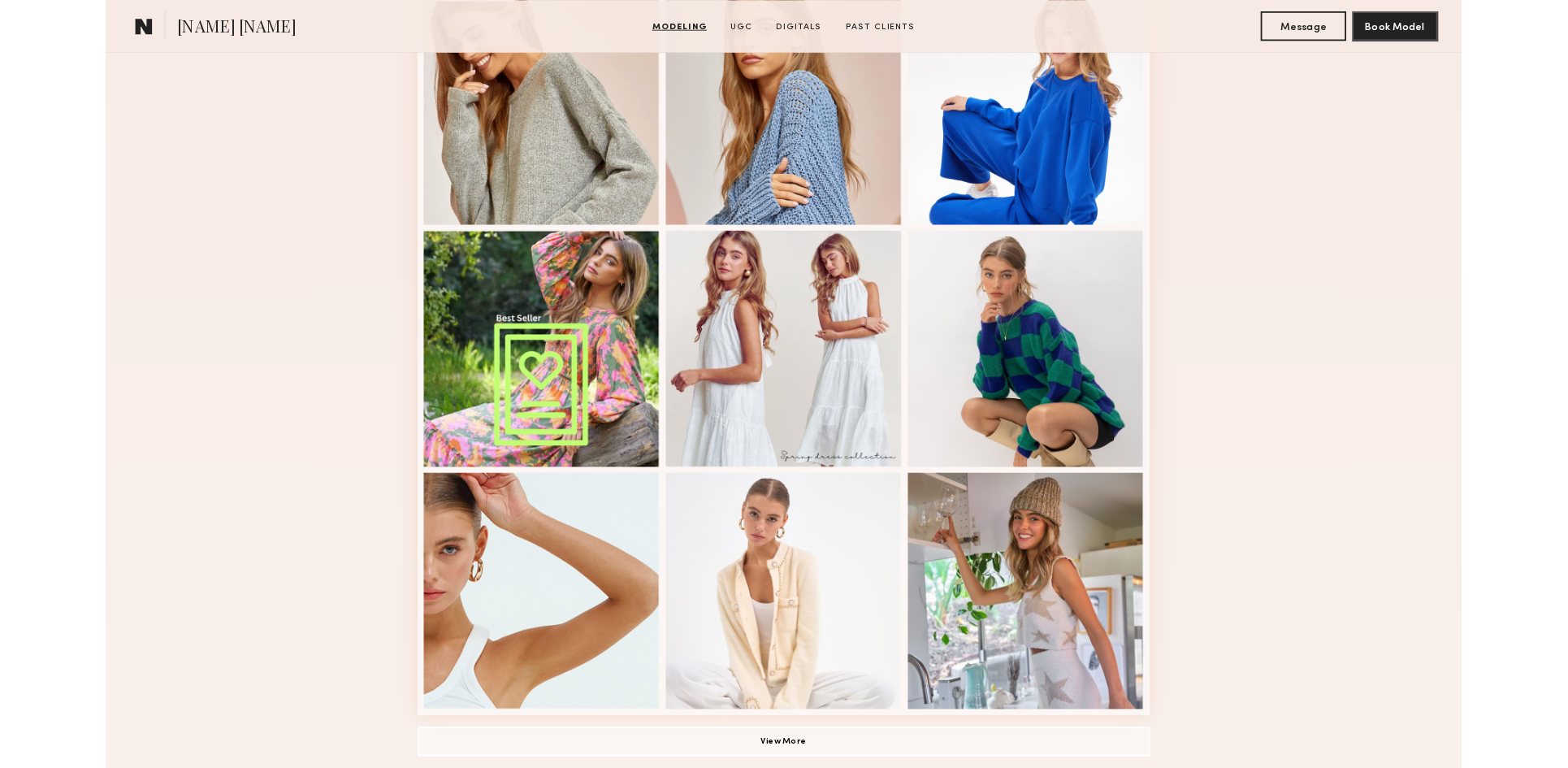 scroll, scrollTop: 761, scrollLeft: 0, axis: vertical 